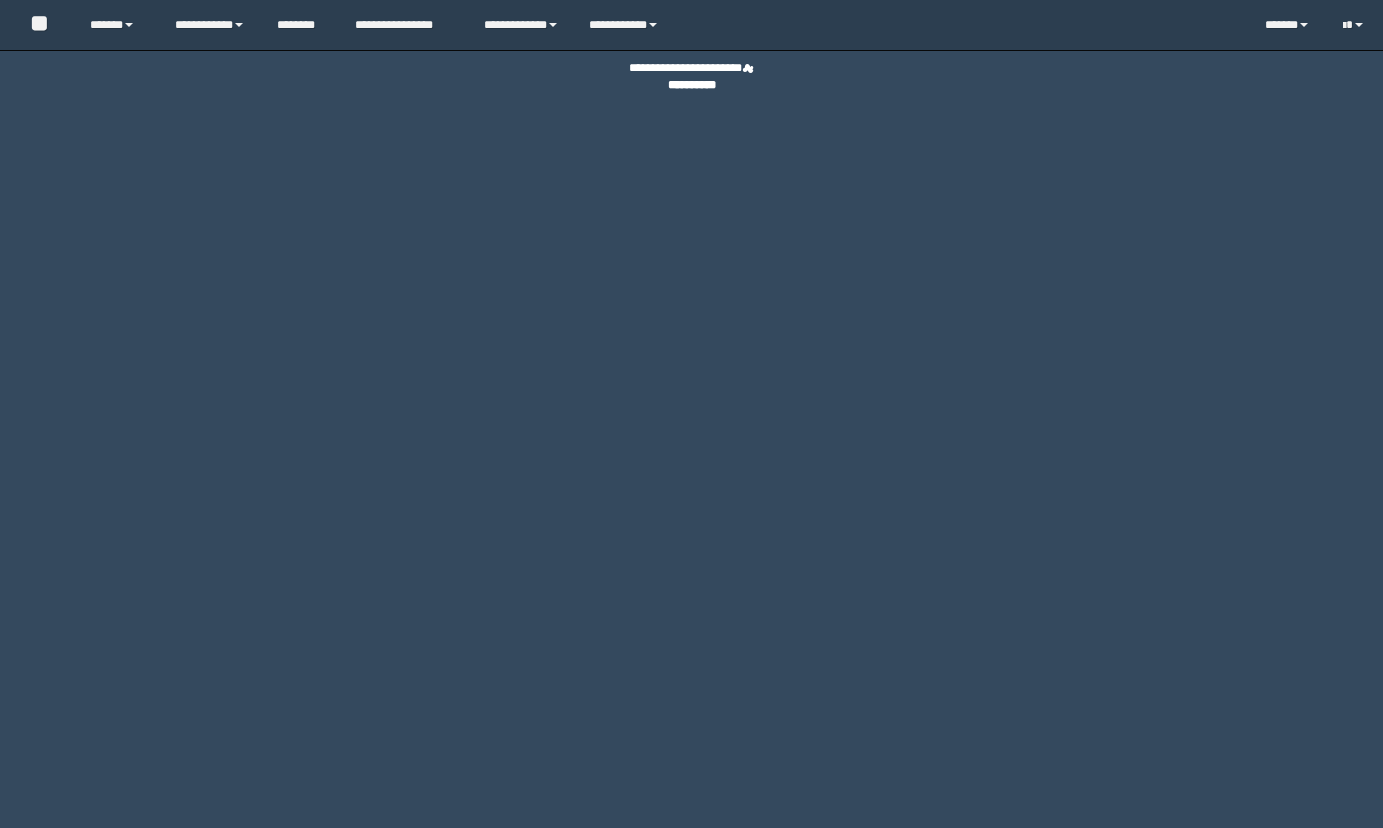 scroll, scrollTop: 0, scrollLeft: 0, axis: both 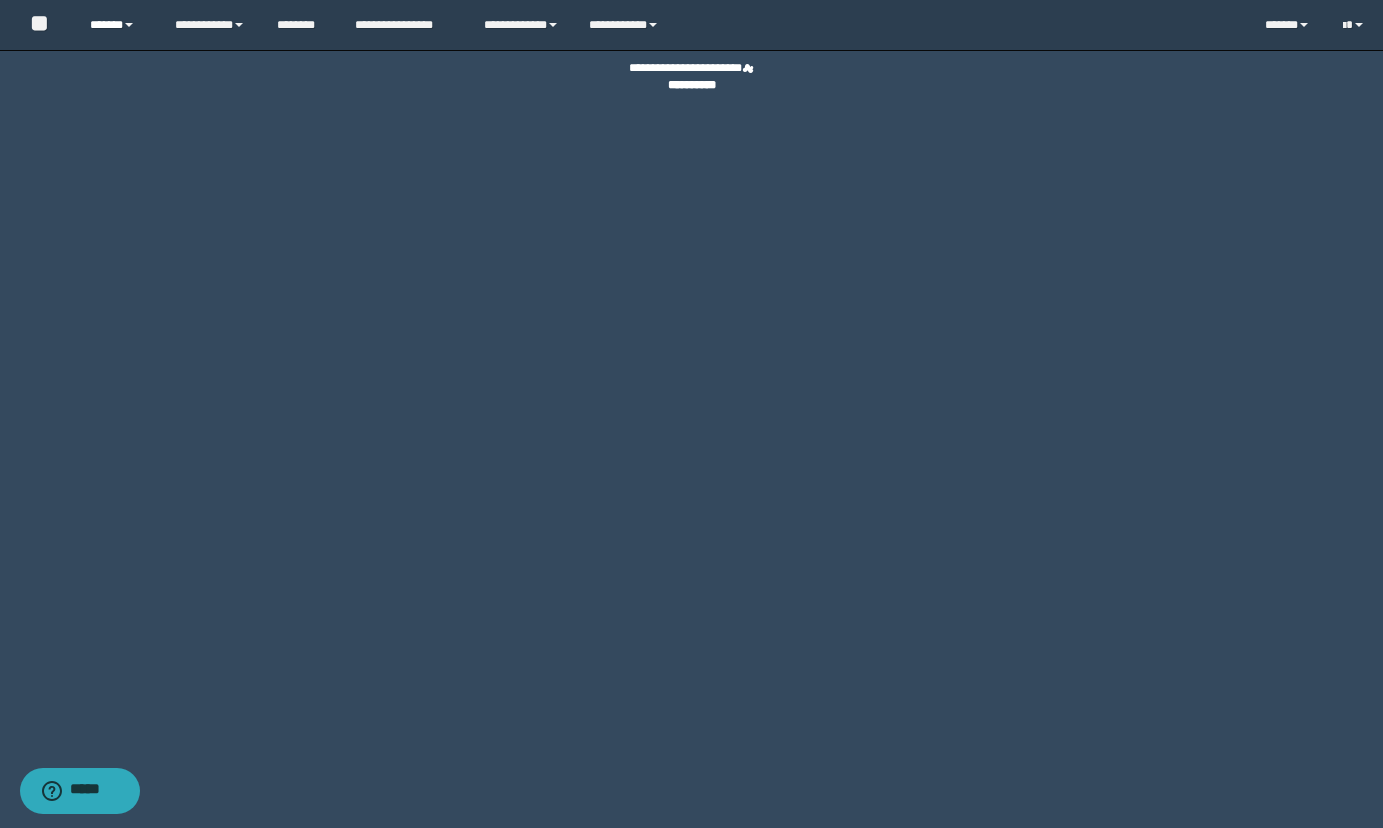 click on "******" at bounding box center [117, 25] 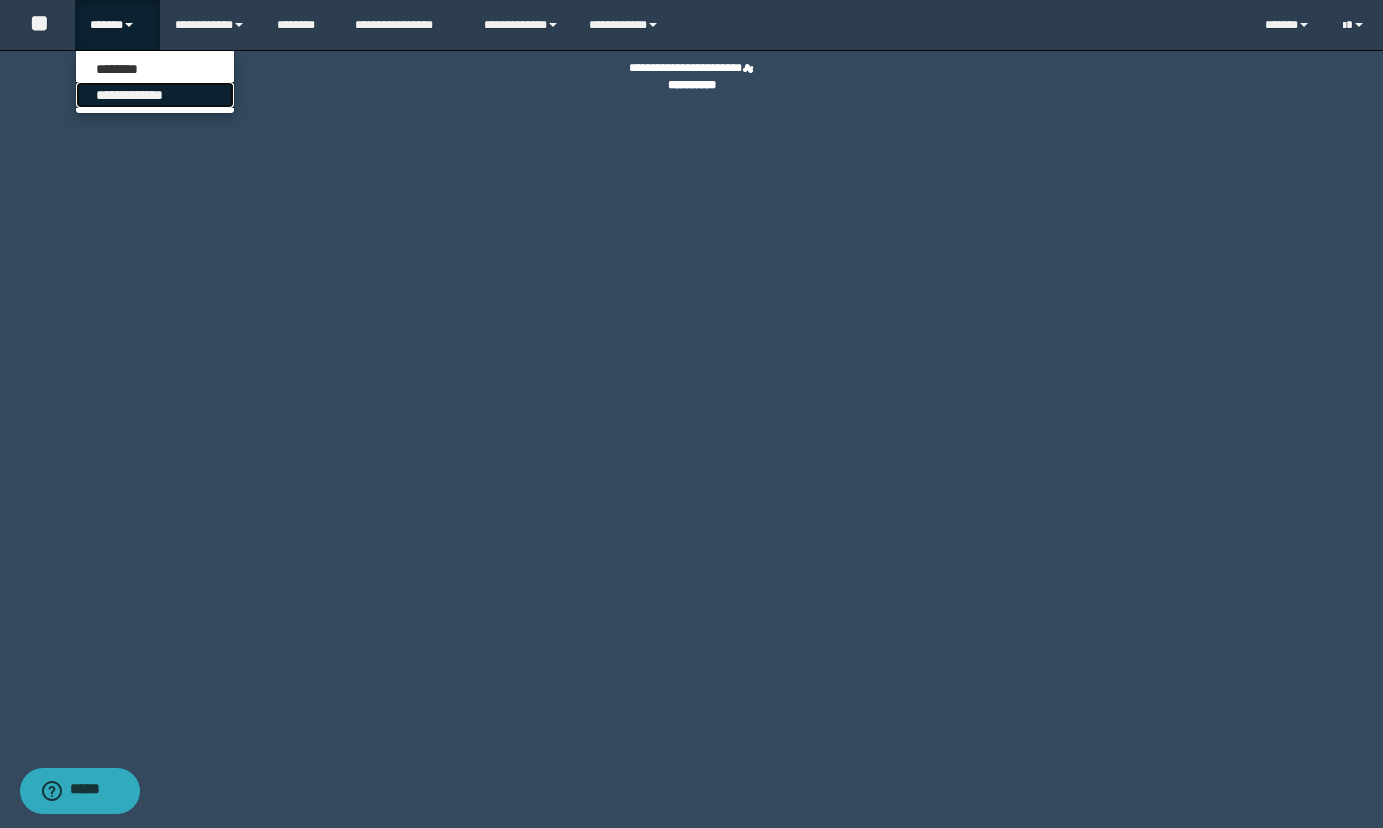 click on "**********" at bounding box center (155, 95) 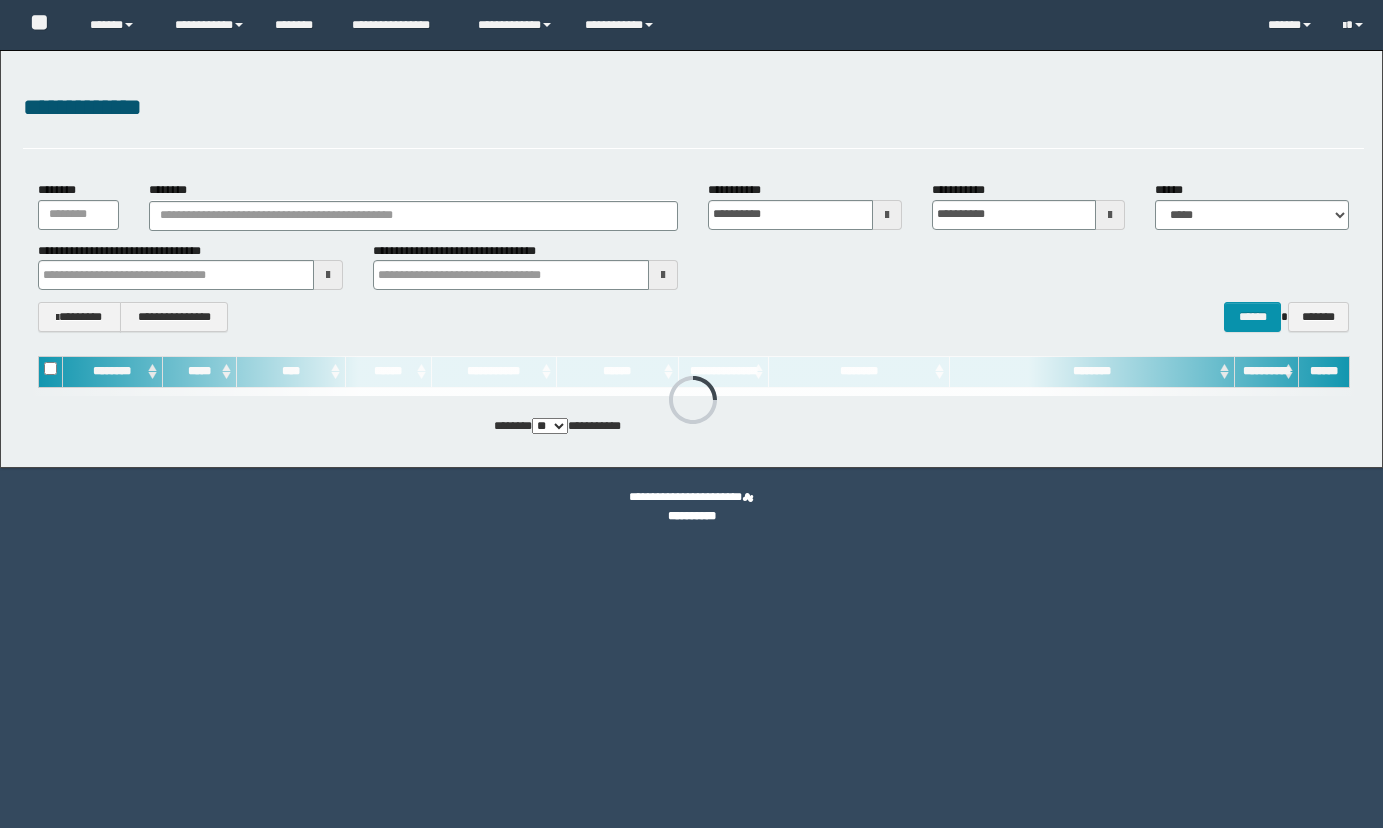 scroll, scrollTop: 0, scrollLeft: 0, axis: both 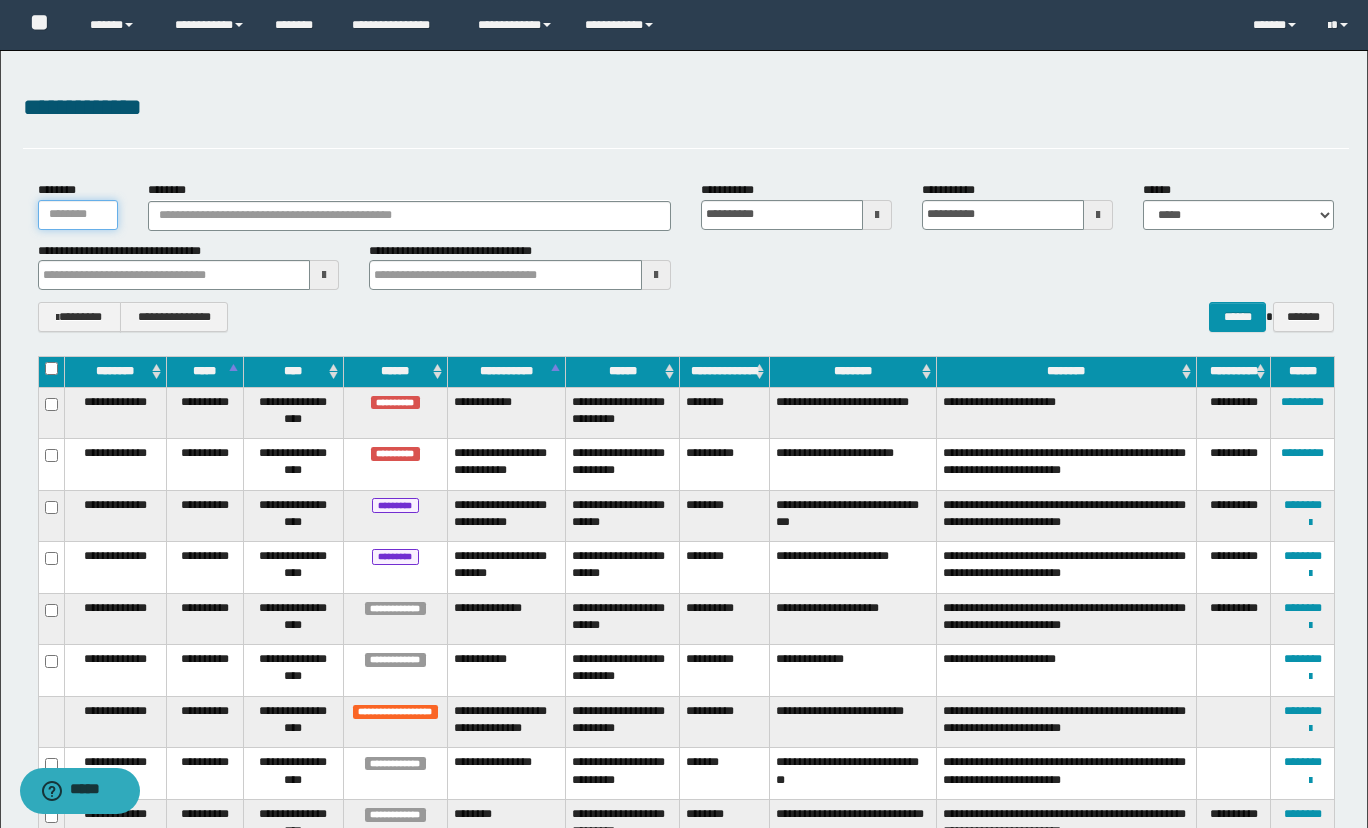 click on "********" at bounding box center (78, 215) 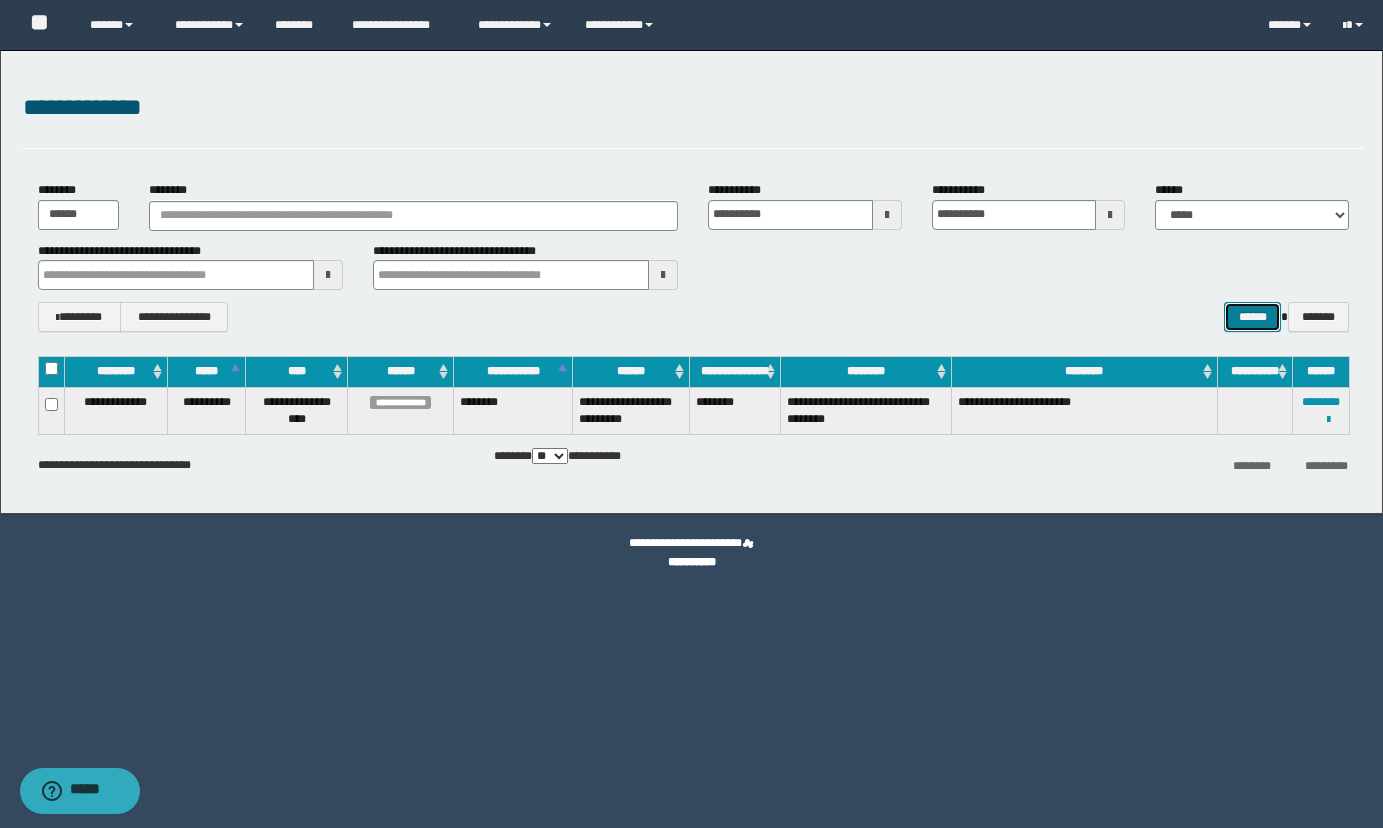 click on "******" at bounding box center [1252, 317] 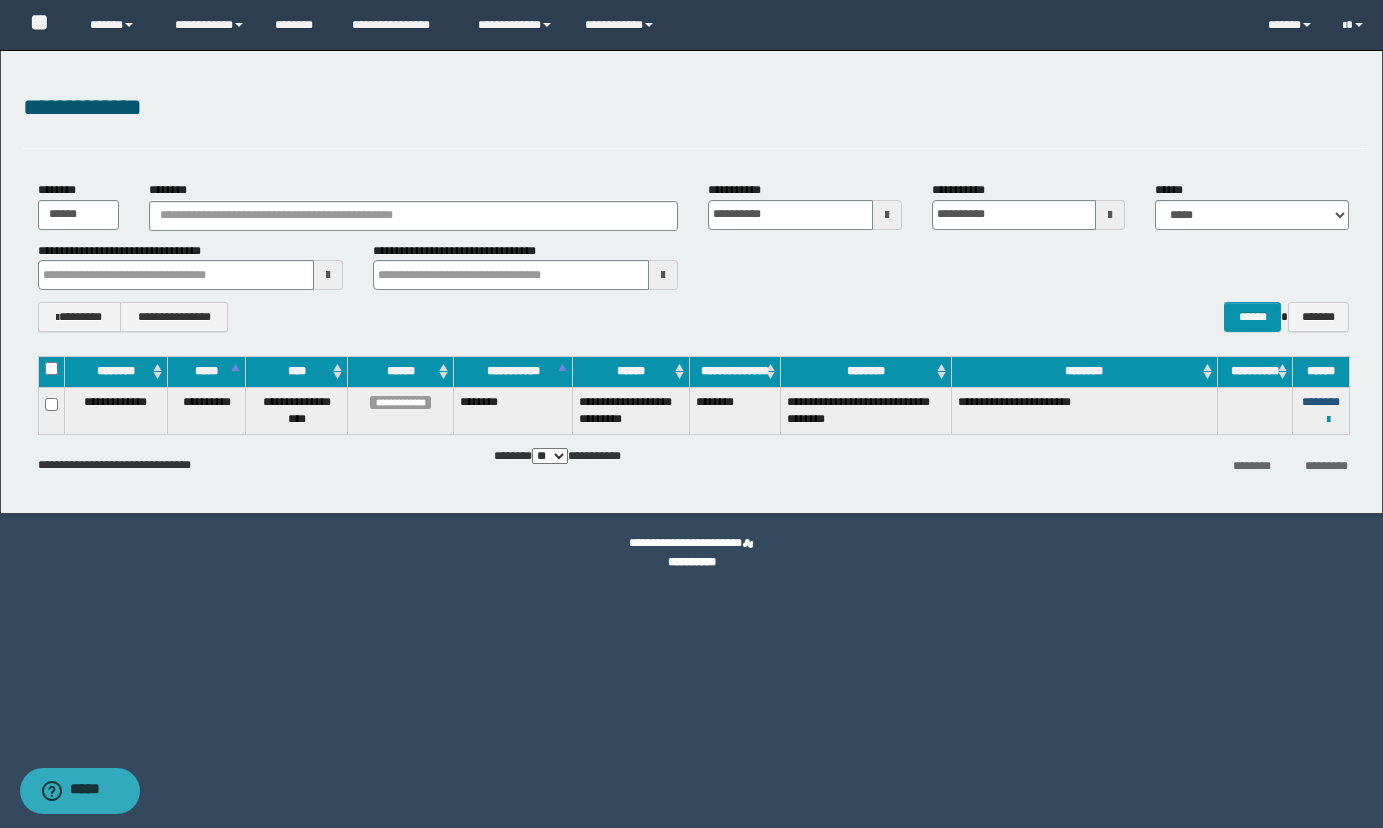 click on "********" at bounding box center [1321, 402] 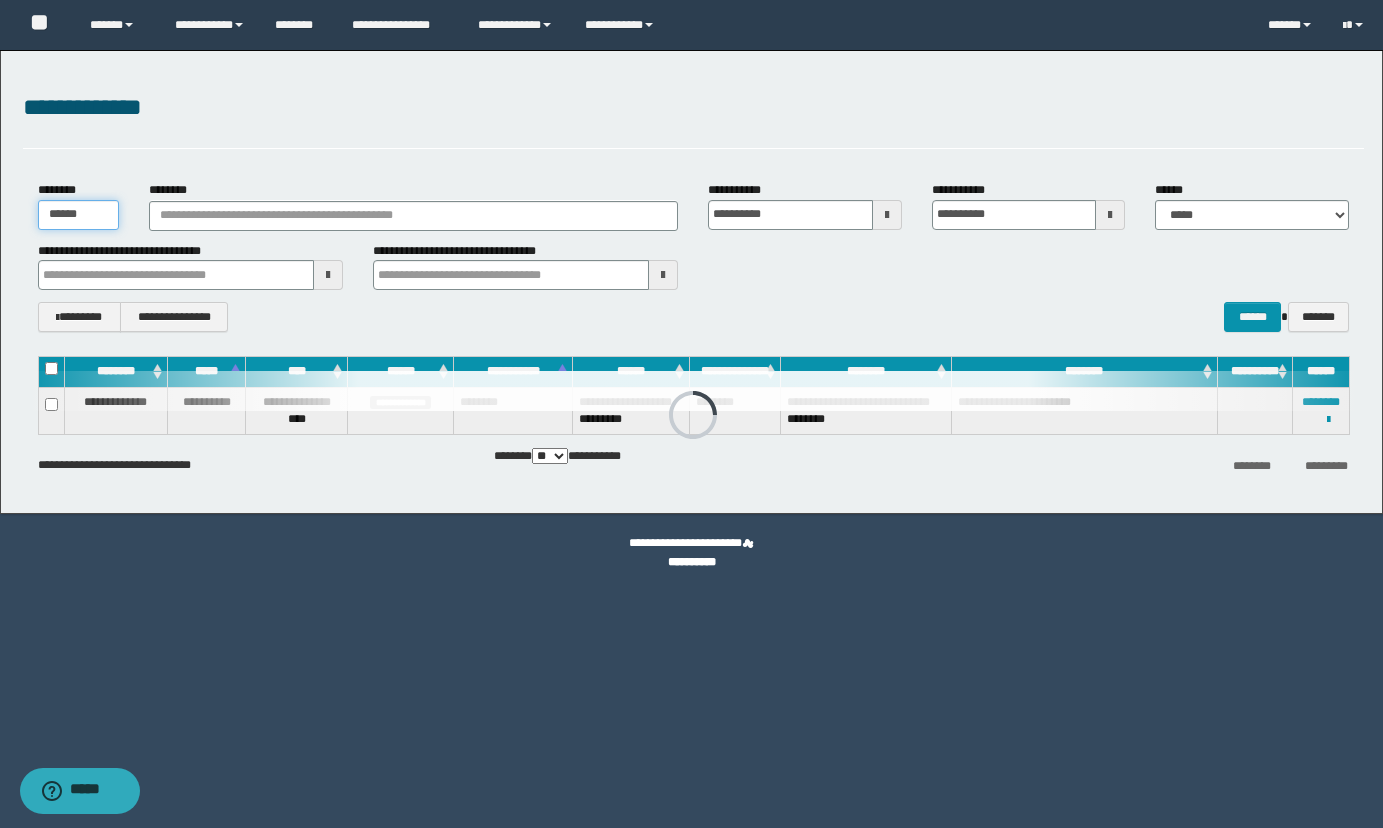 click on "******" at bounding box center [79, 215] 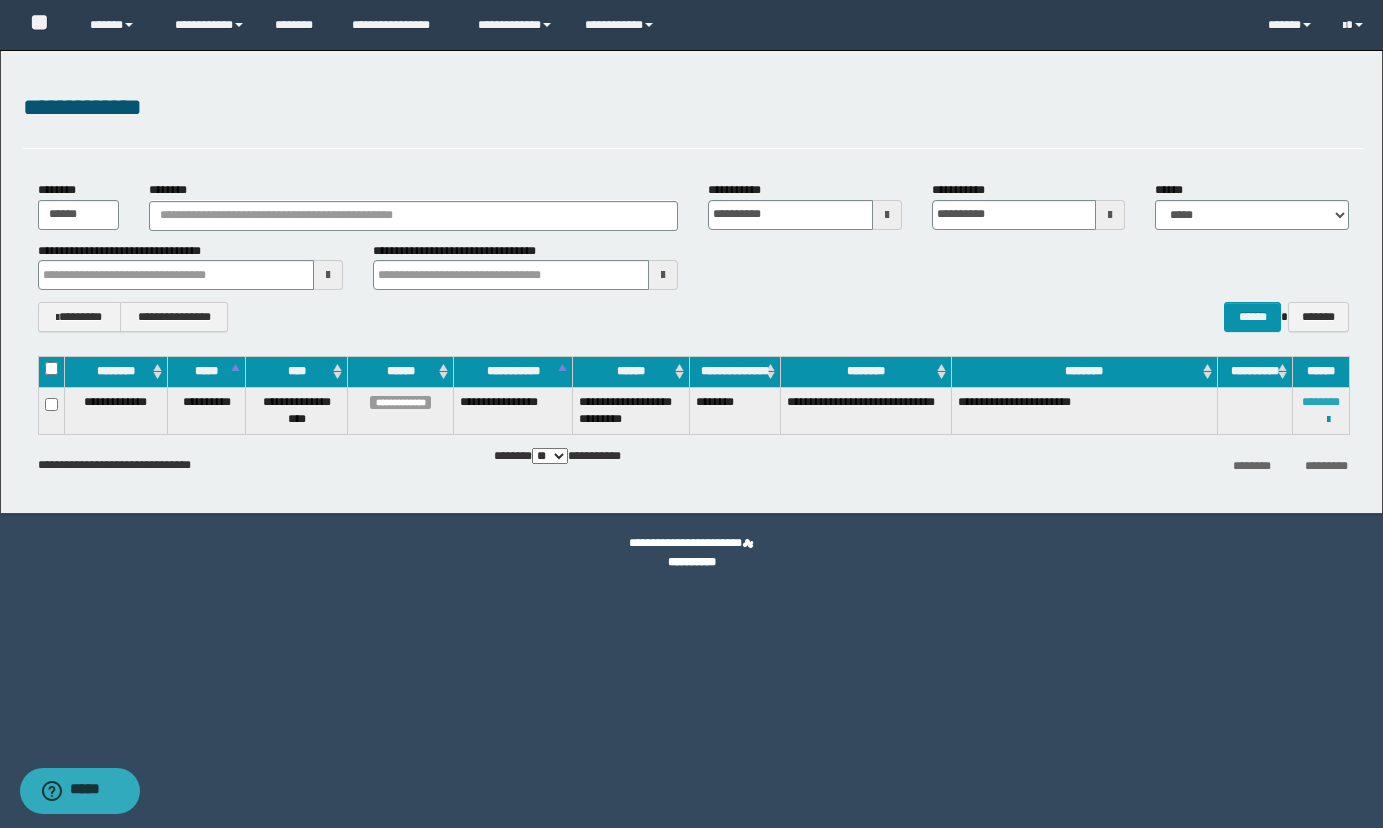 click on "********" at bounding box center (1321, 402) 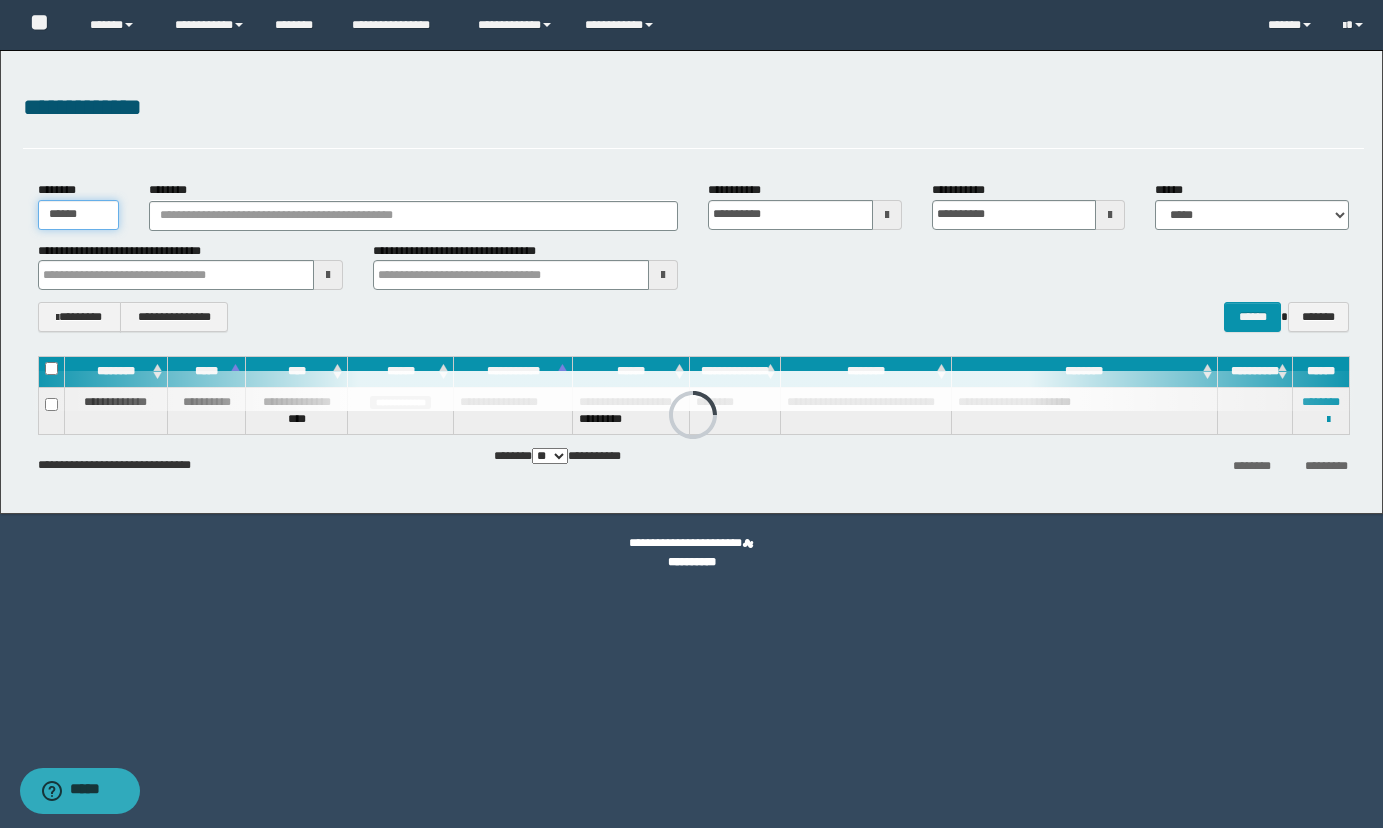 click on "******" at bounding box center [79, 215] 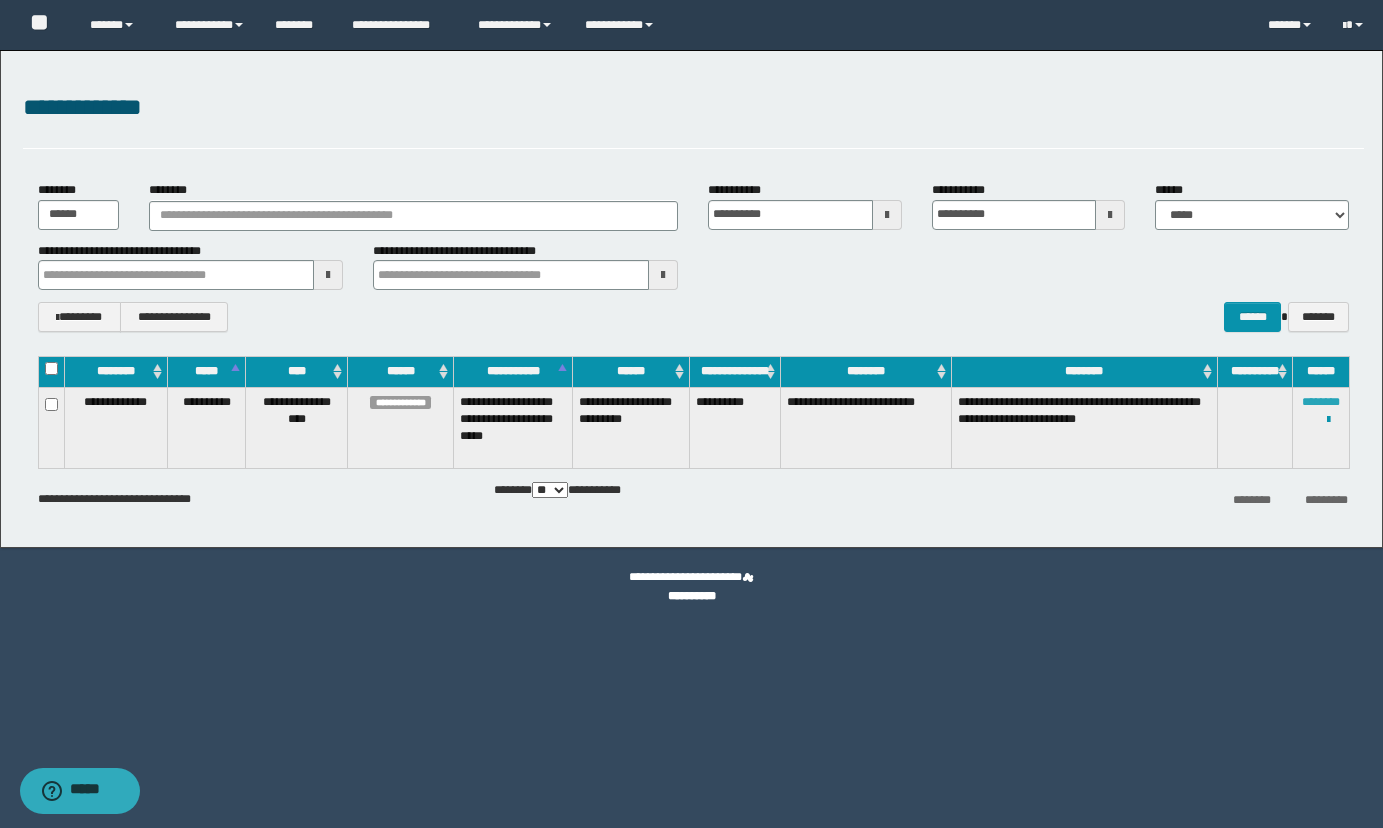 click on "********" at bounding box center (1321, 402) 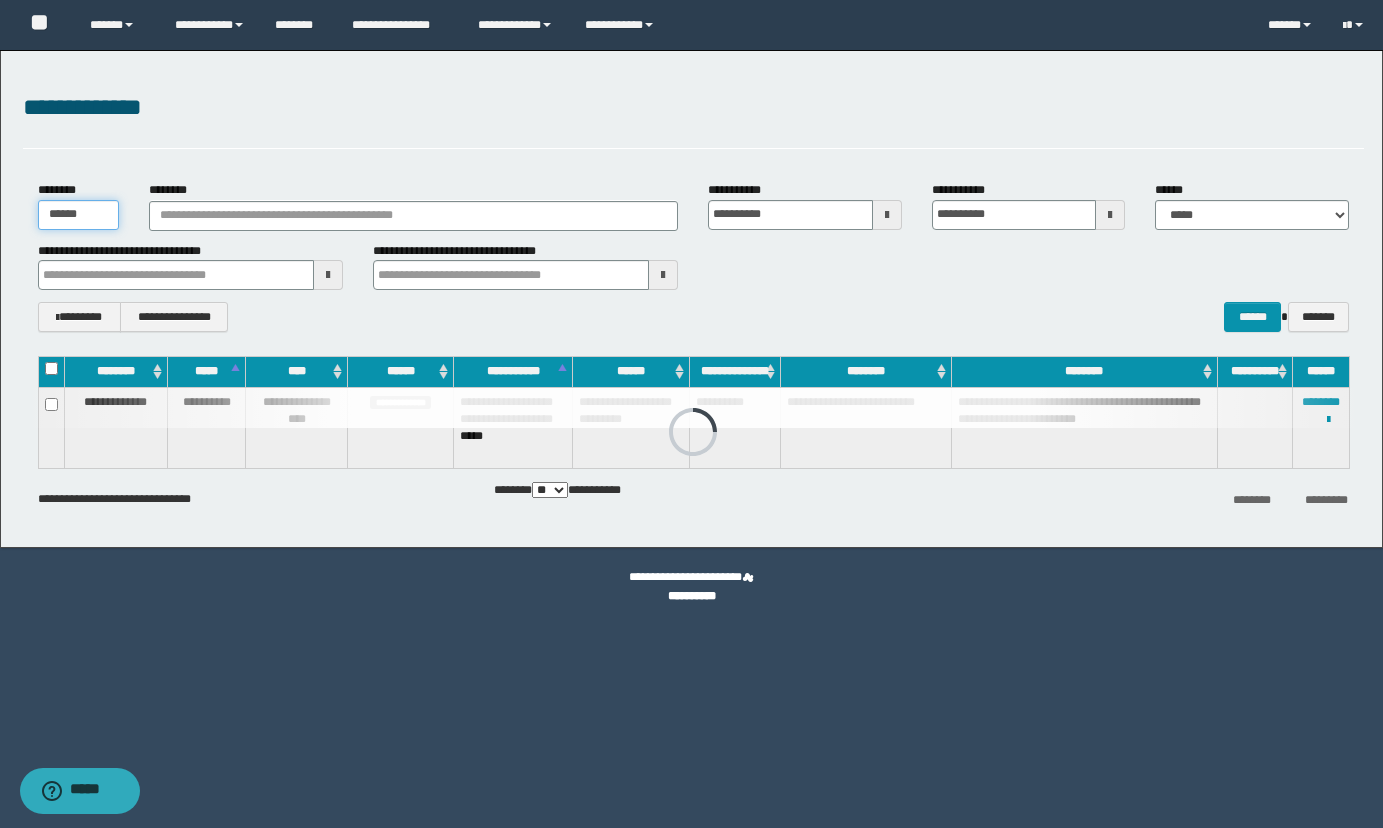 click on "******" at bounding box center (79, 215) 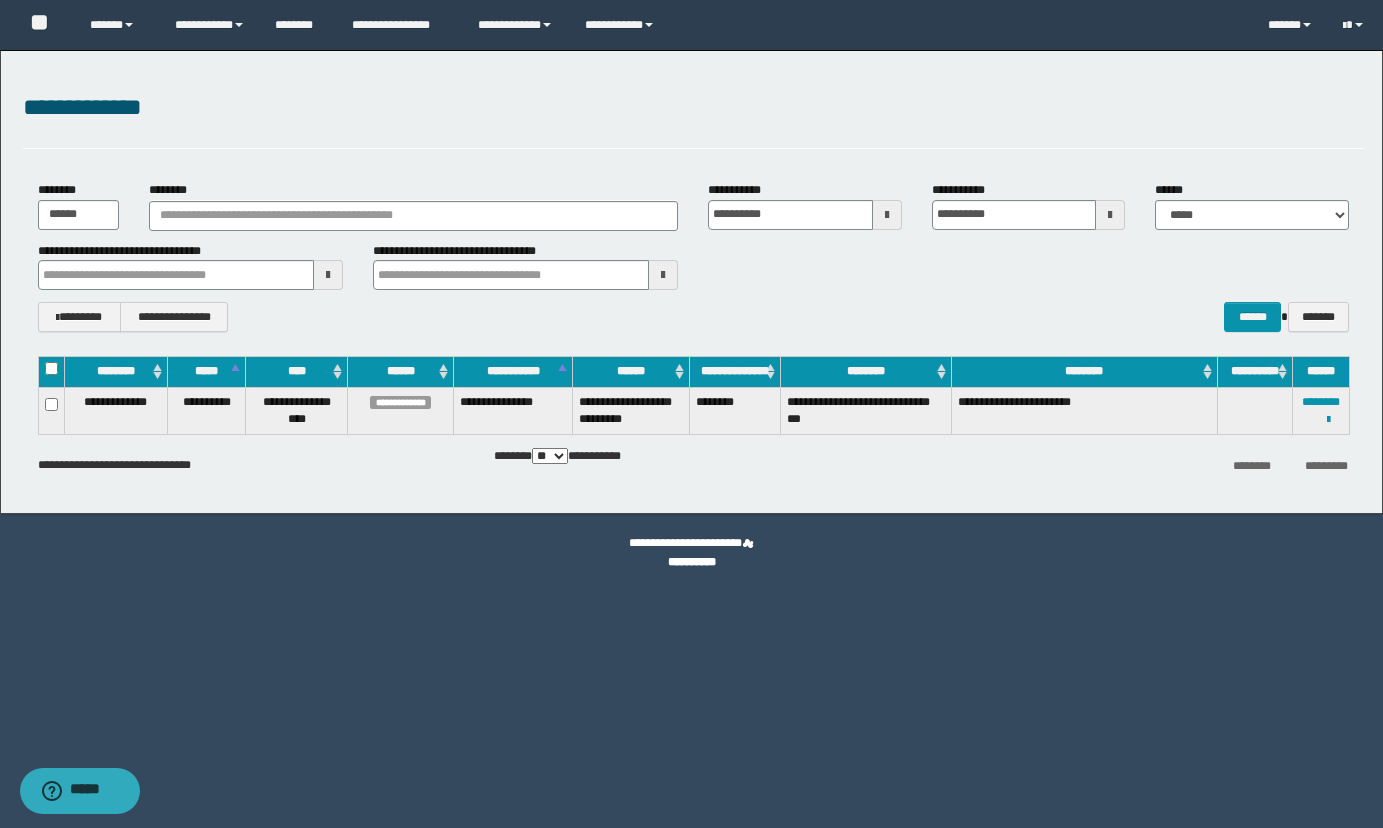 click on "**********" at bounding box center [1321, 410] 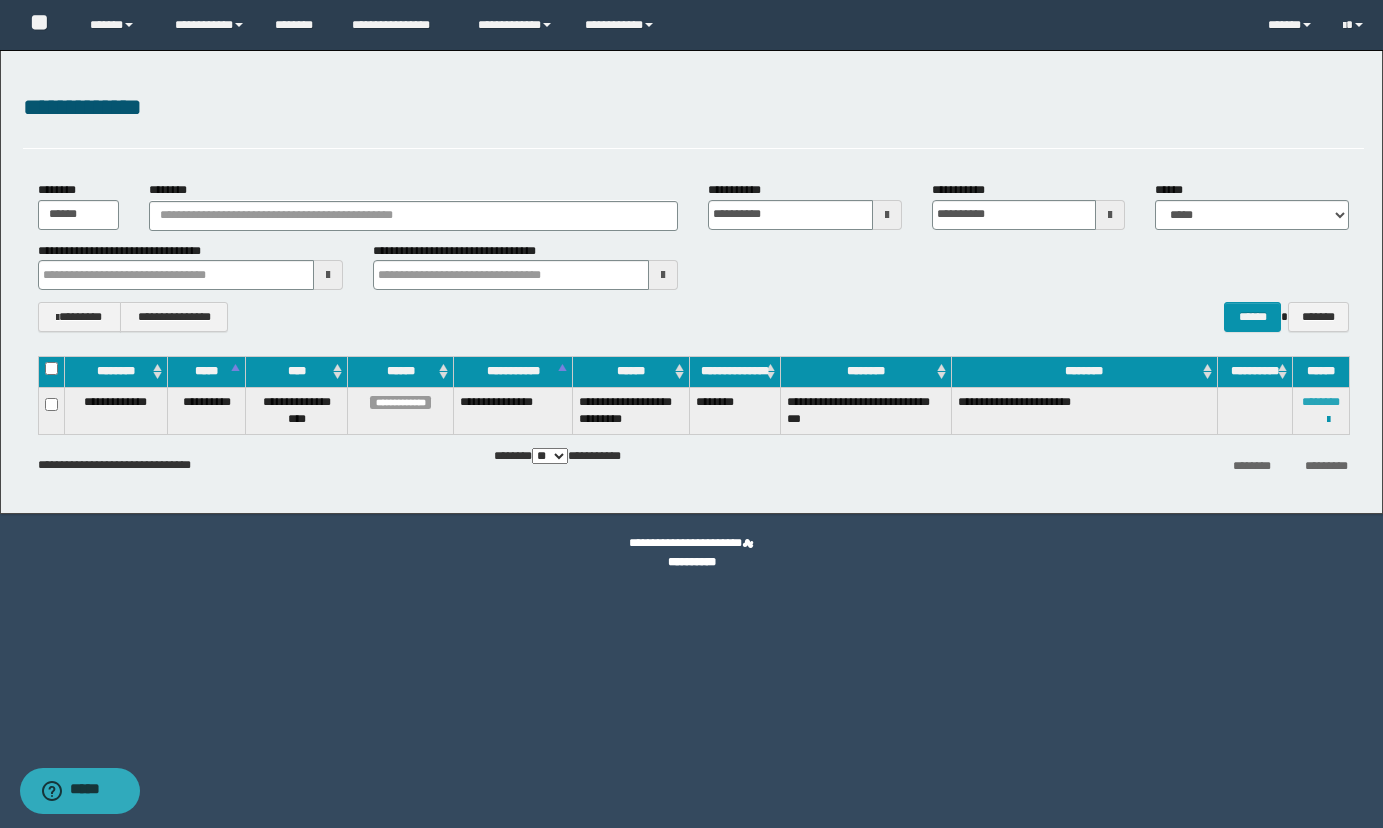 click on "********" at bounding box center [1321, 402] 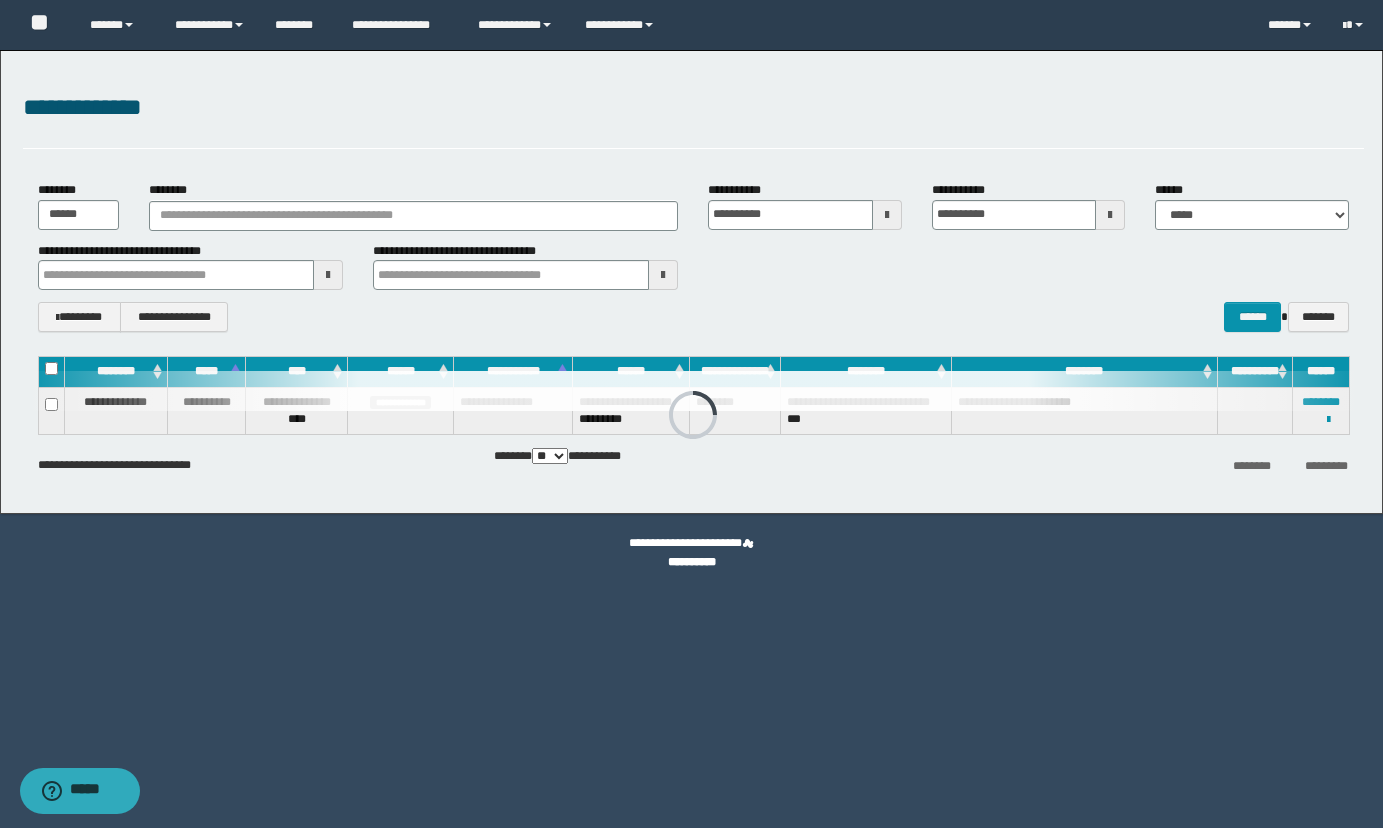click at bounding box center (693, 391) 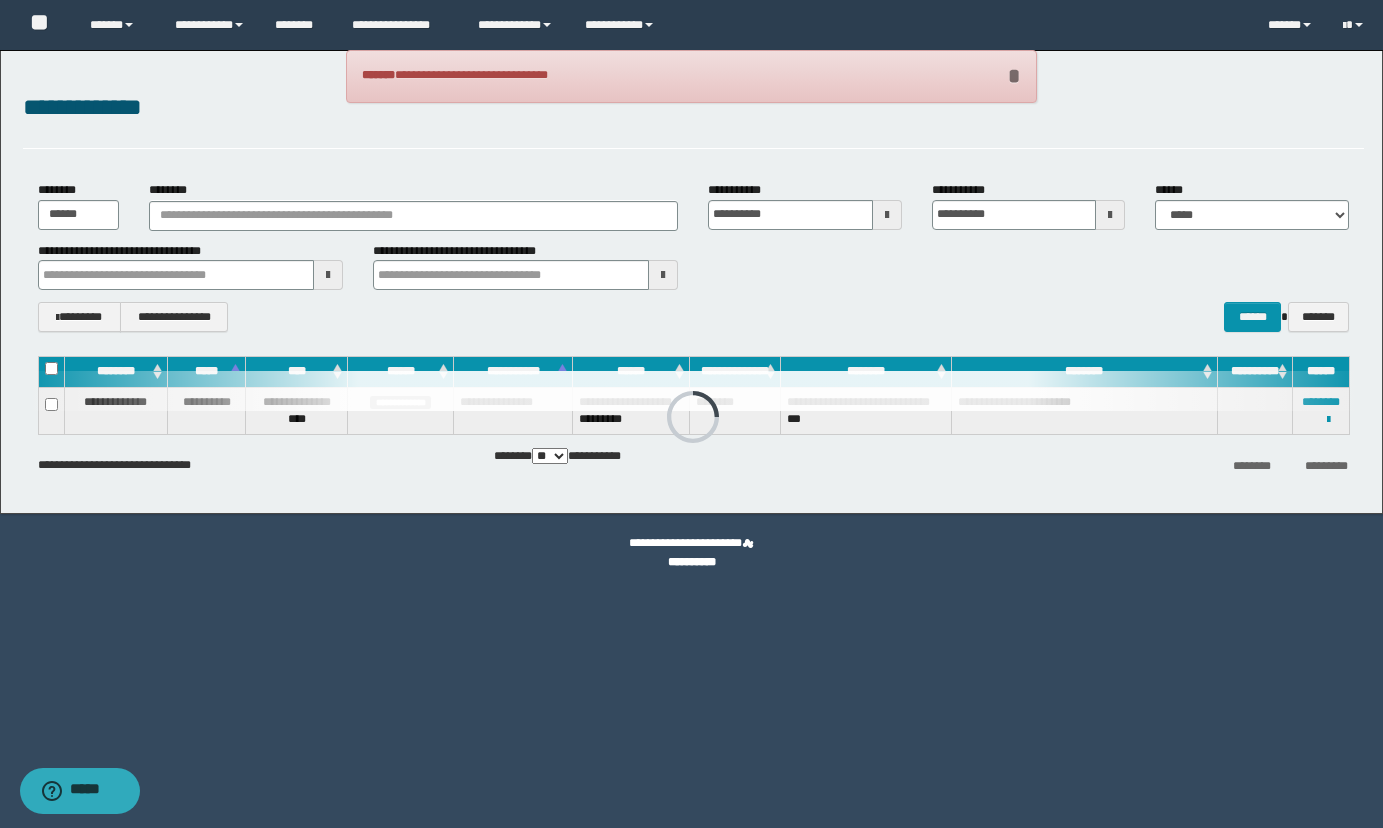 click on "*" at bounding box center (1013, 76) 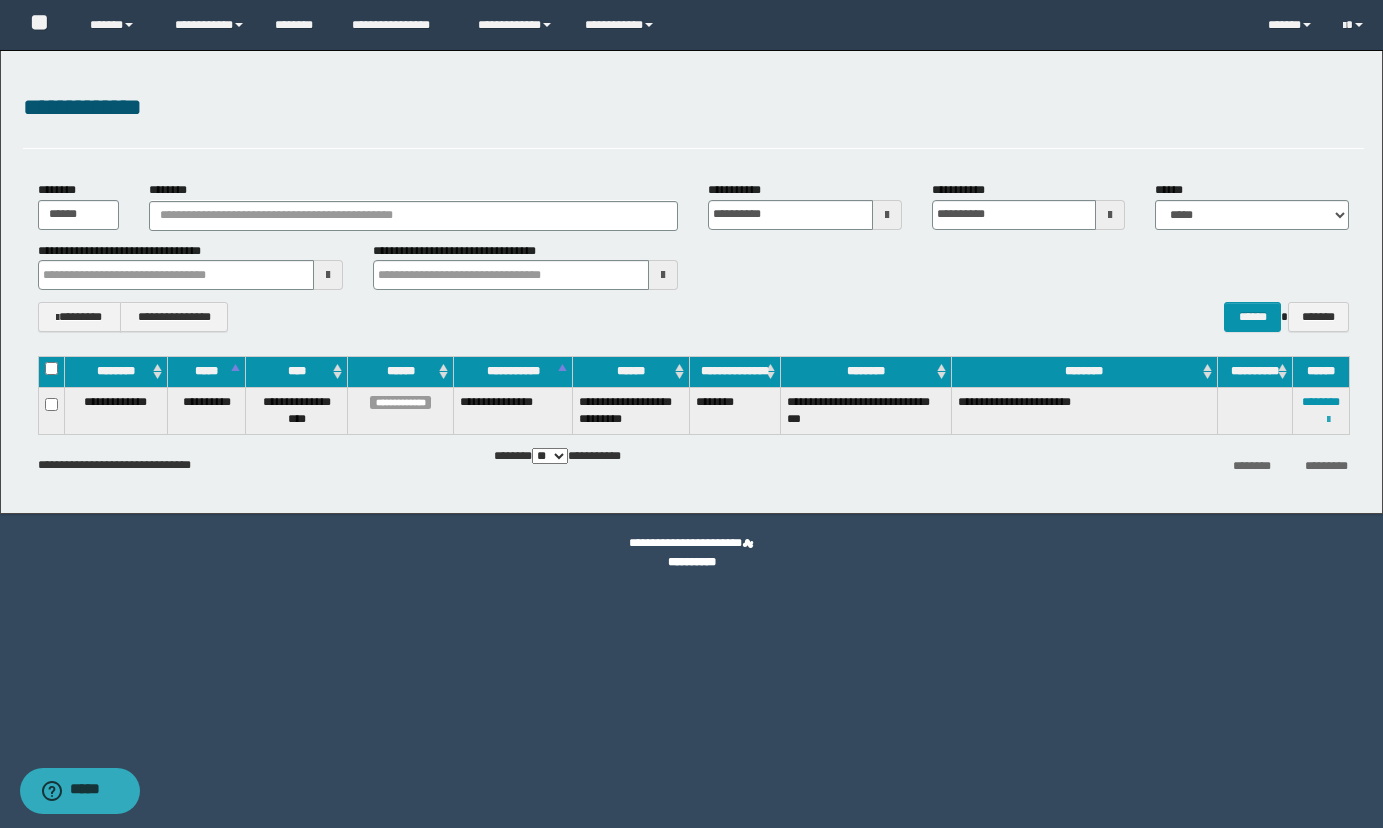click at bounding box center [1328, 419] 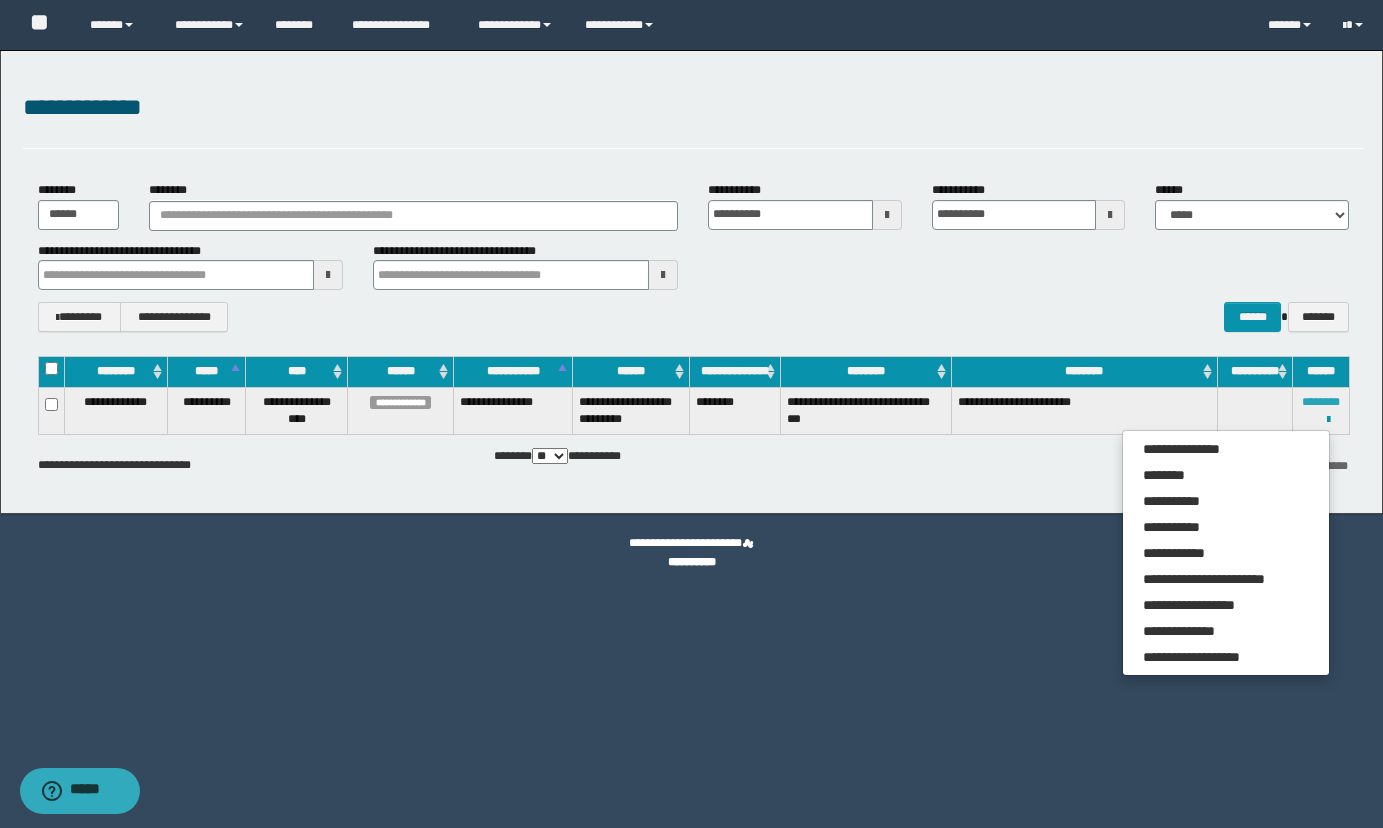 click on "********" at bounding box center [1321, 402] 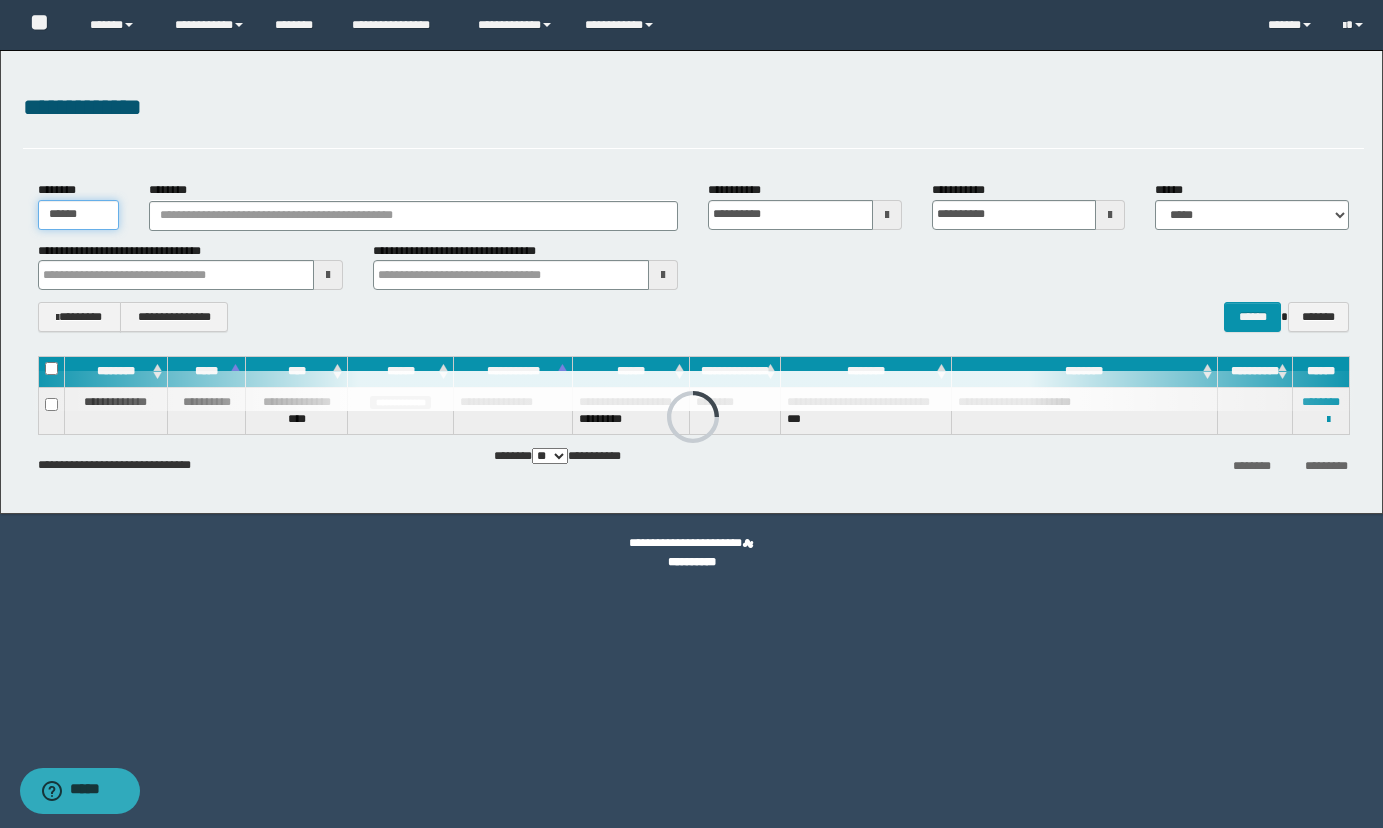 click on "******" at bounding box center (79, 215) 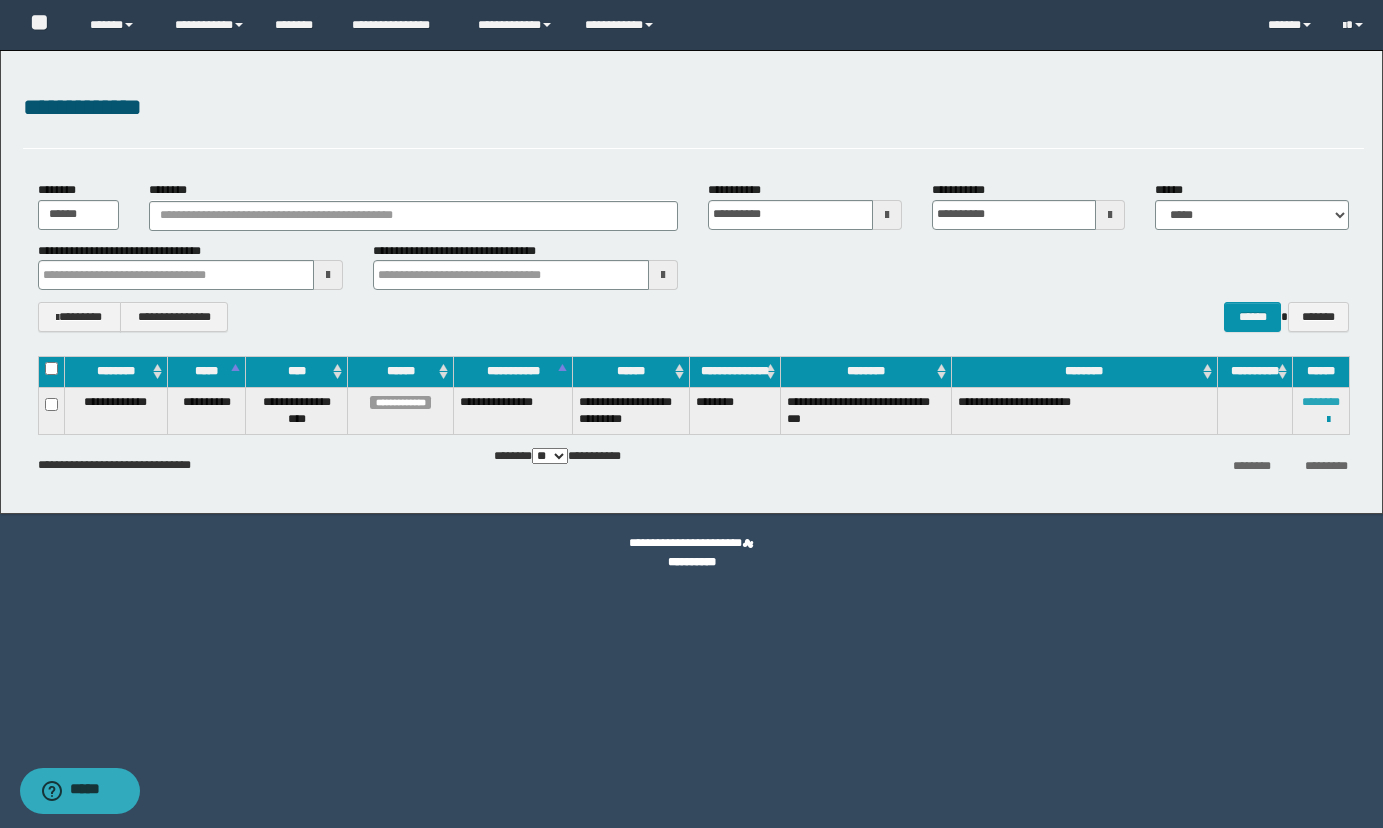 click on "********" at bounding box center [1321, 402] 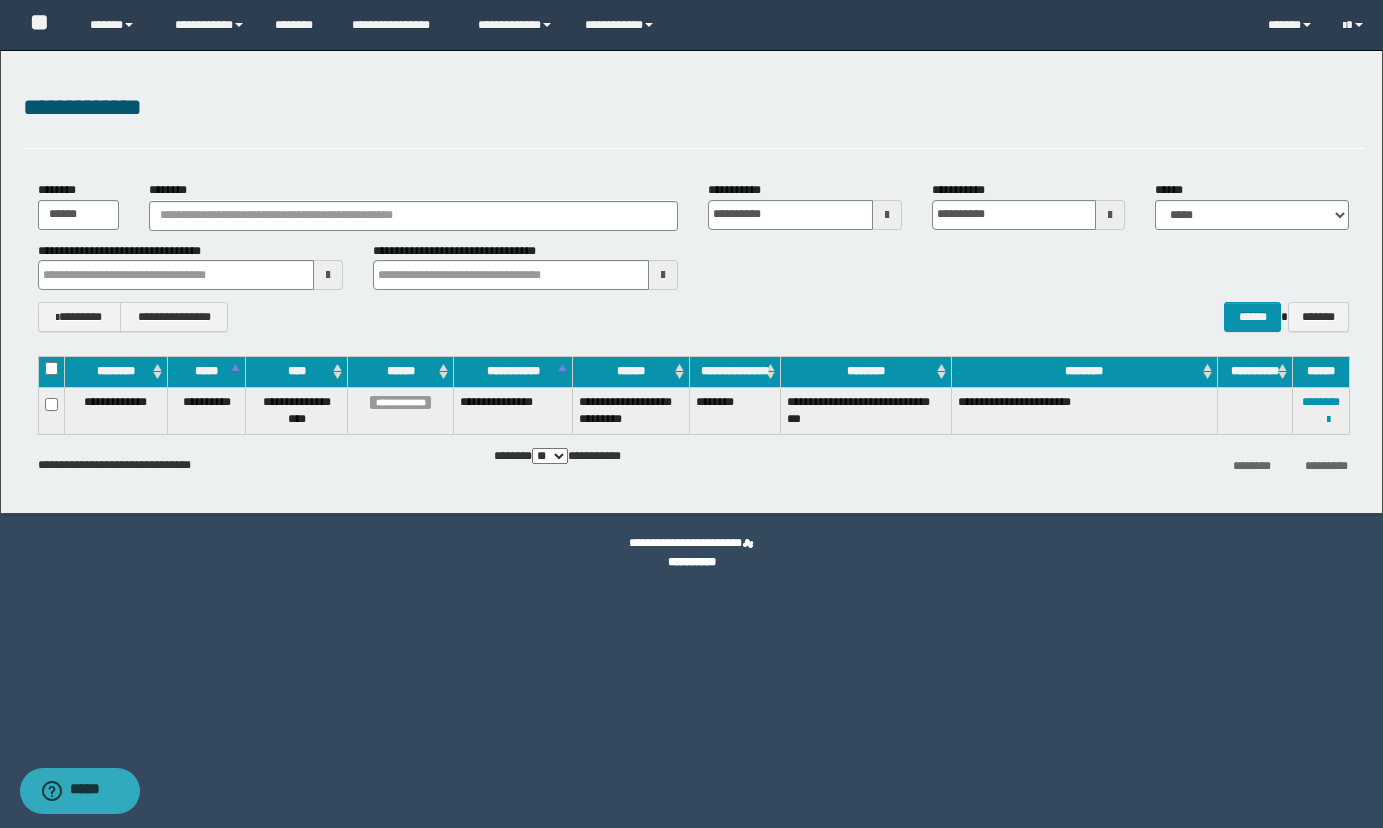 click on "**********" at bounding box center (691, 282) 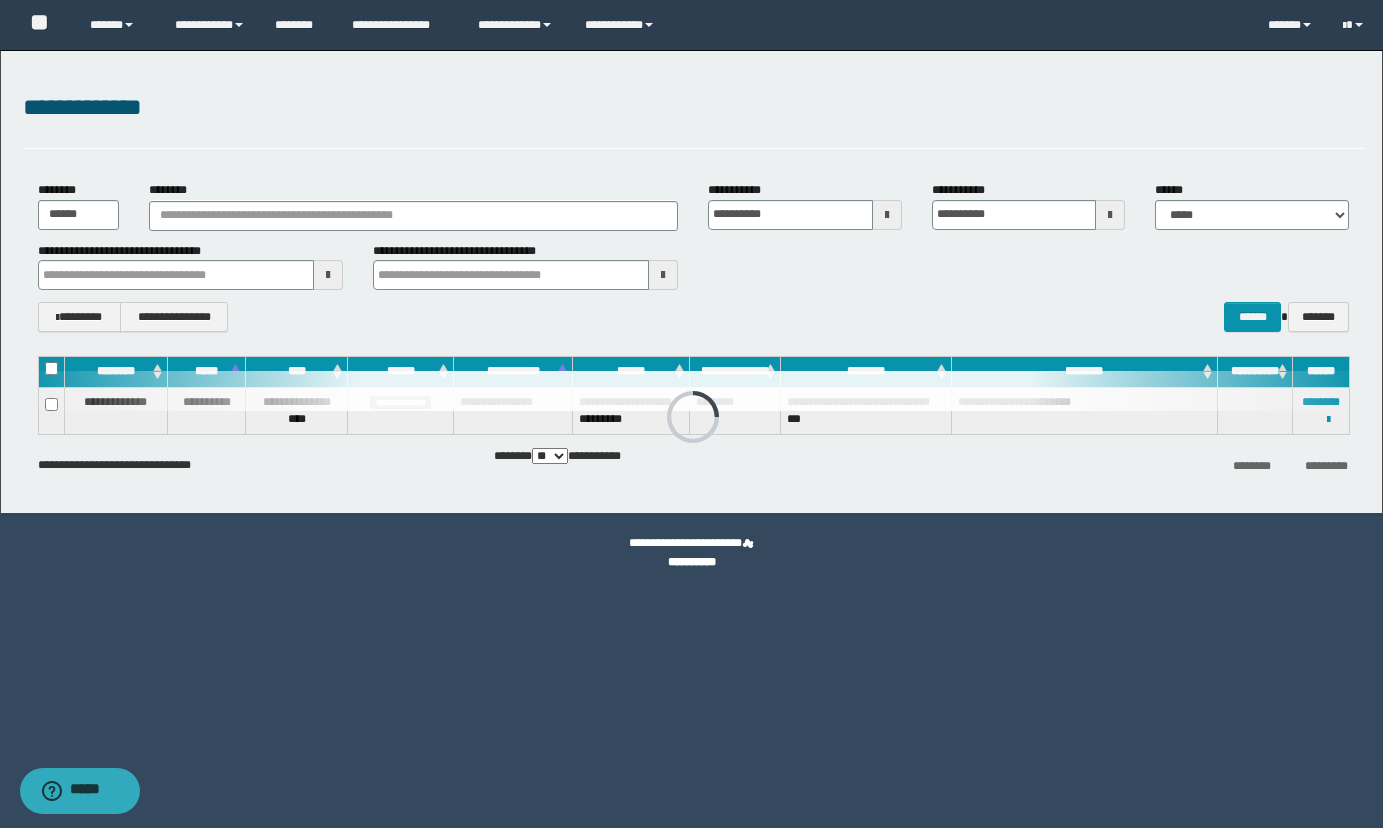 drag, startPoint x: 138, startPoint y: 238, endPoint x: 91, endPoint y: 208, distance: 55.758408 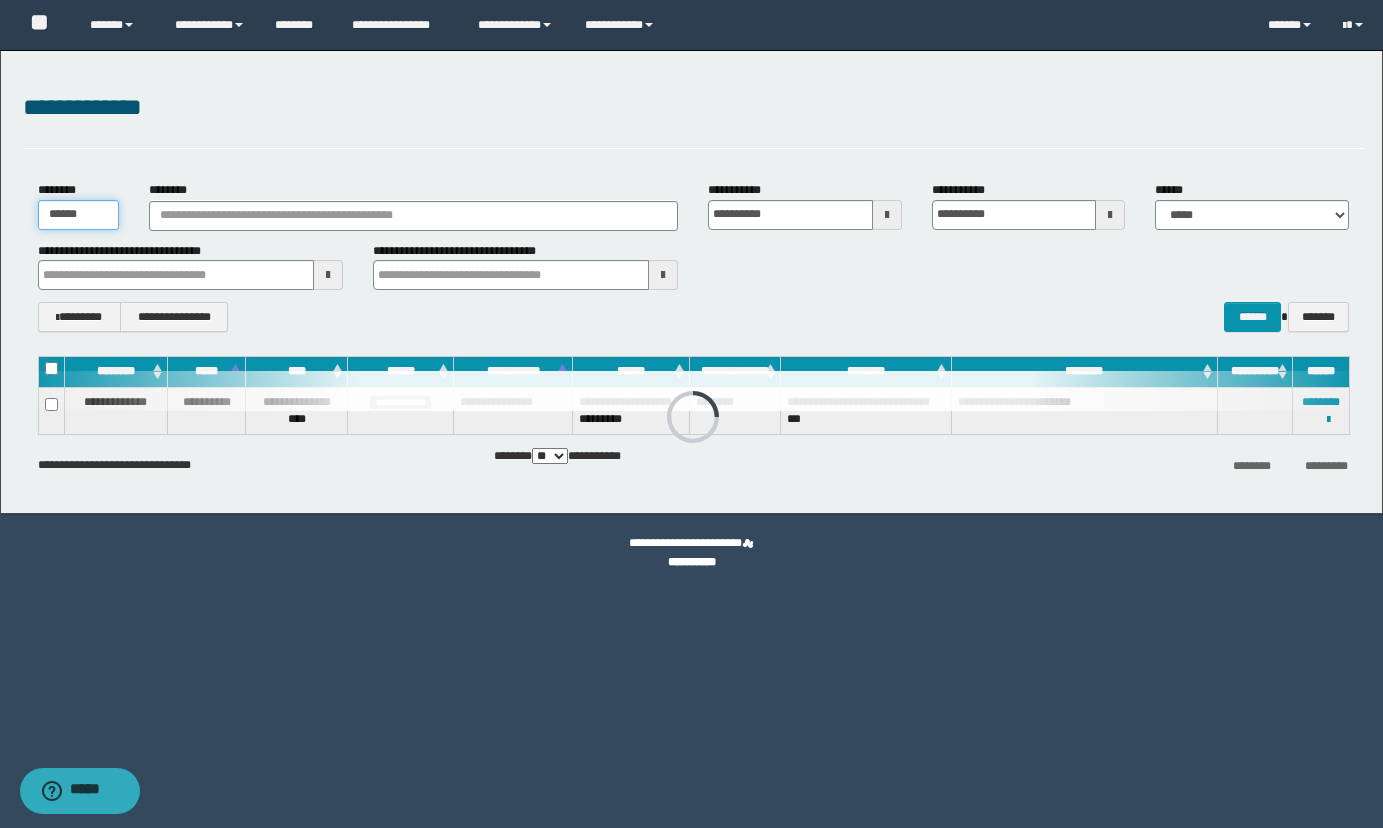 click on "******" at bounding box center [79, 215] 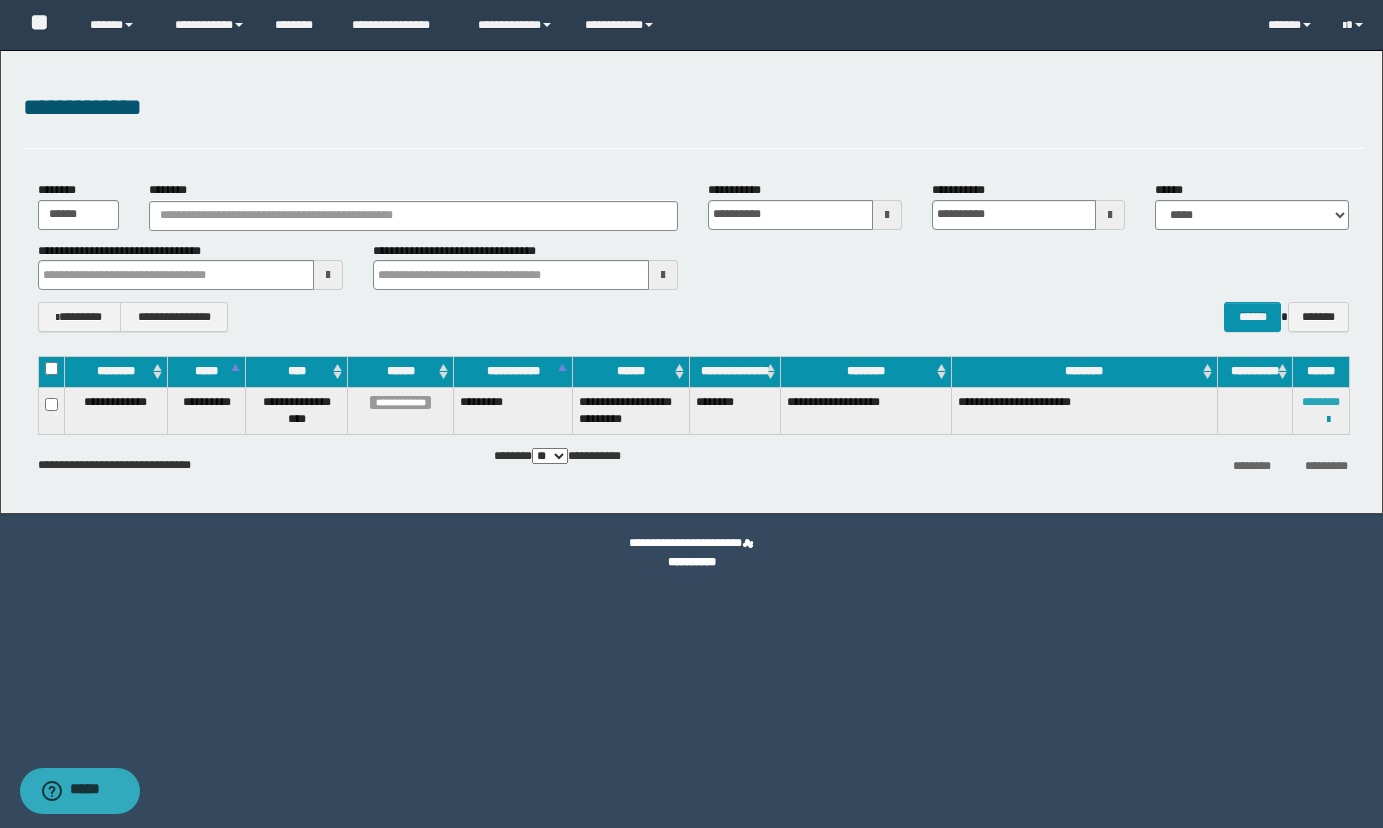 click on "********" at bounding box center (1321, 402) 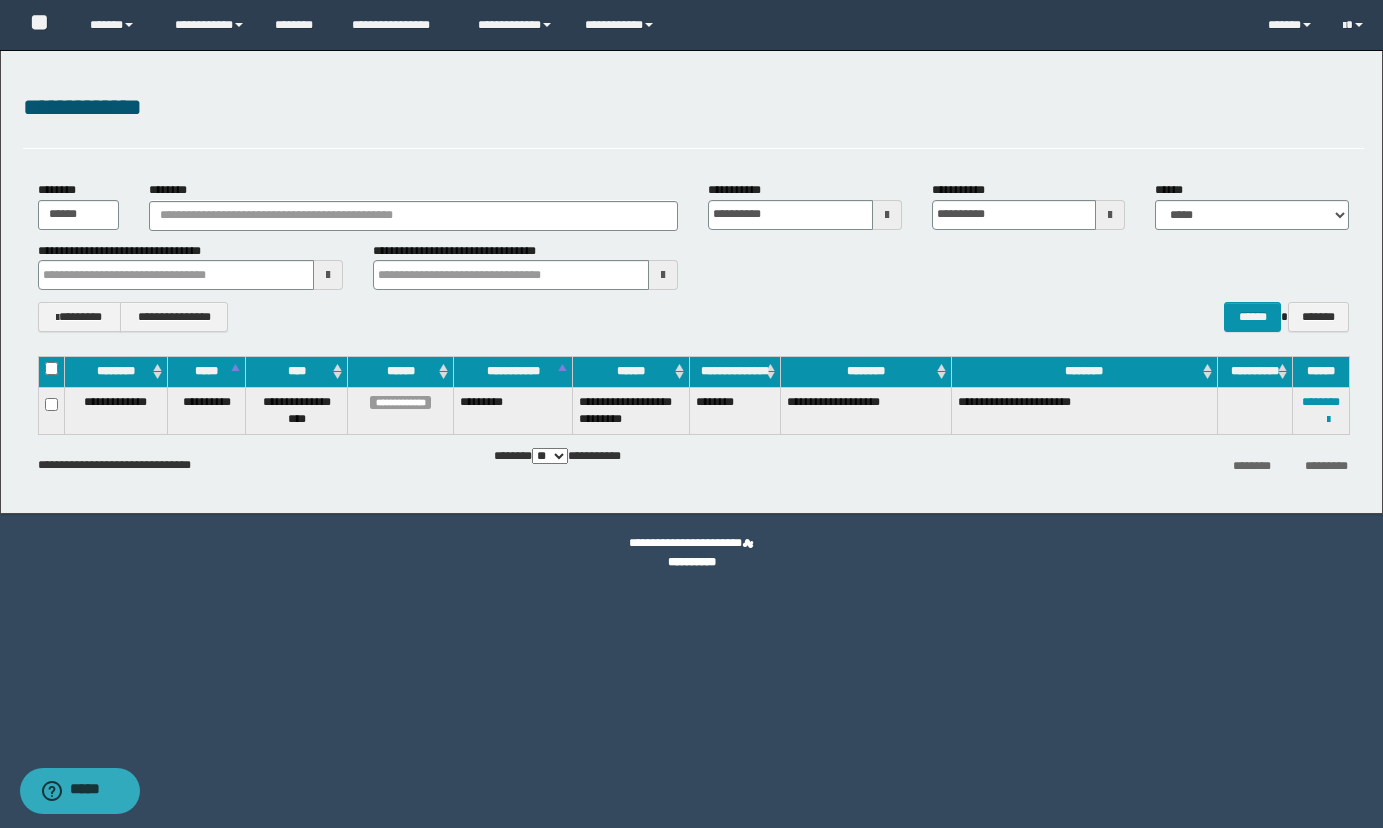 click on "**********" at bounding box center [691, 282] 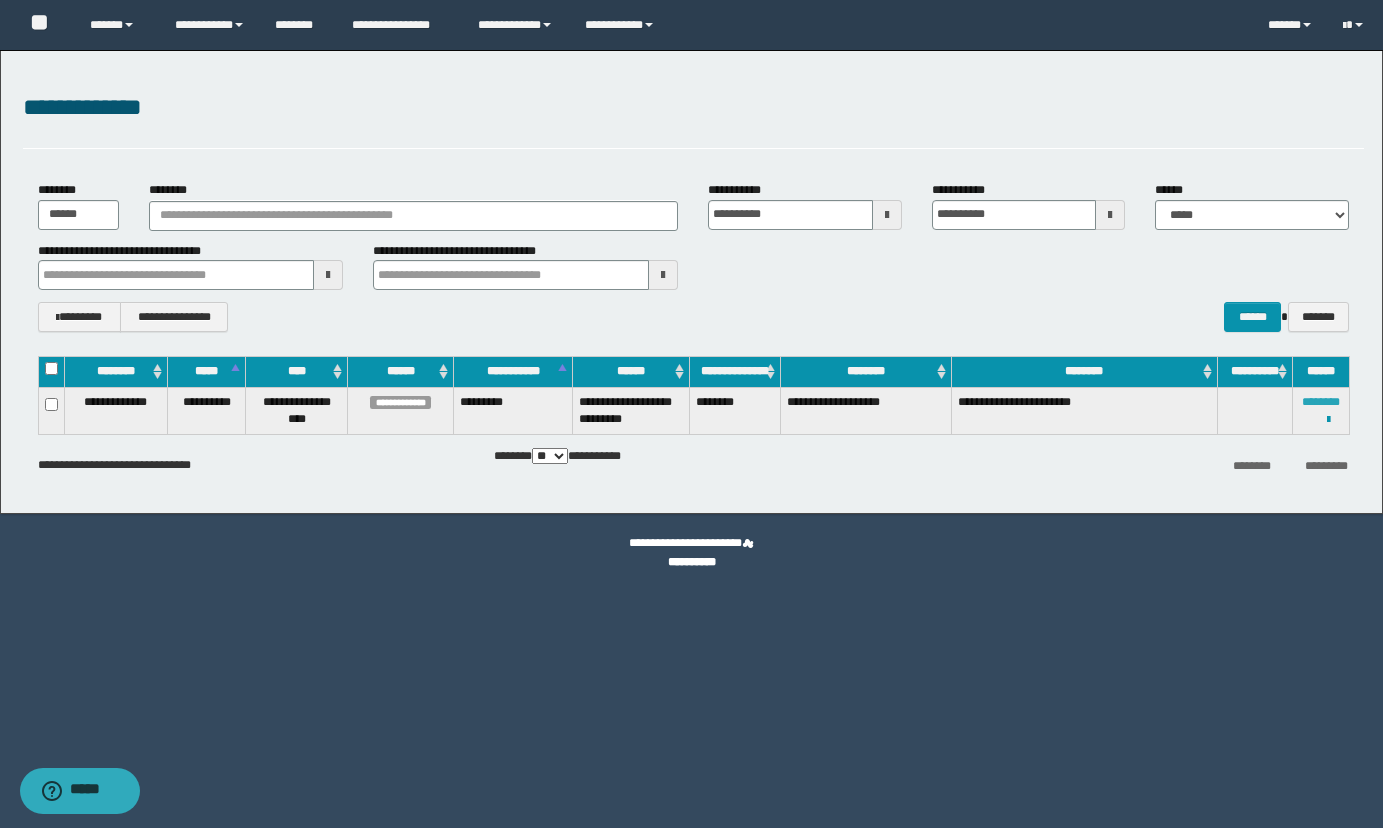 click on "********" at bounding box center [1321, 402] 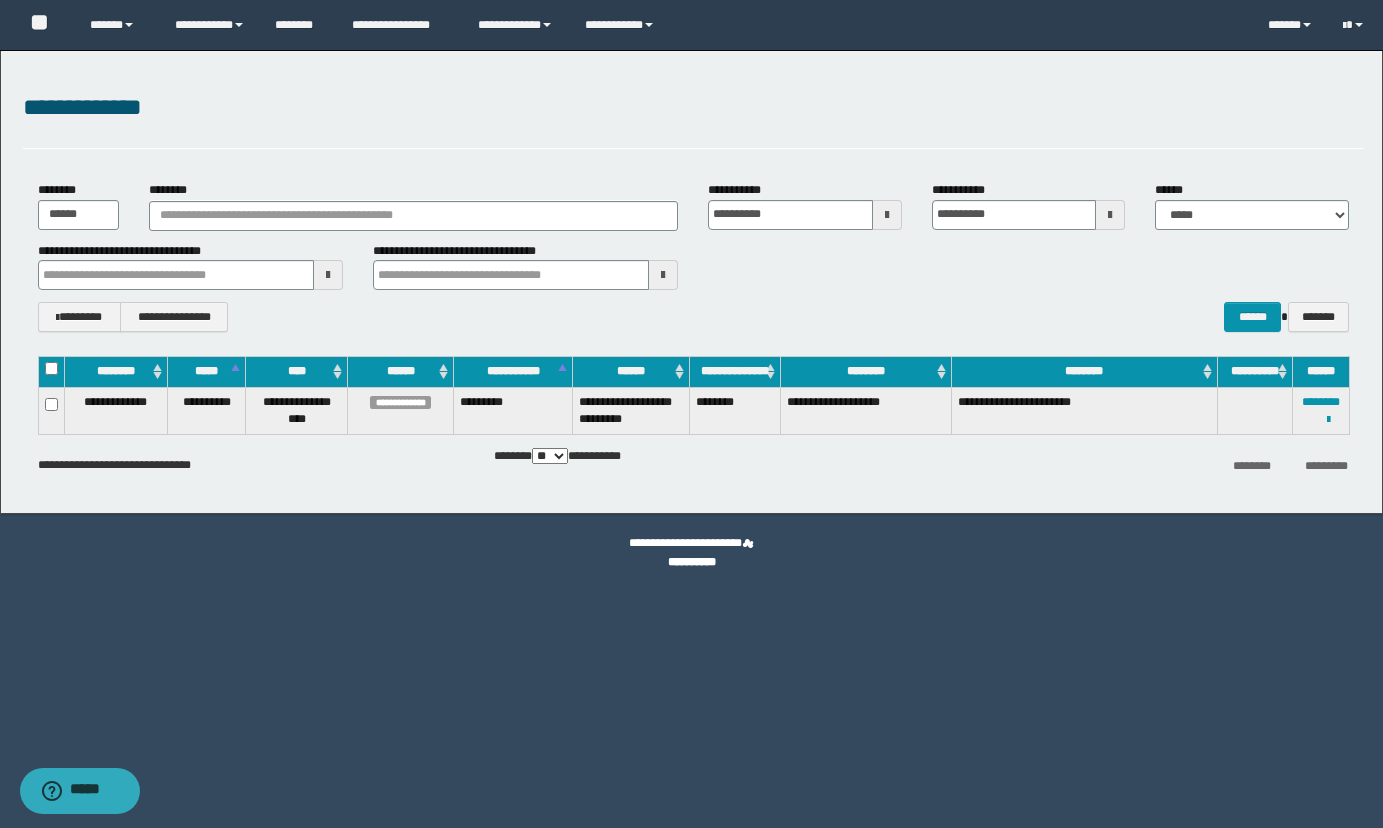 click on "**********" at bounding box center [693, 257] 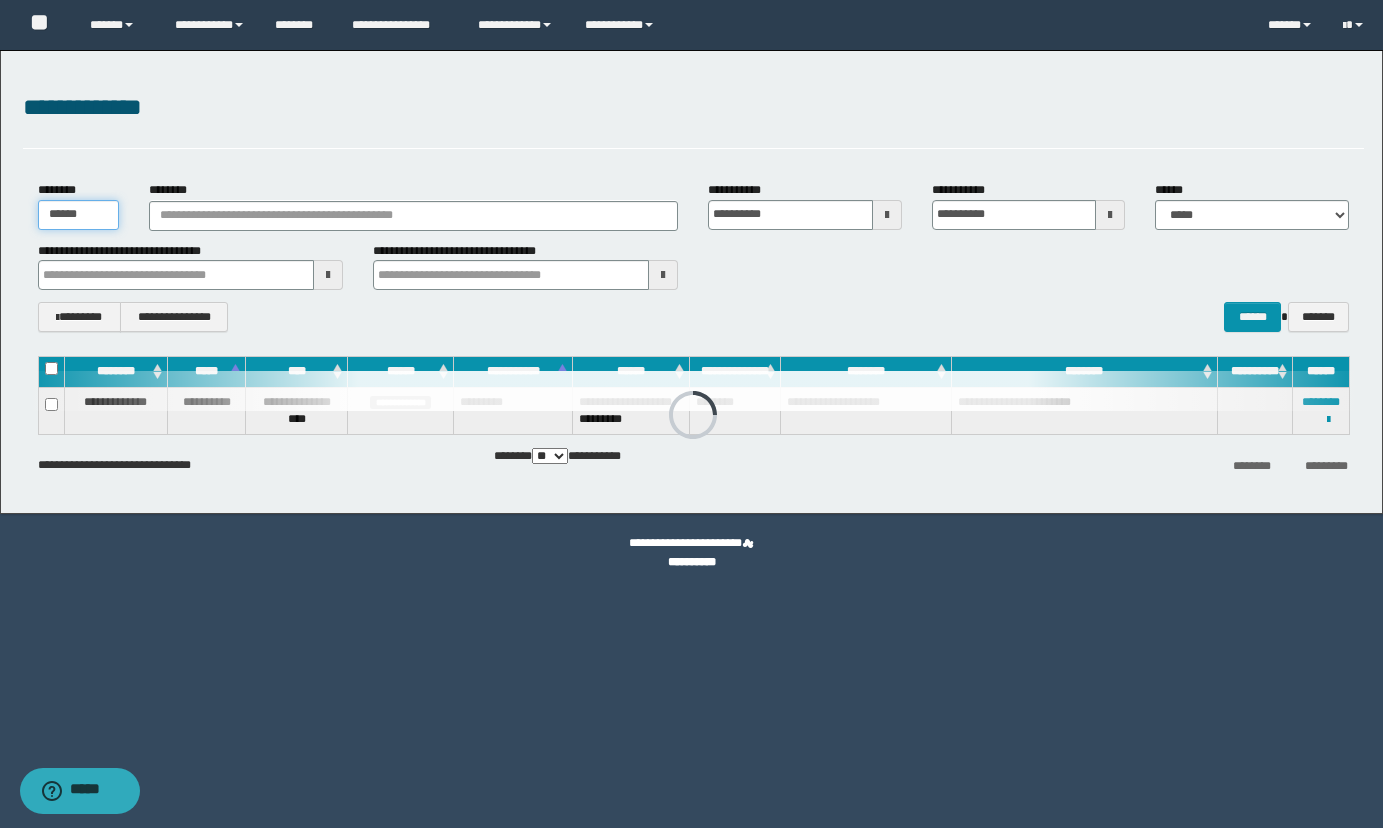 click on "******" at bounding box center (79, 215) 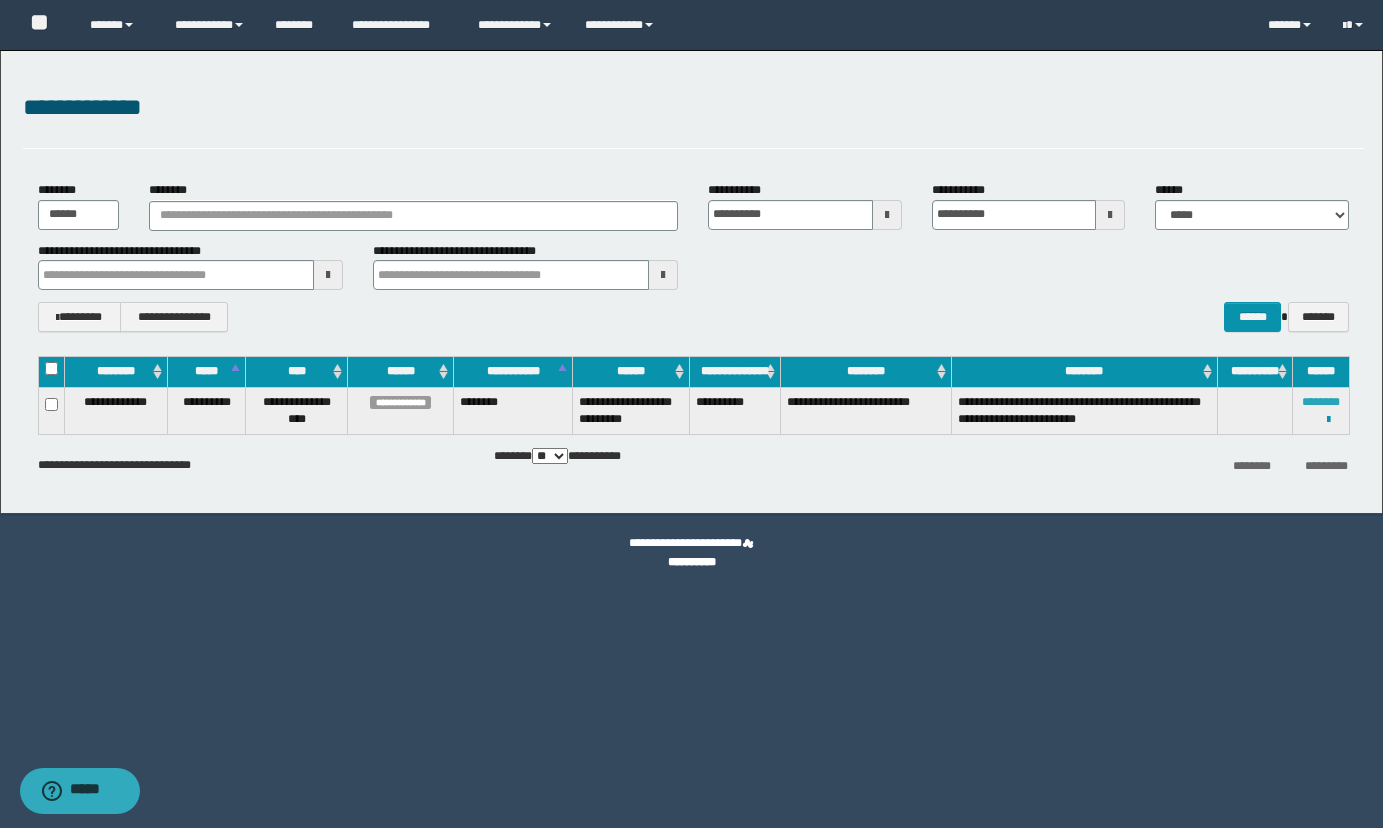 click on "********" at bounding box center [1321, 402] 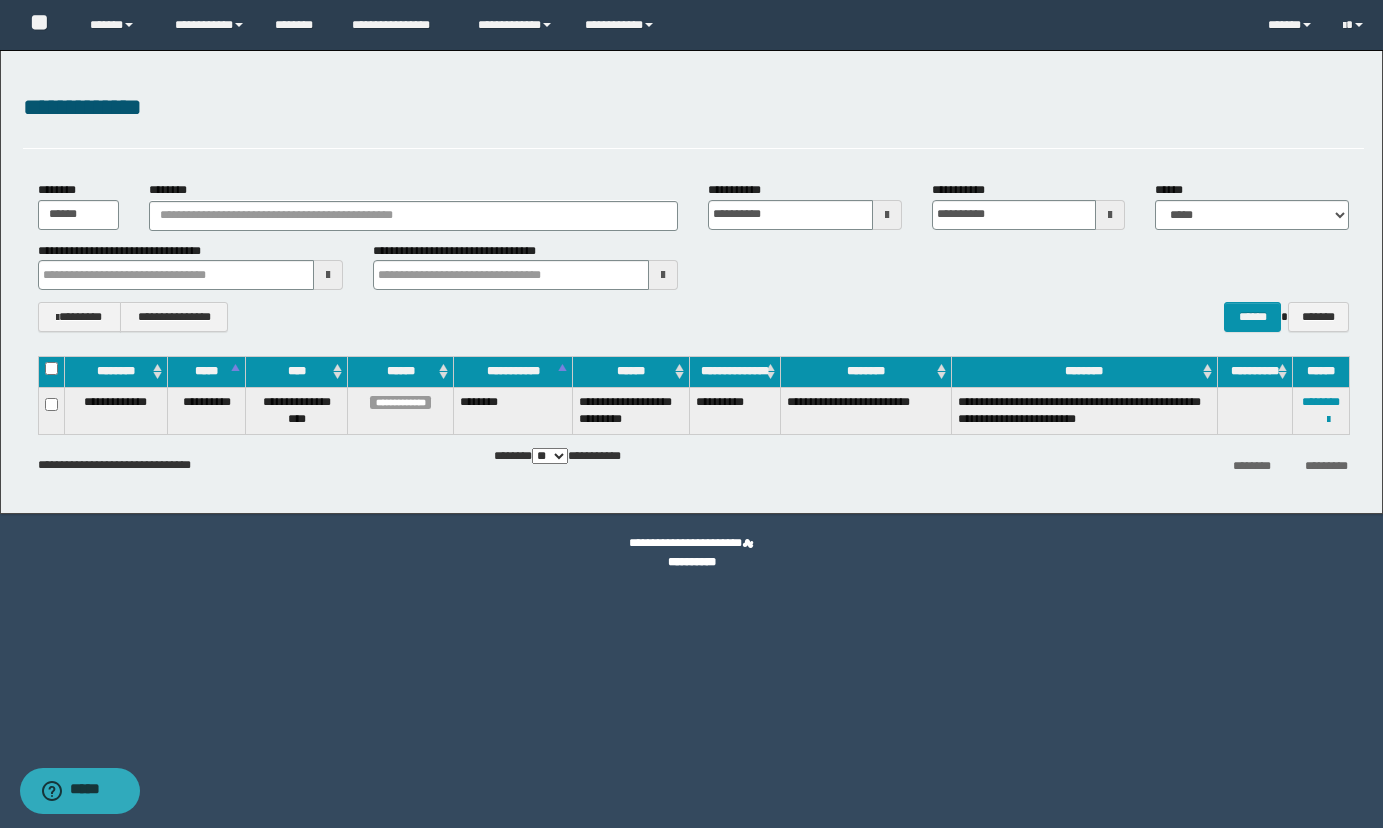 click on "**********" at bounding box center [691, 282] 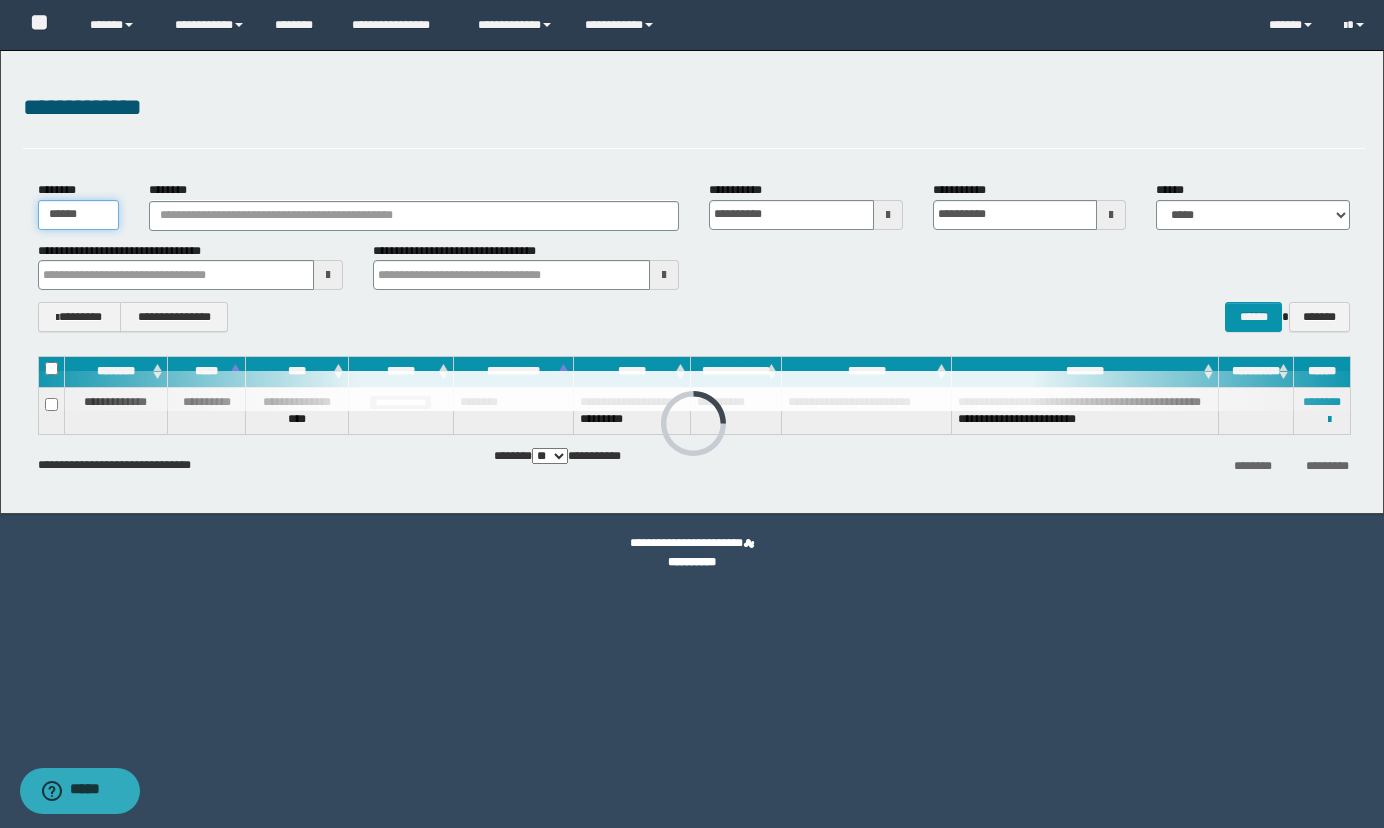 drag, startPoint x: 100, startPoint y: 227, endPoint x: 109, endPoint y: 235, distance: 12.0415945 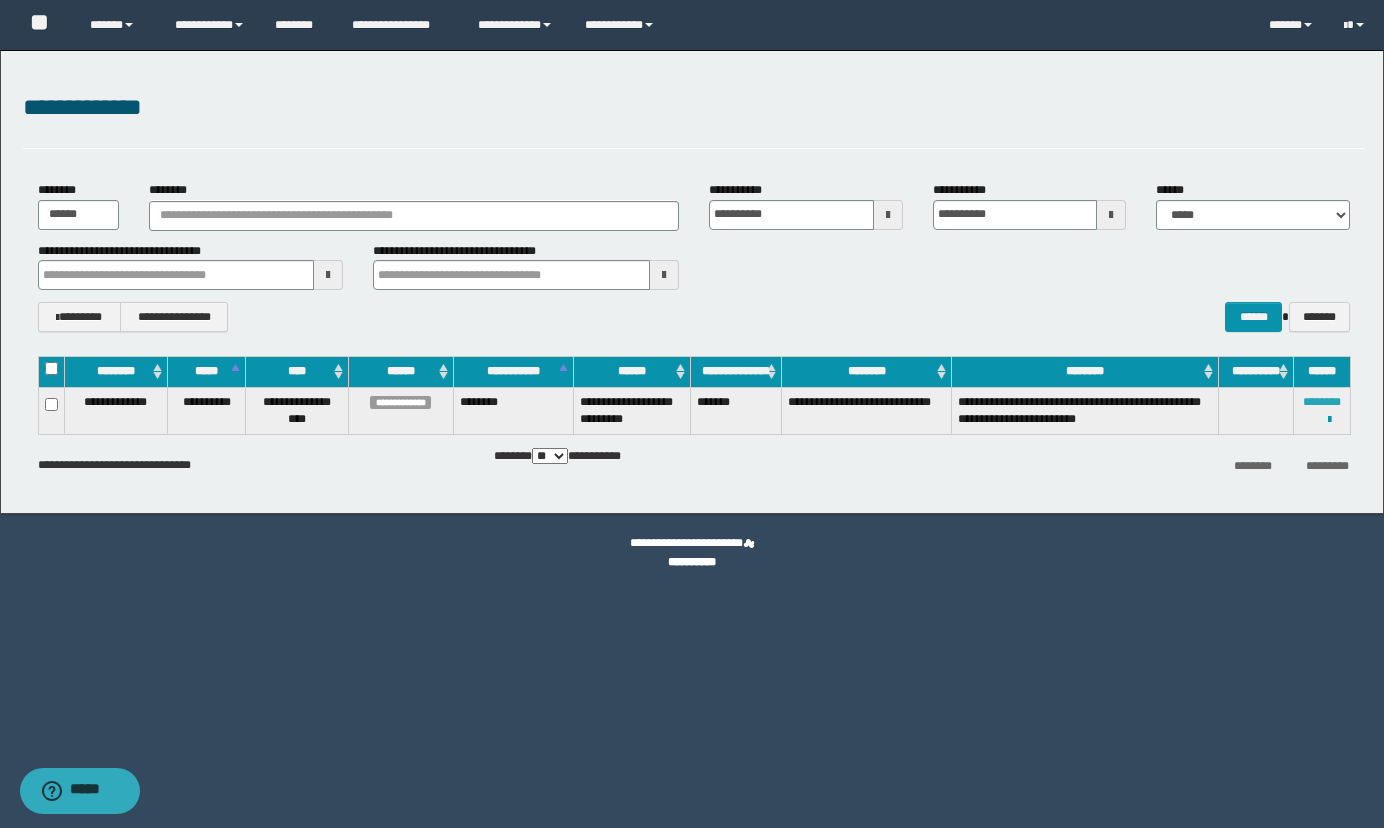 click on "********" at bounding box center [1322, 402] 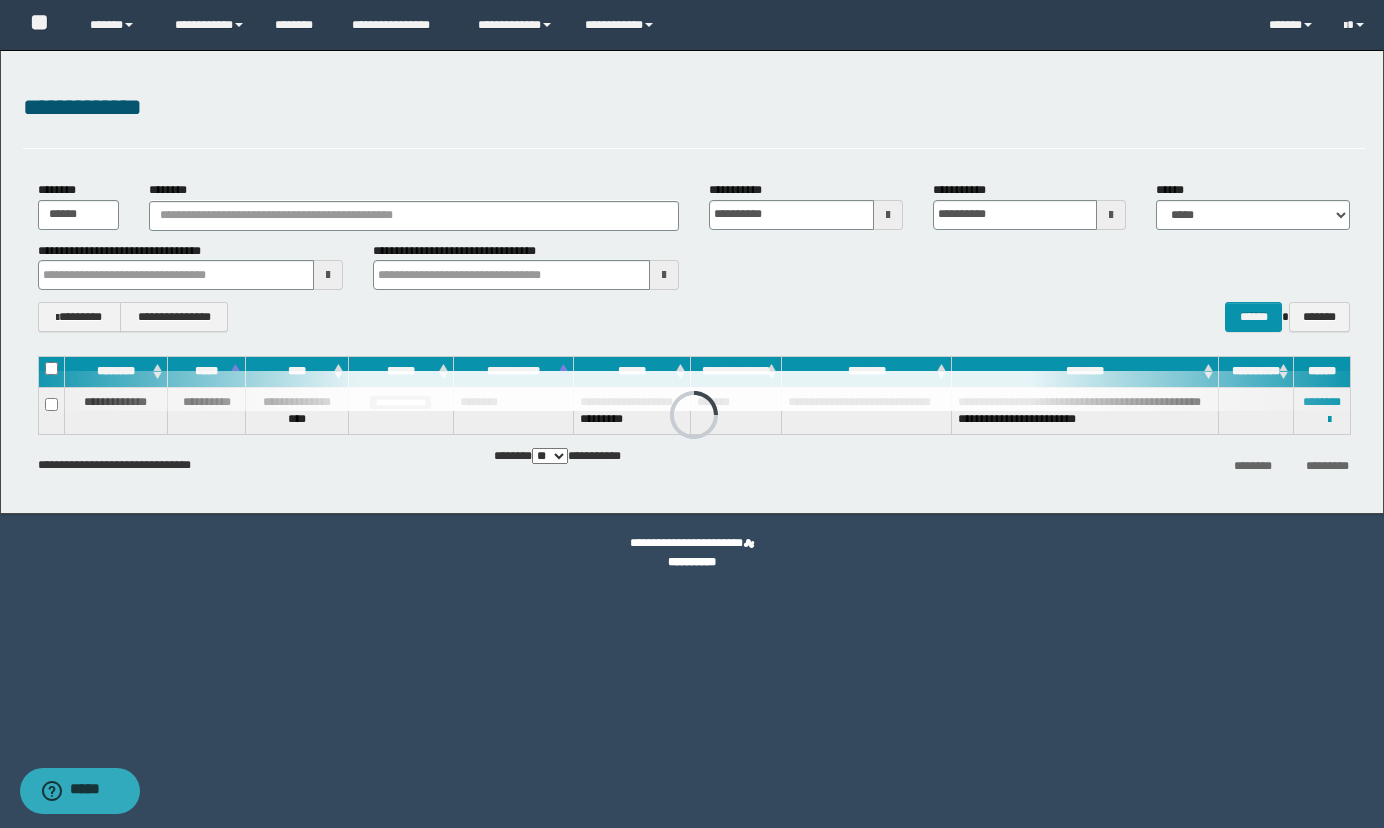 click on "********
******" at bounding box center (79, 205) 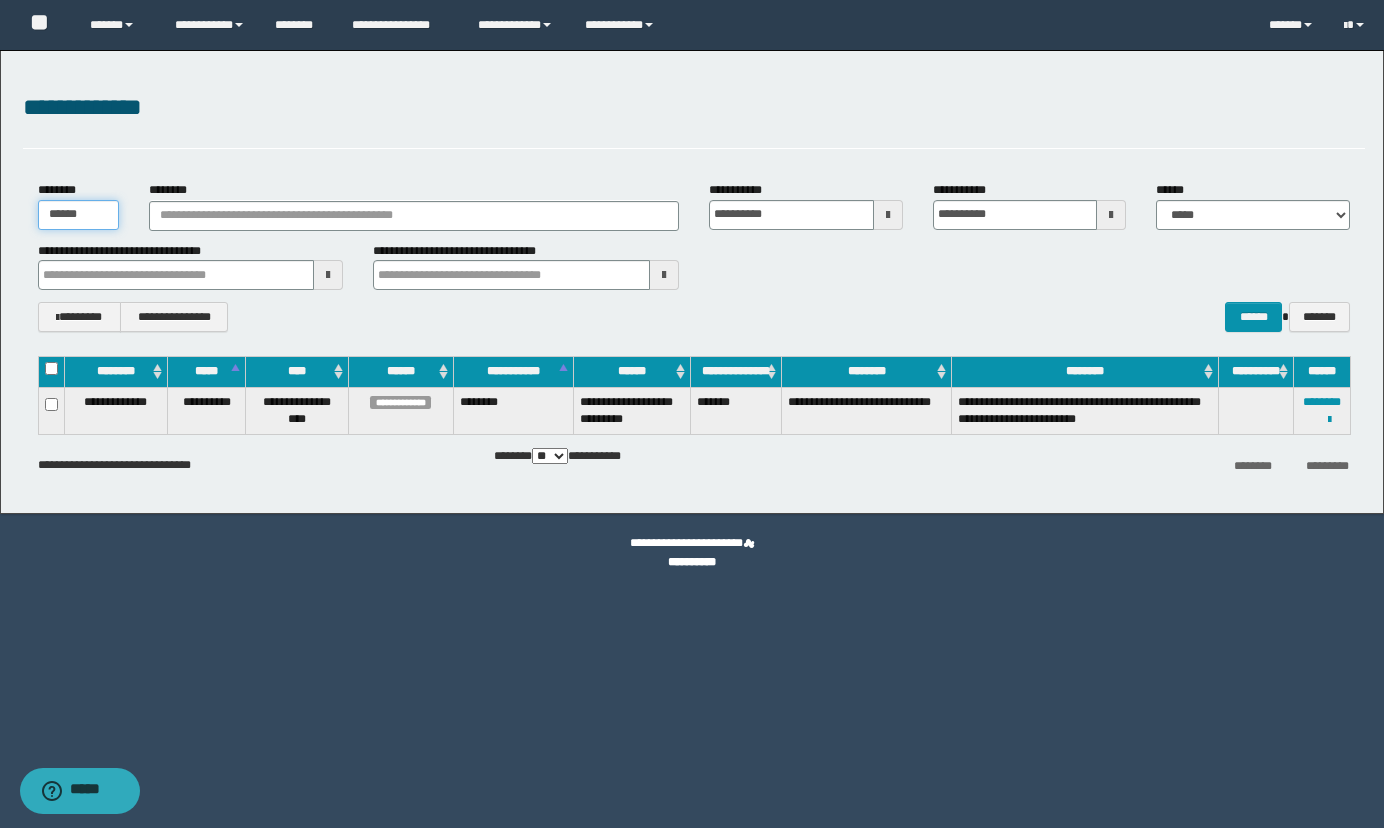 click on "******" at bounding box center (79, 215) 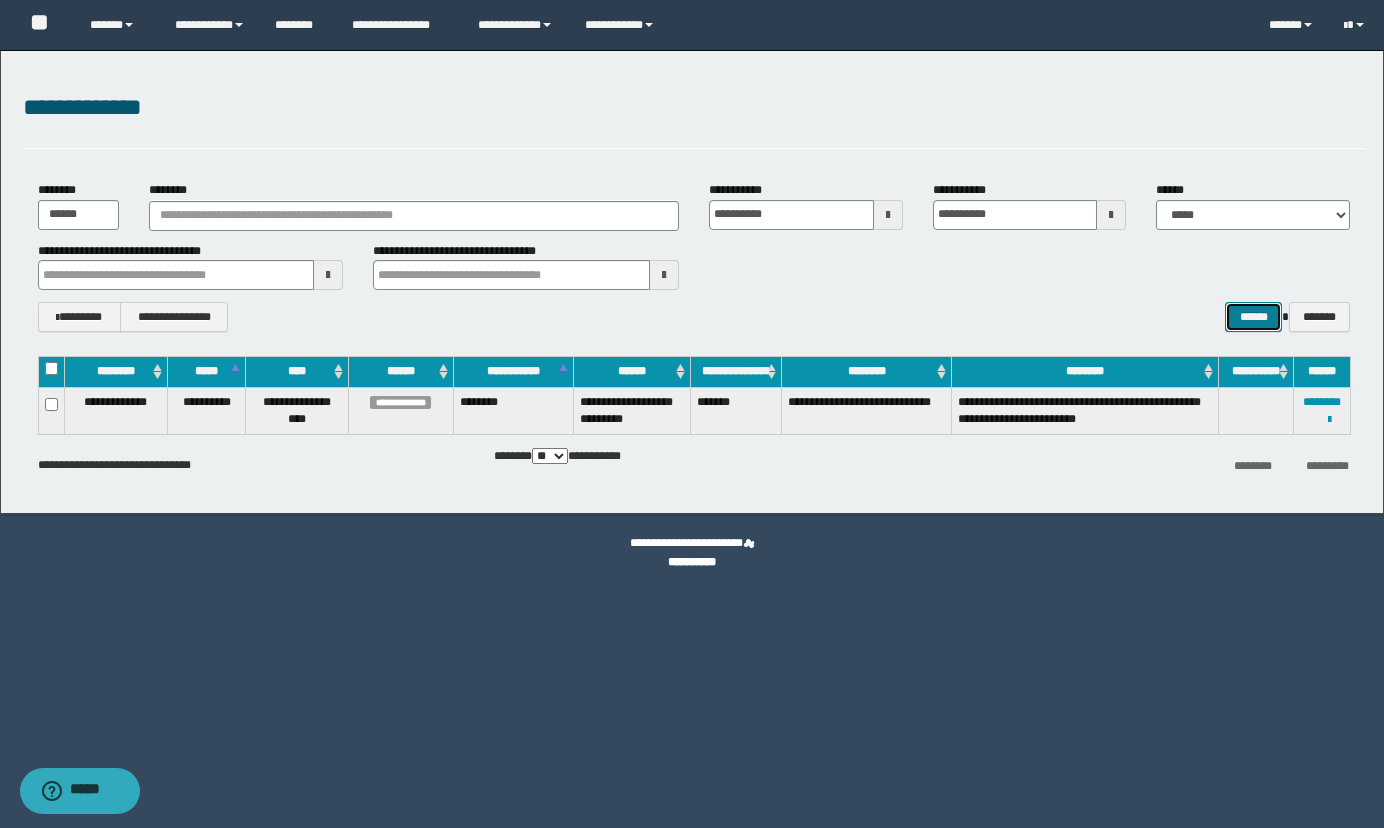 click on "******" at bounding box center [1253, 317] 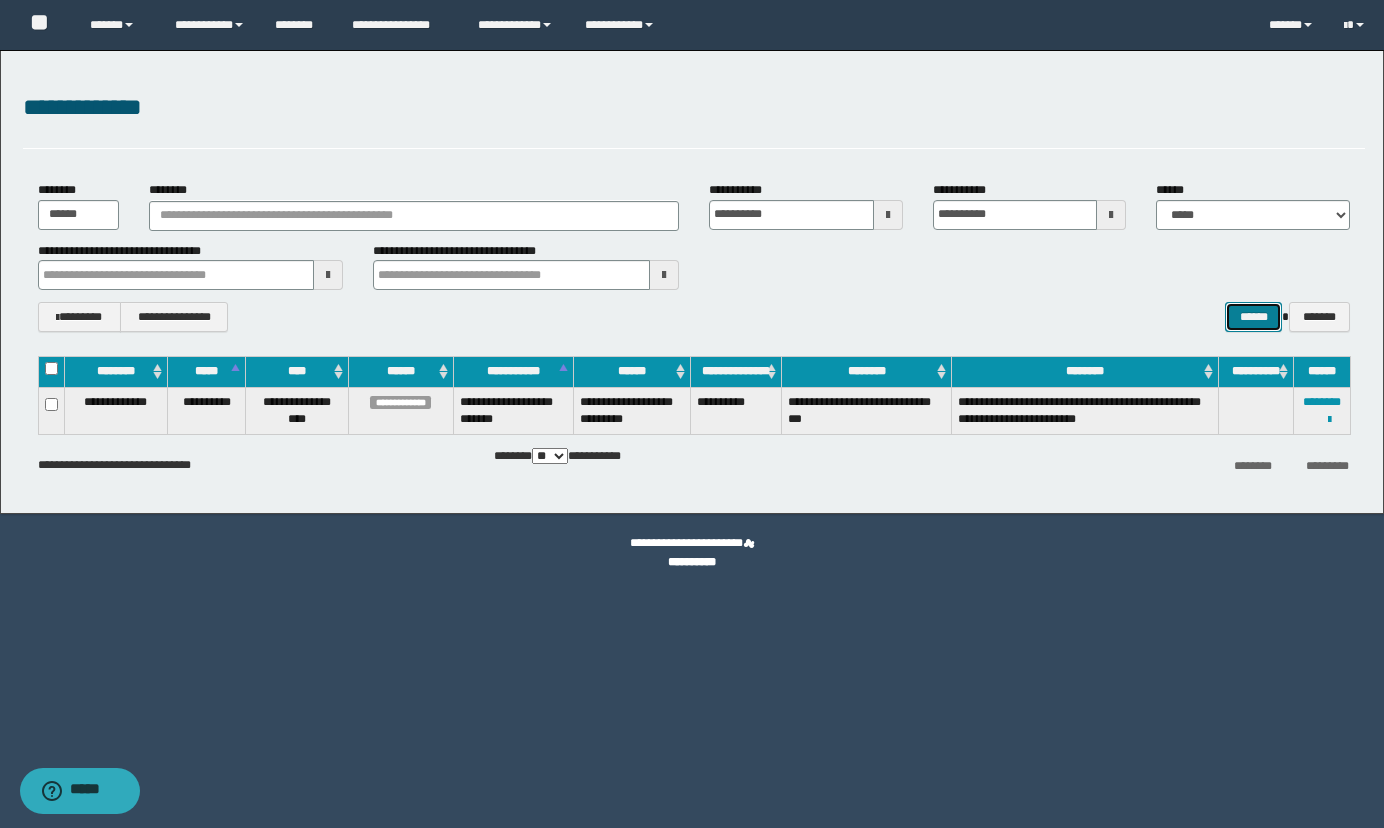 click on "******" at bounding box center [1253, 317] 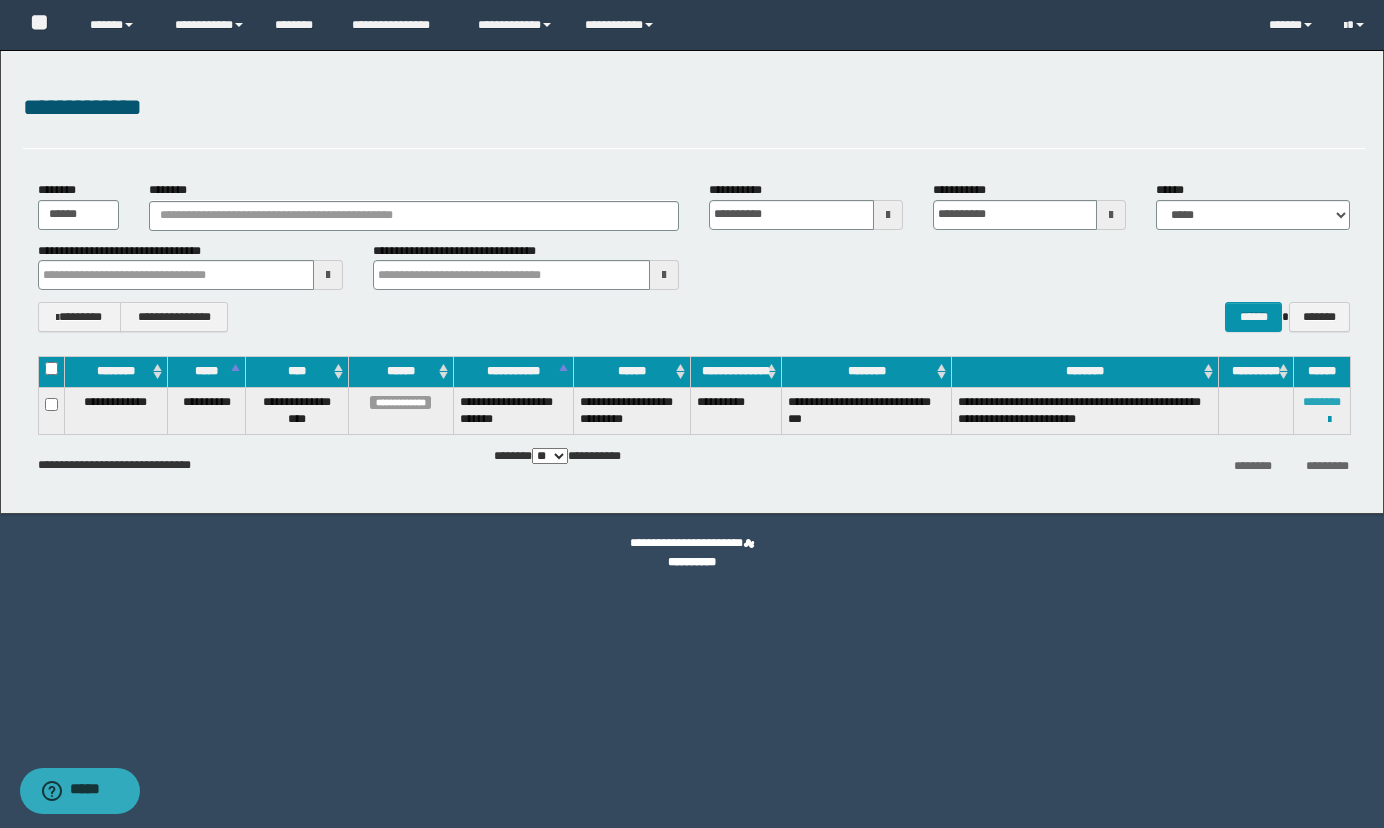 click on "********" at bounding box center [1322, 402] 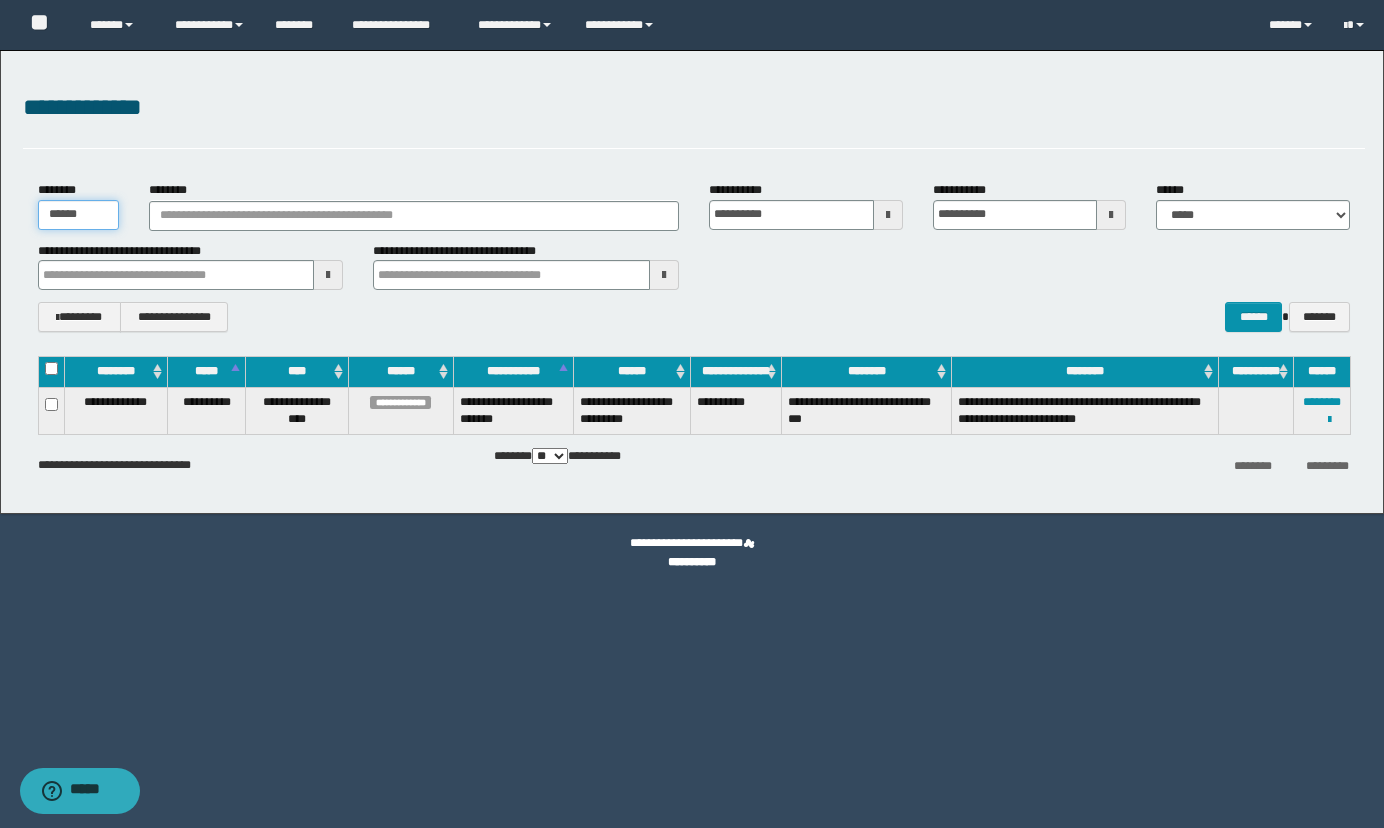 click on "******" at bounding box center (79, 215) 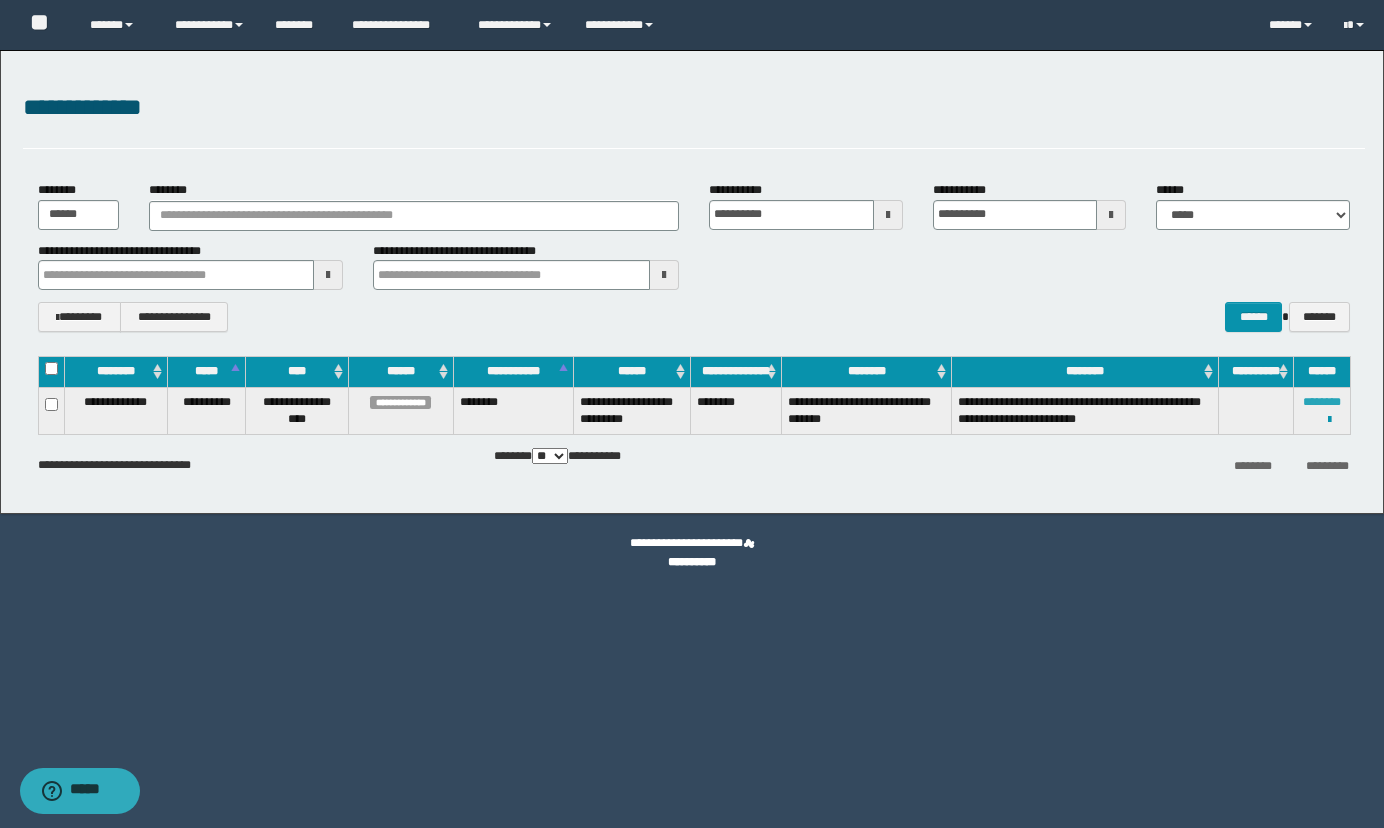 click on "********" at bounding box center (1322, 402) 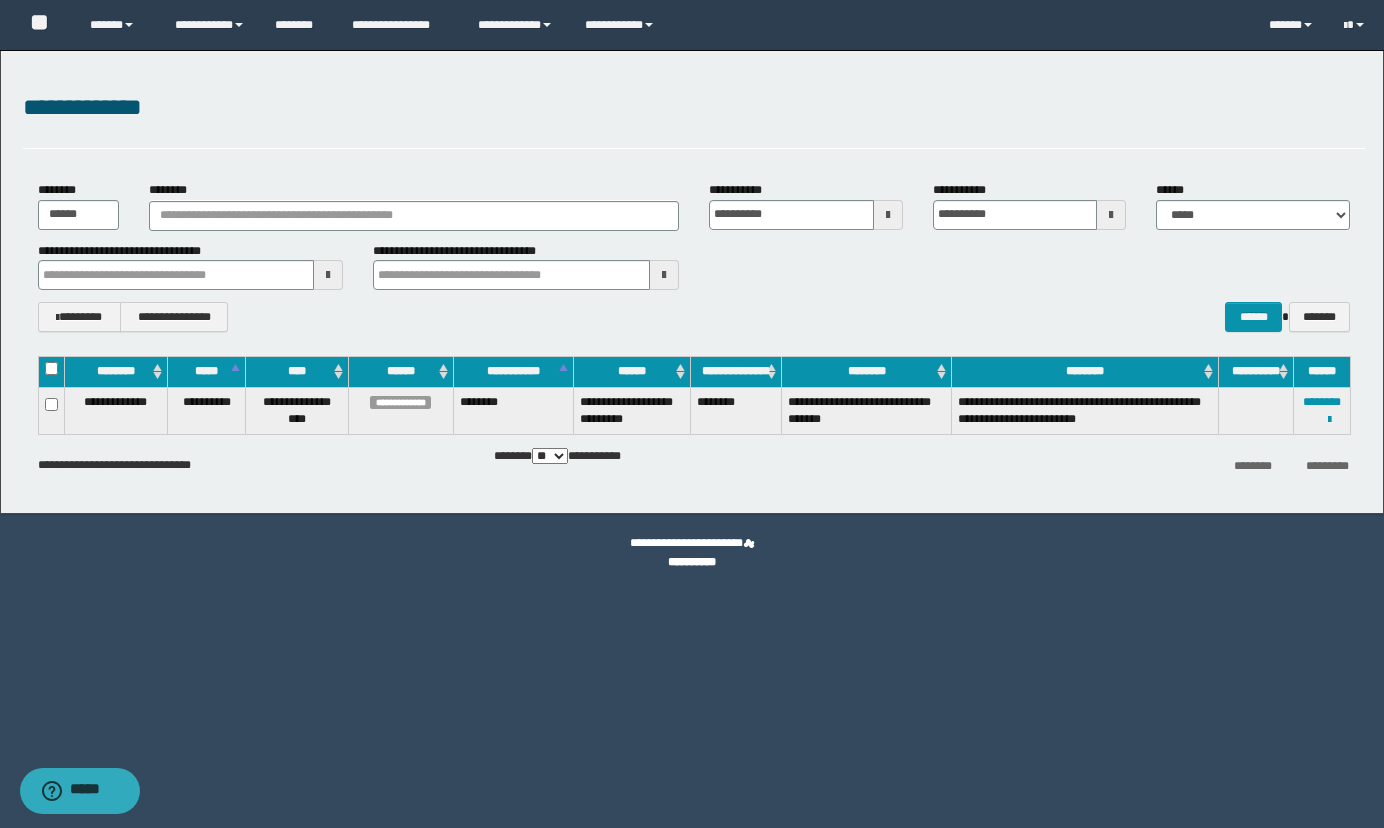 click on "**********" at bounding box center [692, 282] 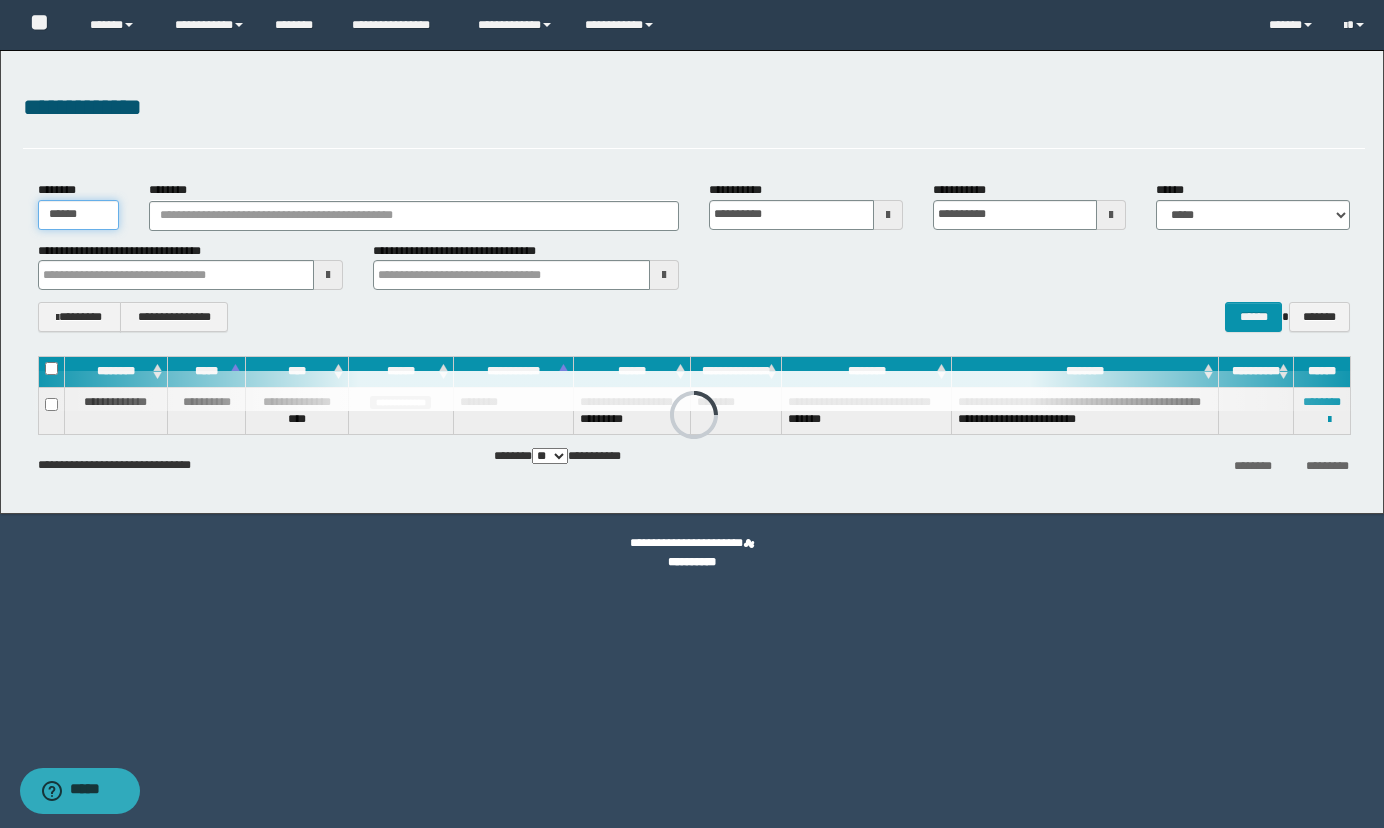 click on "******" at bounding box center (79, 215) 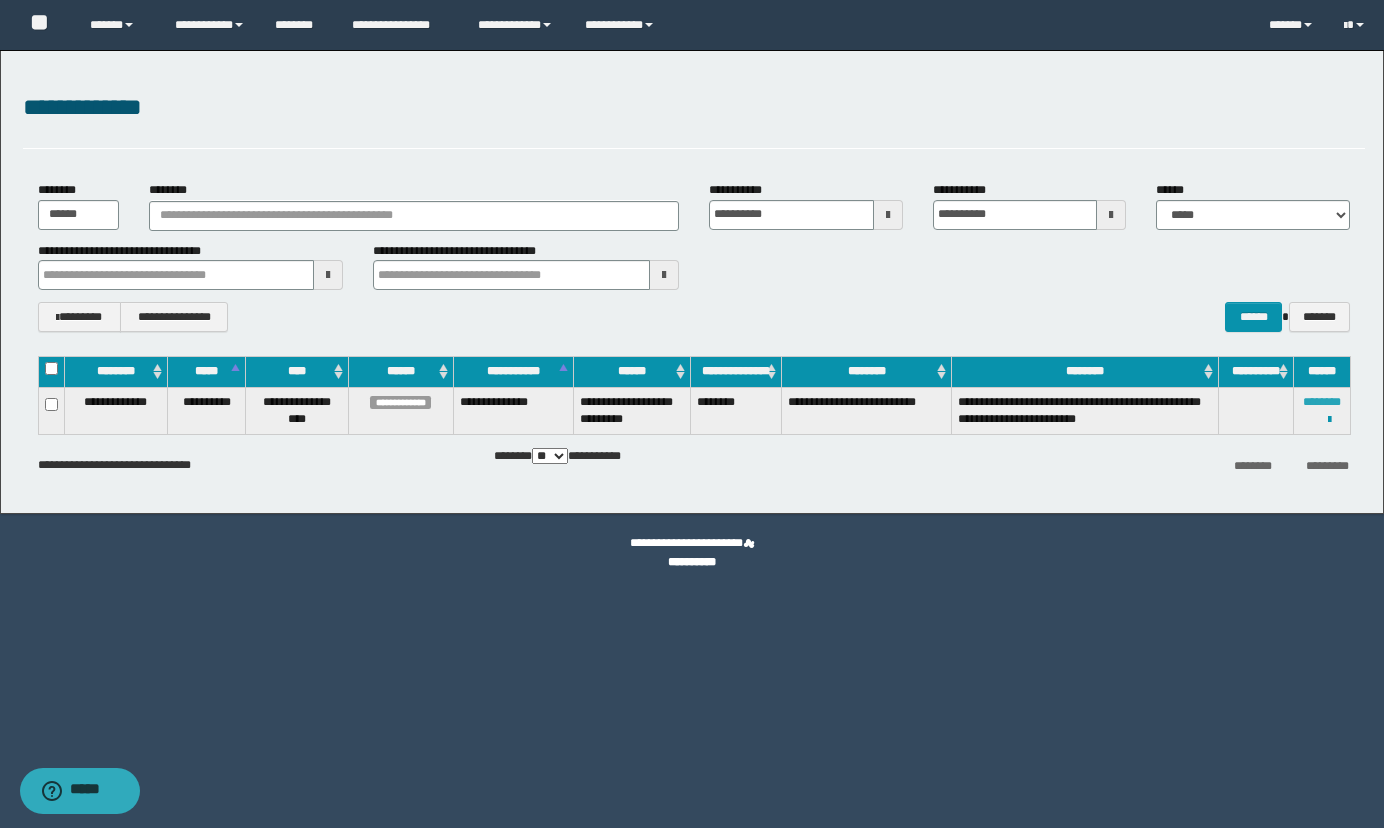 click on "********" at bounding box center [1322, 402] 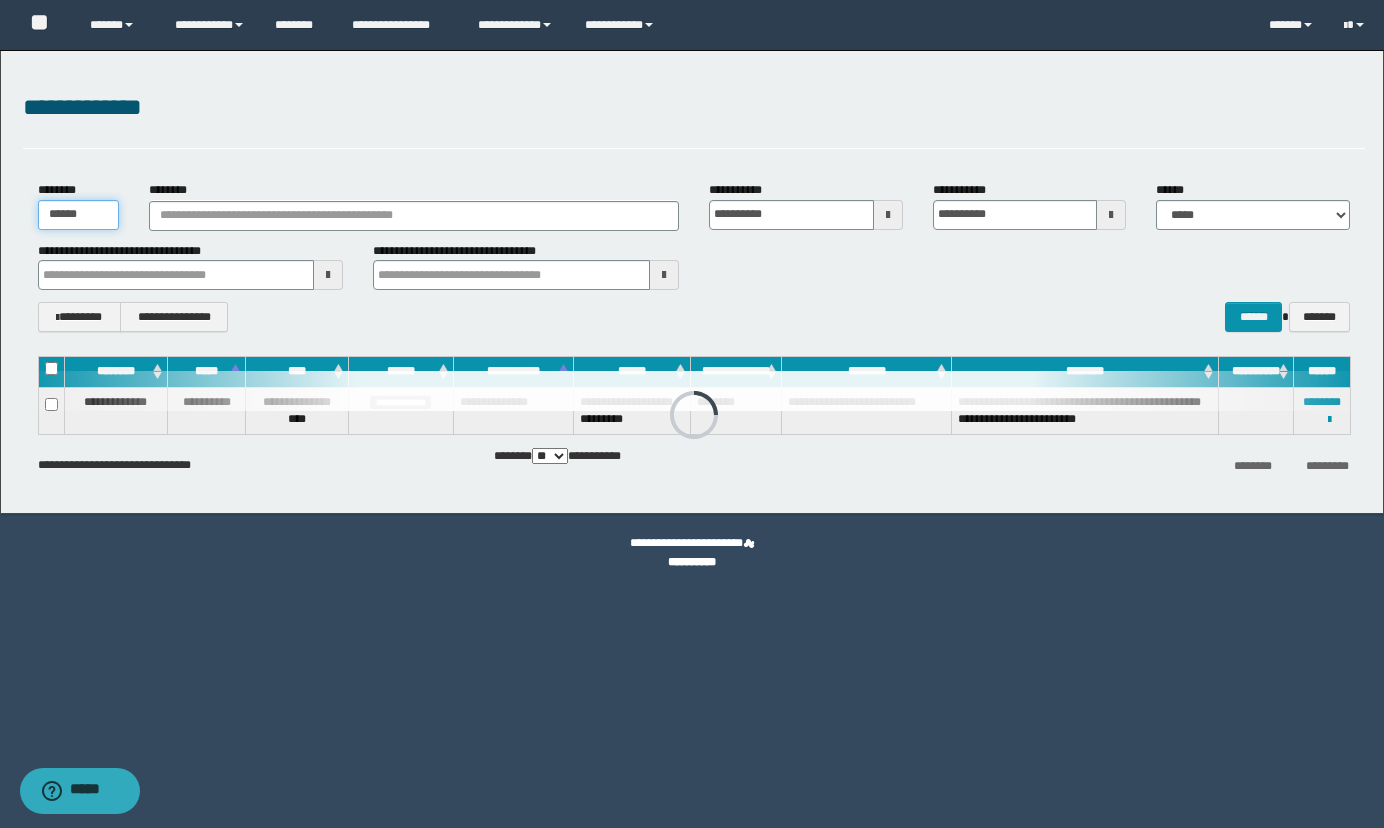 click on "******" at bounding box center (79, 215) 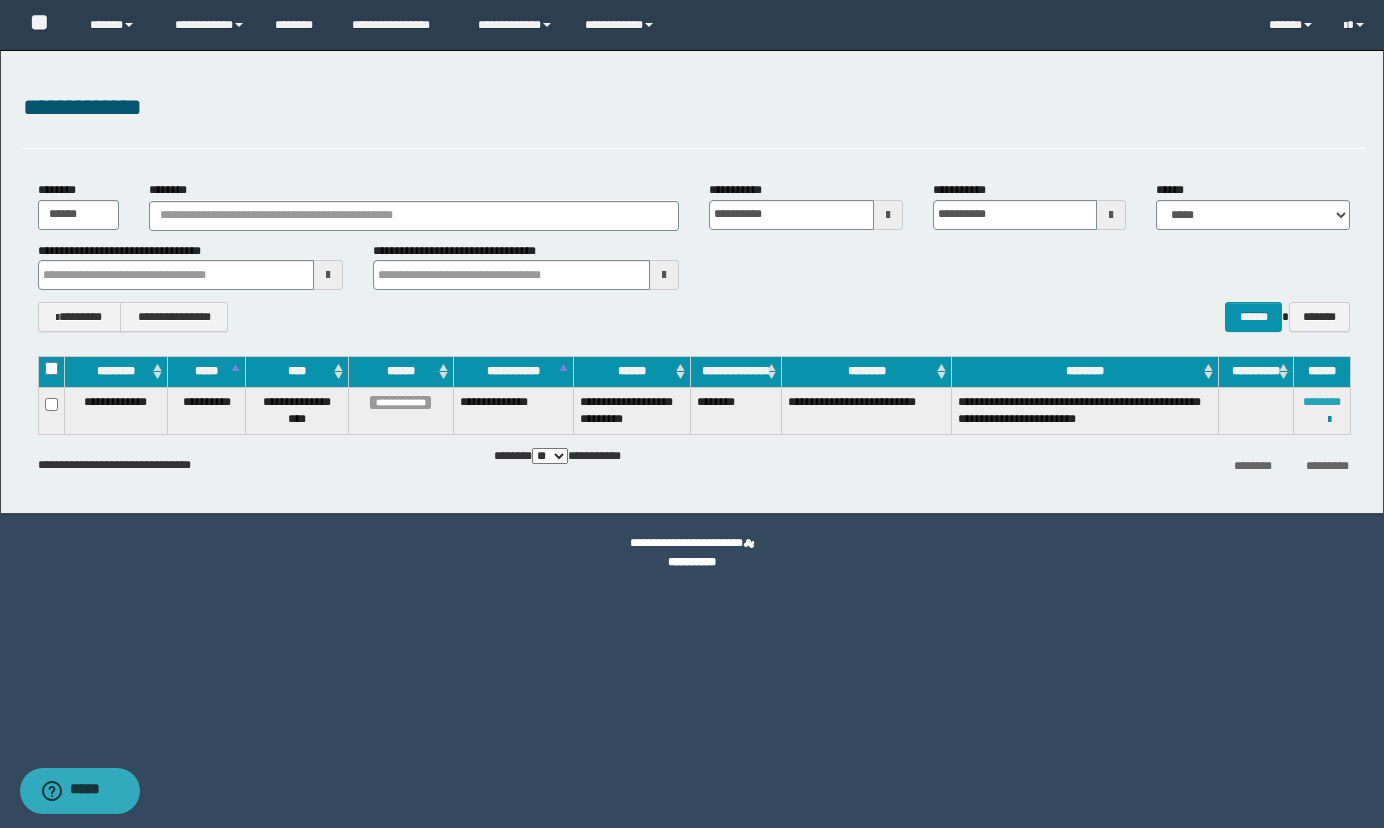 click on "********" at bounding box center [1322, 402] 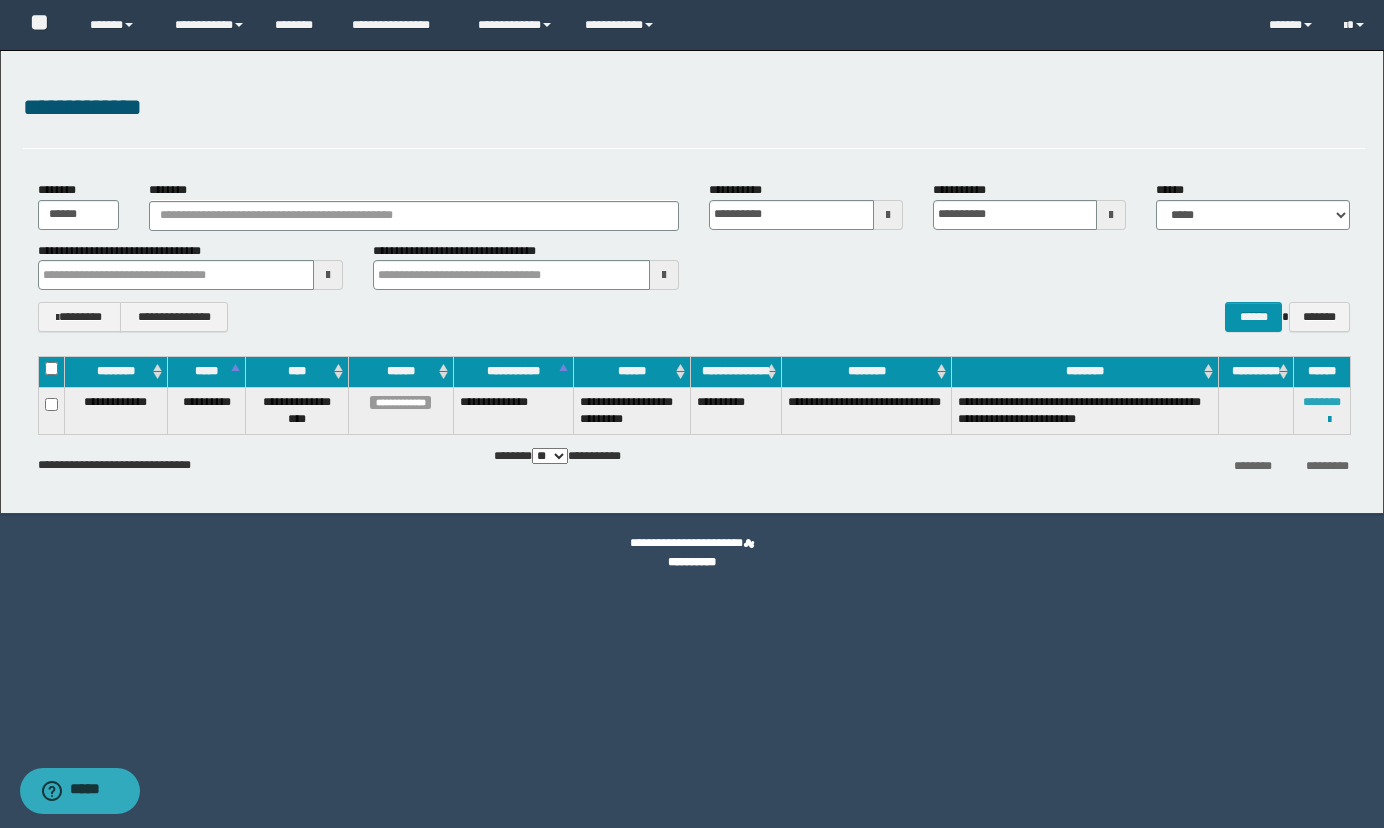 click on "********" at bounding box center (1322, 402) 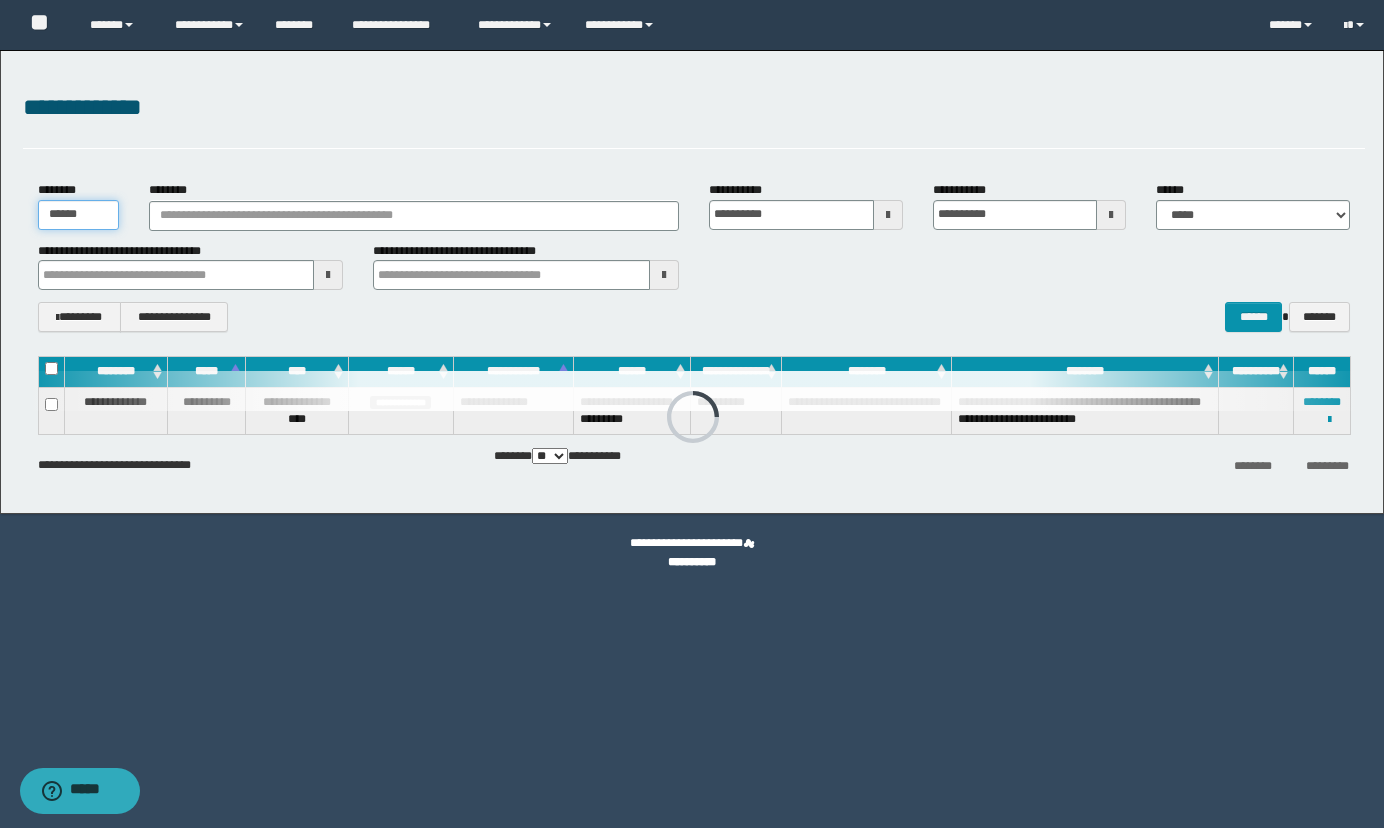 drag, startPoint x: 103, startPoint y: 211, endPoint x: -4, endPoint y: 204, distance: 107.22873 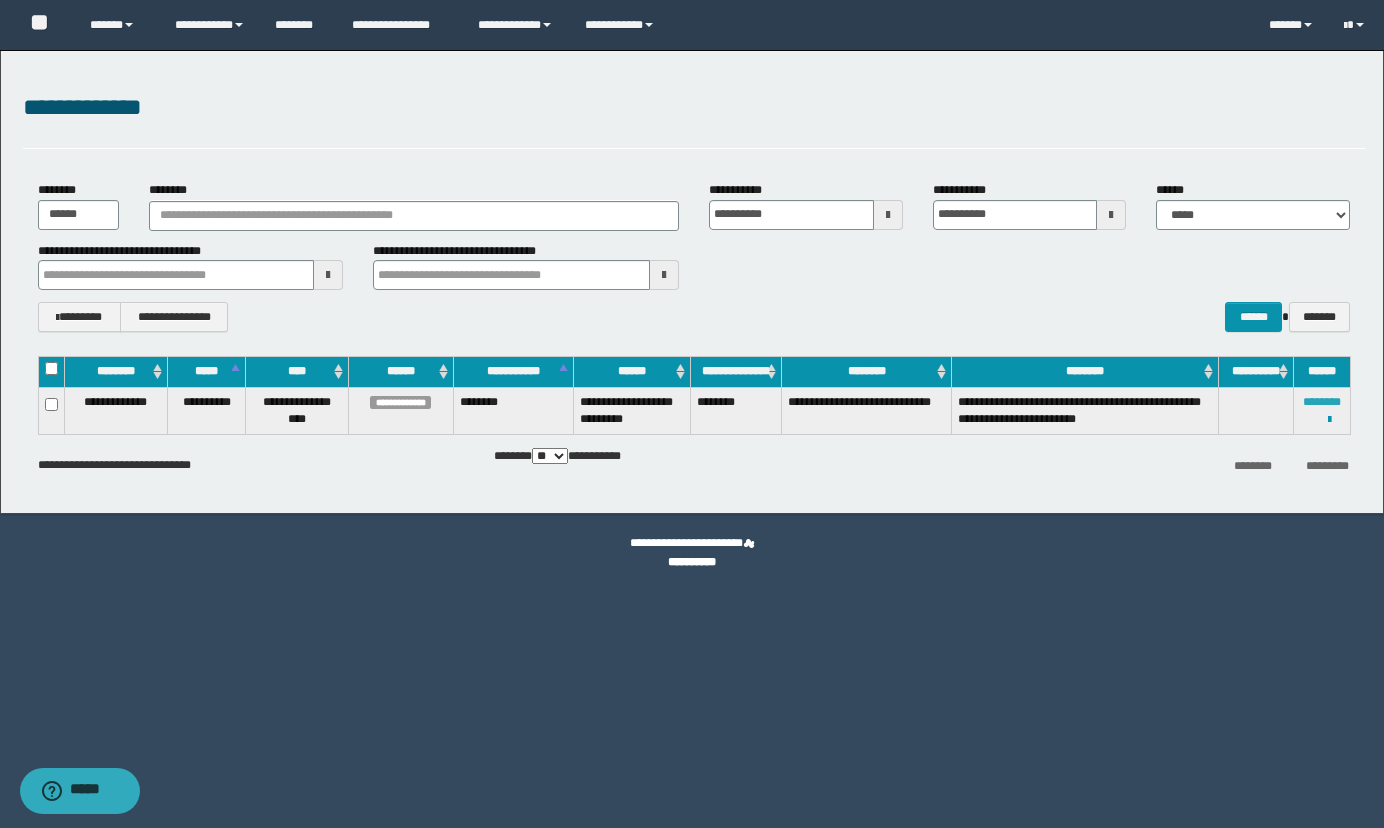 click on "********" at bounding box center [1322, 402] 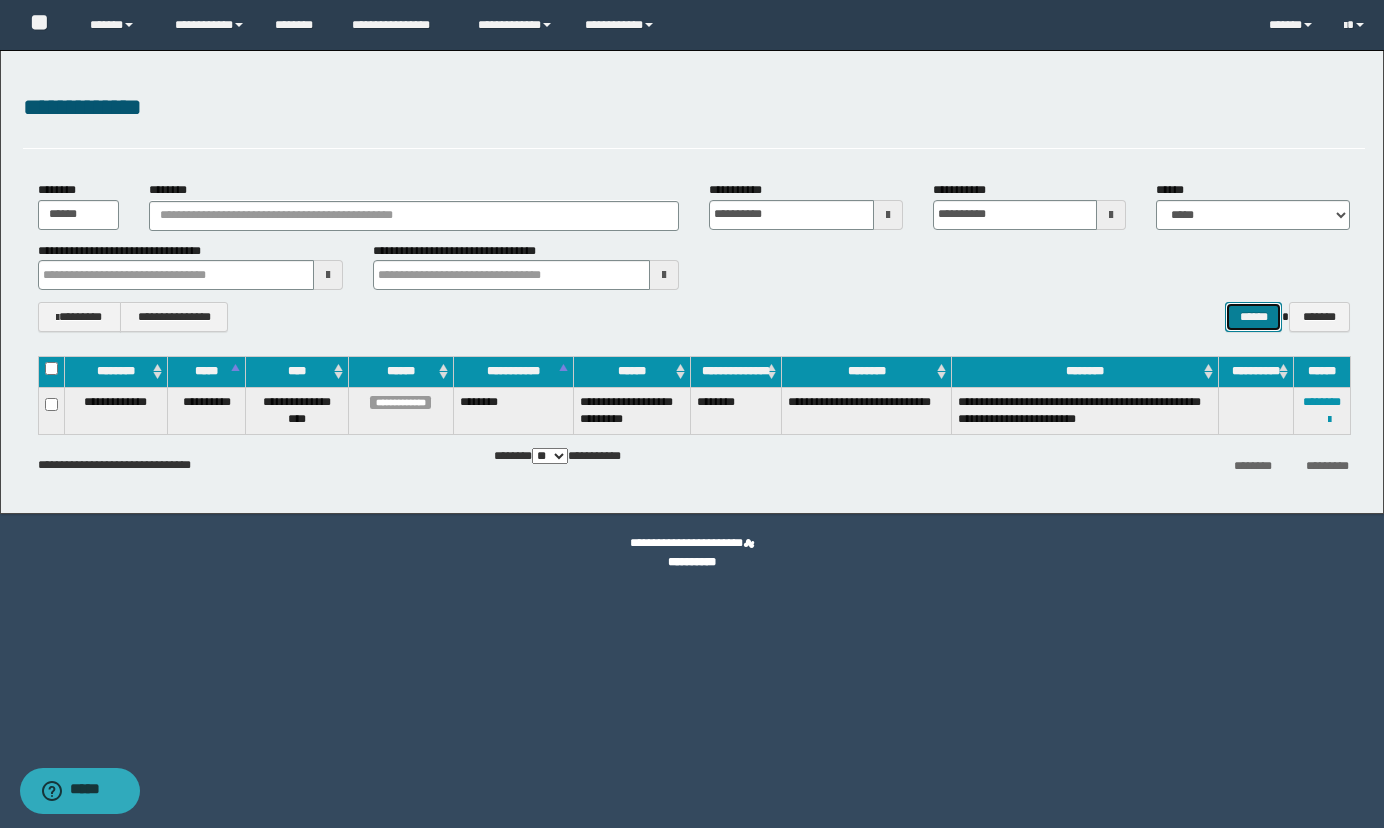 click on "******" at bounding box center (1253, 317) 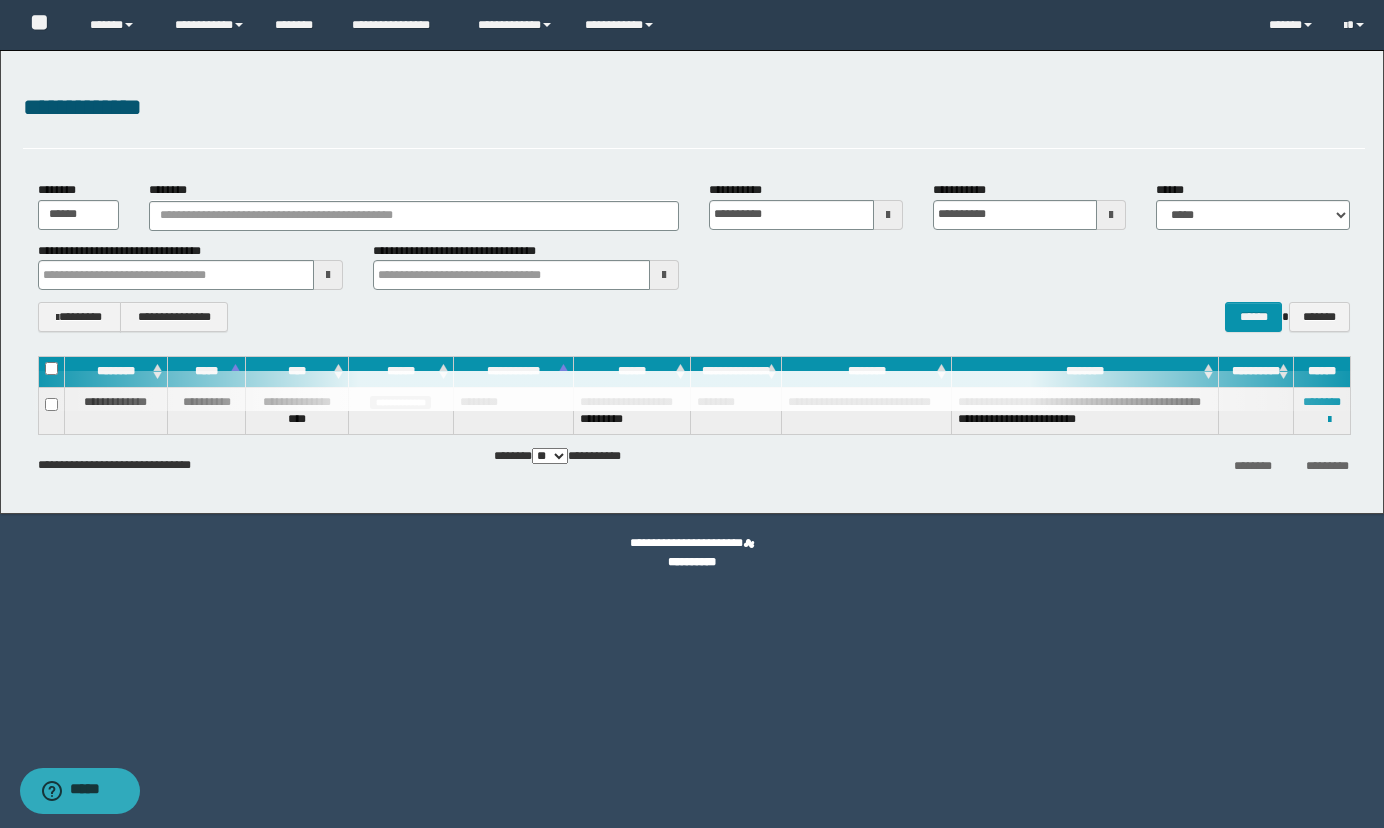 click on "**********" at bounding box center (694, 257) 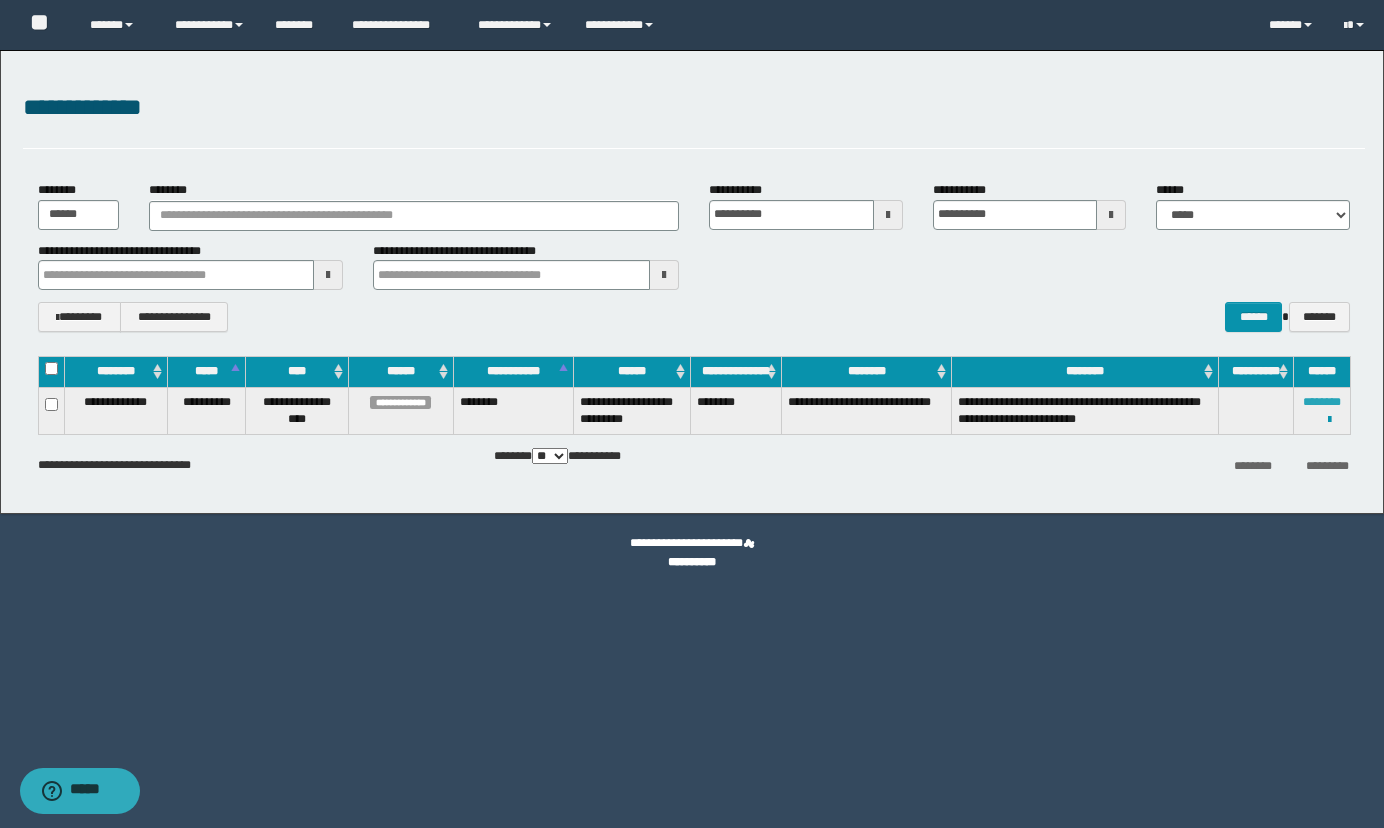 click on "********" at bounding box center (1322, 402) 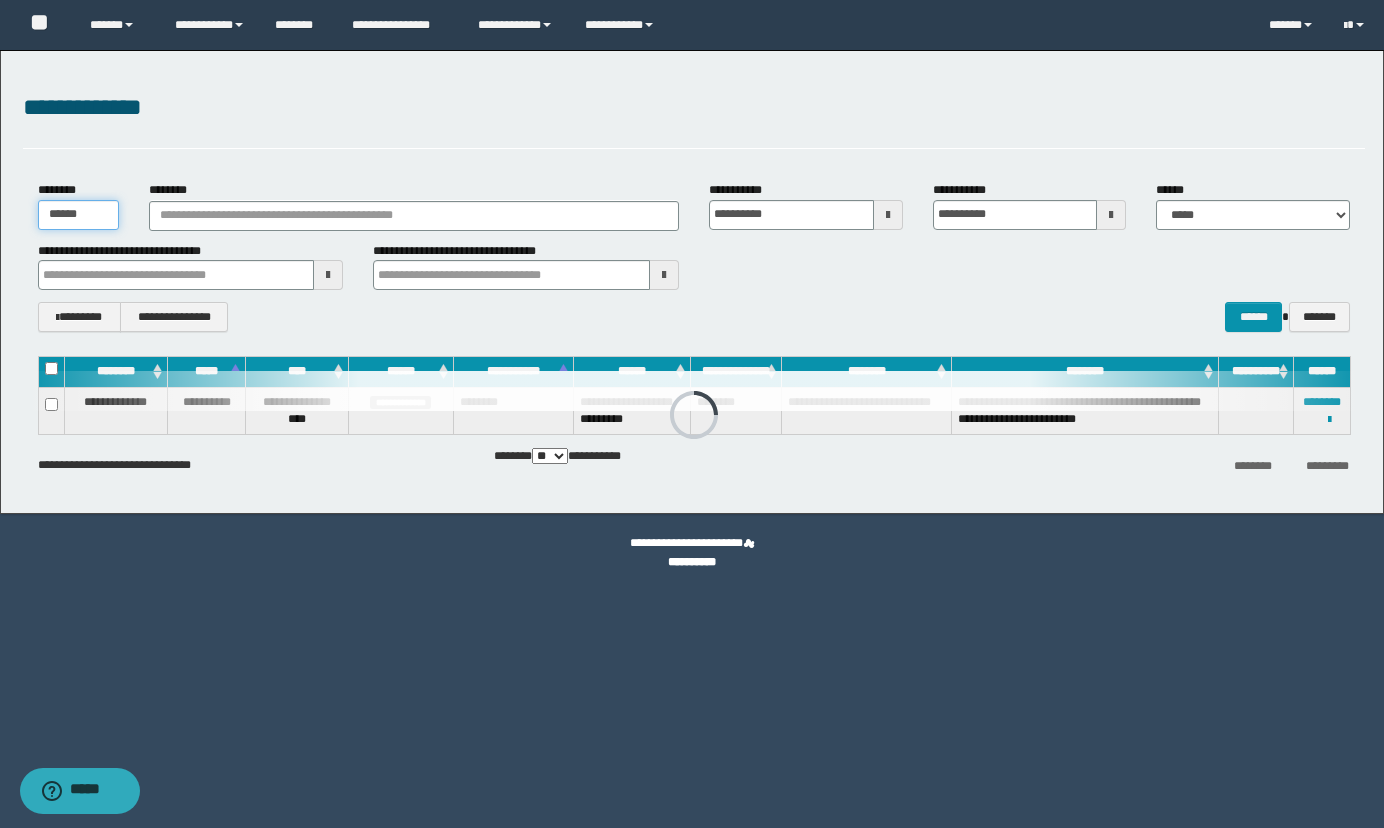 drag, startPoint x: 83, startPoint y: 208, endPoint x: 103, endPoint y: 212, distance: 20.396078 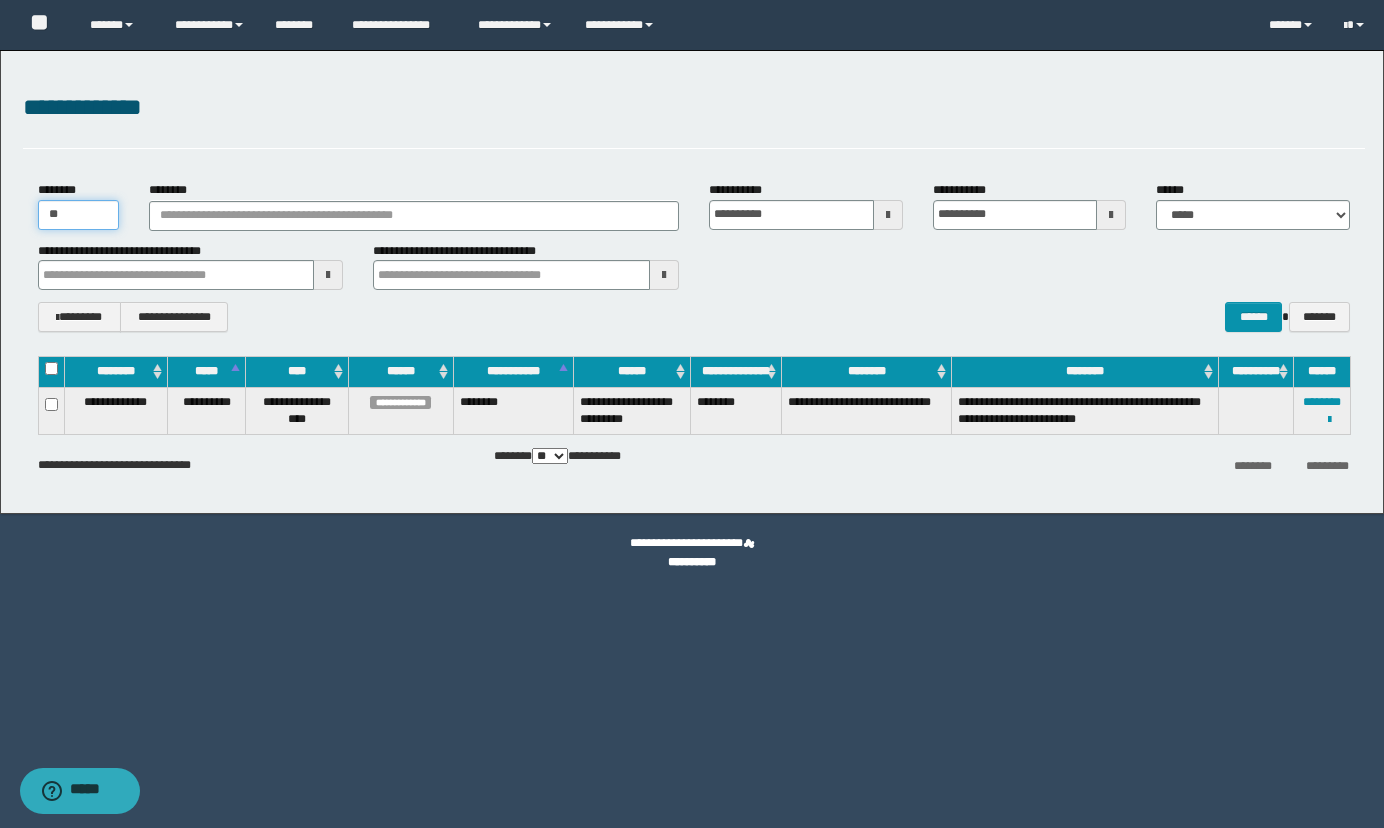 type on "*" 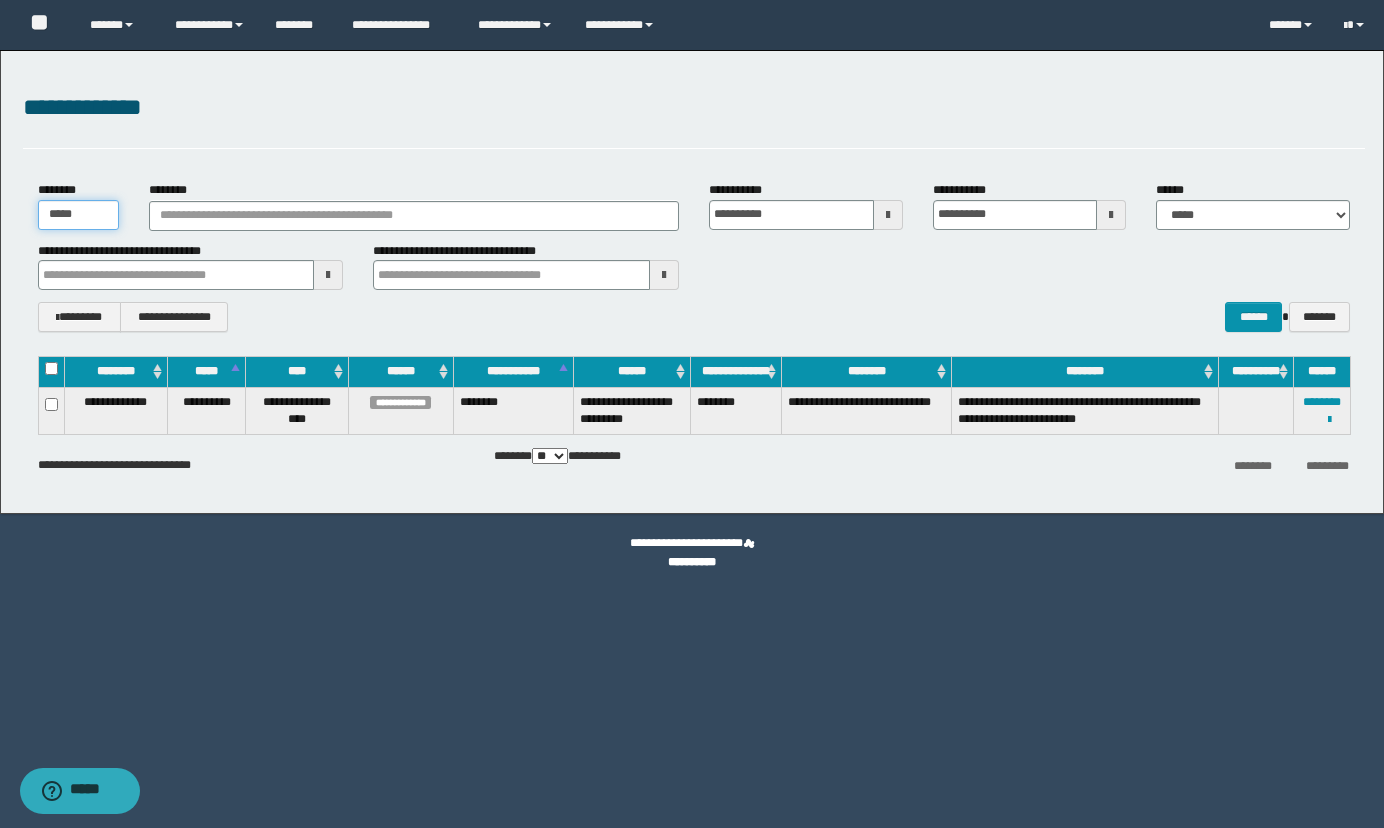 type on "******" 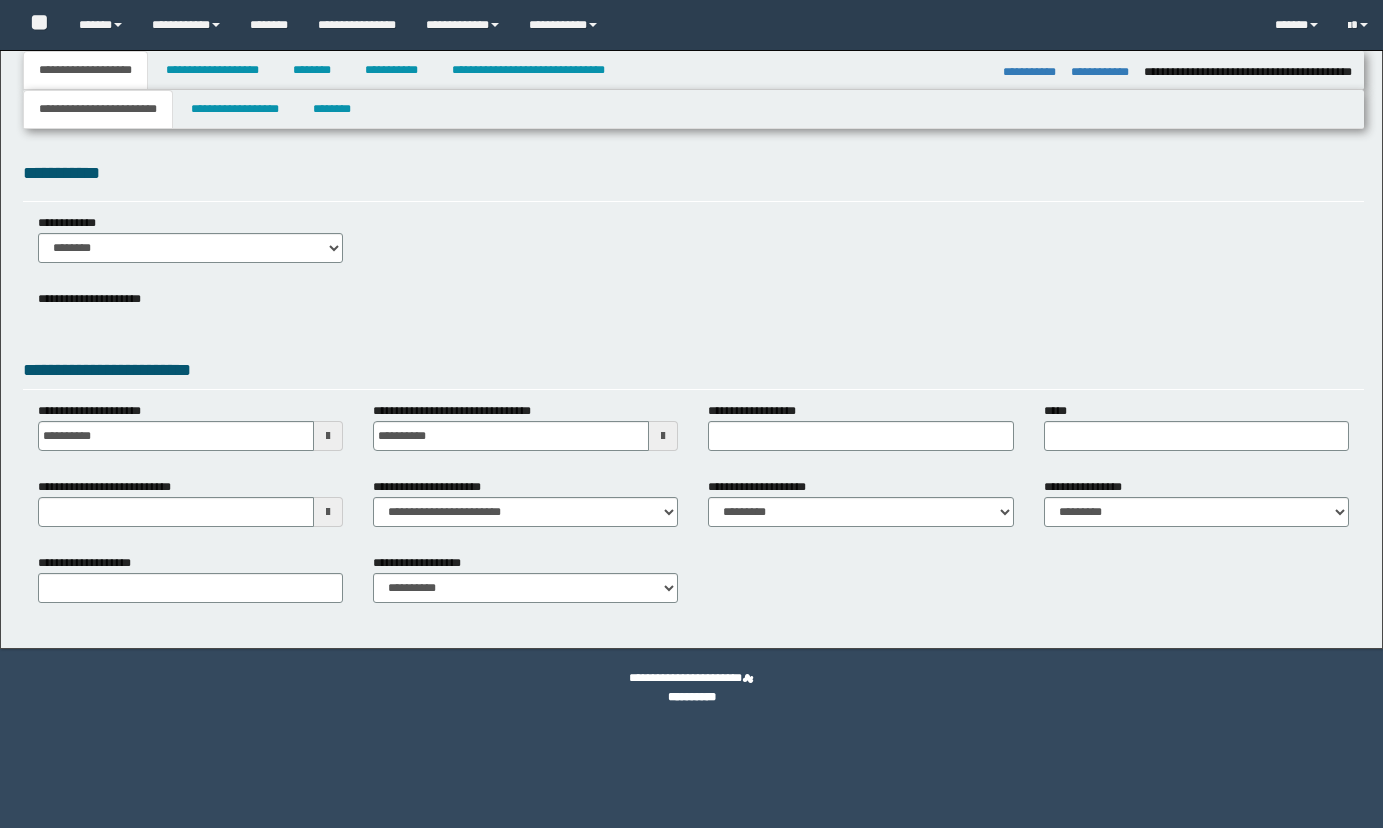 select on "*" 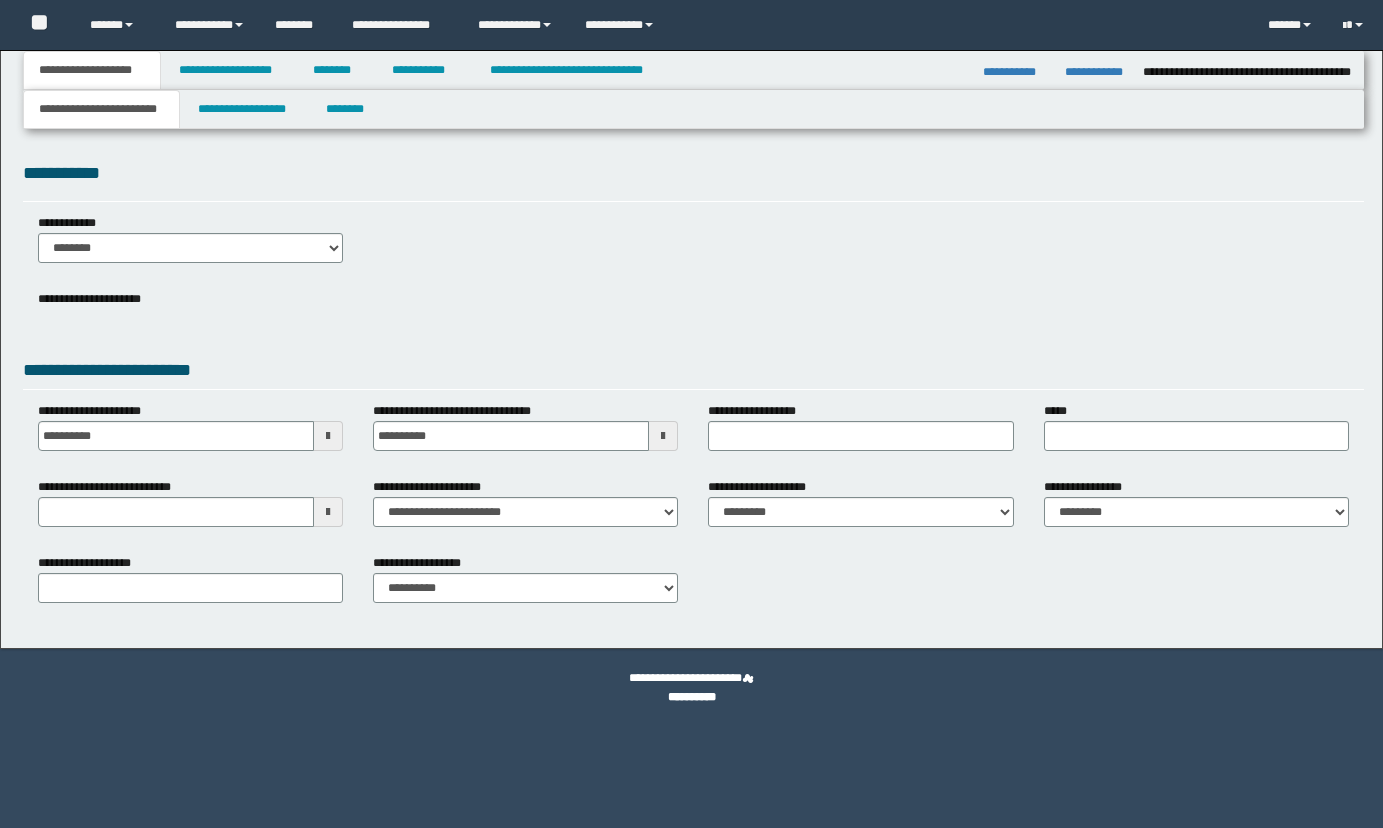scroll, scrollTop: 0, scrollLeft: 0, axis: both 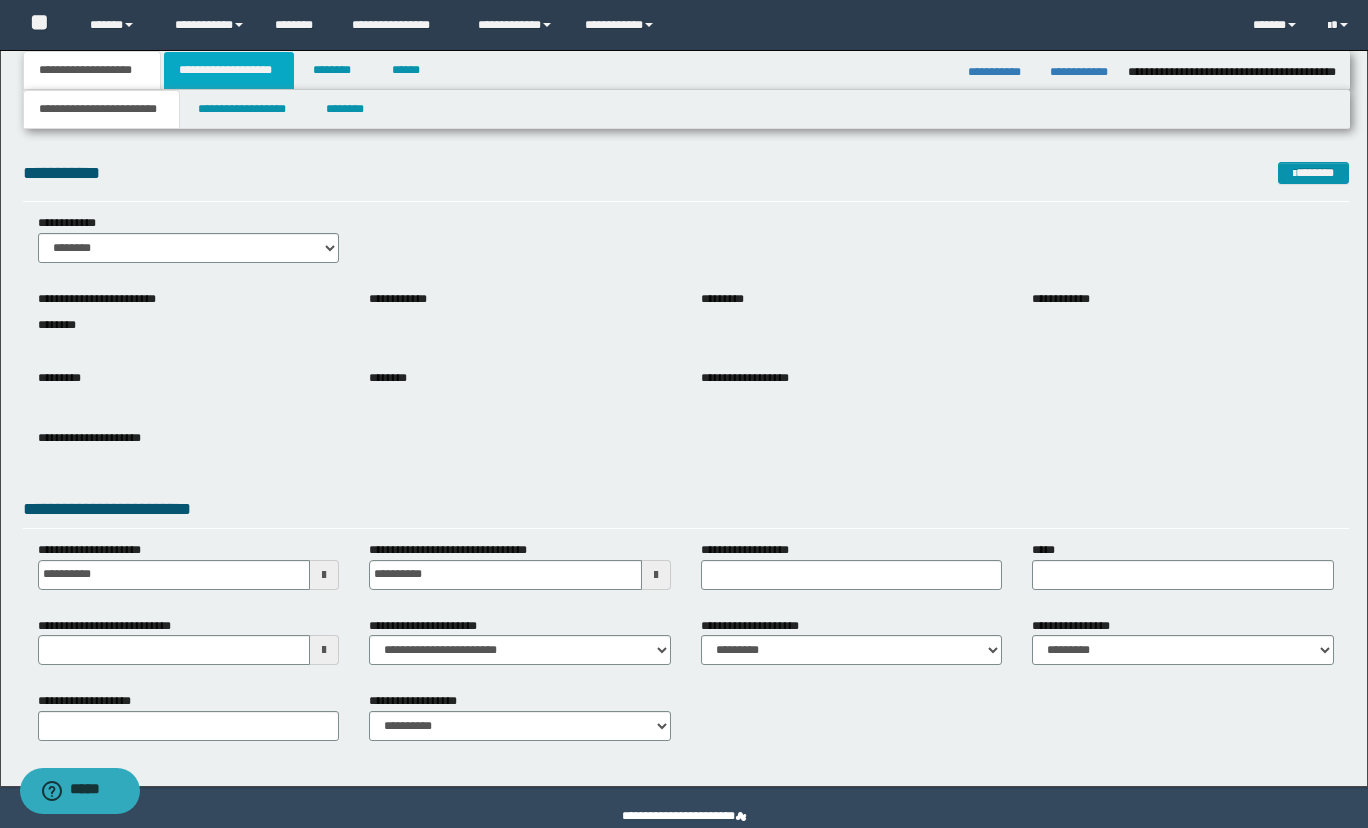 click on "**********" at bounding box center [229, 70] 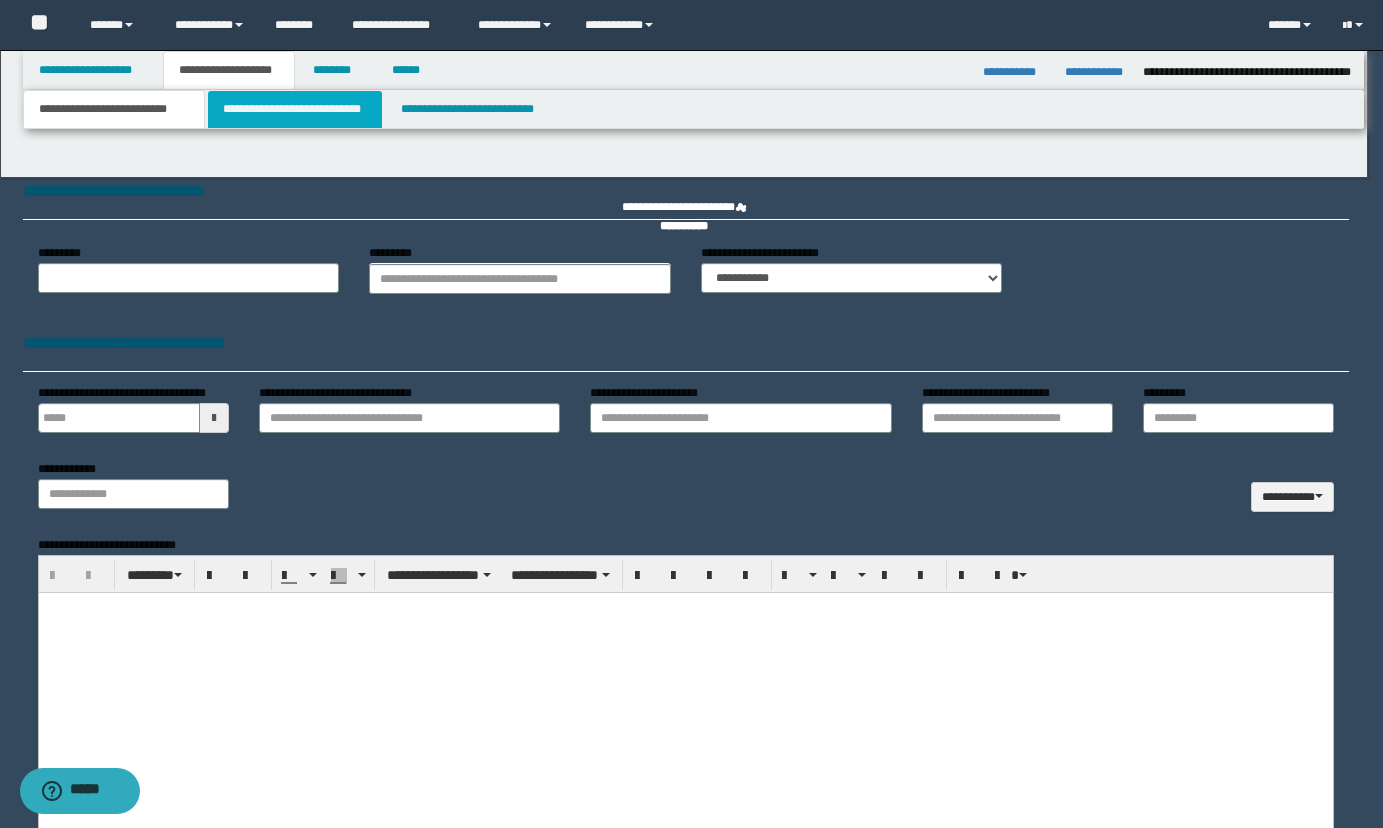 type 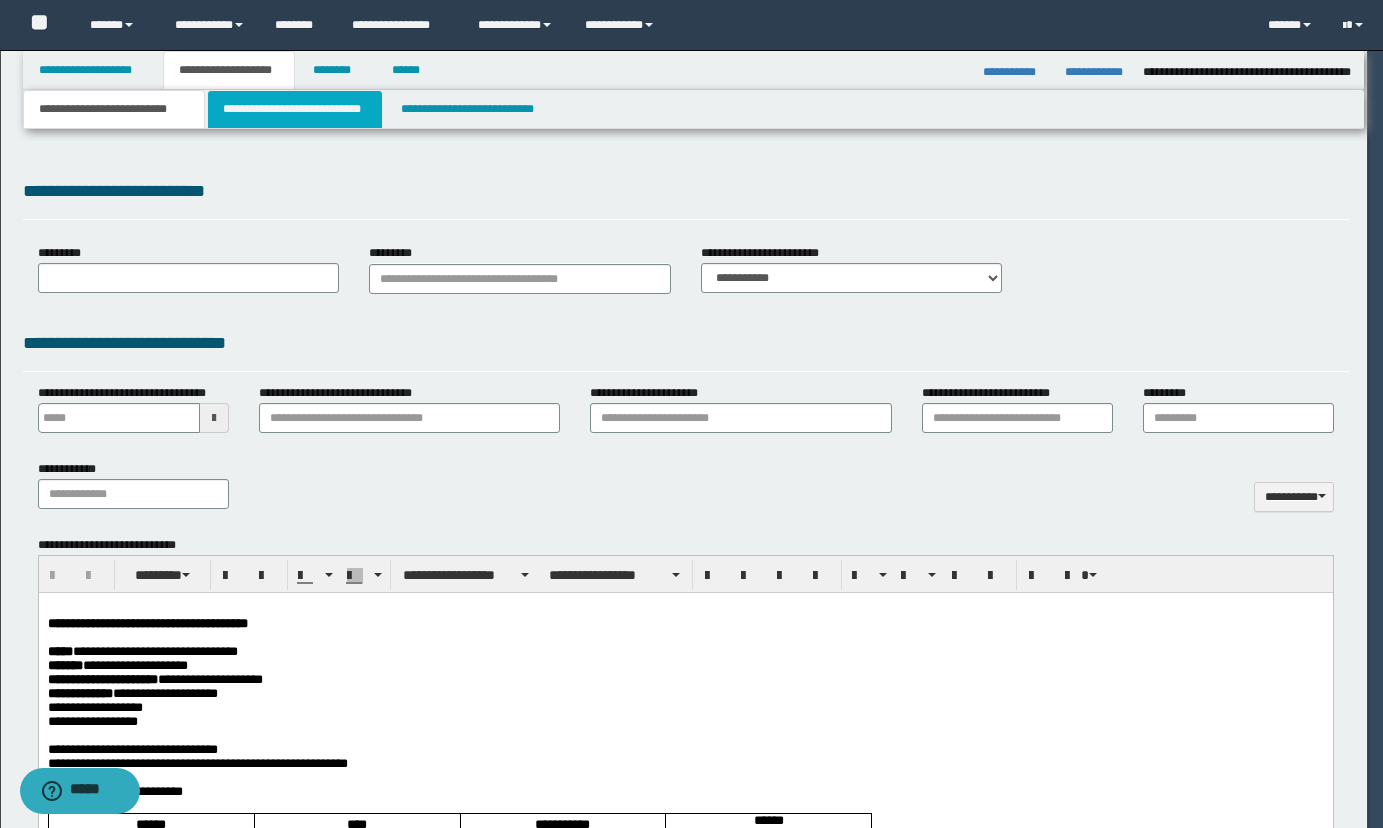 scroll, scrollTop: 0, scrollLeft: 0, axis: both 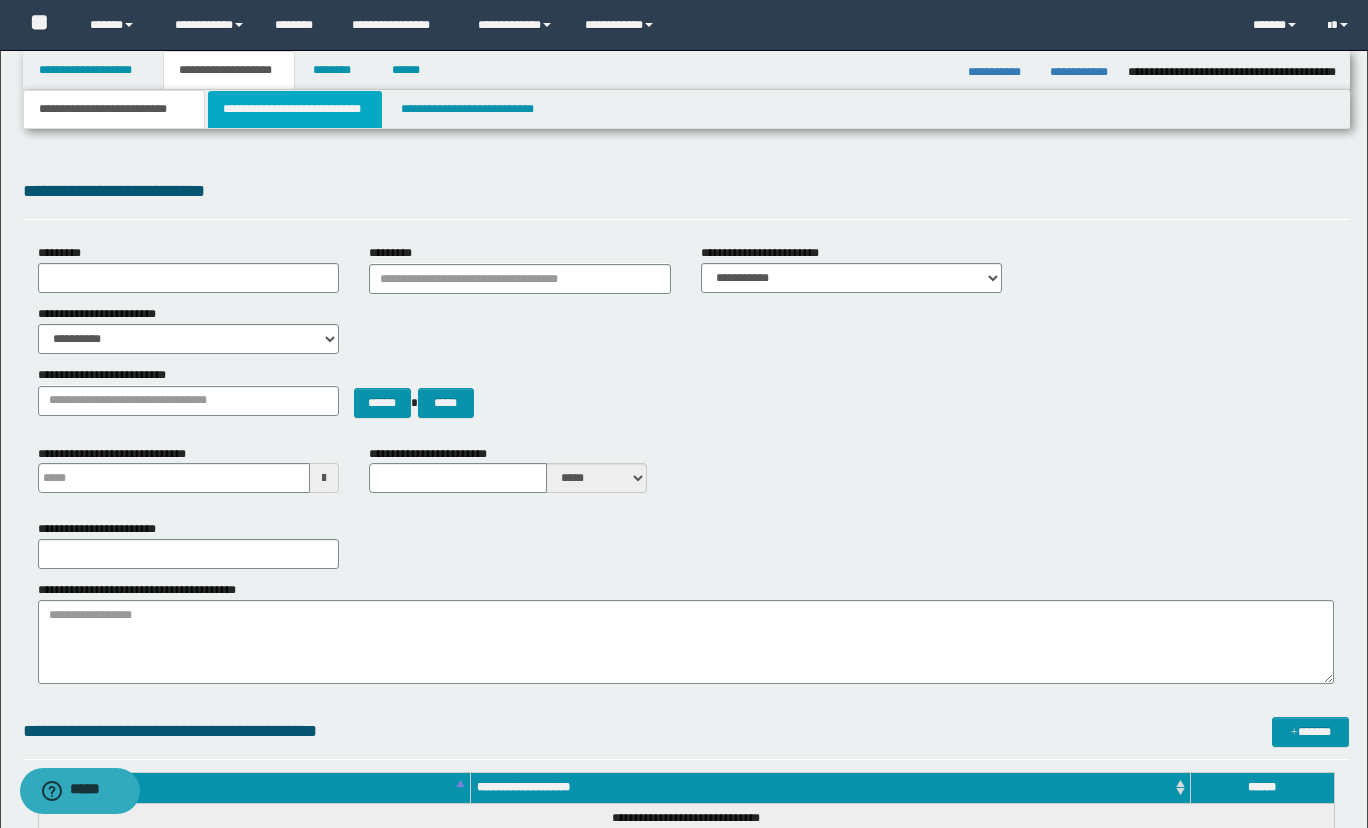 click on "**********" at bounding box center (295, 109) 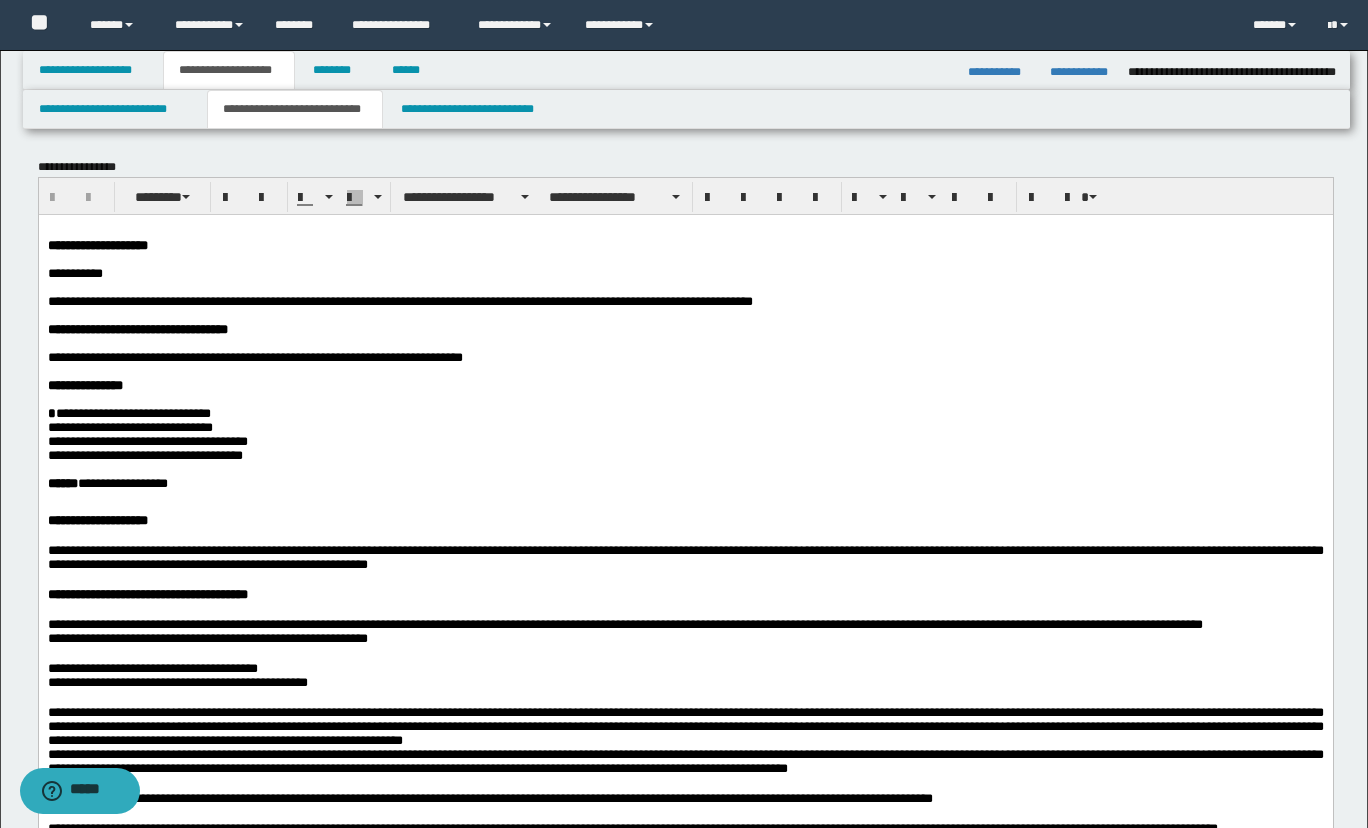 scroll, scrollTop: 0, scrollLeft: 0, axis: both 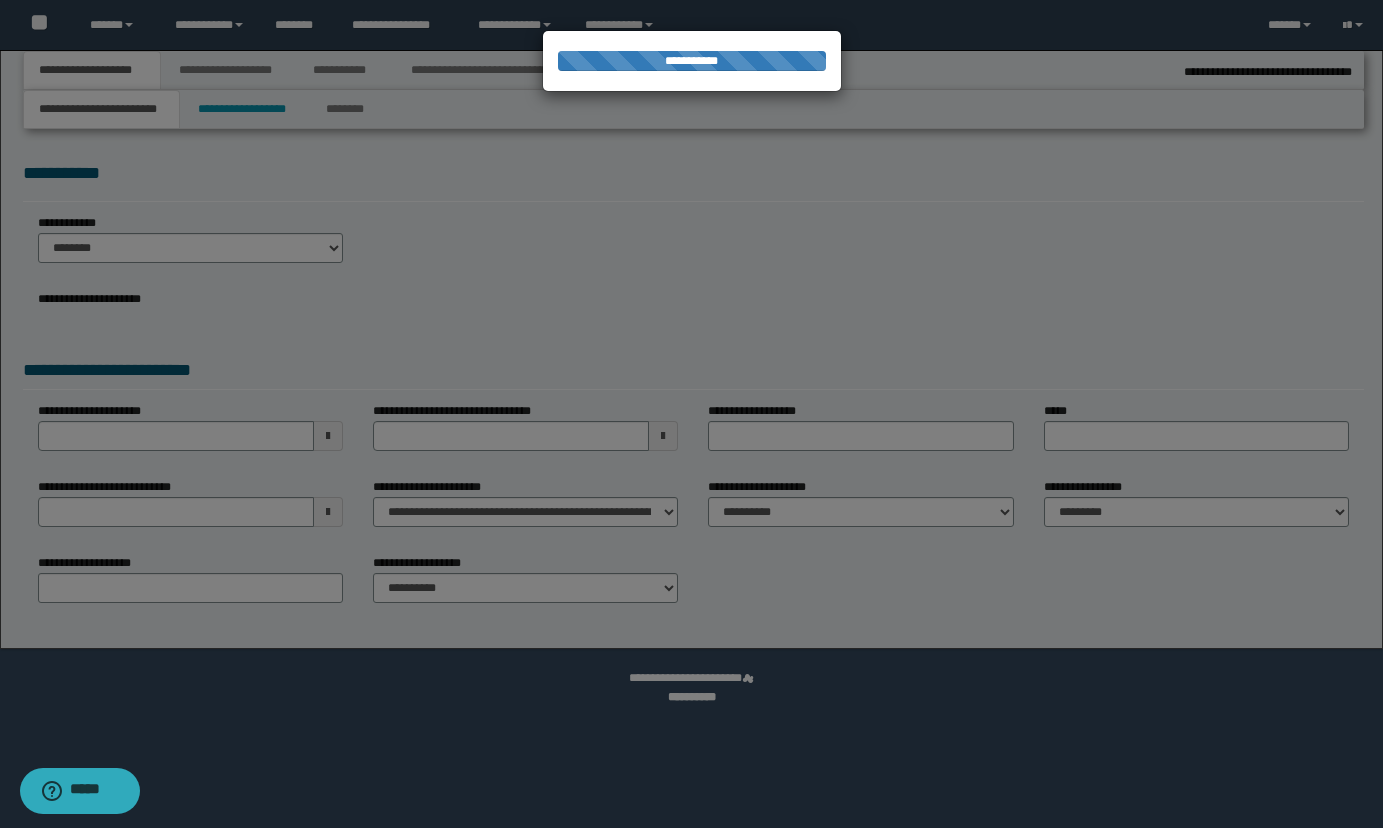 select on "**" 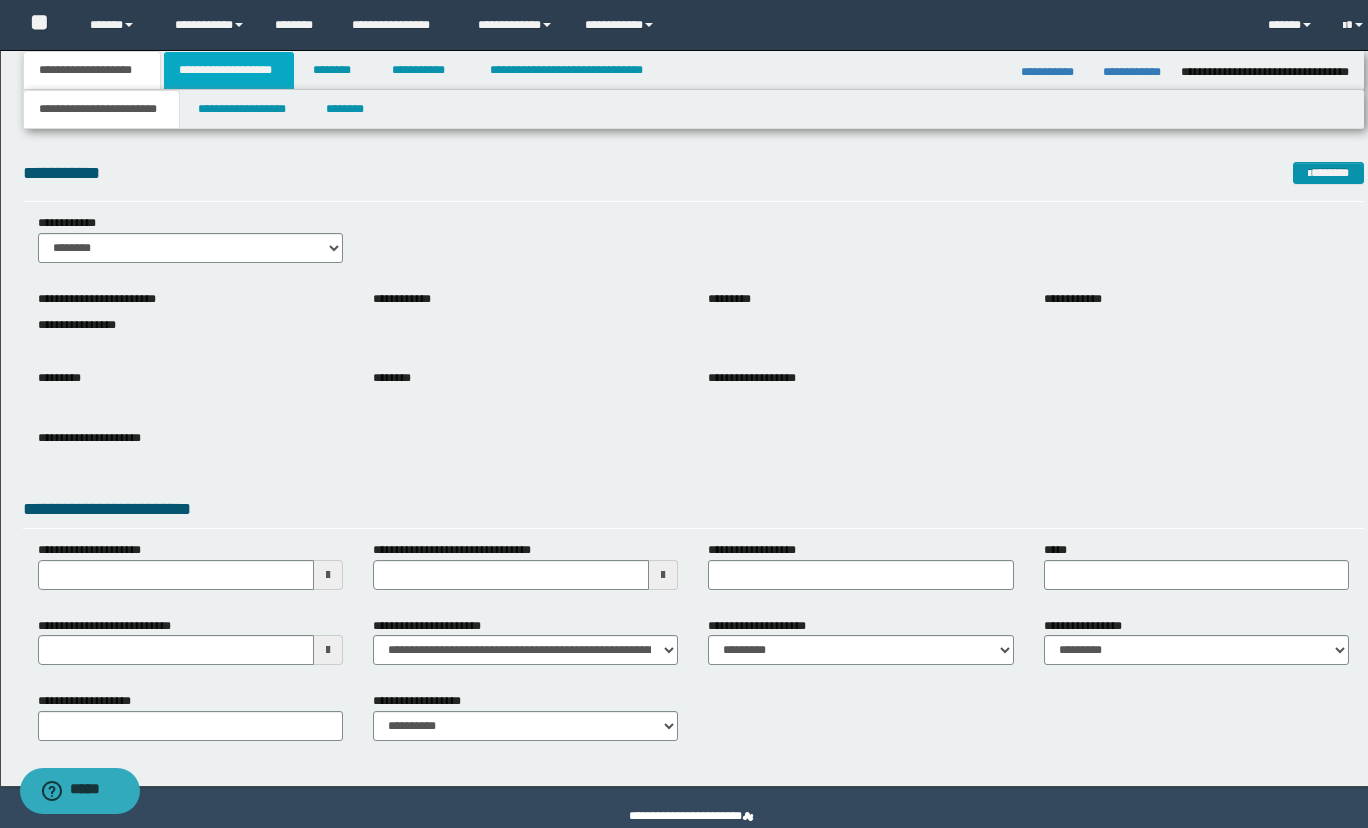click on "**********" at bounding box center (229, 70) 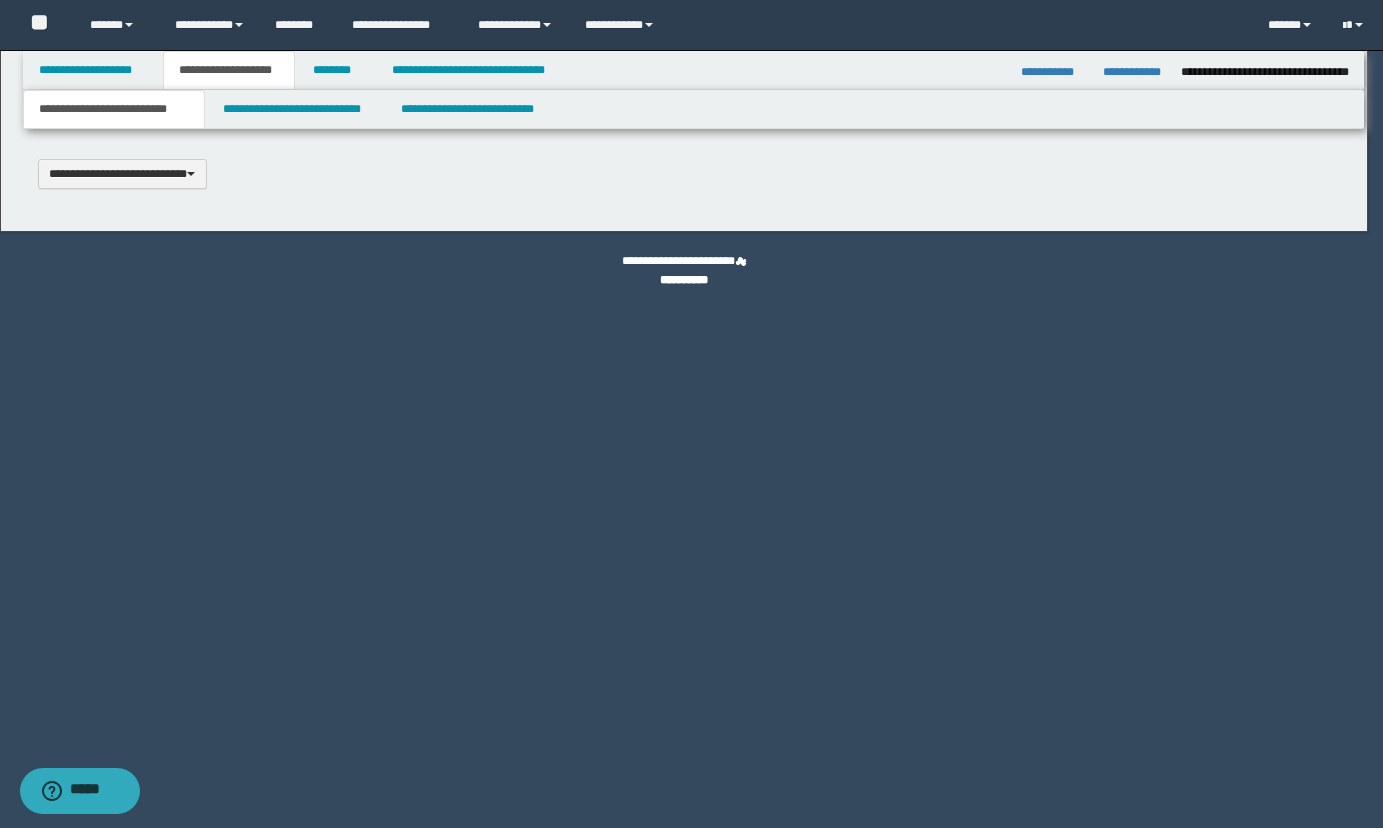 type 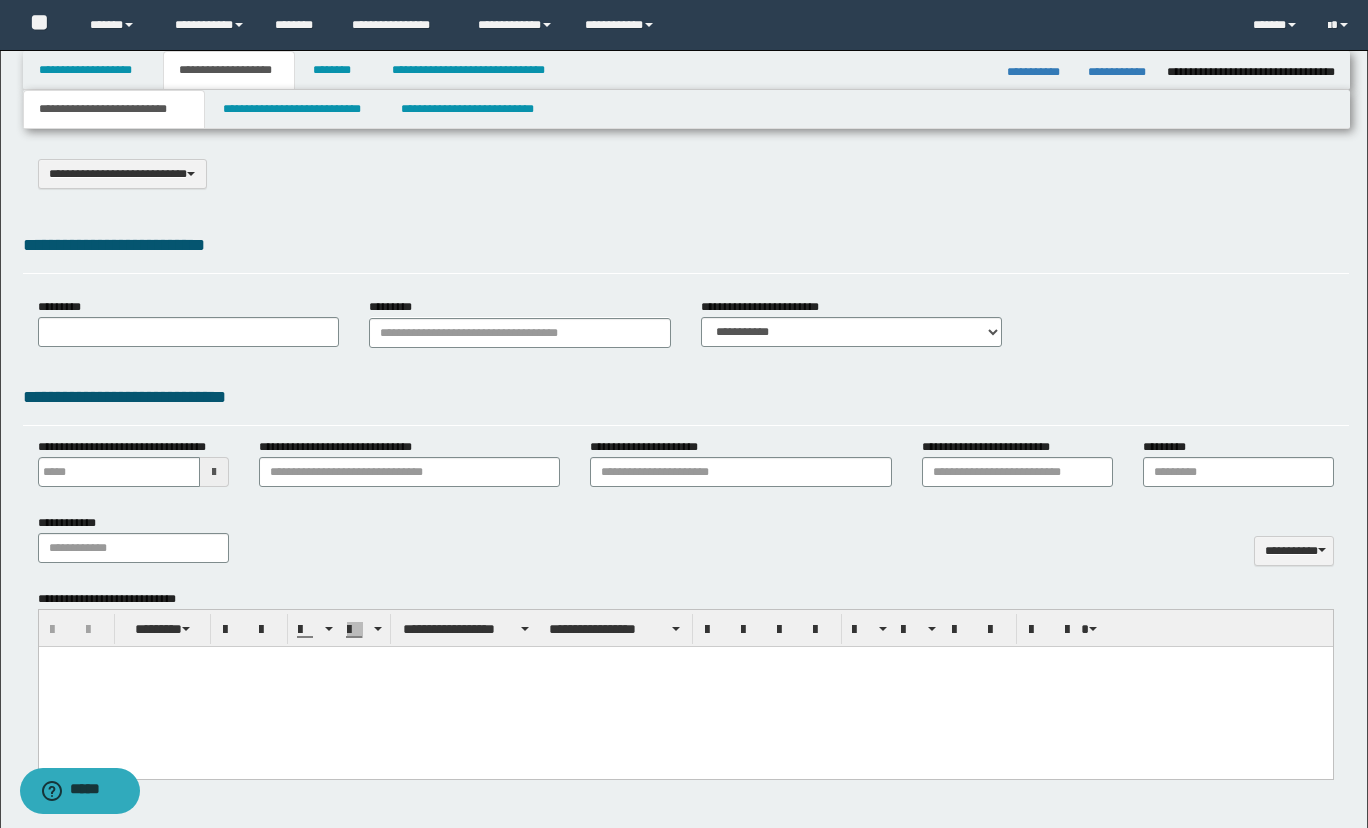 select on "*" 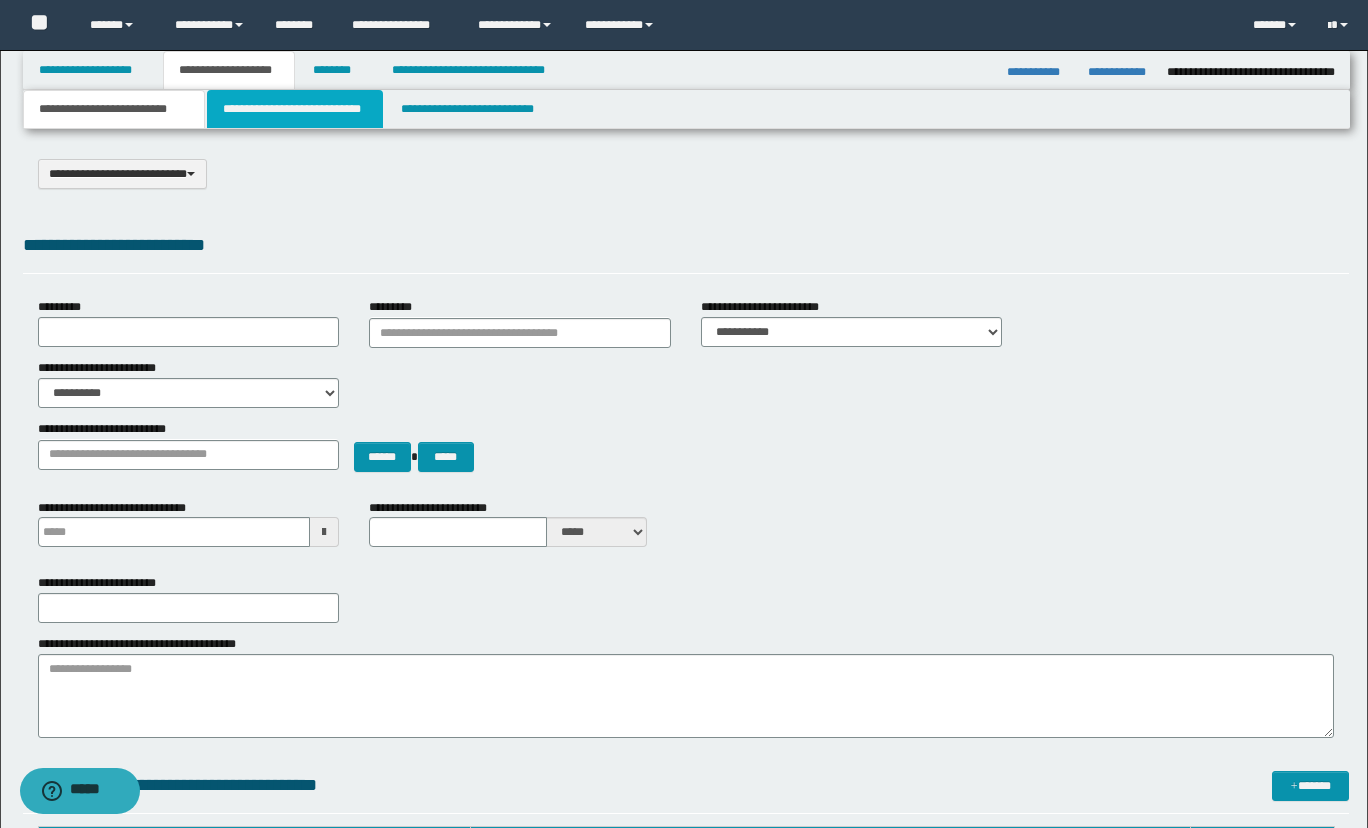 click on "**********" at bounding box center [295, 109] 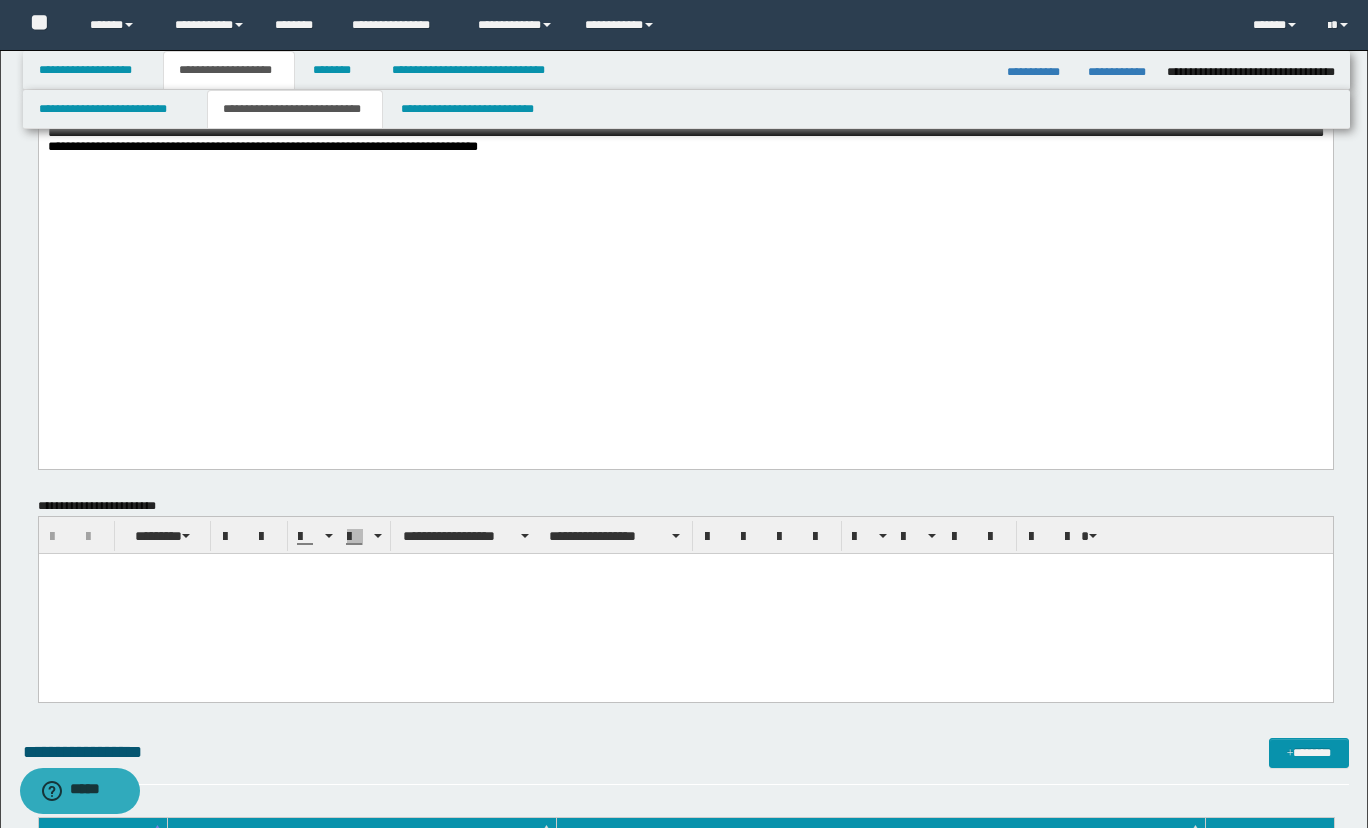 scroll, scrollTop: 1400, scrollLeft: 0, axis: vertical 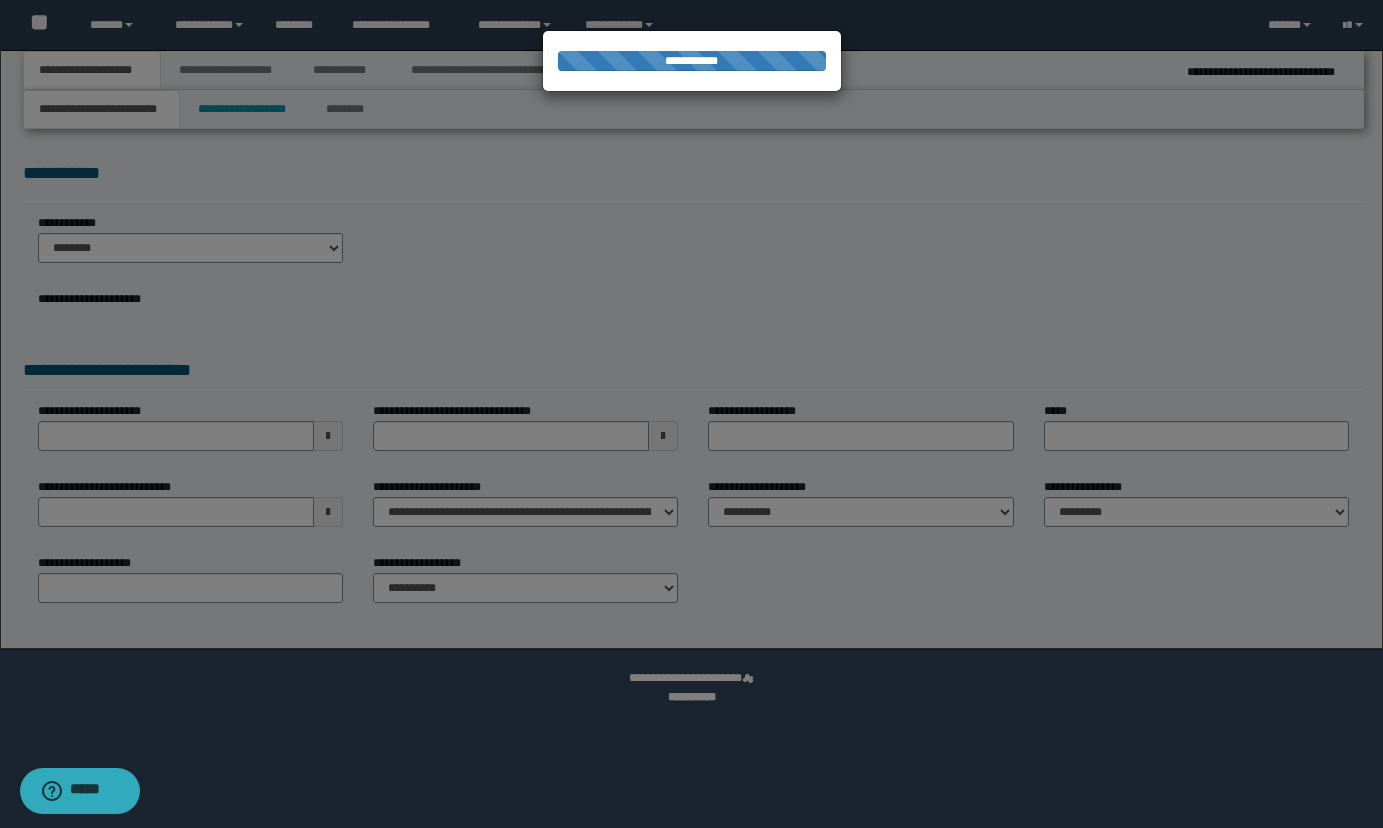 select on "*" 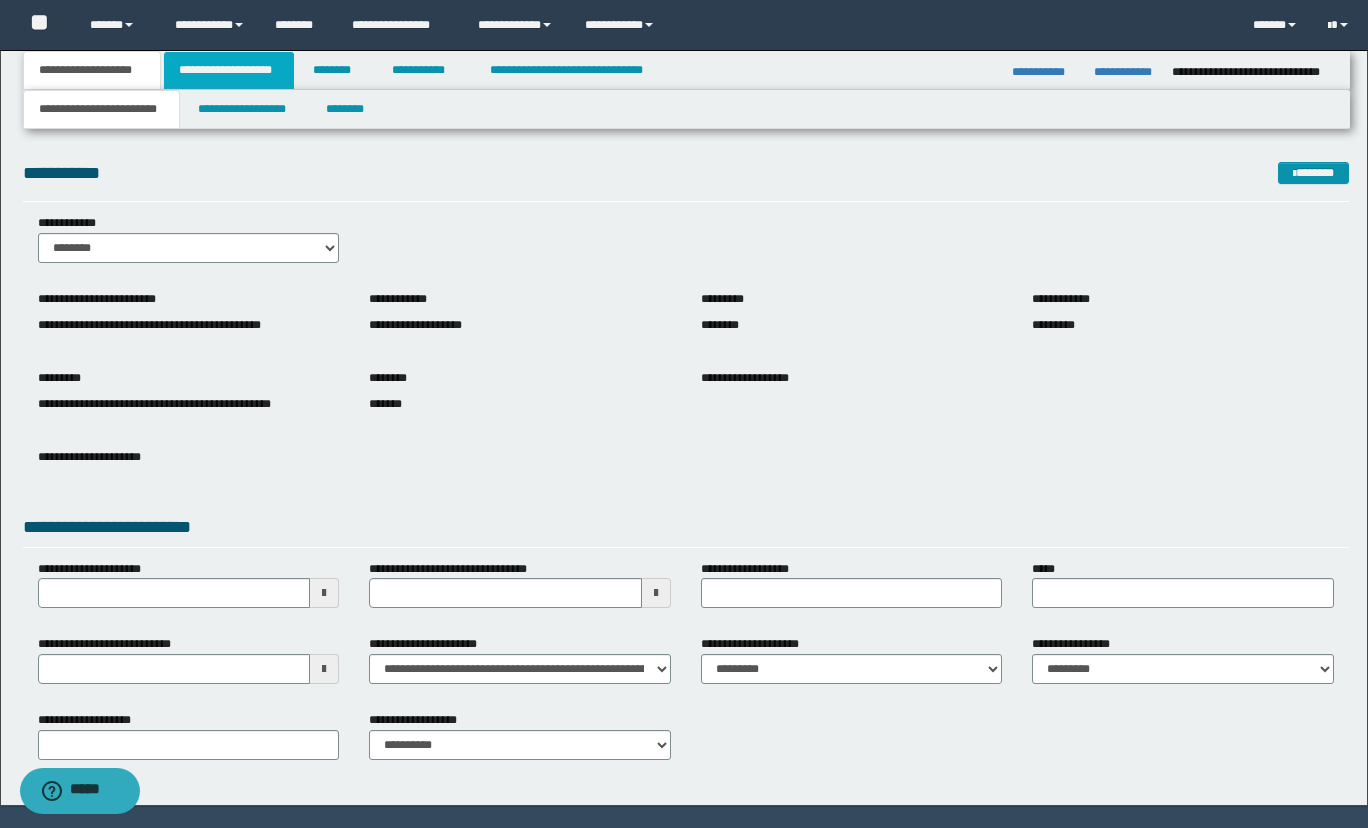 click on "**********" at bounding box center (229, 70) 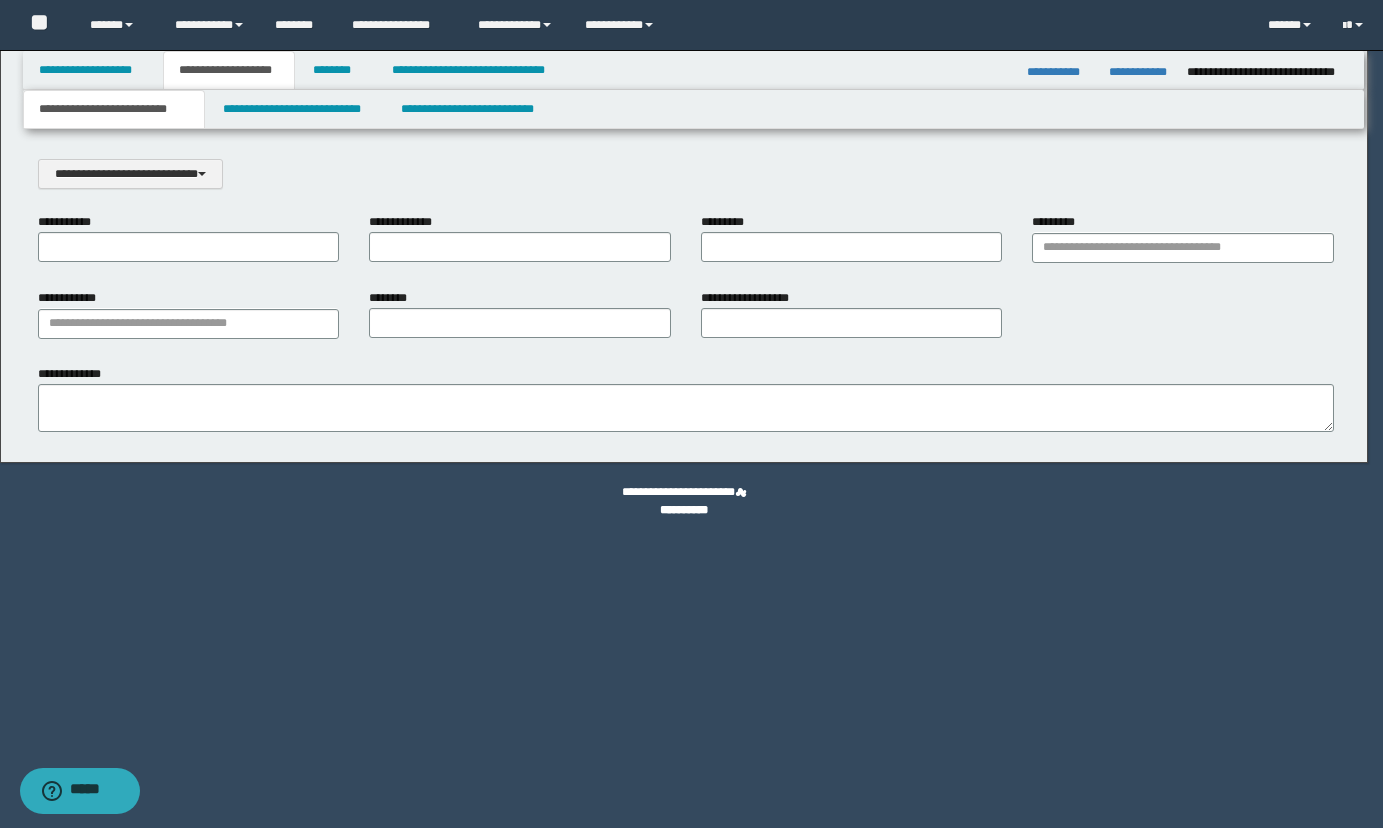 scroll, scrollTop: 0, scrollLeft: 0, axis: both 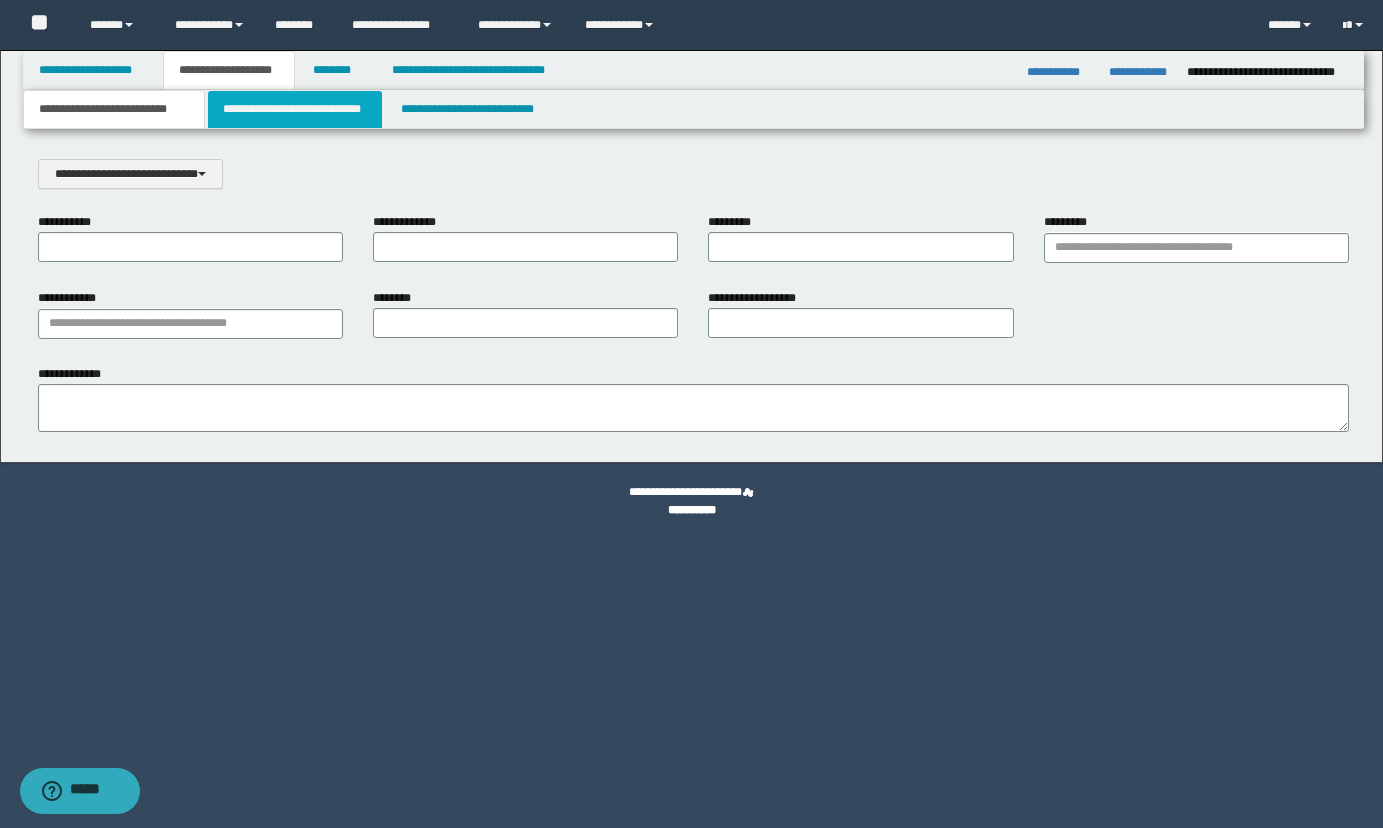 click on "**********" at bounding box center (295, 109) 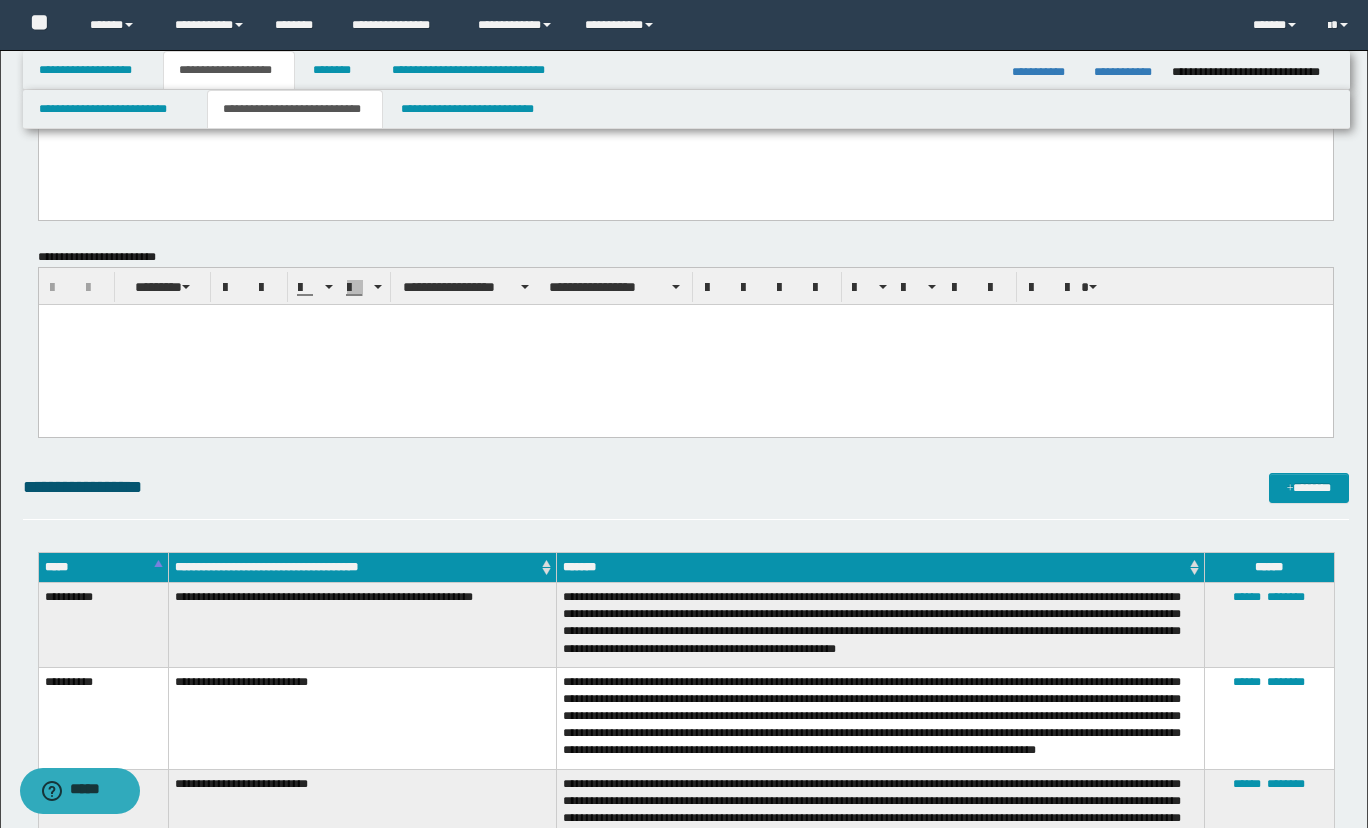 scroll, scrollTop: 800, scrollLeft: 0, axis: vertical 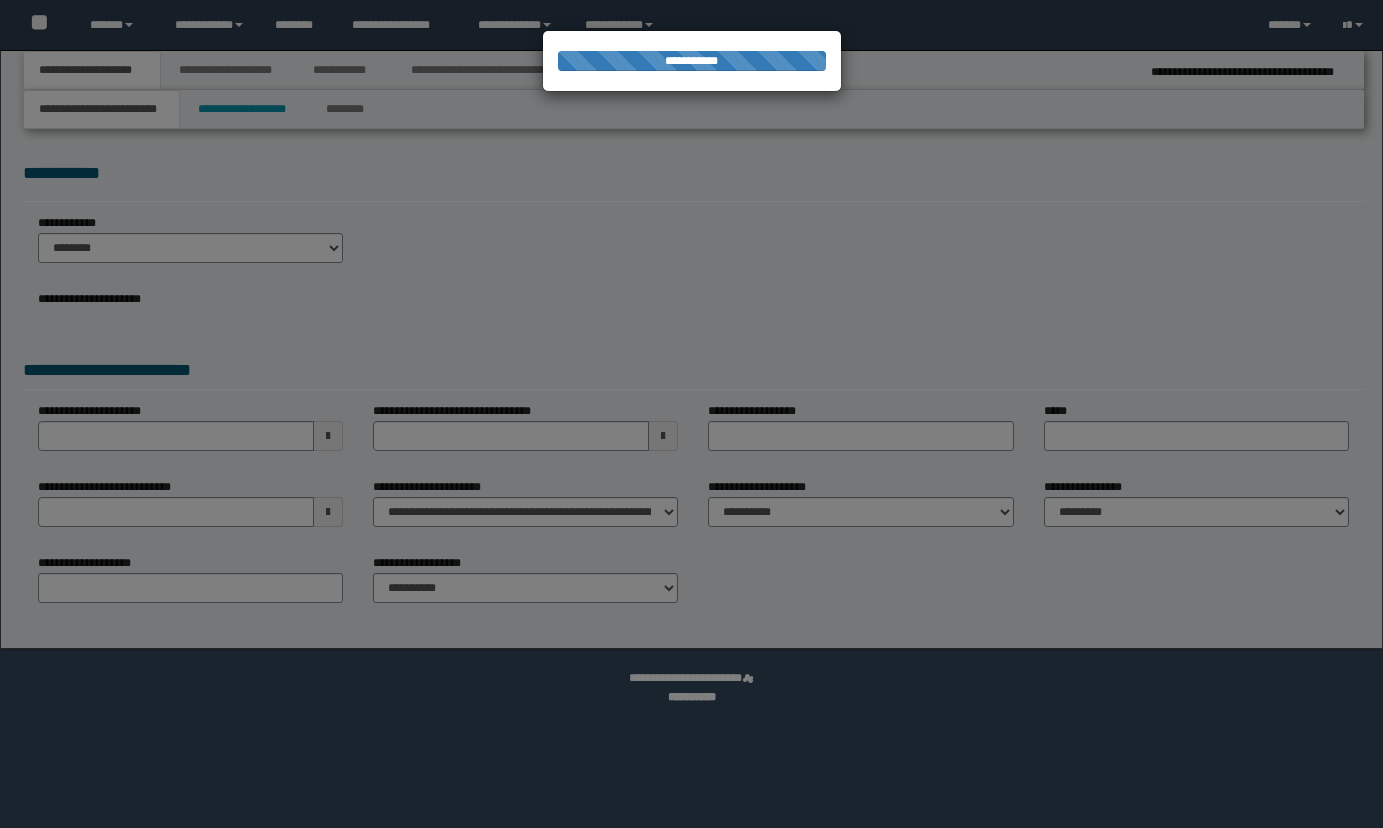 select on "*" 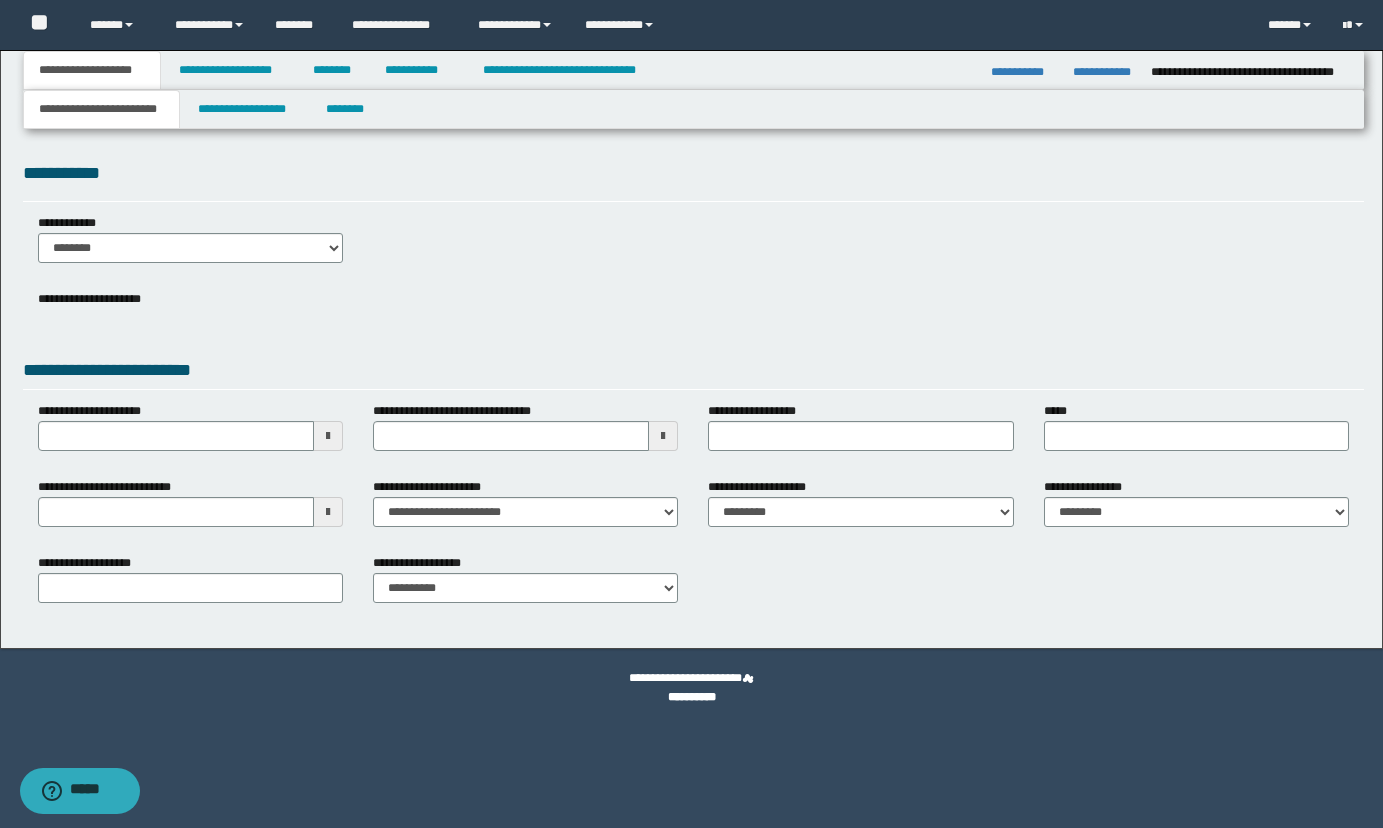 scroll, scrollTop: 0, scrollLeft: 0, axis: both 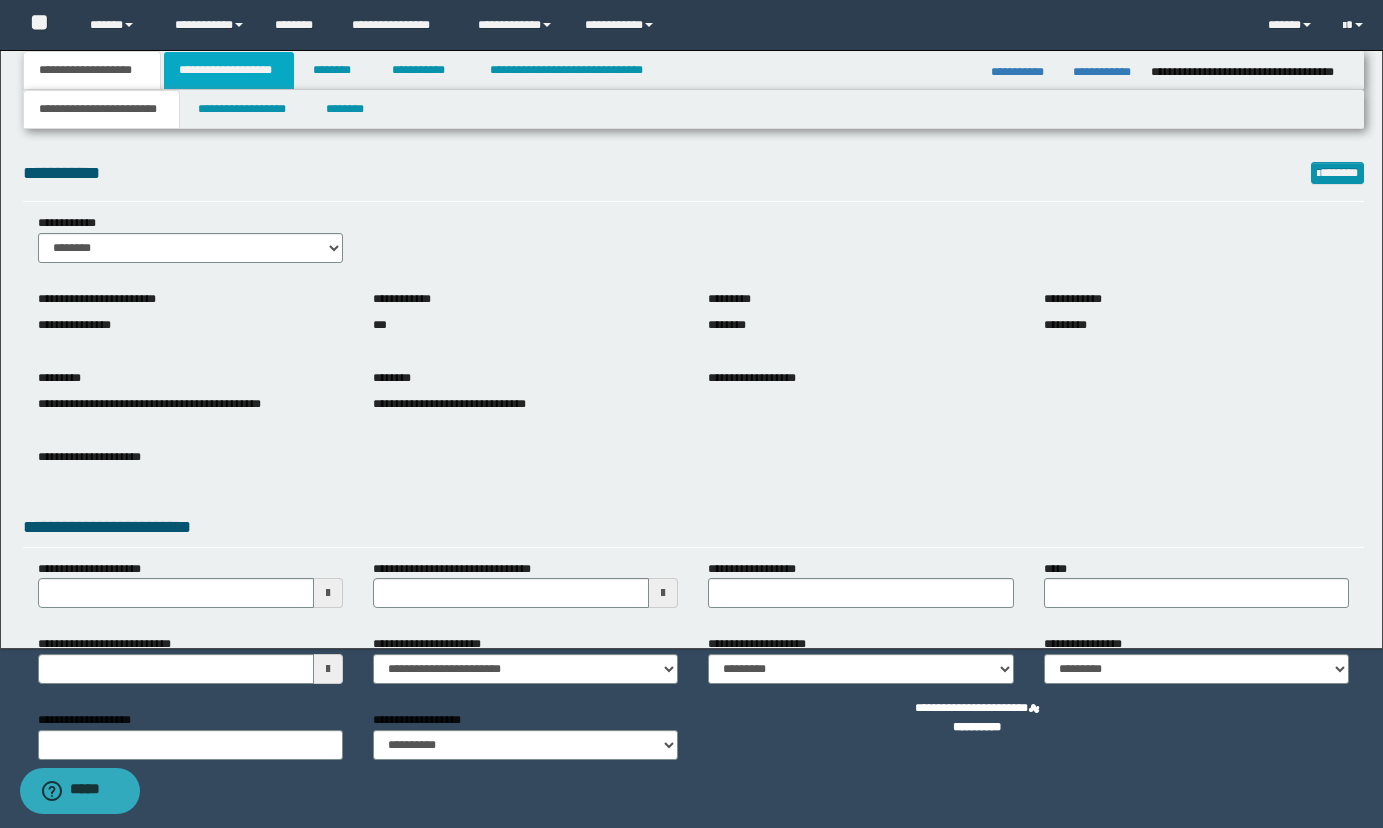 click on "**********" at bounding box center (229, 70) 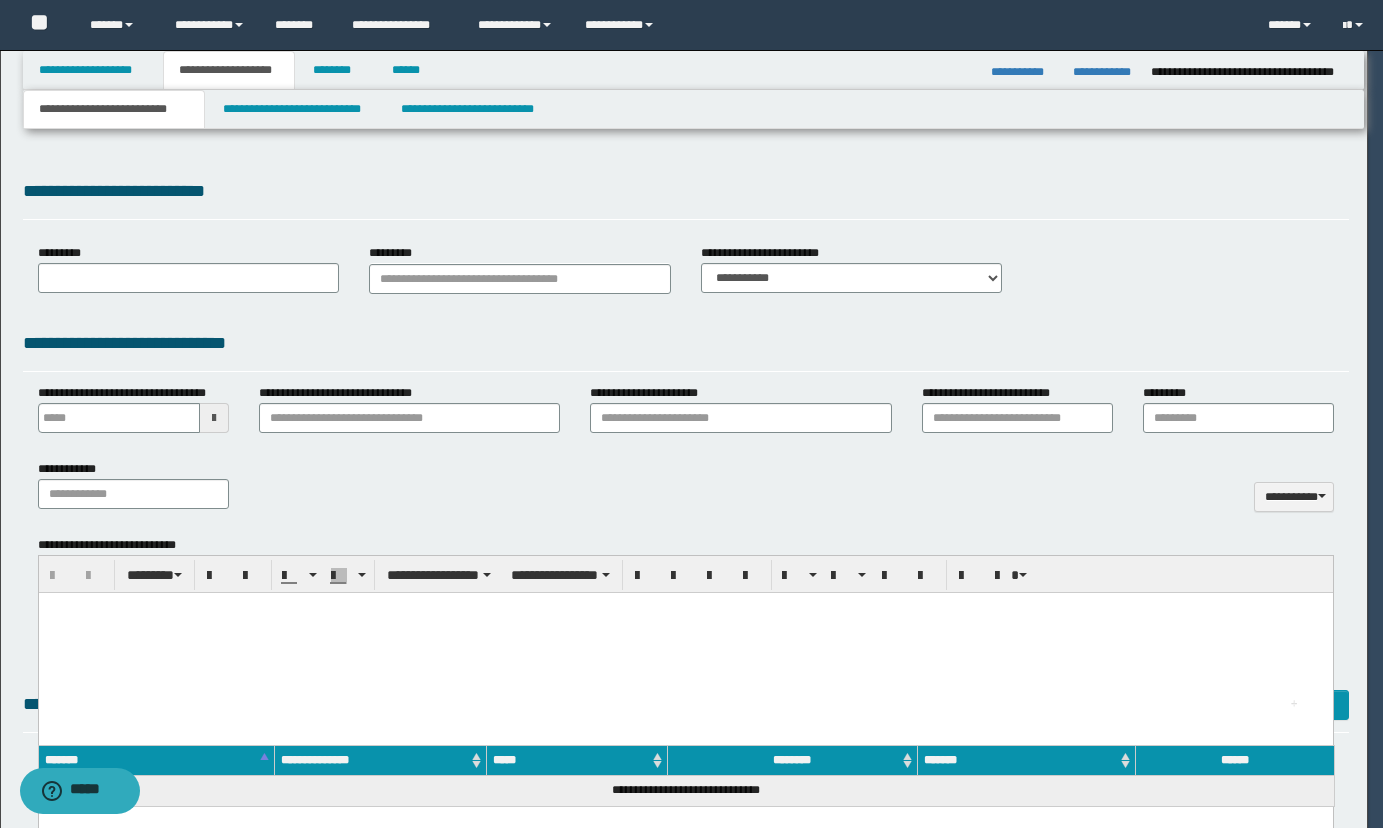 type 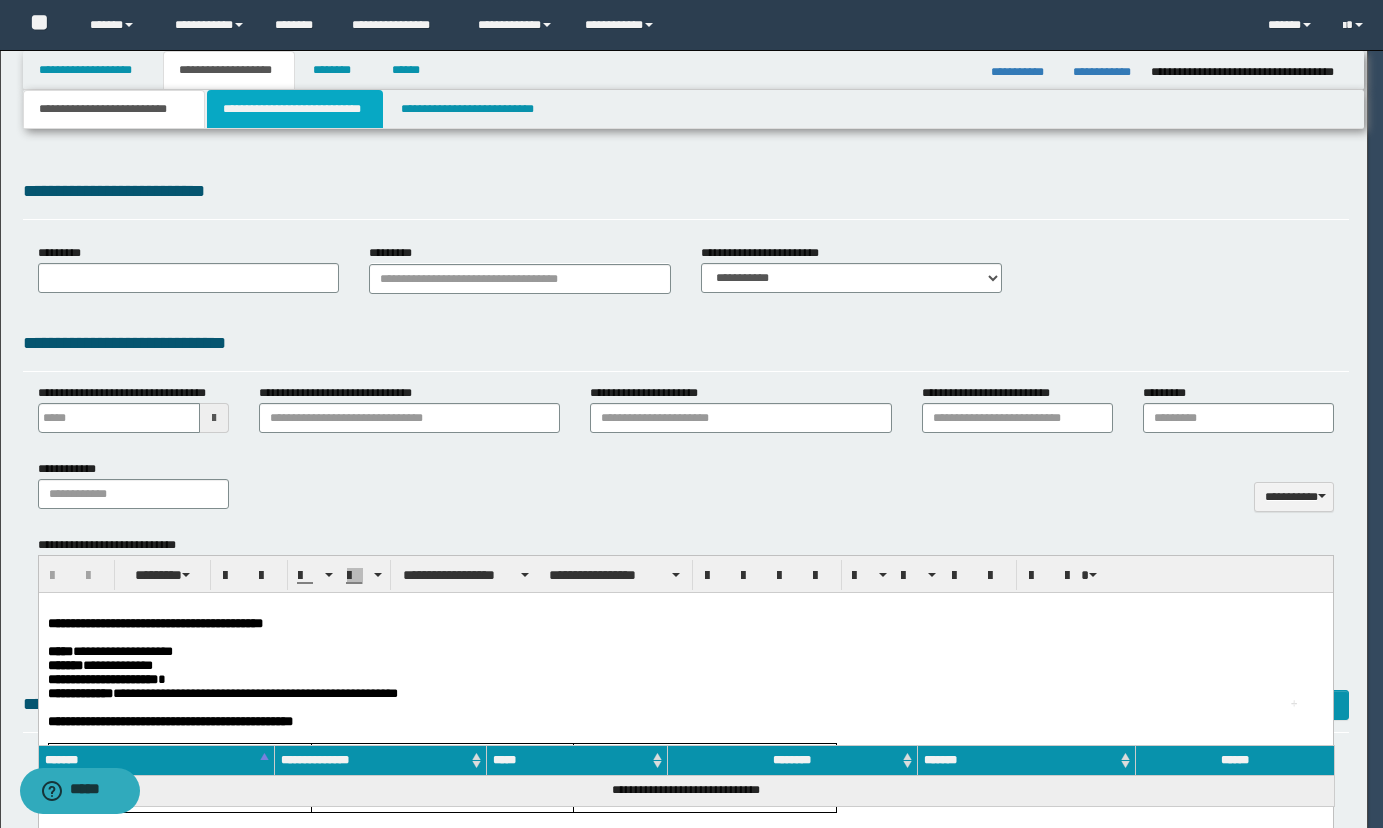 scroll, scrollTop: 0, scrollLeft: 0, axis: both 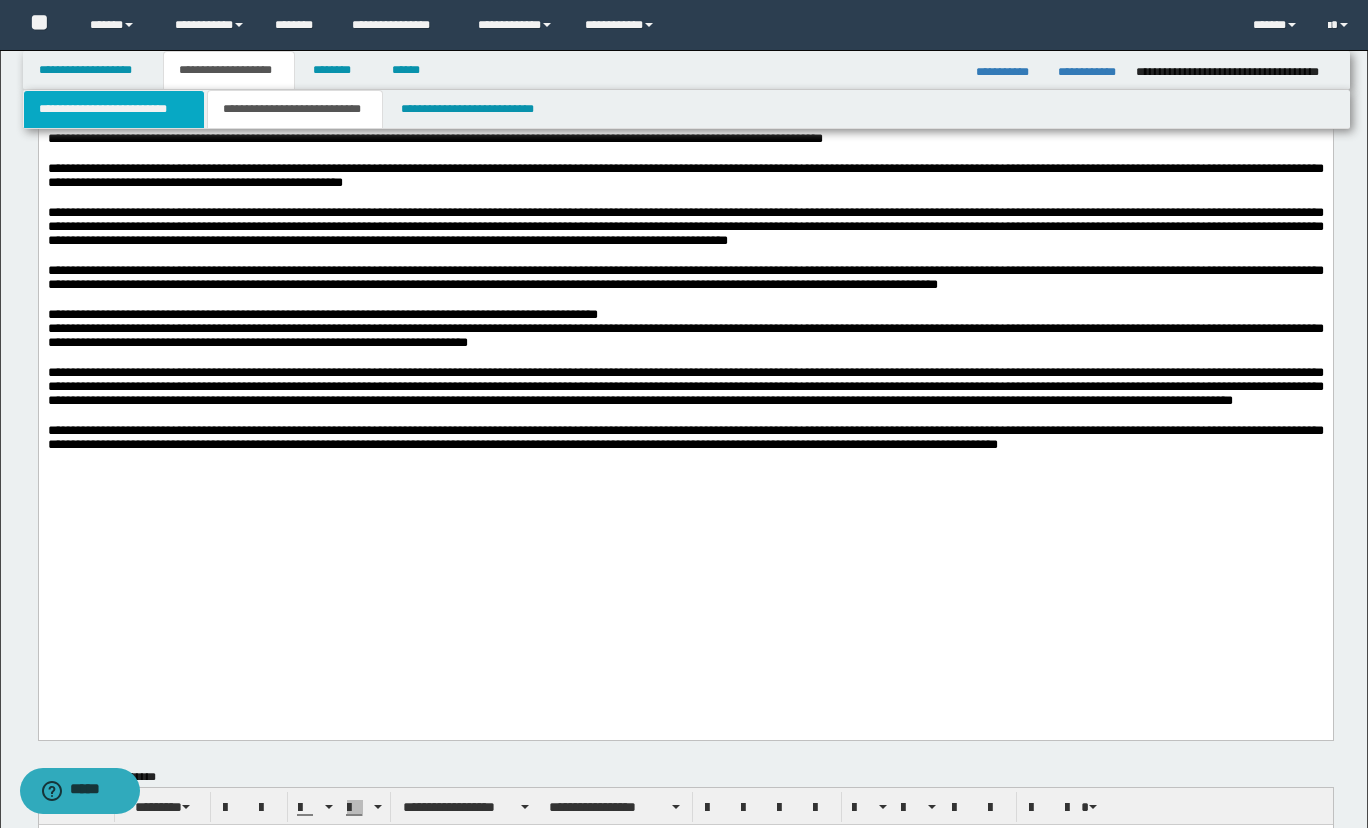click on "**********" at bounding box center [114, 109] 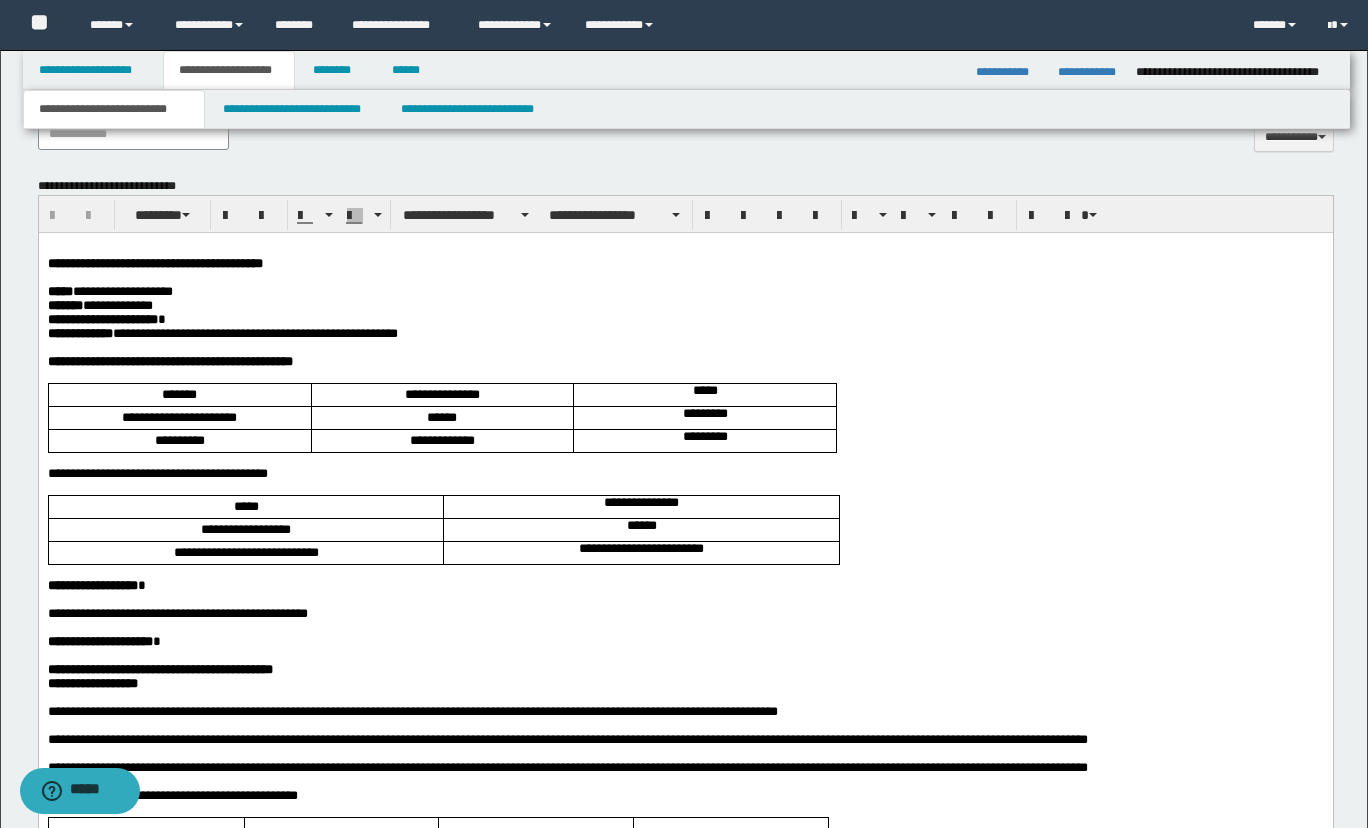 scroll, scrollTop: 1000, scrollLeft: 0, axis: vertical 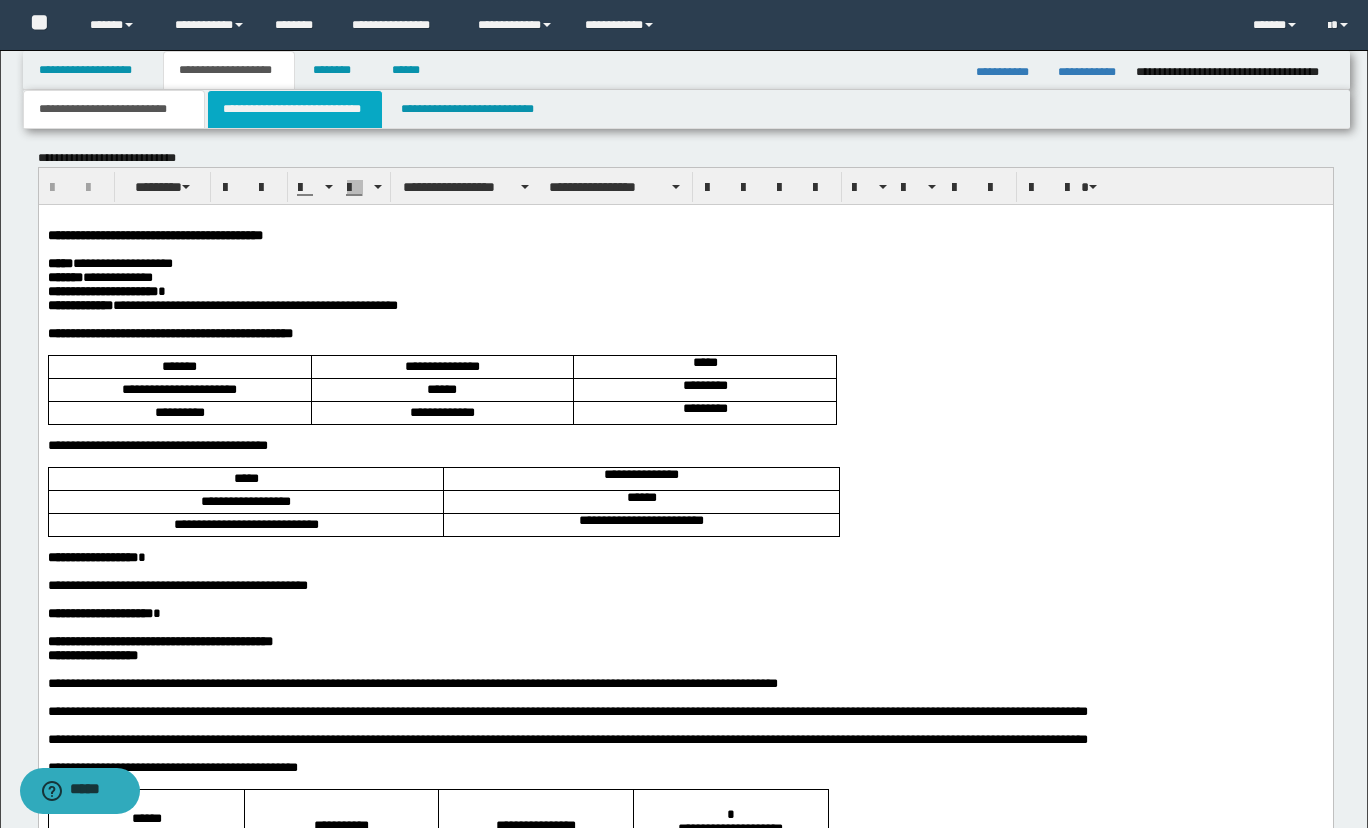 click on "**********" at bounding box center (295, 109) 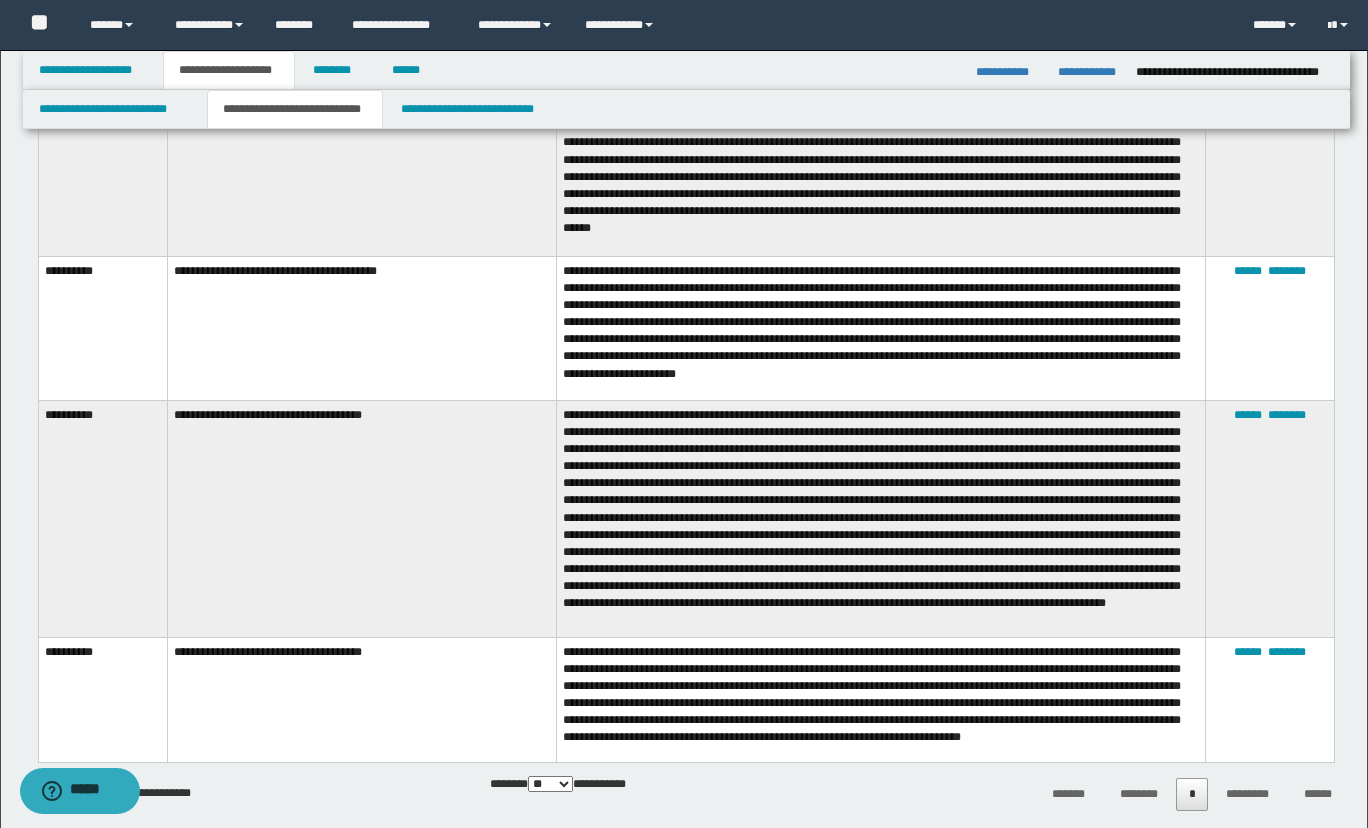 scroll, scrollTop: 1704, scrollLeft: 0, axis: vertical 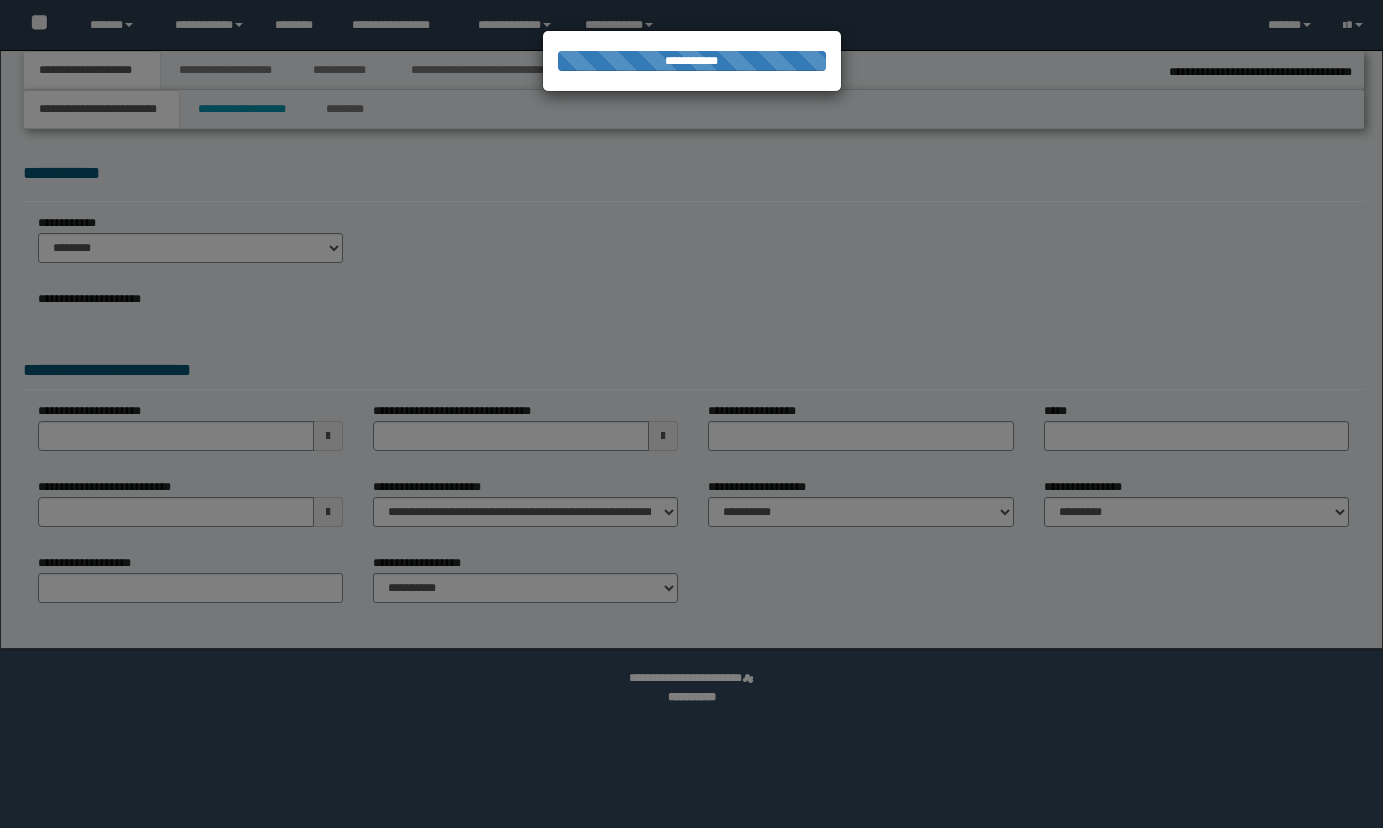 select on "*" 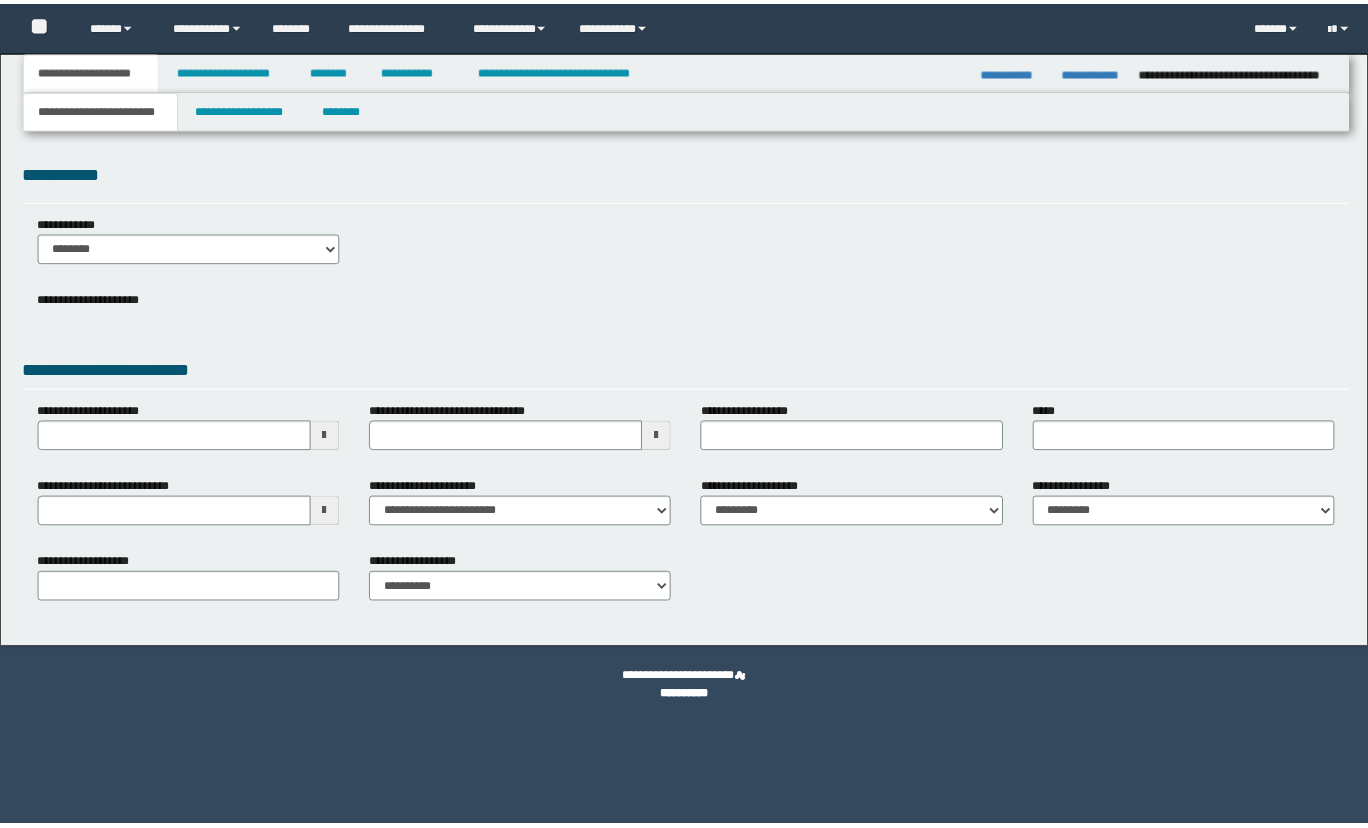 scroll, scrollTop: 0, scrollLeft: 0, axis: both 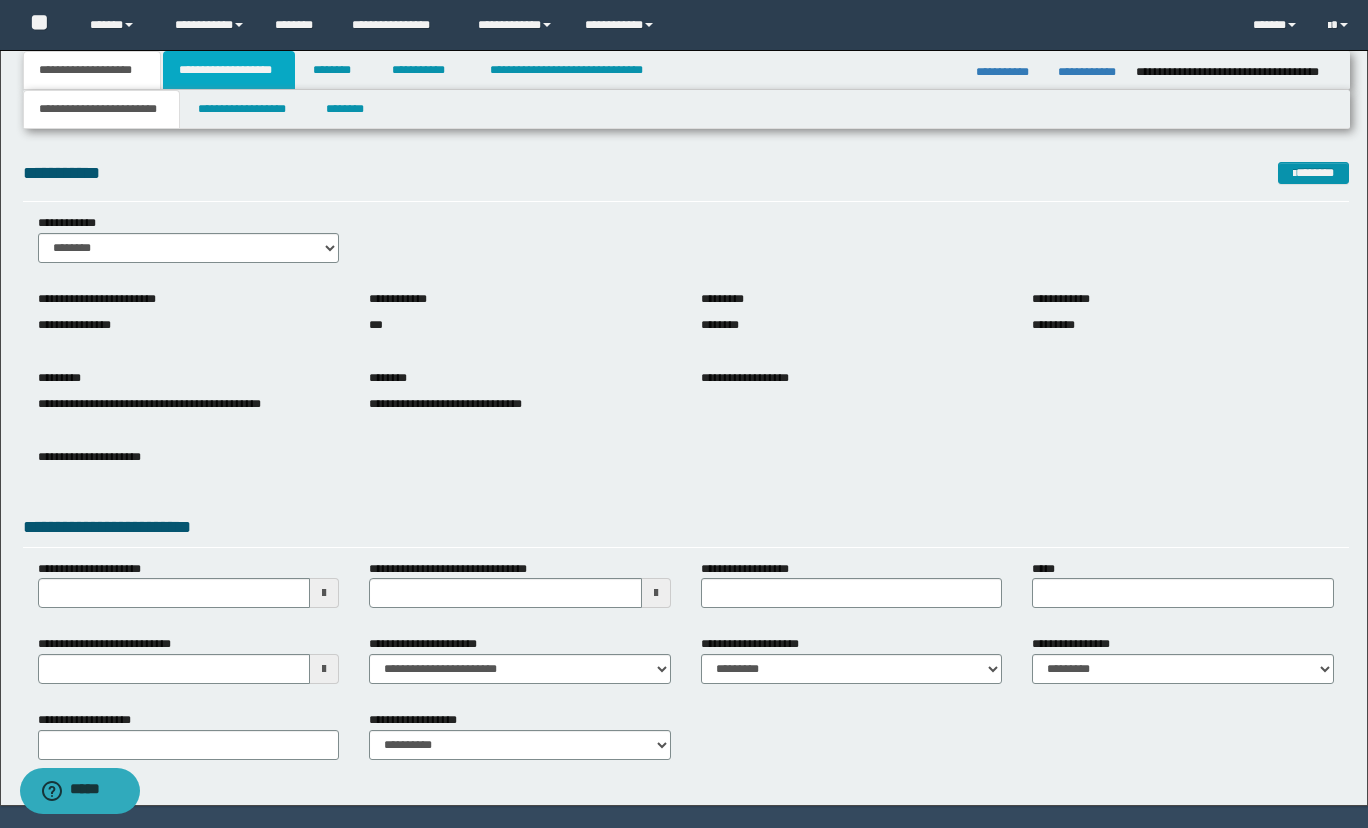 click on "**********" at bounding box center (229, 70) 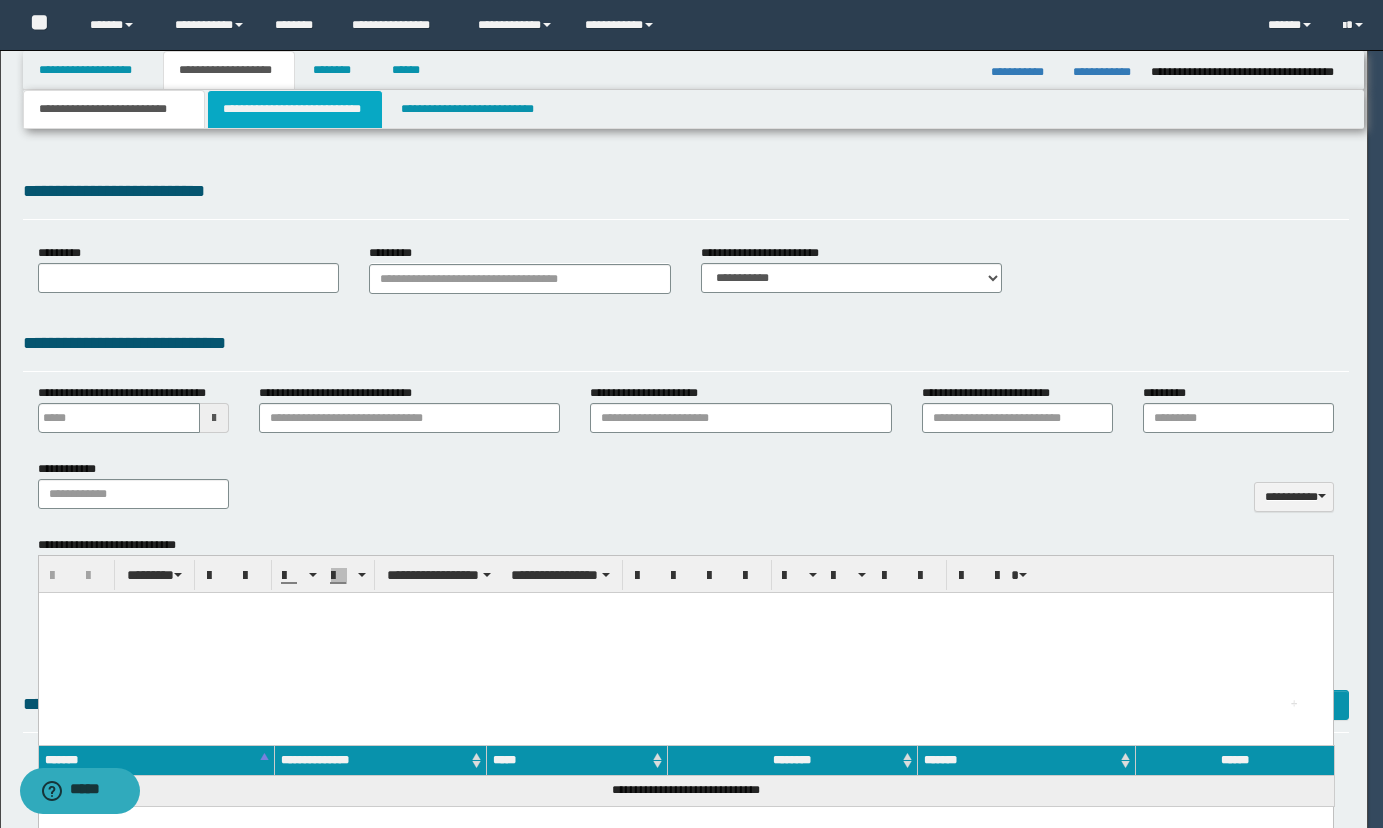 type 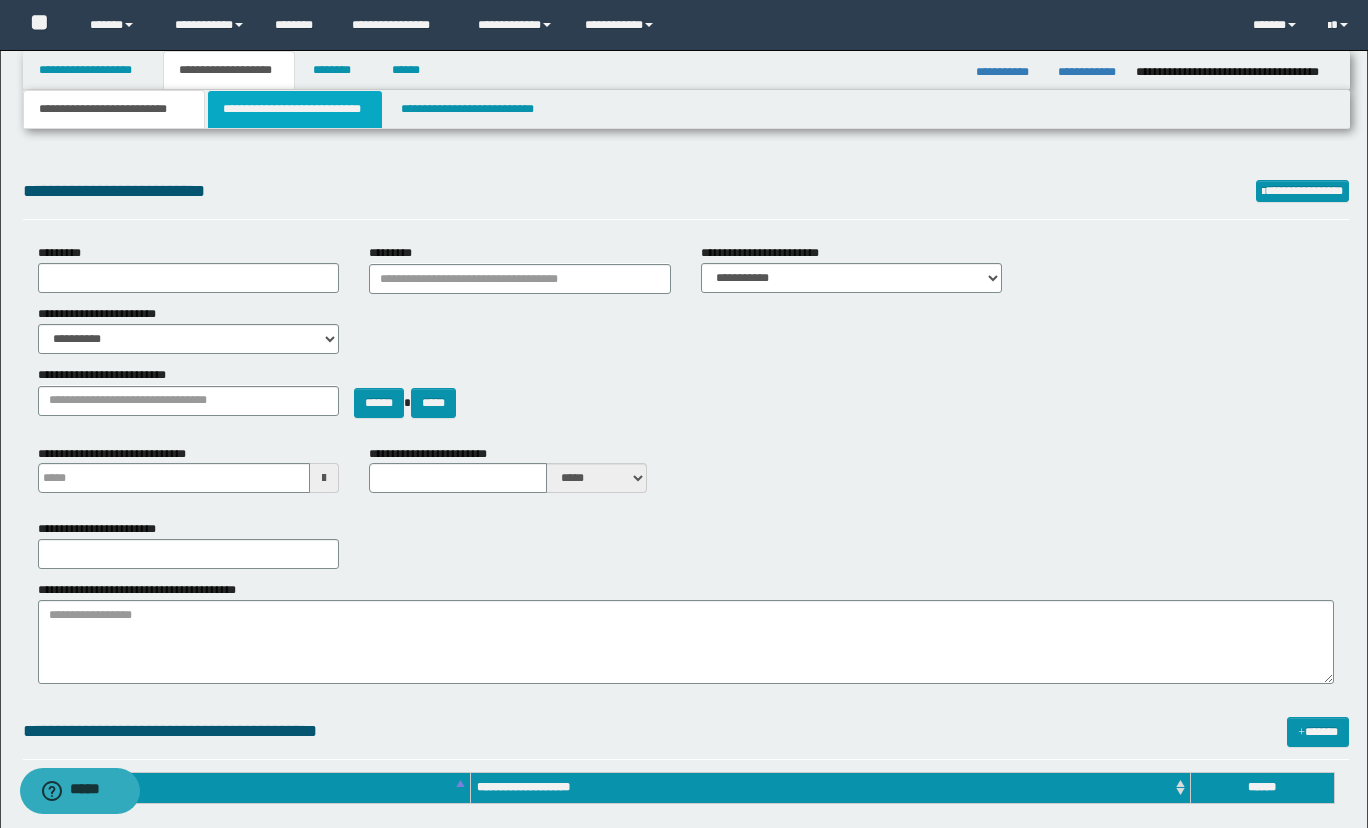 select on "*" 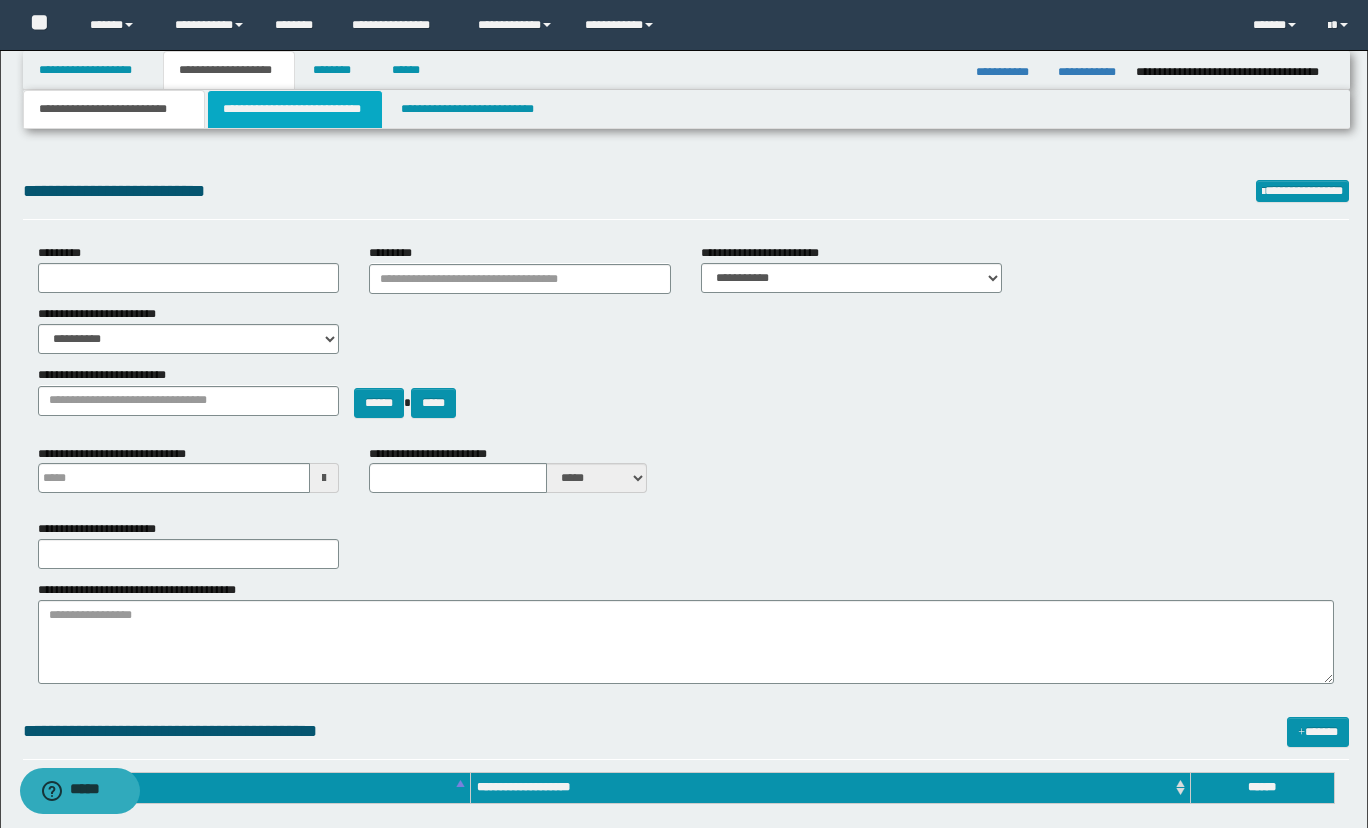 type 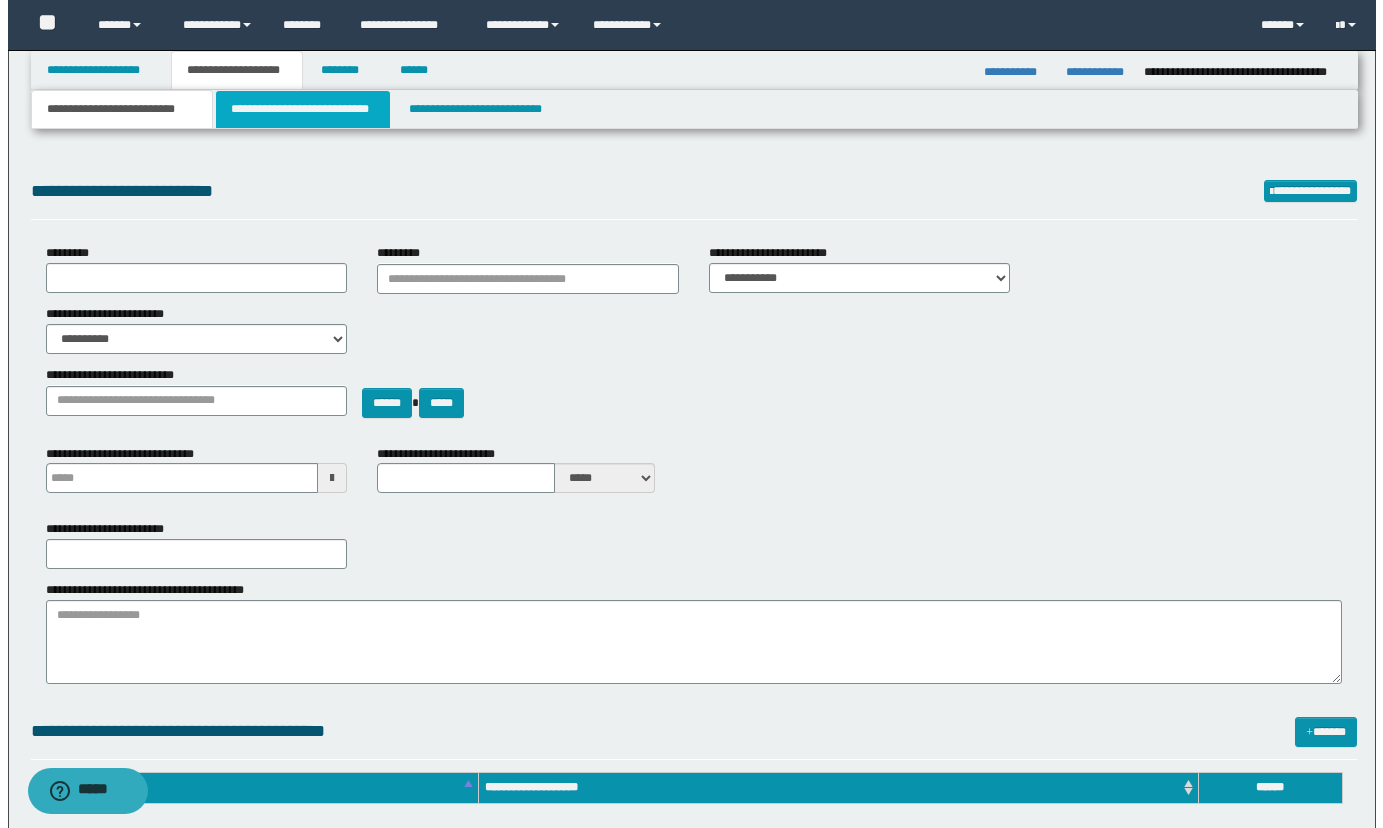 scroll, scrollTop: 0, scrollLeft: 0, axis: both 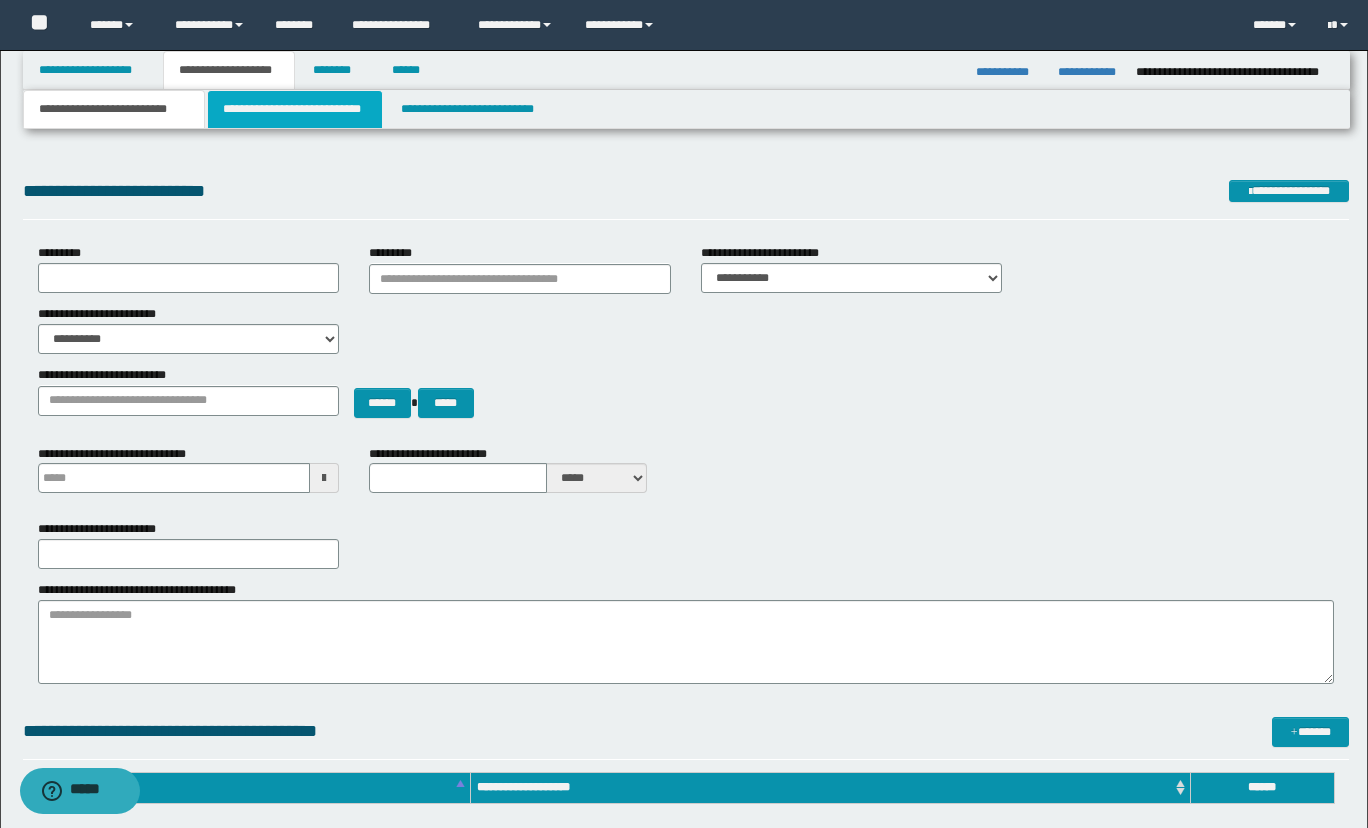 click on "**********" at bounding box center (295, 109) 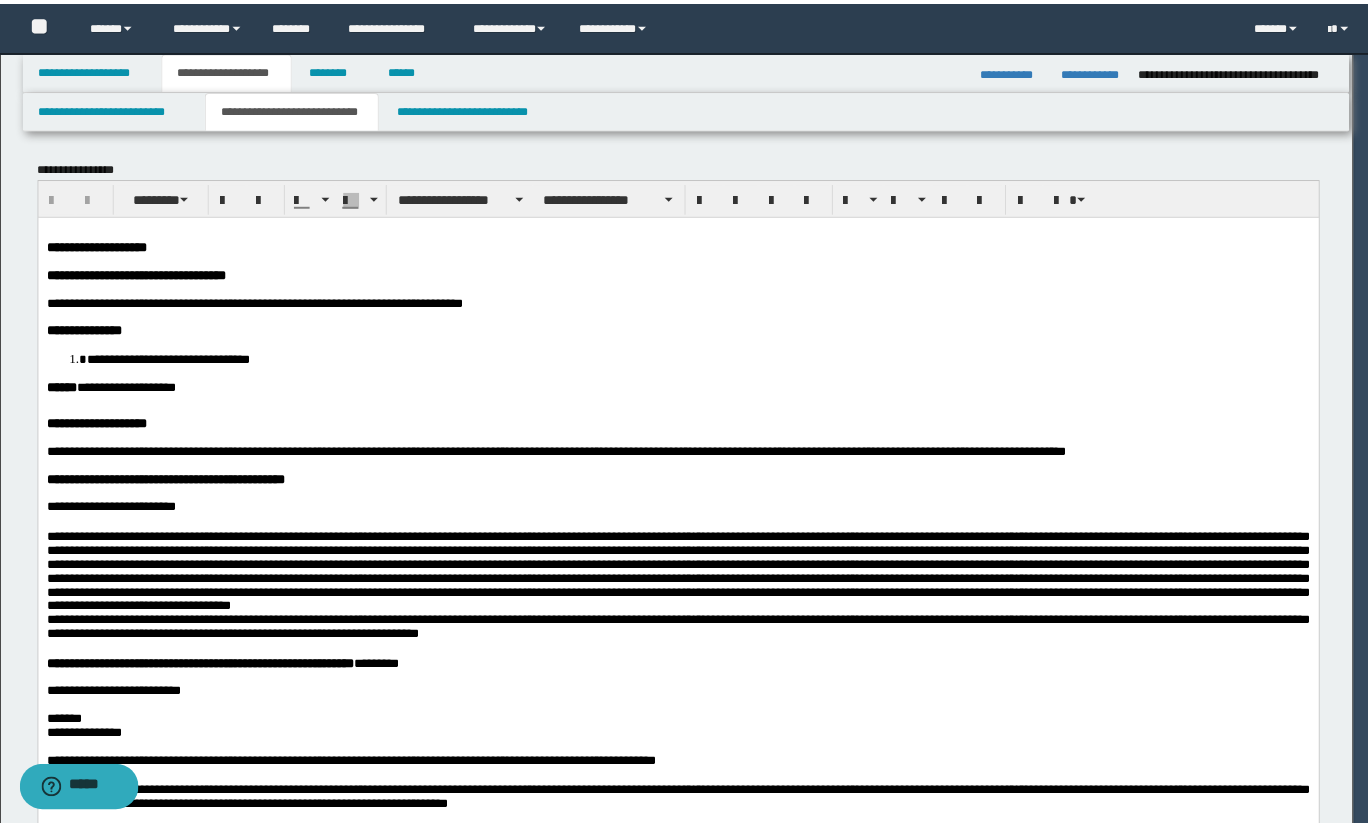 scroll, scrollTop: 0, scrollLeft: 0, axis: both 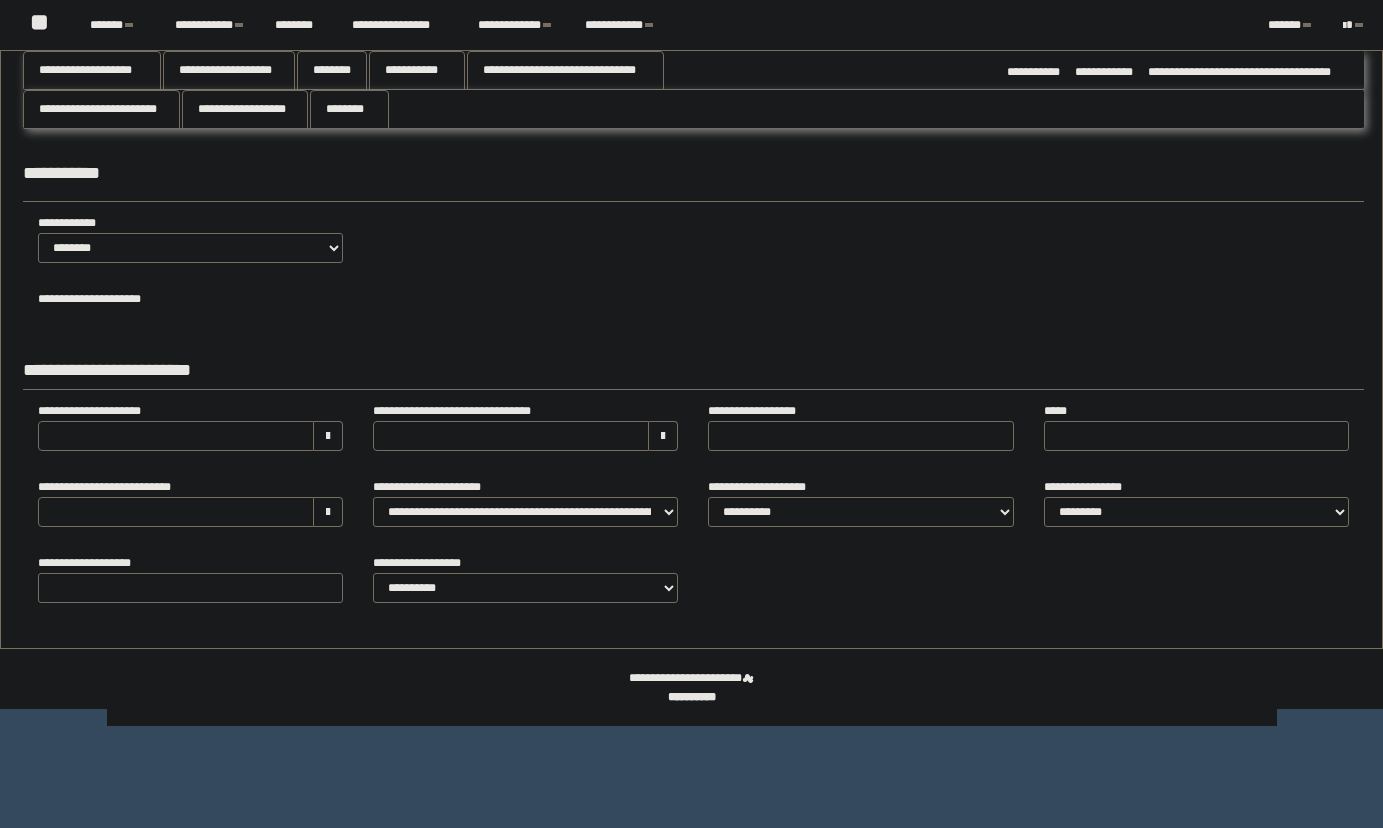 select on "*" 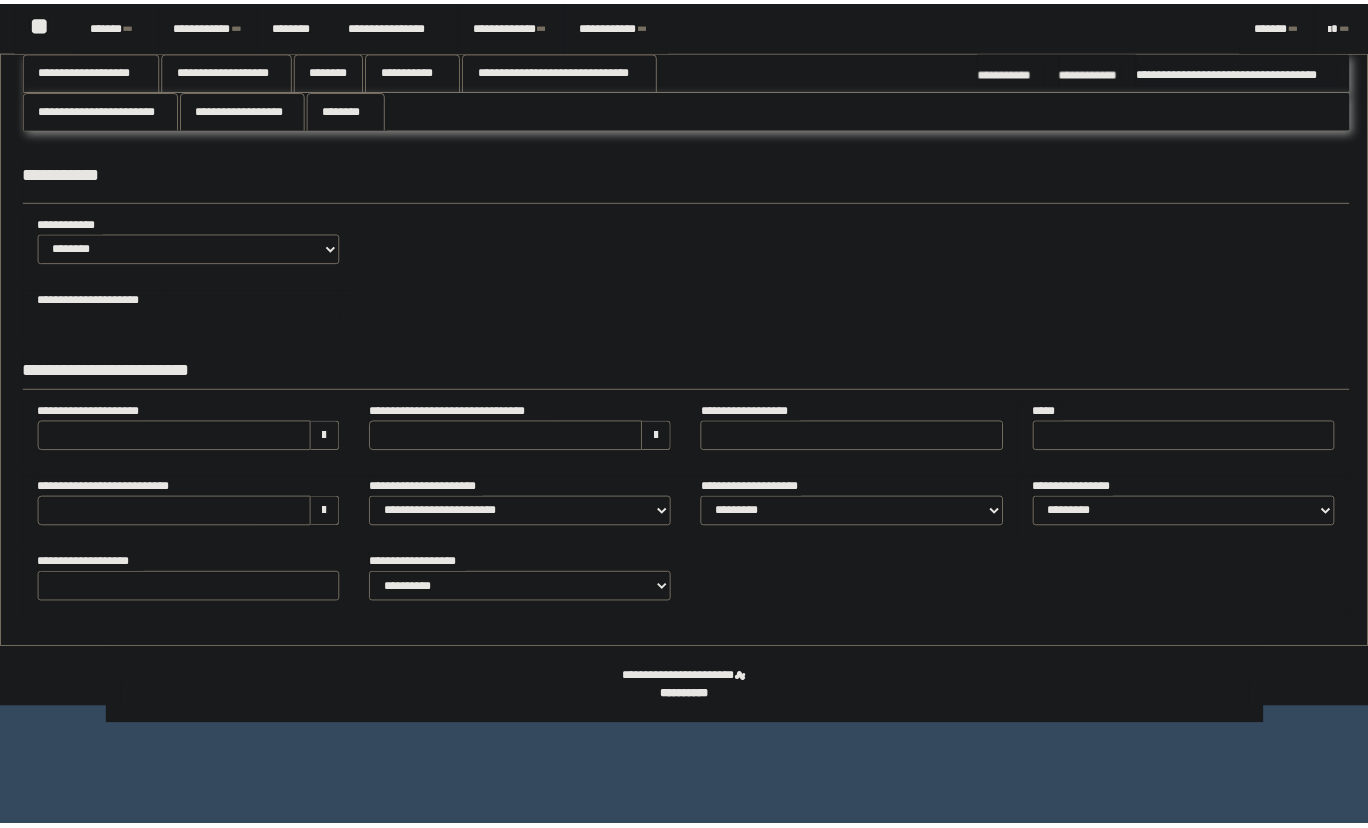 scroll, scrollTop: 0, scrollLeft: 0, axis: both 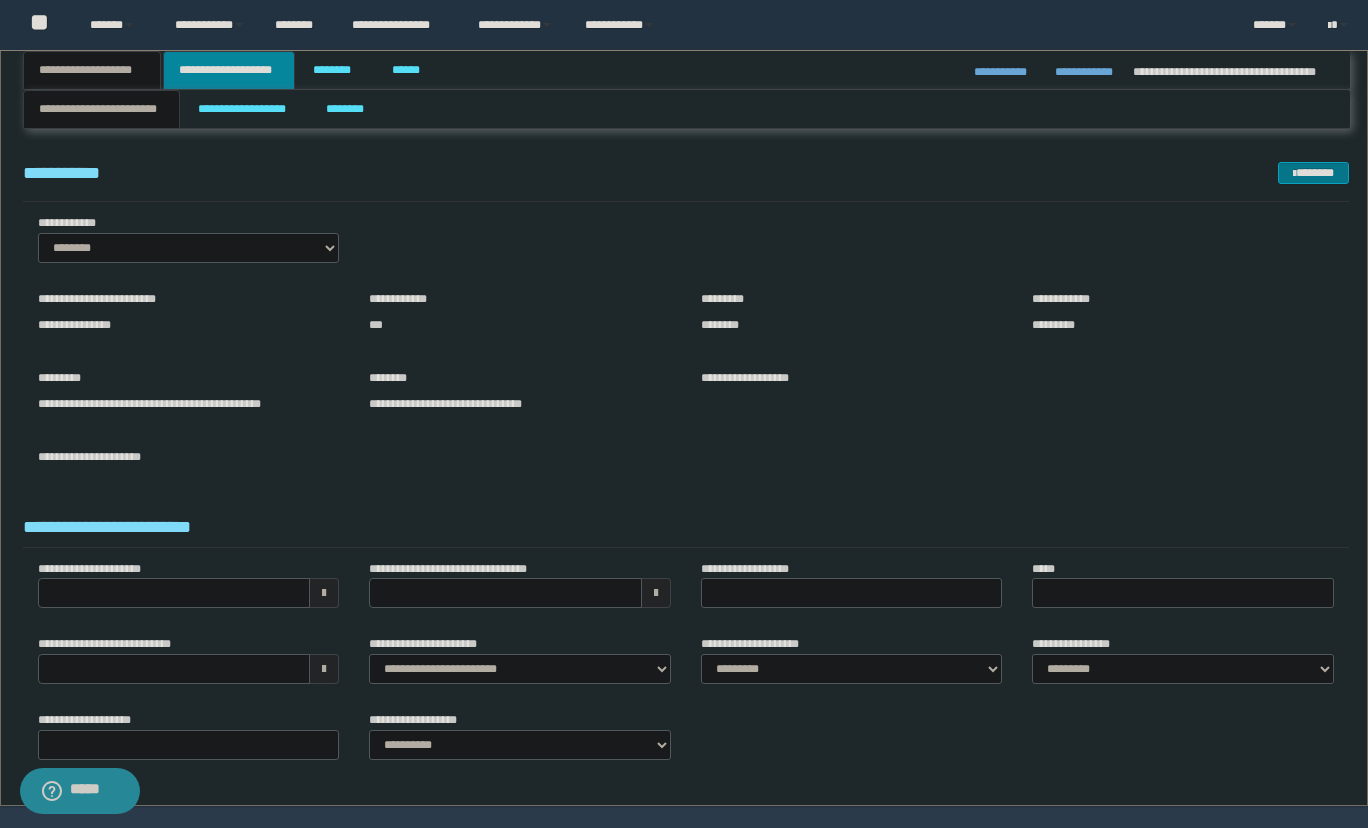 click on "**********" at bounding box center (229, 70) 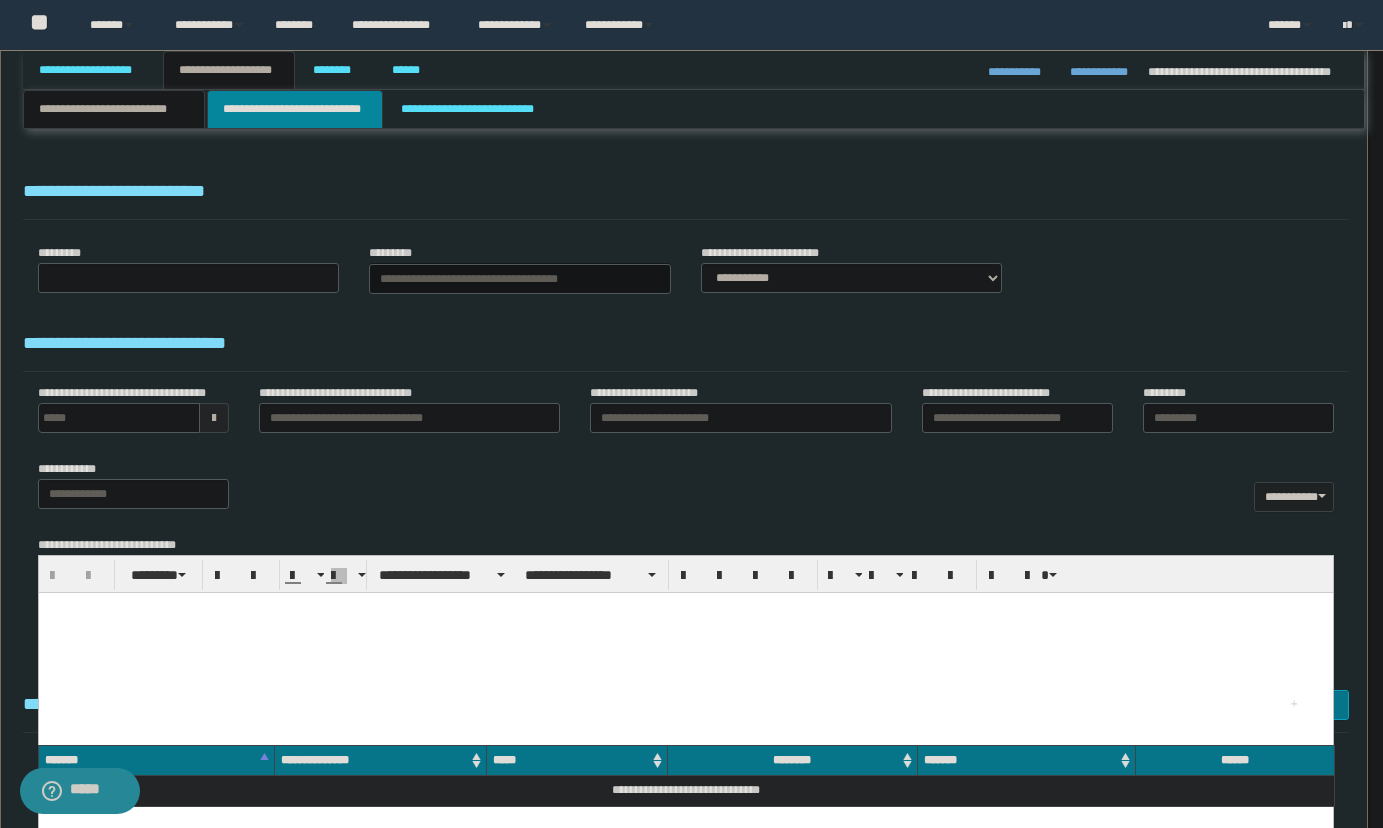 type 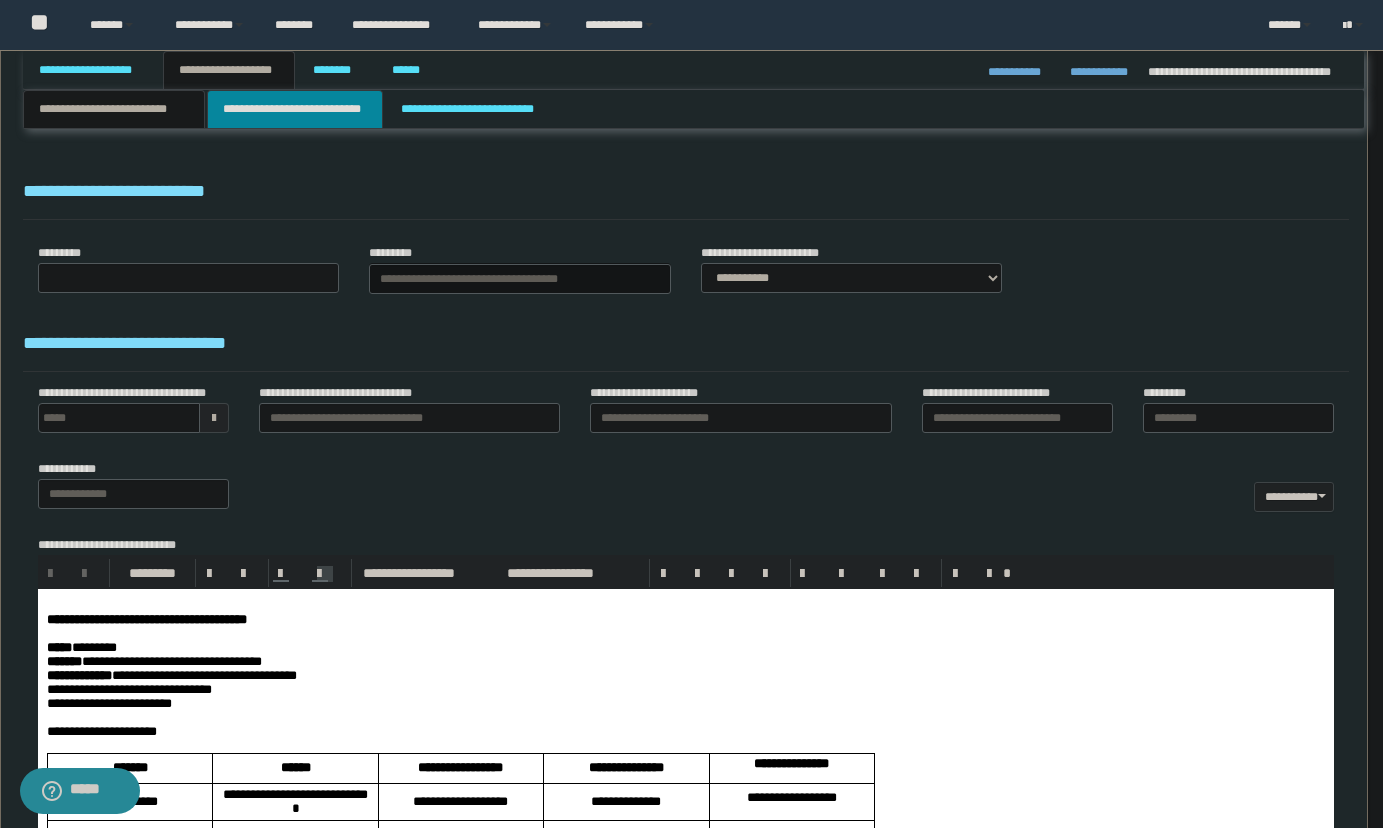 scroll, scrollTop: 0, scrollLeft: 0, axis: both 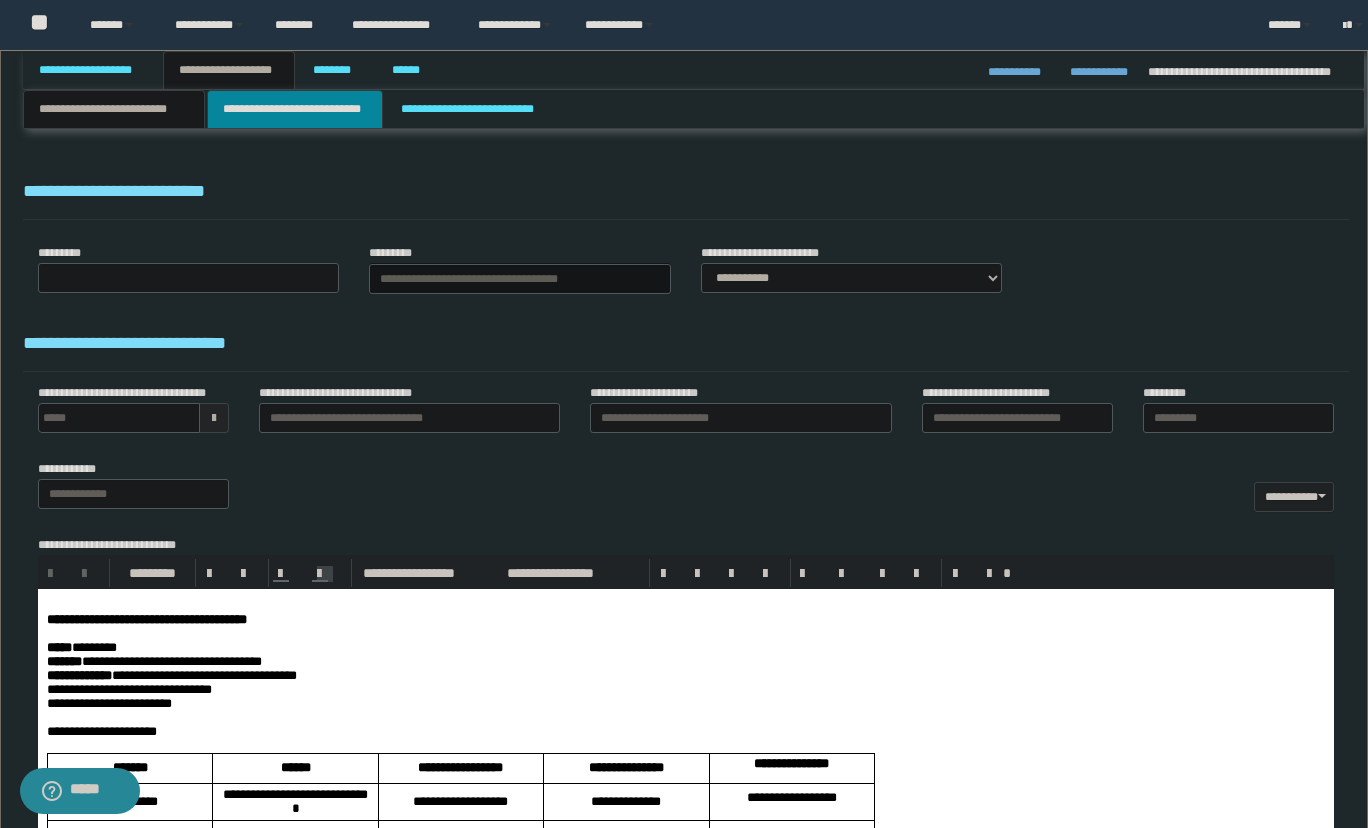 select on "*" 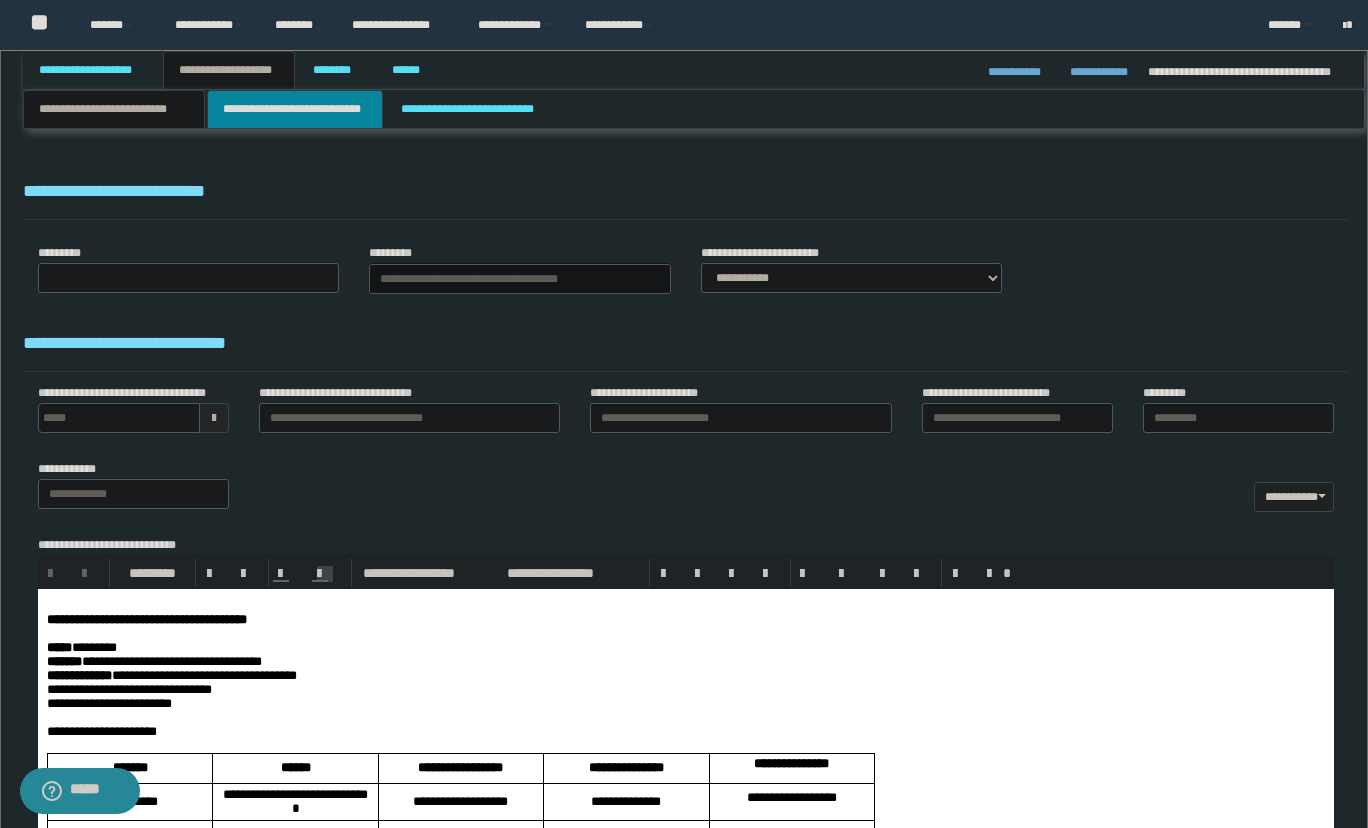 type 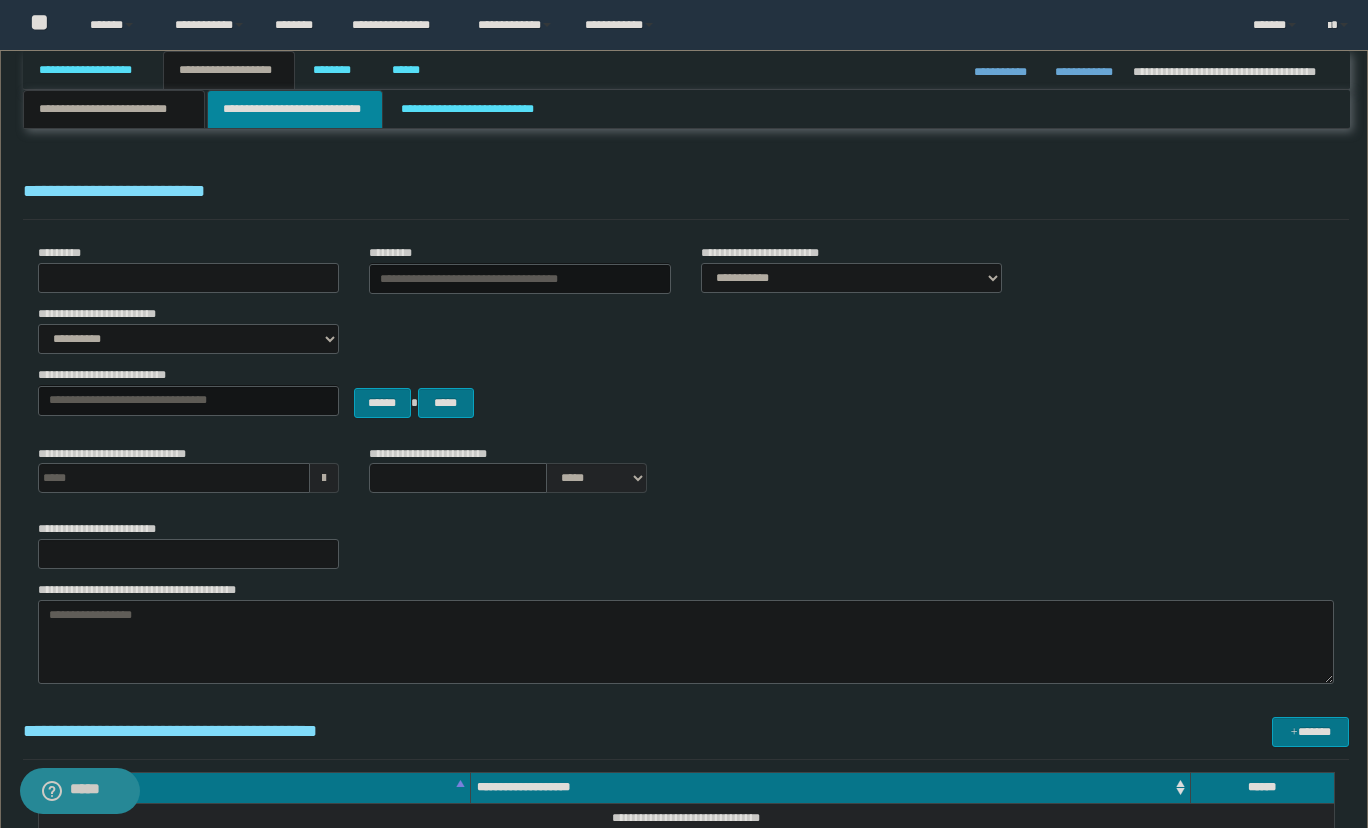 click on "**********" at bounding box center [295, 109] 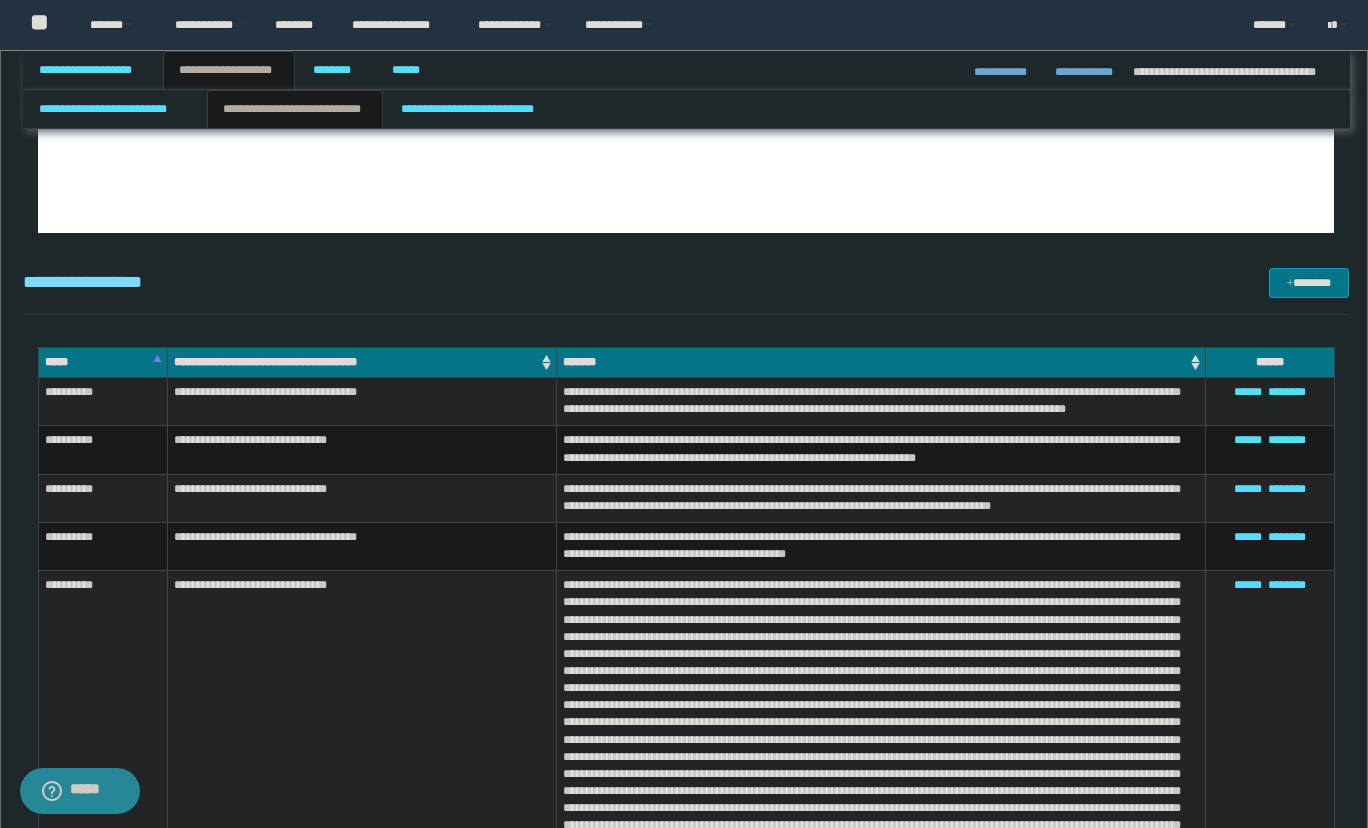 scroll, scrollTop: 1400, scrollLeft: 0, axis: vertical 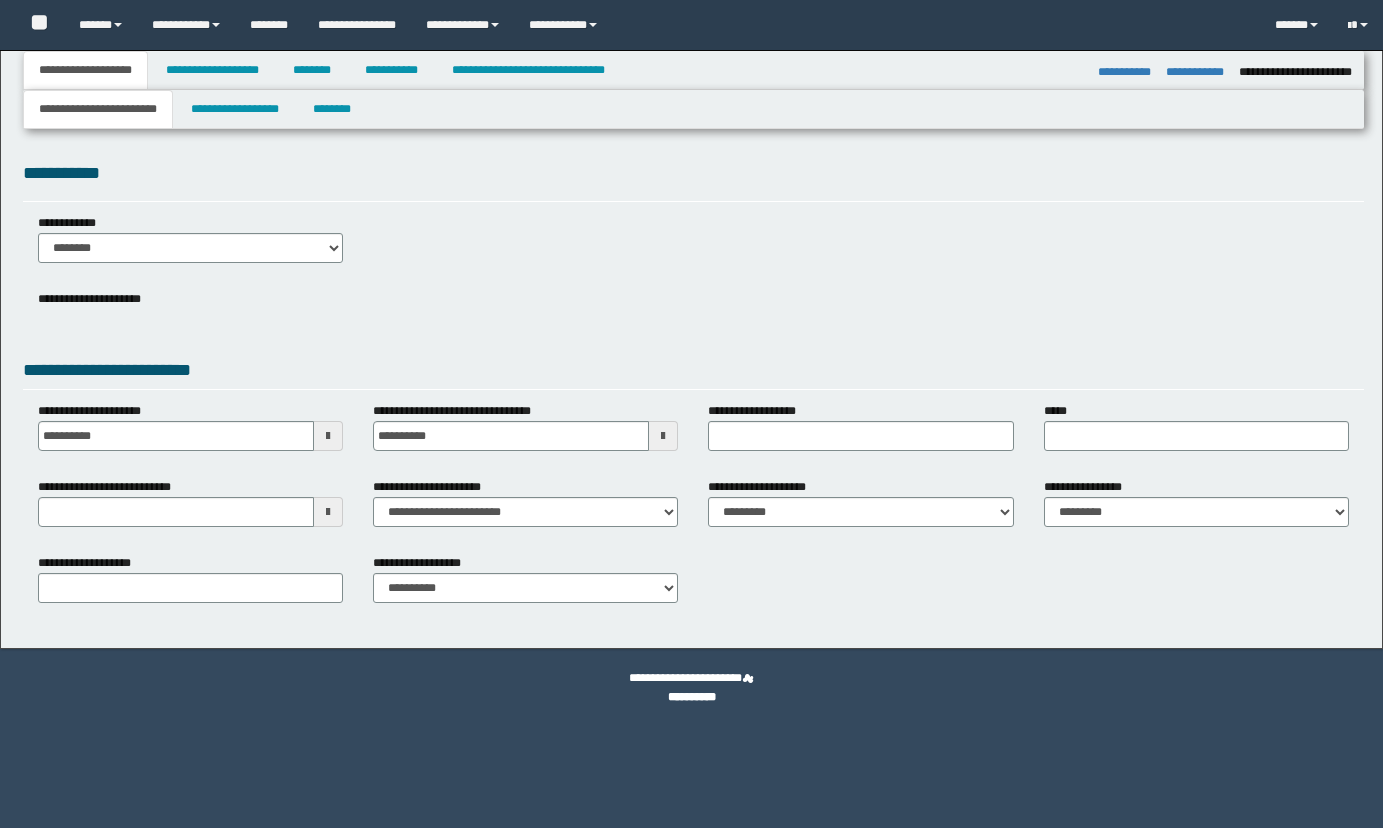 select on "*" 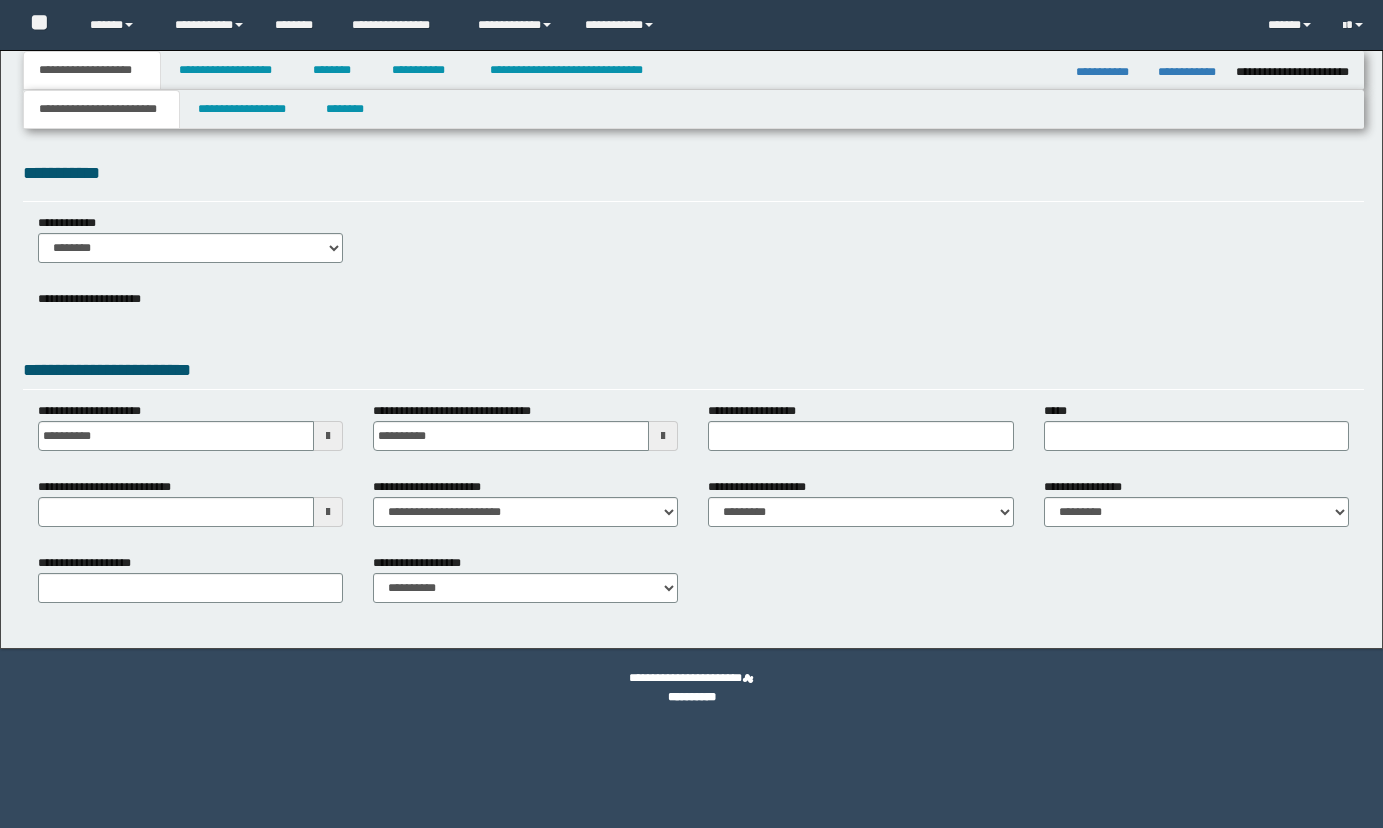 scroll, scrollTop: 0, scrollLeft: 0, axis: both 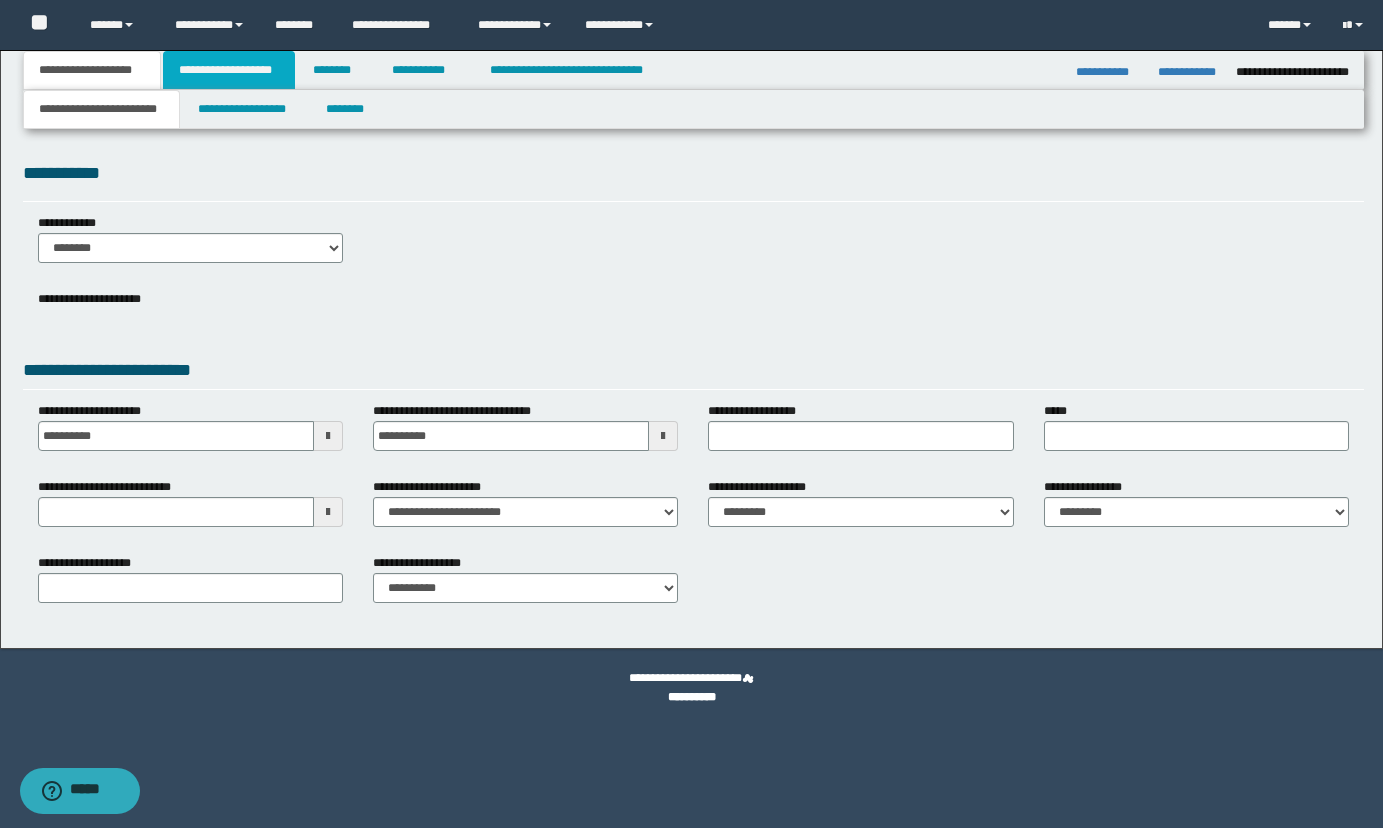 click on "**********" at bounding box center [229, 70] 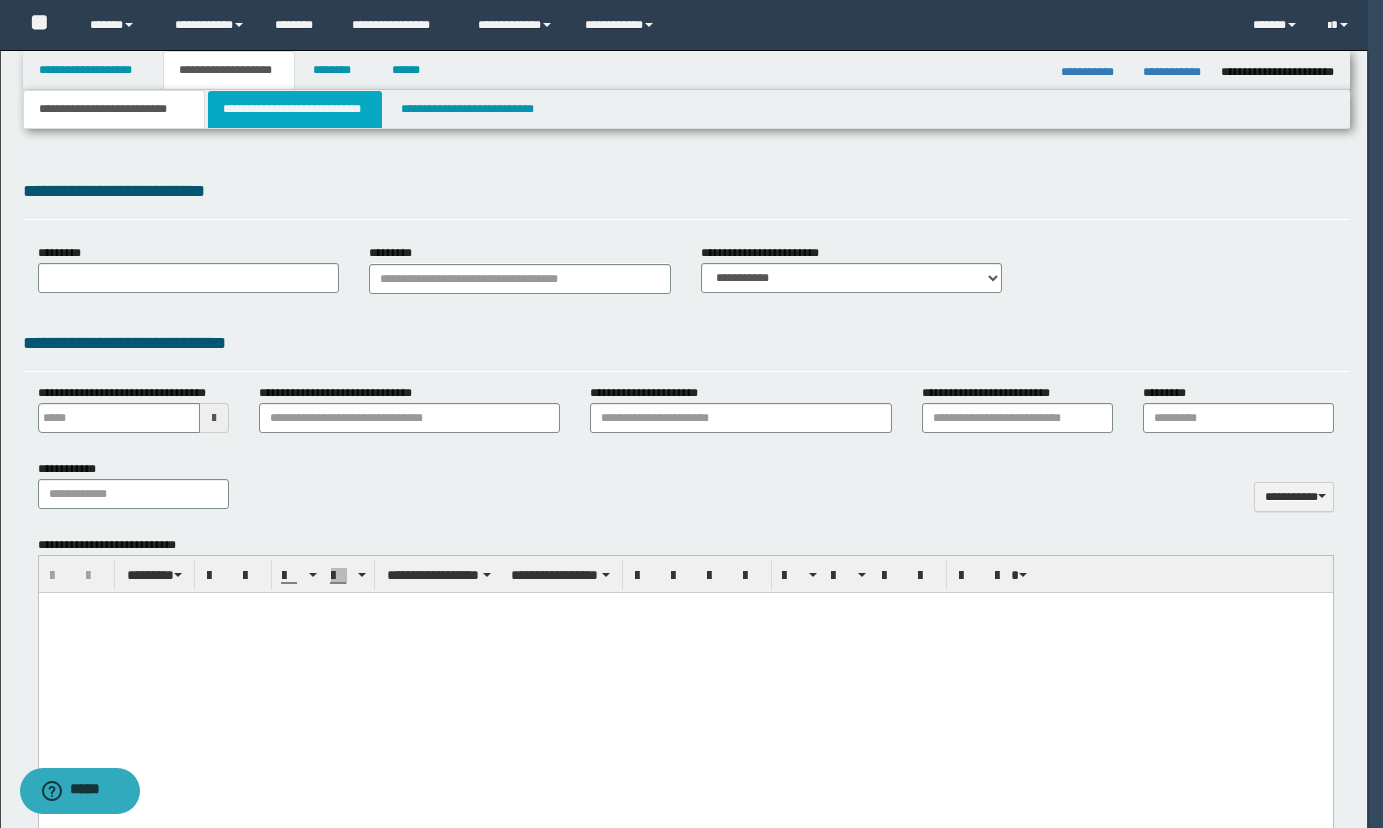 click on "**********" at bounding box center (295, 109) 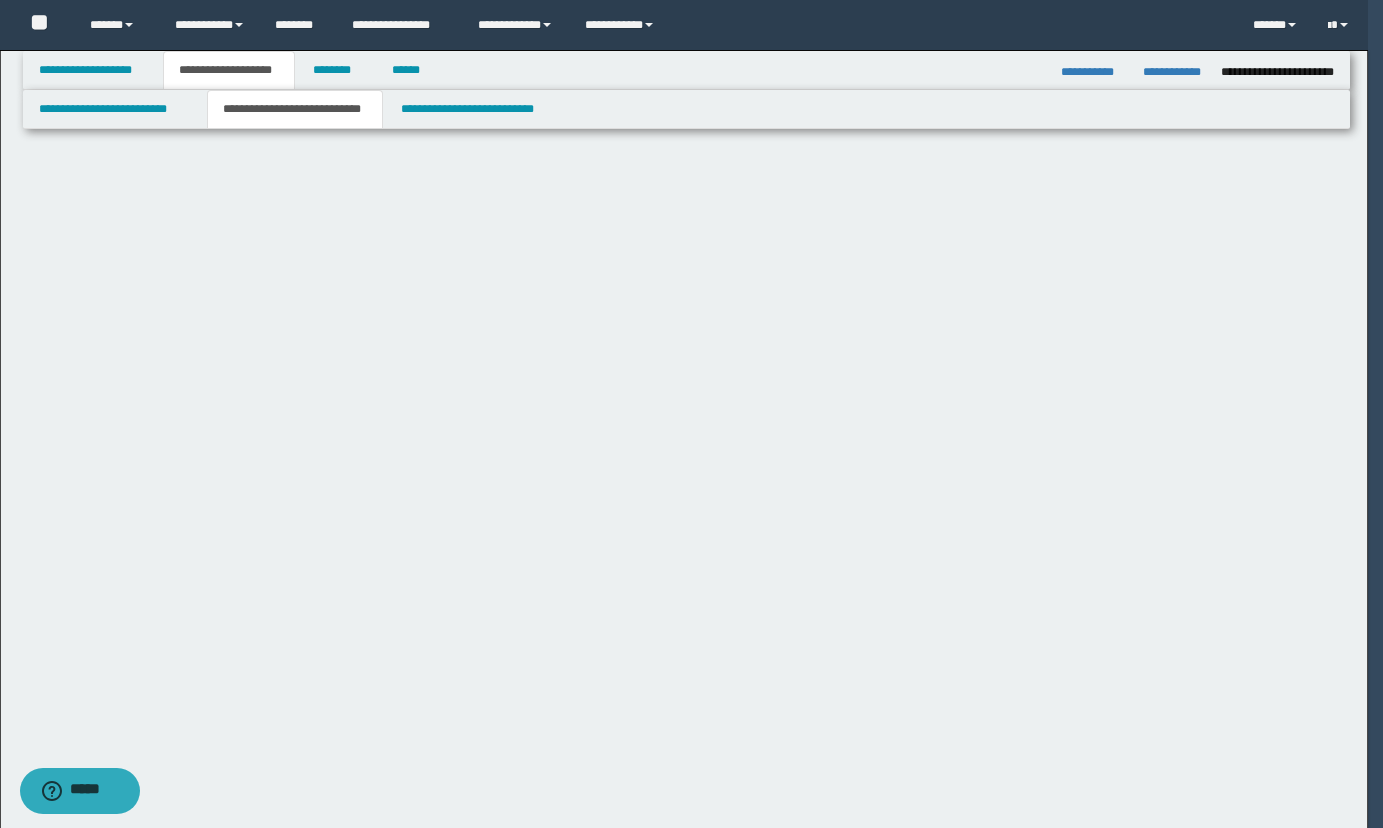 scroll, scrollTop: 0, scrollLeft: 0, axis: both 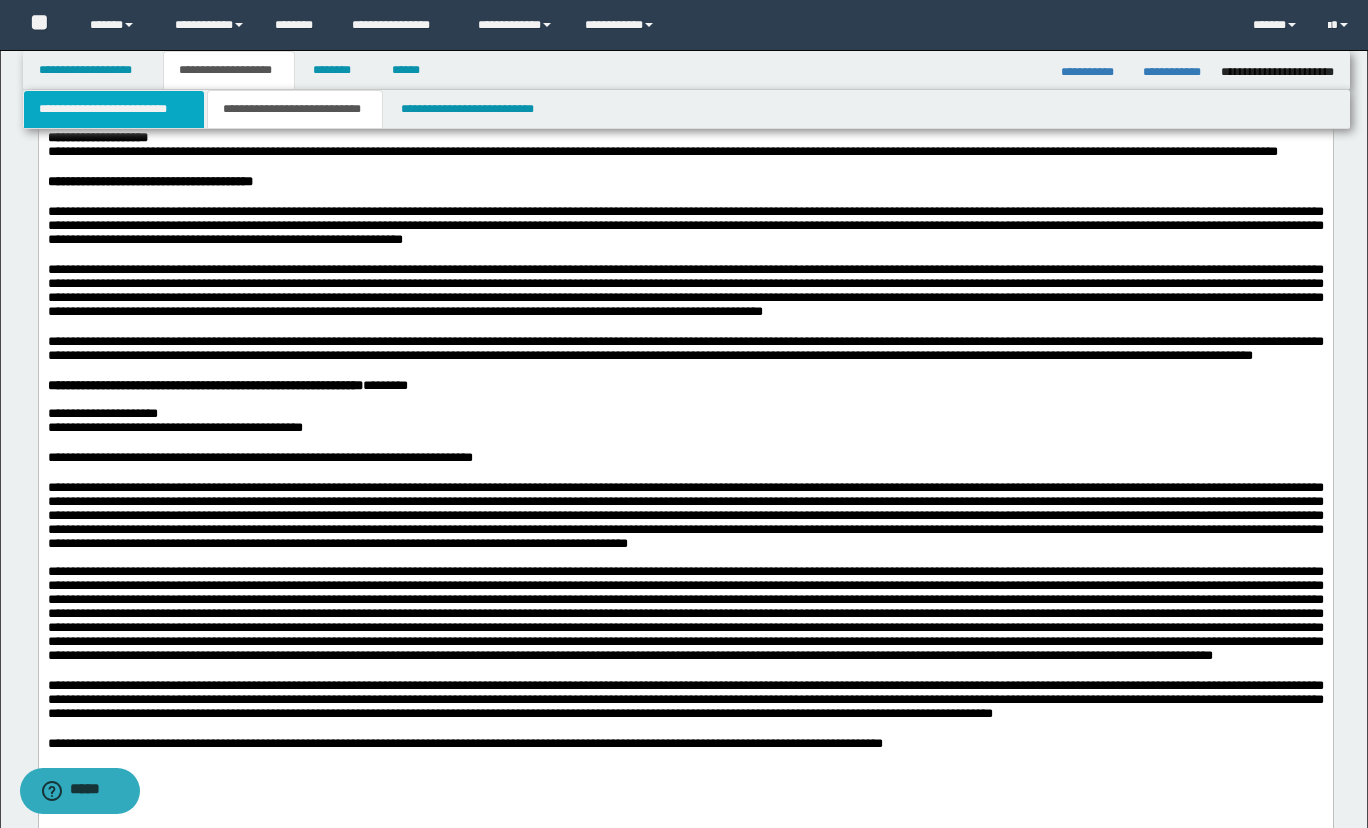 click on "**********" at bounding box center [114, 109] 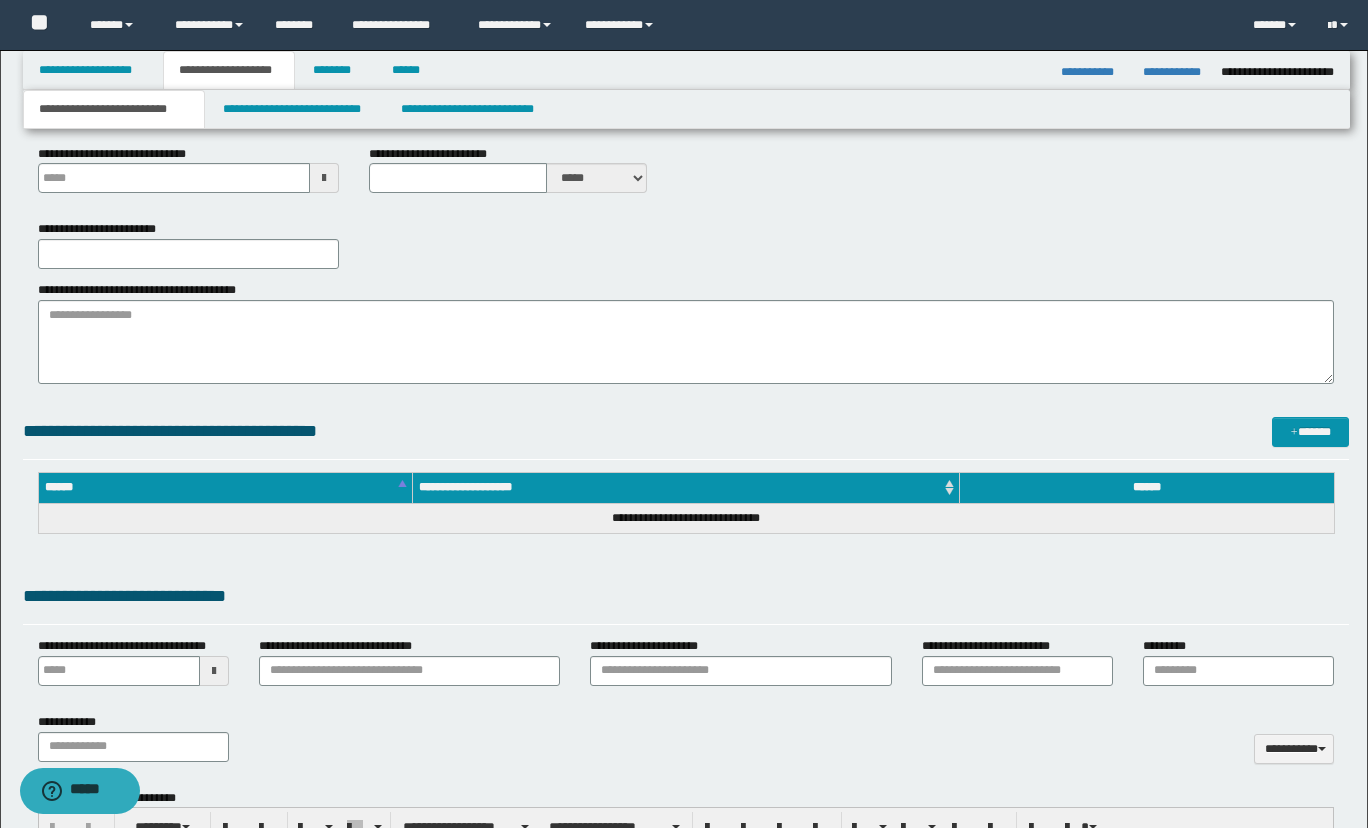 type 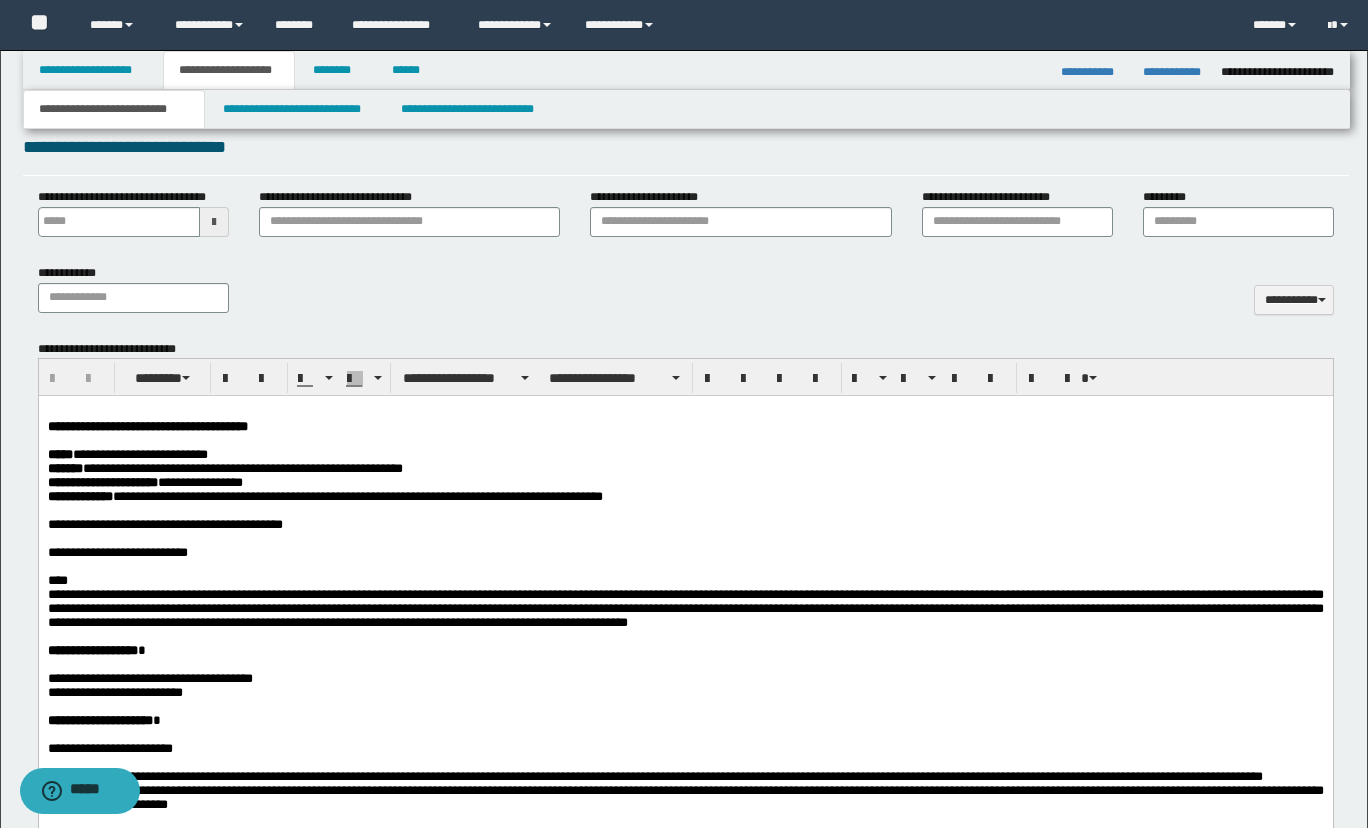 scroll, scrollTop: 900, scrollLeft: 0, axis: vertical 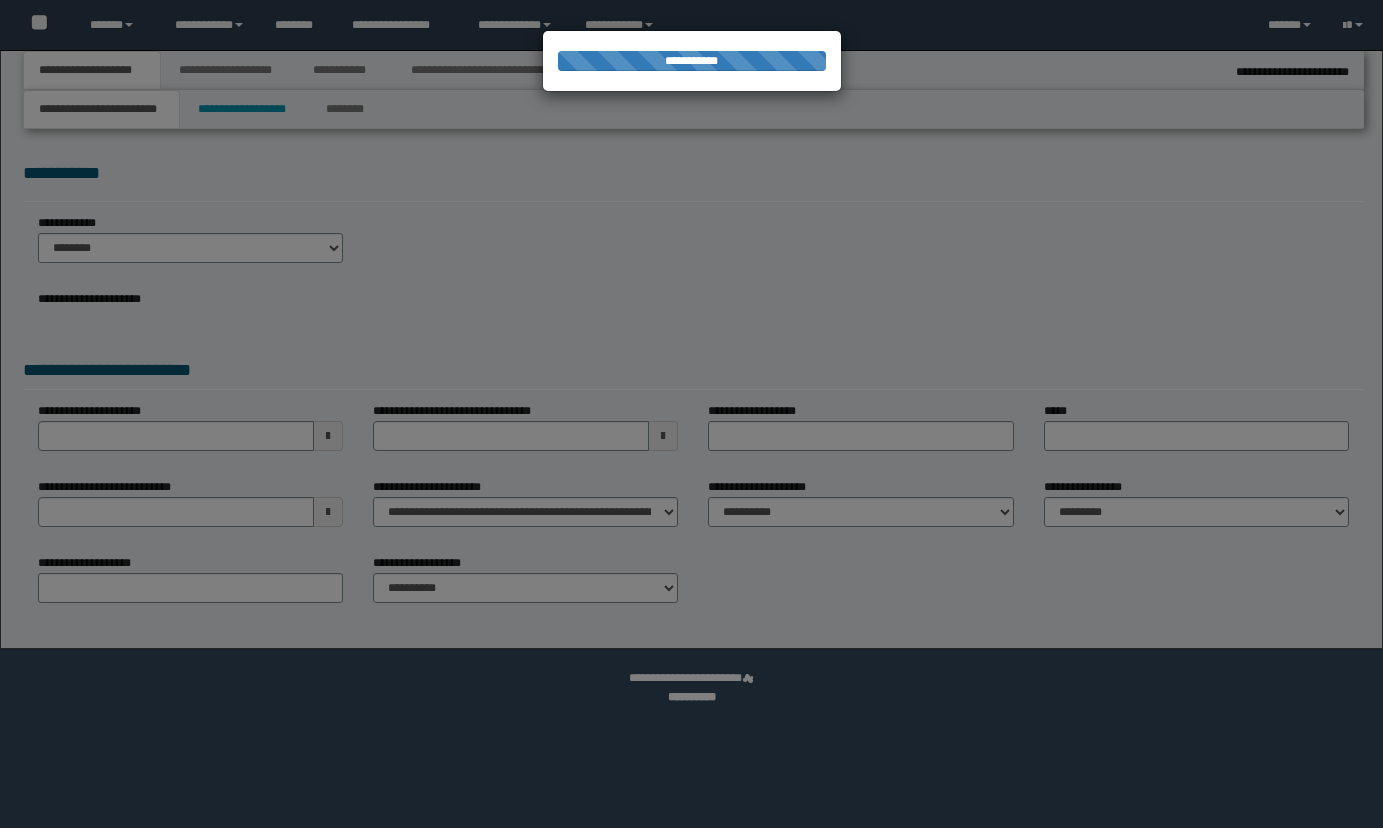 click at bounding box center (691, 414) 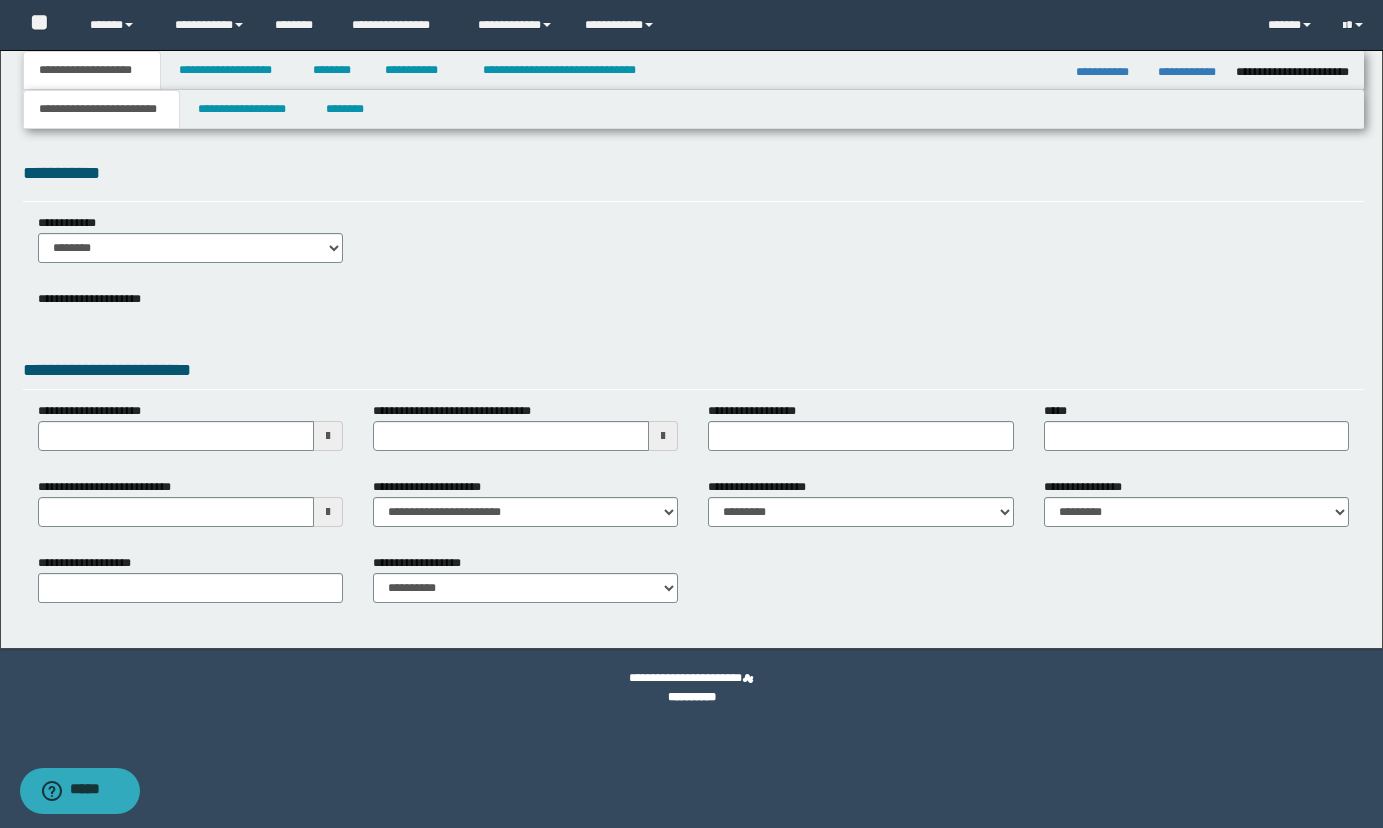 scroll, scrollTop: 0, scrollLeft: 0, axis: both 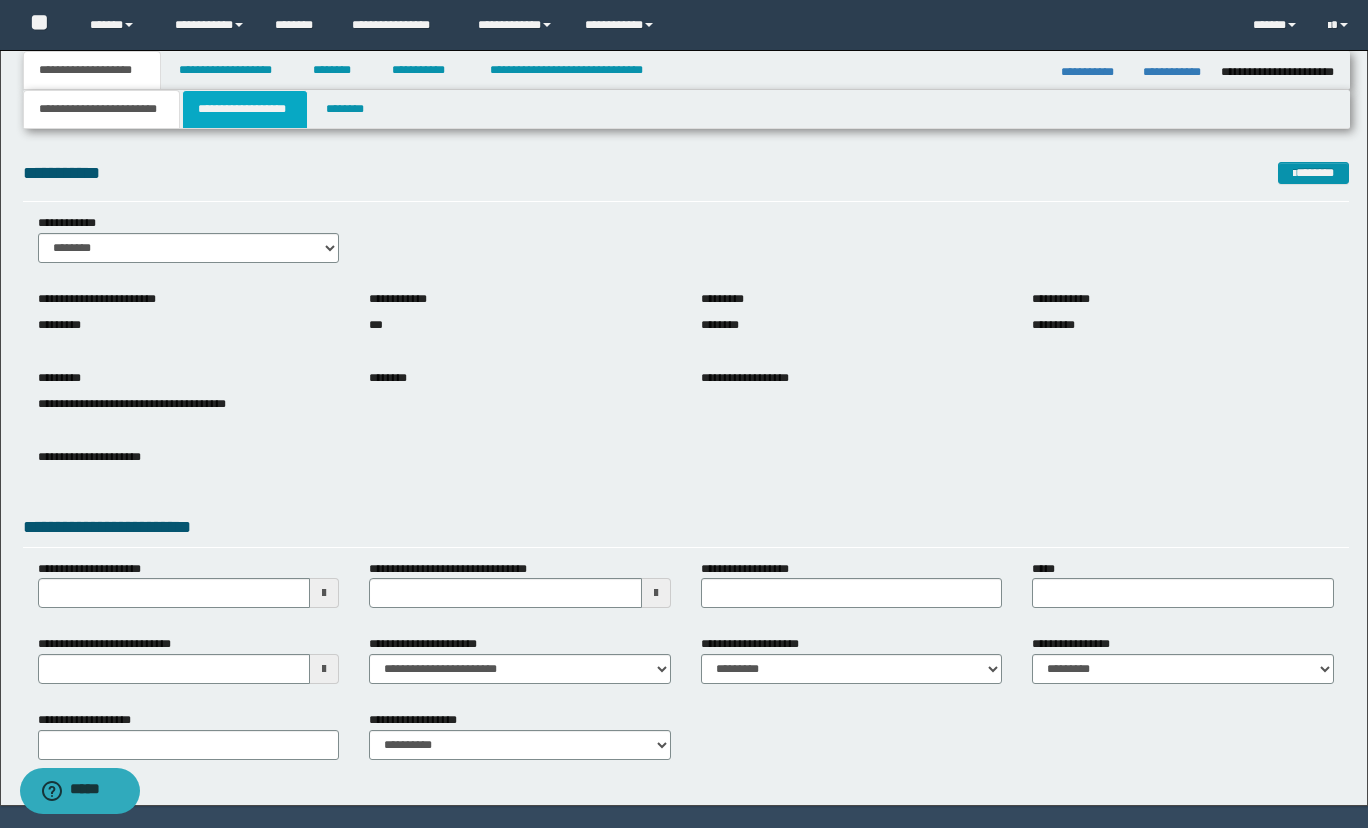 click on "**********" at bounding box center [245, 109] 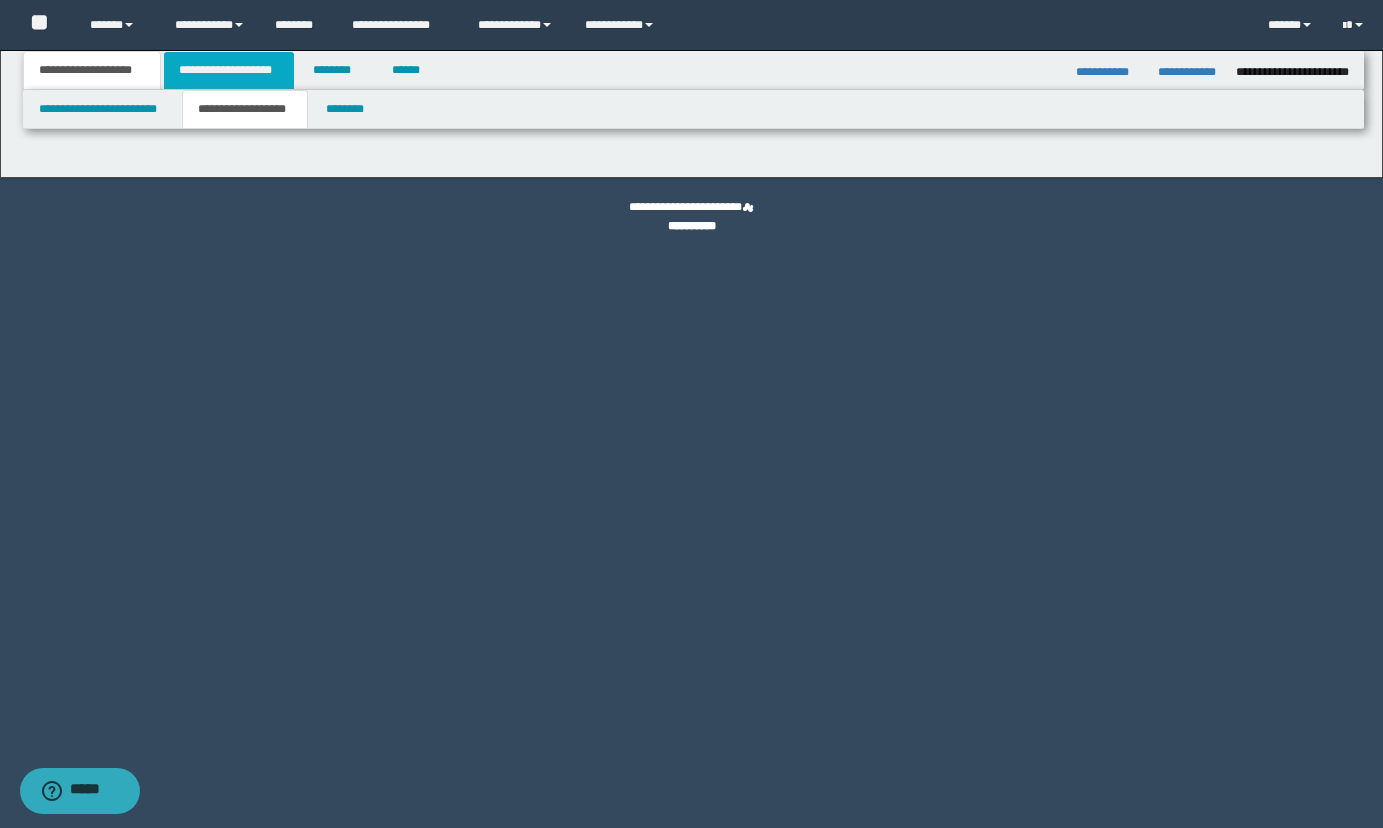 click on "**********" at bounding box center (229, 70) 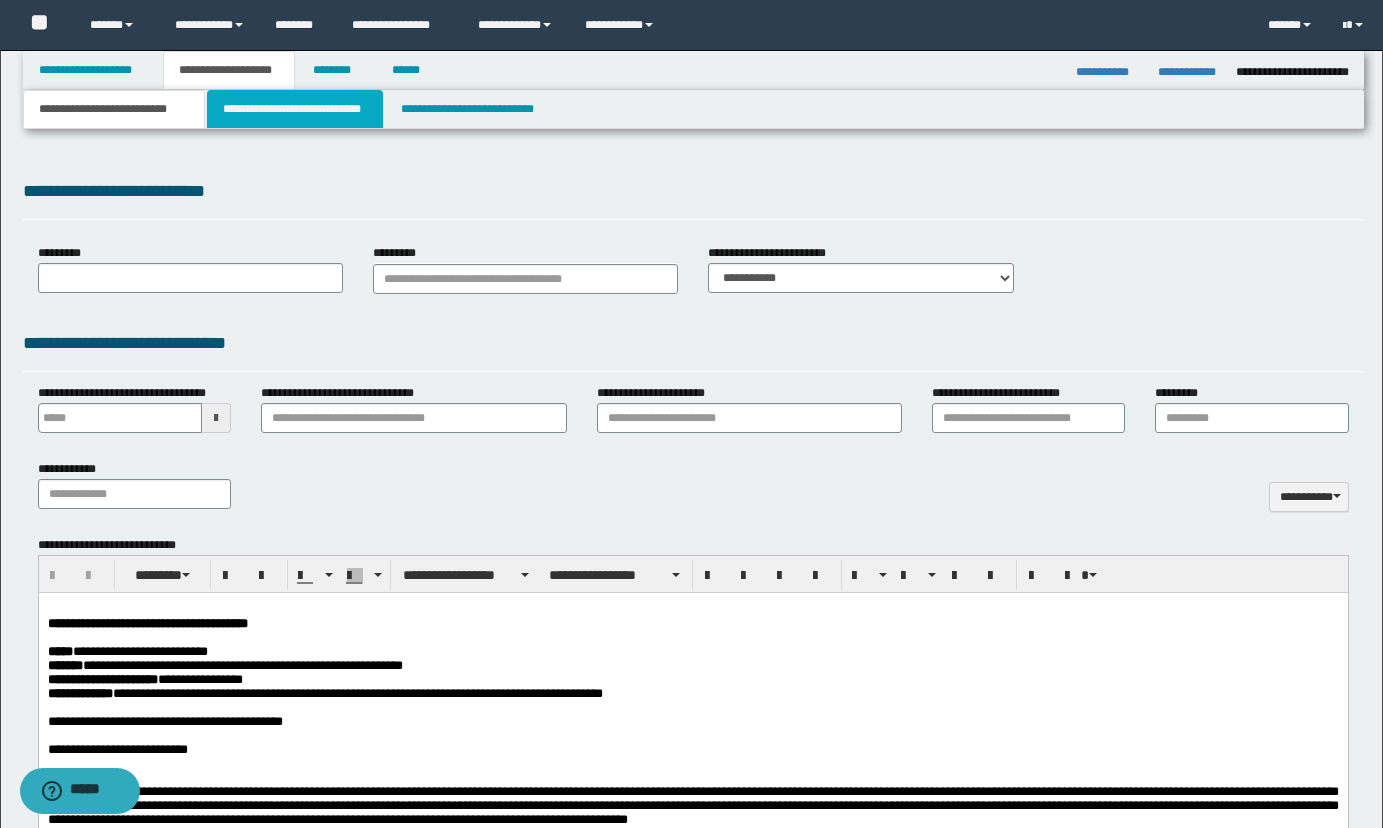 scroll, scrollTop: 0, scrollLeft: 0, axis: both 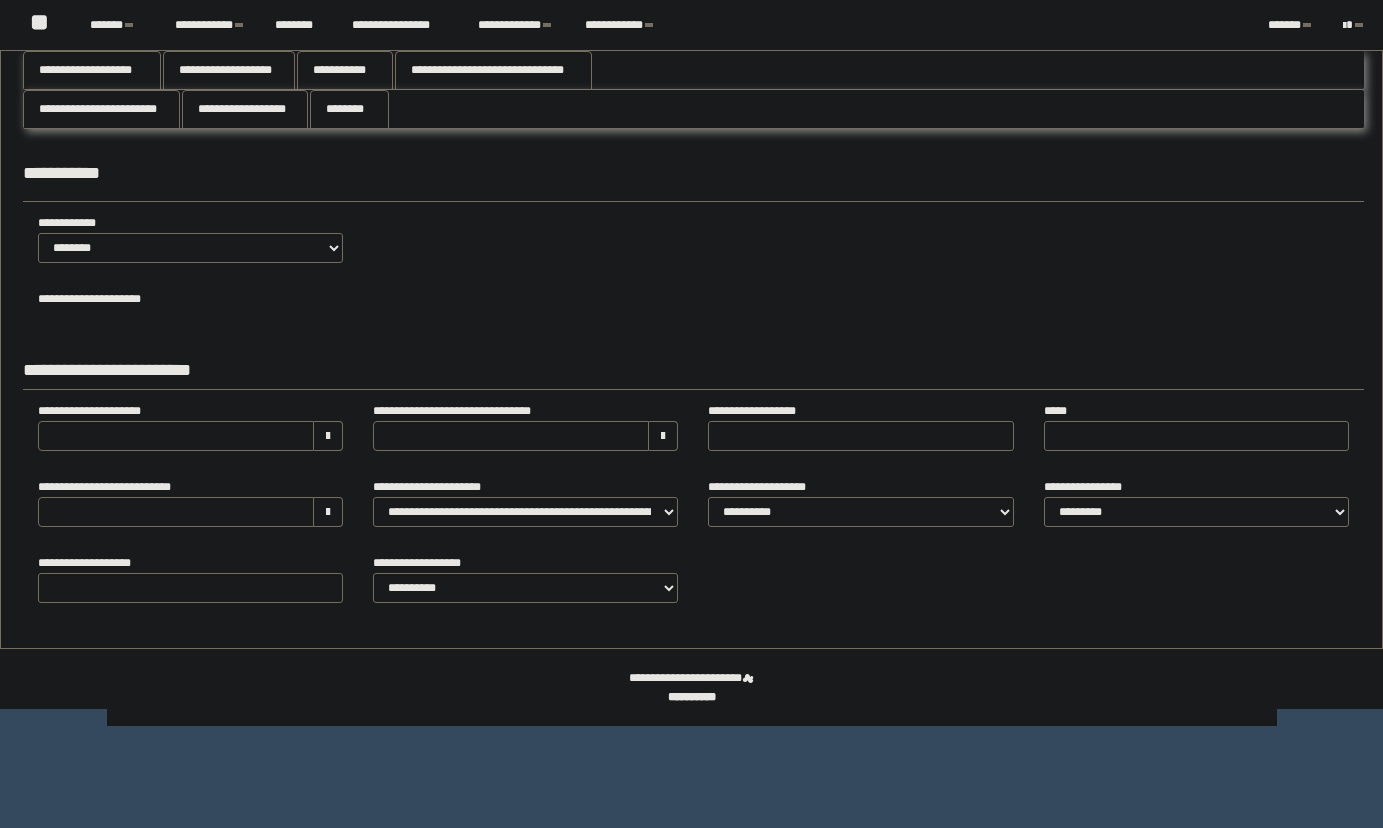 type 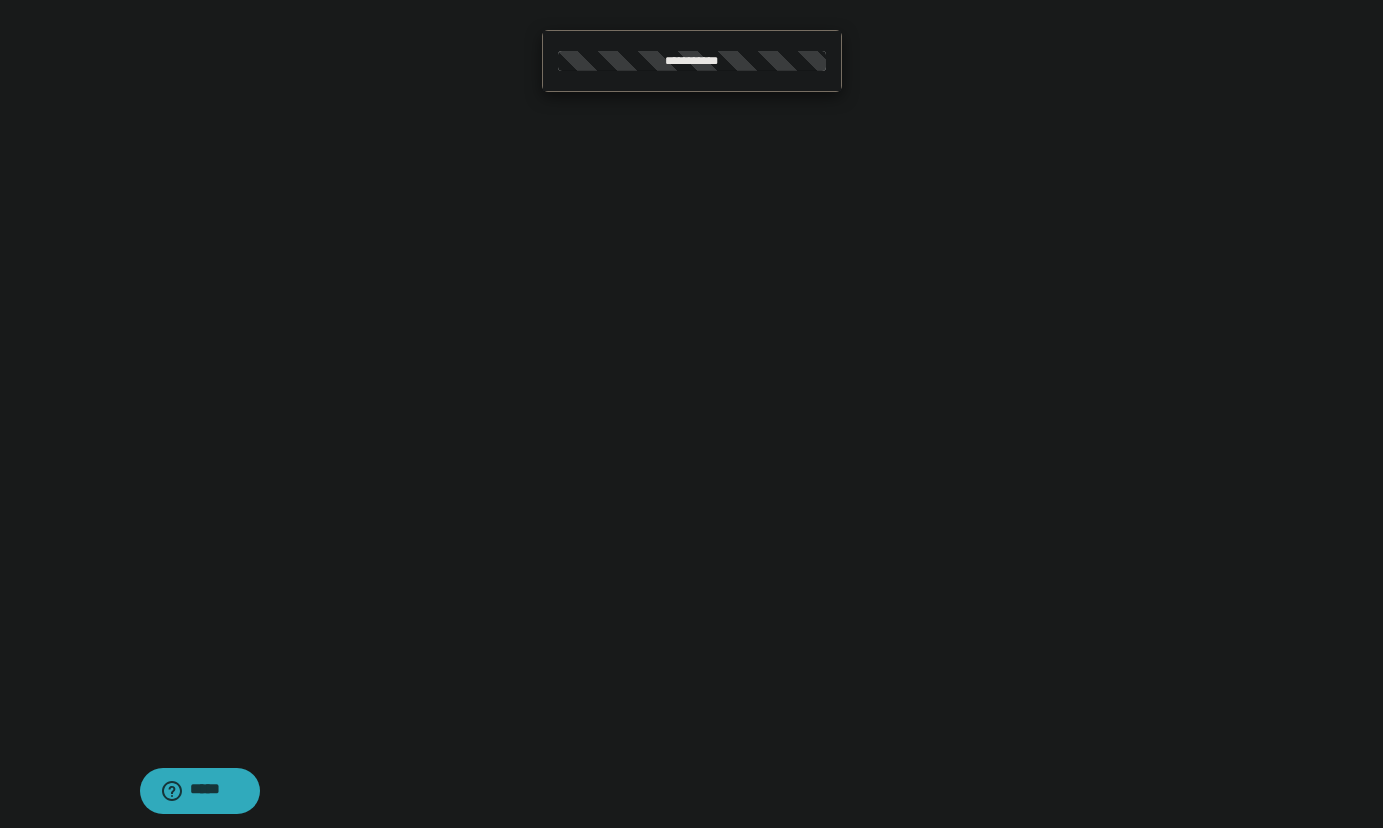 scroll, scrollTop: 0, scrollLeft: 0, axis: both 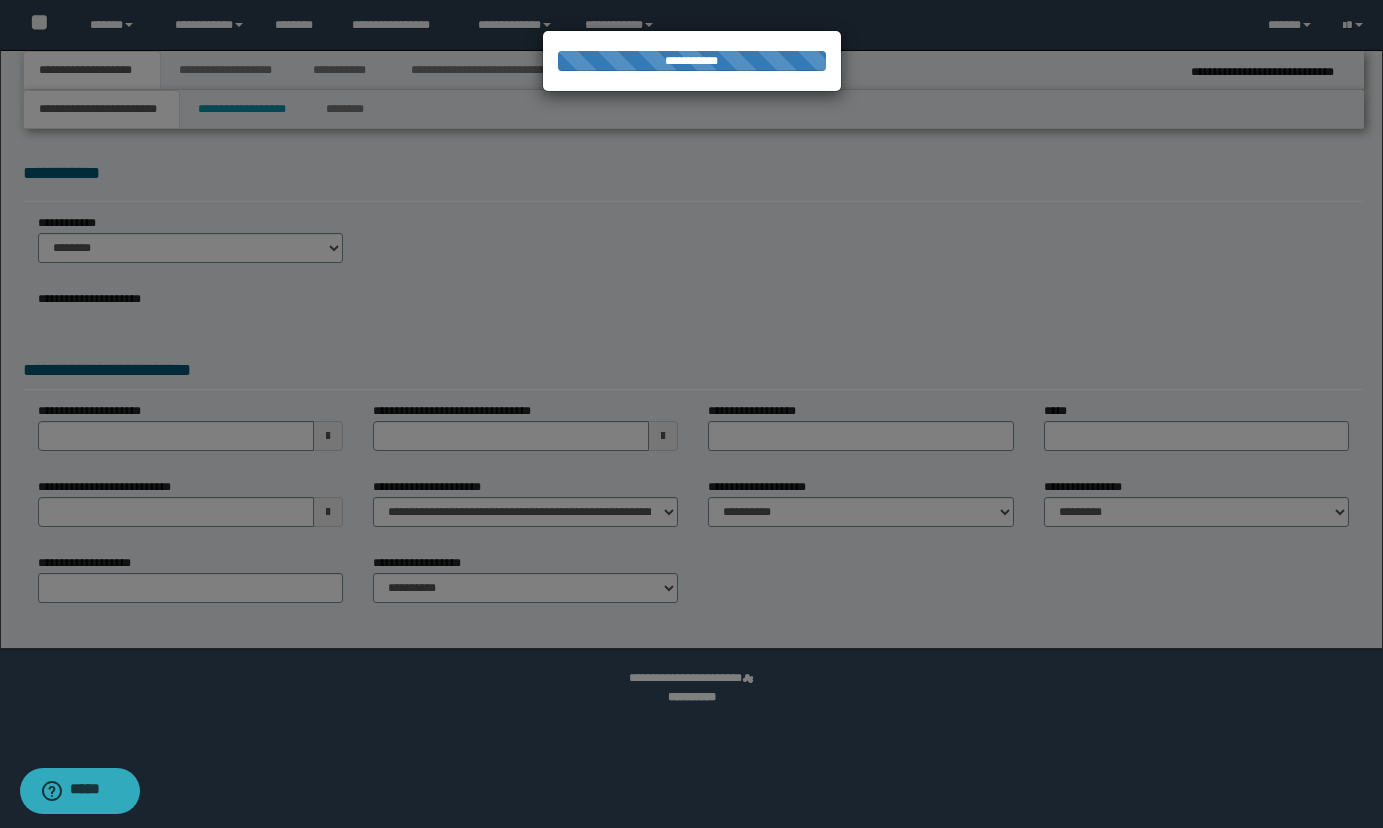 type on "**********" 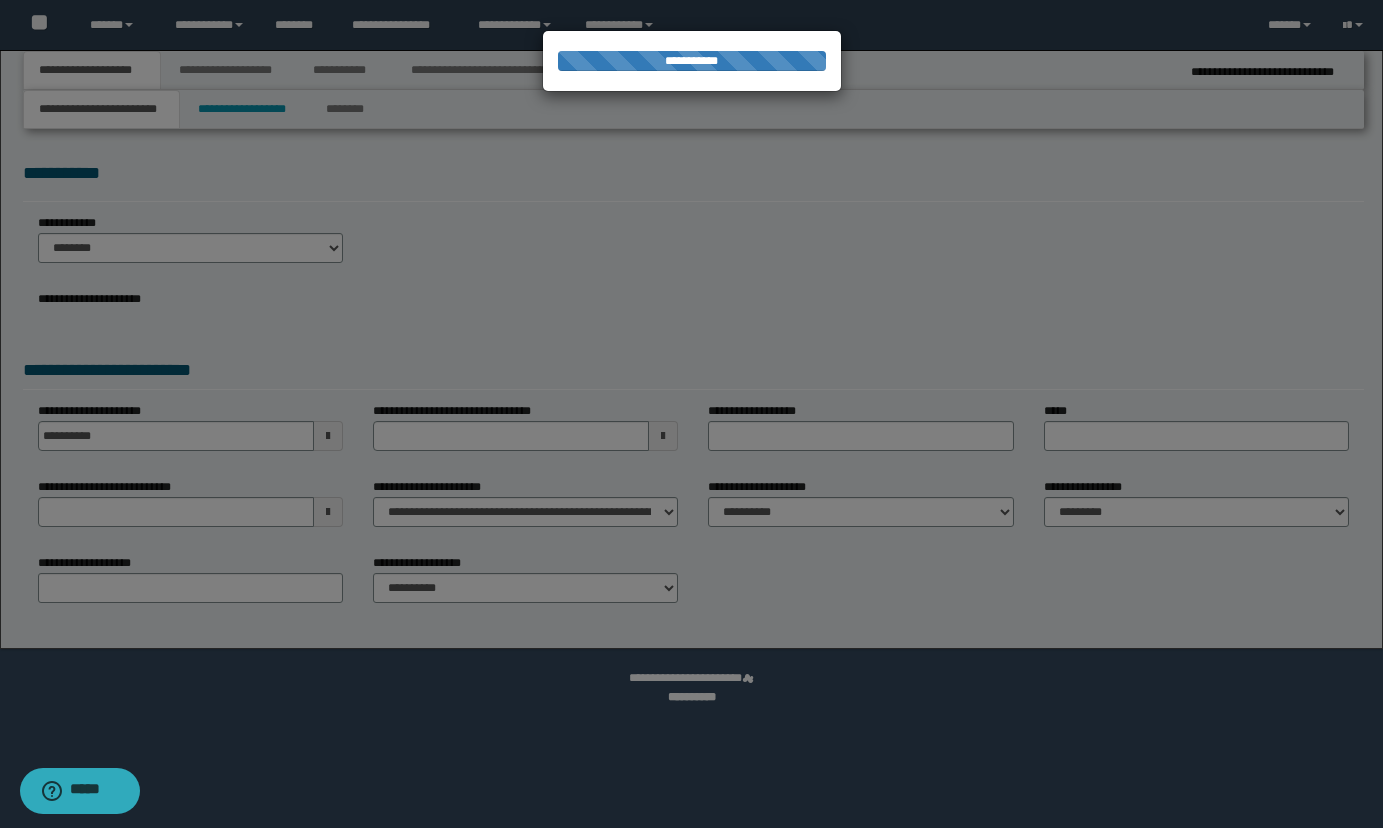 type on "**********" 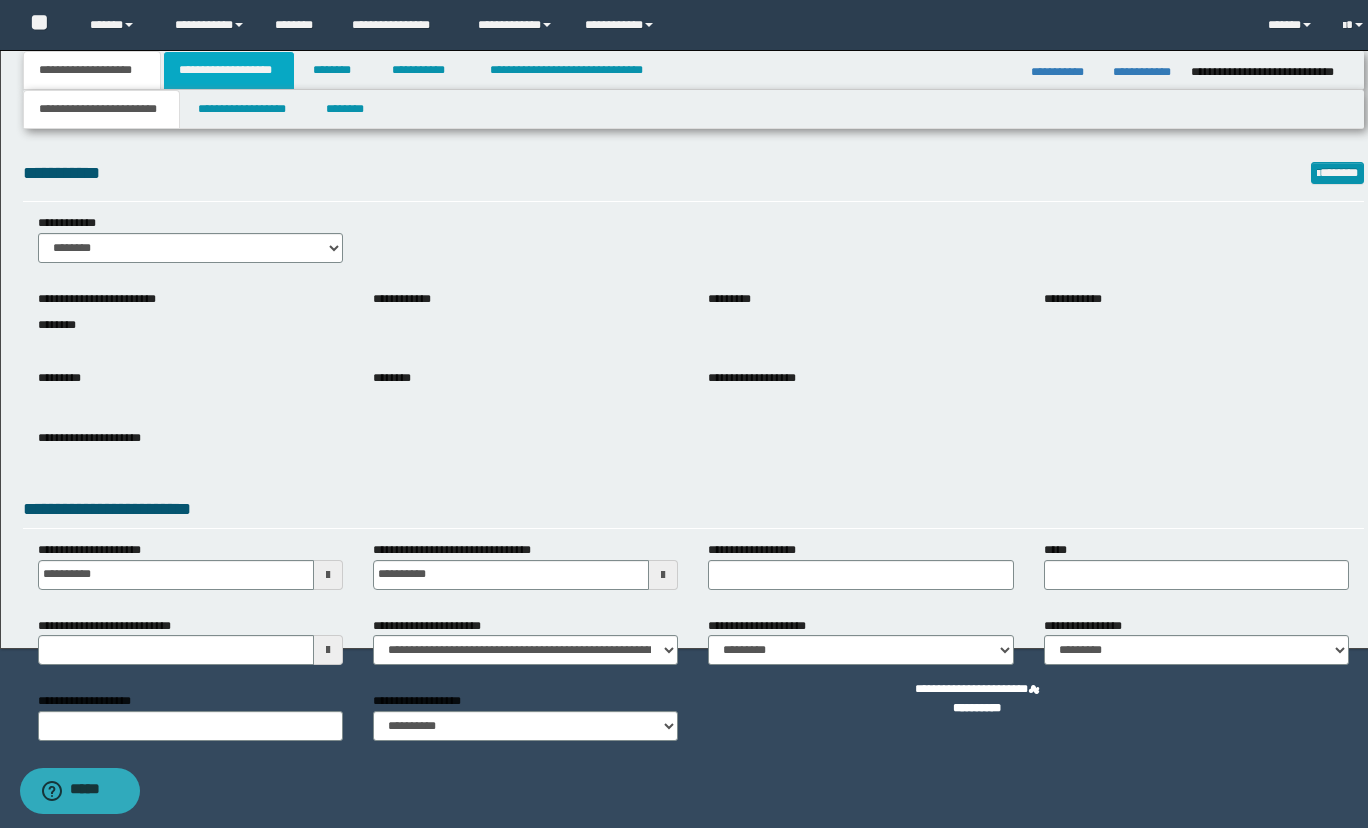 click on "**********" at bounding box center [229, 70] 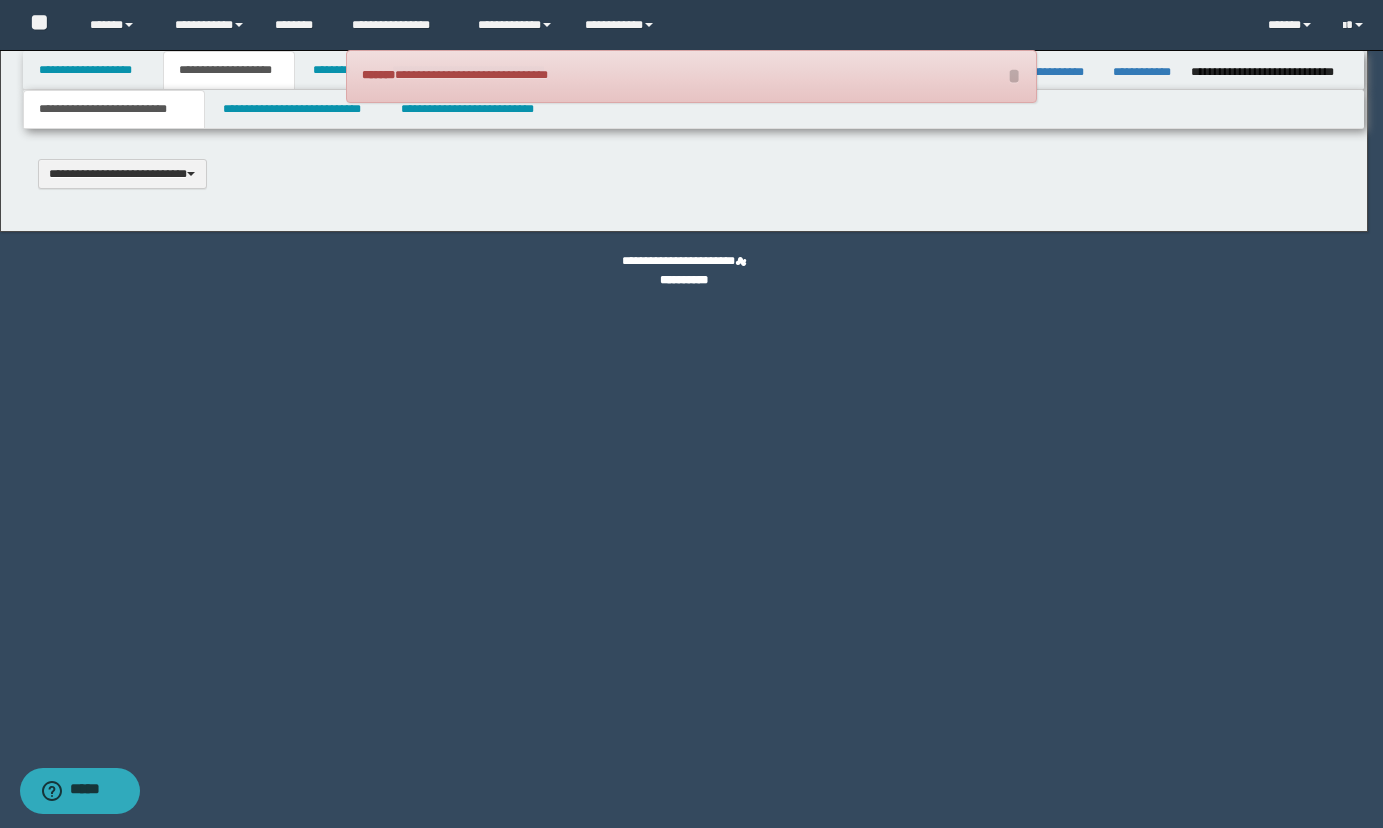 scroll, scrollTop: 0, scrollLeft: 0, axis: both 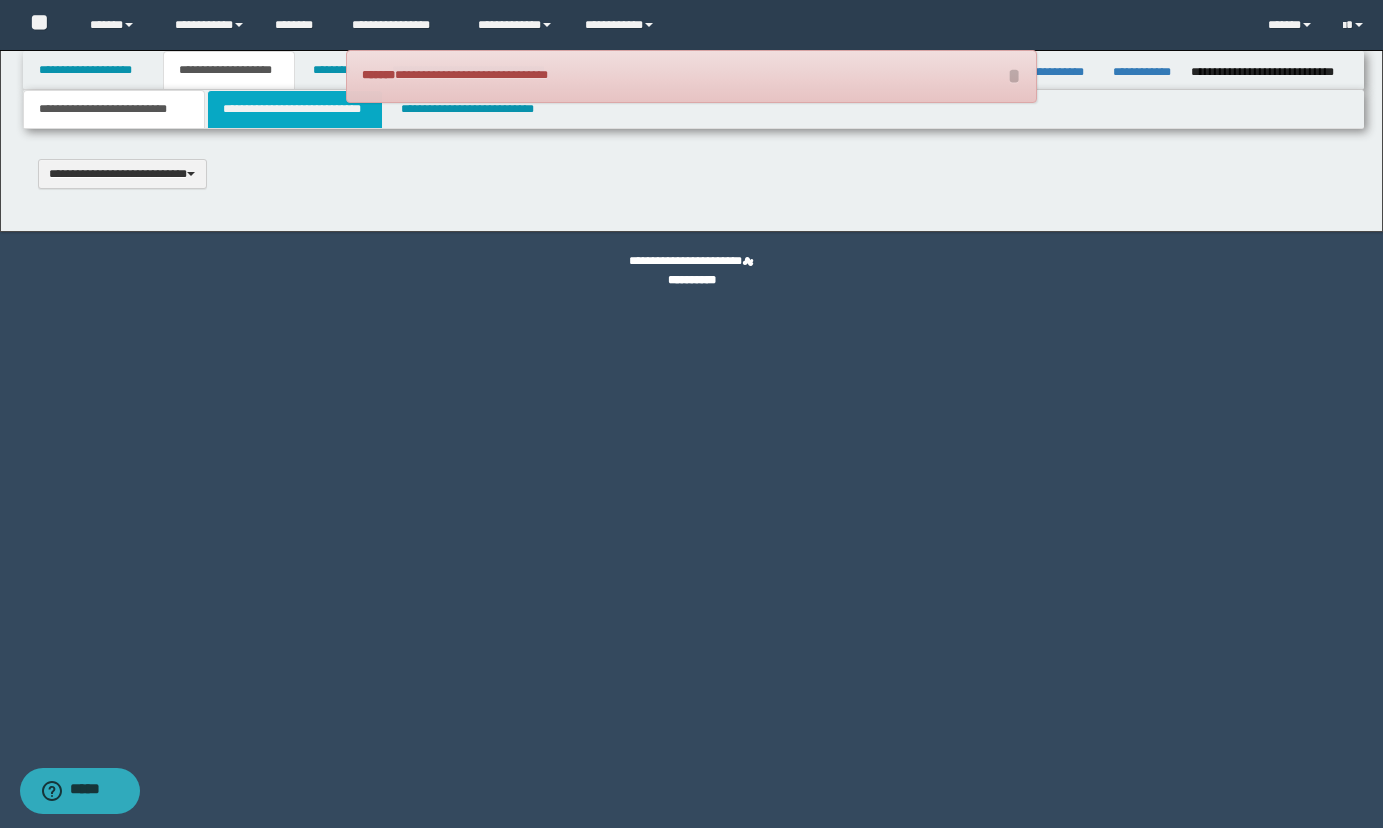 type 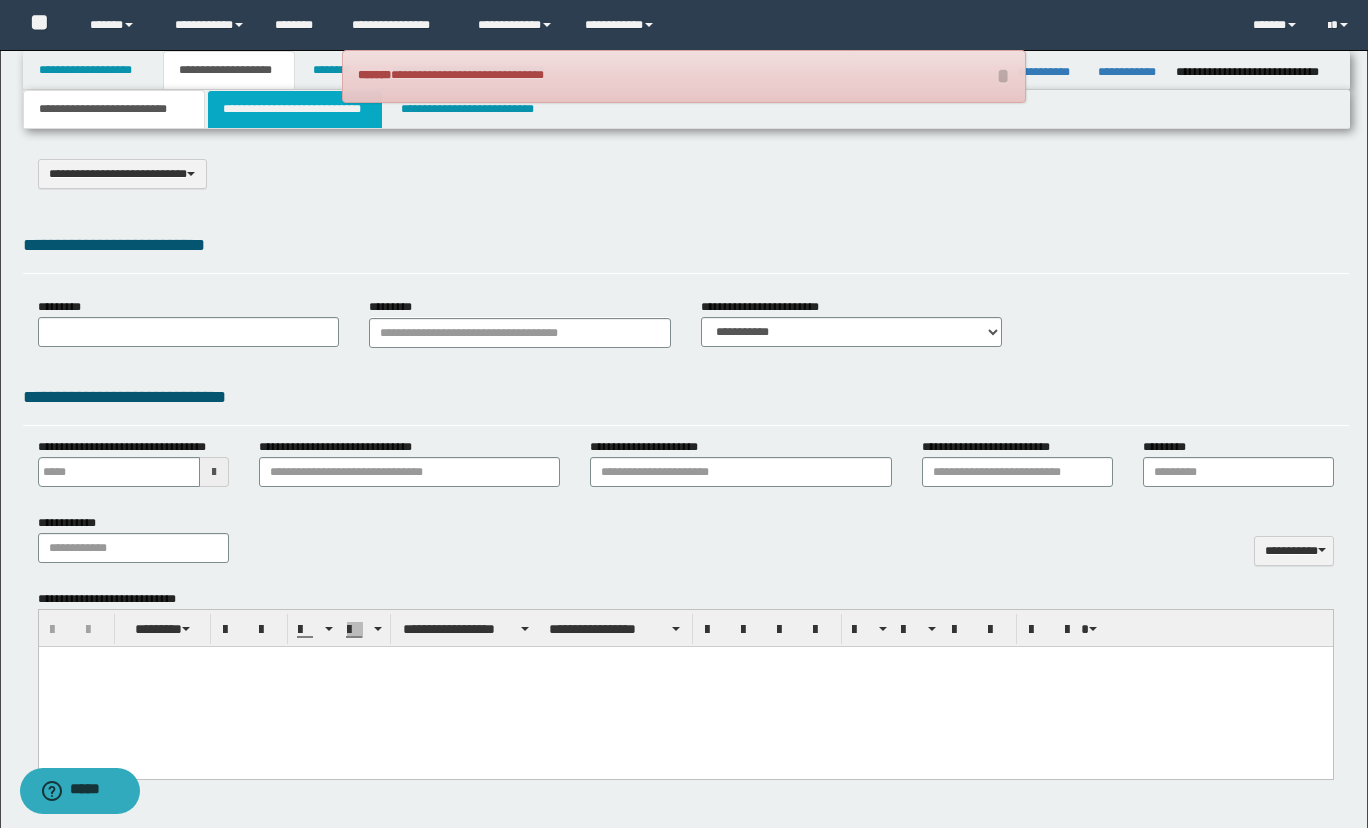 select on "*" 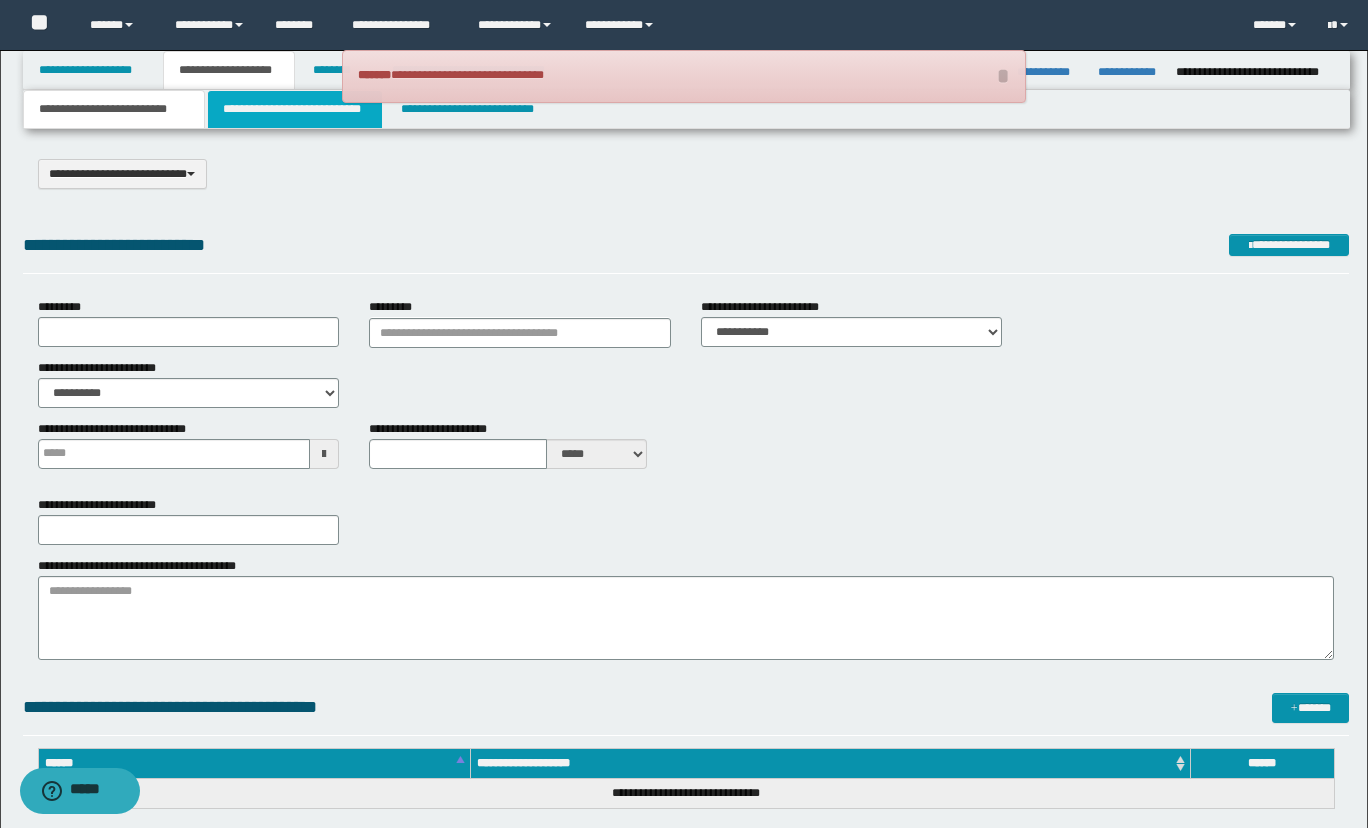 click on "**********" at bounding box center [295, 109] 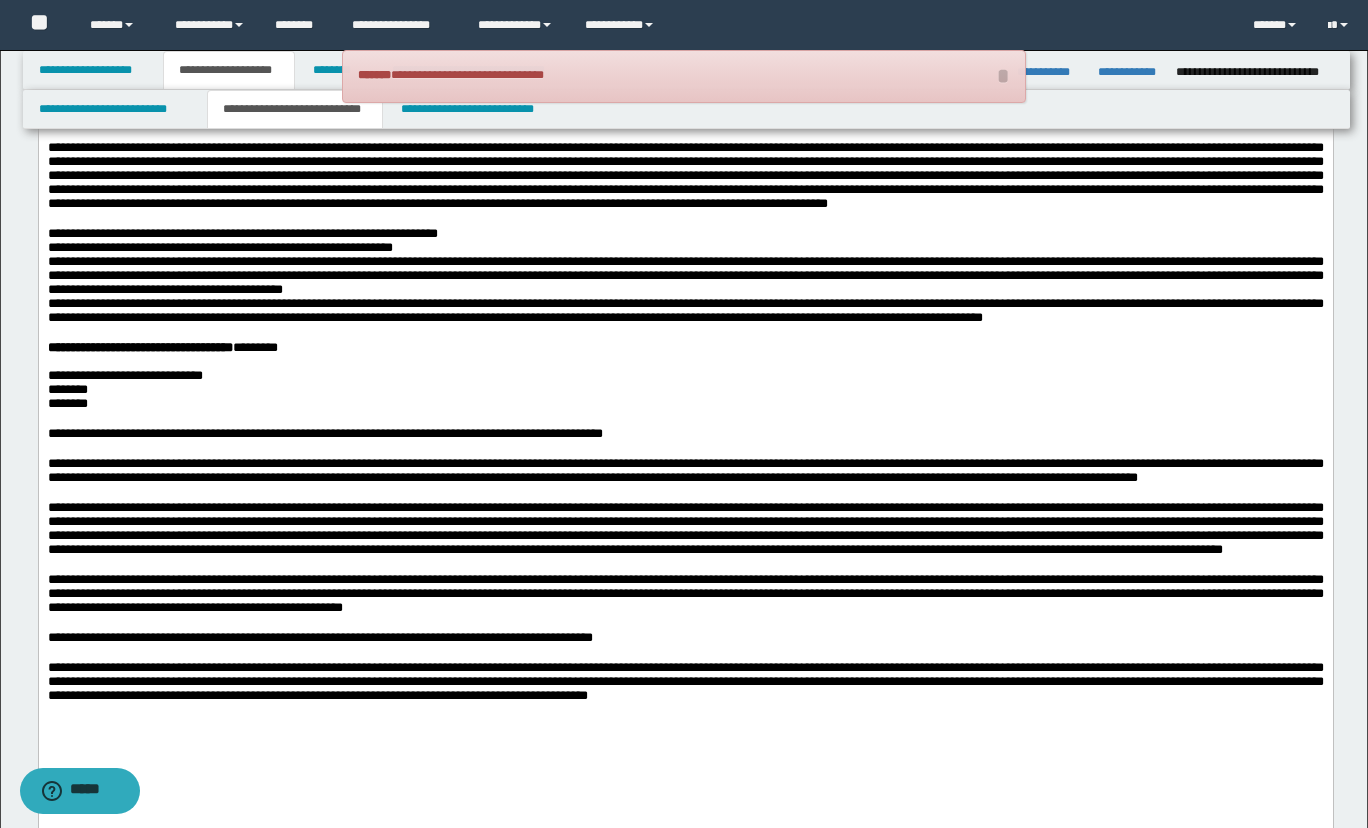 scroll, scrollTop: 1100, scrollLeft: 0, axis: vertical 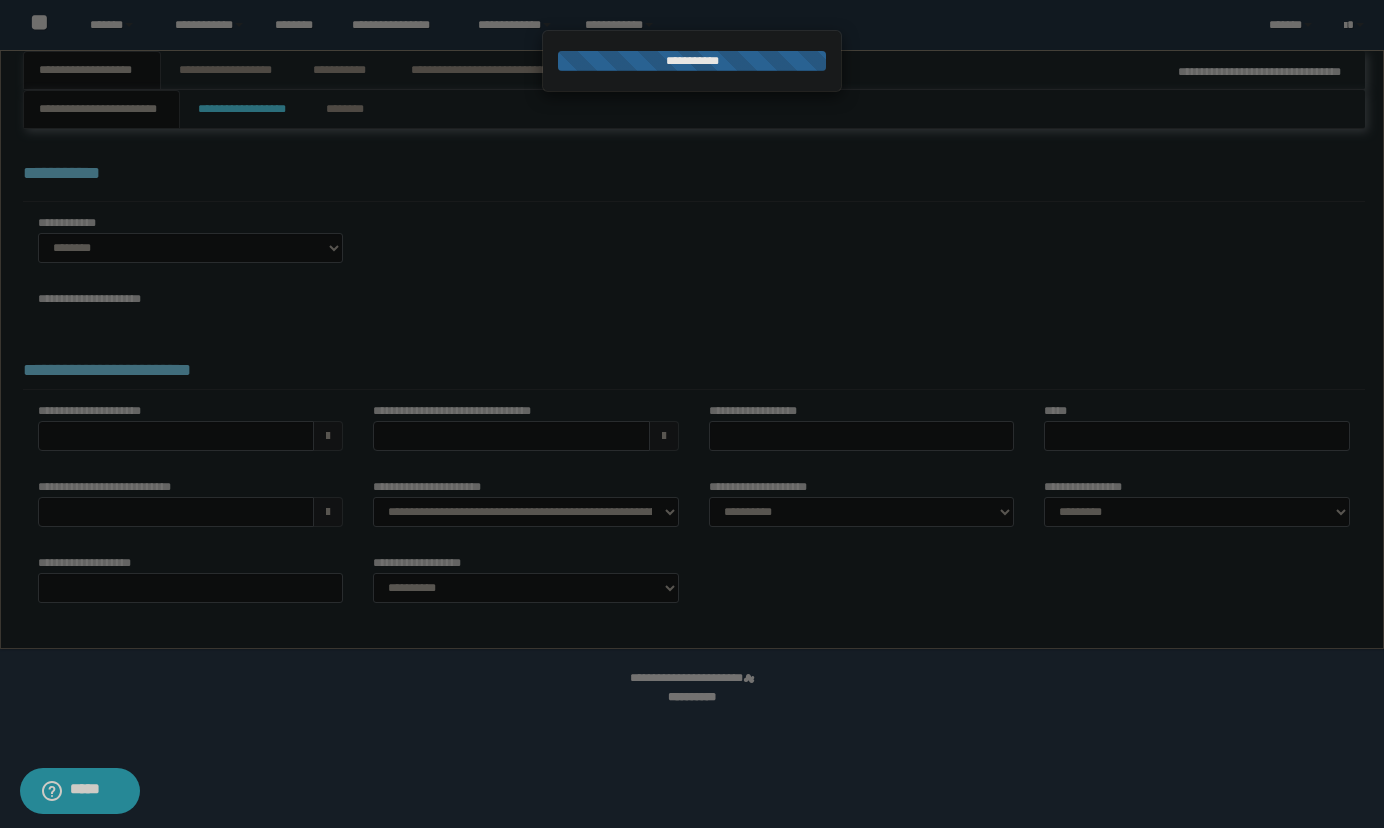 select on "*" 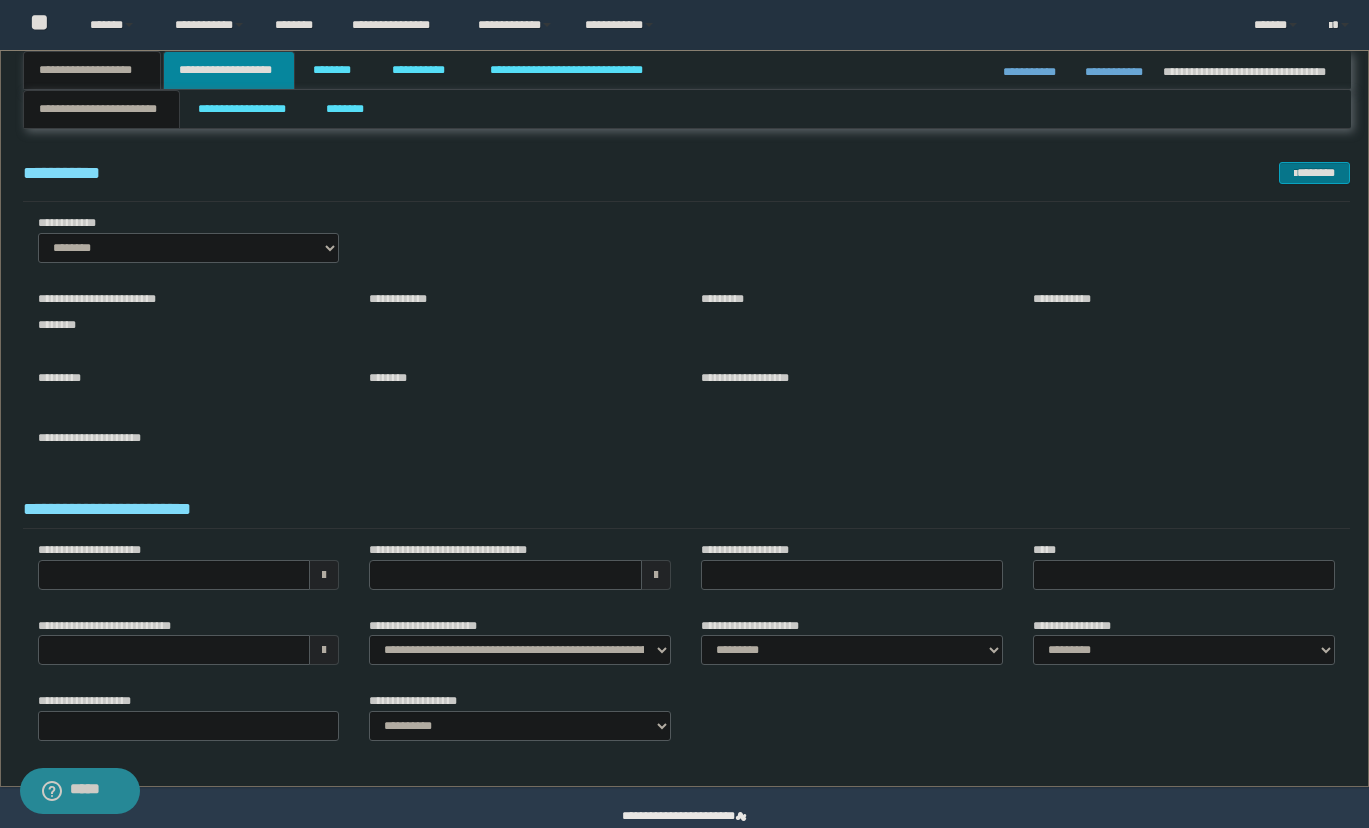click on "**********" at bounding box center (229, 70) 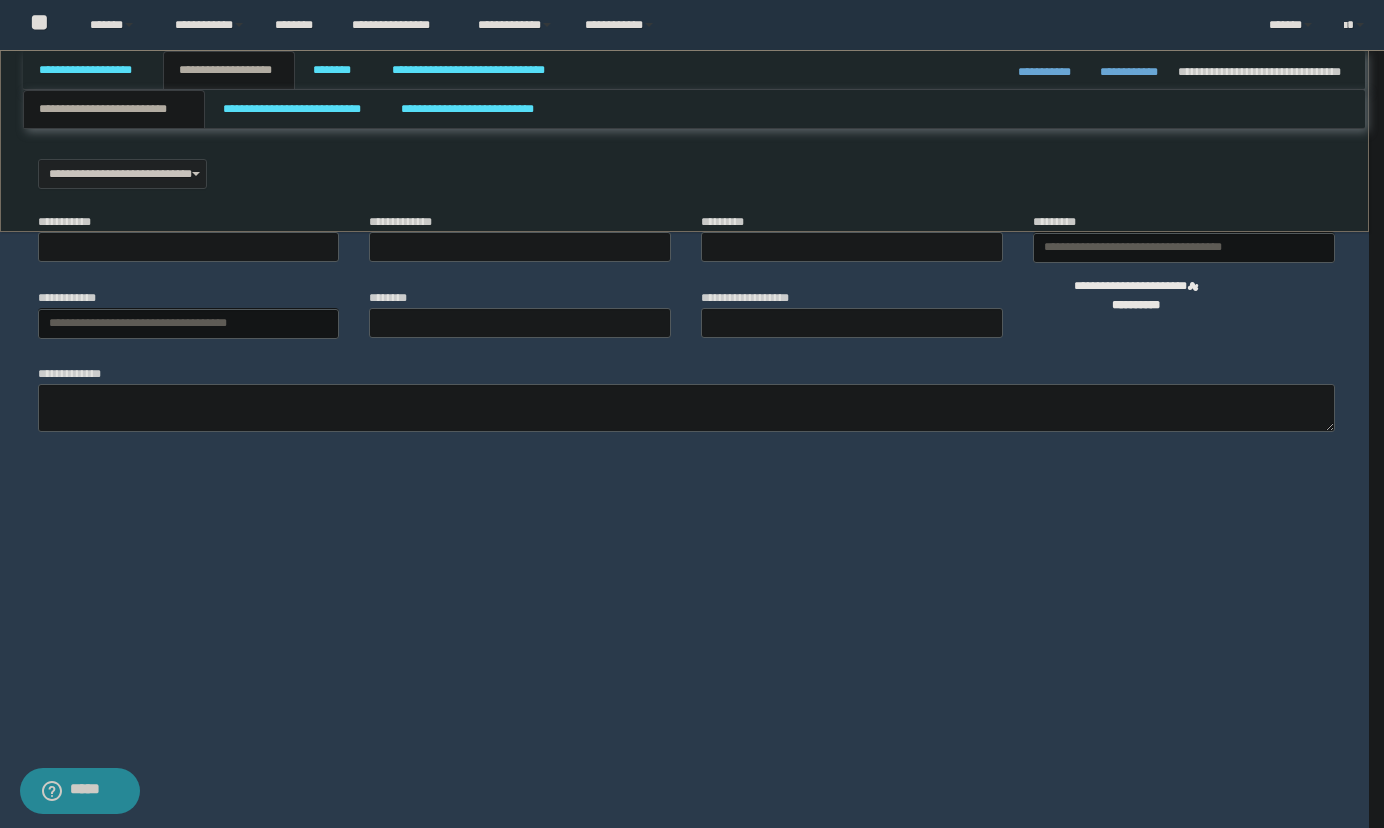 scroll, scrollTop: 0, scrollLeft: 0, axis: both 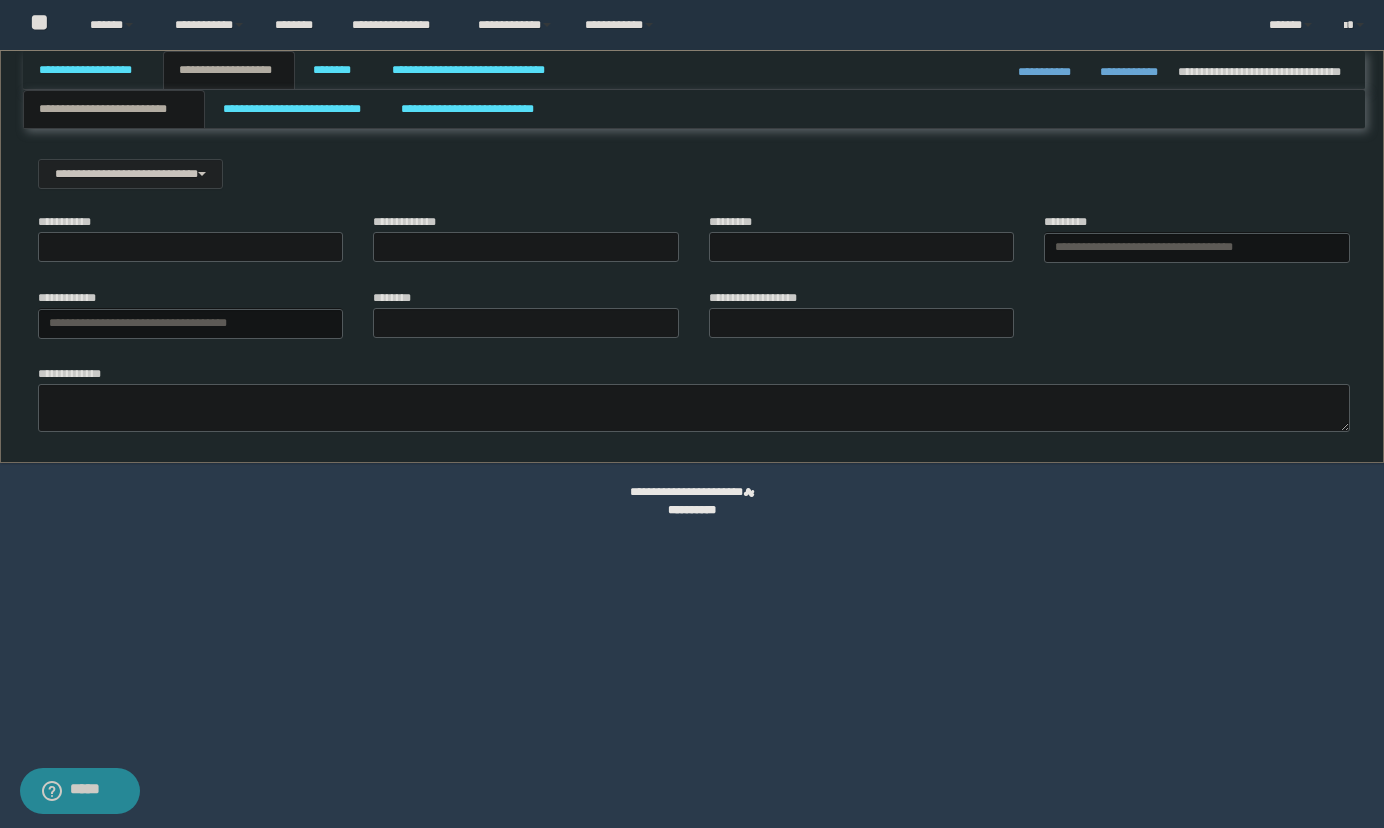 click on "**********" at bounding box center [229, 70] 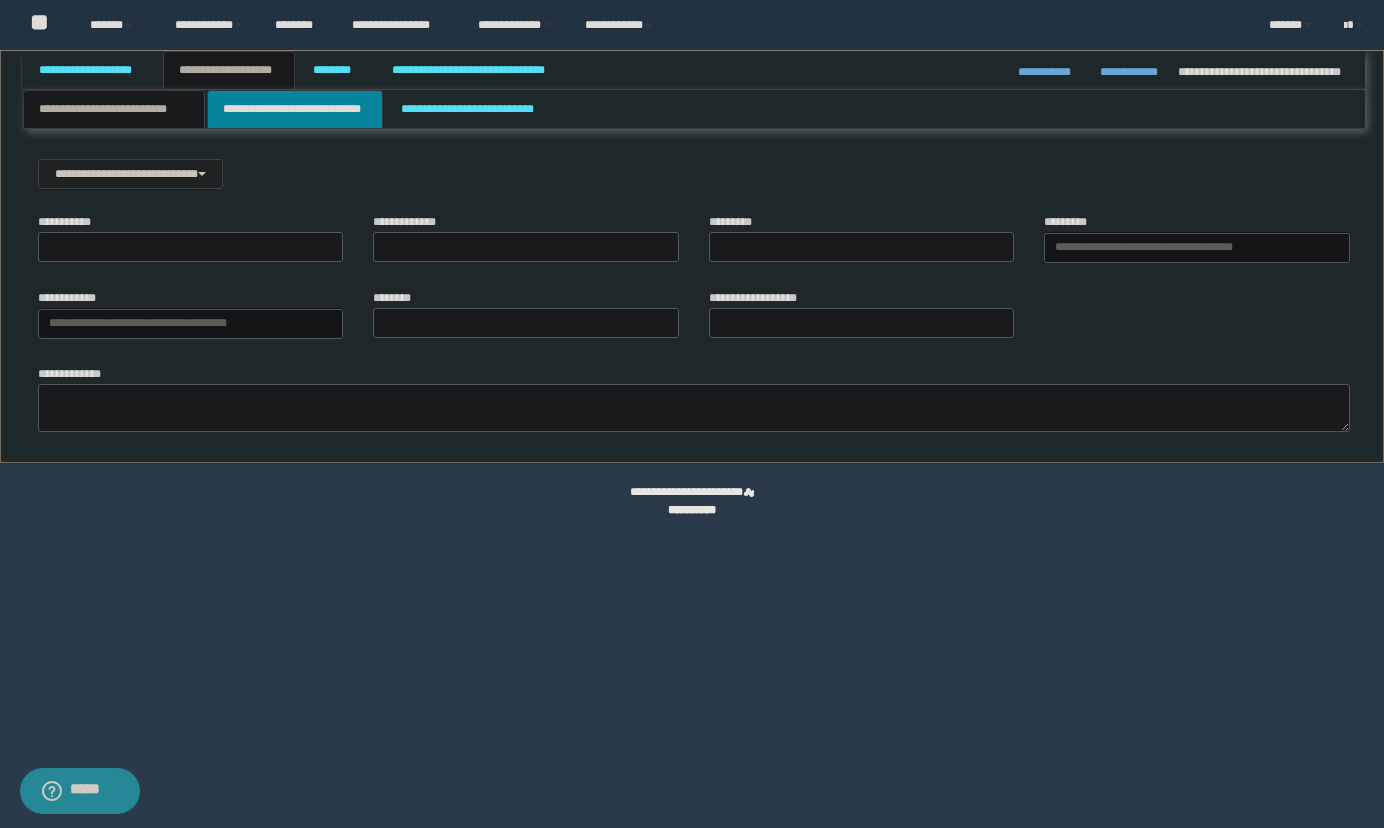 click on "**********" at bounding box center (295, 109) 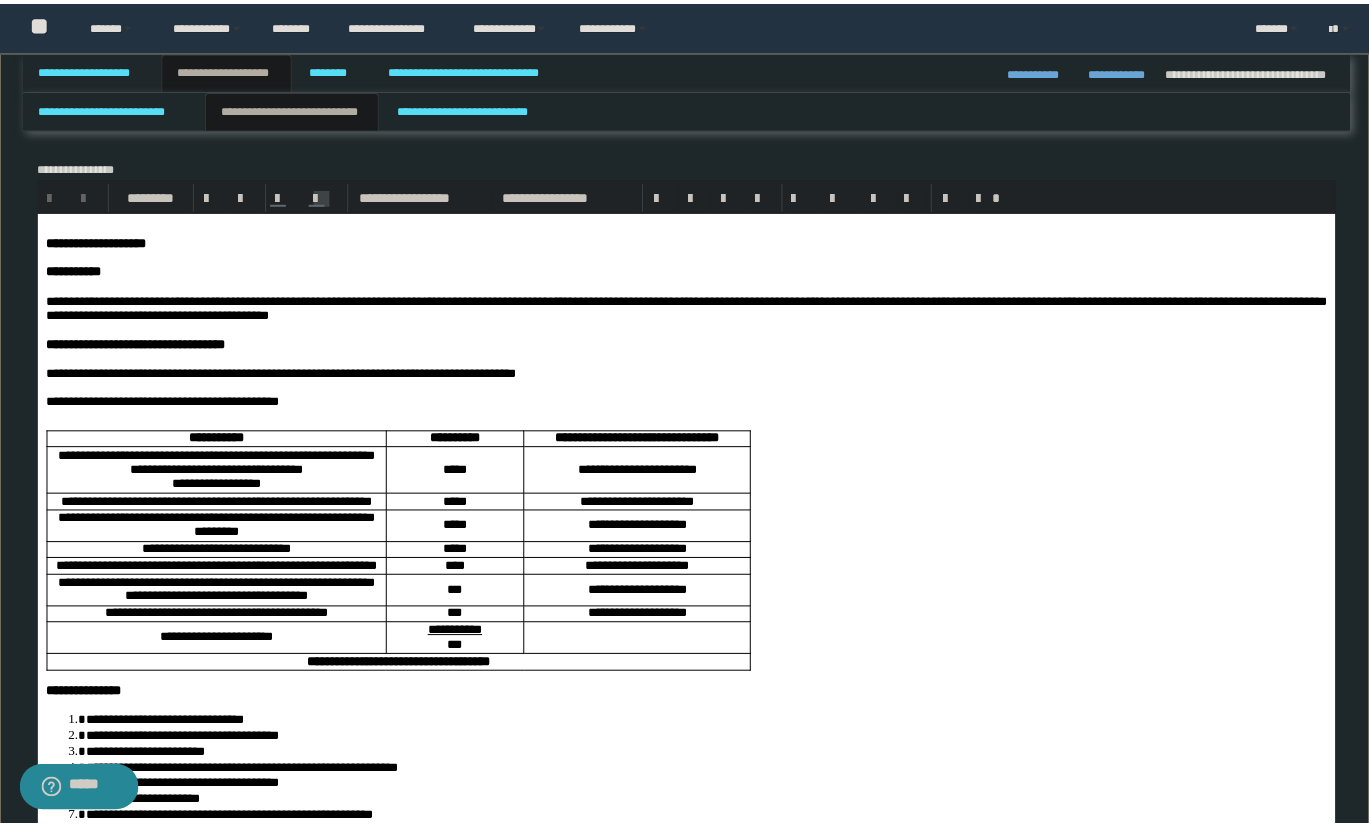 scroll, scrollTop: 0, scrollLeft: 0, axis: both 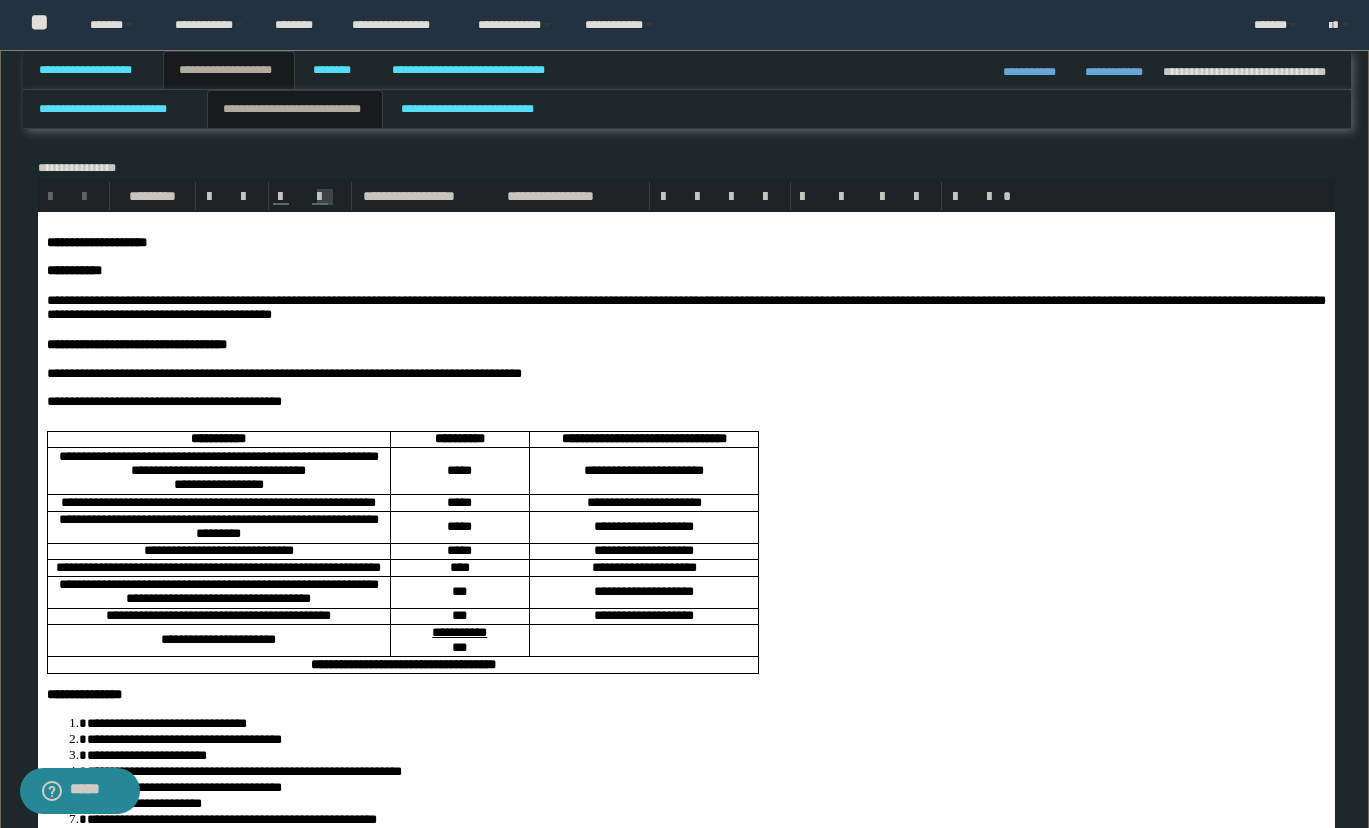 click on "**********" at bounding box center [229, 70] 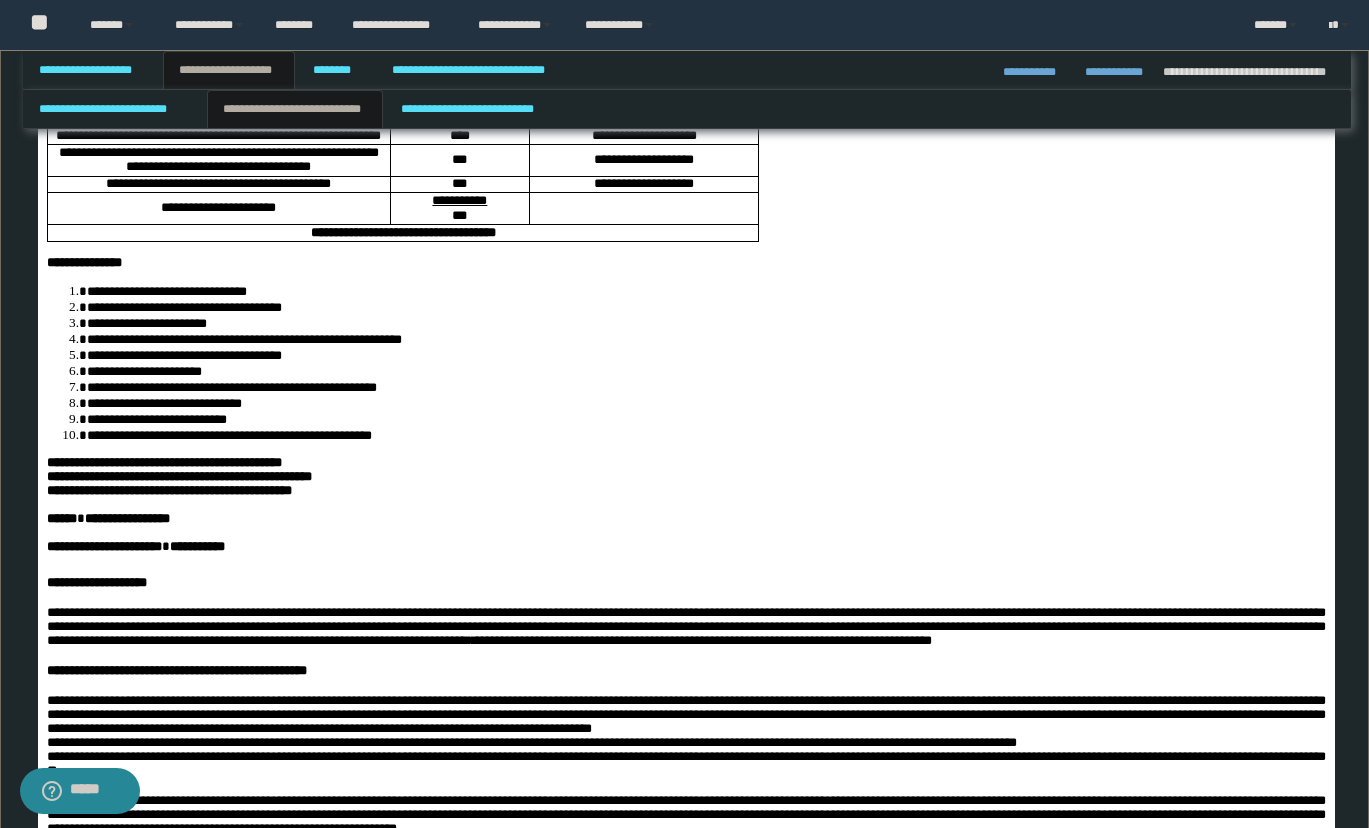 scroll, scrollTop: 700, scrollLeft: 0, axis: vertical 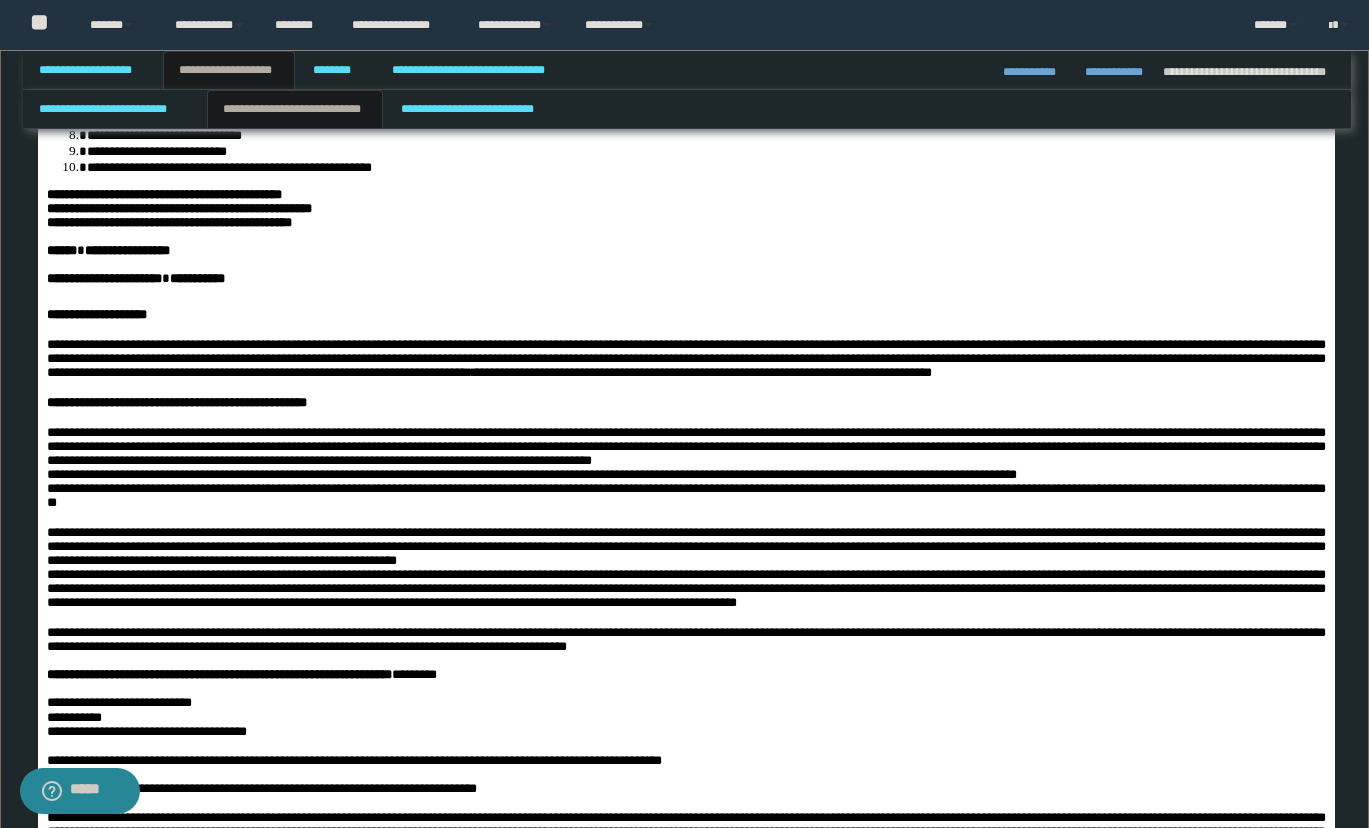 click on "**********" at bounding box center (685, 446) 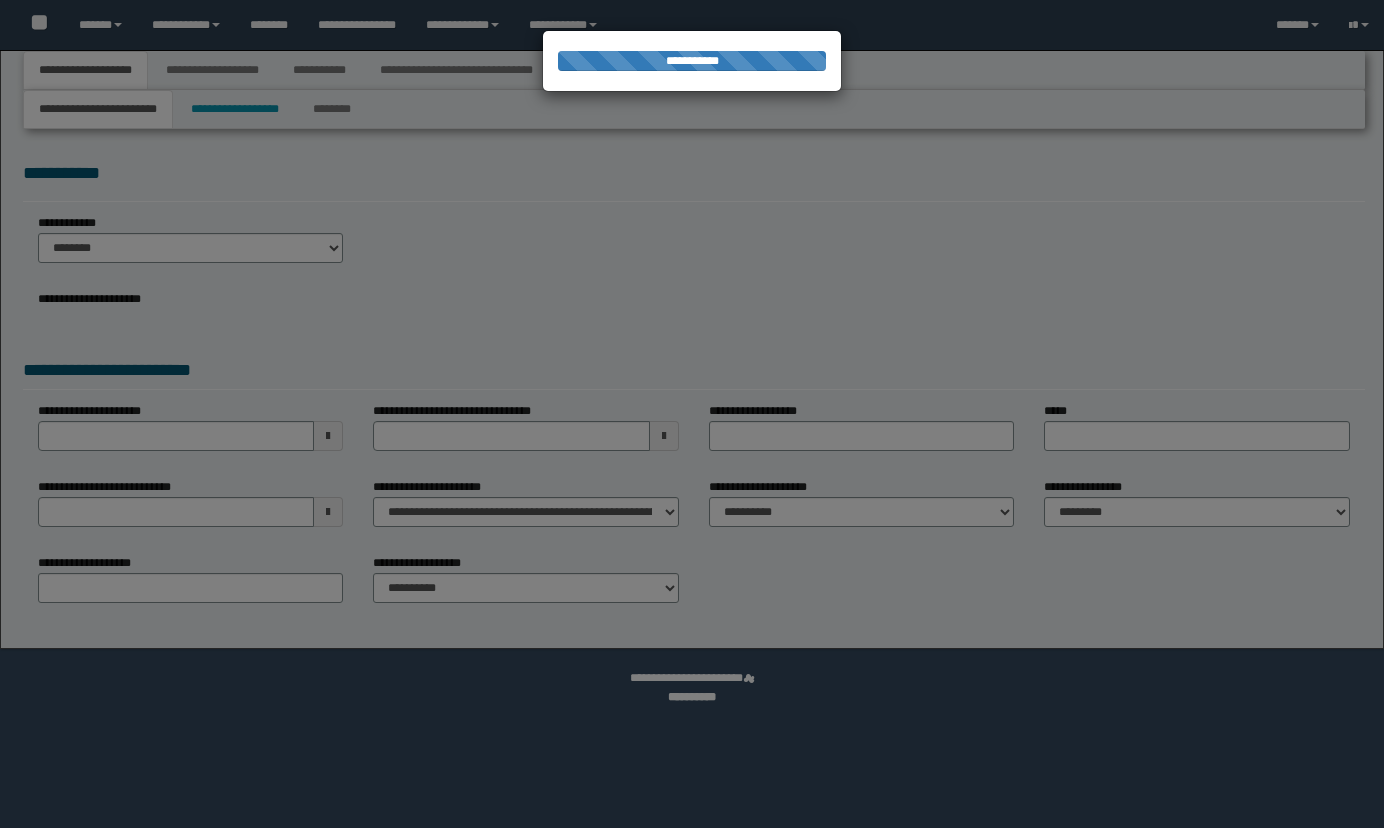 scroll, scrollTop: 0, scrollLeft: 0, axis: both 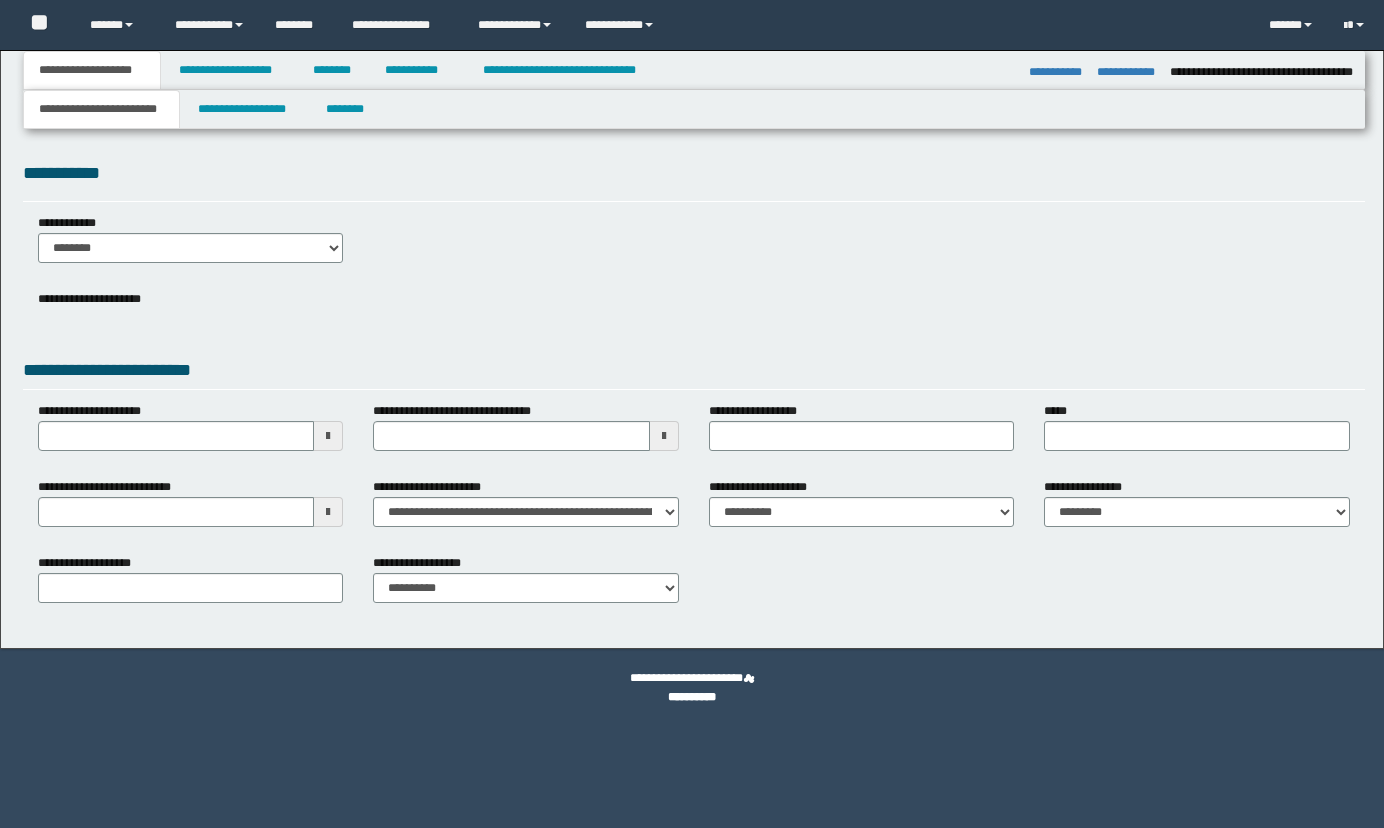 select on "*" 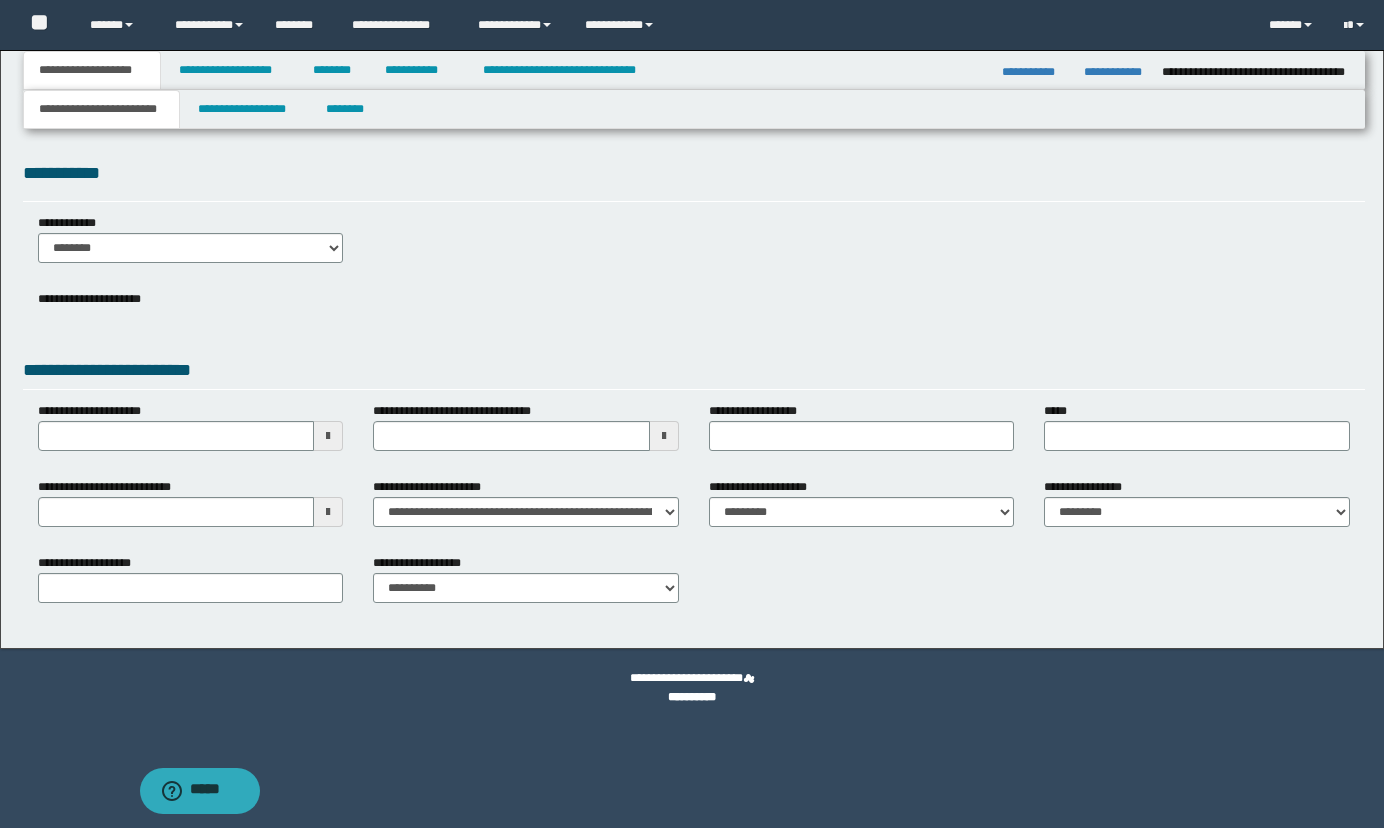 scroll, scrollTop: 0, scrollLeft: 0, axis: both 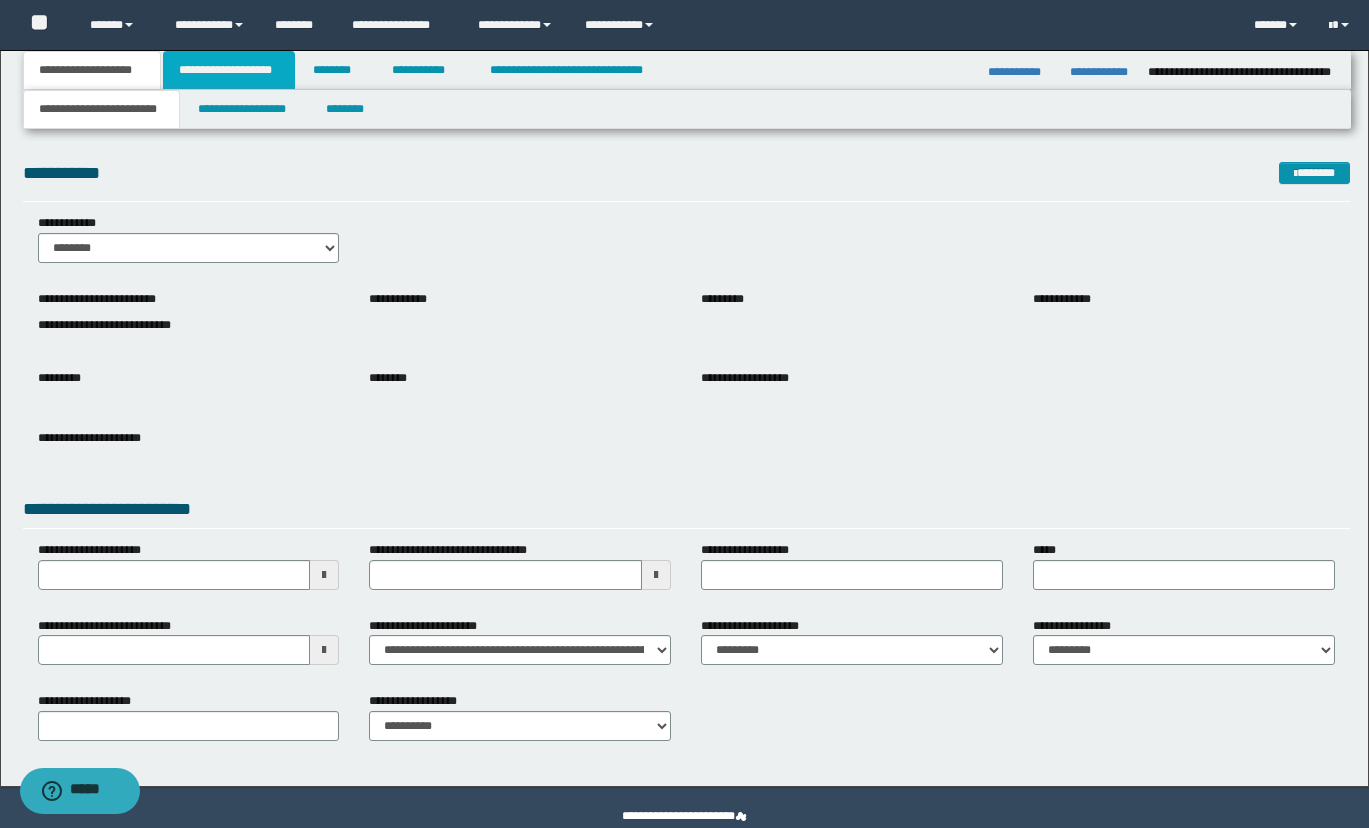 click on "**********" at bounding box center [229, 70] 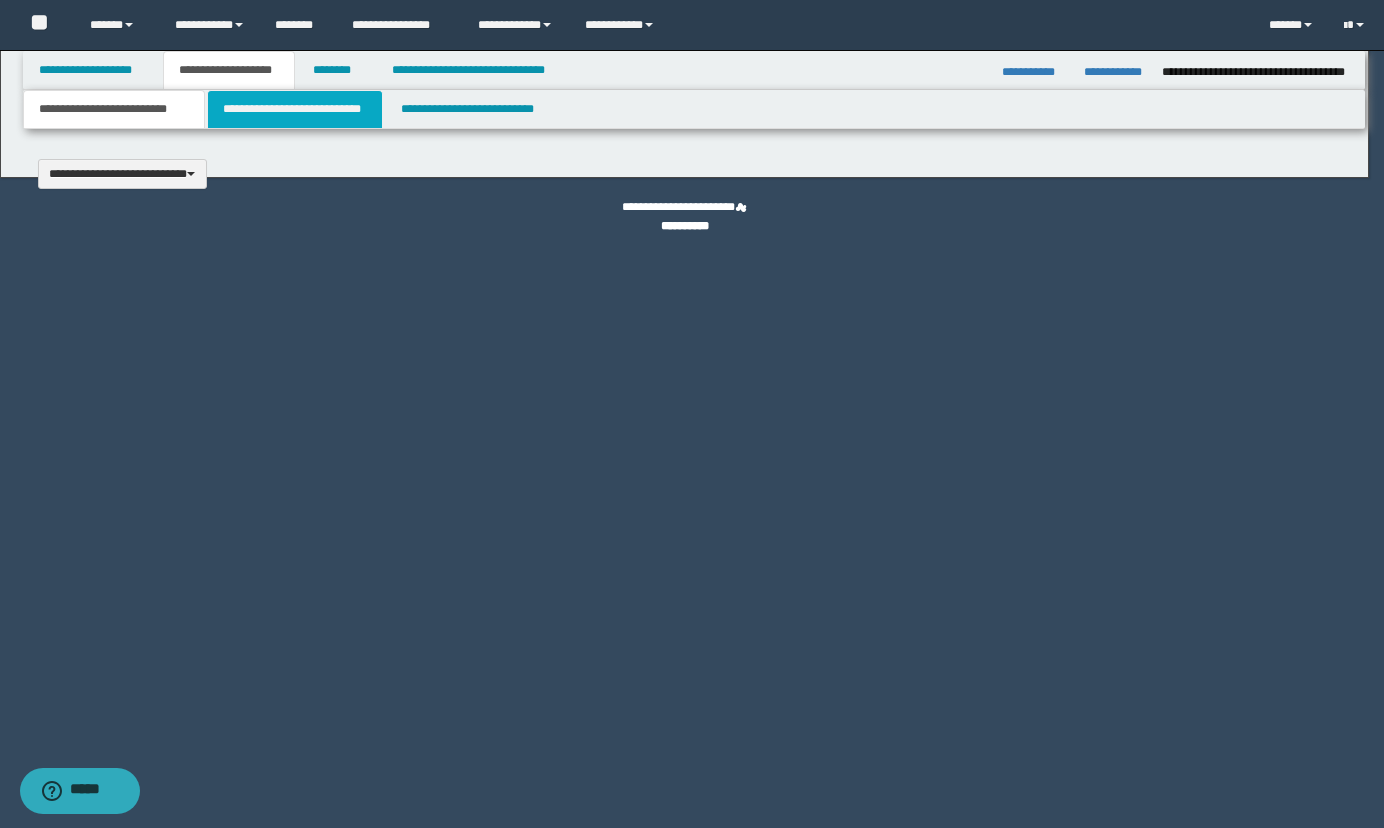 type 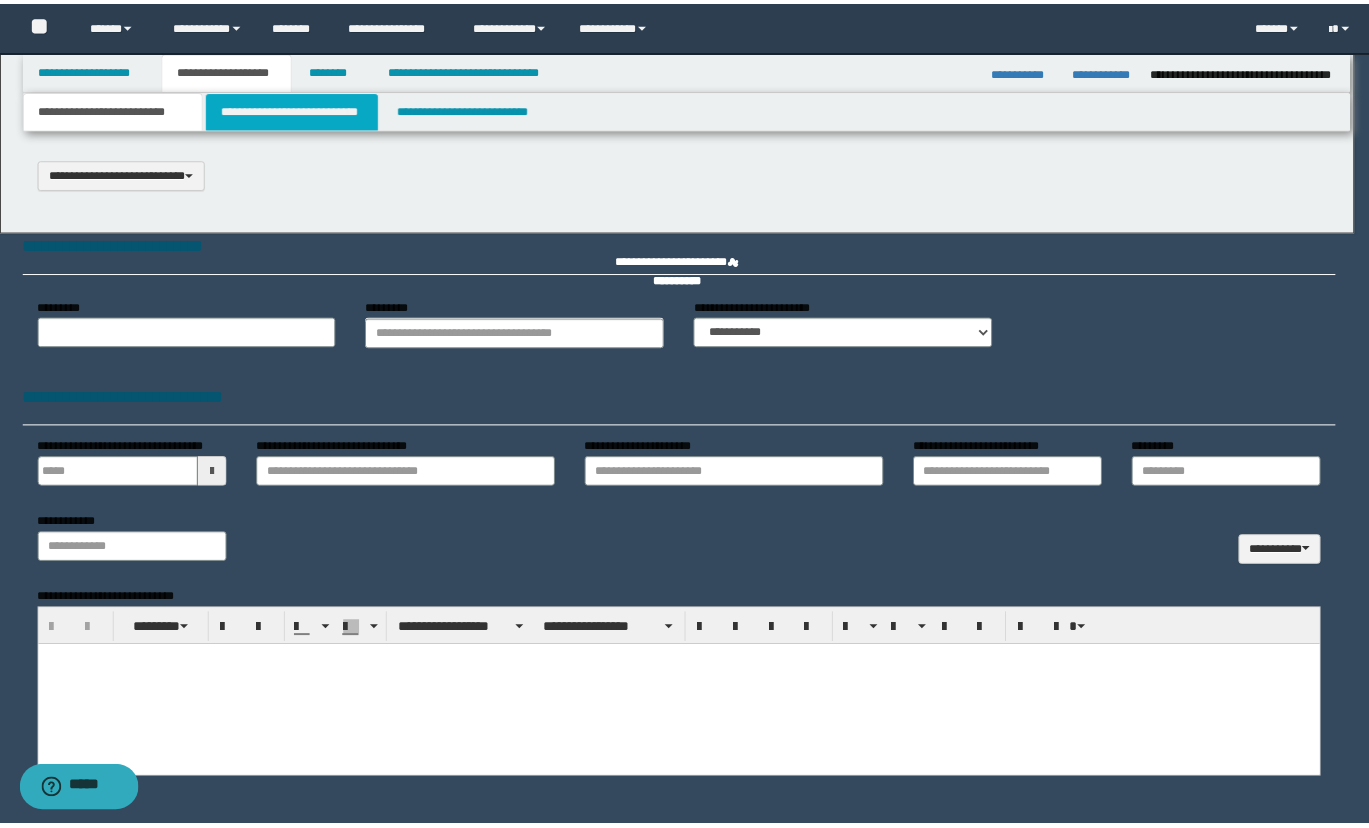 scroll, scrollTop: 0, scrollLeft: 0, axis: both 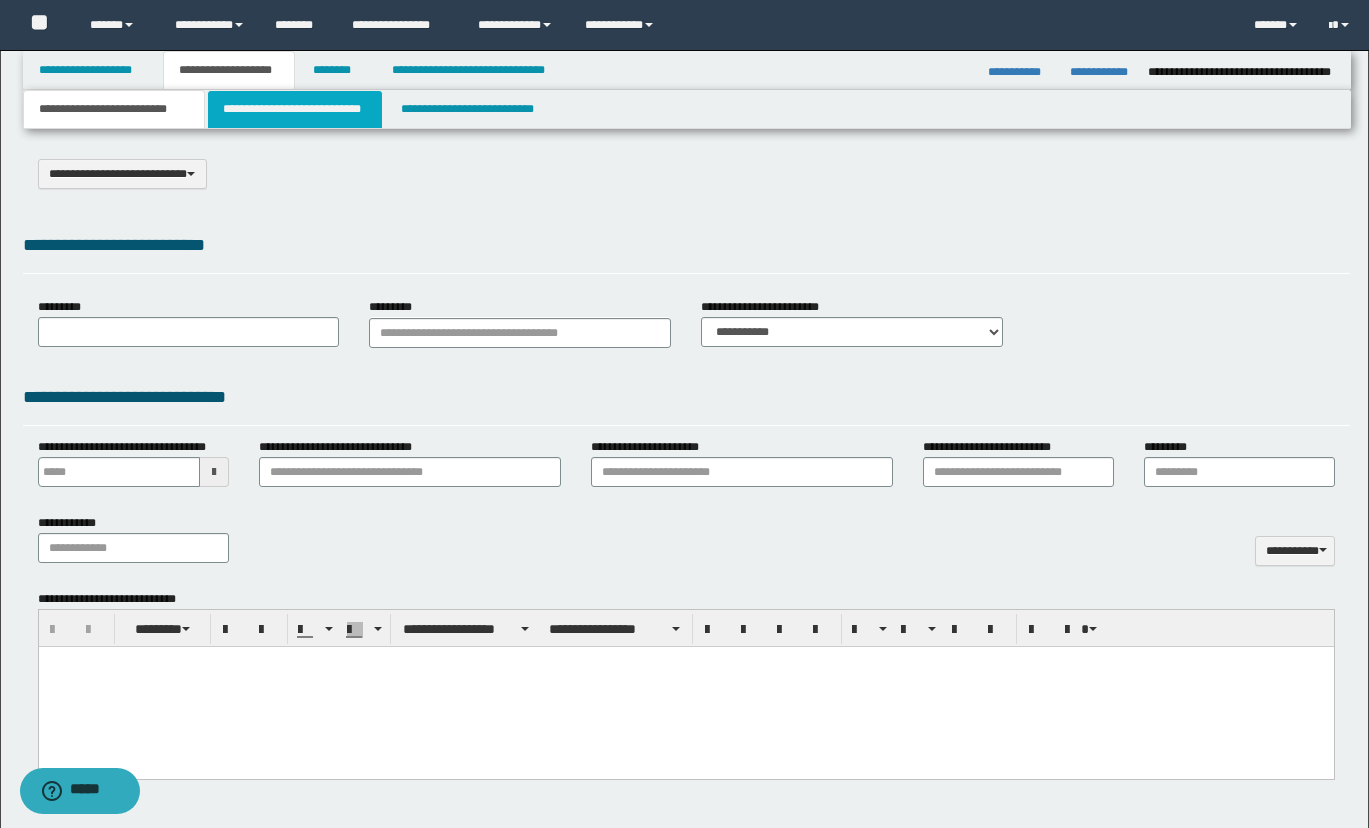 select on "*" 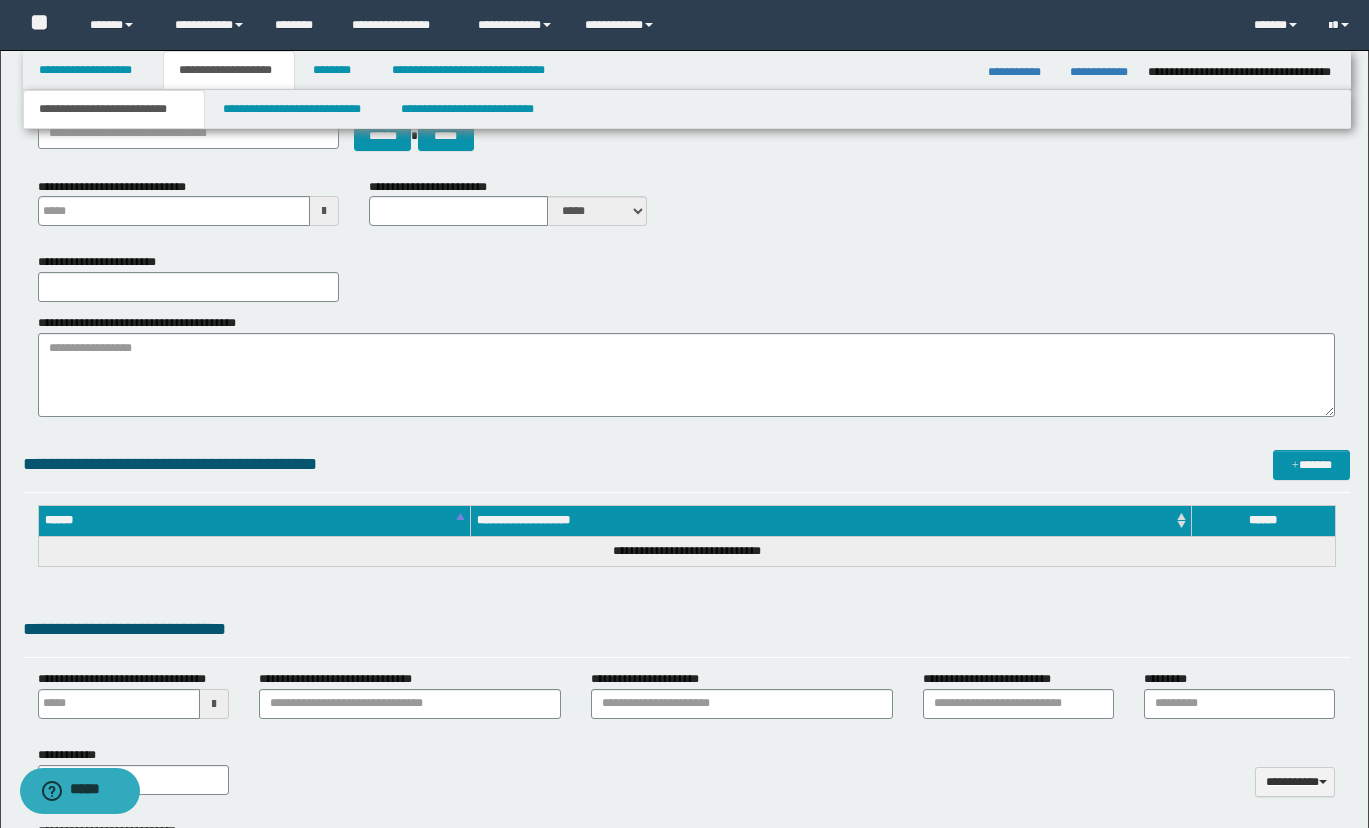 scroll, scrollTop: 300, scrollLeft: 0, axis: vertical 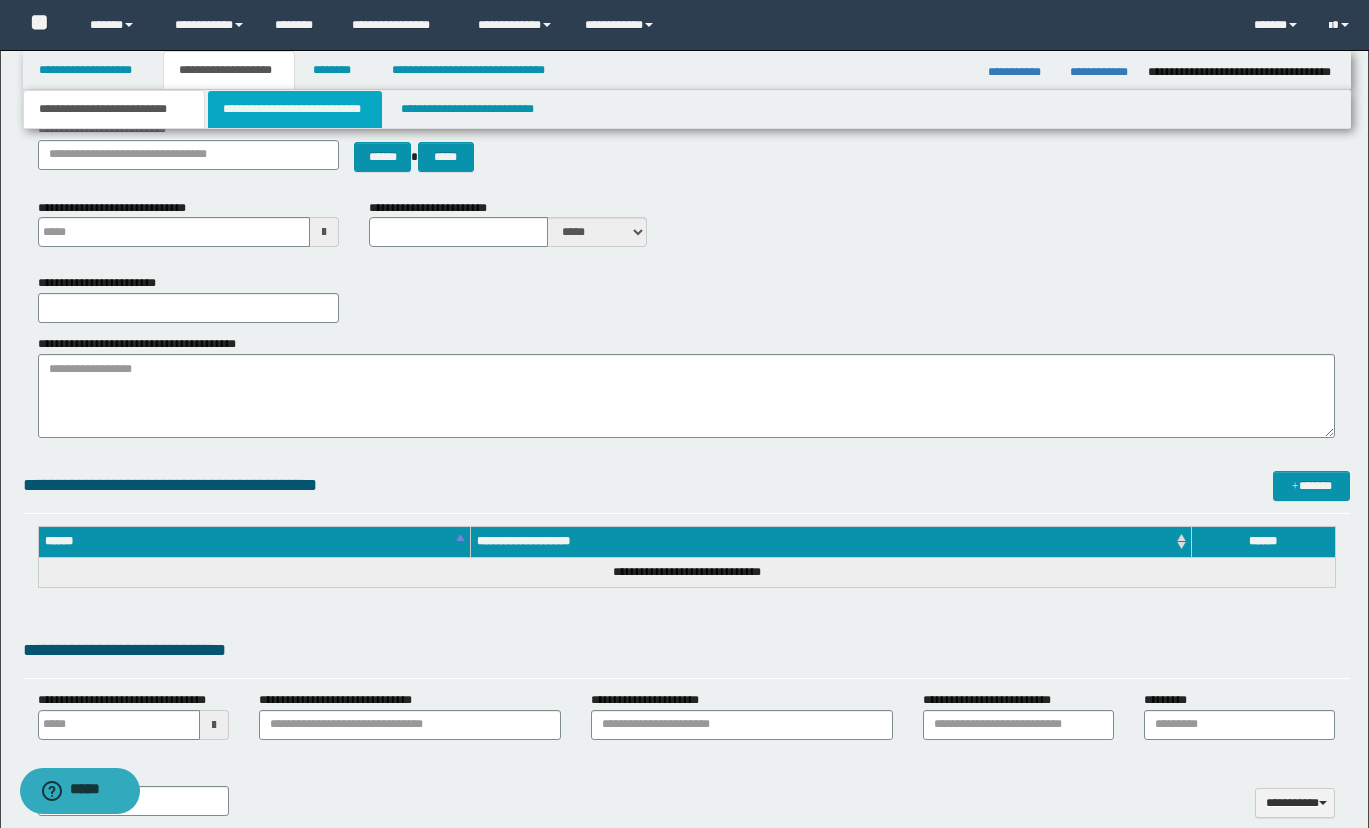 click on "**********" at bounding box center (295, 109) 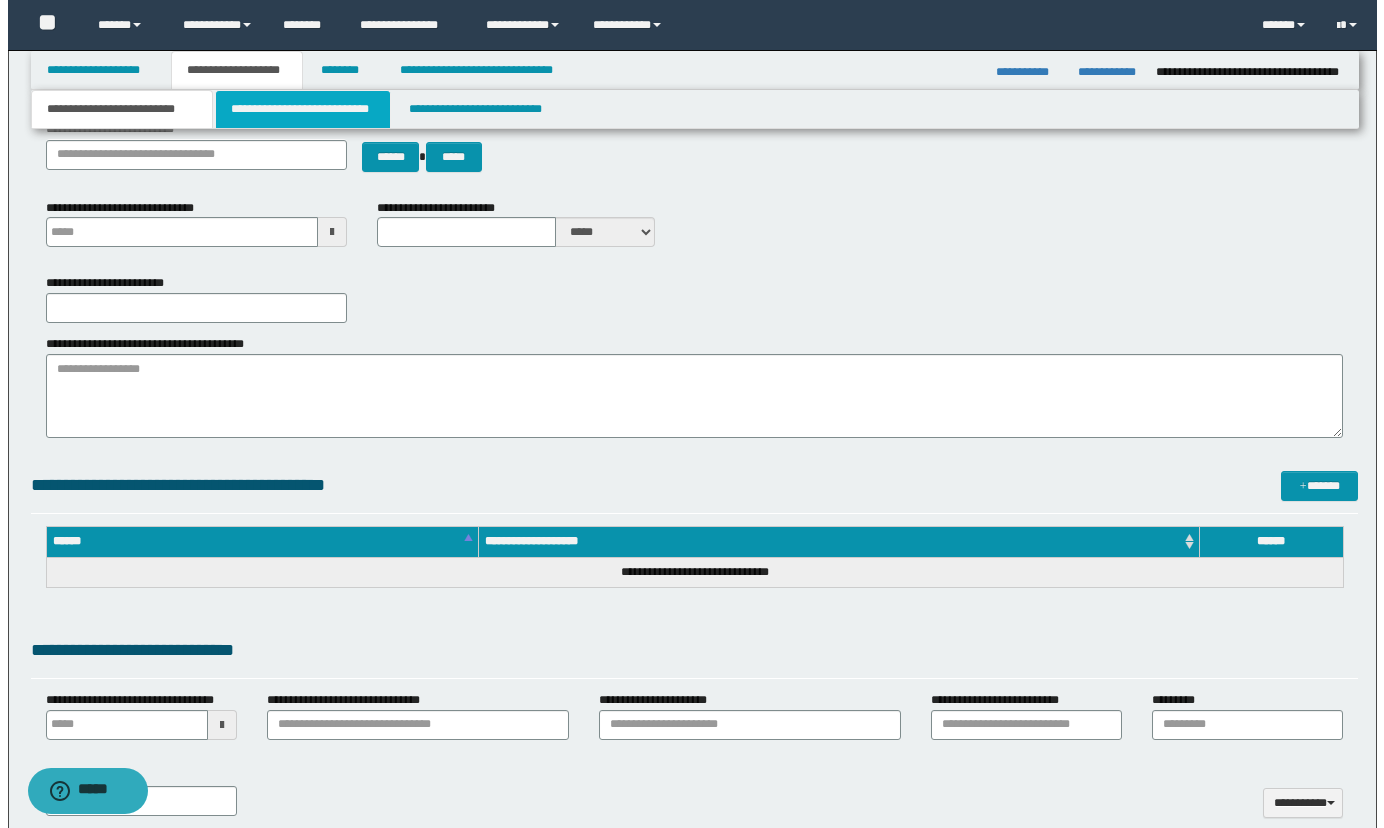 scroll, scrollTop: 0, scrollLeft: 0, axis: both 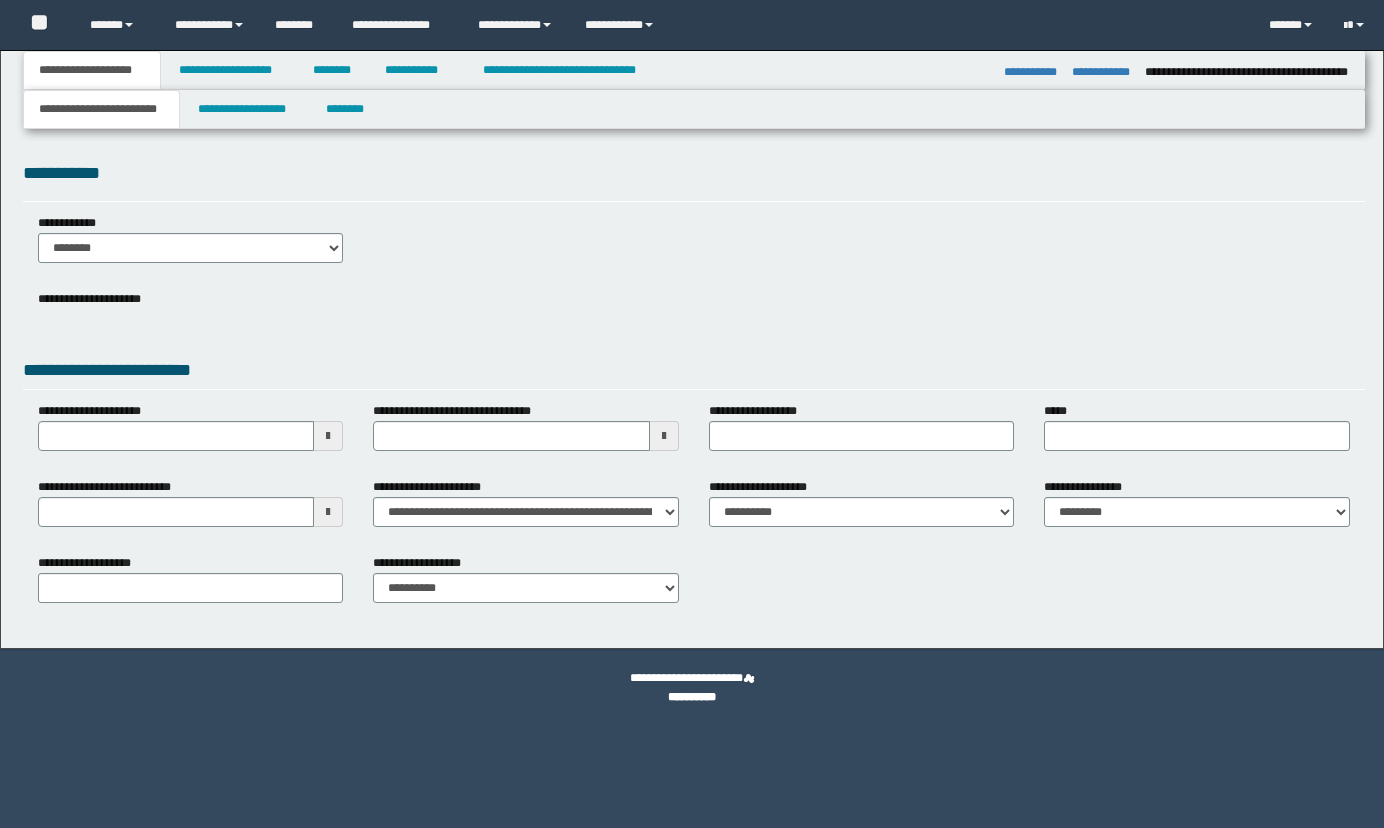 select on "*" 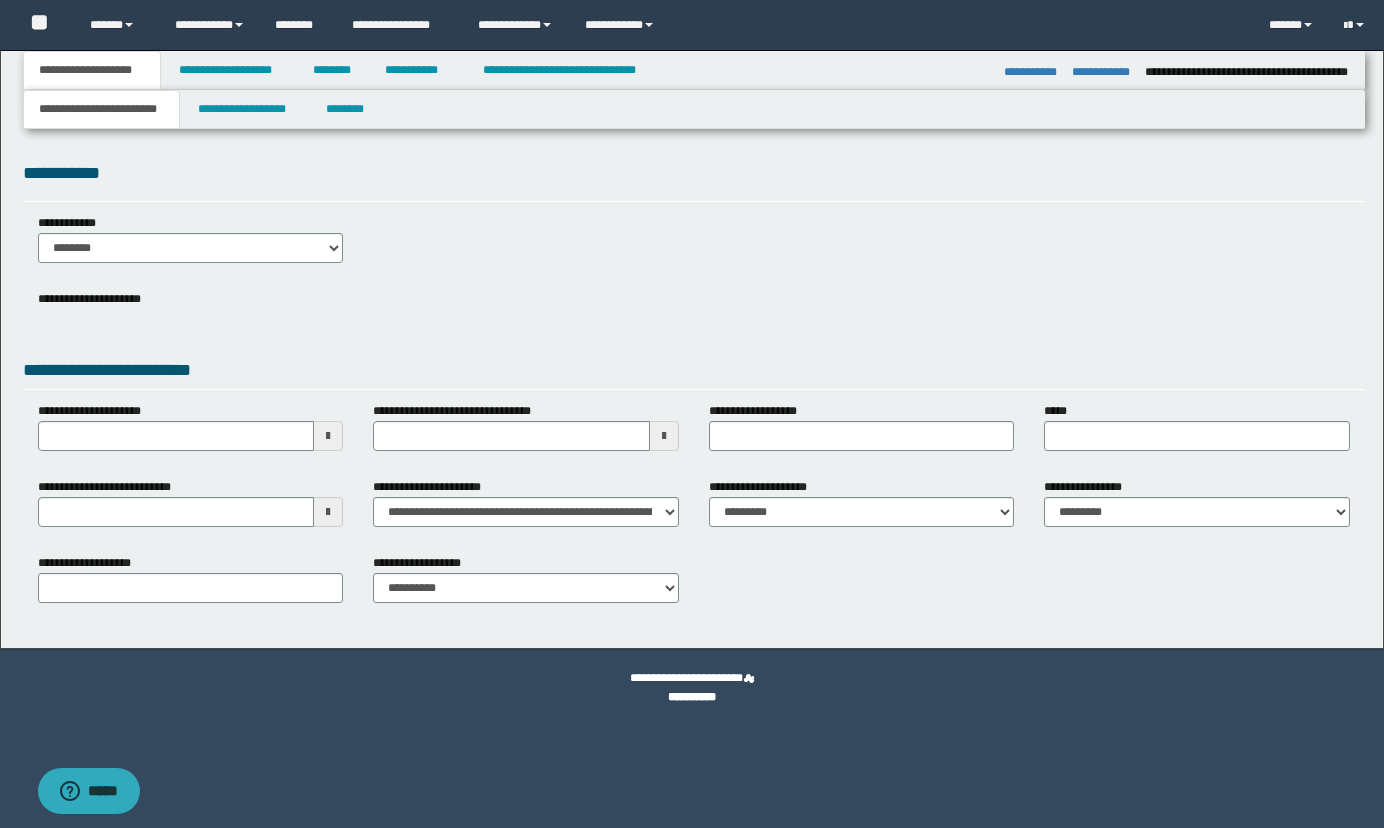 scroll, scrollTop: 0, scrollLeft: 0, axis: both 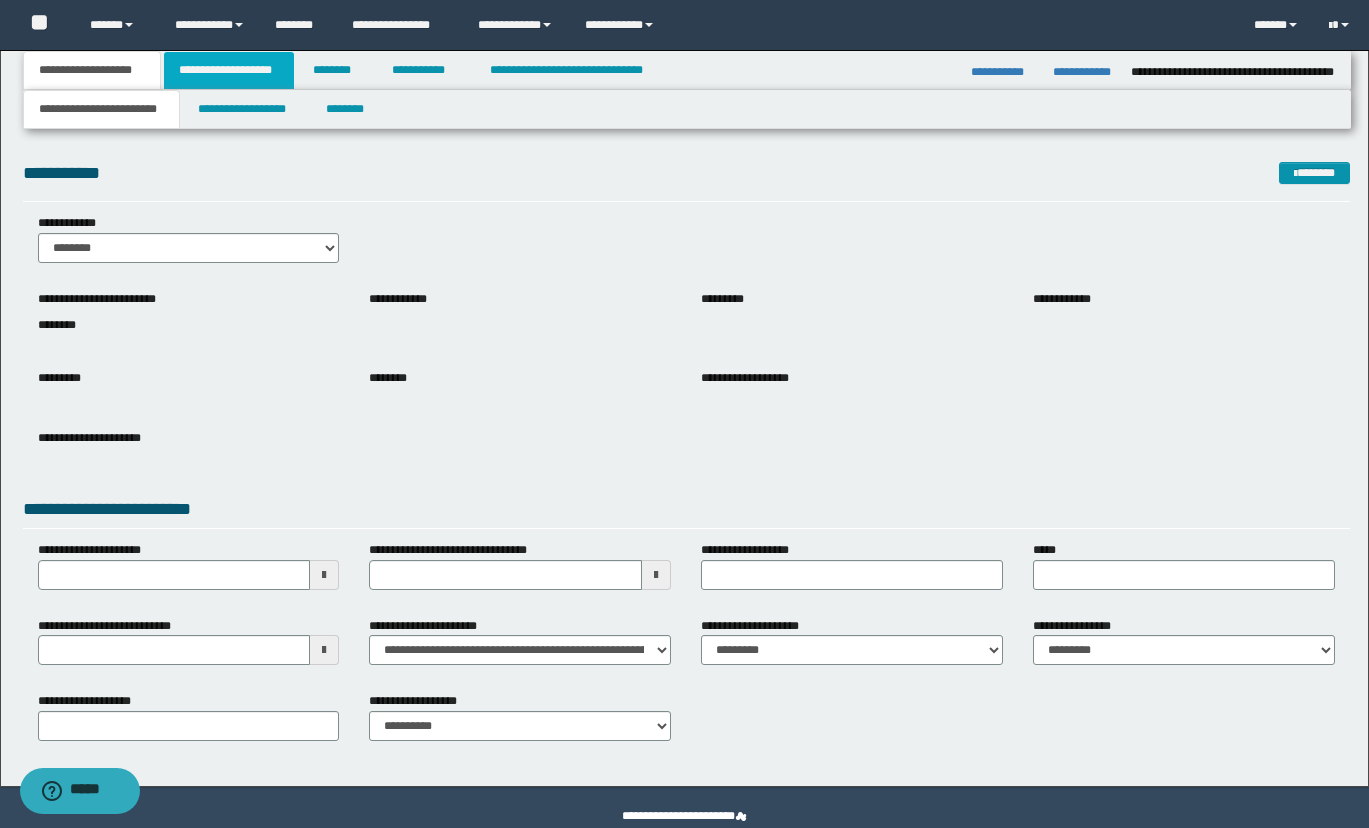click on "**********" at bounding box center [229, 70] 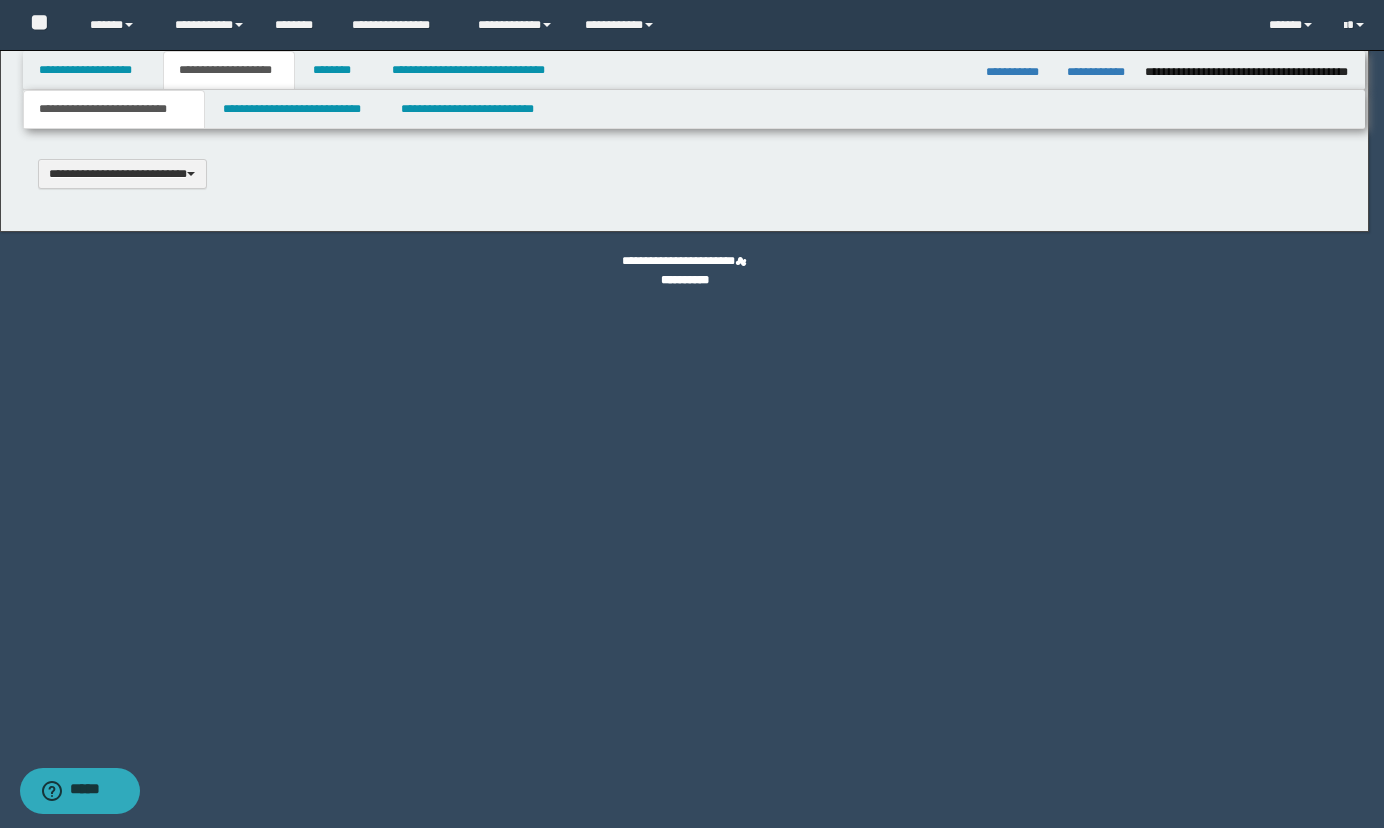 scroll, scrollTop: 0, scrollLeft: 0, axis: both 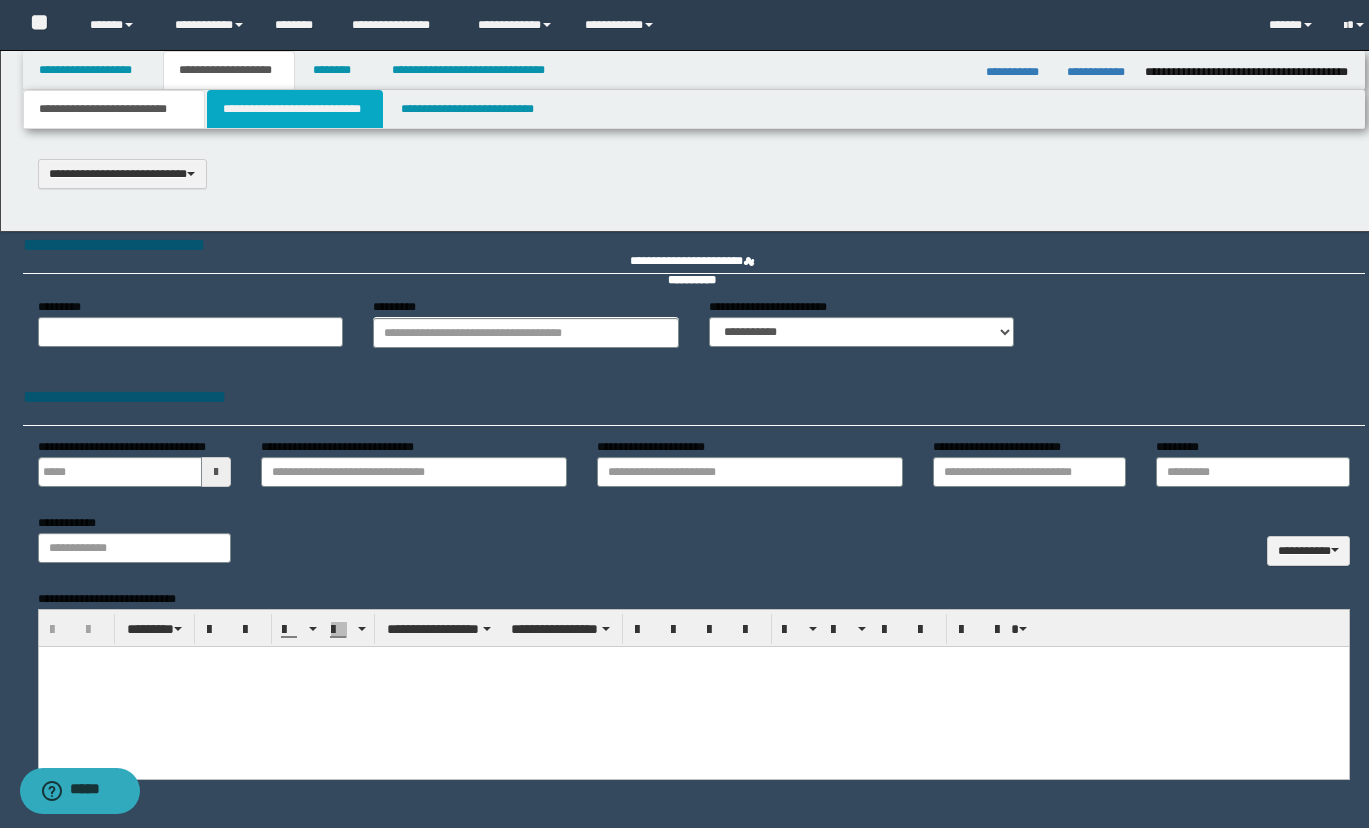 click on "**********" at bounding box center [295, 109] 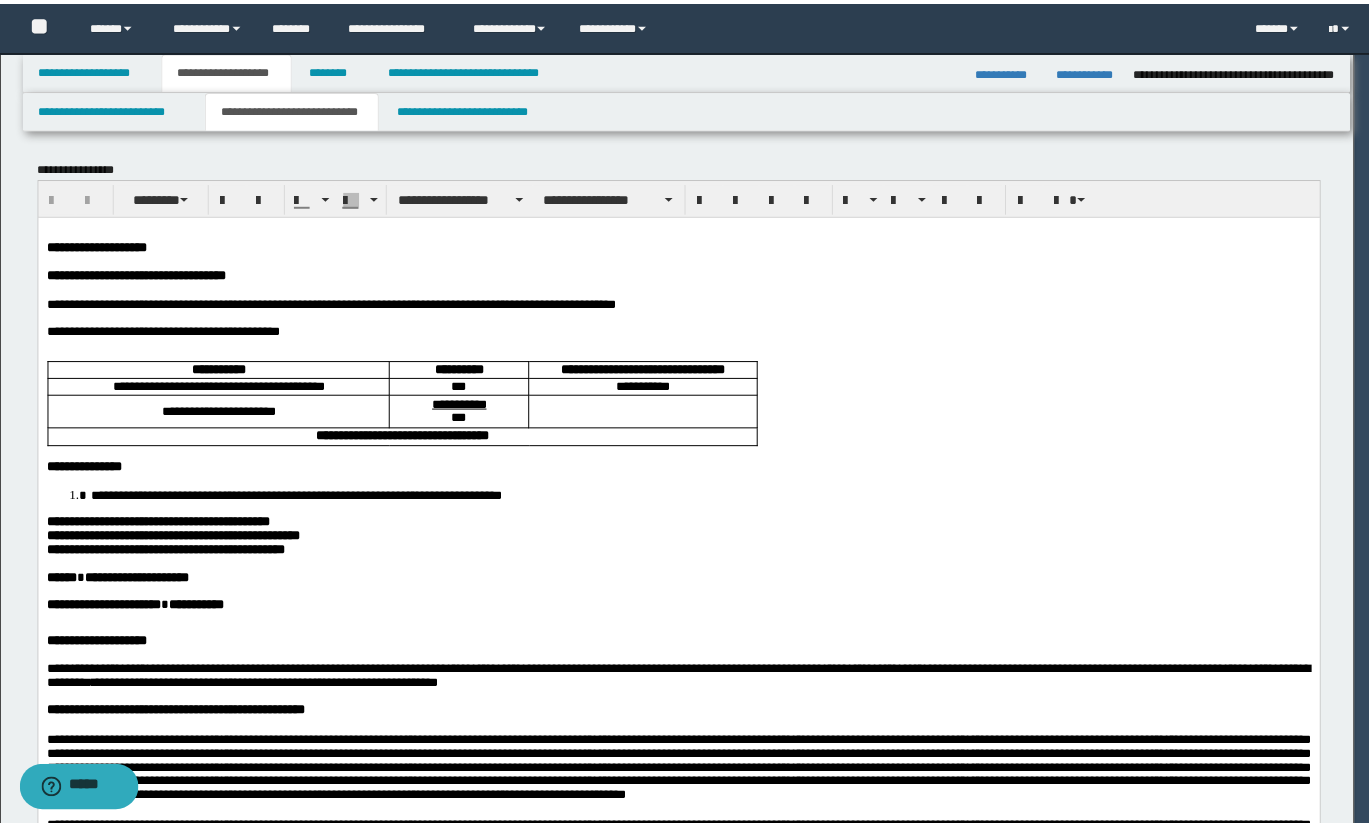 scroll, scrollTop: 0, scrollLeft: 0, axis: both 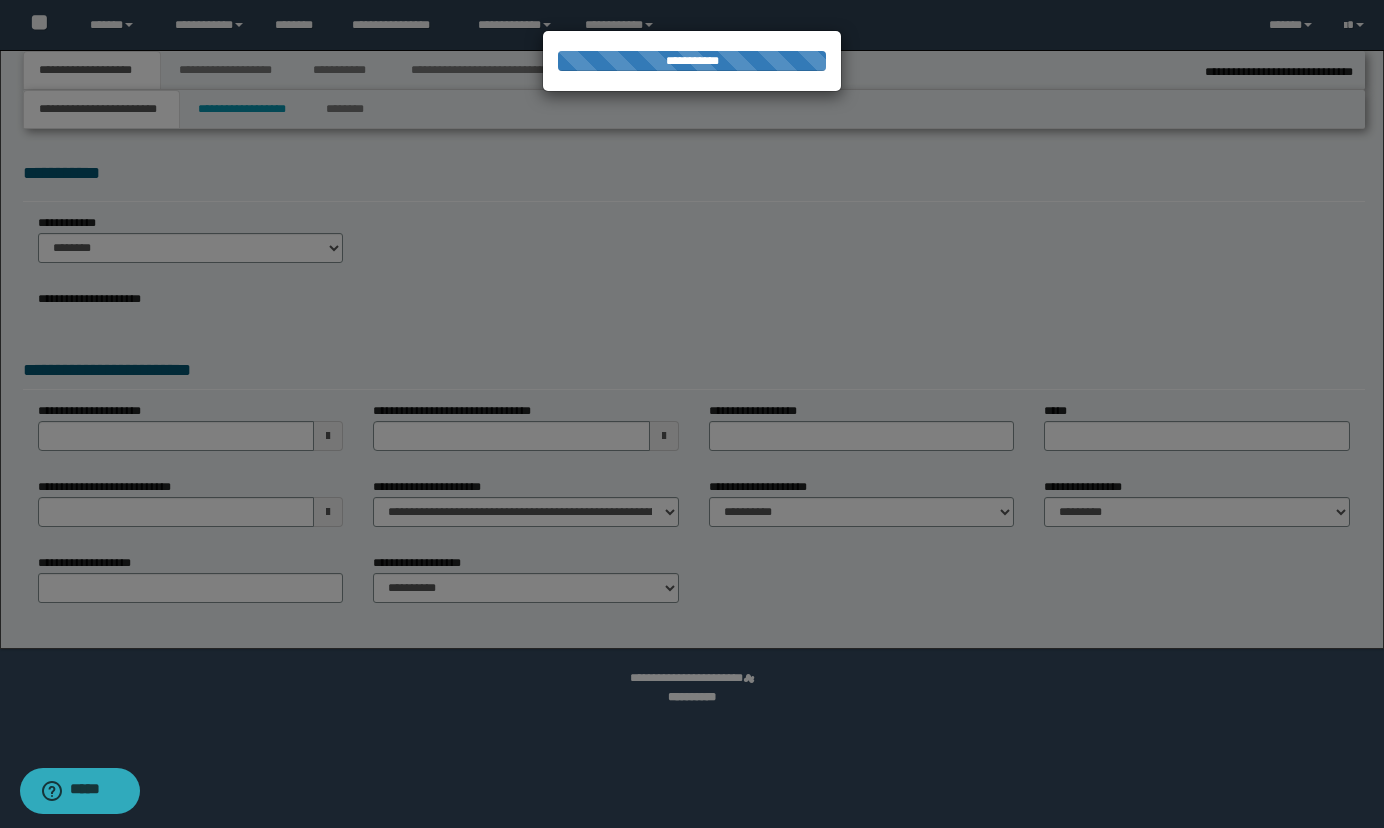 select on "*" 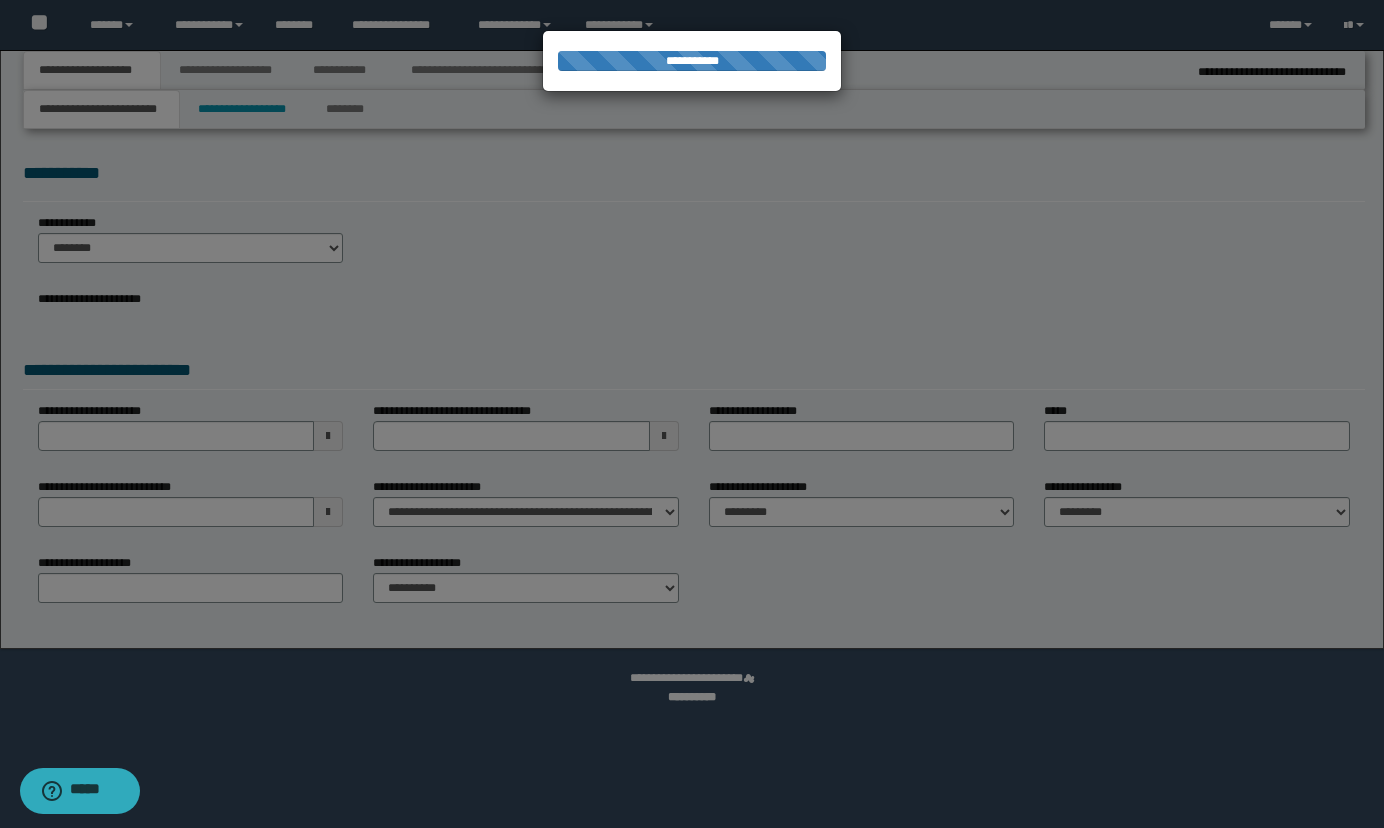 scroll, scrollTop: 0, scrollLeft: 0, axis: both 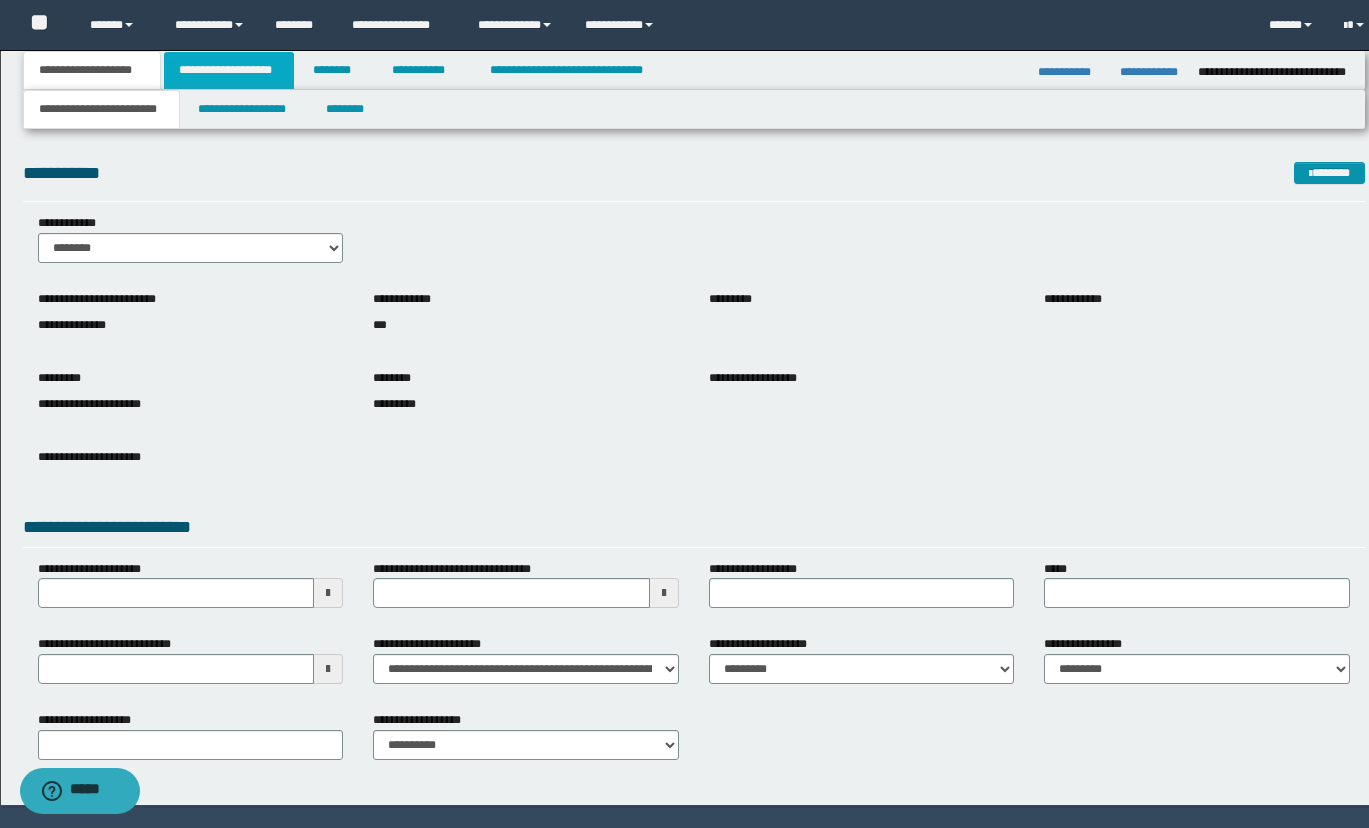 click on "**********" at bounding box center (229, 70) 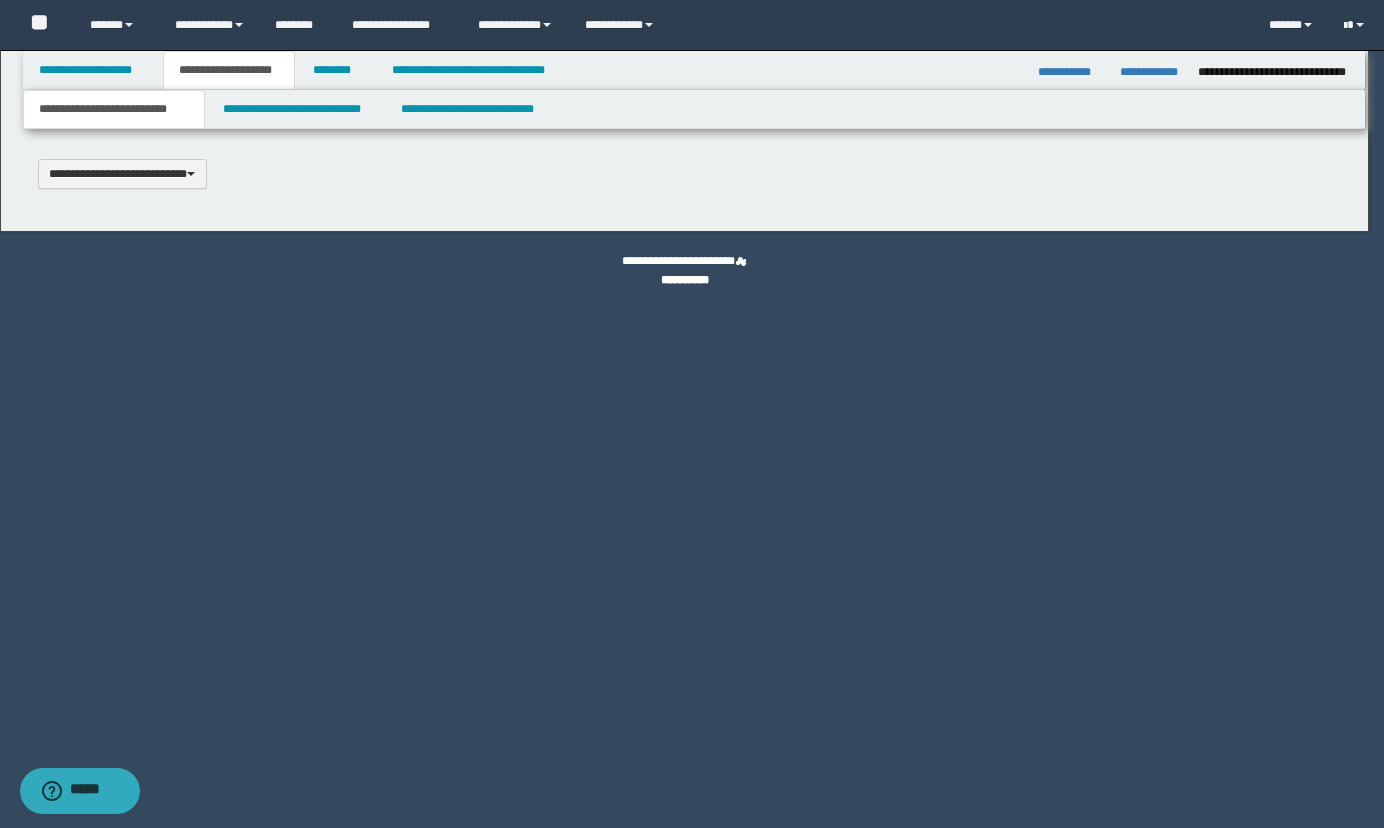 type 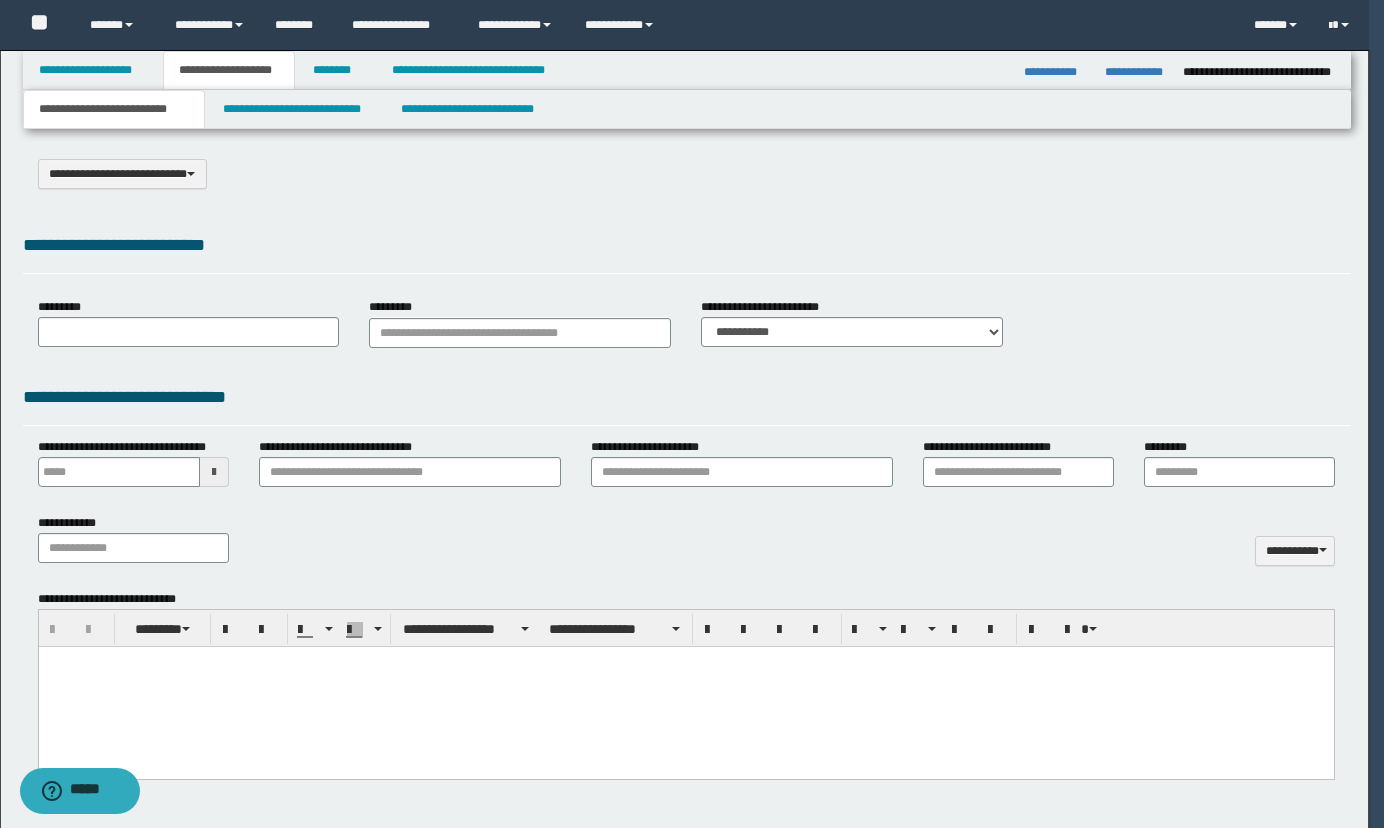 select on "*" 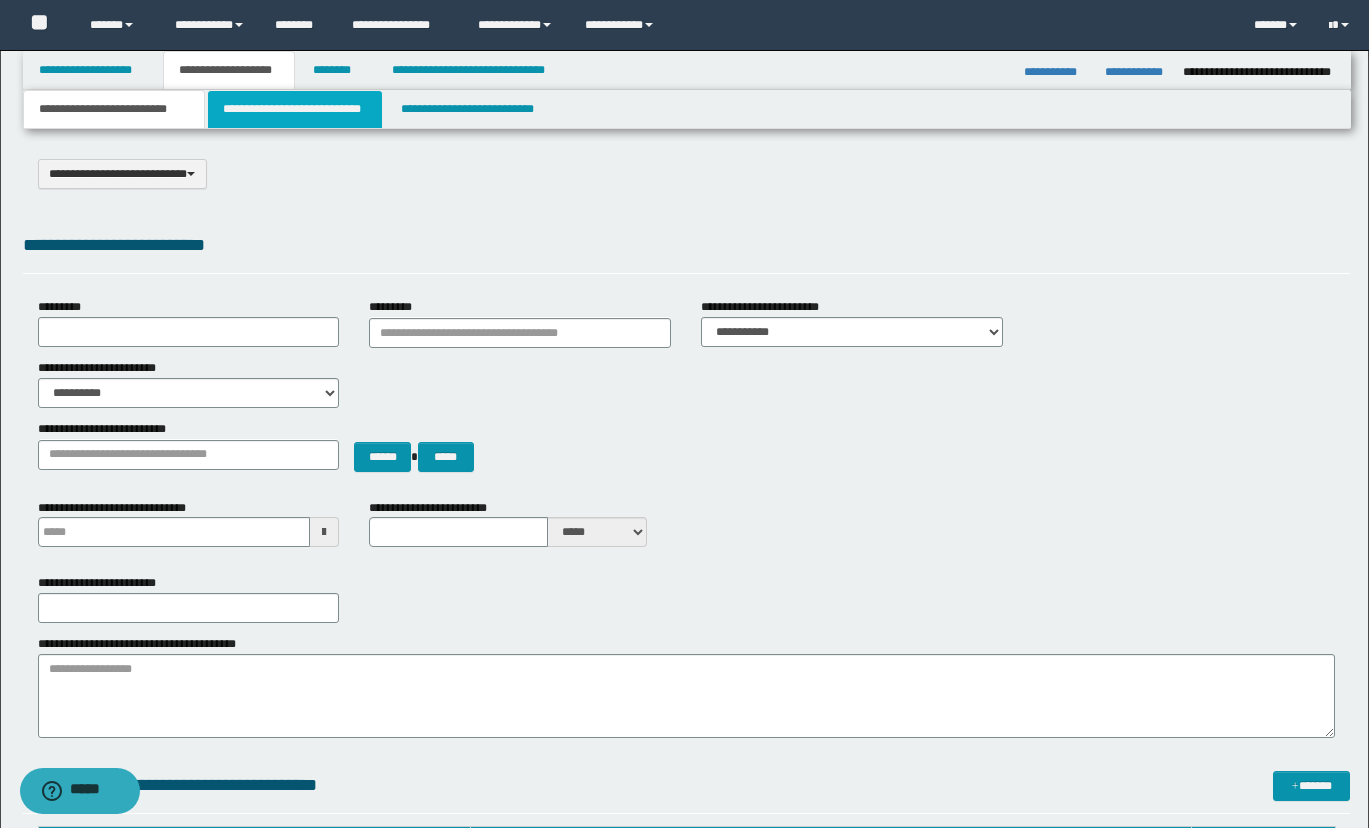 click on "**********" at bounding box center (295, 109) 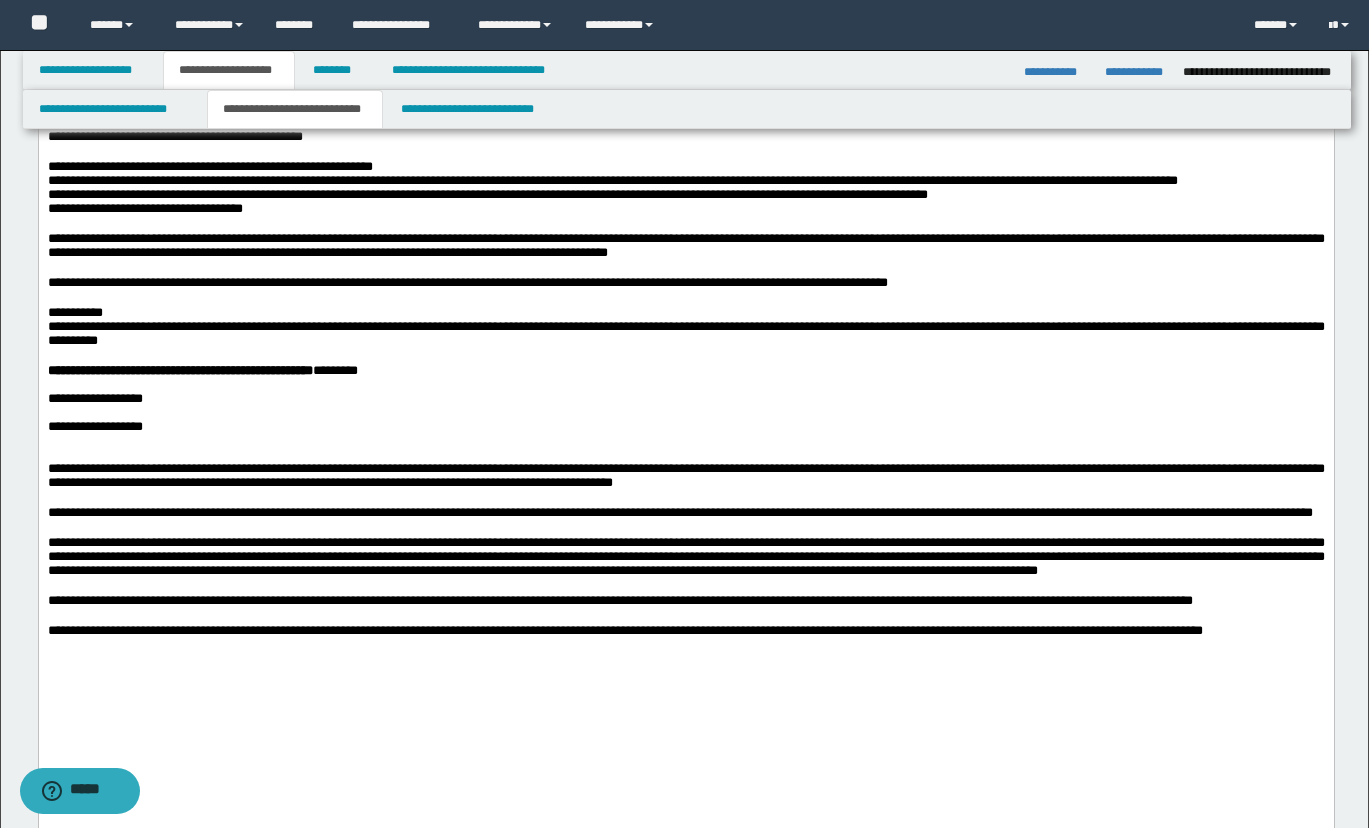 scroll, scrollTop: 900, scrollLeft: 0, axis: vertical 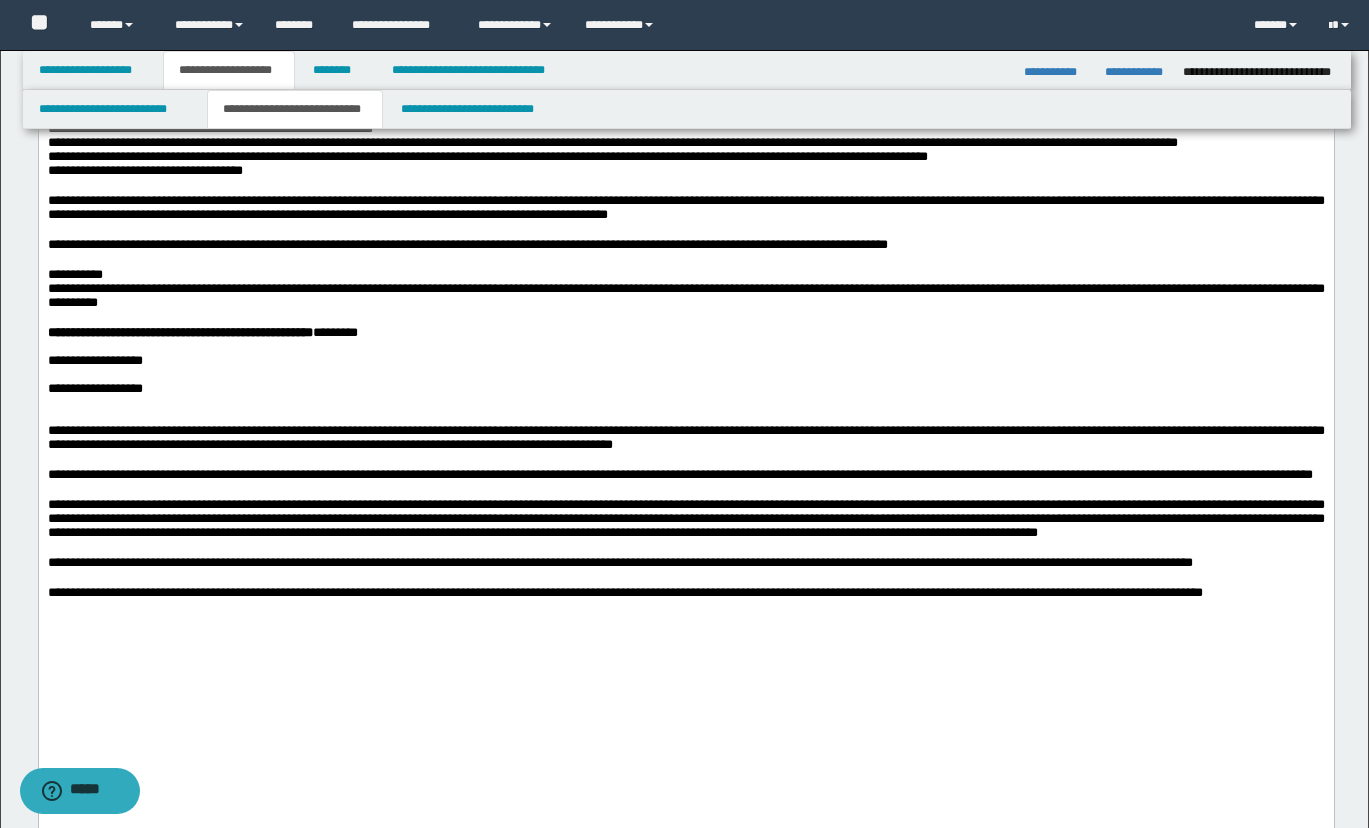click on "**********" at bounding box center [684, 1844] 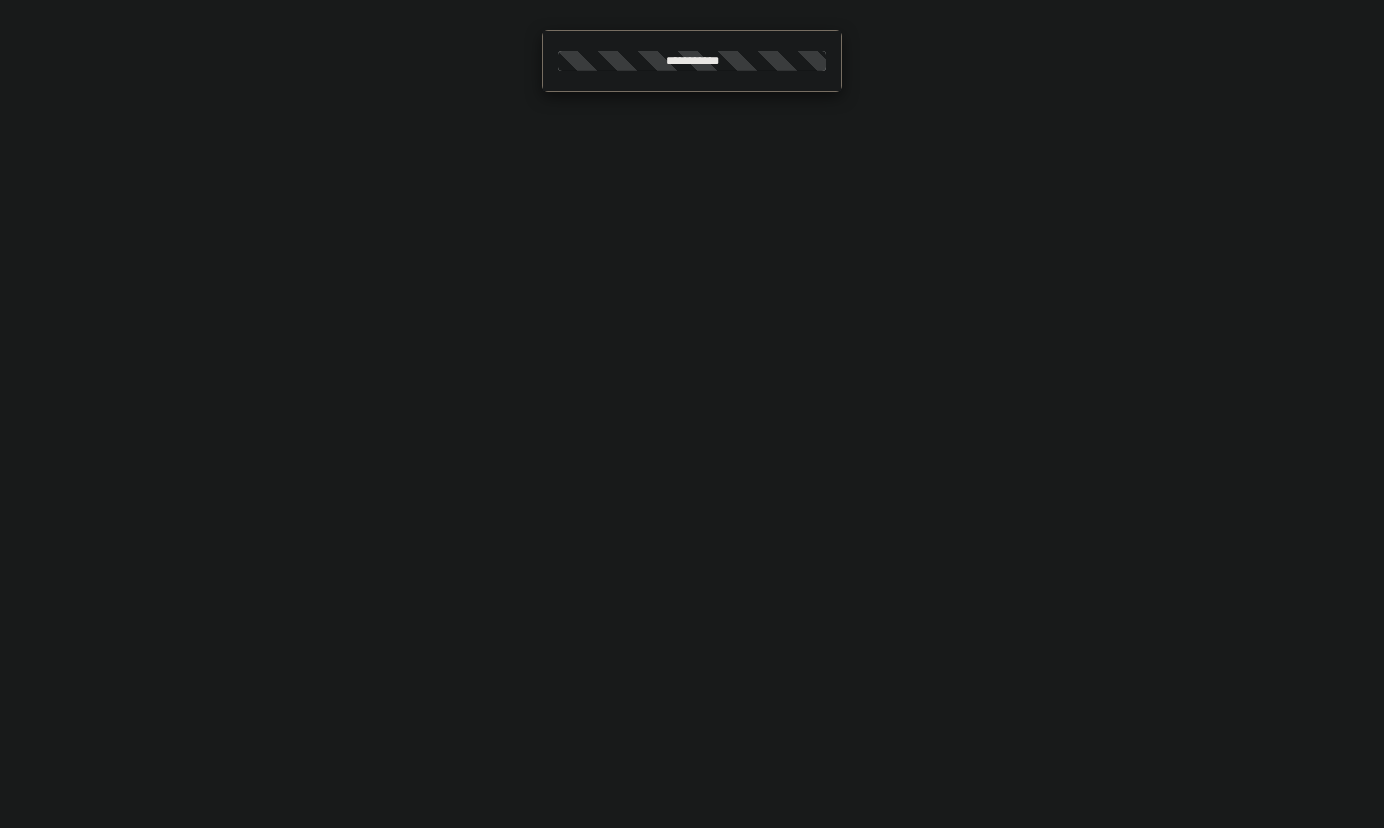 scroll, scrollTop: 0, scrollLeft: 0, axis: both 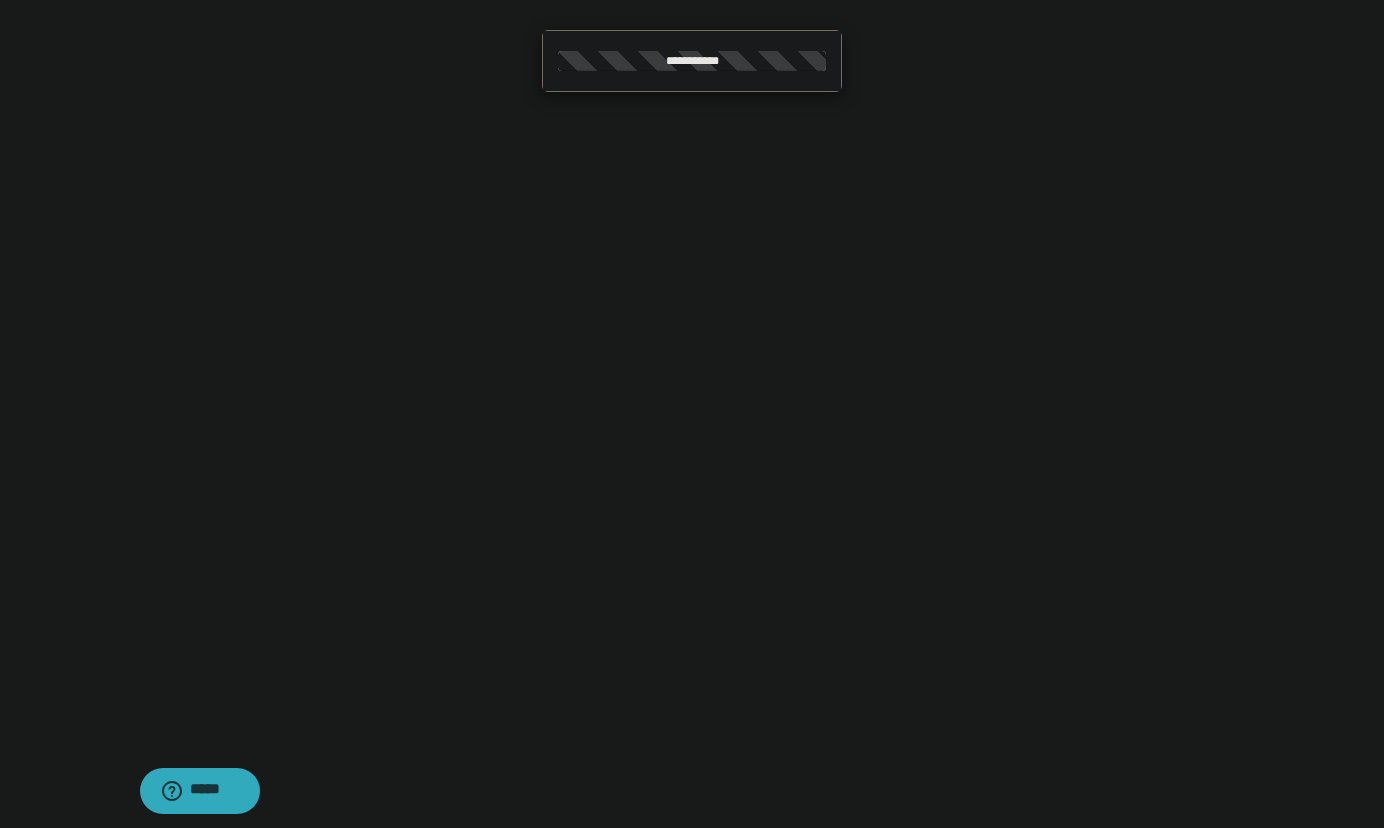 select on "*" 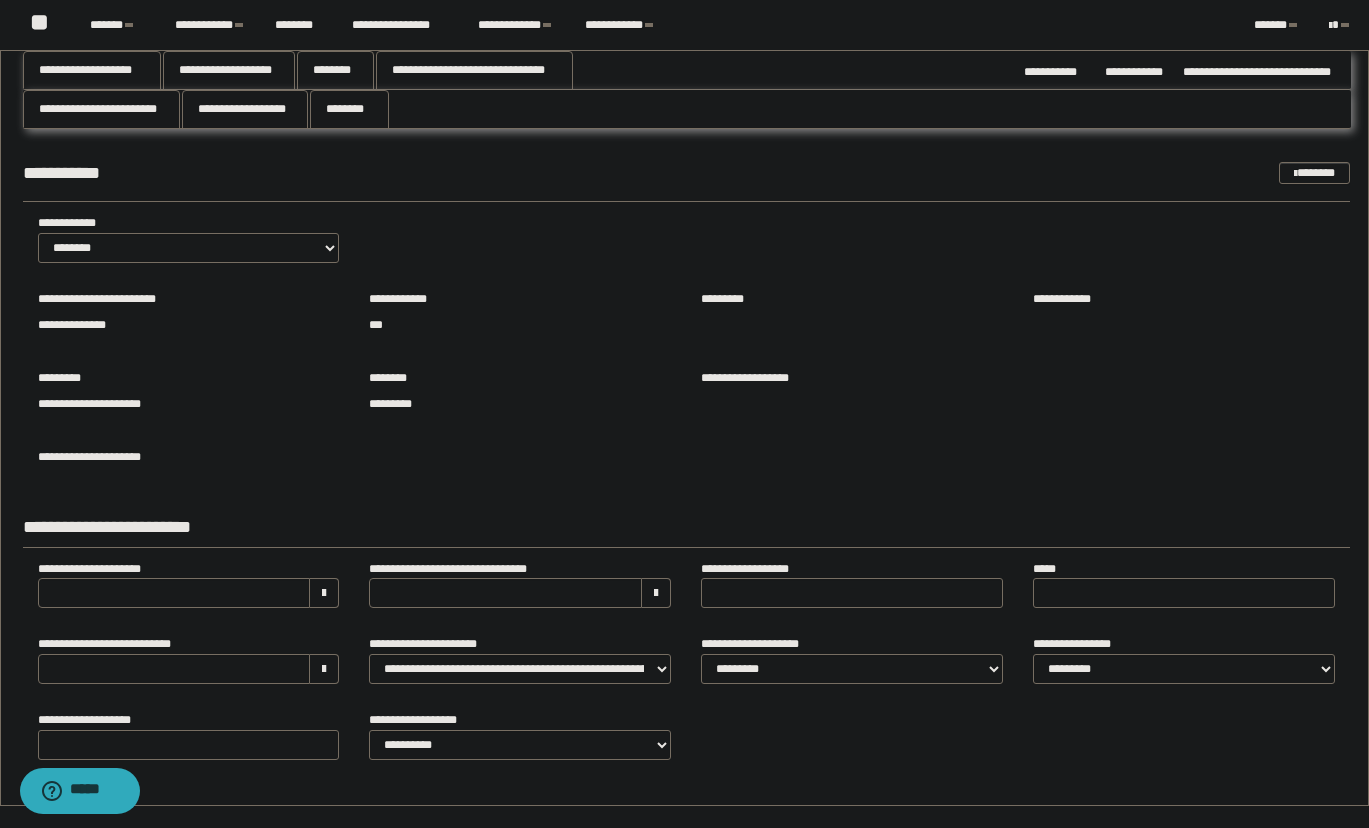 click on "**********" at bounding box center (101, 109) 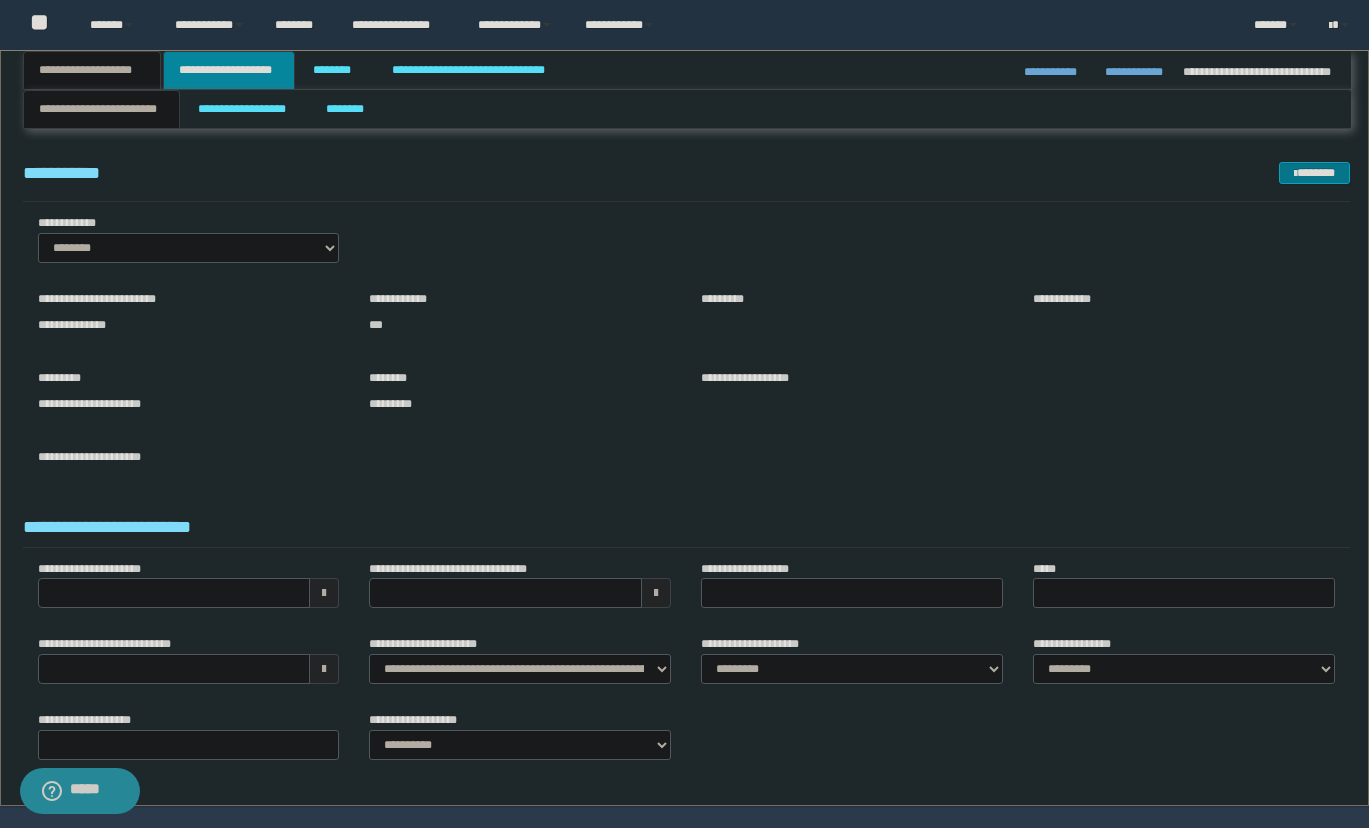 click on "**********" at bounding box center (229, 70) 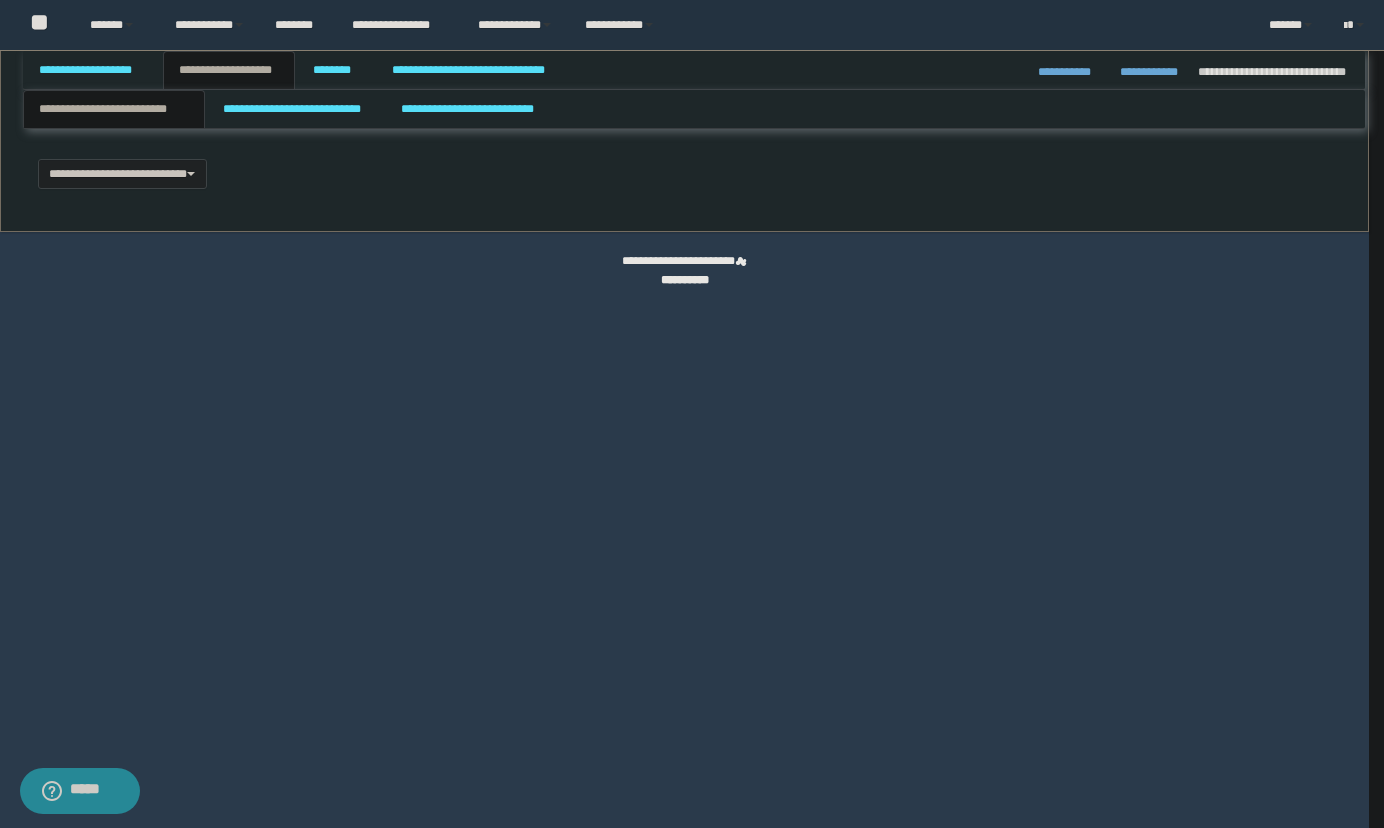 scroll, scrollTop: 0, scrollLeft: 0, axis: both 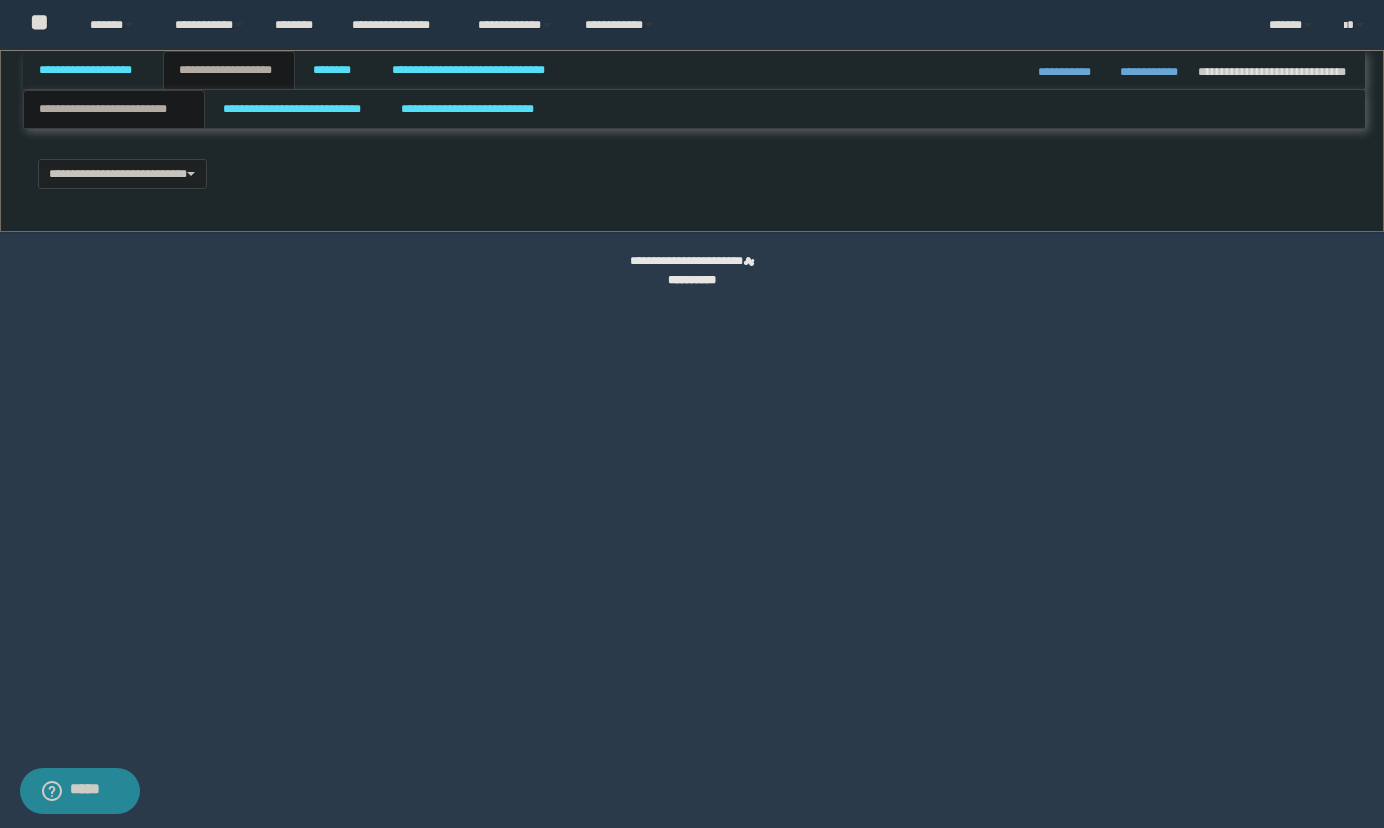 click on "**********" at bounding box center [229, 70] 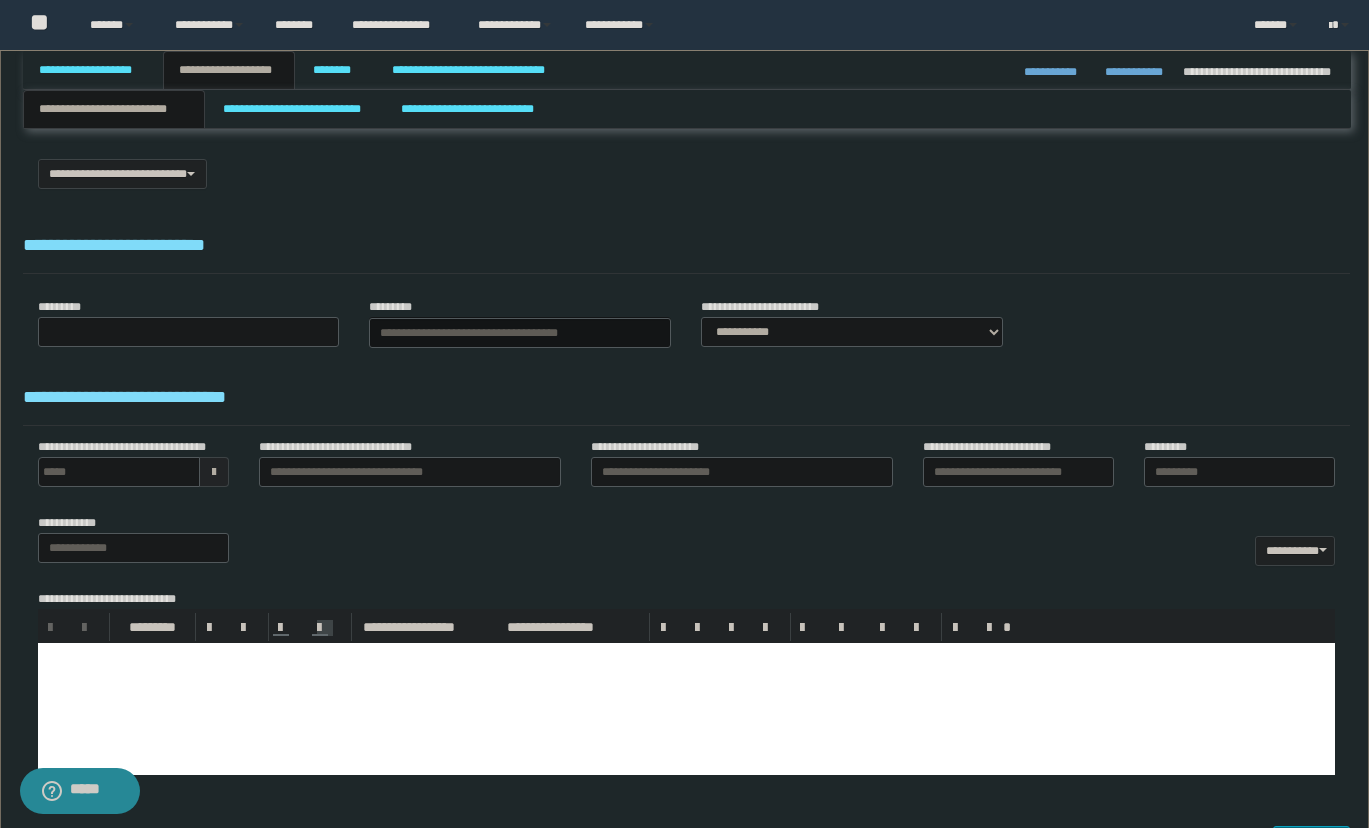 click on "**********" at bounding box center (229, 70) 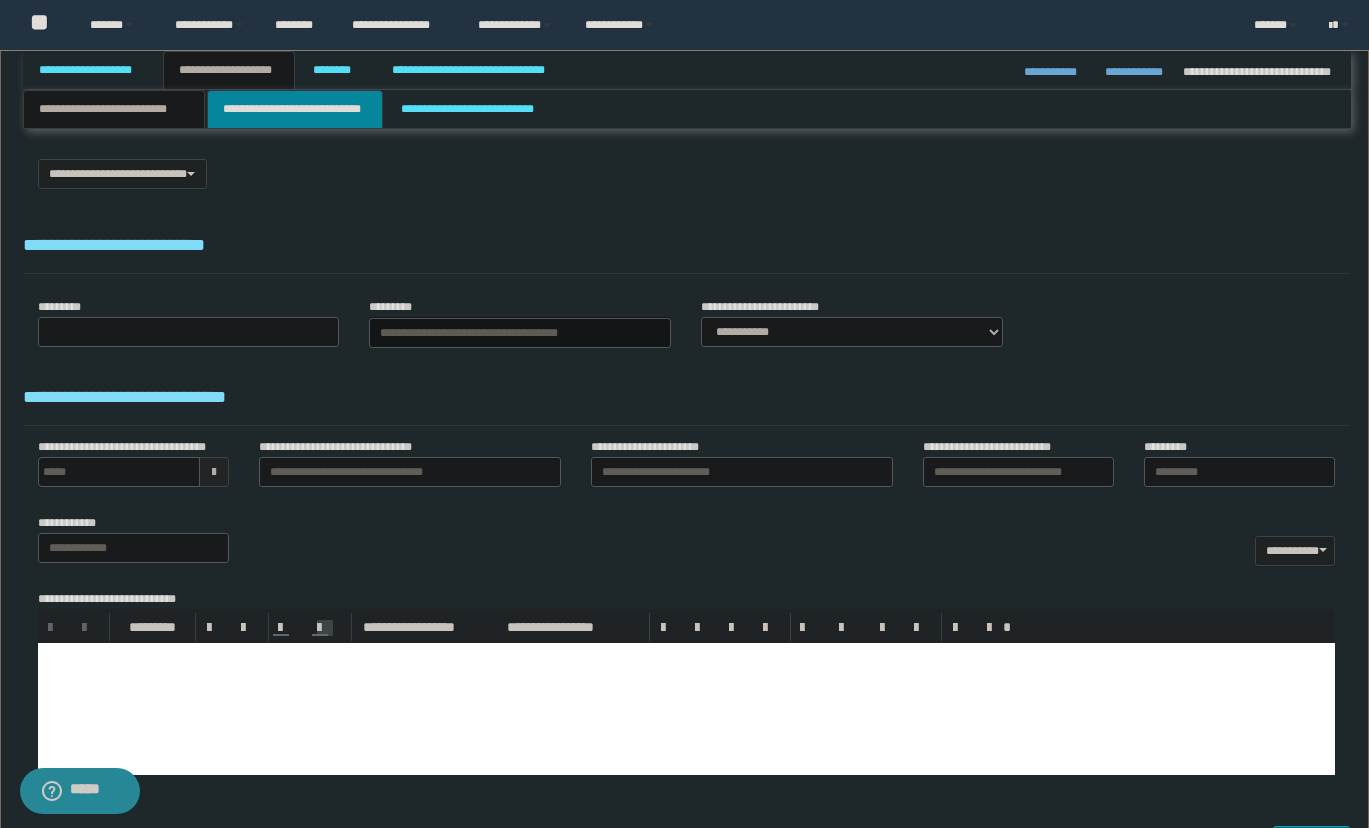 click on "**********" at bounding box center [295, 109] 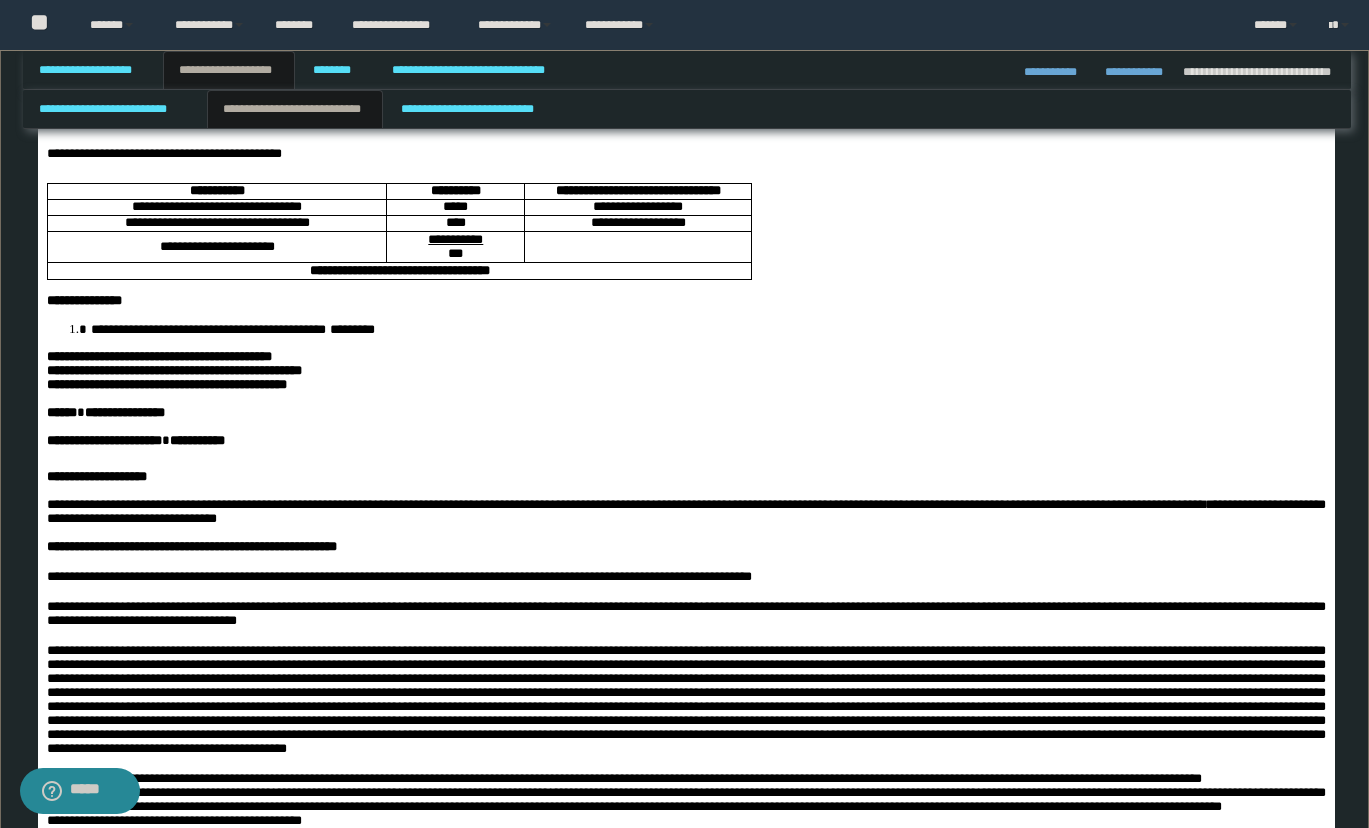 scroll, scrollTop: 200, scrollLeft: 0, axis: vertical 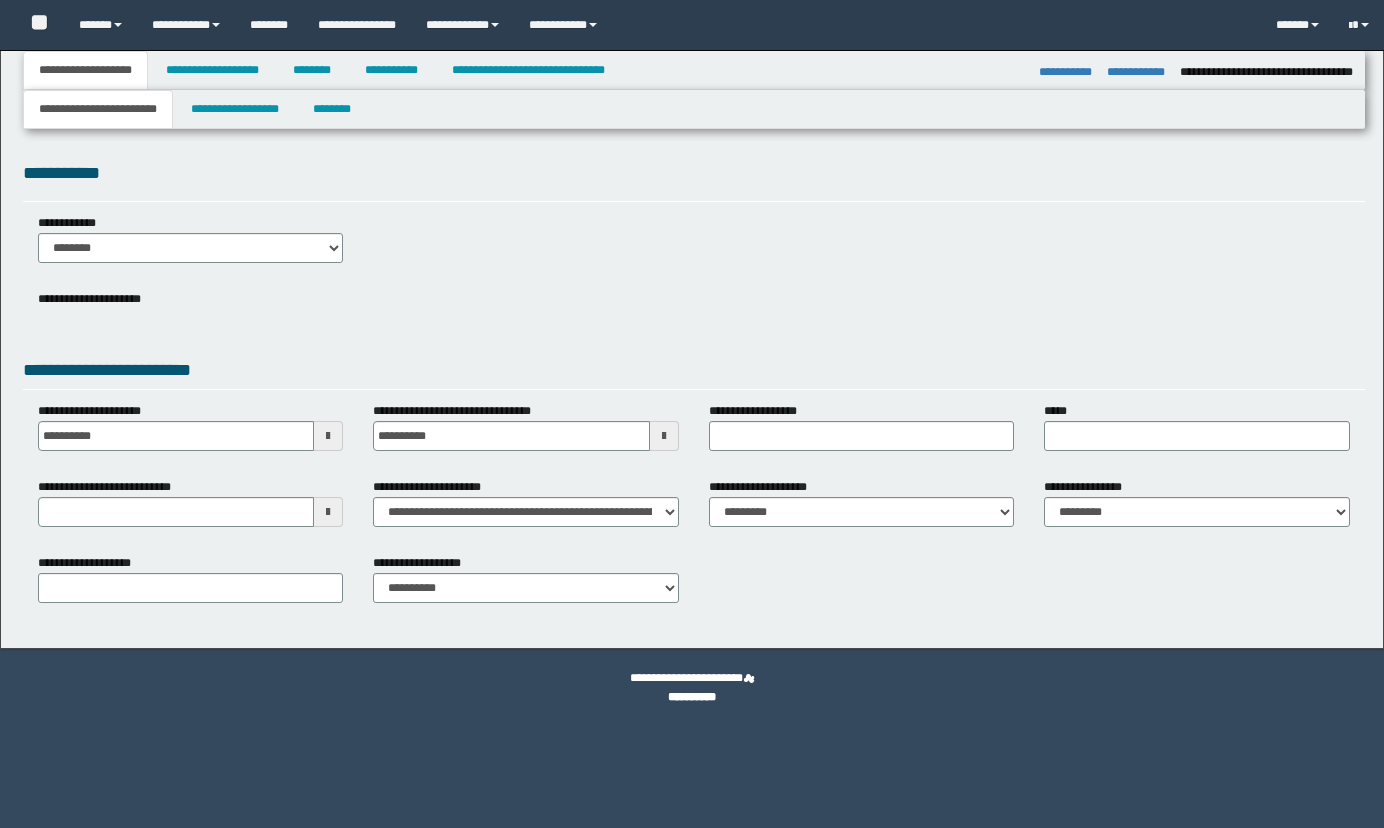select on "*" 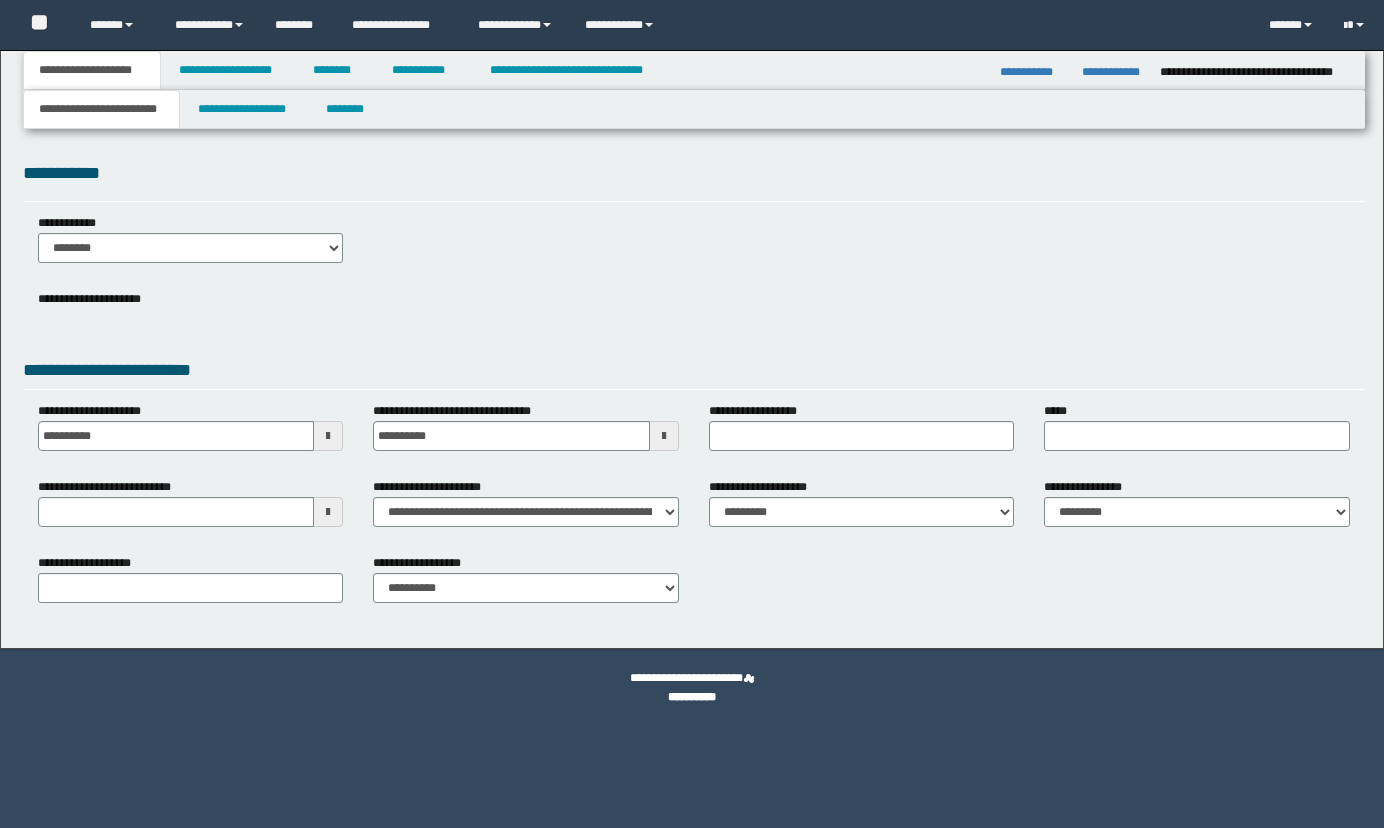scroll, scrollTop: 0, scrollLeft: 0, axis: both 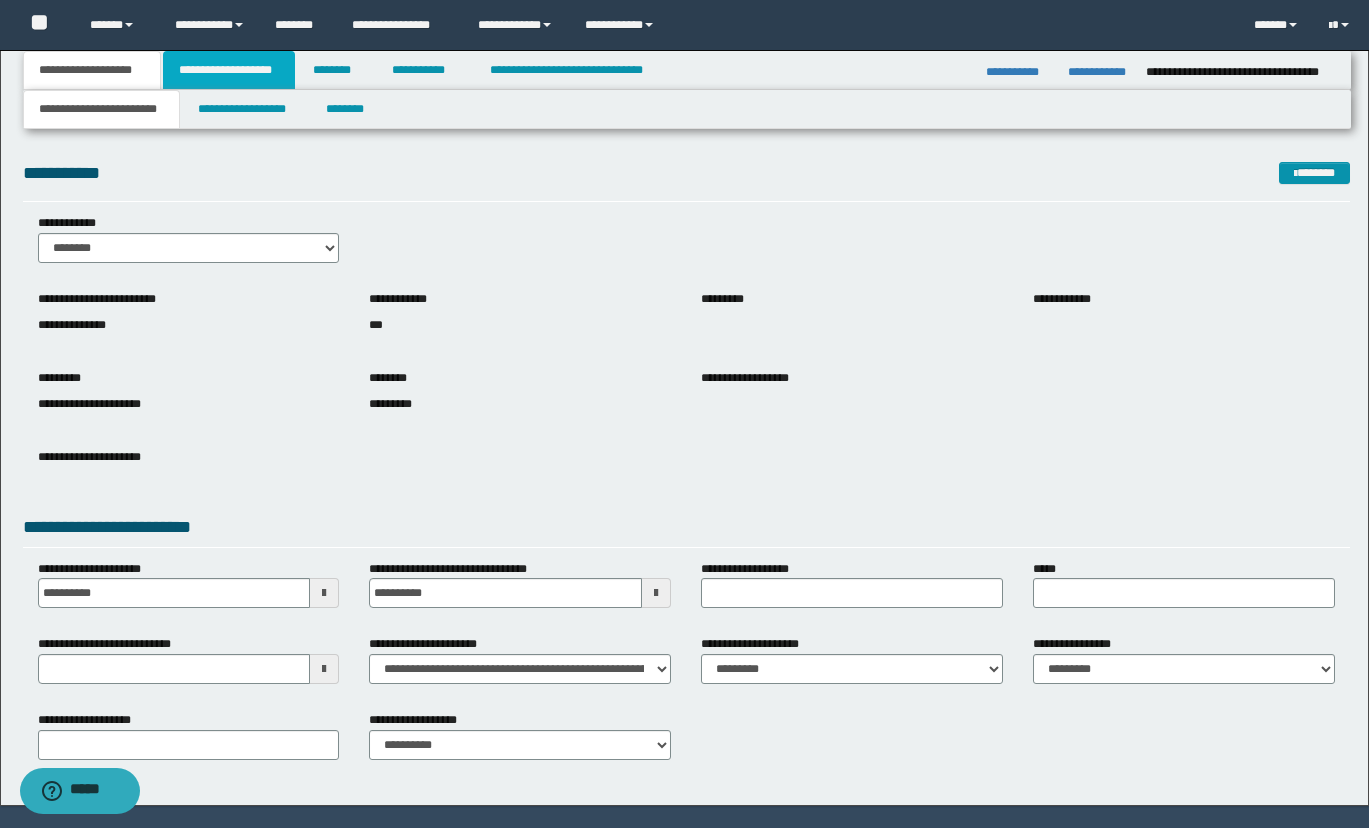 click on "**********" at bounding box center [229, 70] 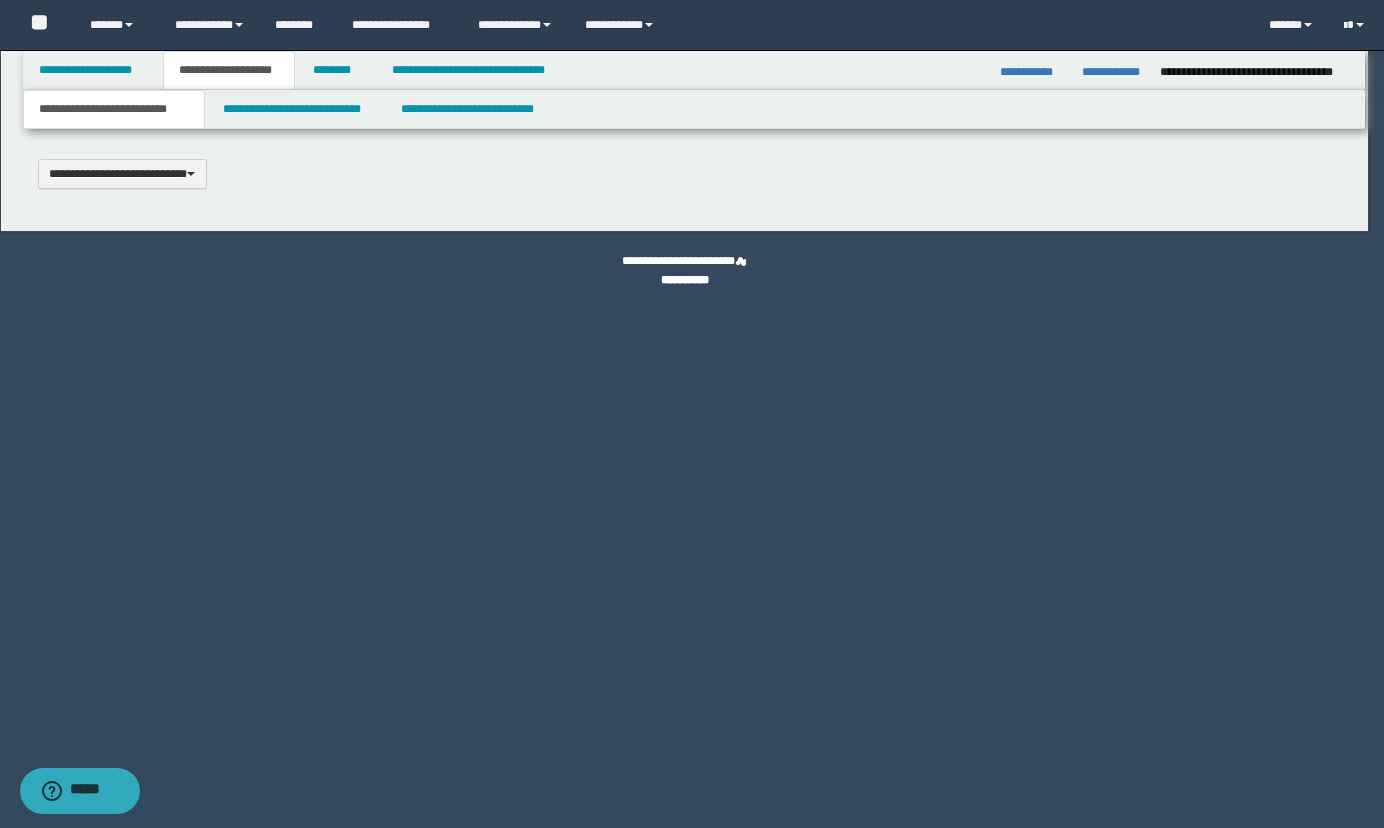 type 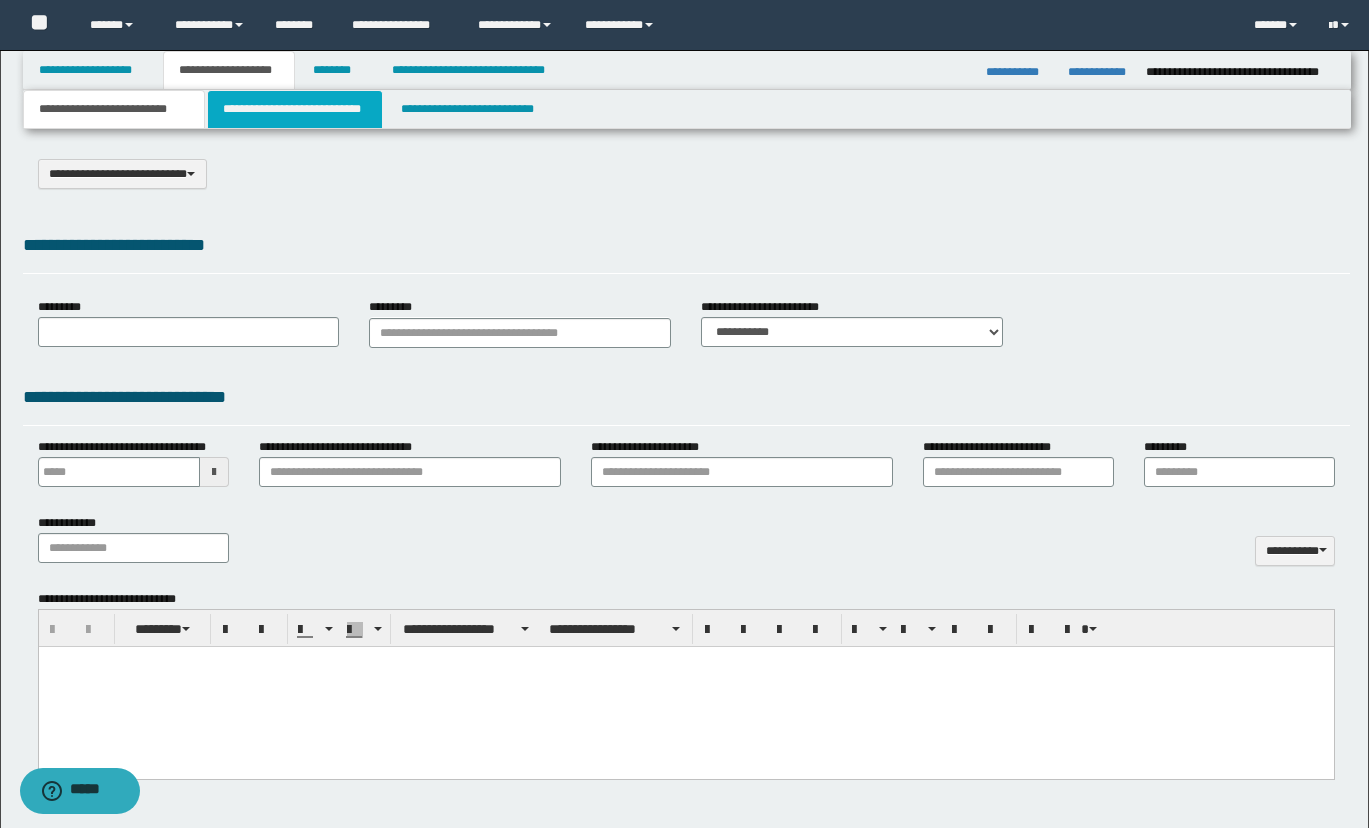 select on "*" 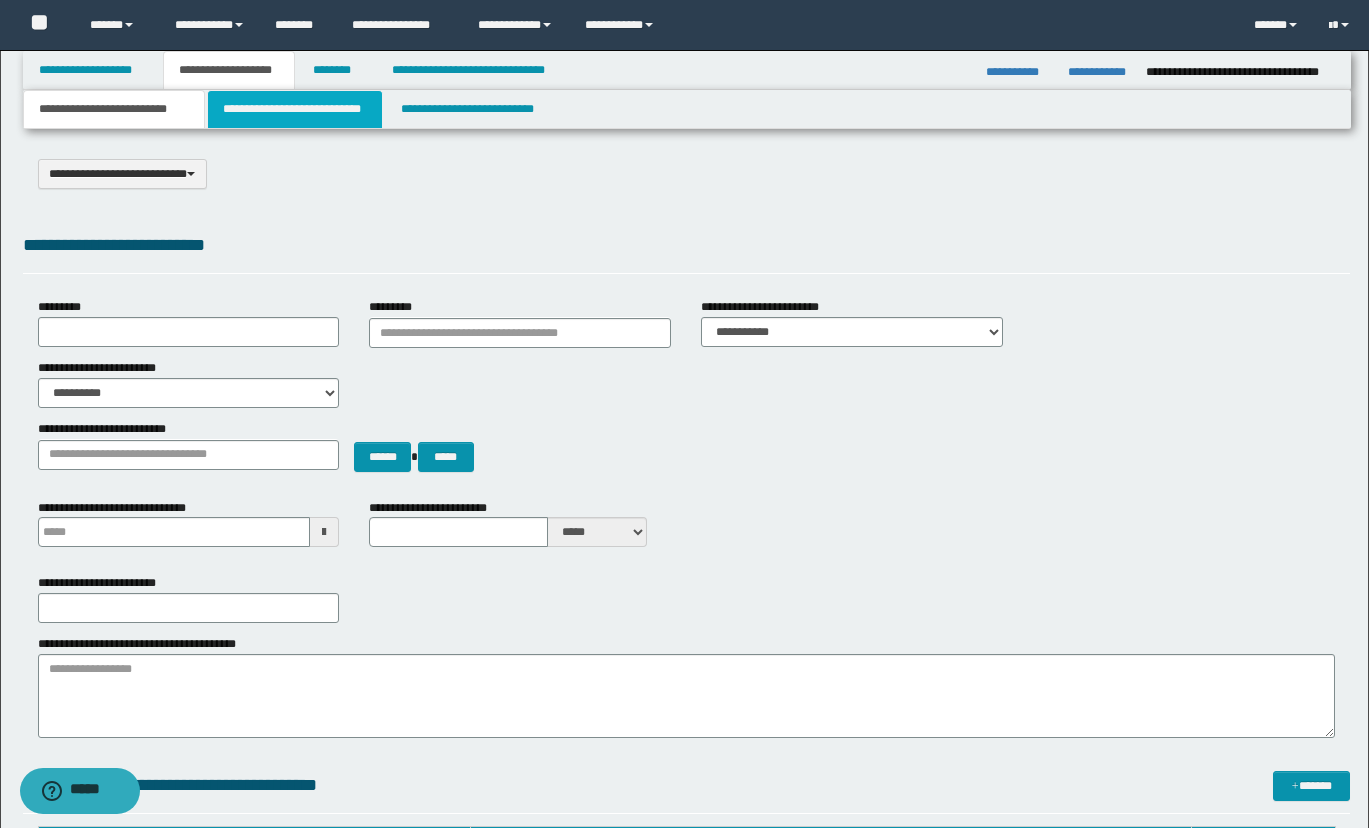 click on "**********" at bounding box center [295, 109] 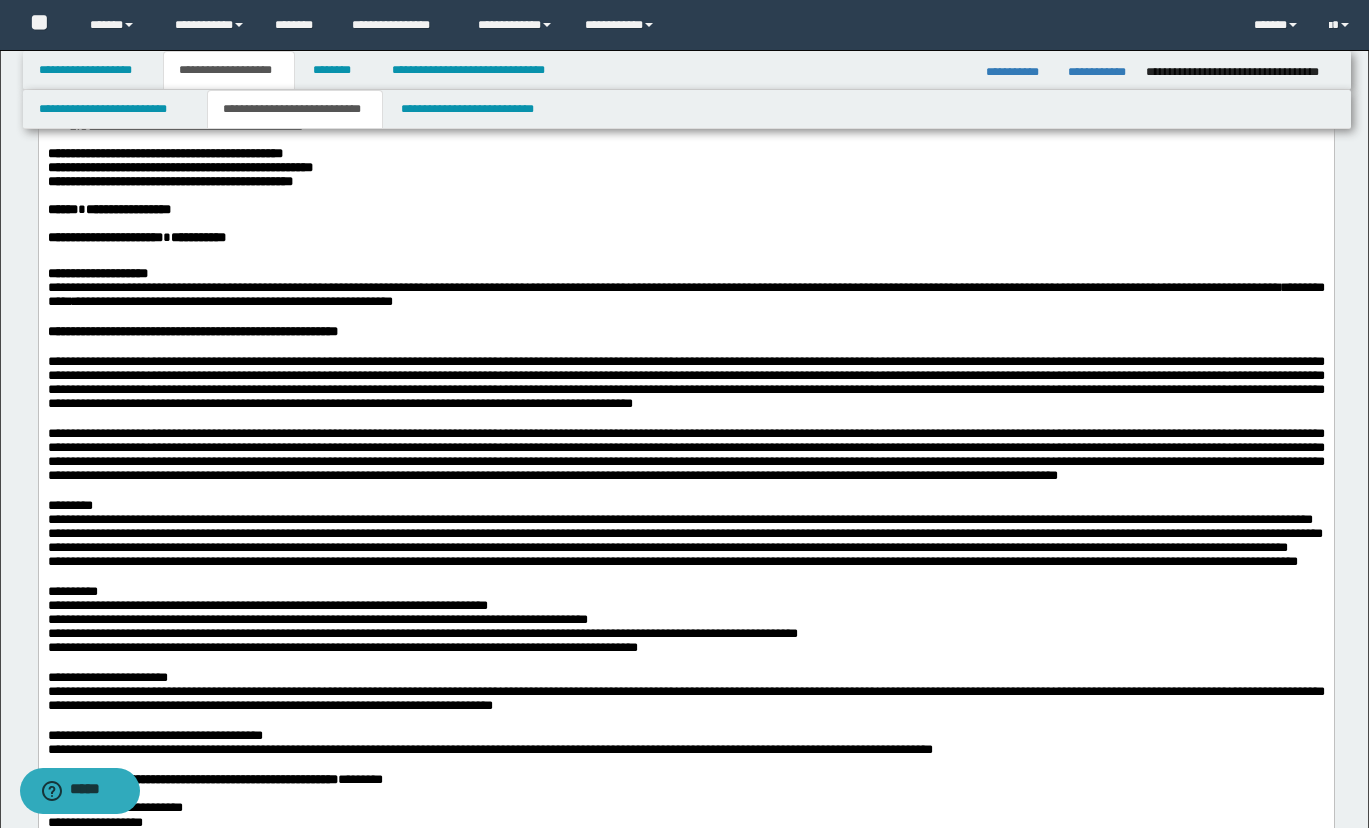 scroll, scrollTop: 300, scrollLeft: 0, axis: vertical 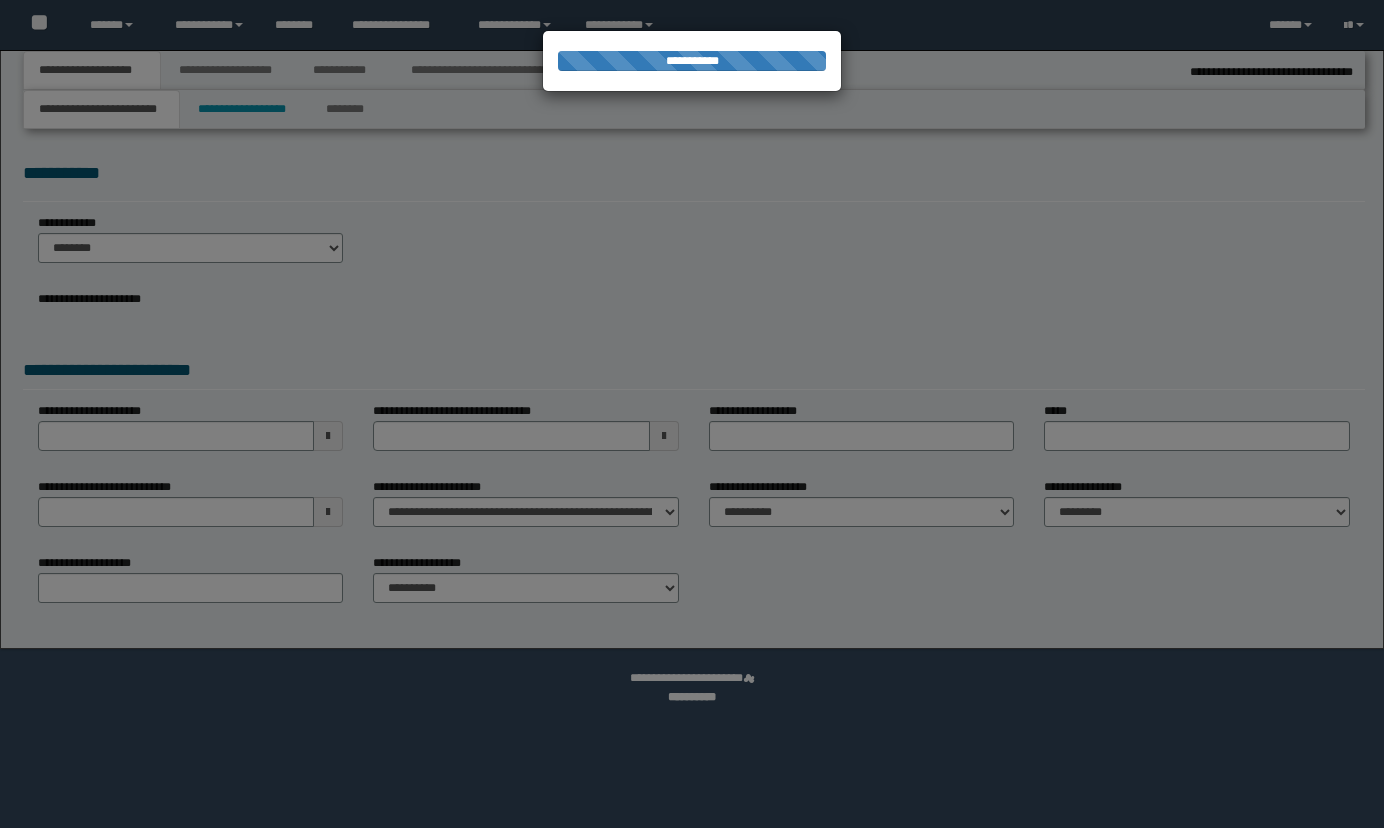 click at bounding box center (692, 414) 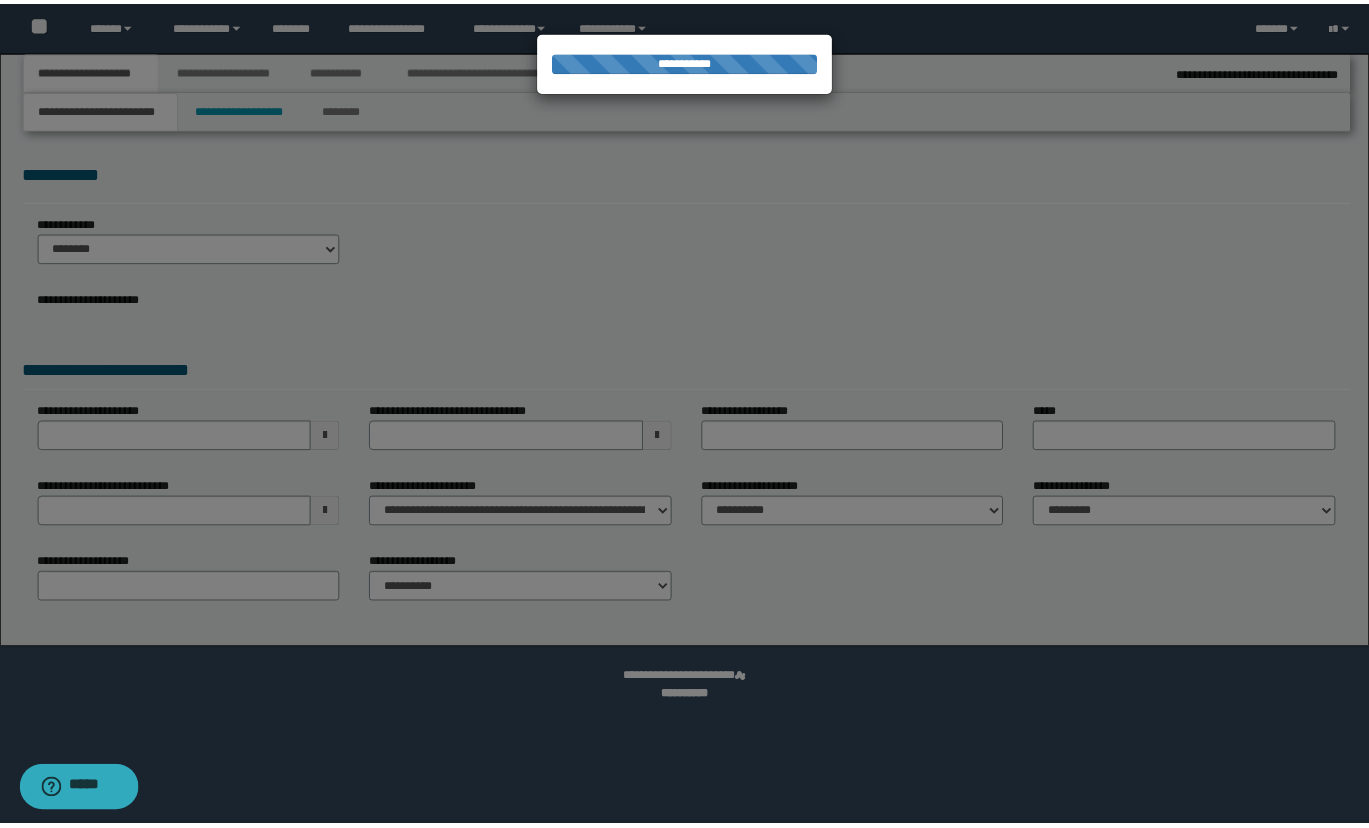 scroll, scrollTop: 0, scrollLeft: 0, axis: both 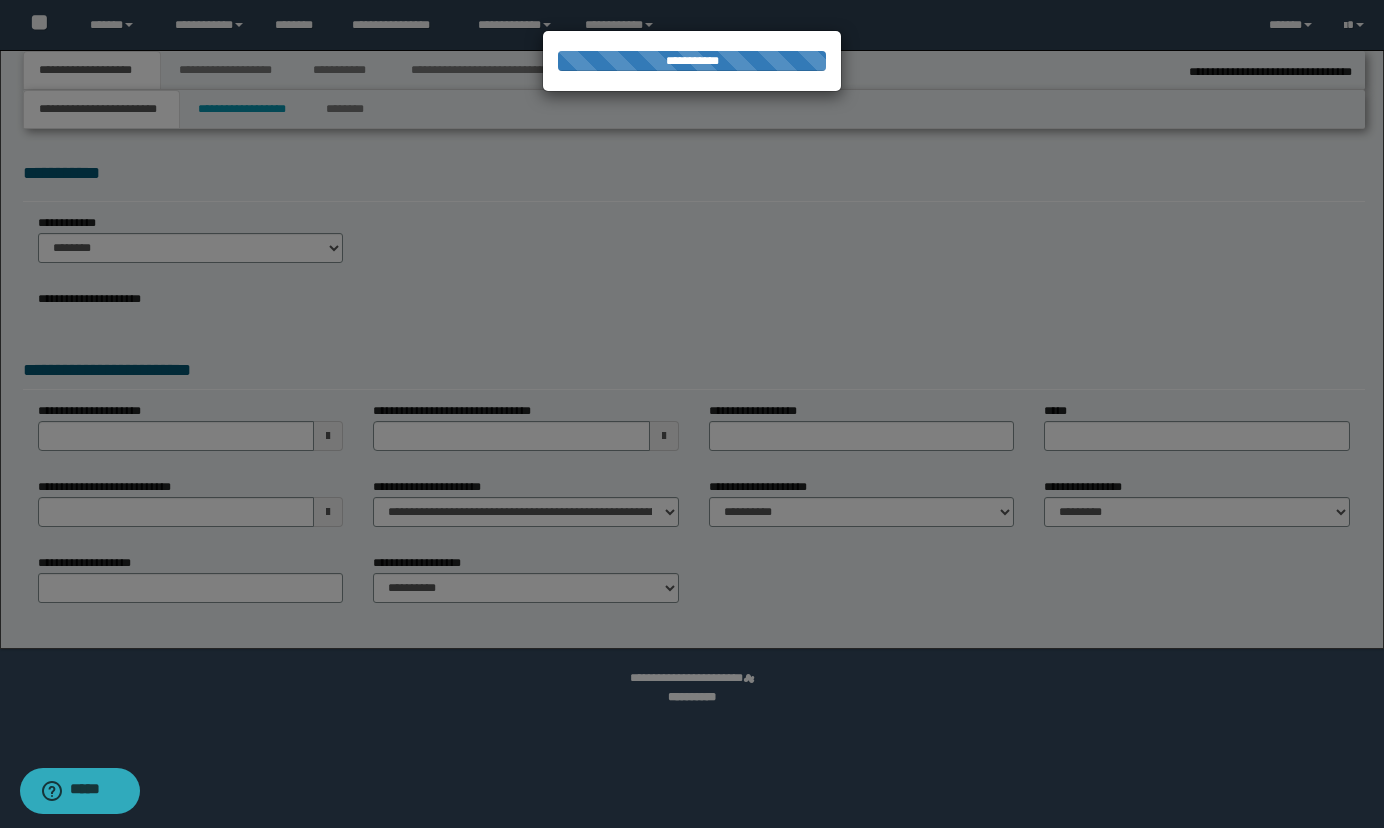 select on "*" 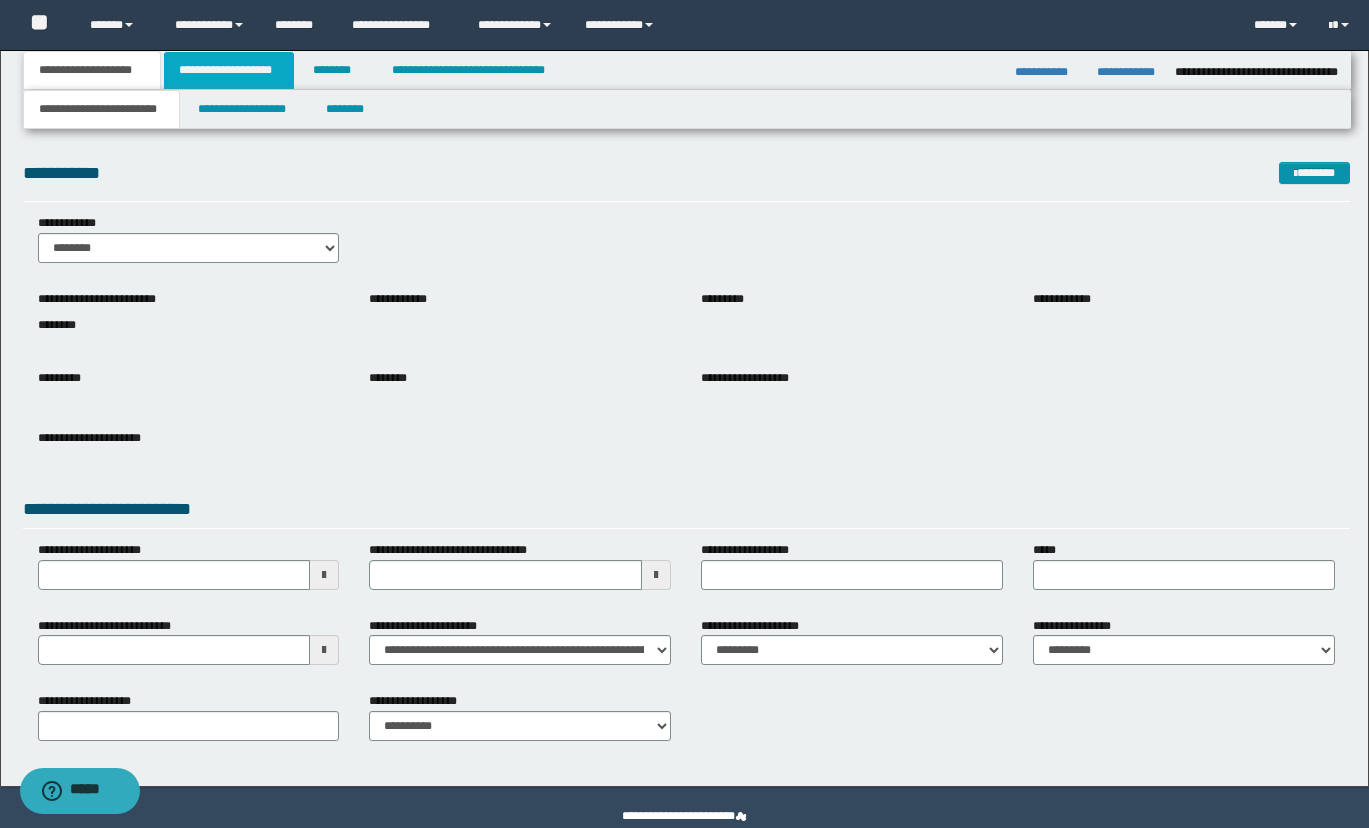 click on "**********" at bounding box center [229, 70] 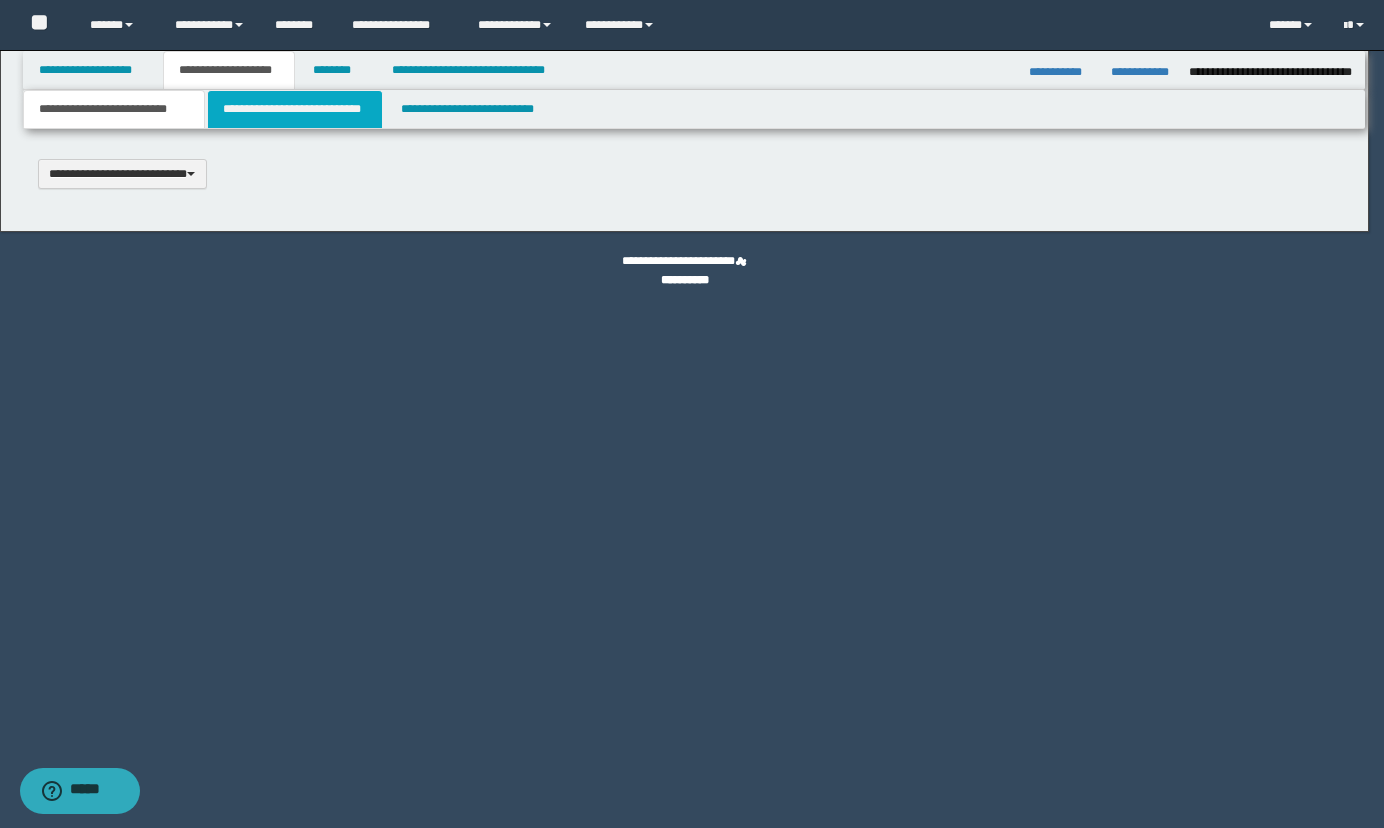 type 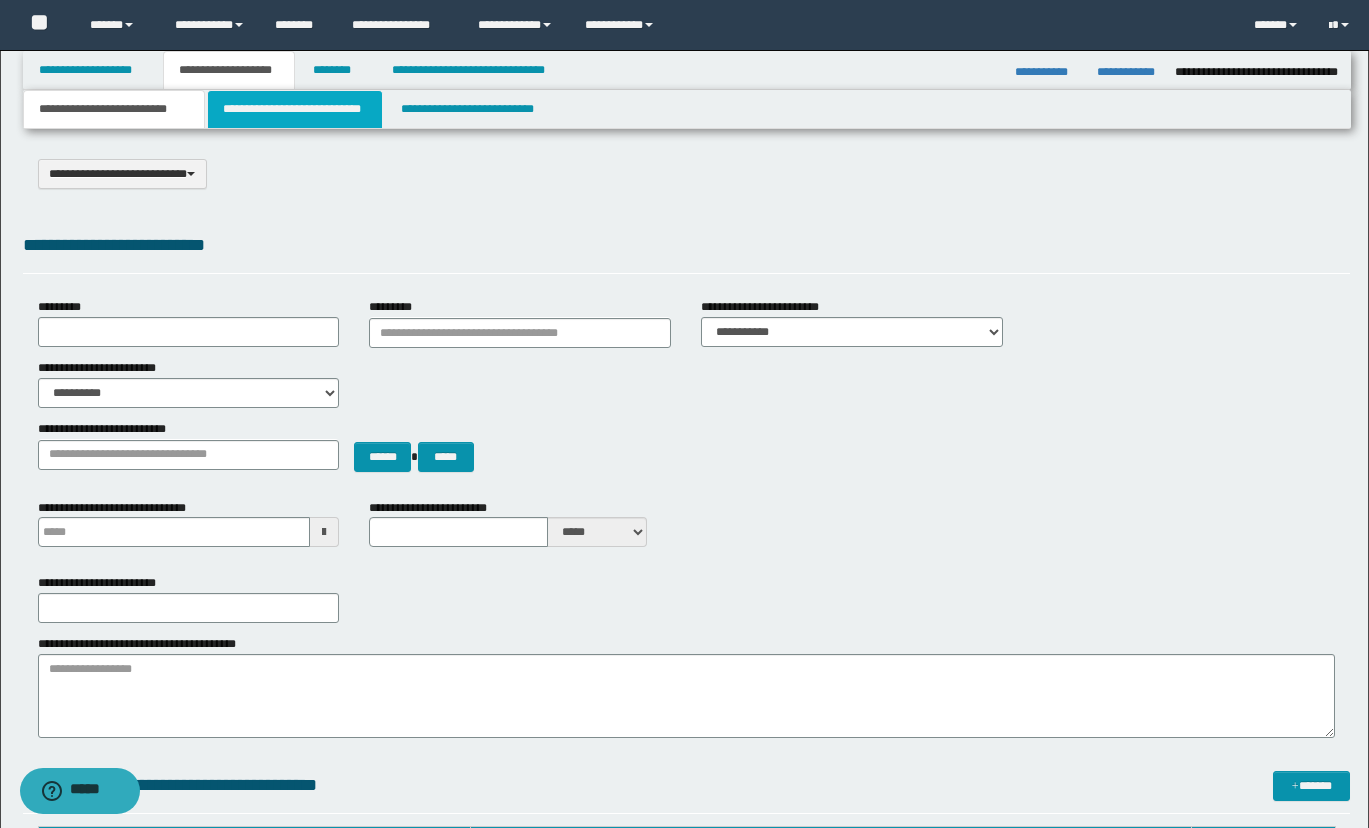 click on "**********" at bounding box center (295, 109) 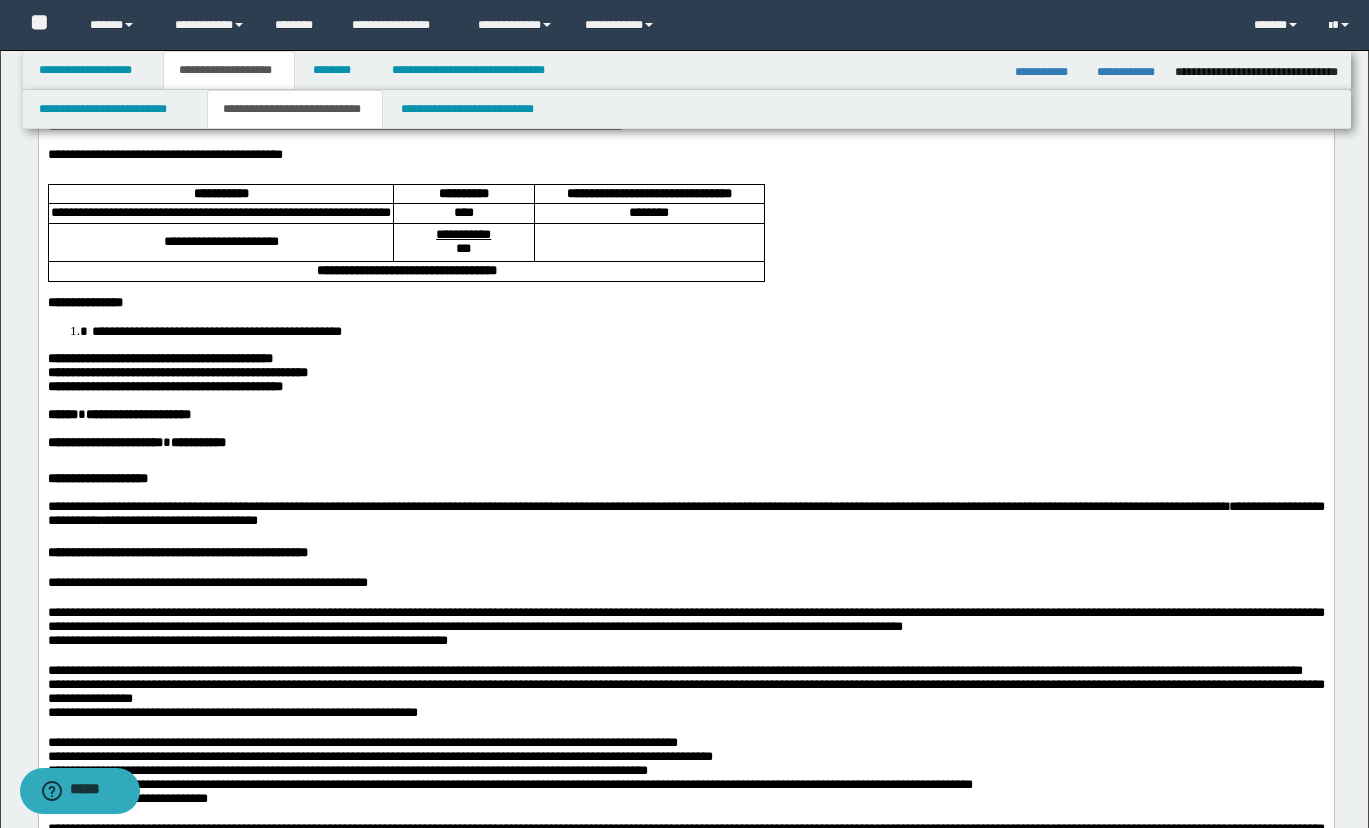 scroll, scrollTop: 0, scrollLeft: 0, axis: both 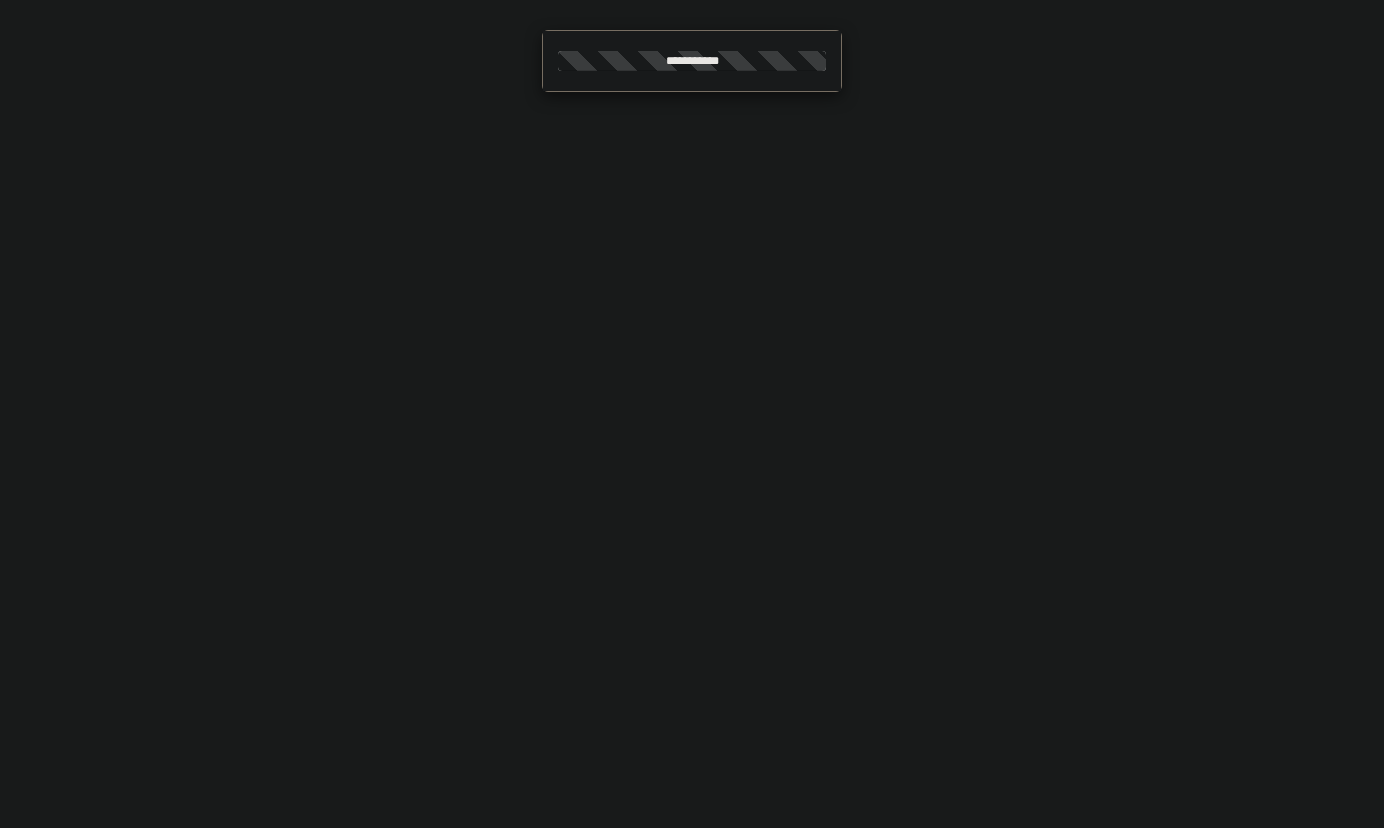 select on "*" 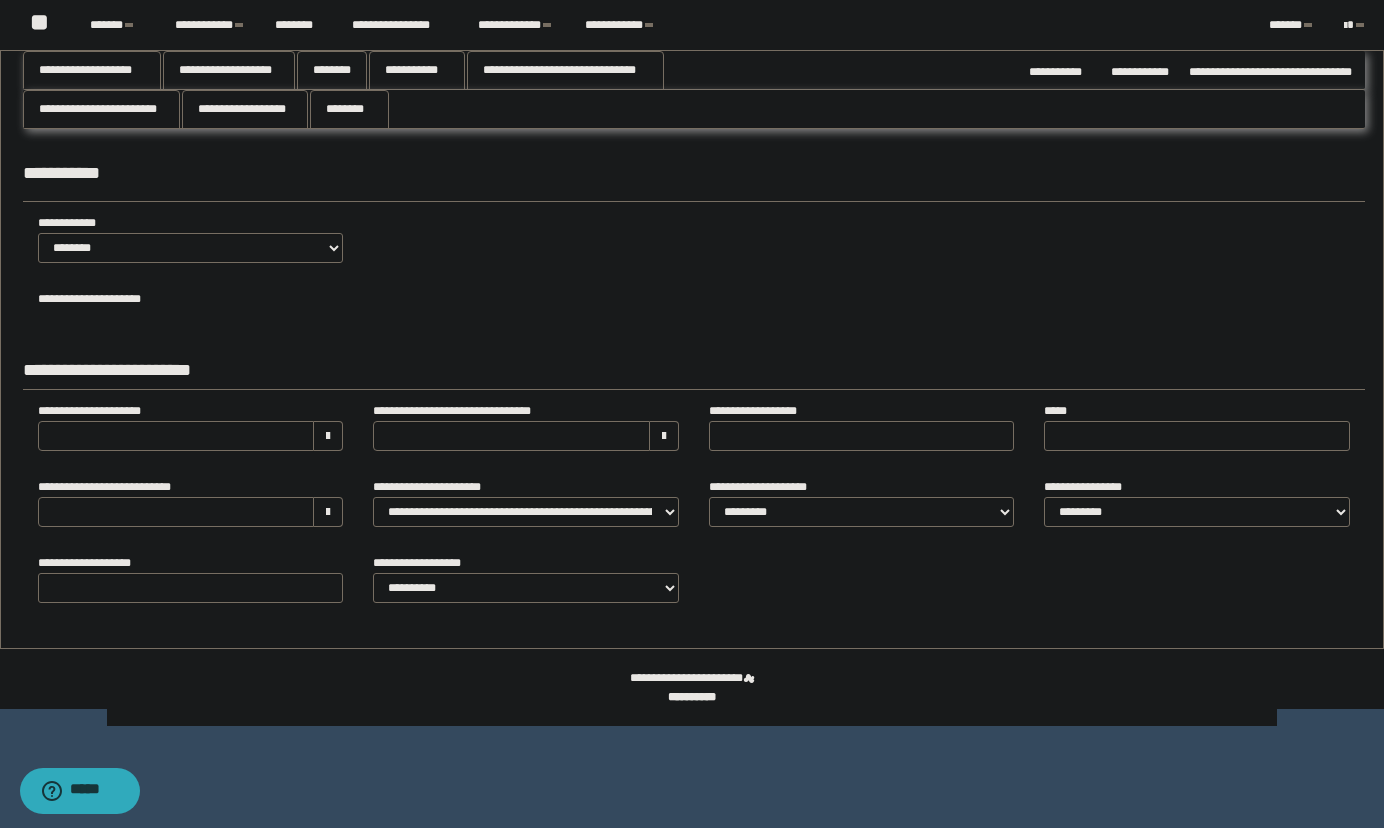 scroll, scrollTop: 0, scrollLeft: 0, axis: both 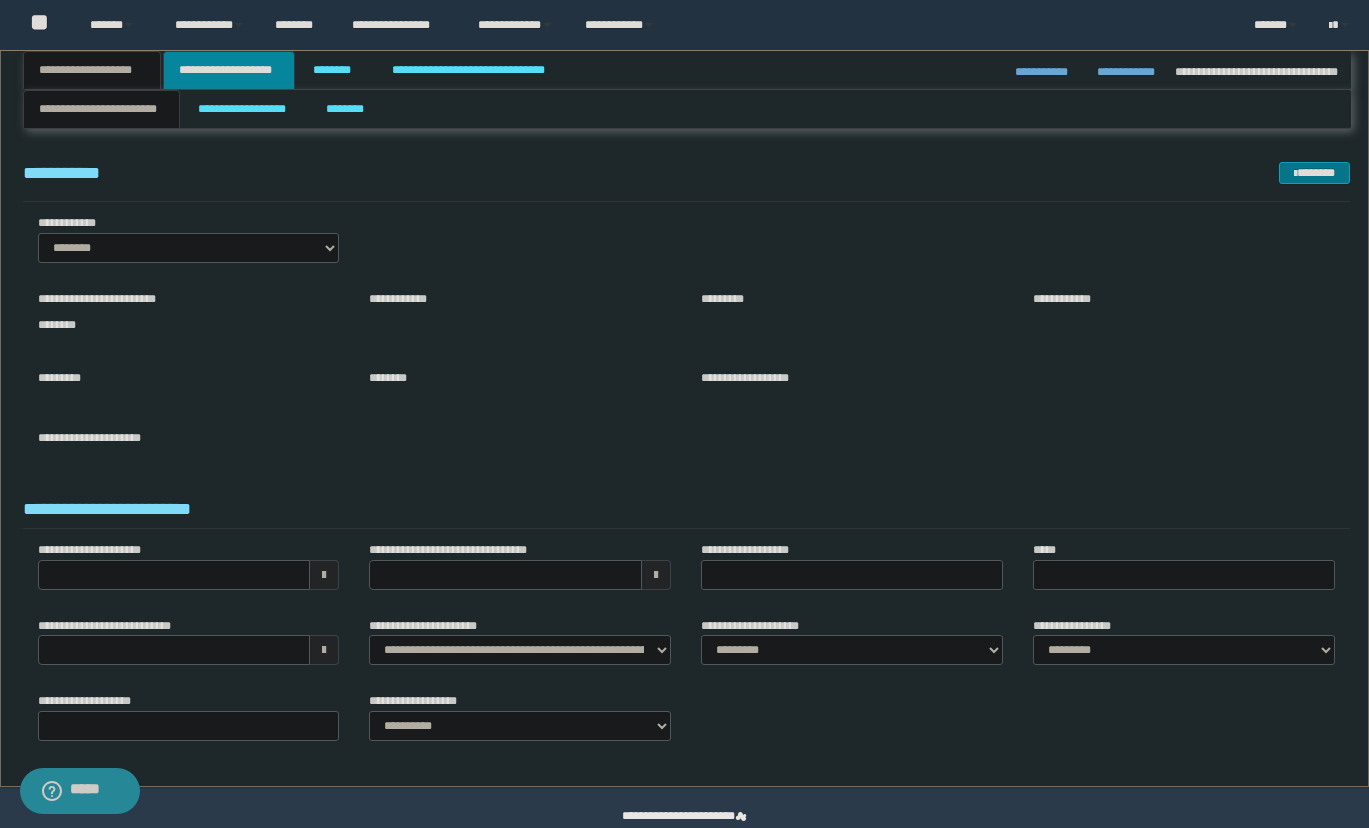 click on "**********" at bounding box center [229, 70] 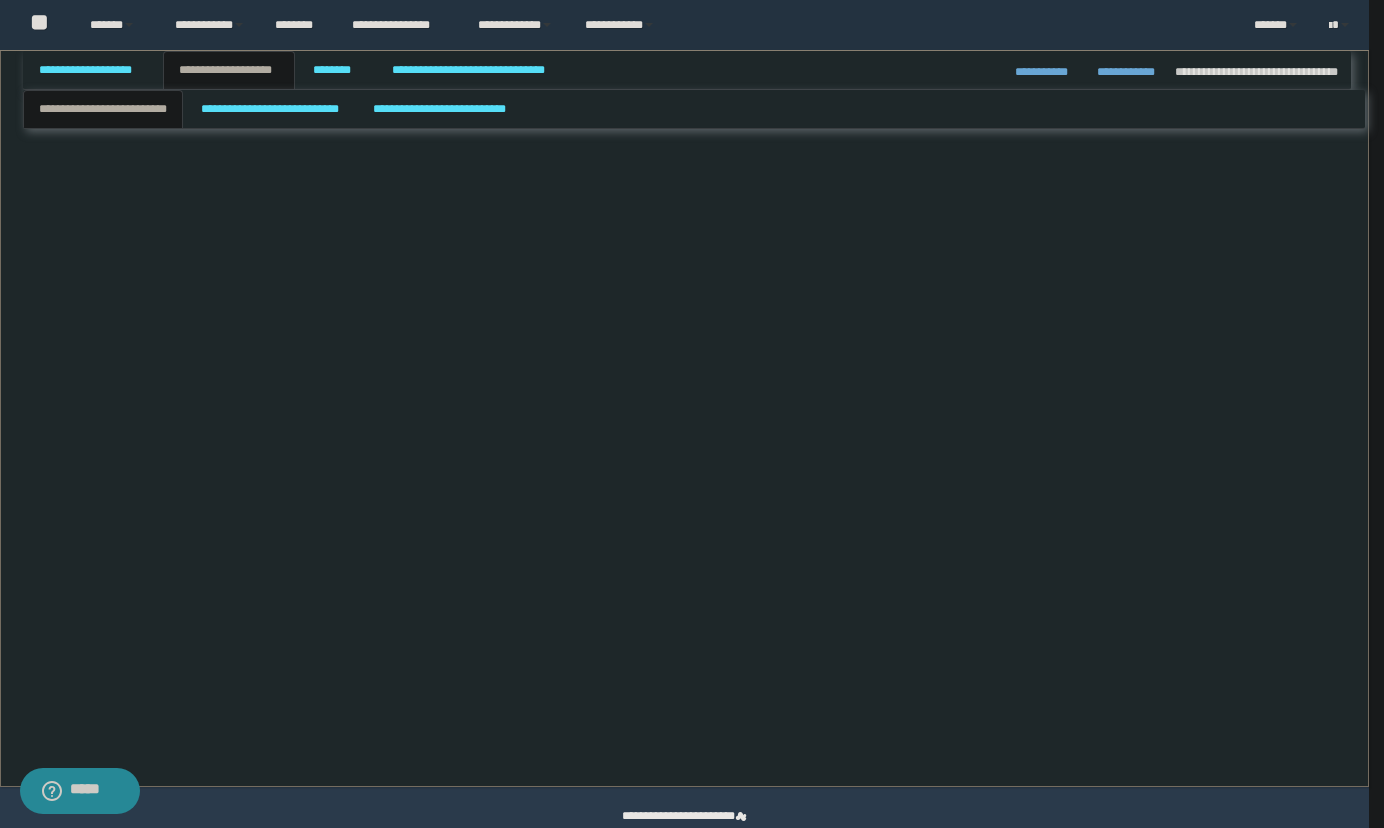 click on "**********" at bounding box center (229, 70) 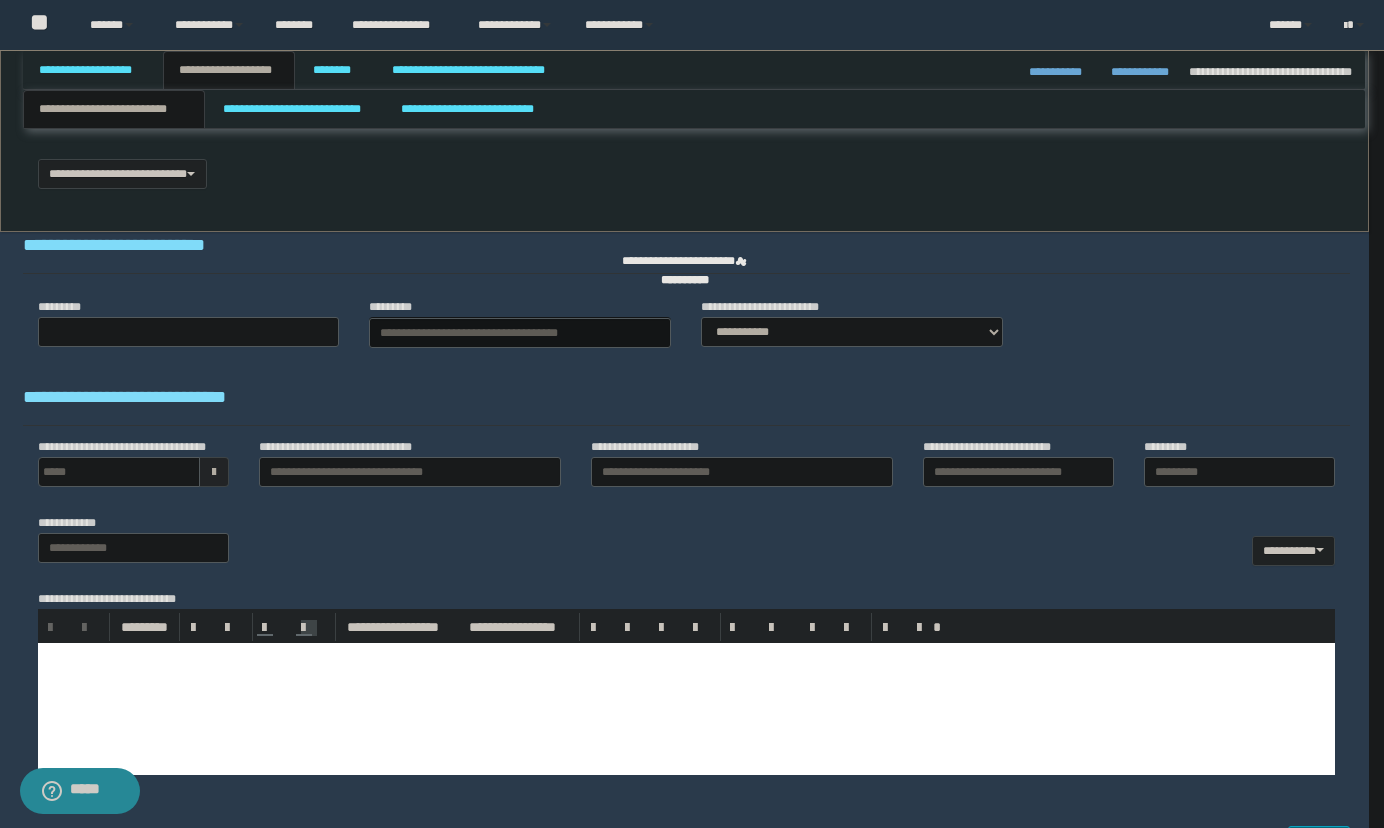 type 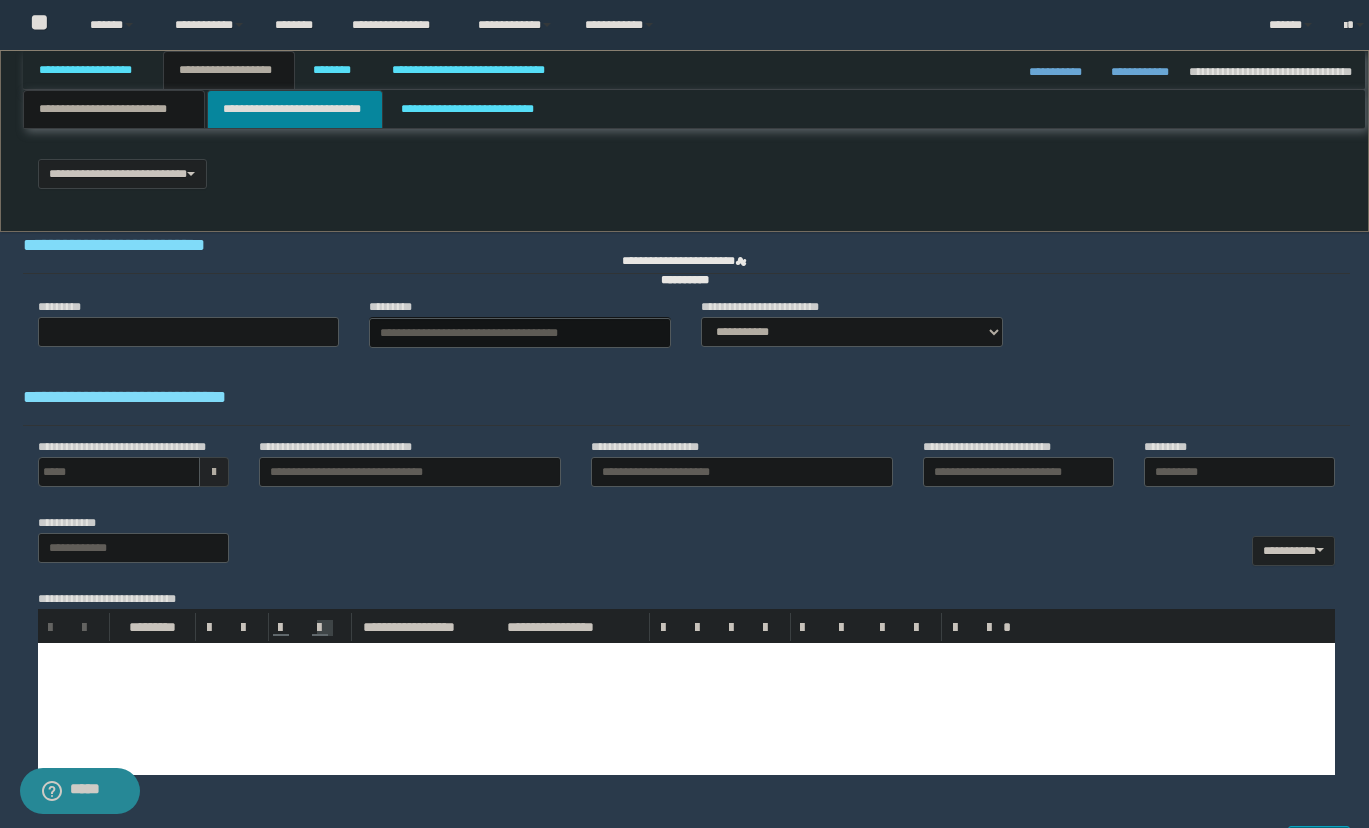 select on "*" 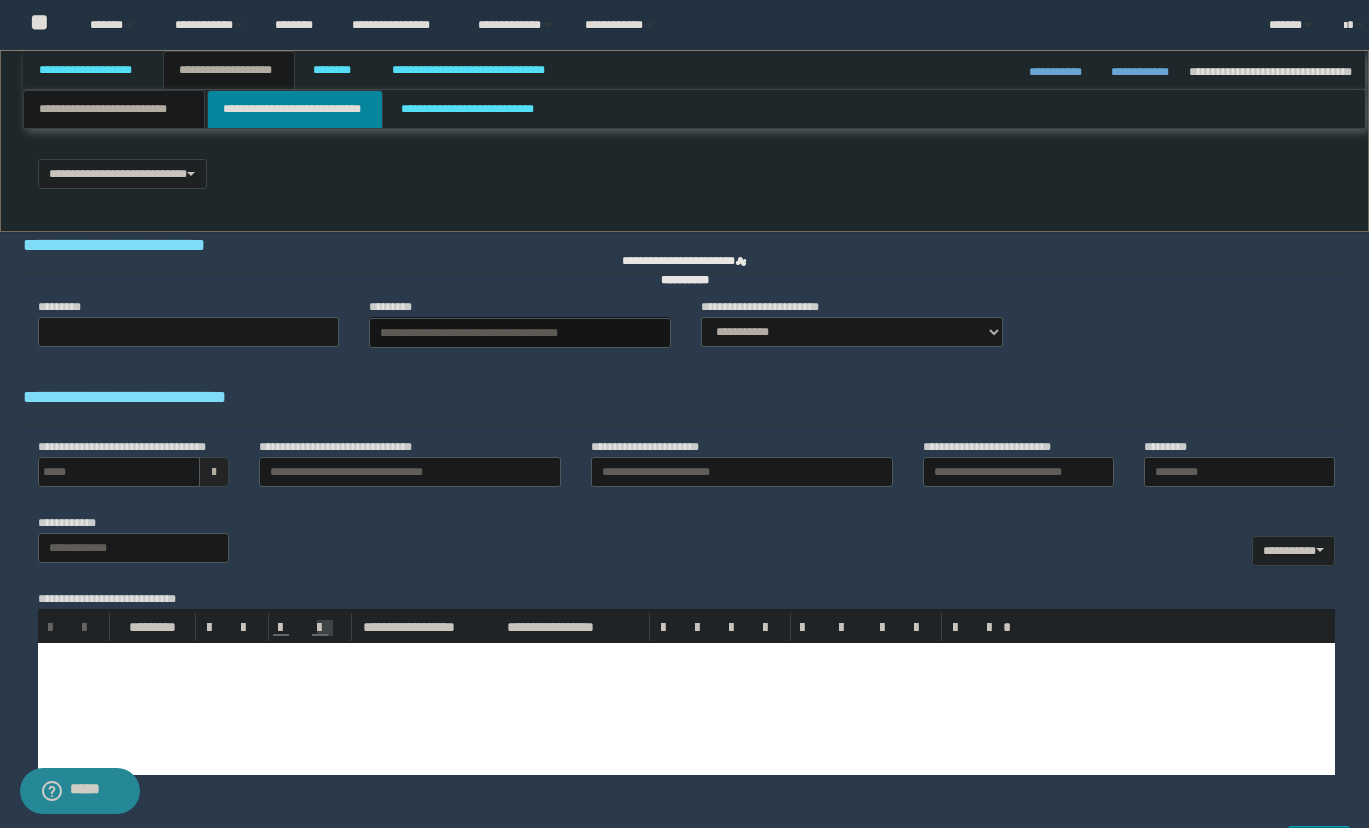 type 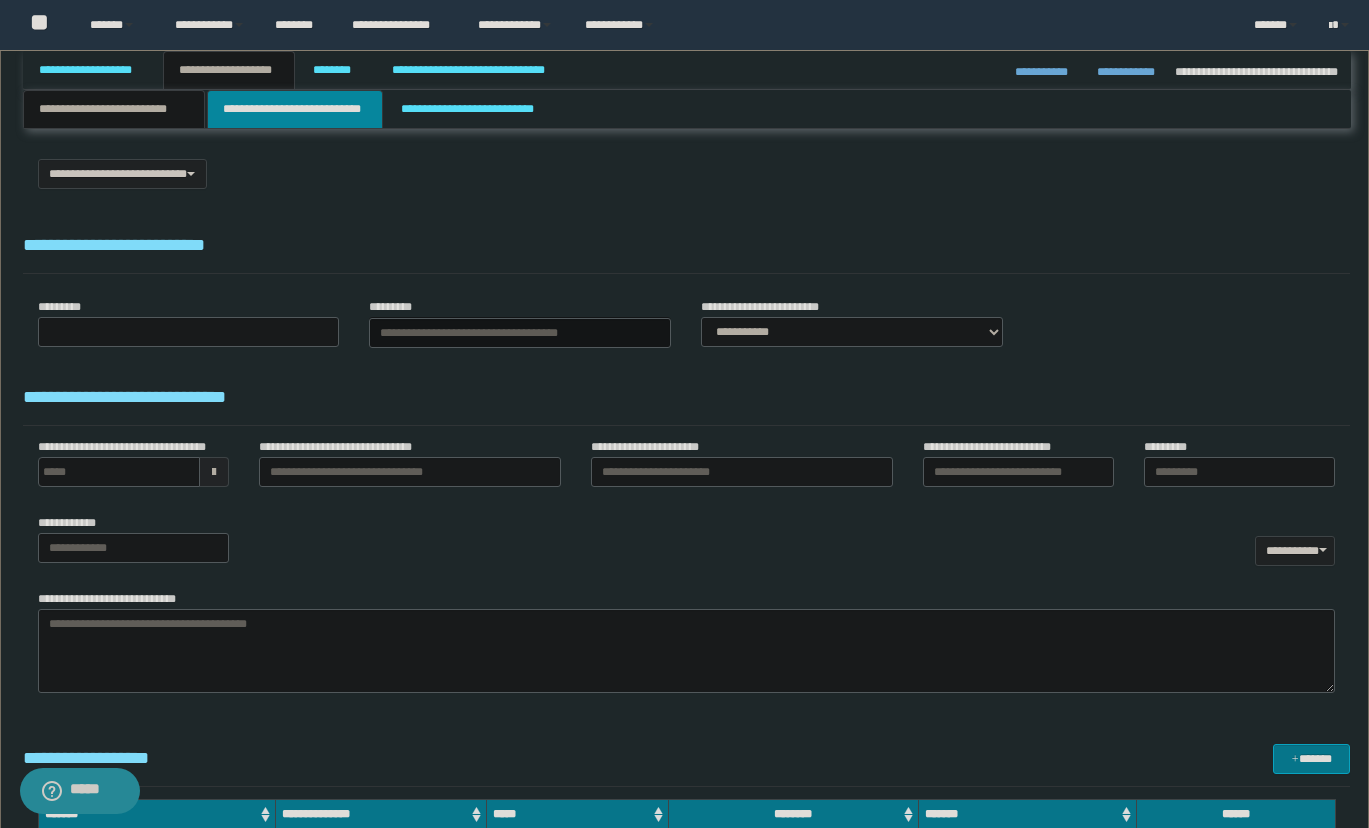 click on "**********" at bounding box center (295, 109) 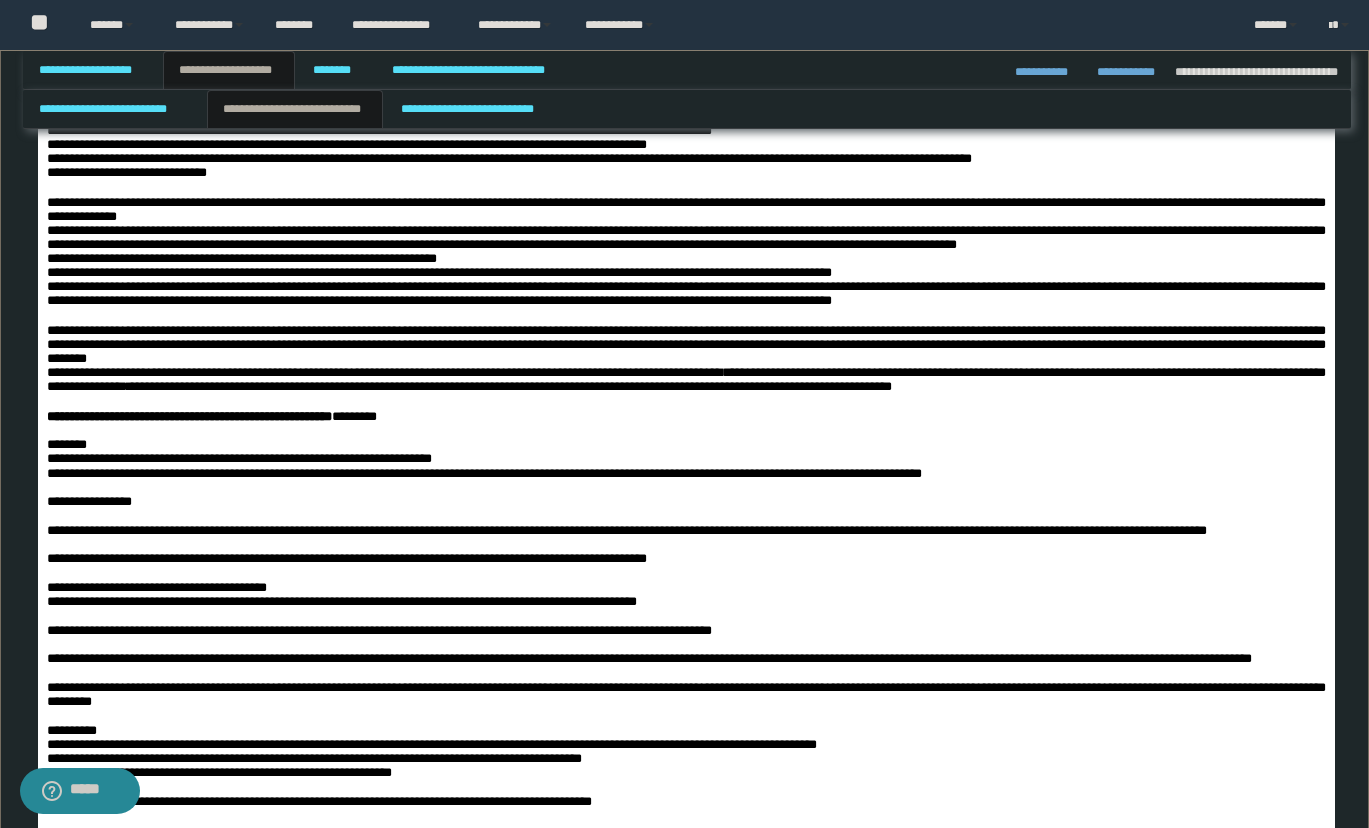 scroll, scrollTop: 800, scrollLeft: 0, axis: vertical 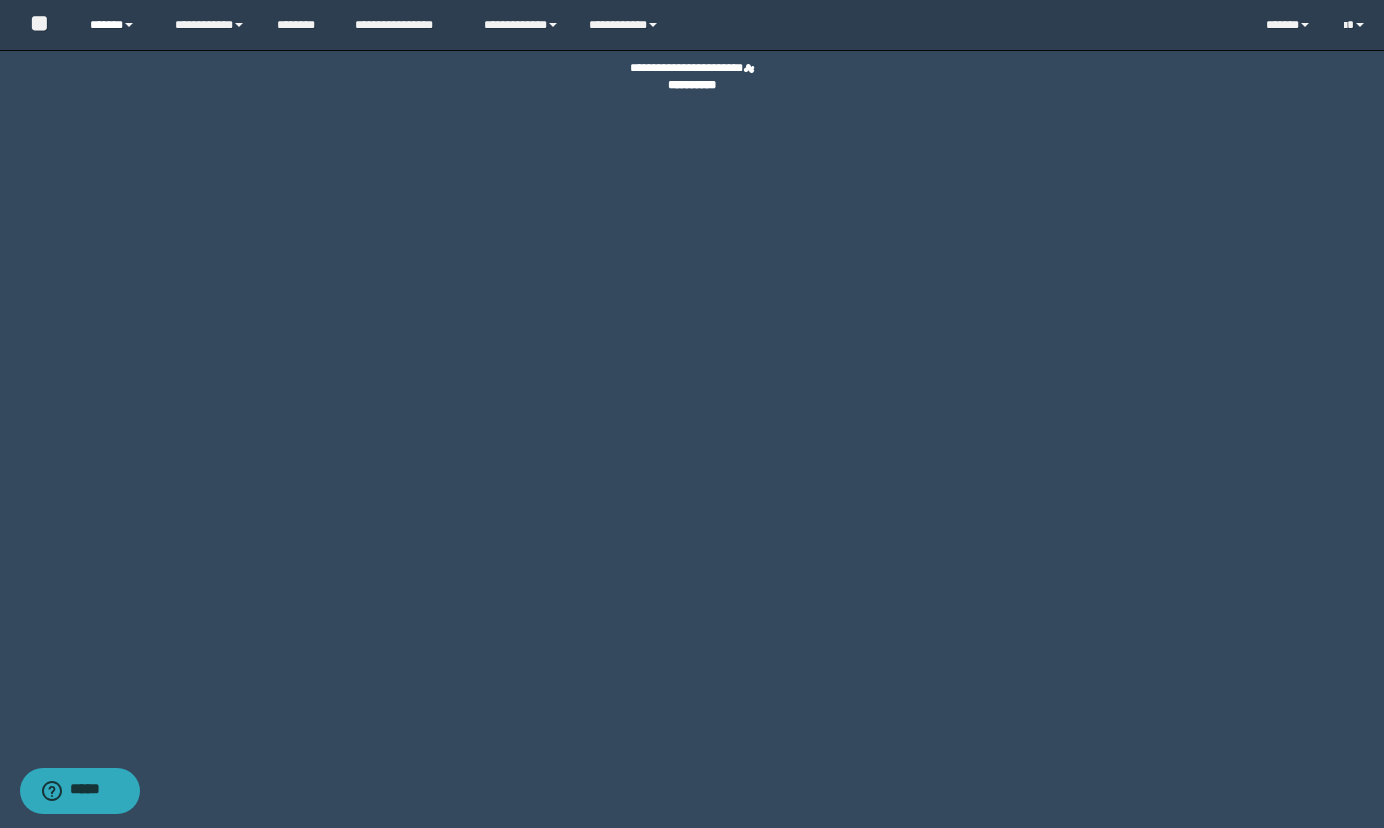 click on "******" at bounding box center (117, 25) 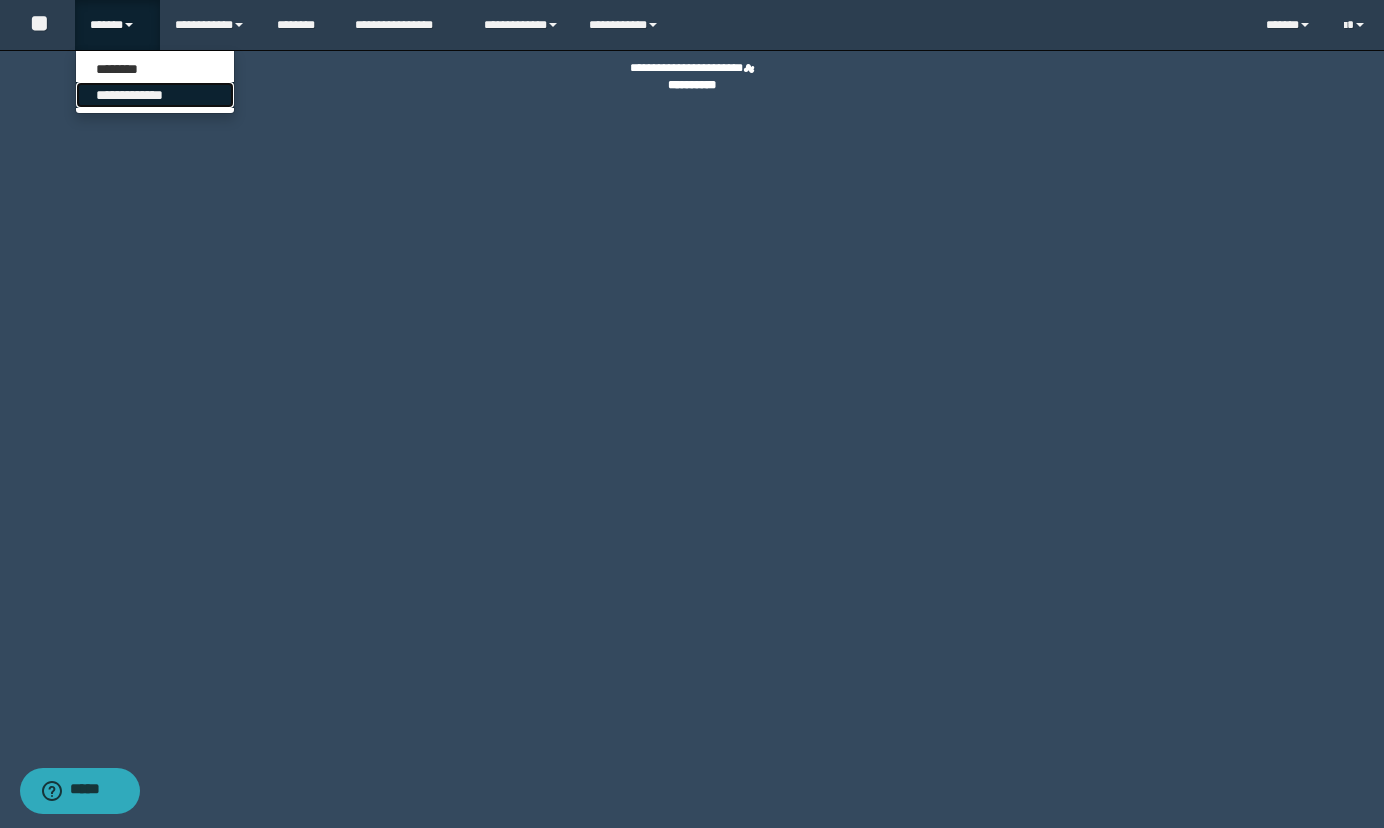 click on "**********" at bounding box center [155, 95] 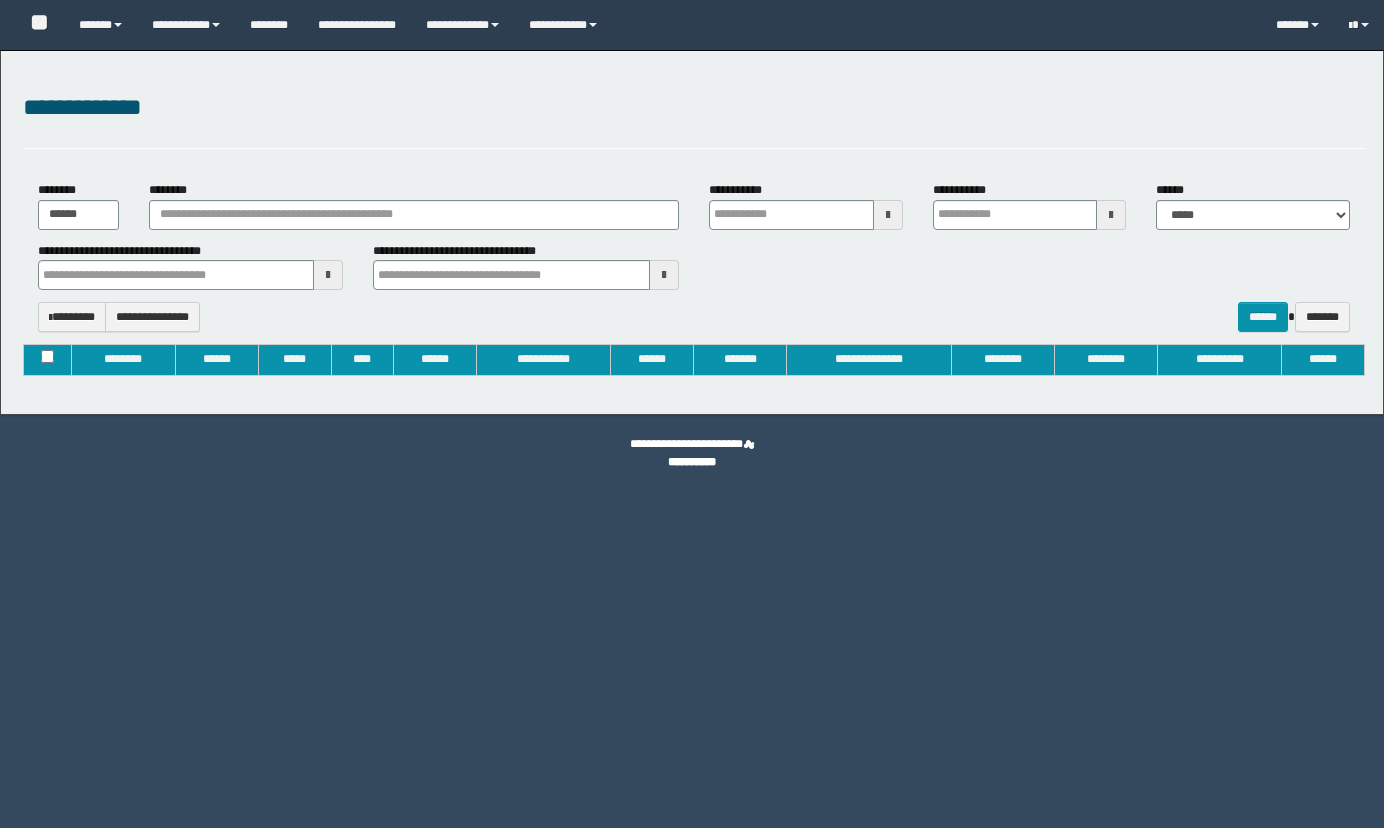 type 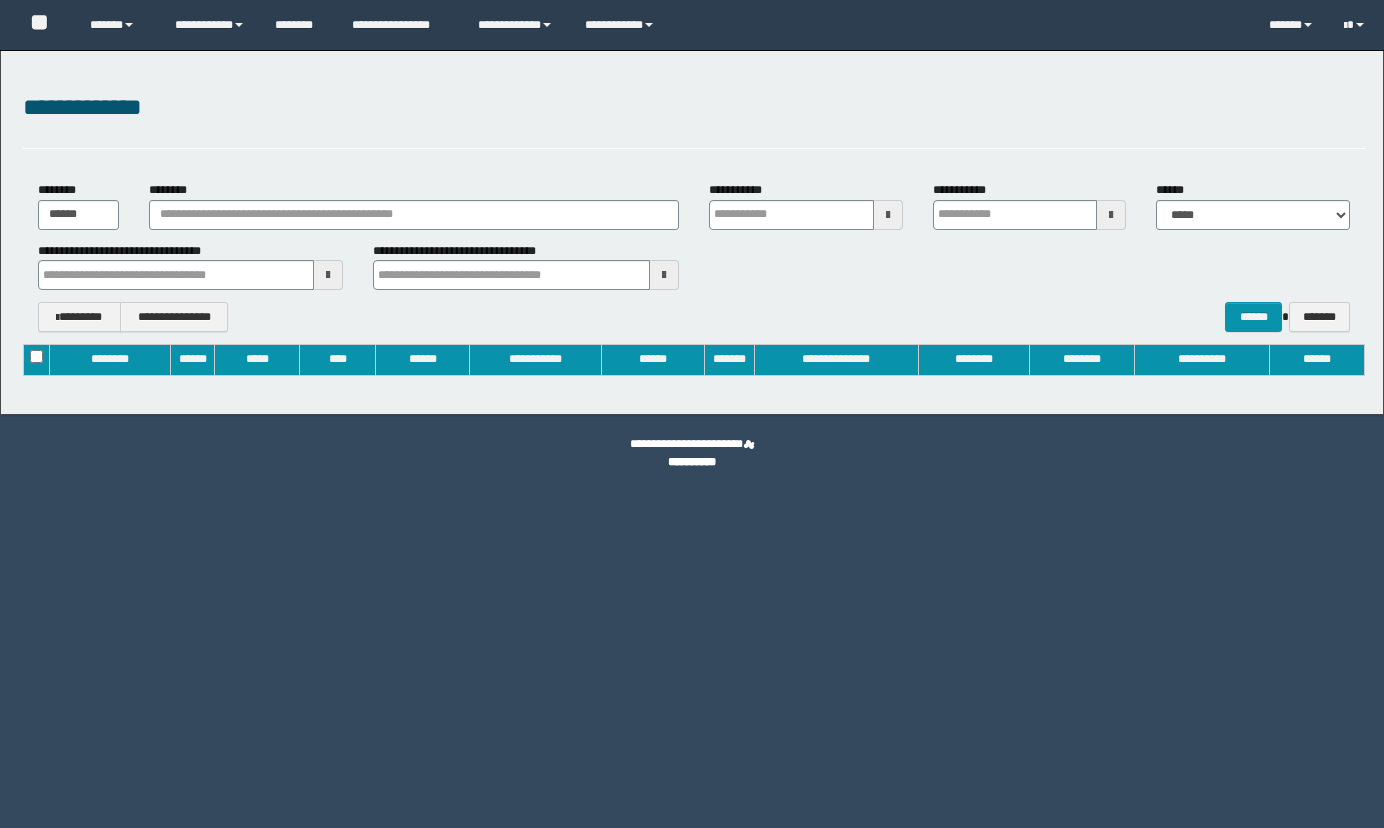 scroll, scrollTop: 0, scrollLeft: 0, axis: both 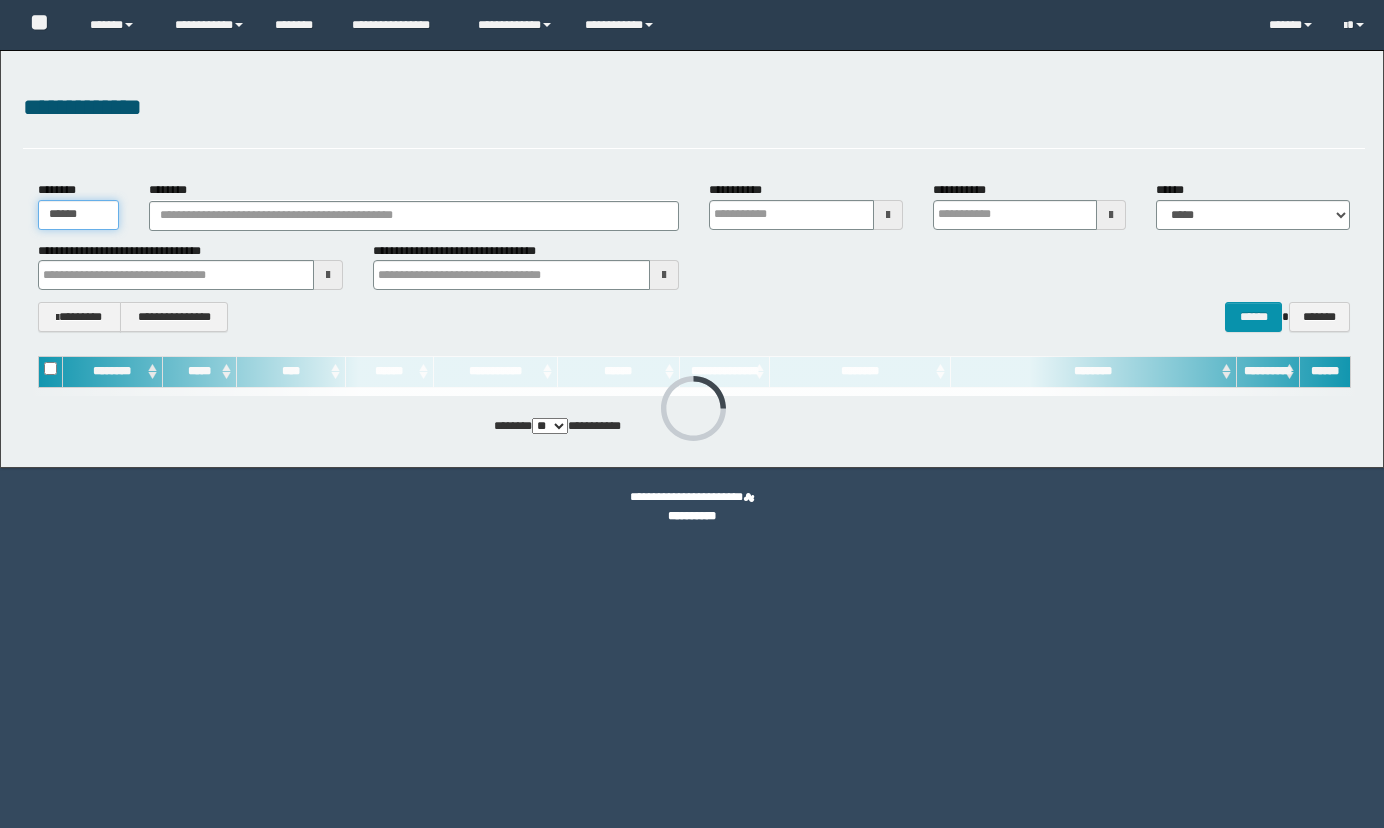 drag, startPoint x: 80, startPoint y: 214, endPoint x: 29, endPoint y: 214, distance: 51 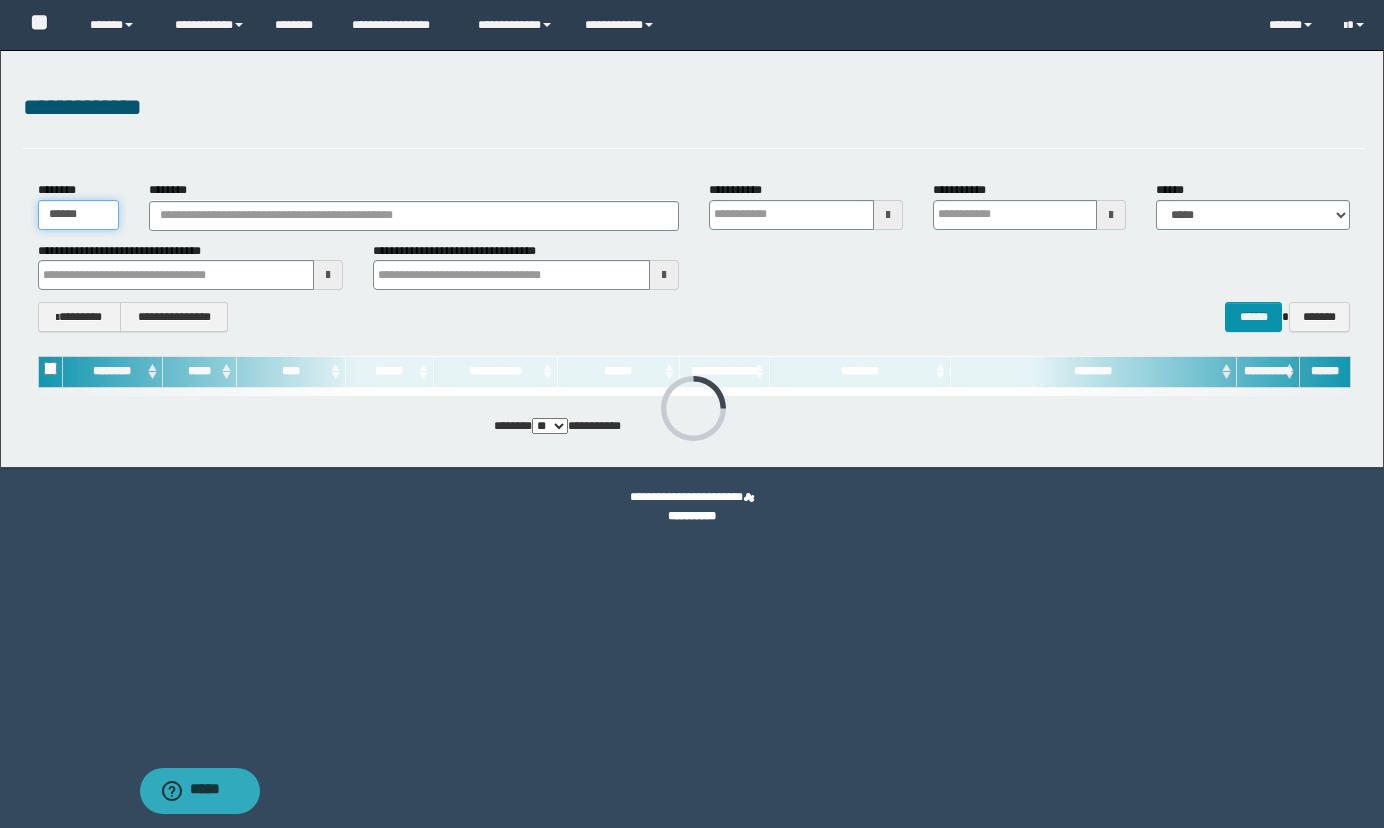 scroll, scrollTop: 0, scrollLeft: 0, axis: both 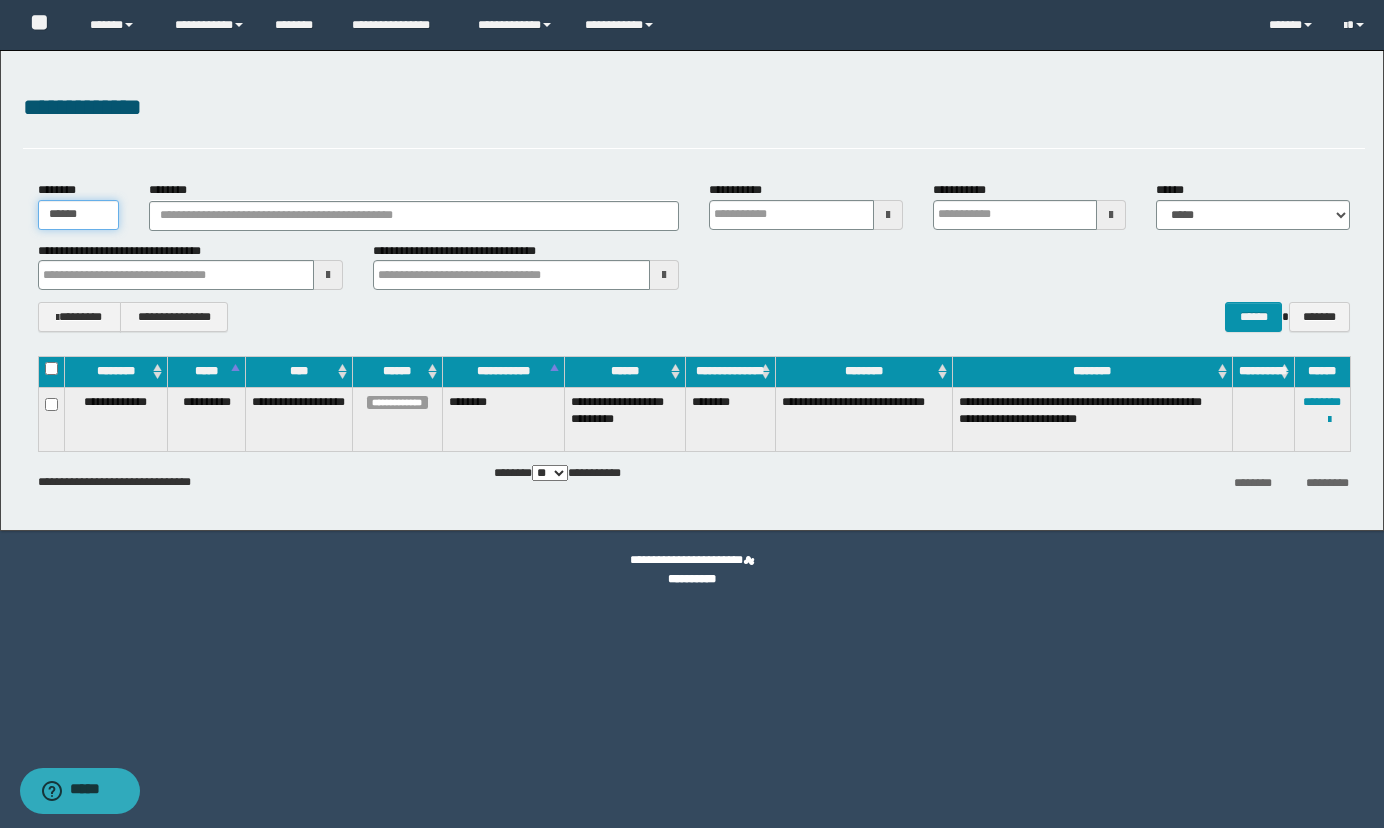 type on "*" 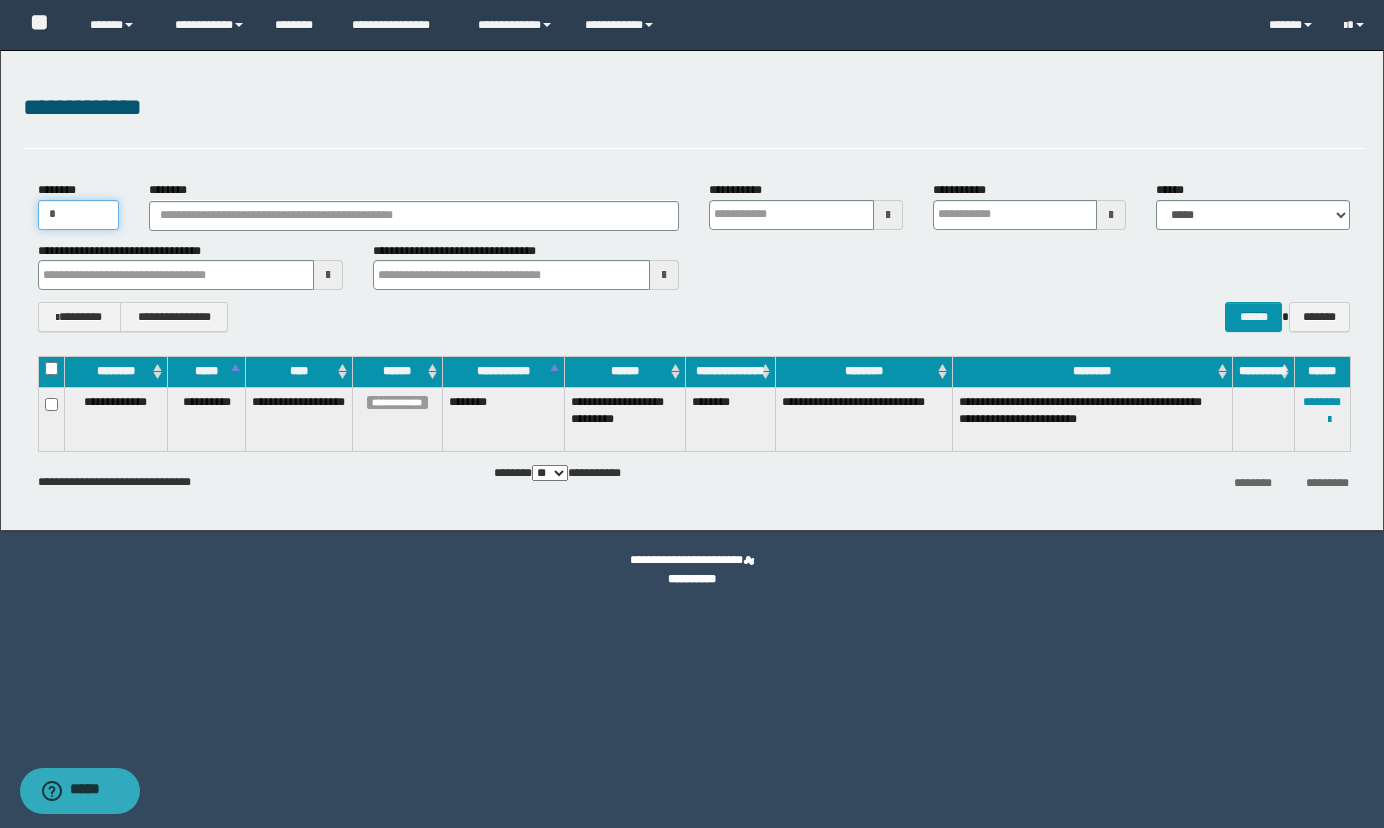 type 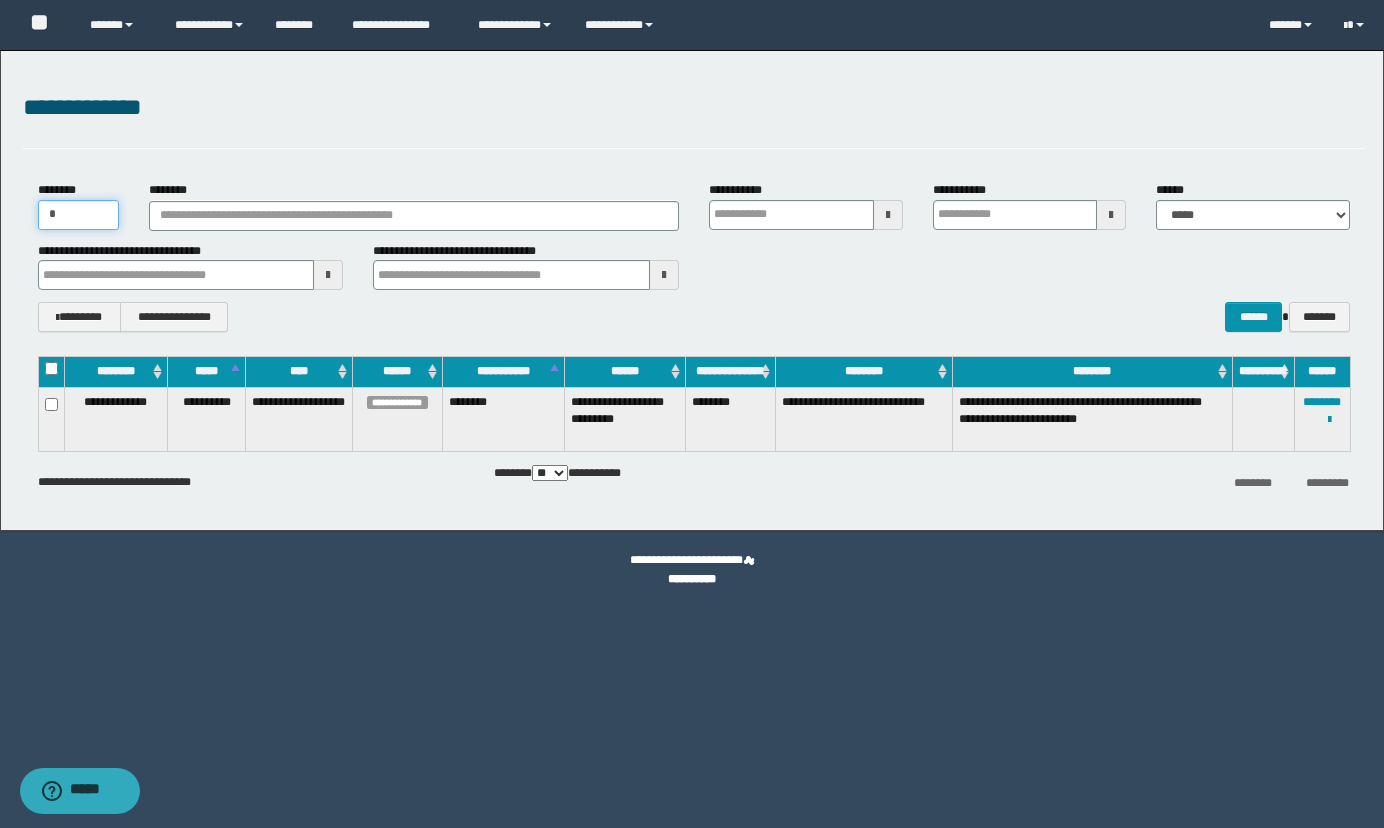 type on "**" 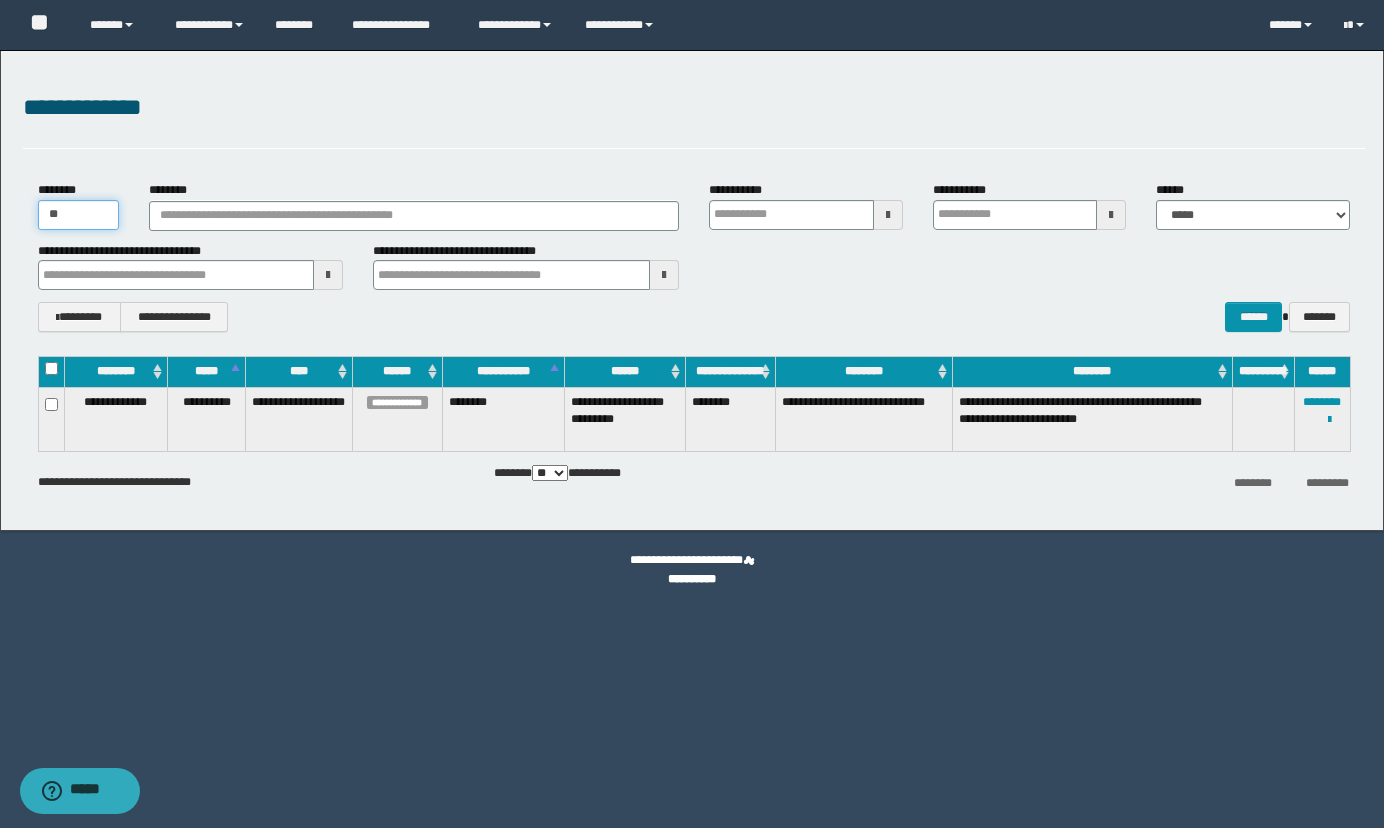 type 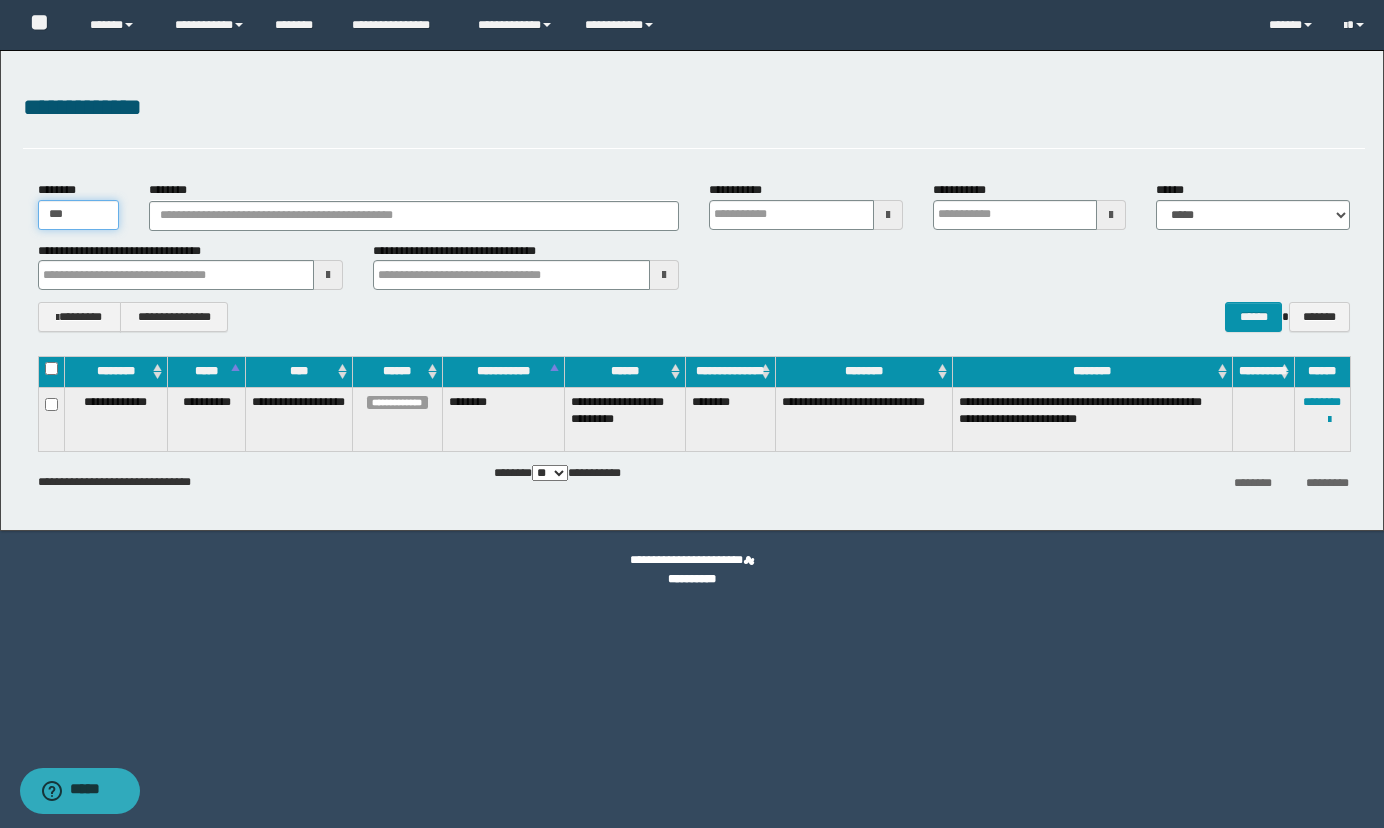 type 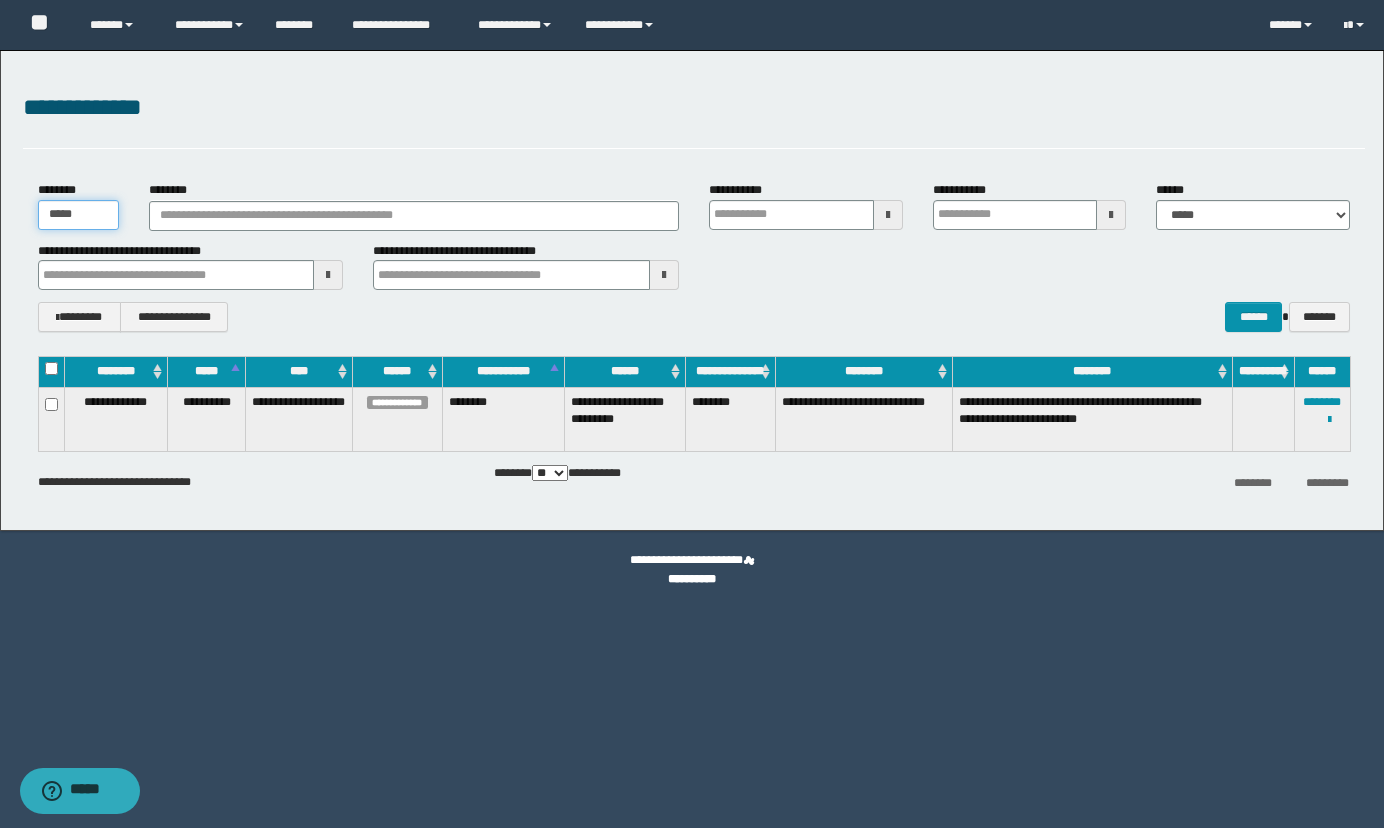 type on "******" 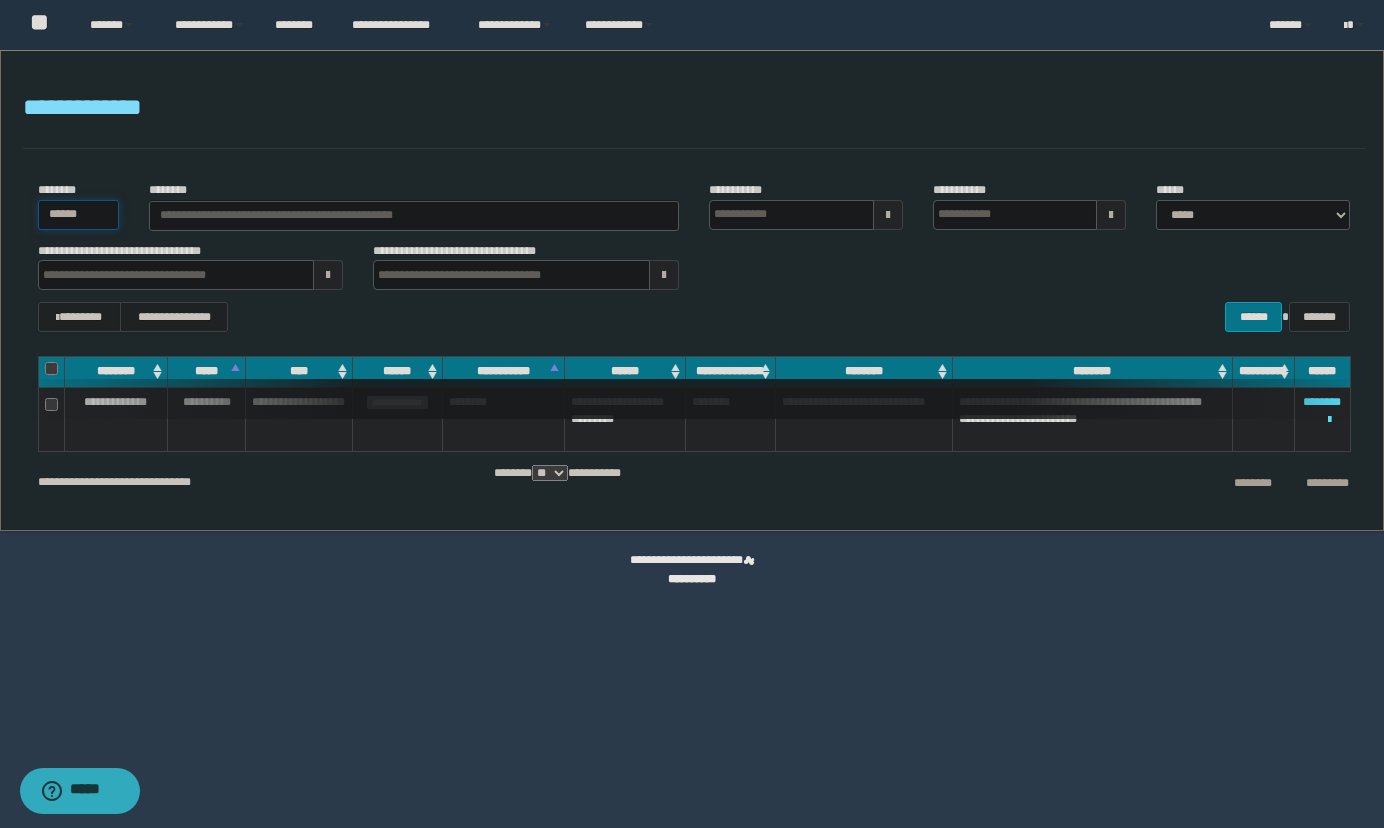 type 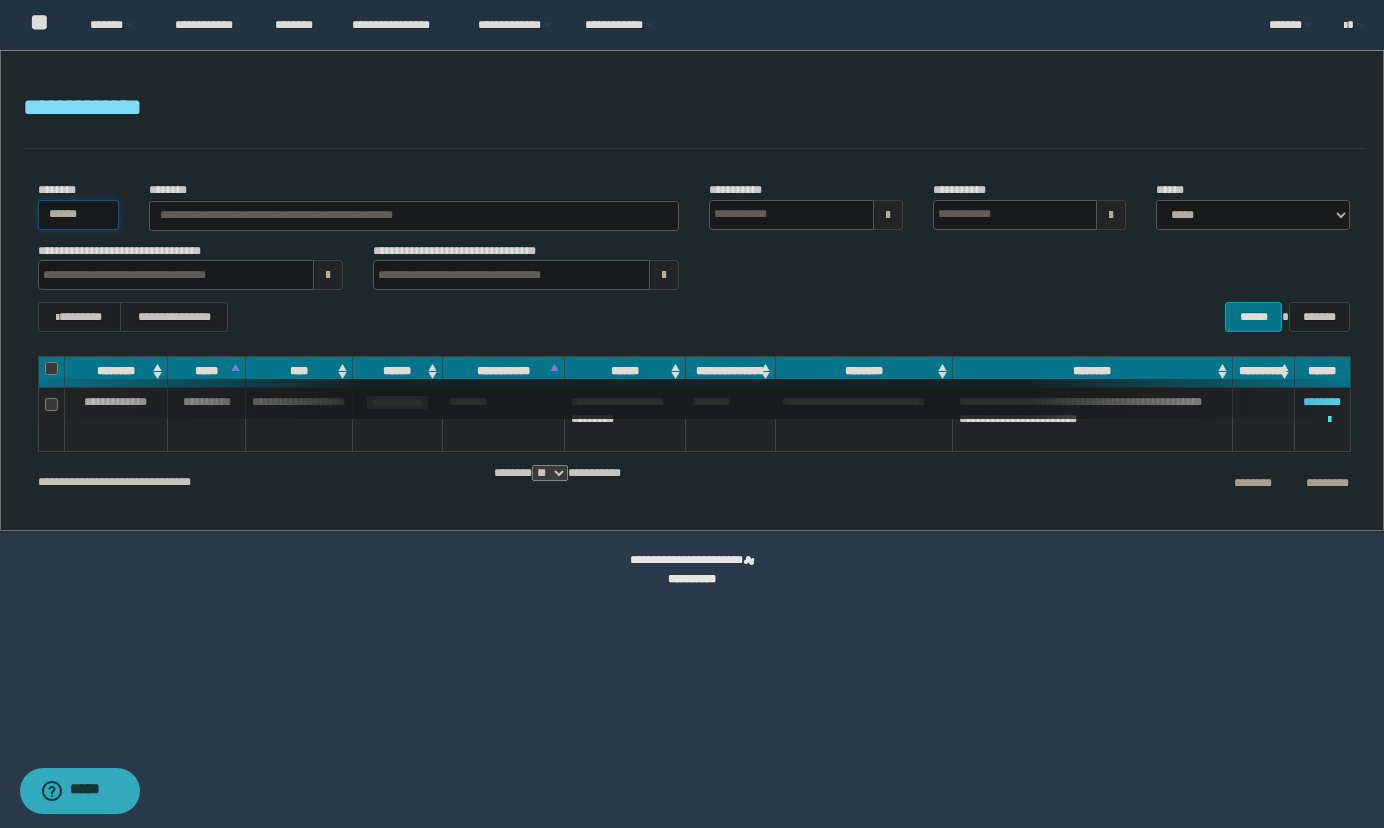 type 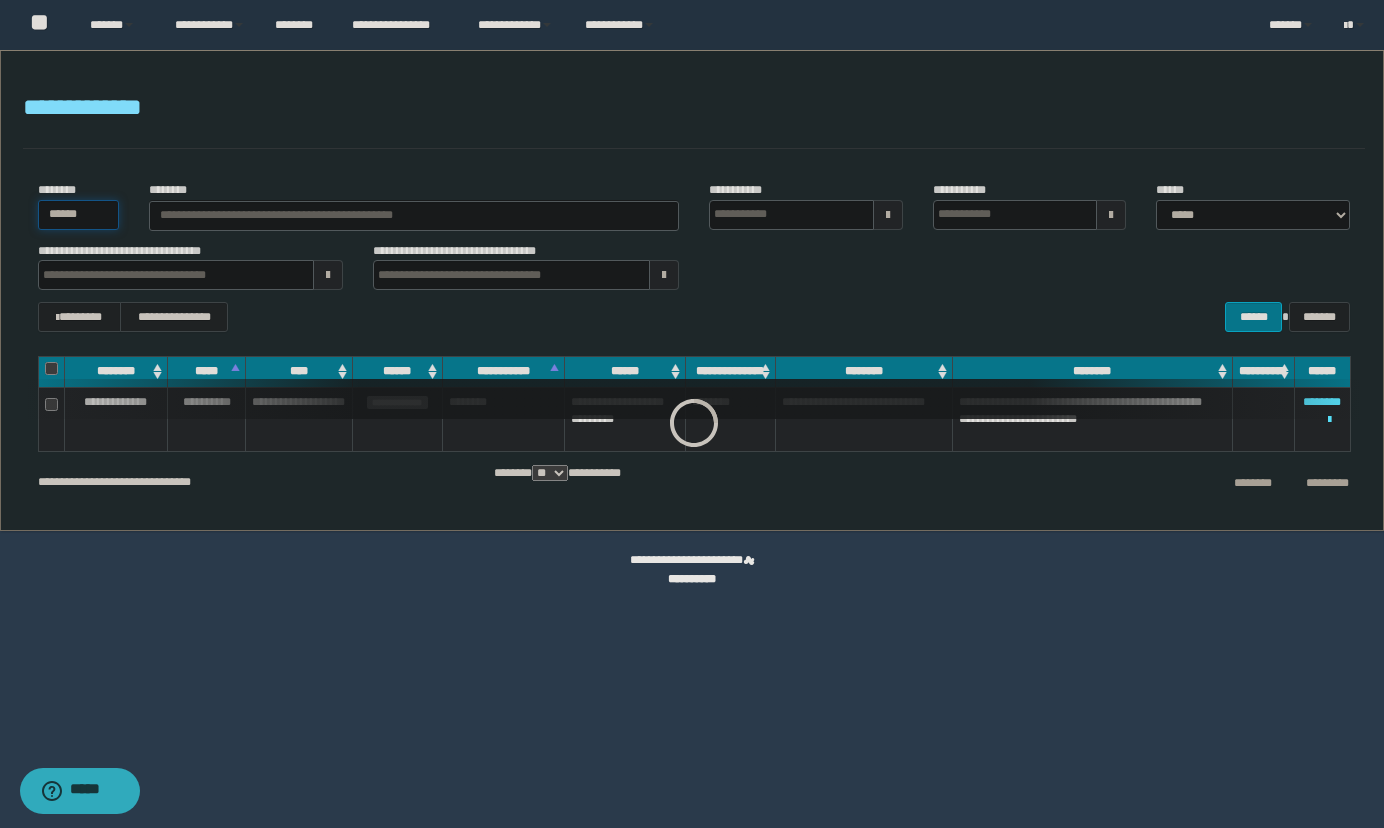 type 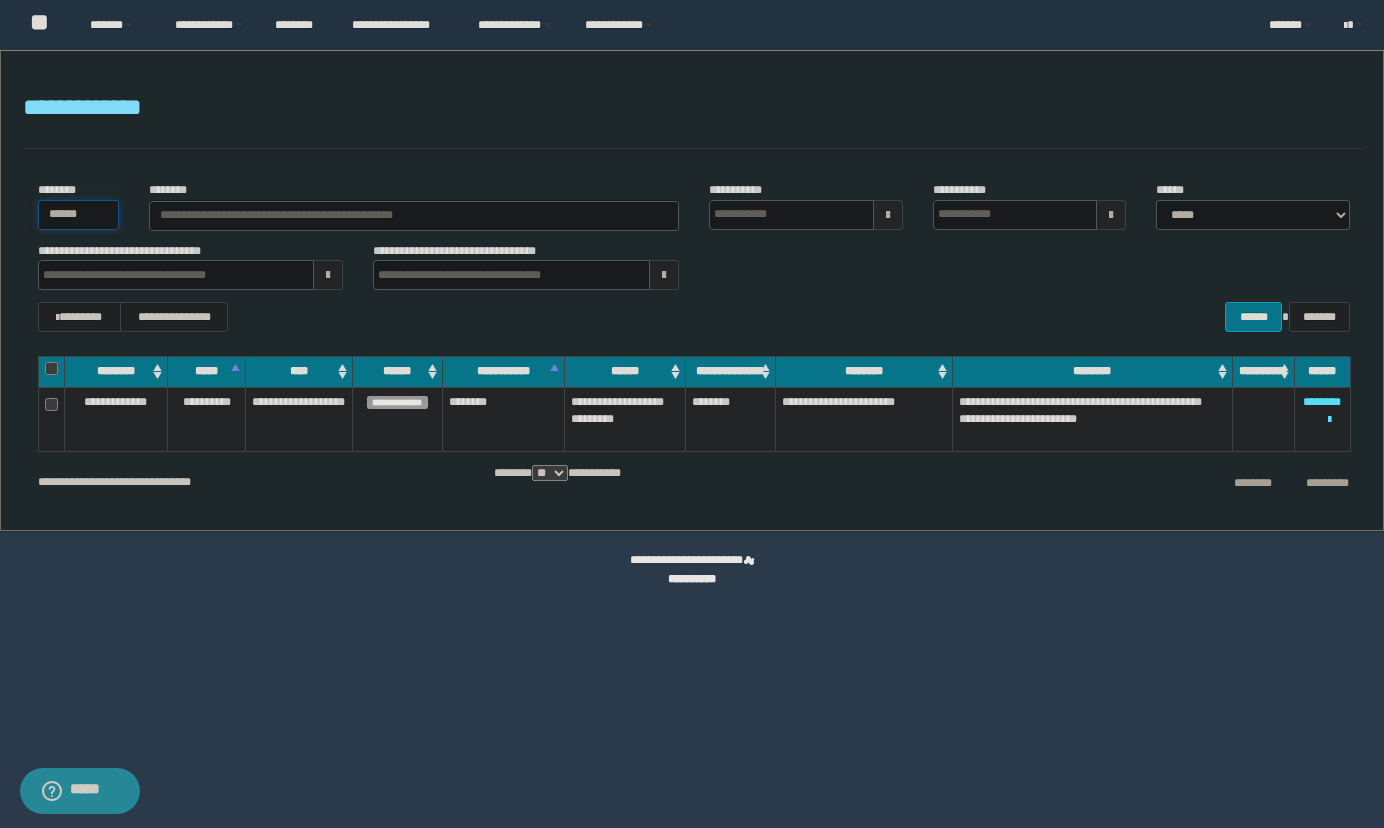 type on "******" 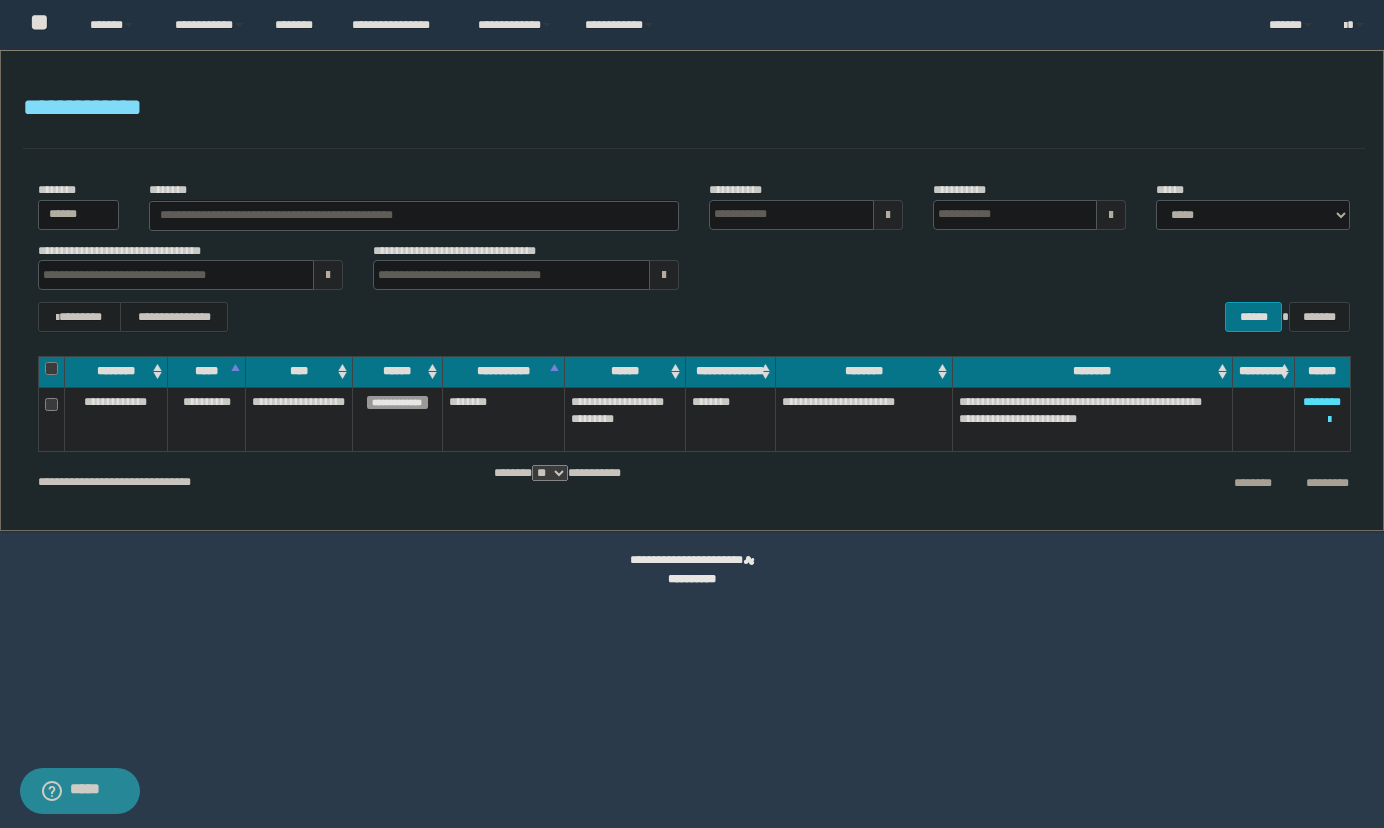 click on "**********" at bounding box center [694, 317] 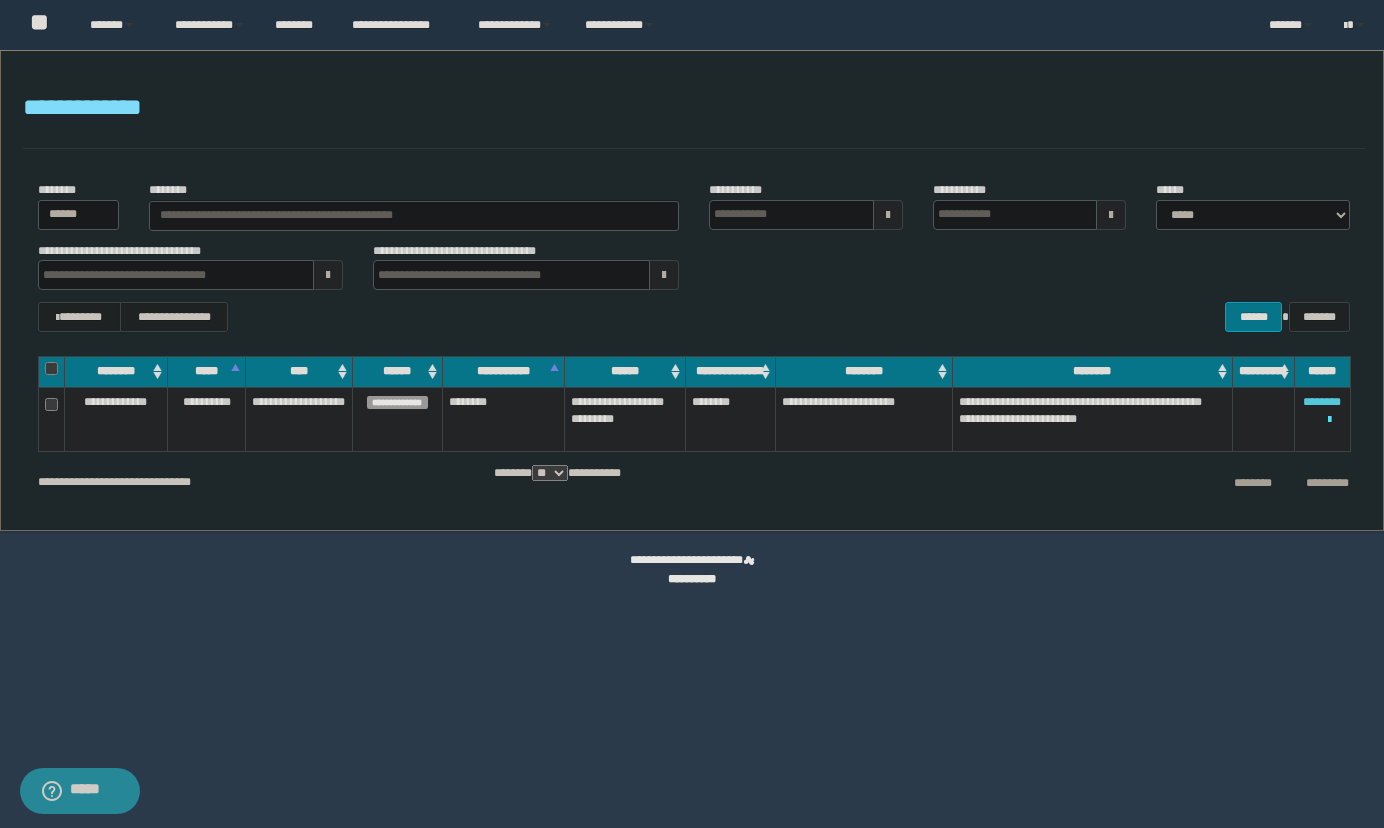 click on "********" at bounding box center (1322, 402) 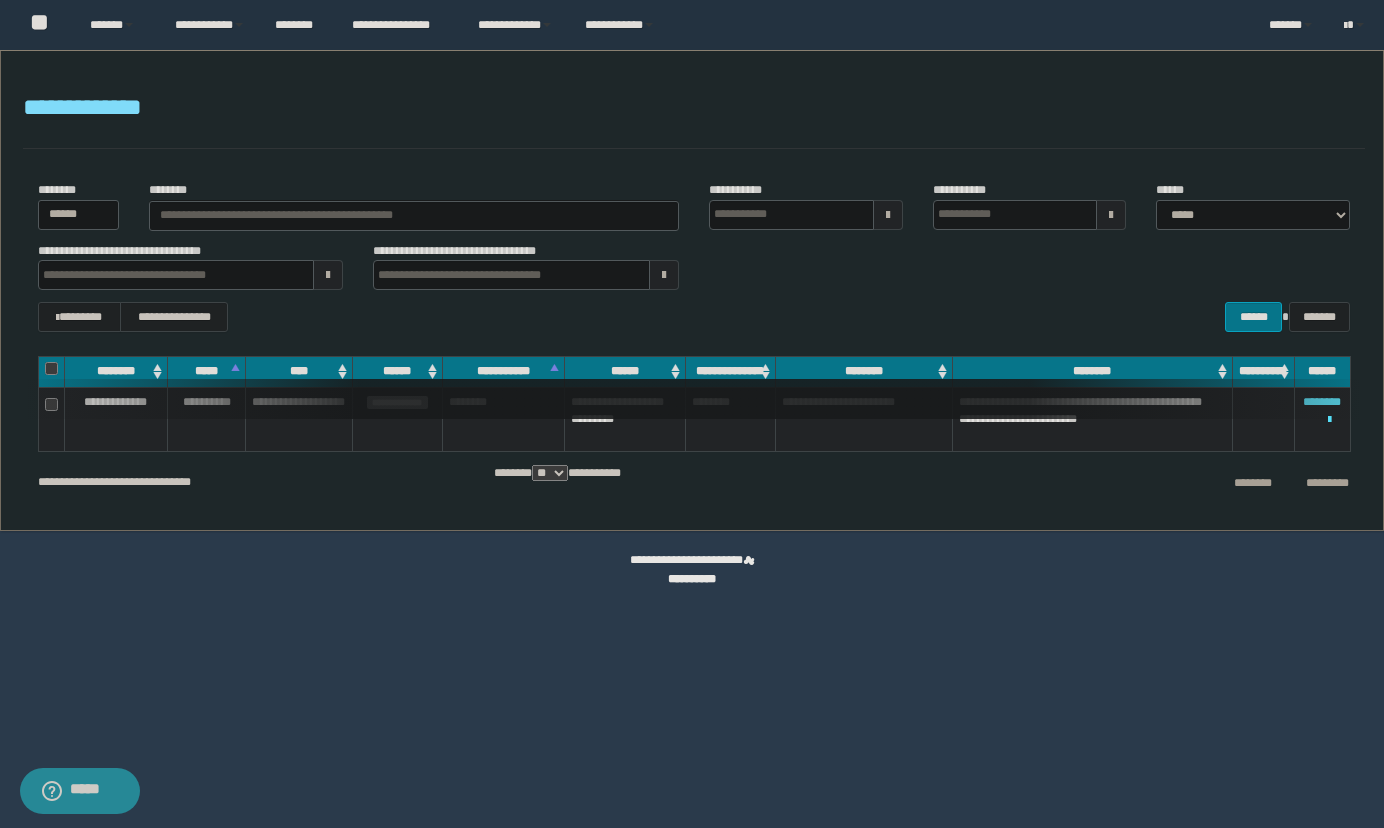 type 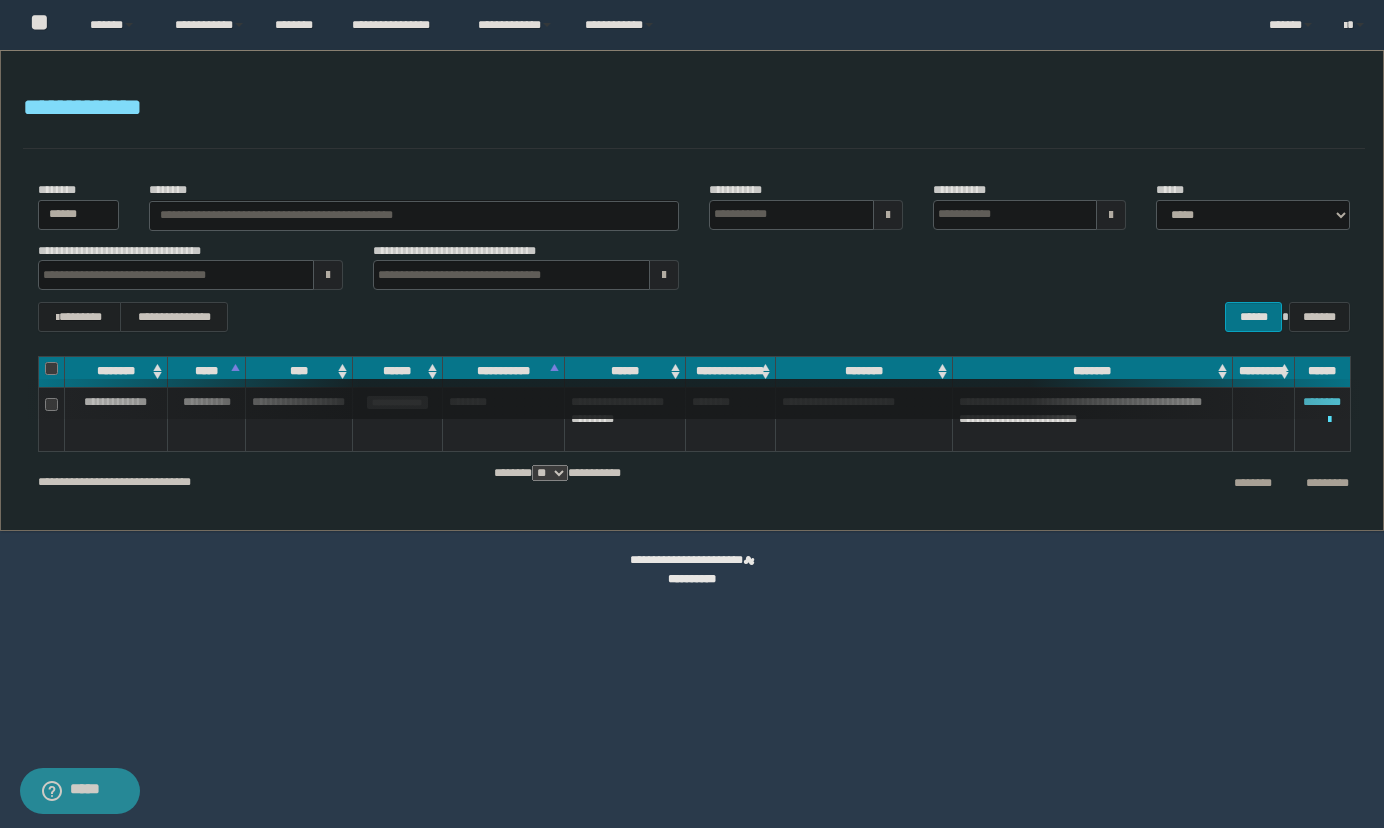 type 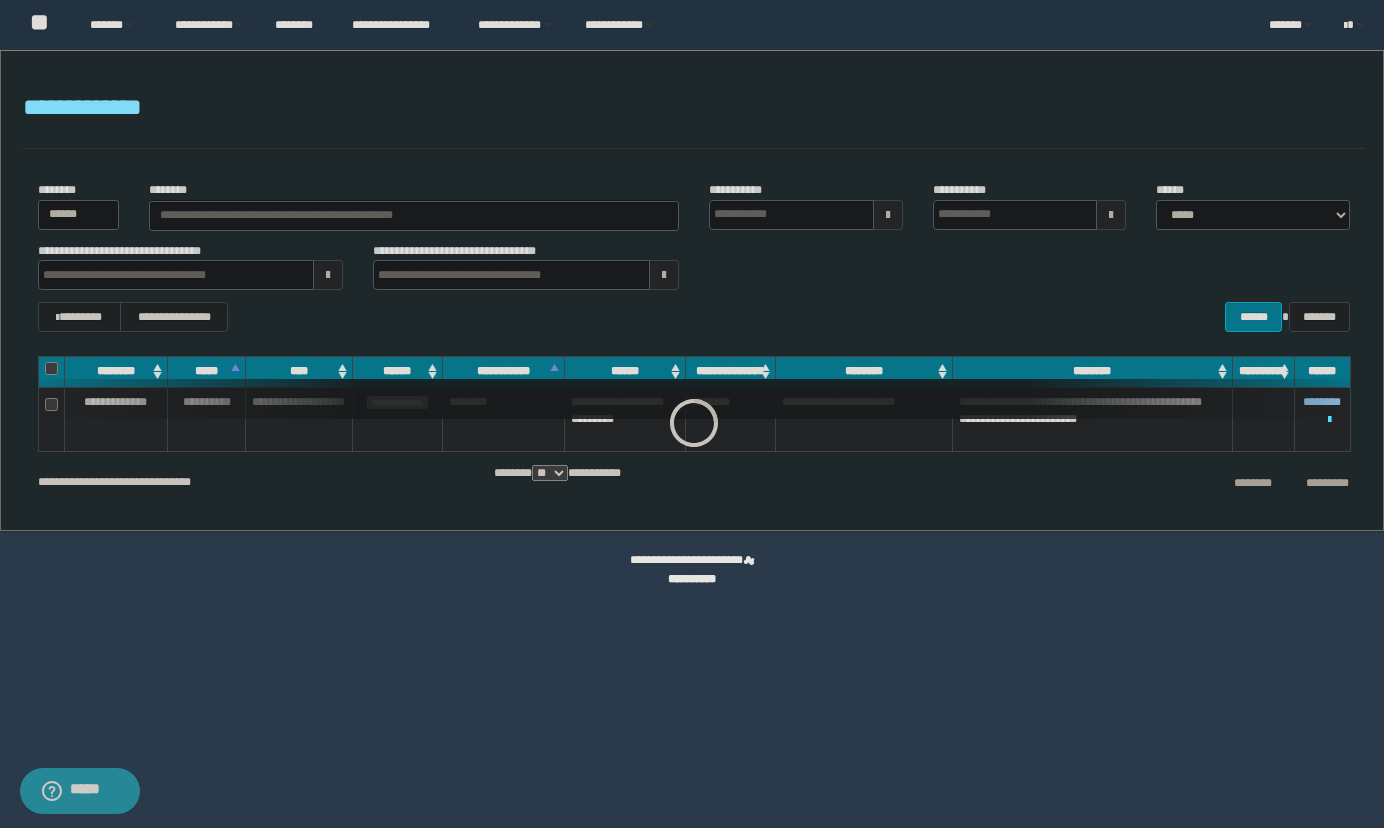 type 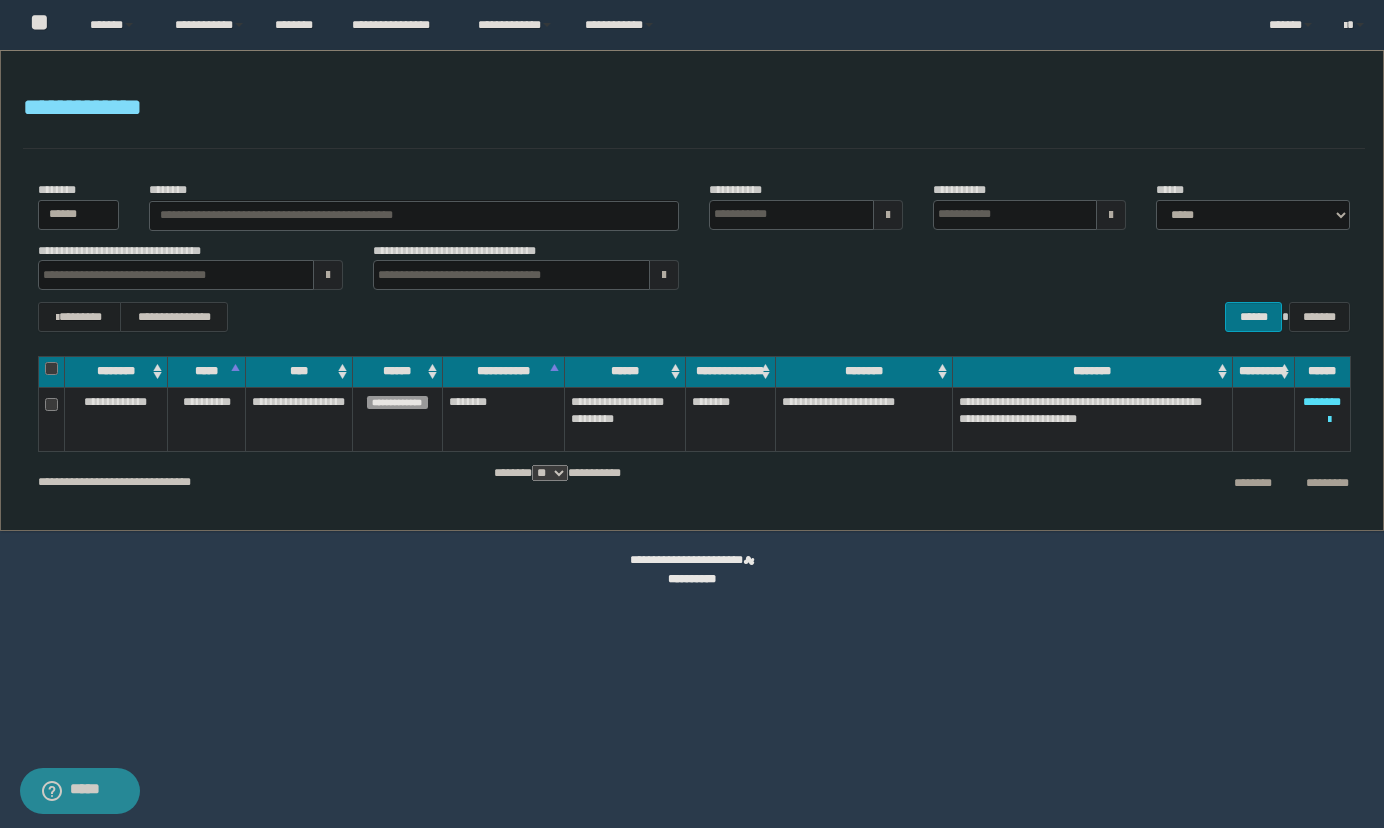 type 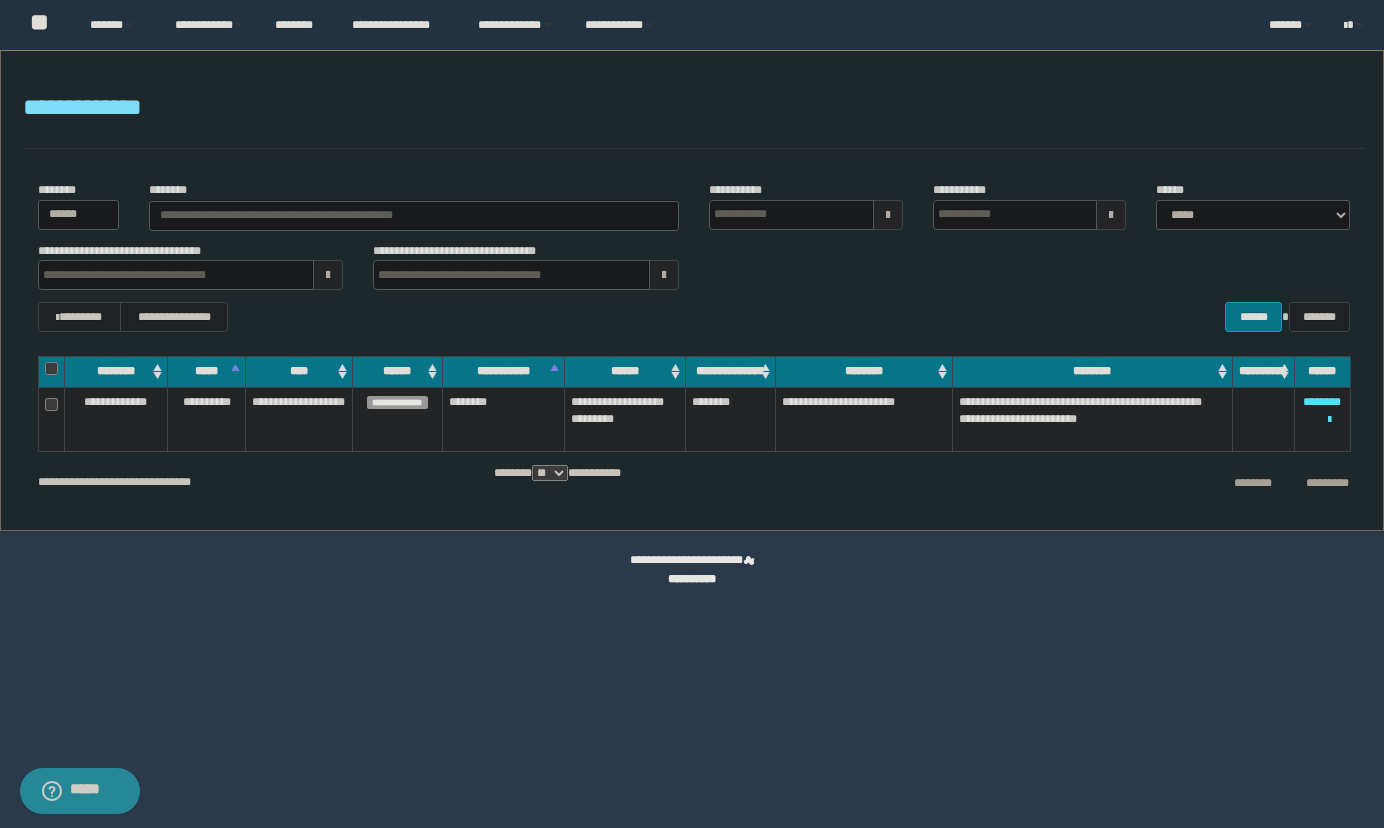 type 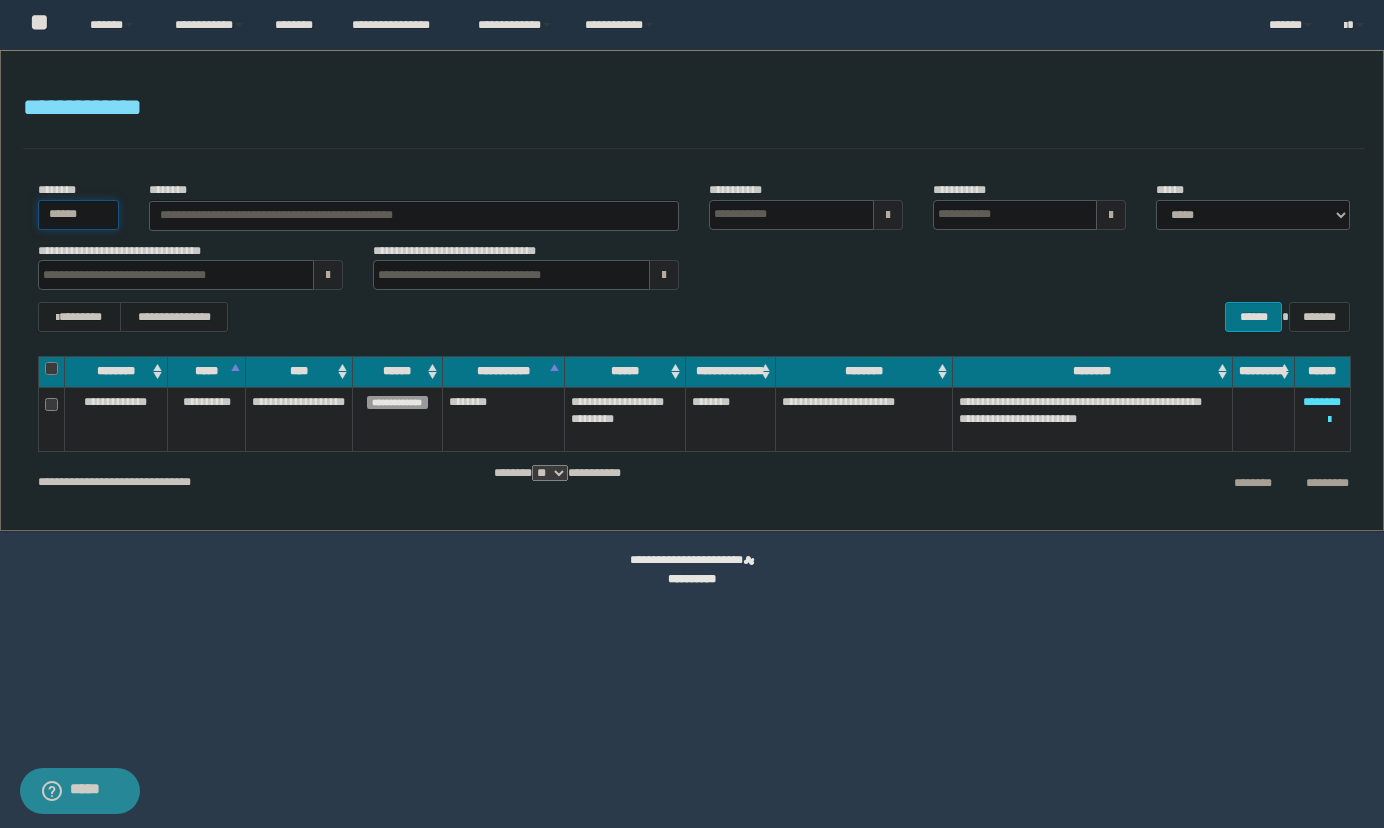 click on "******" at bounding box center [79, 215] 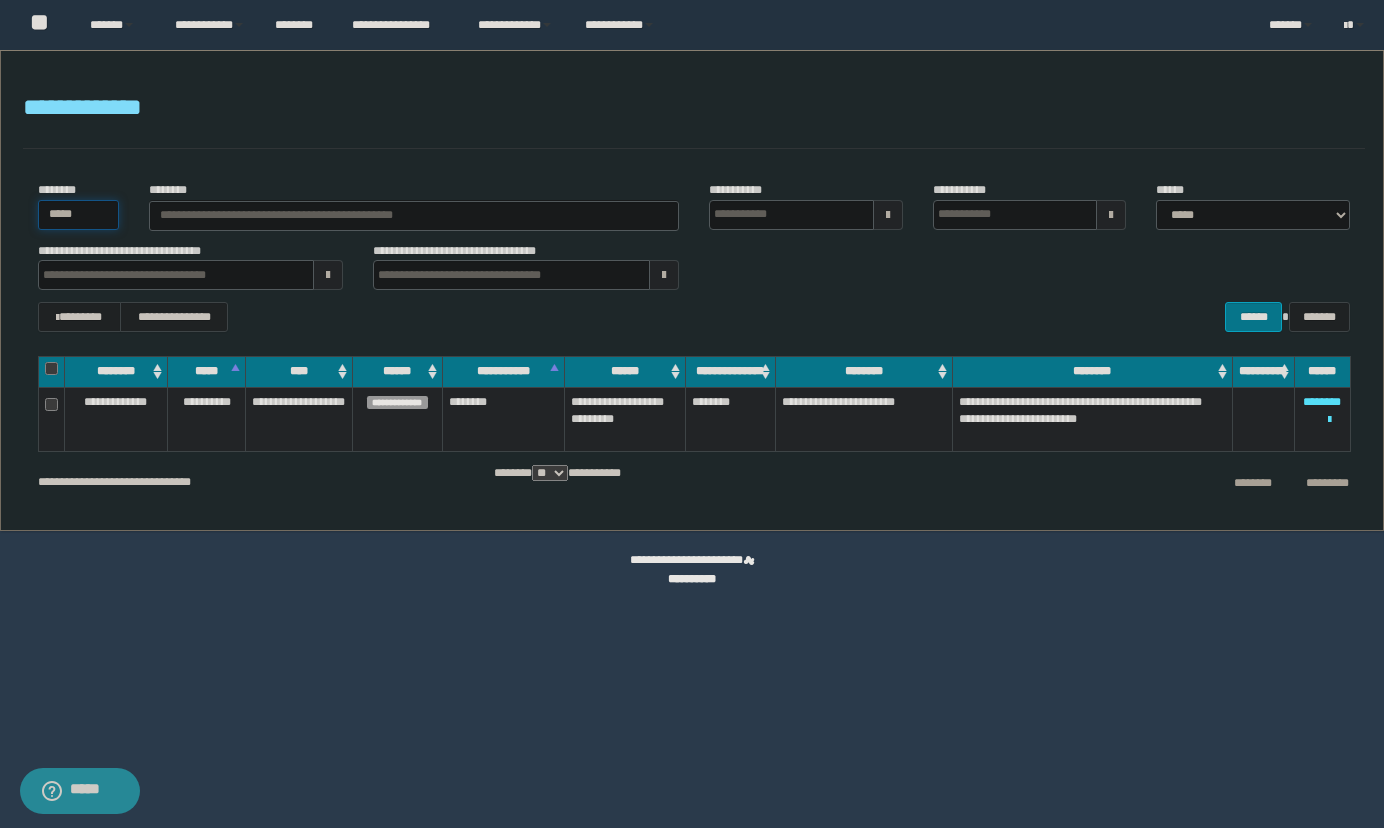 type 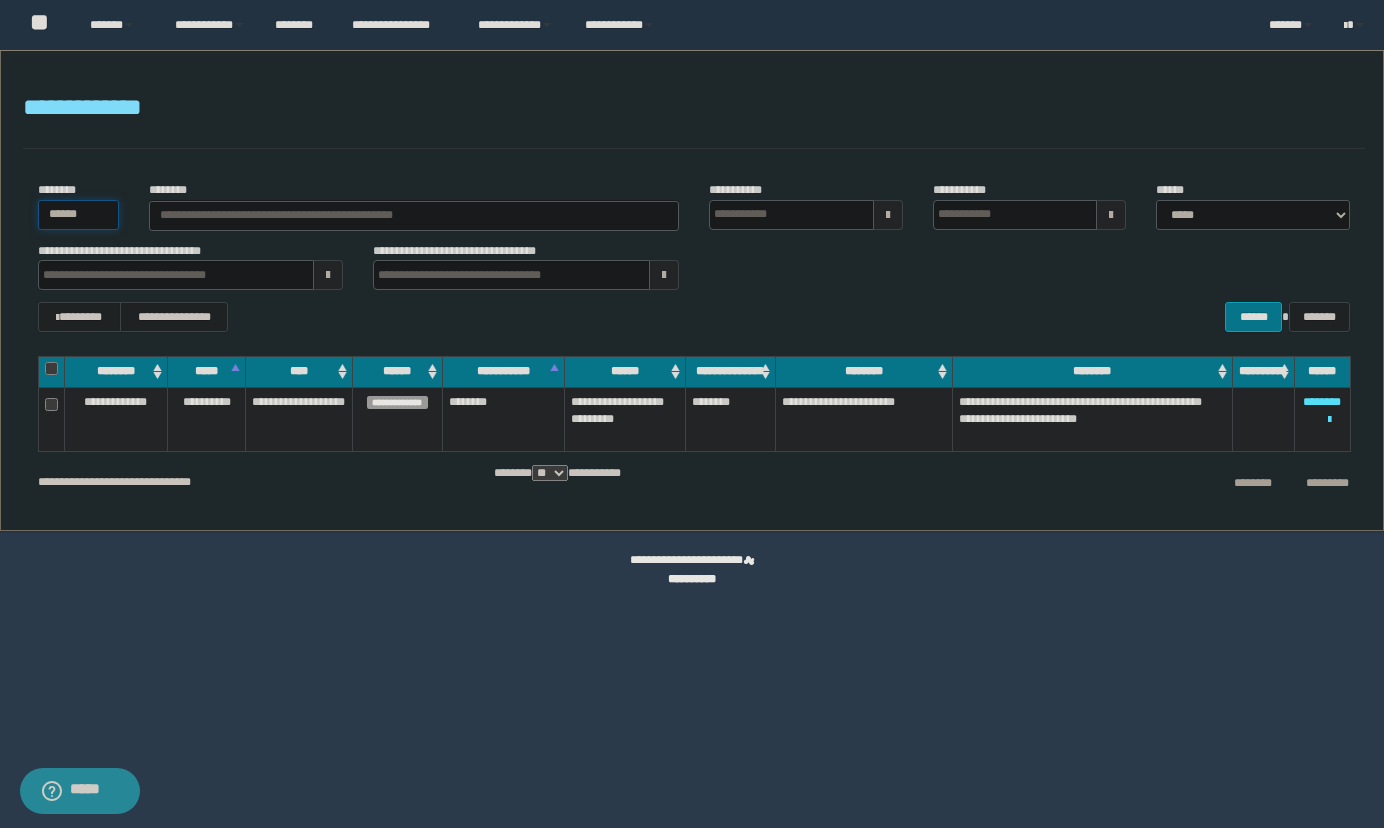 type 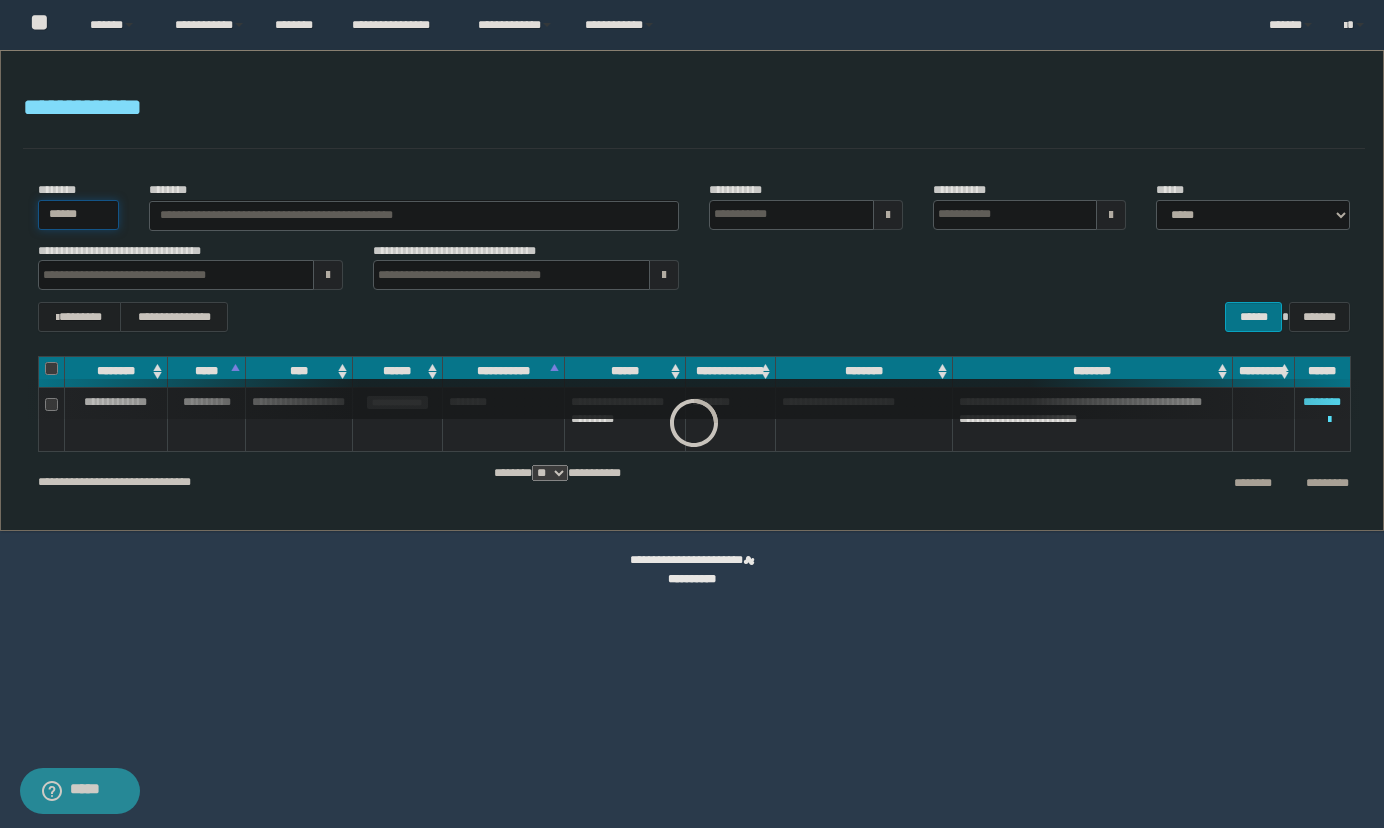 type 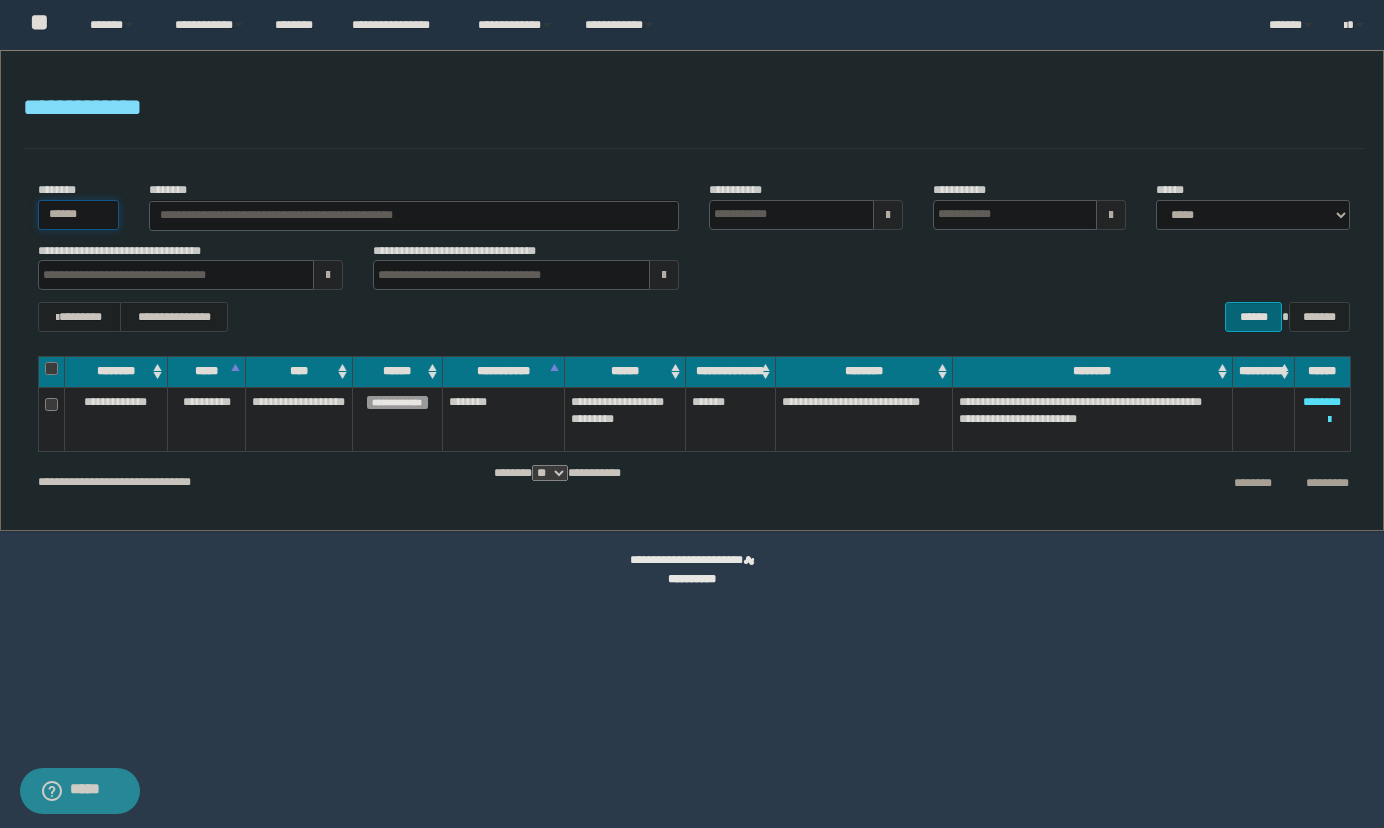 type on "******" 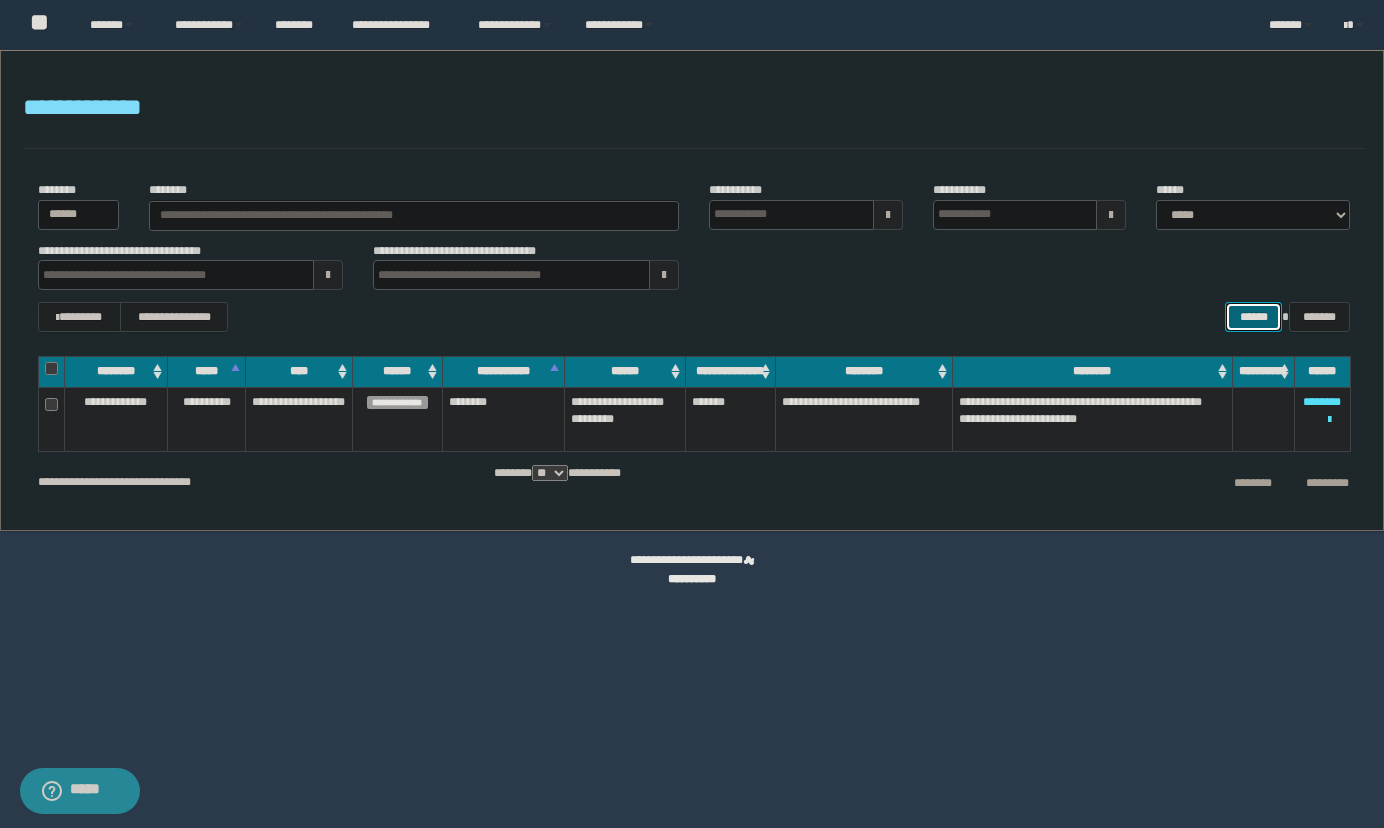 click on "******" at bounding box center [1253, 317] 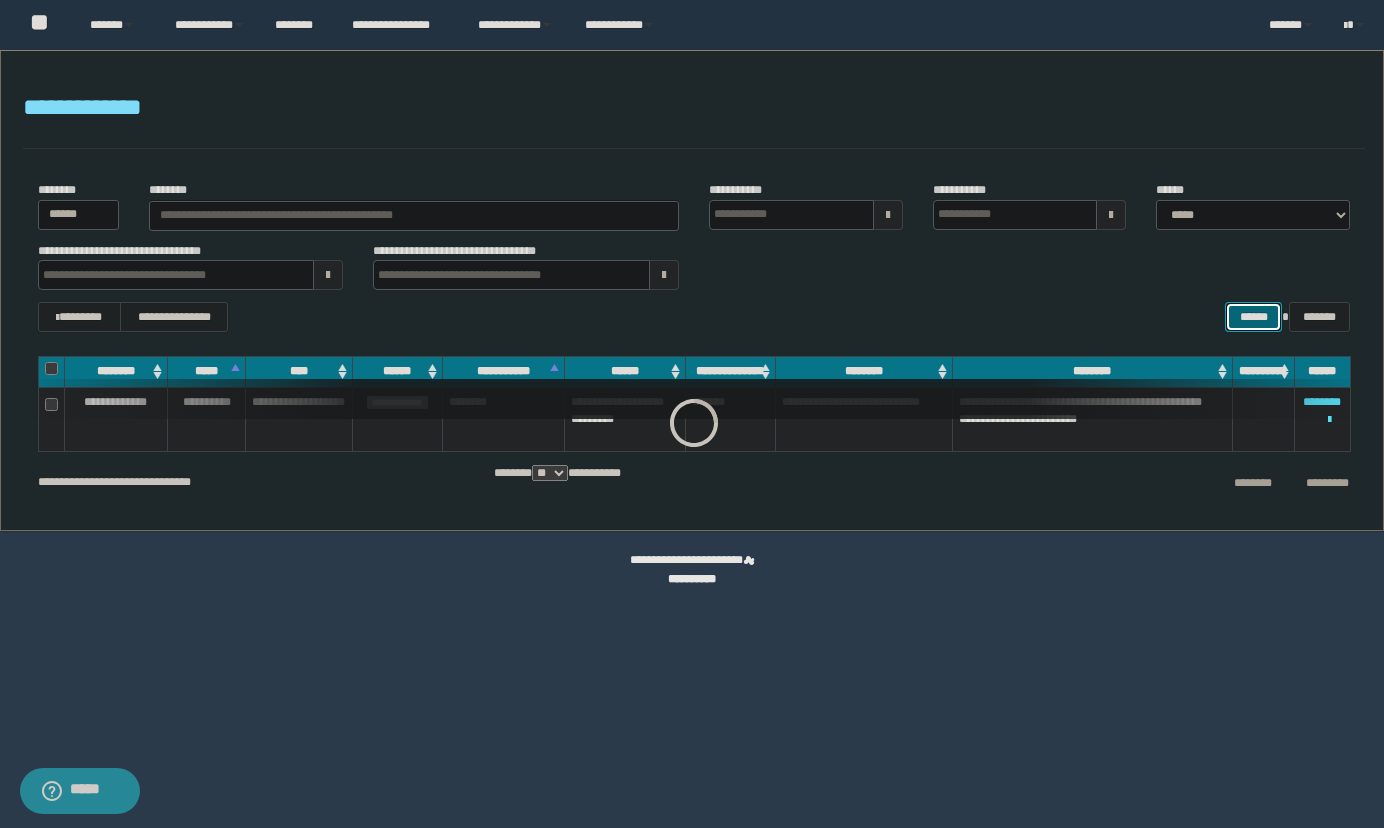 click on "******" at bounding box center [1253, 317] 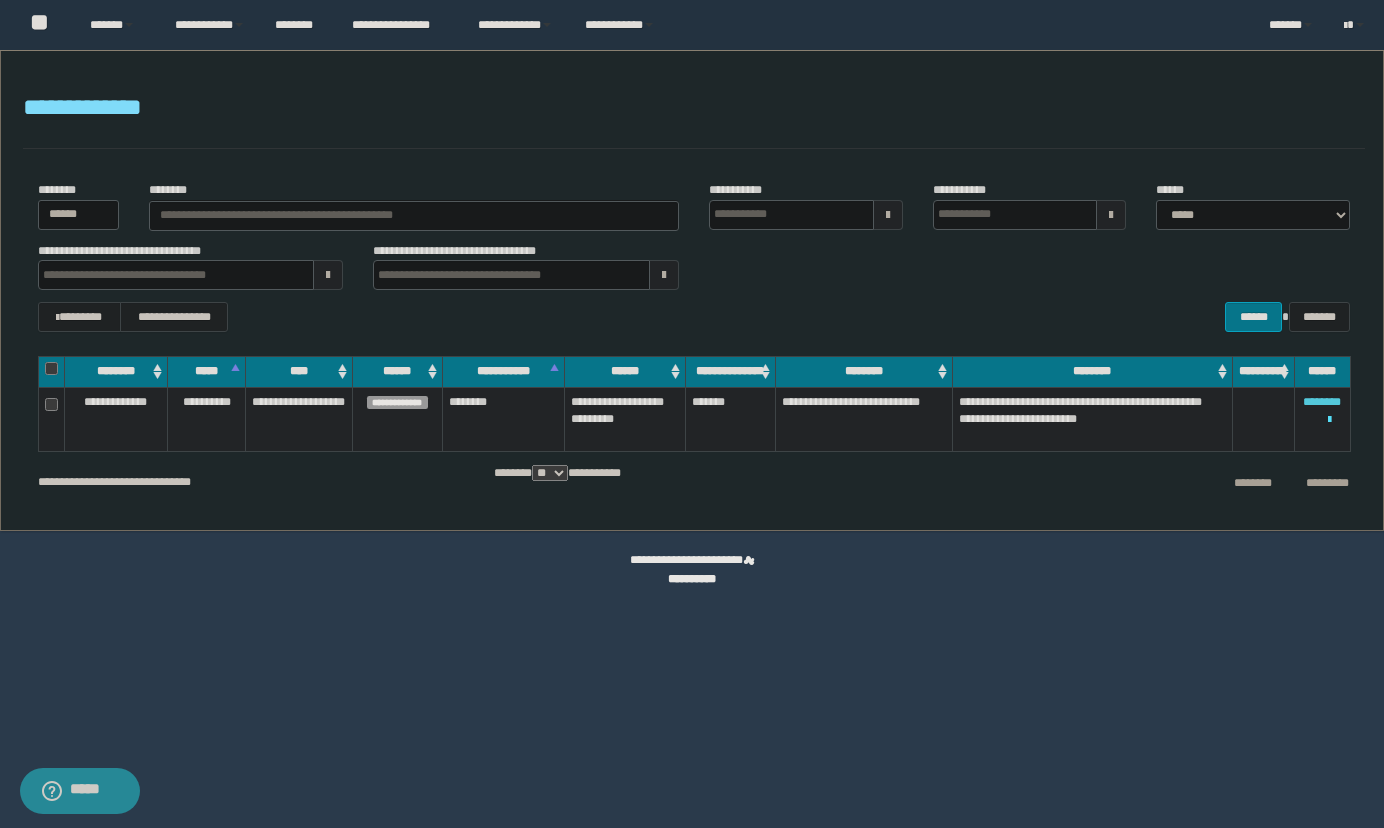 click on "********" at bounding box center [1322, 402] 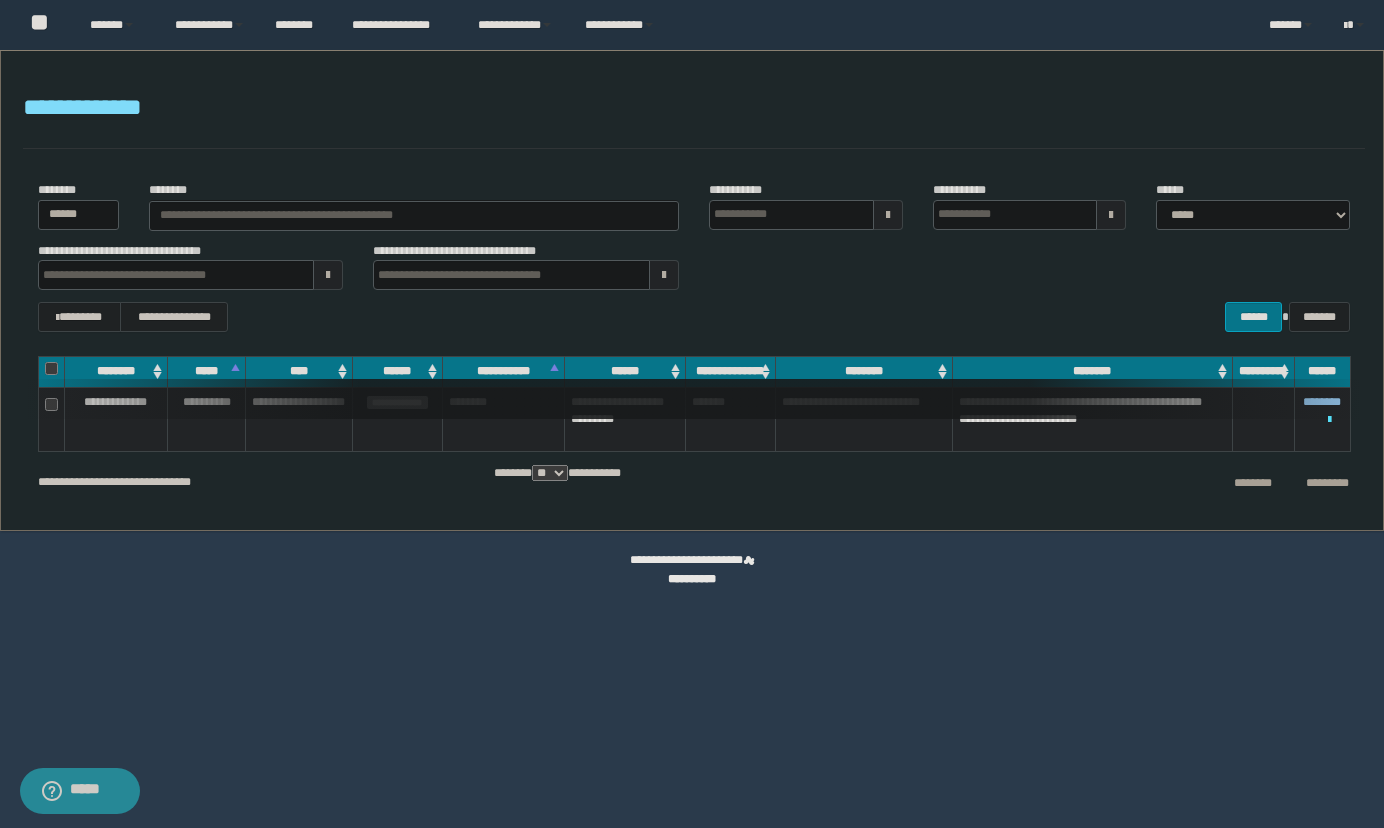 type 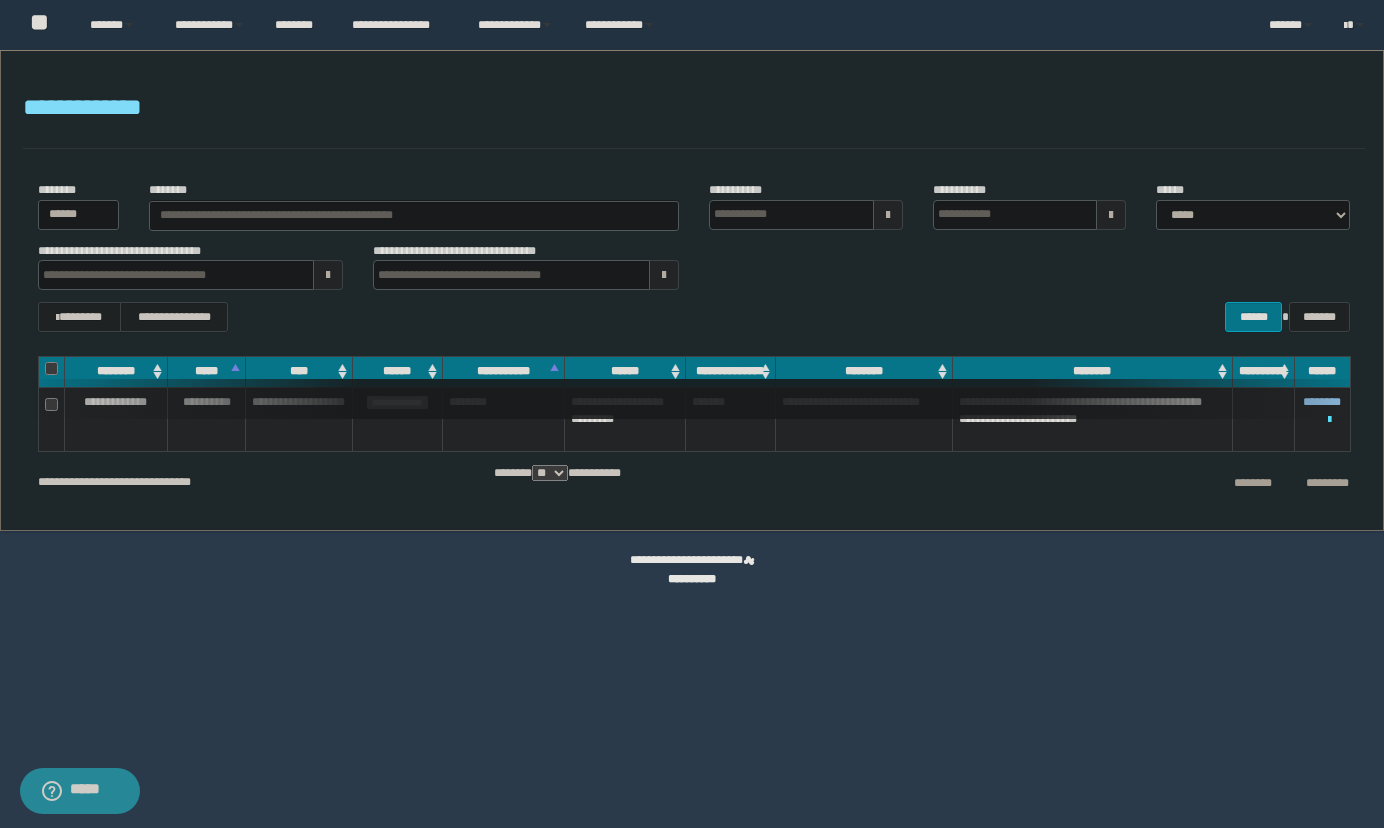 type 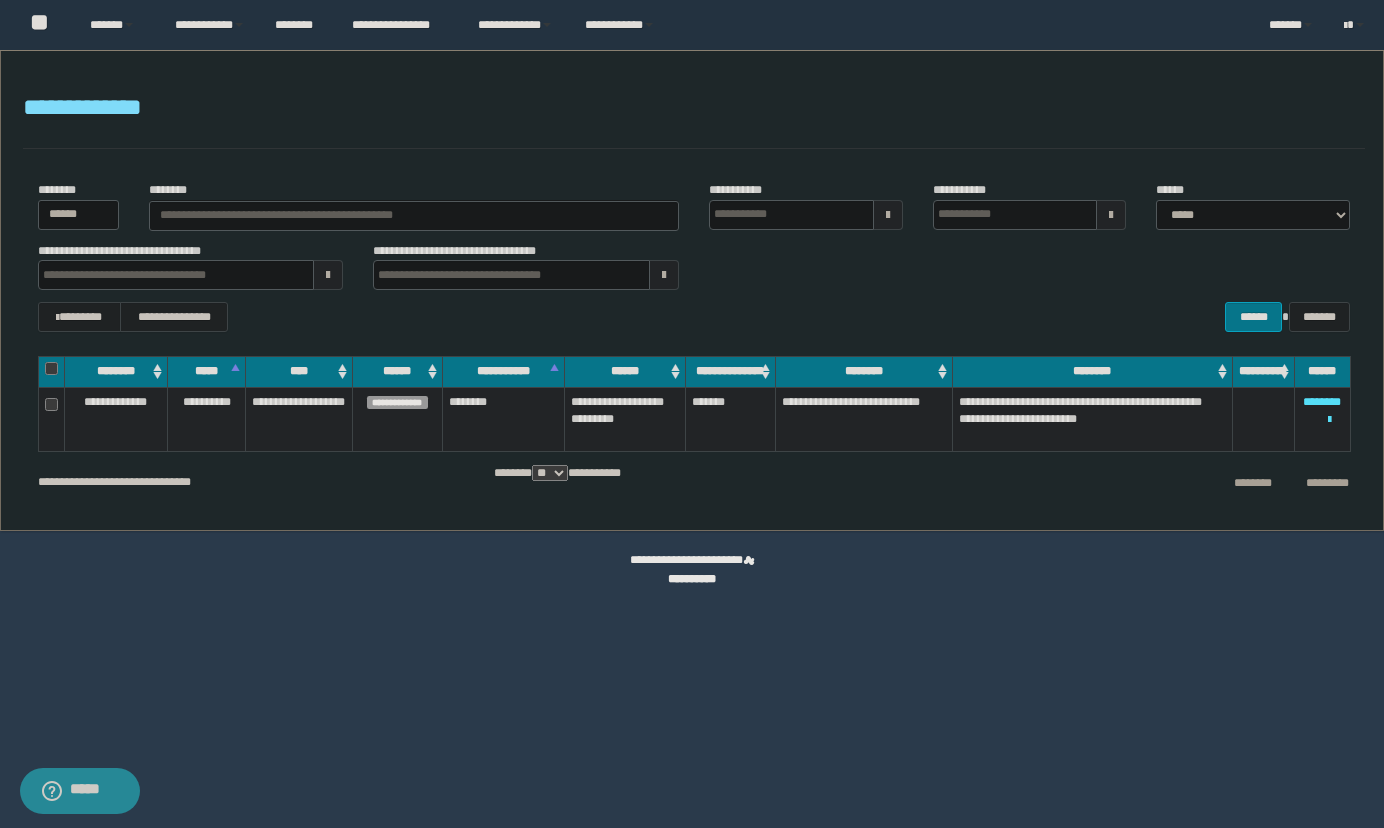 click on "**********" at bounding box center (694, 108) 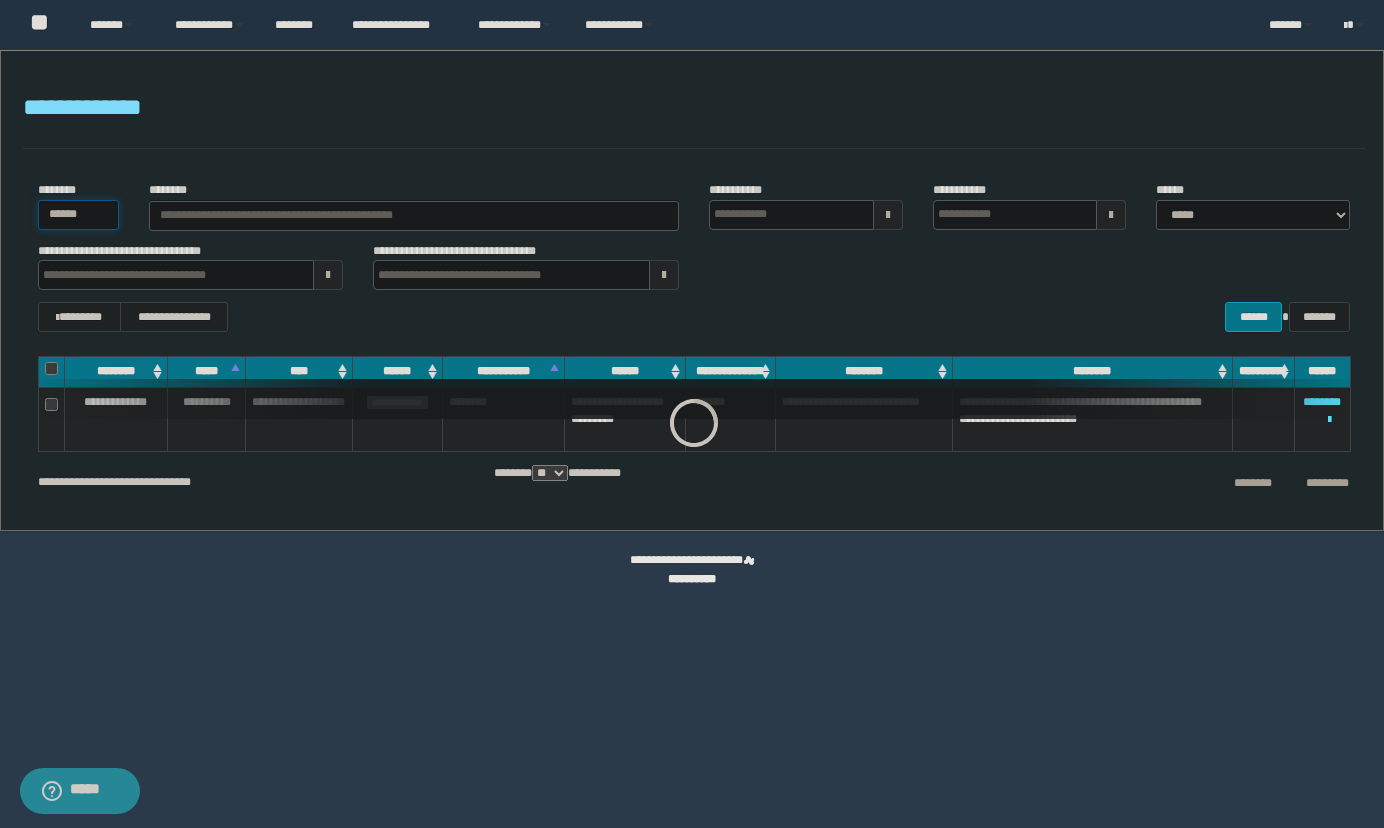 click on "******" at bounding box center (79, 215) 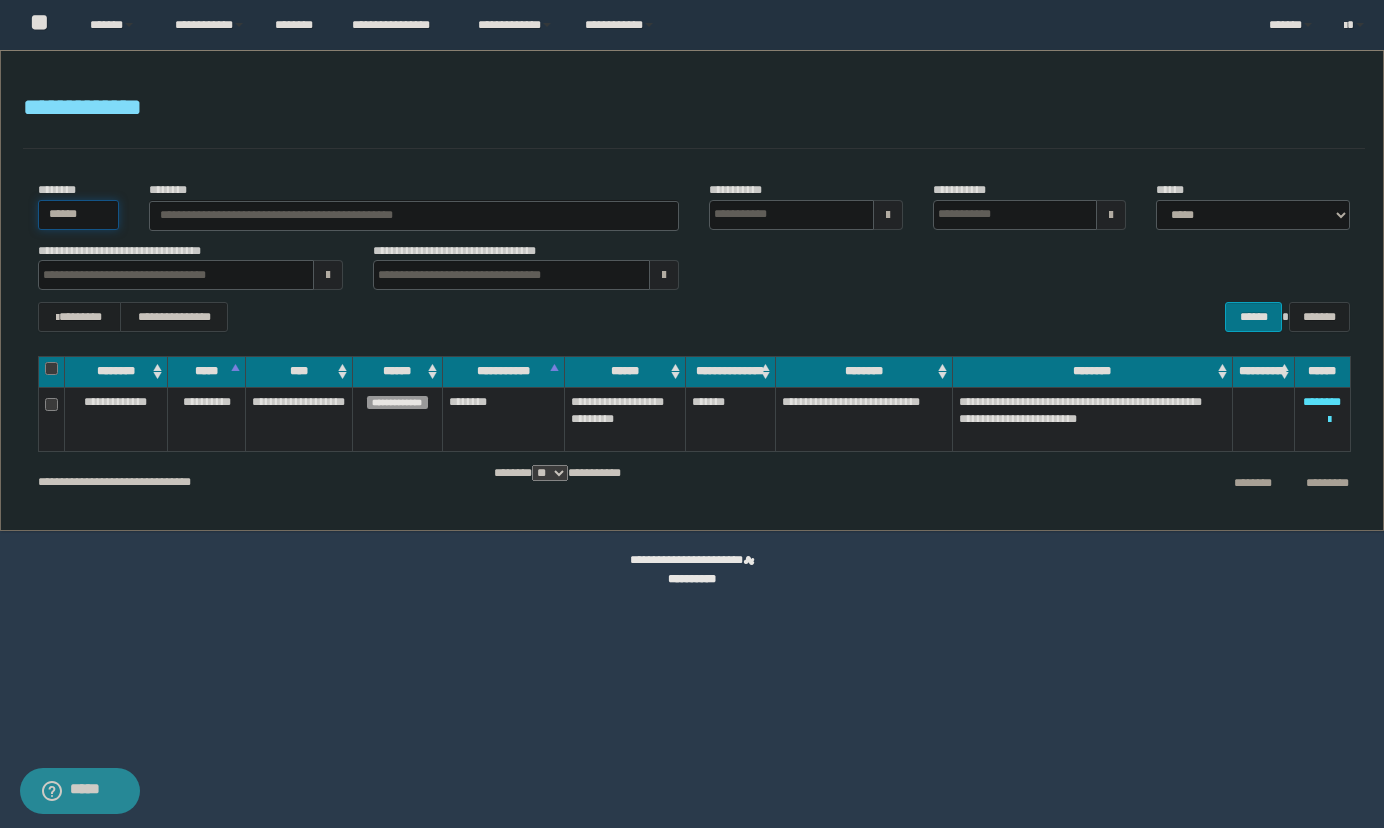 drag, startPoint x: 59, startPoint y: 221, endPoint x: 4, endPoint y: 225, distance: 55.145264 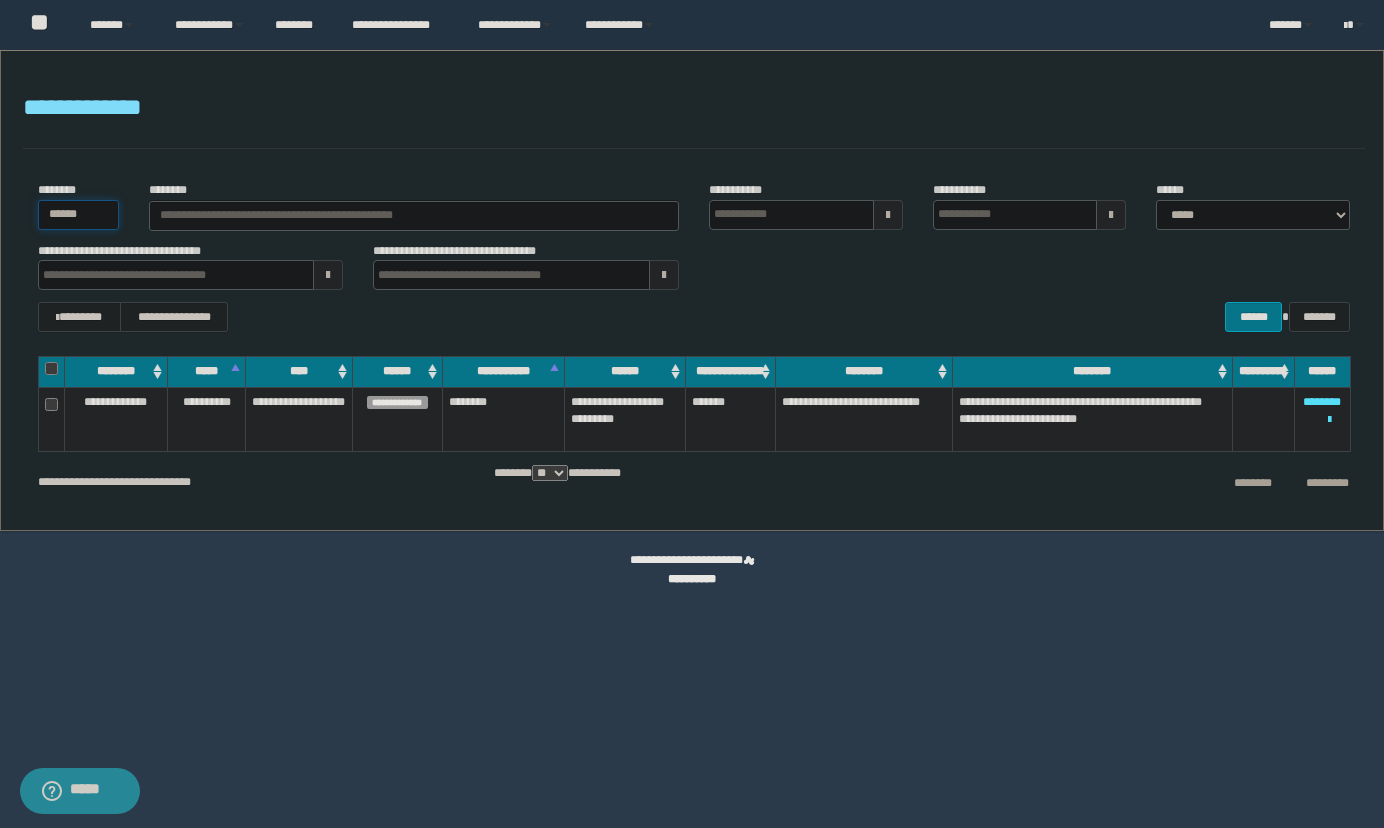 click on "**********" at bounding box center [694, 257] 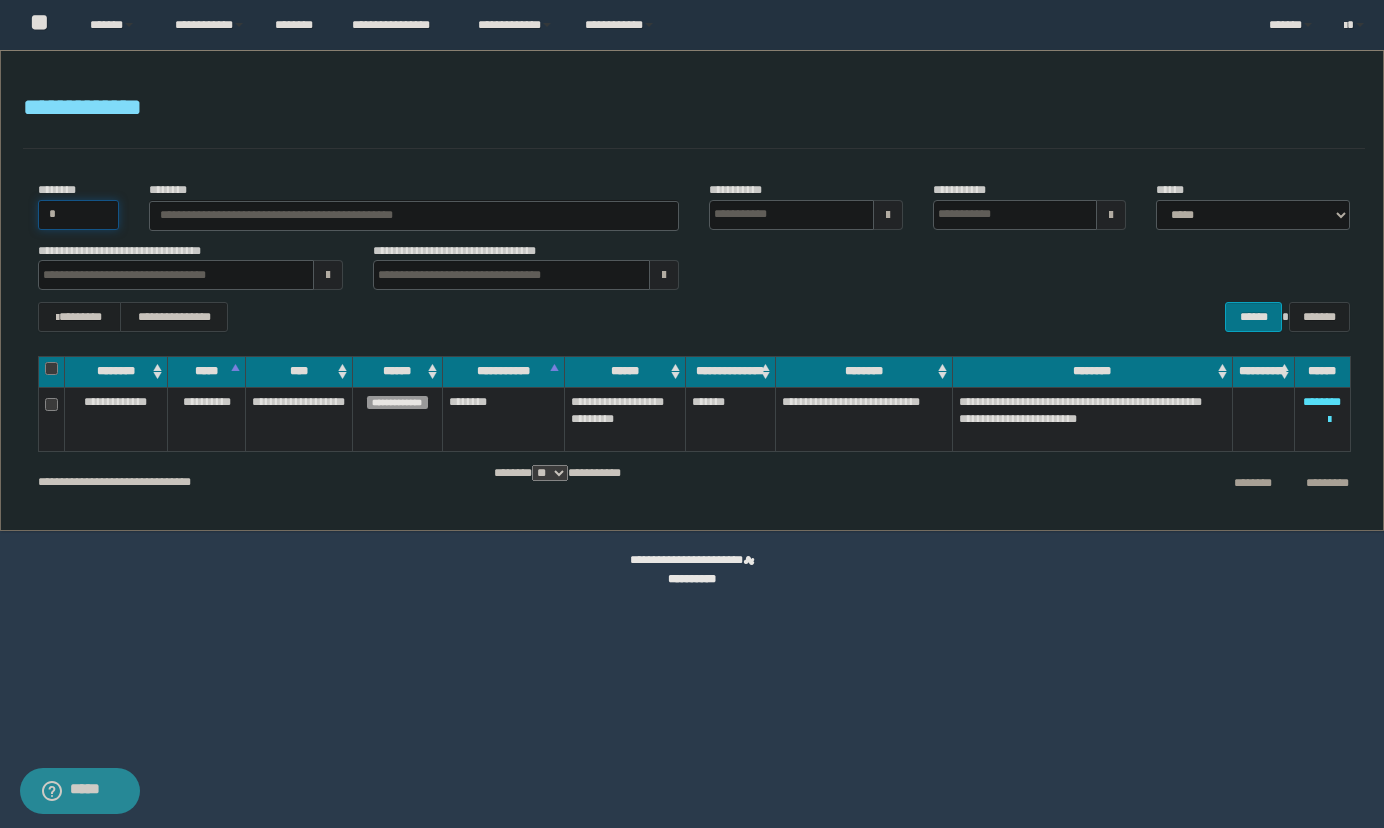 type 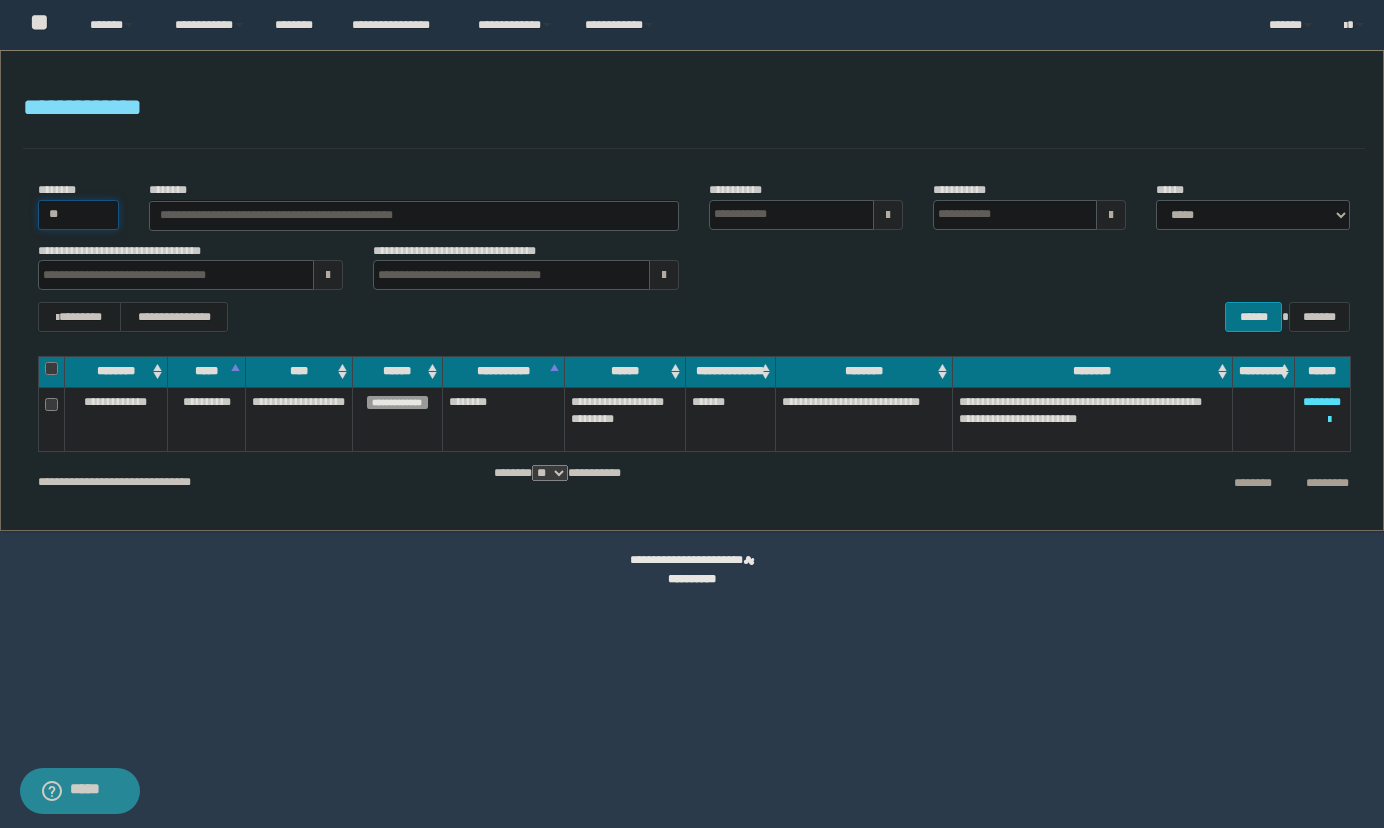 type 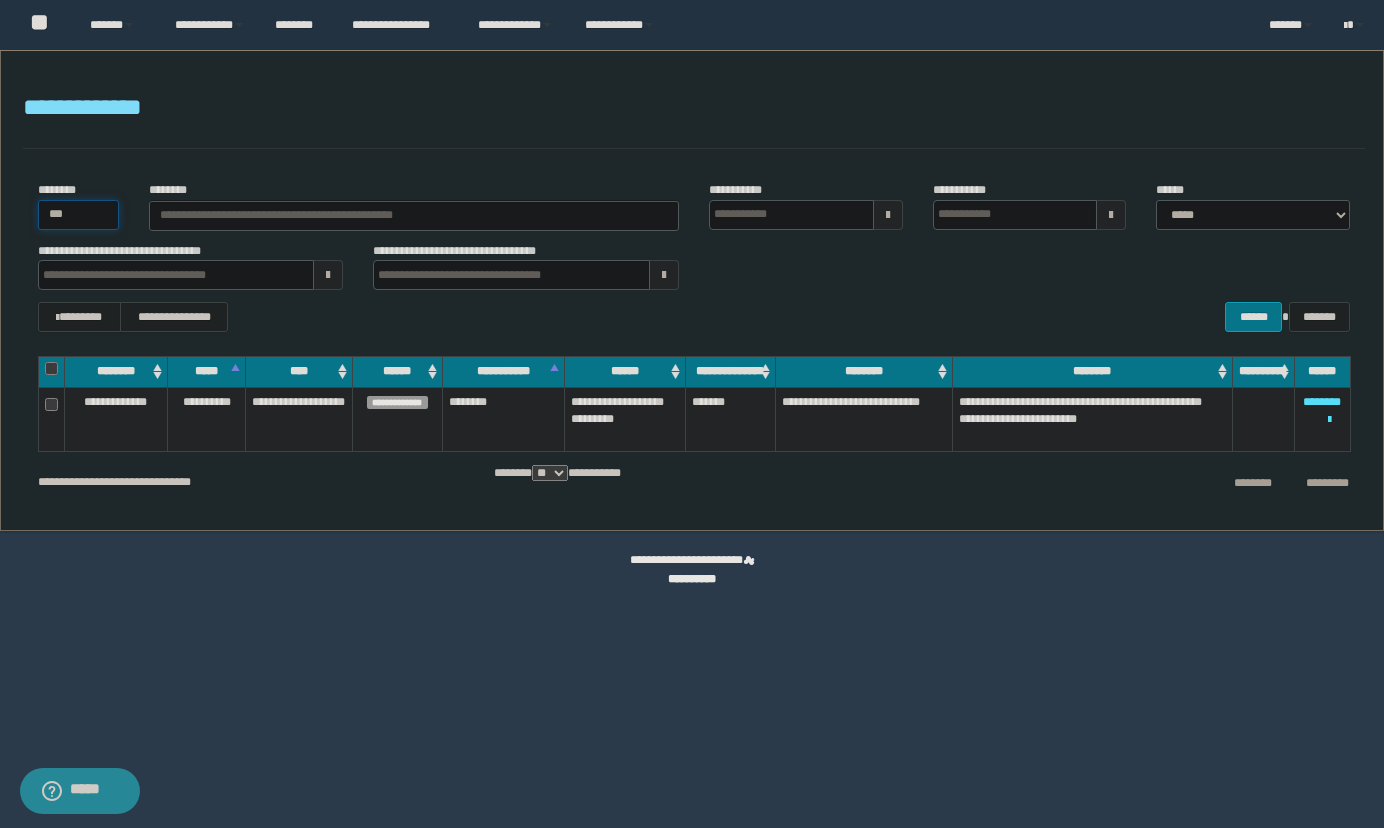 type 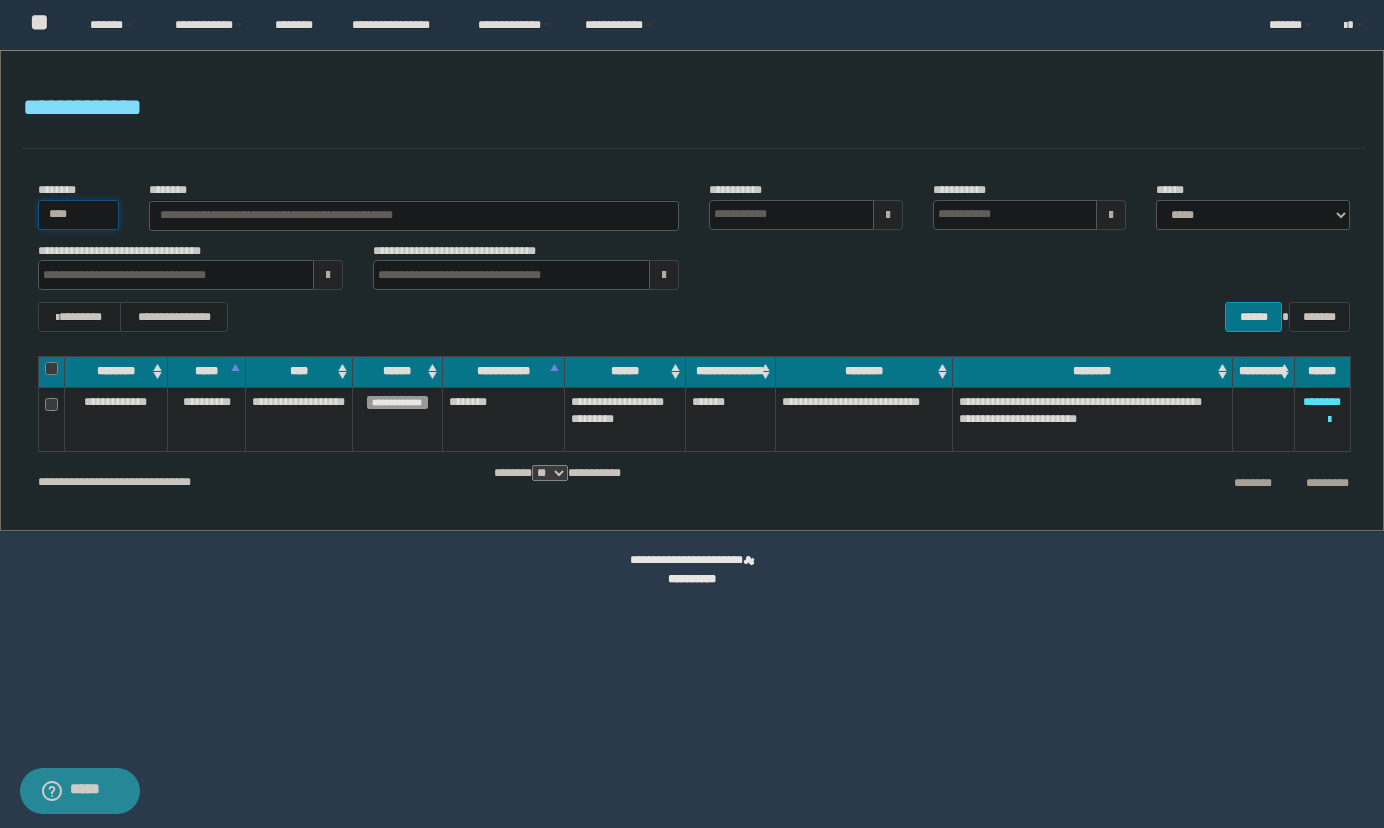 type 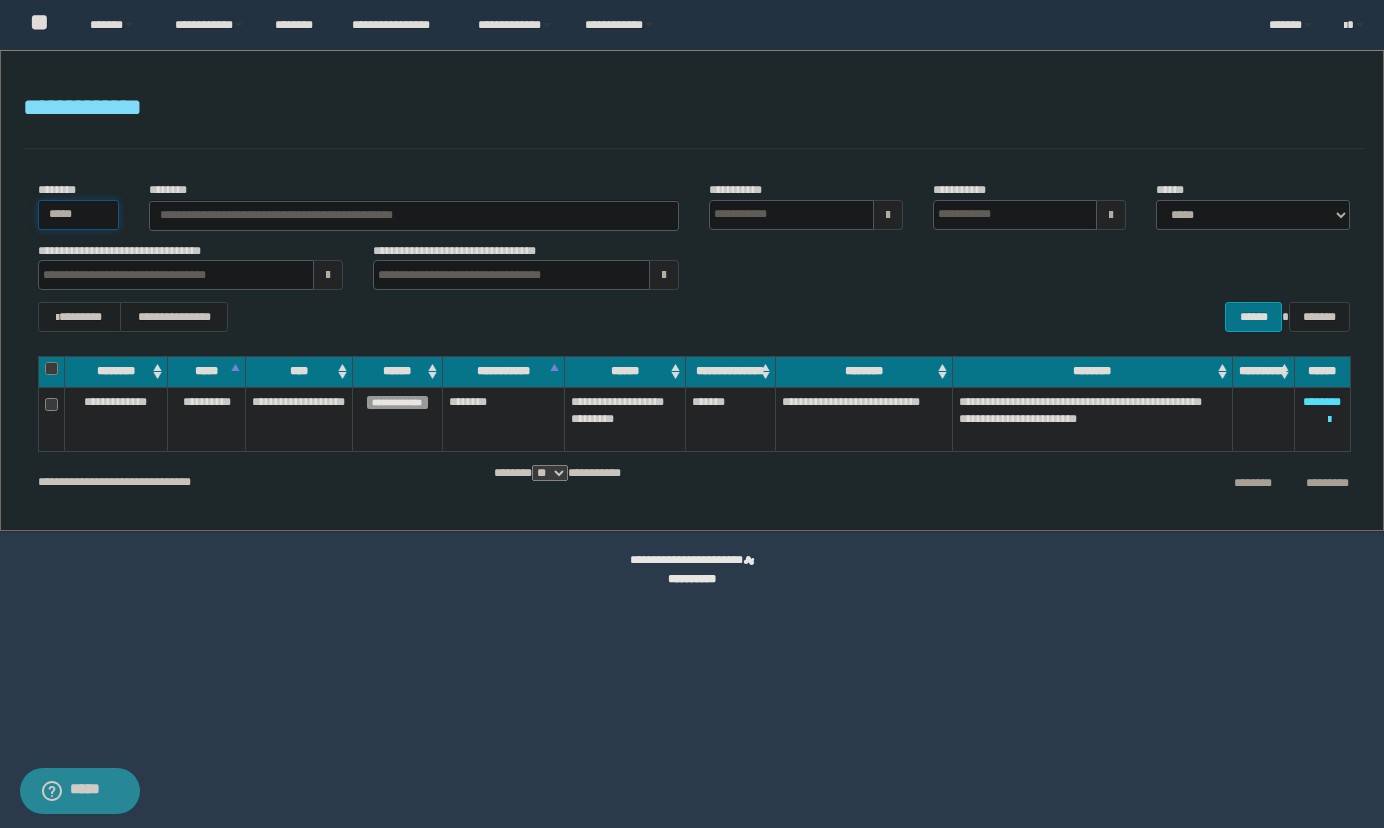 type 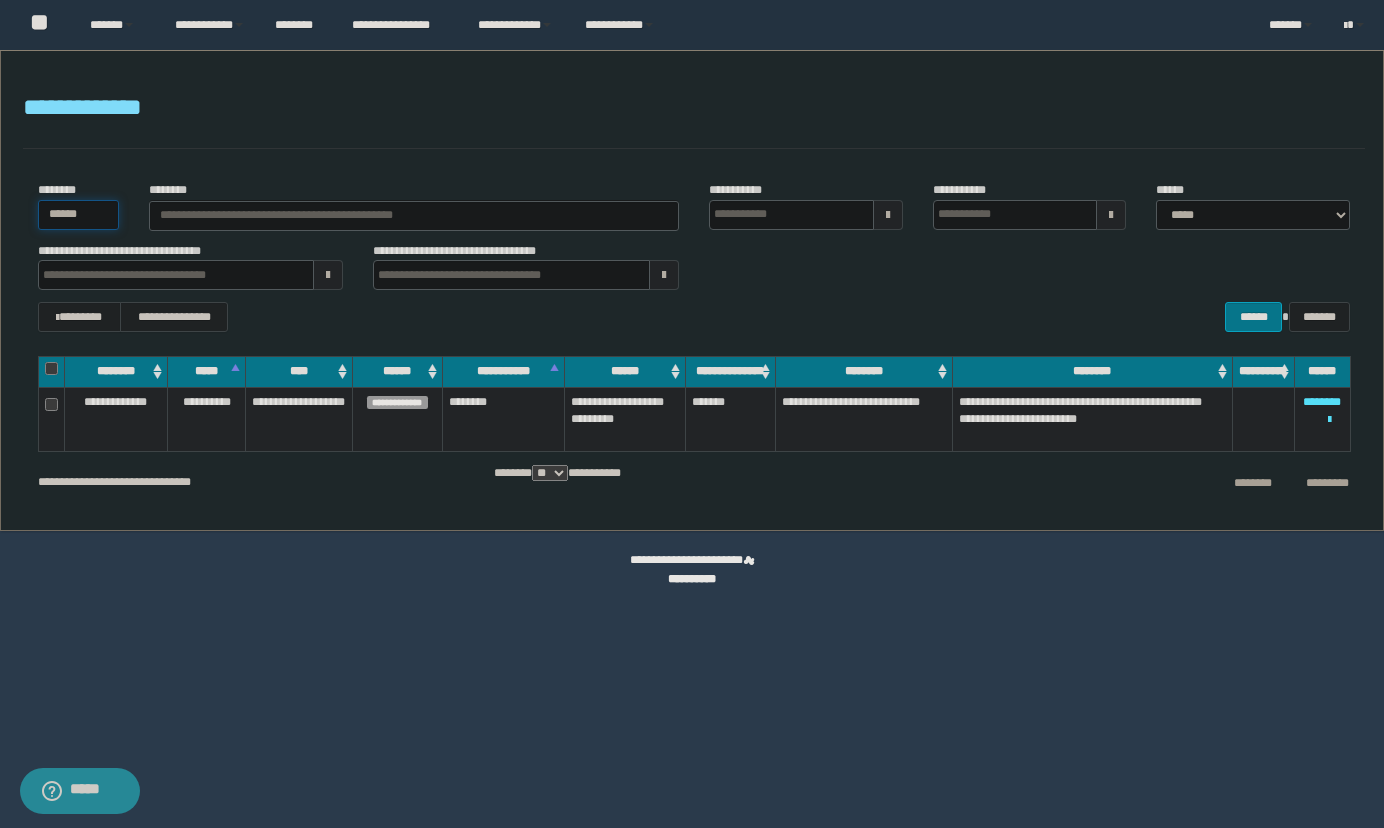 type 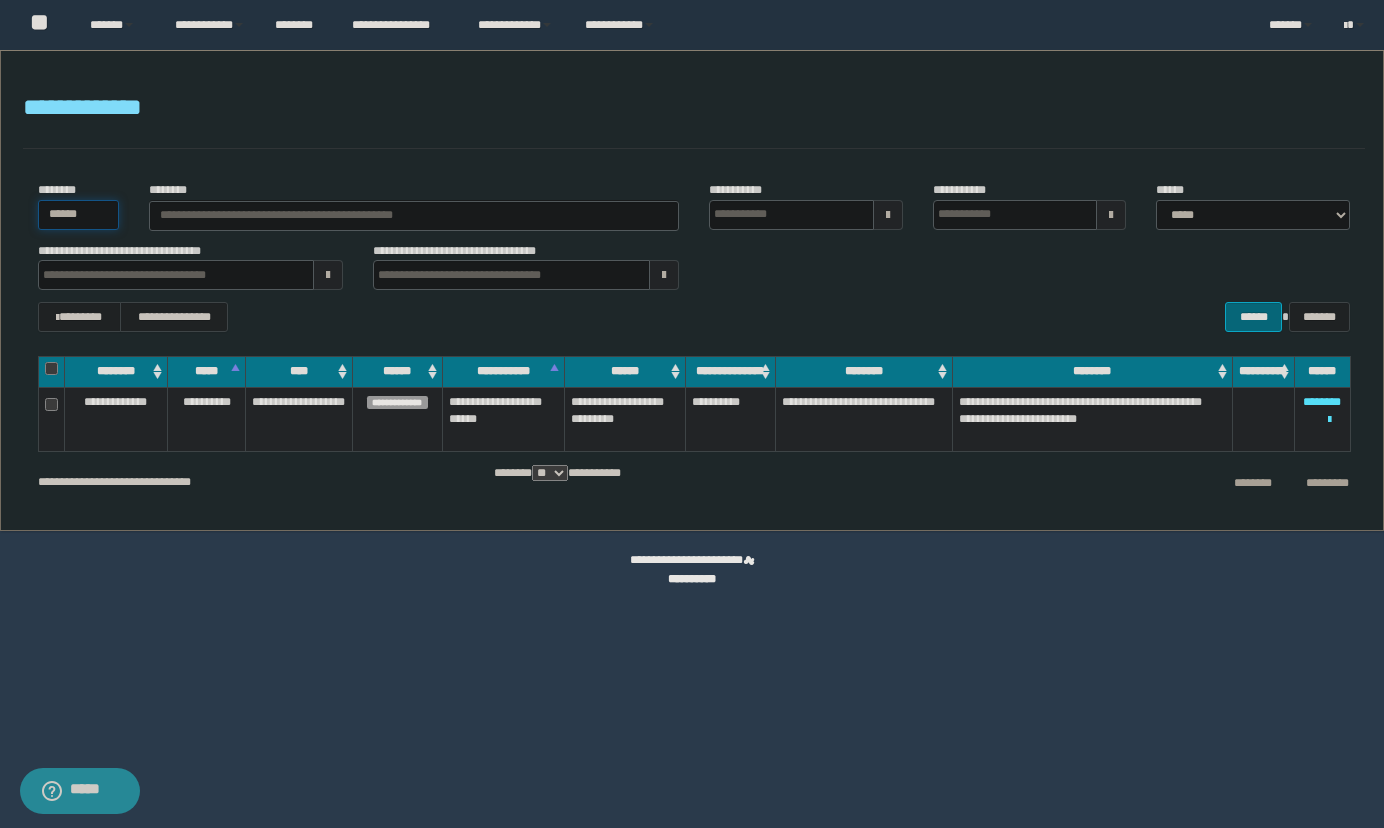 type on "******" 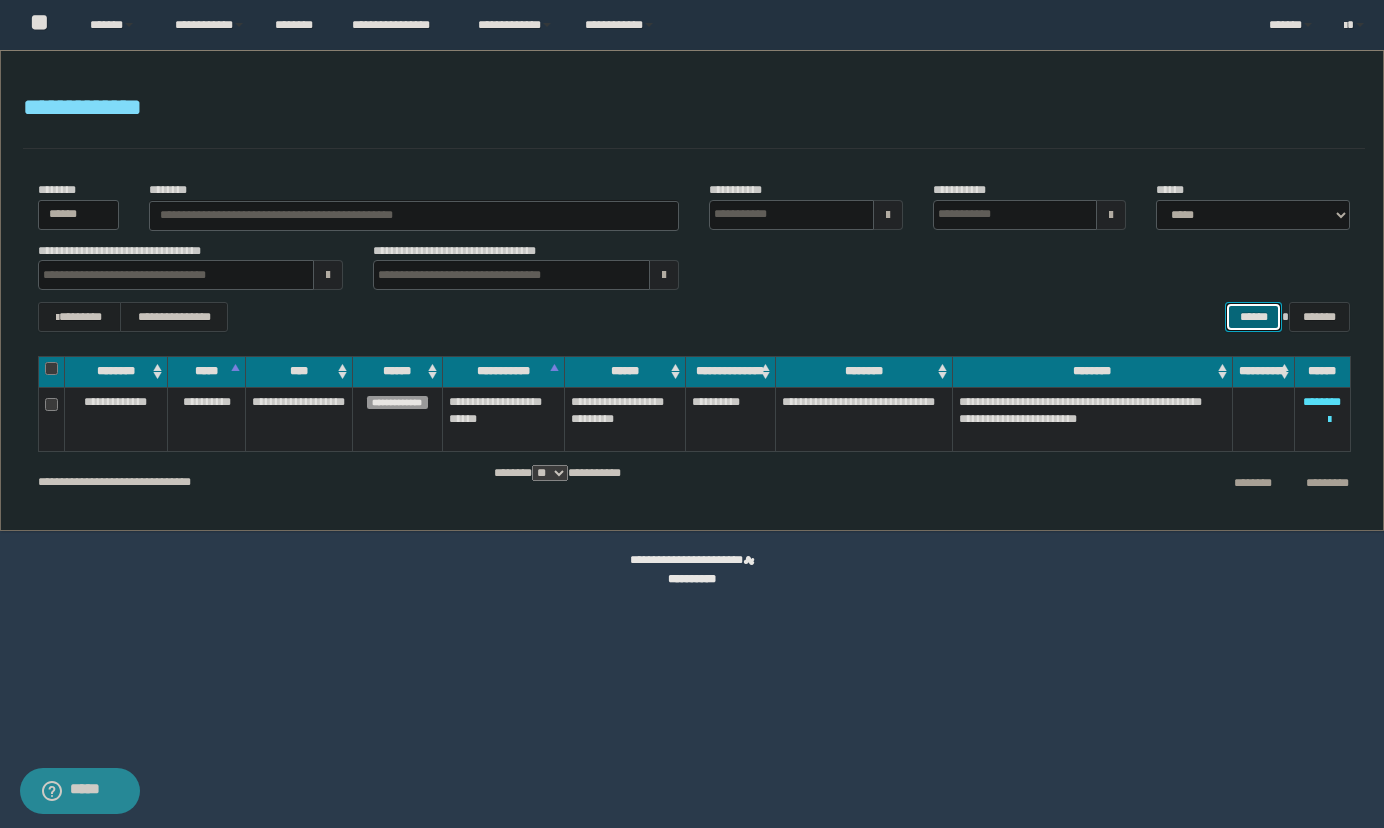 click on "******" at bounding box center [1253, 317] 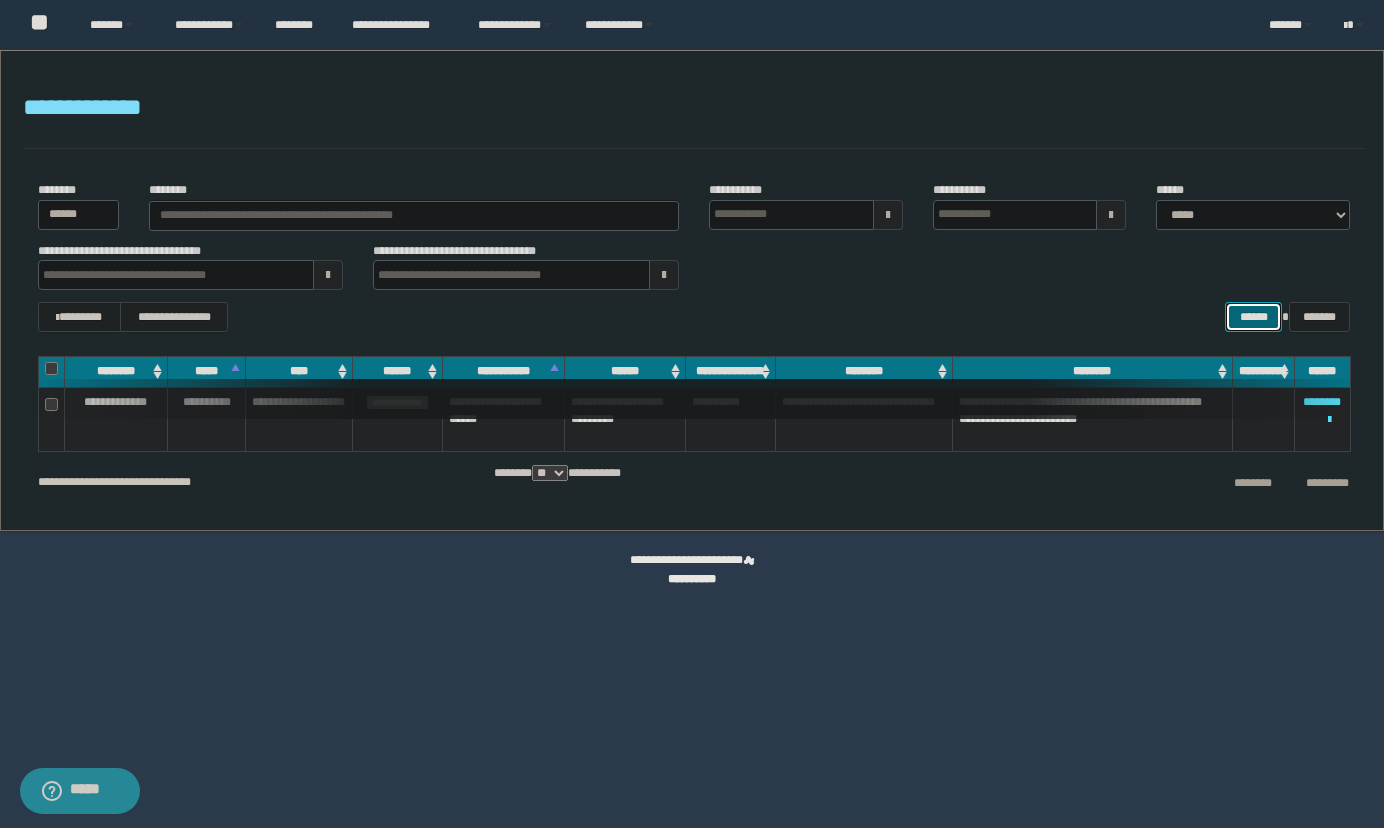 click on "******" at bounding box center [1253, 317] 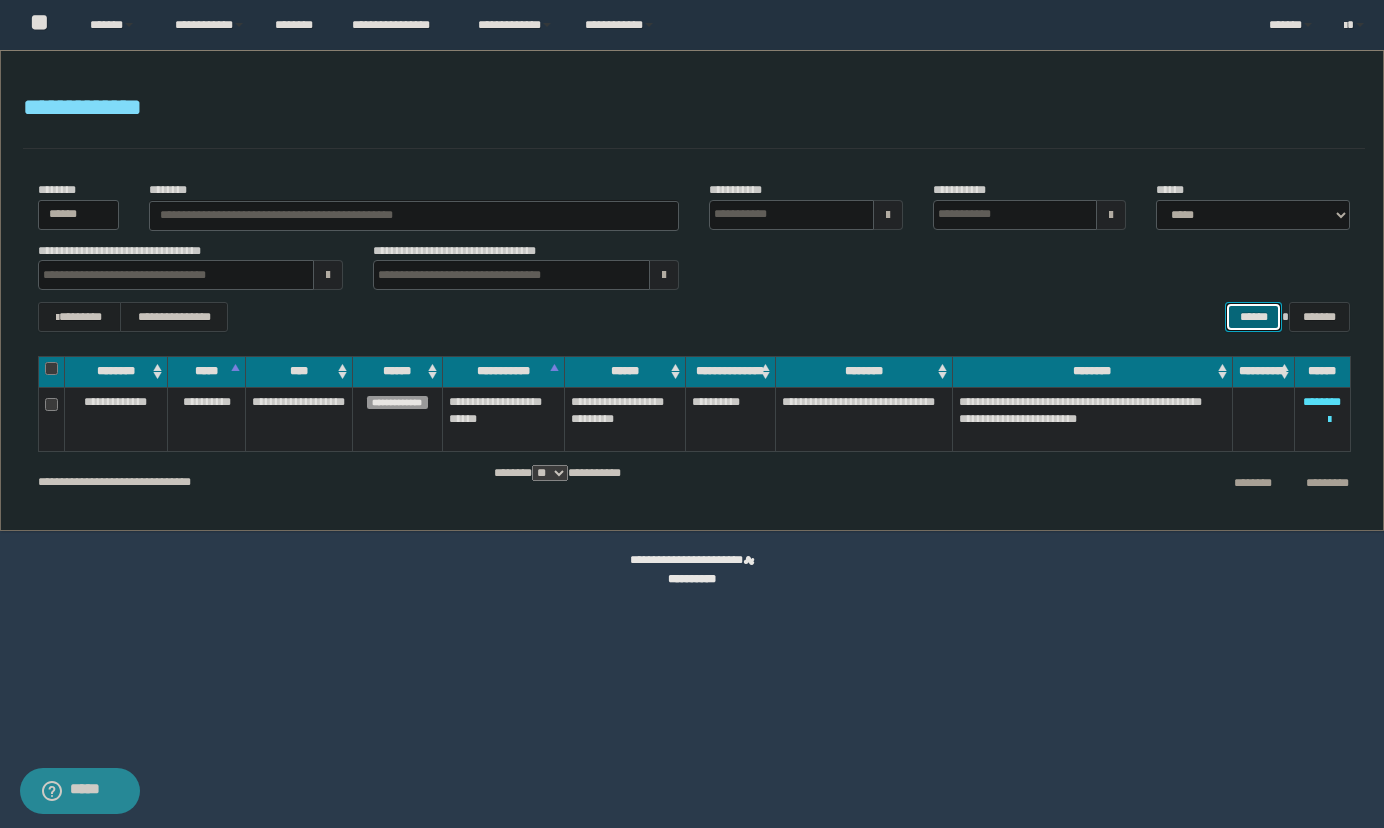 click on "******" at bounding box center (1253, 317) 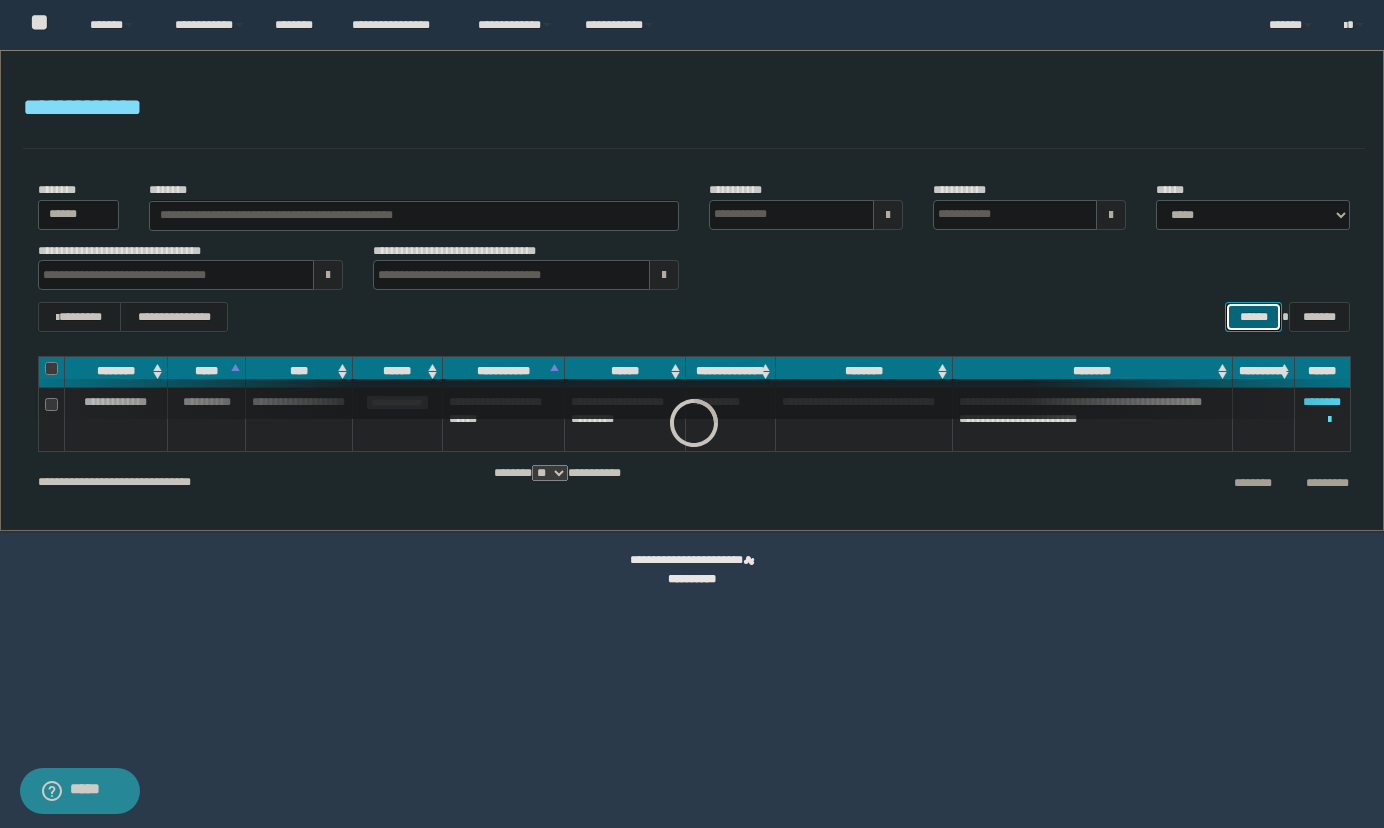 click on "******" at bounding box center [1253, 317] 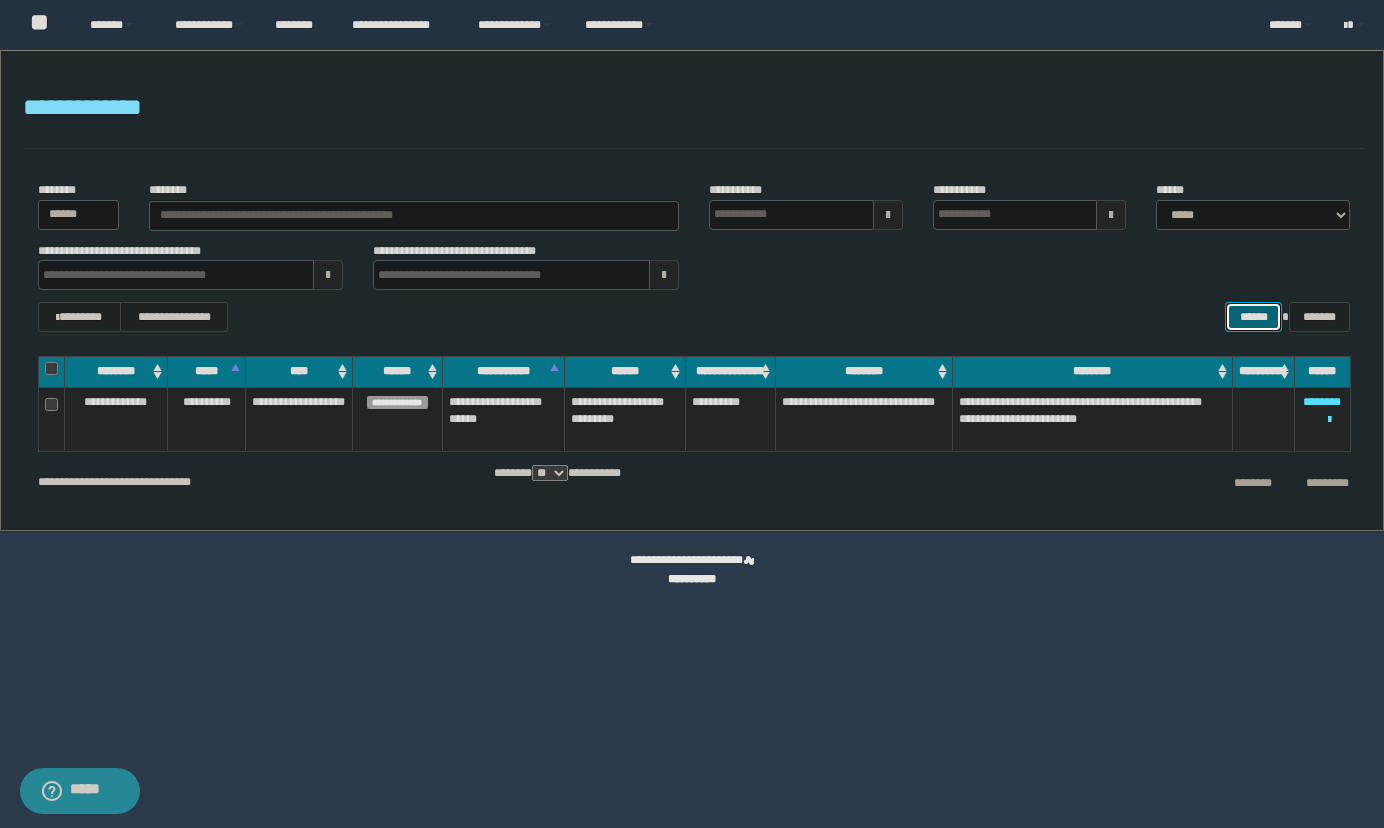 click on "******" at bounding box center (1253, 317) 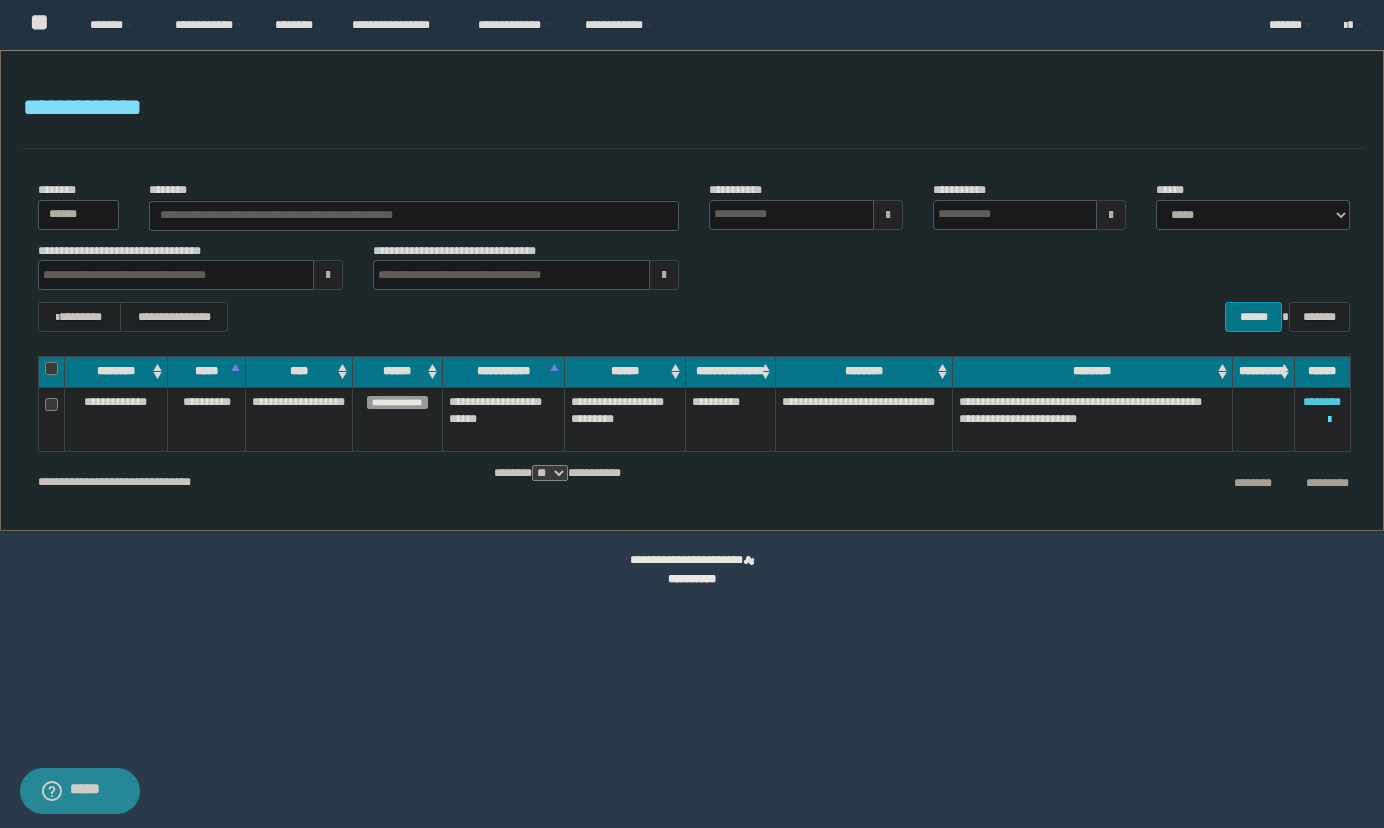click on "********" at bounding box center (1322, 402) 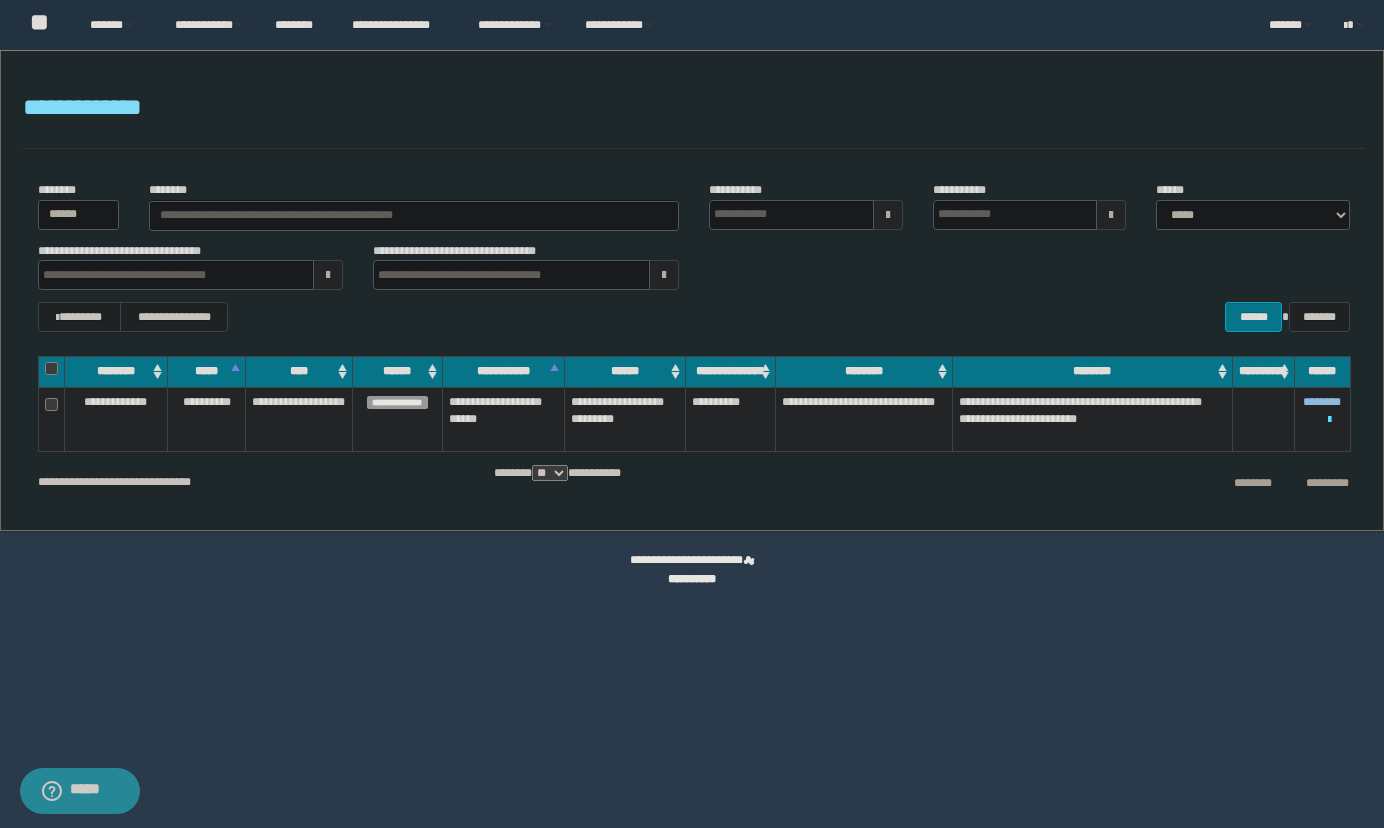 type 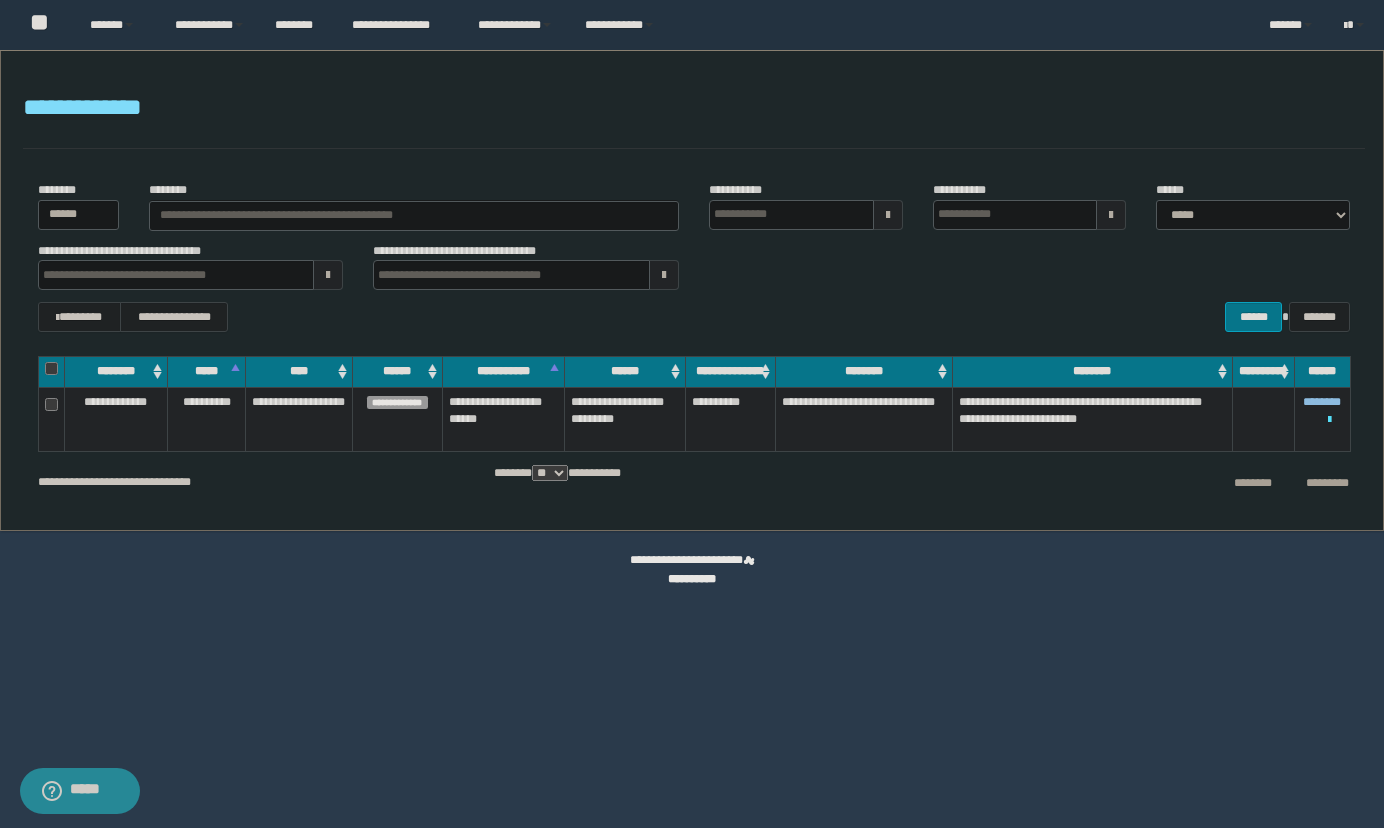 type 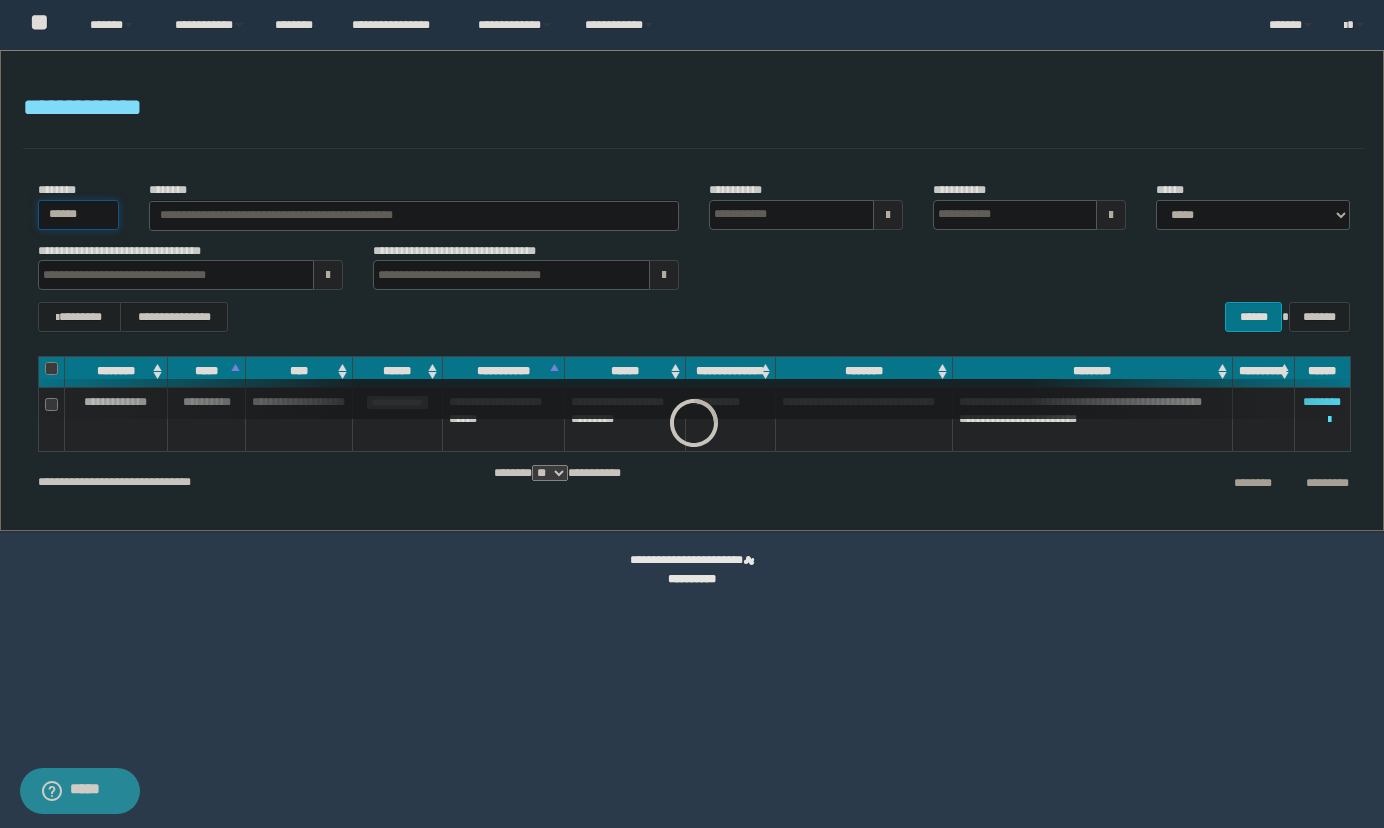 click on "******" at bounding box center [79, 215] 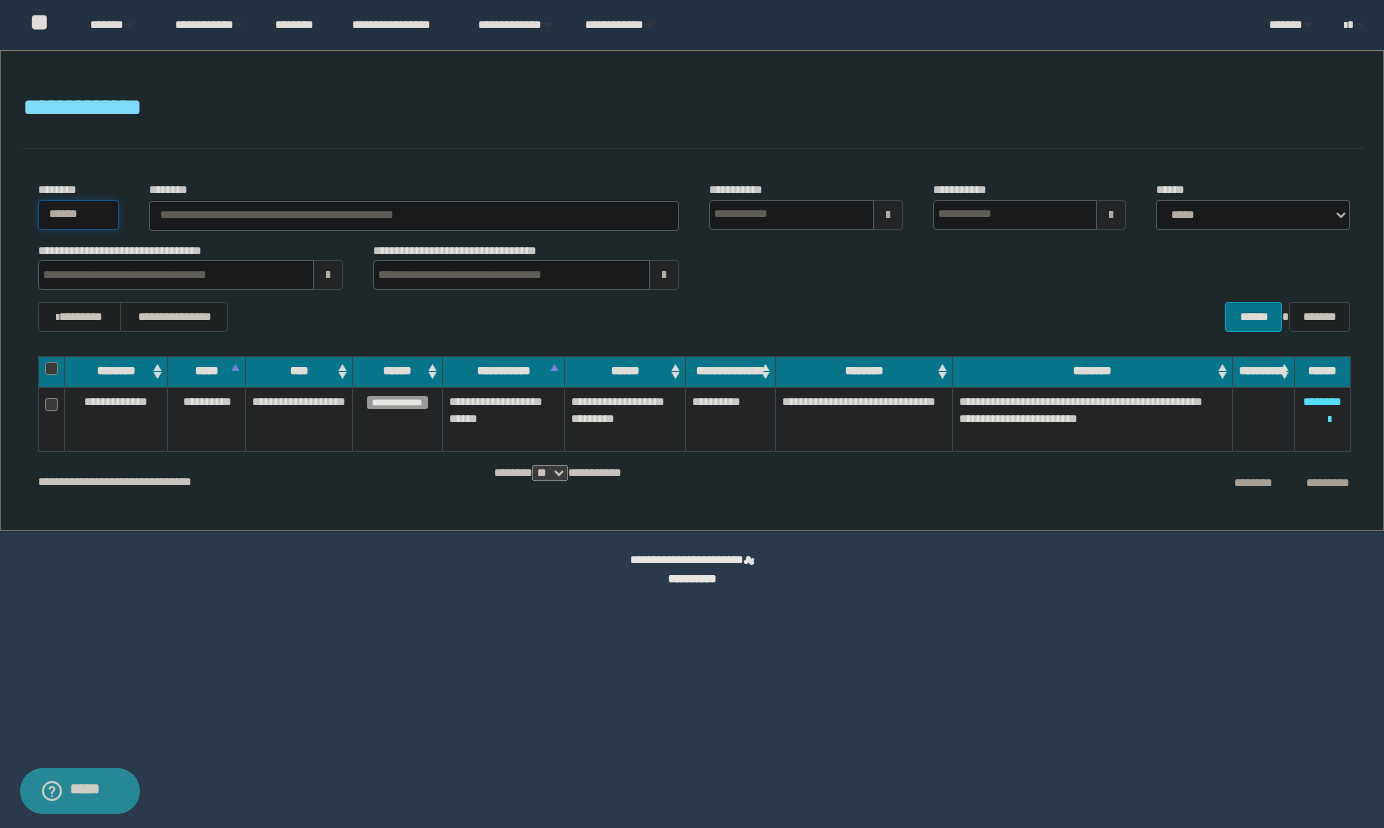 type on "*****" 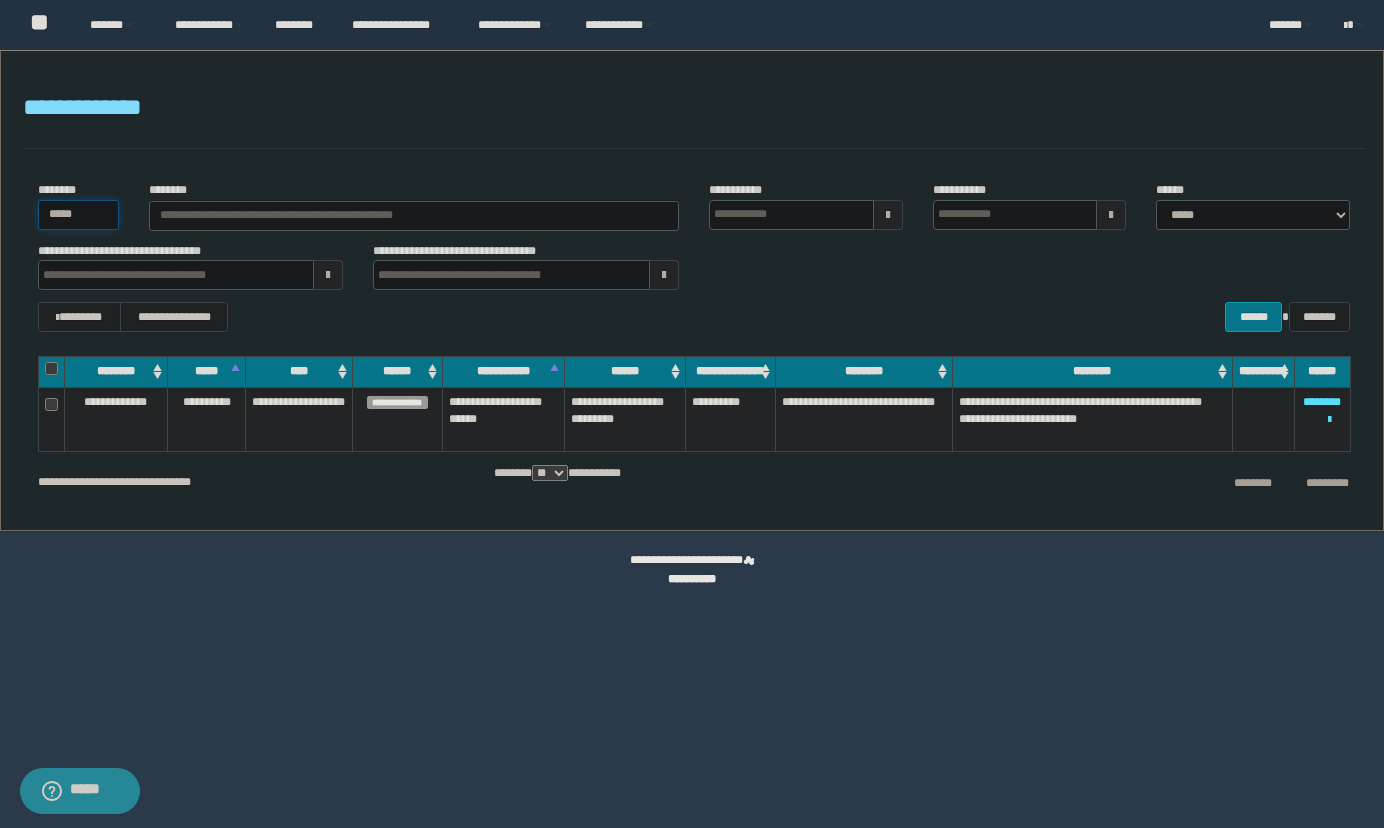 type 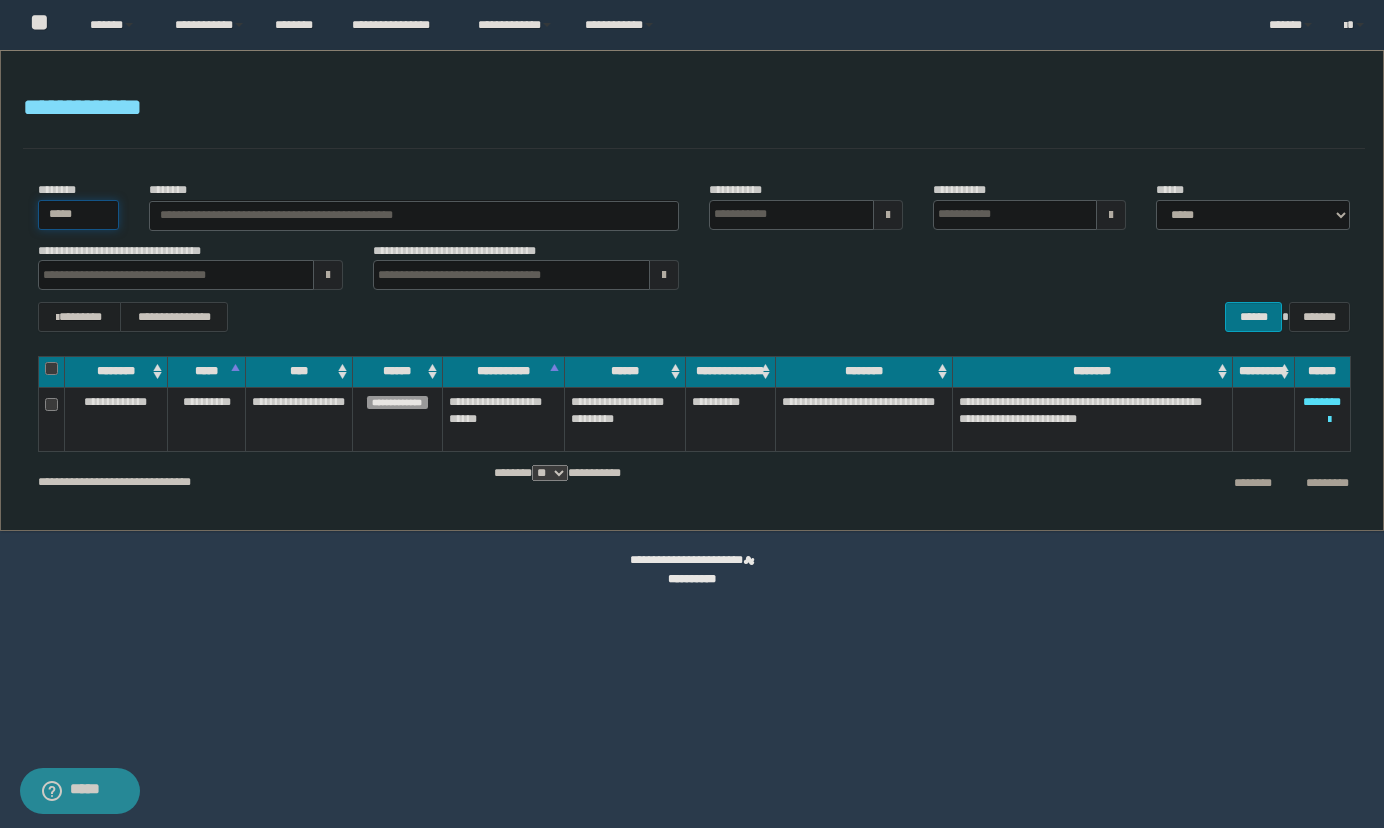 type on "******" 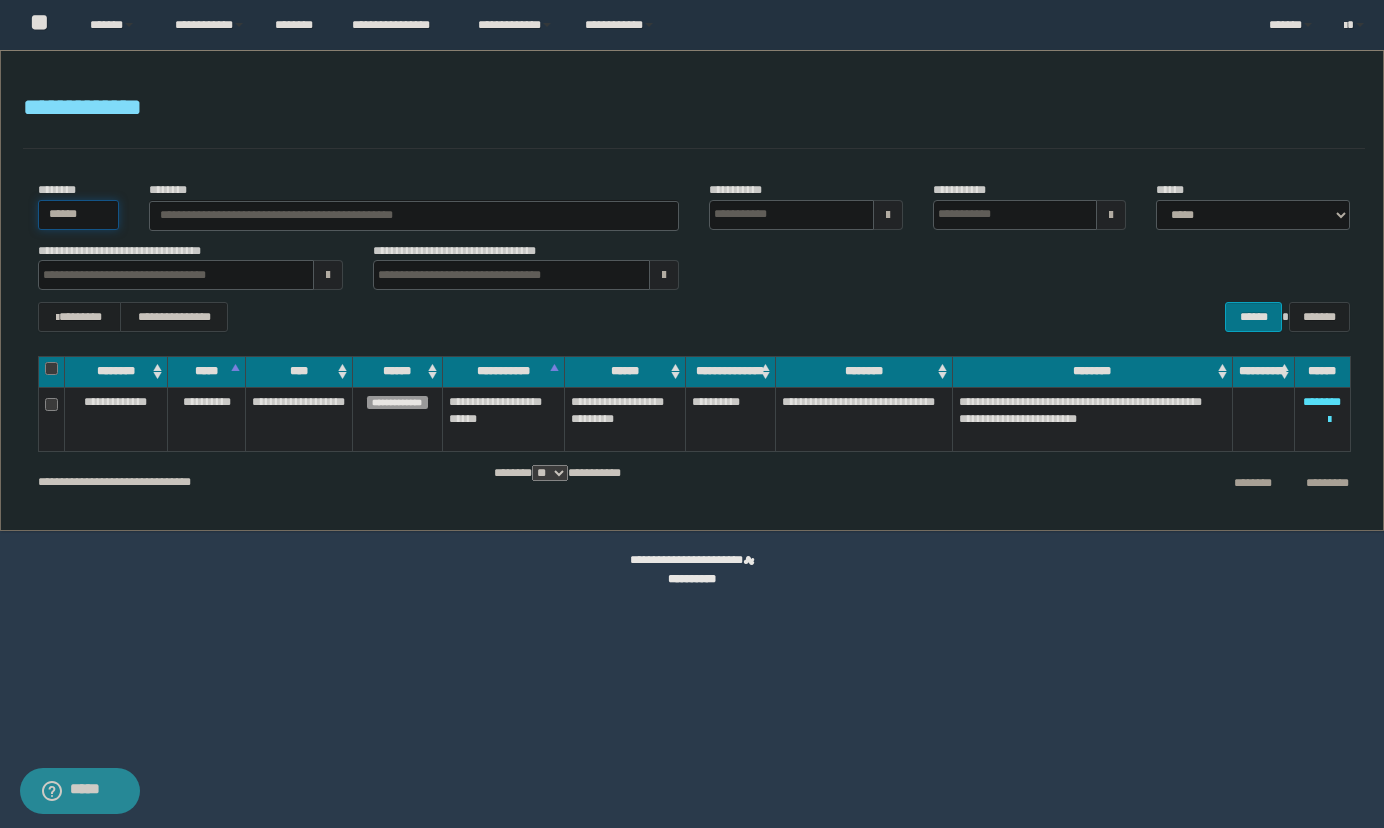 type 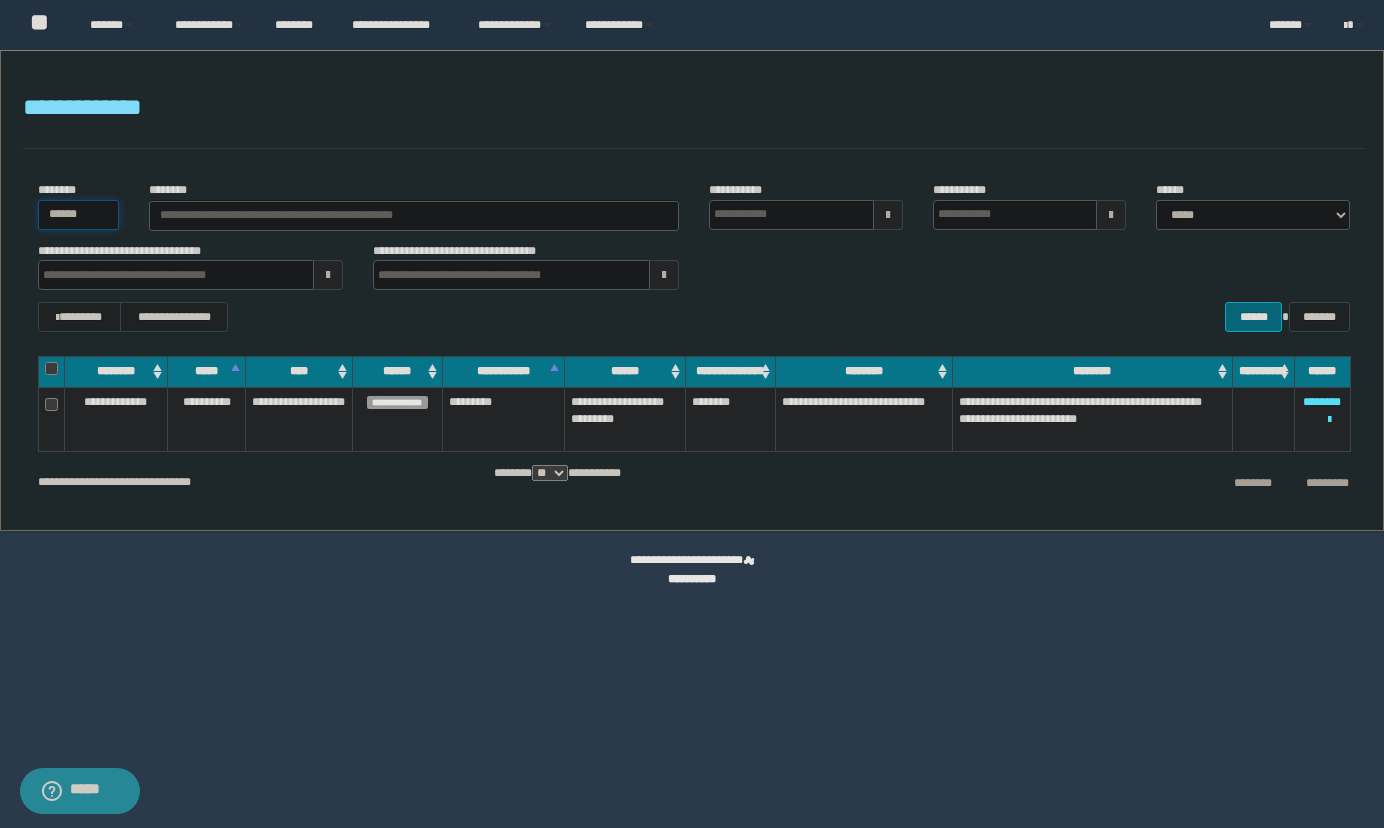 type on "******" 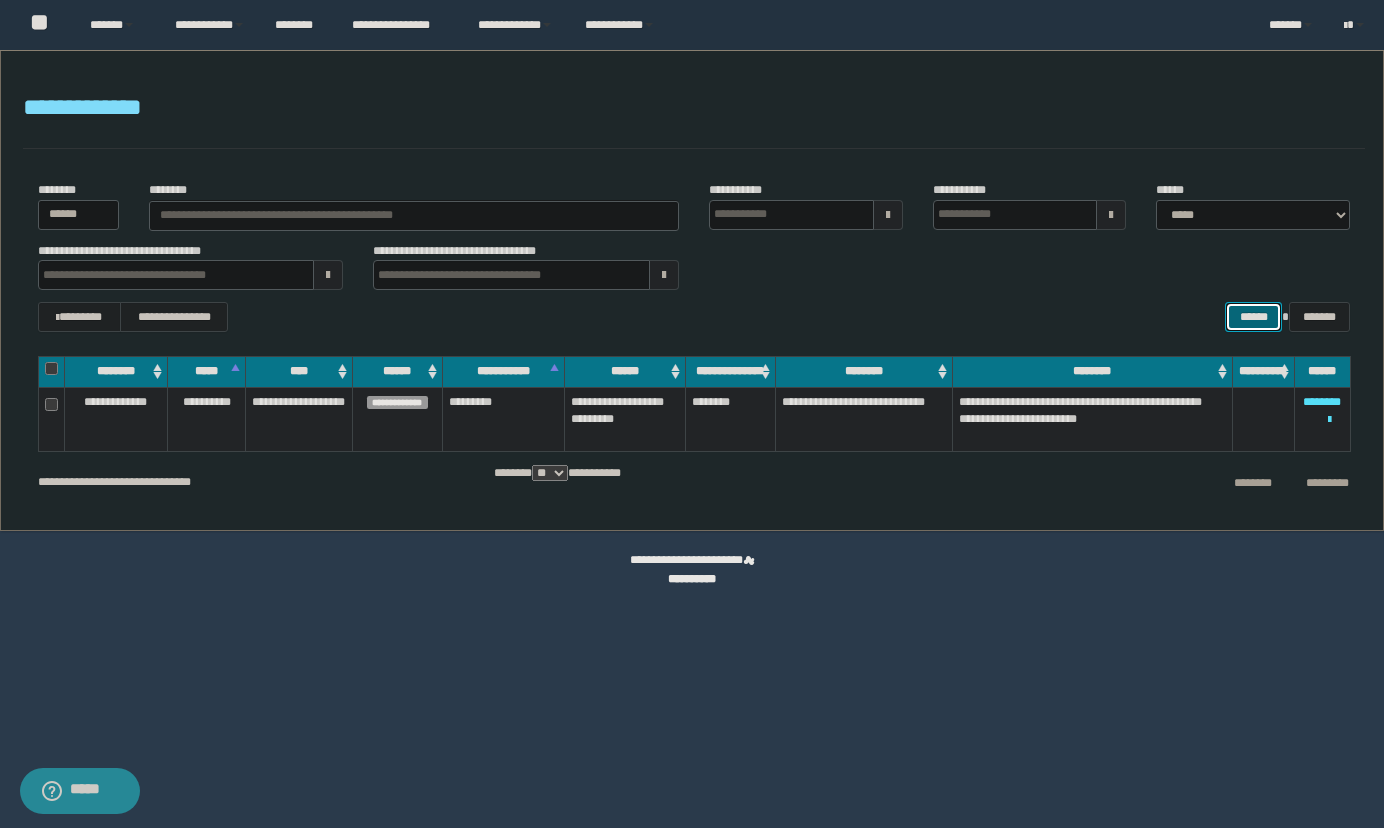 click on "******" at bounding box center [1253, 317] 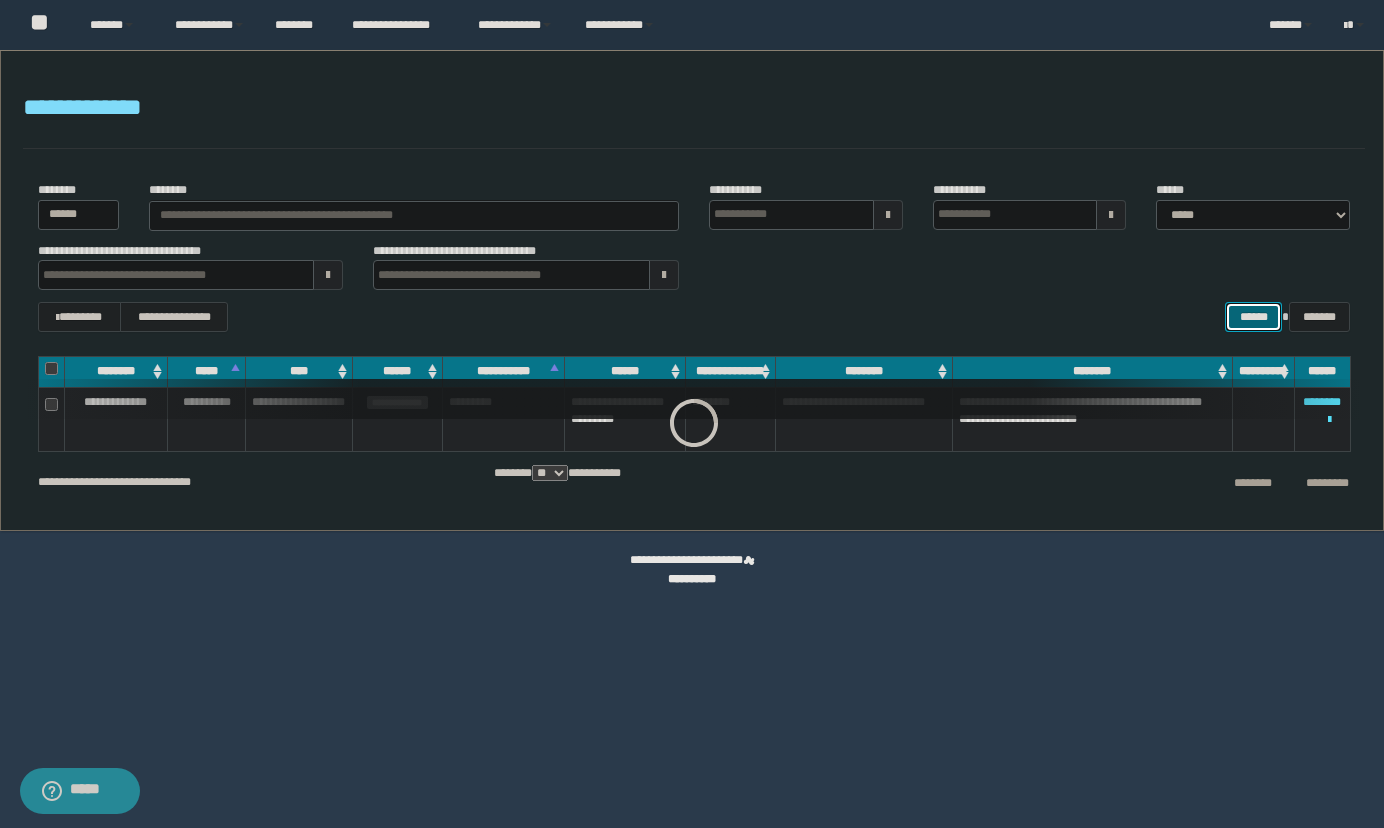 click on "******" at bounding box center [1253, 317] 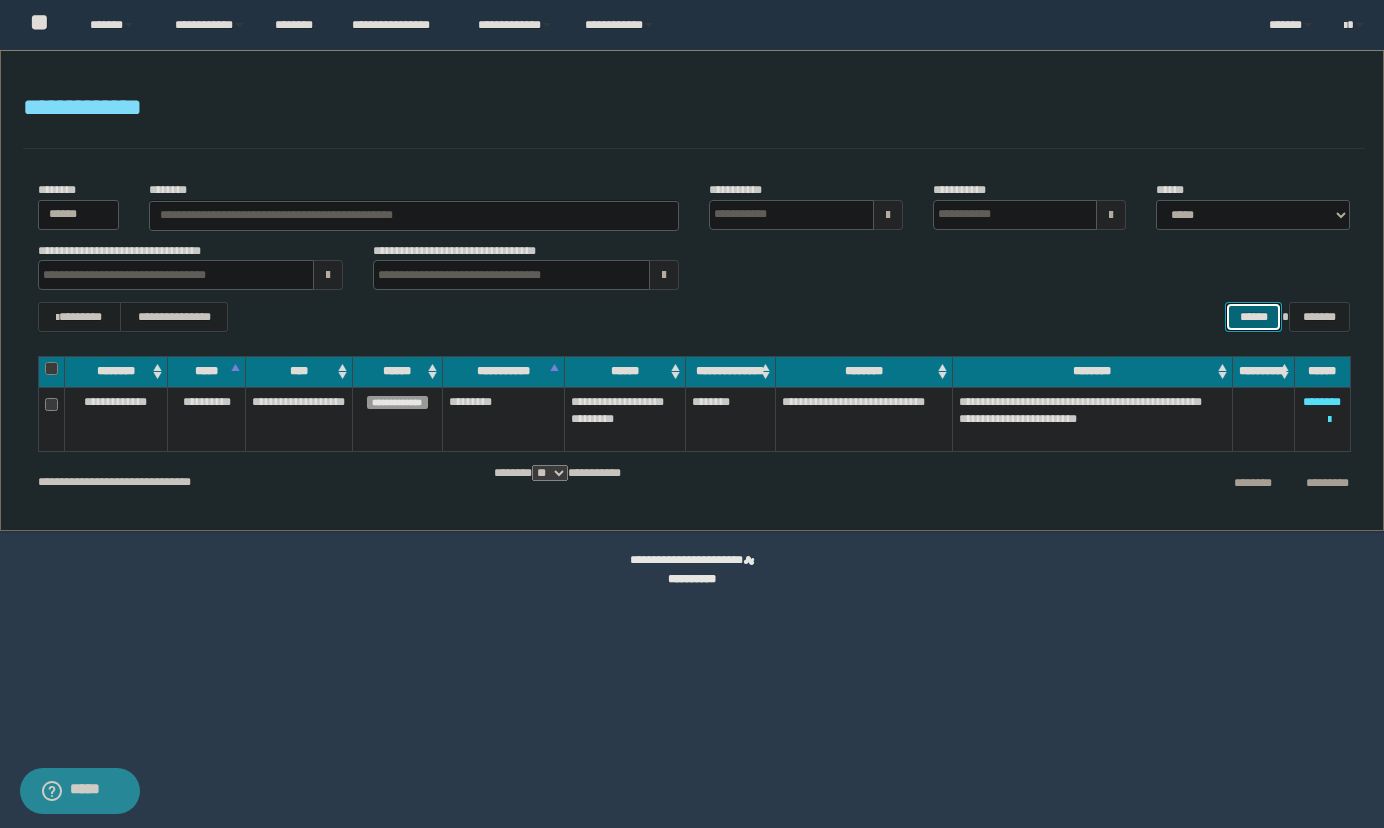 click on "******" at bounding box center (1253, 317) 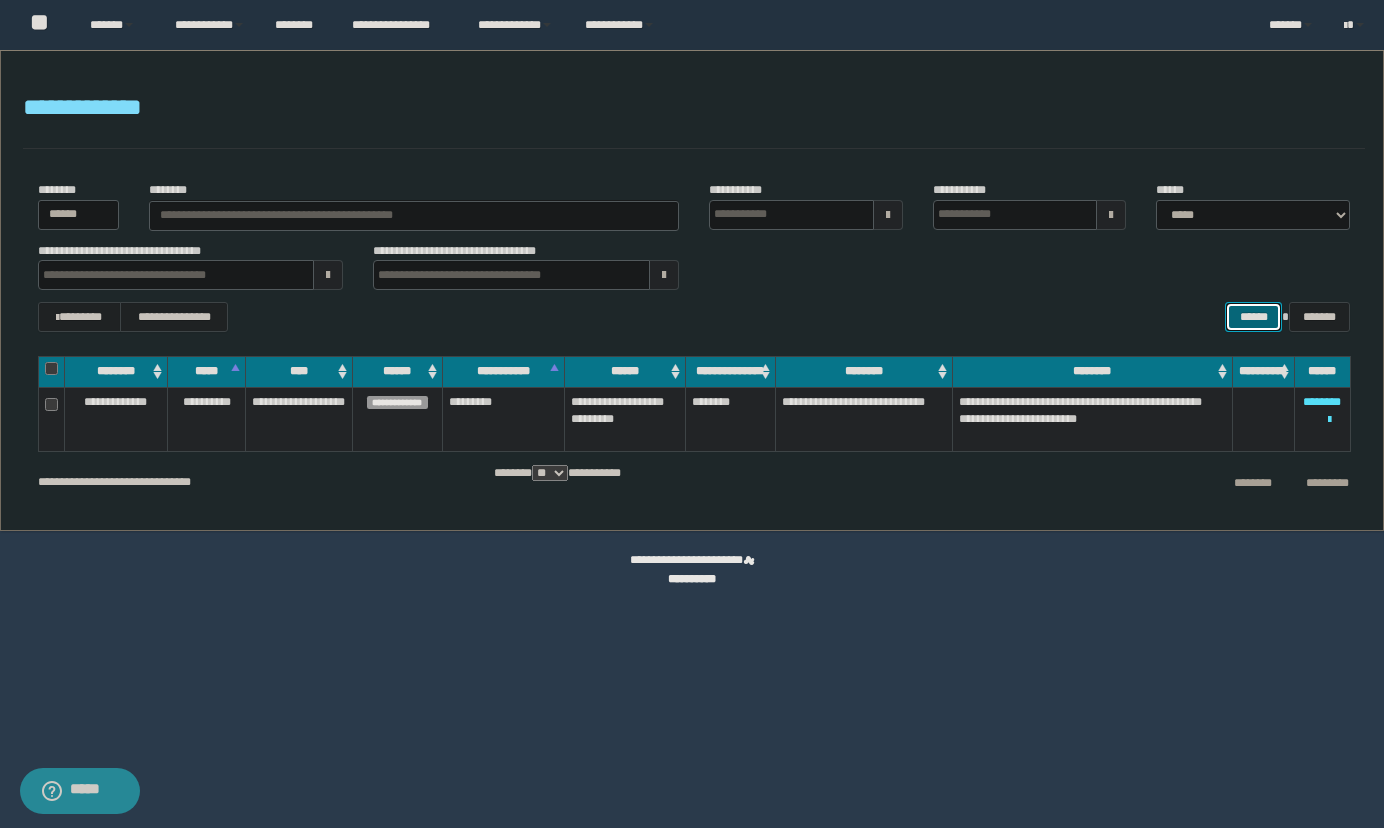 type 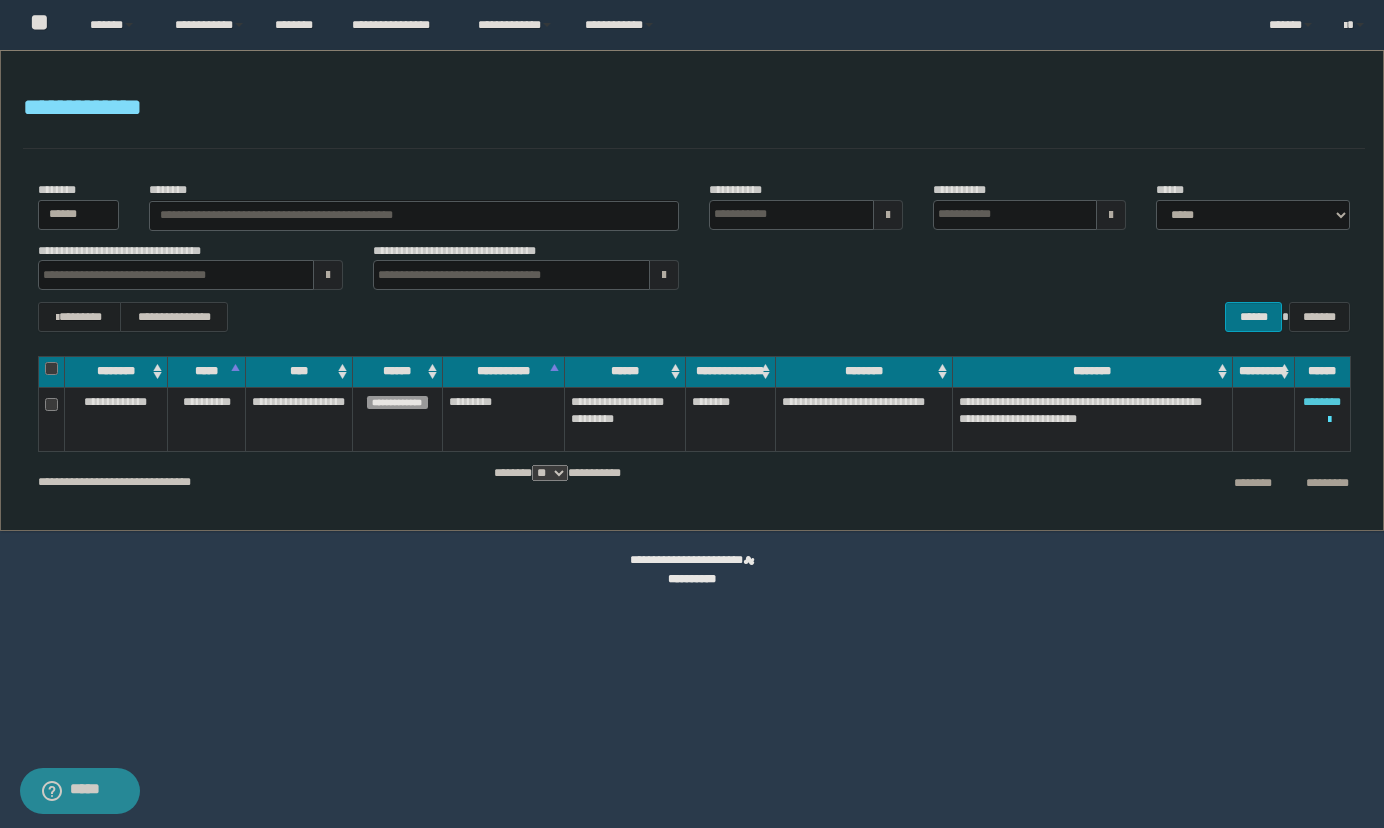 click on "********" at bounding box center (1322, 402) 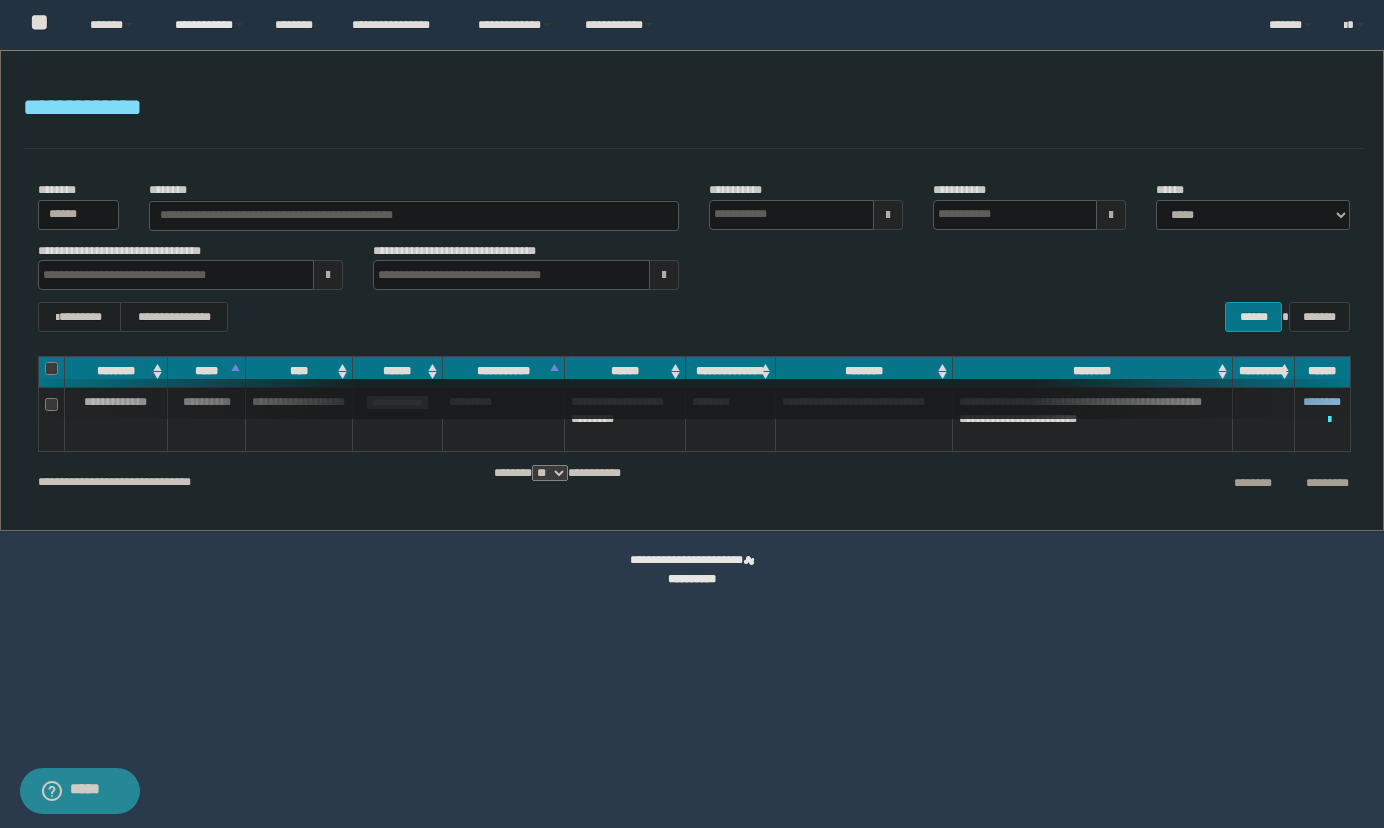 type 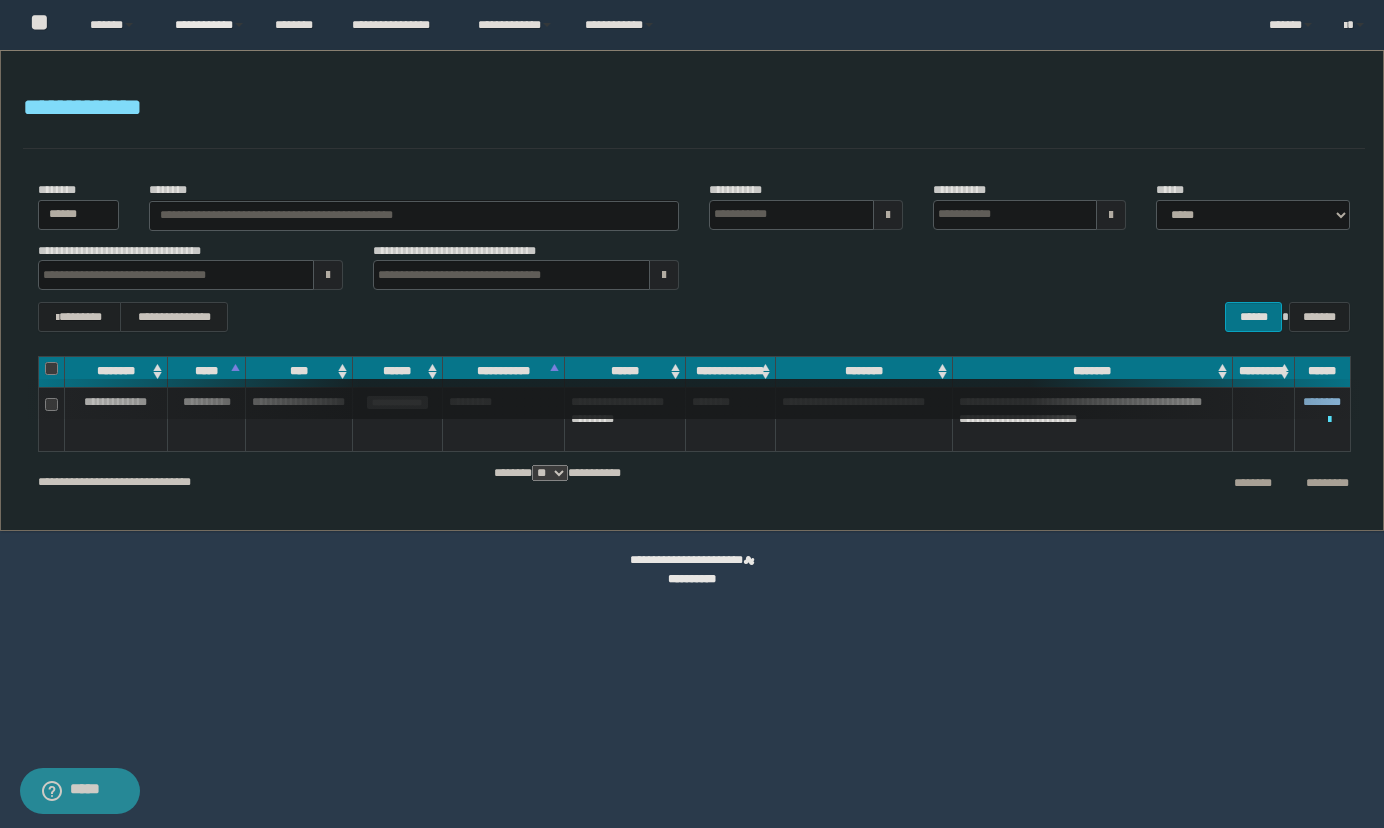 type 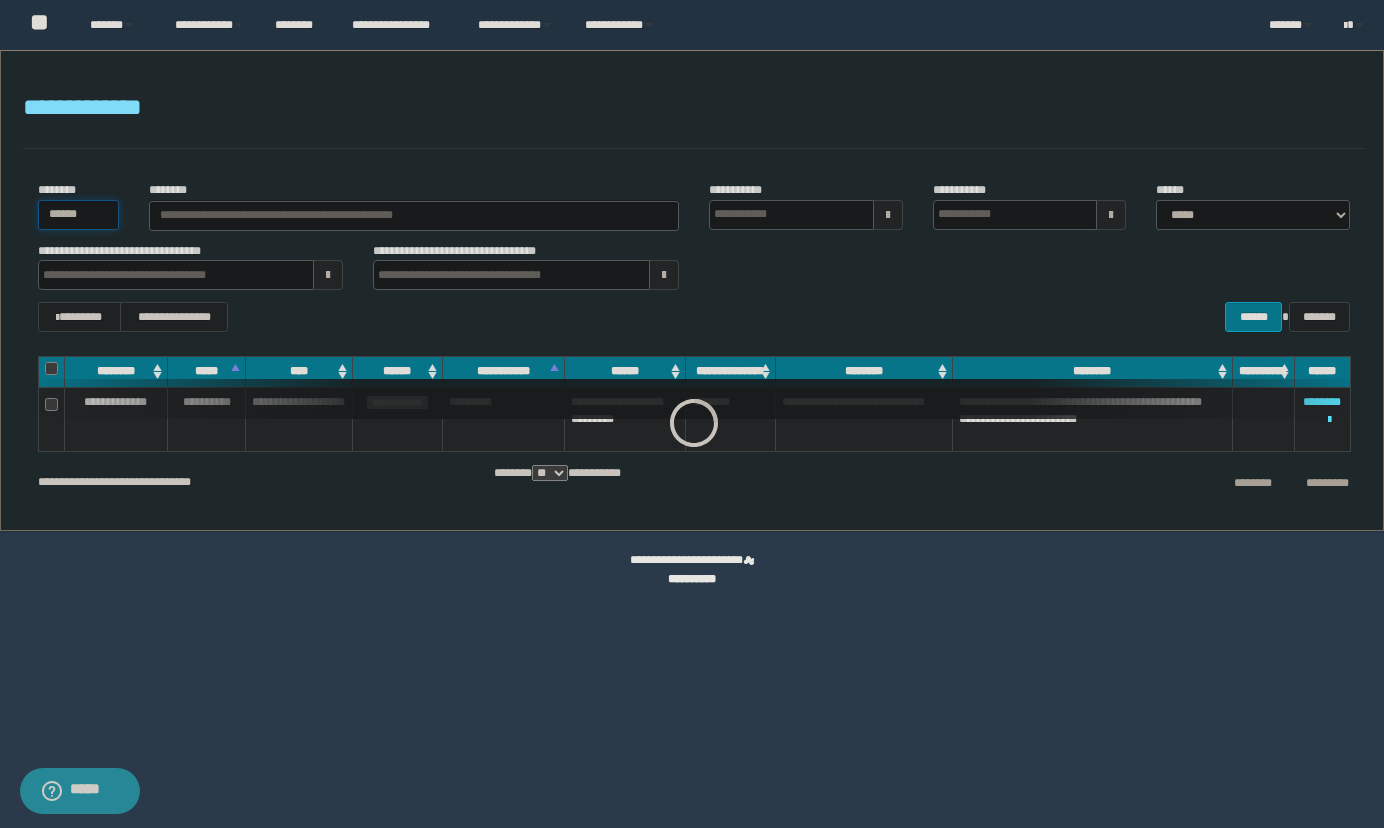 click on "******" at bounding box center (79, 215) 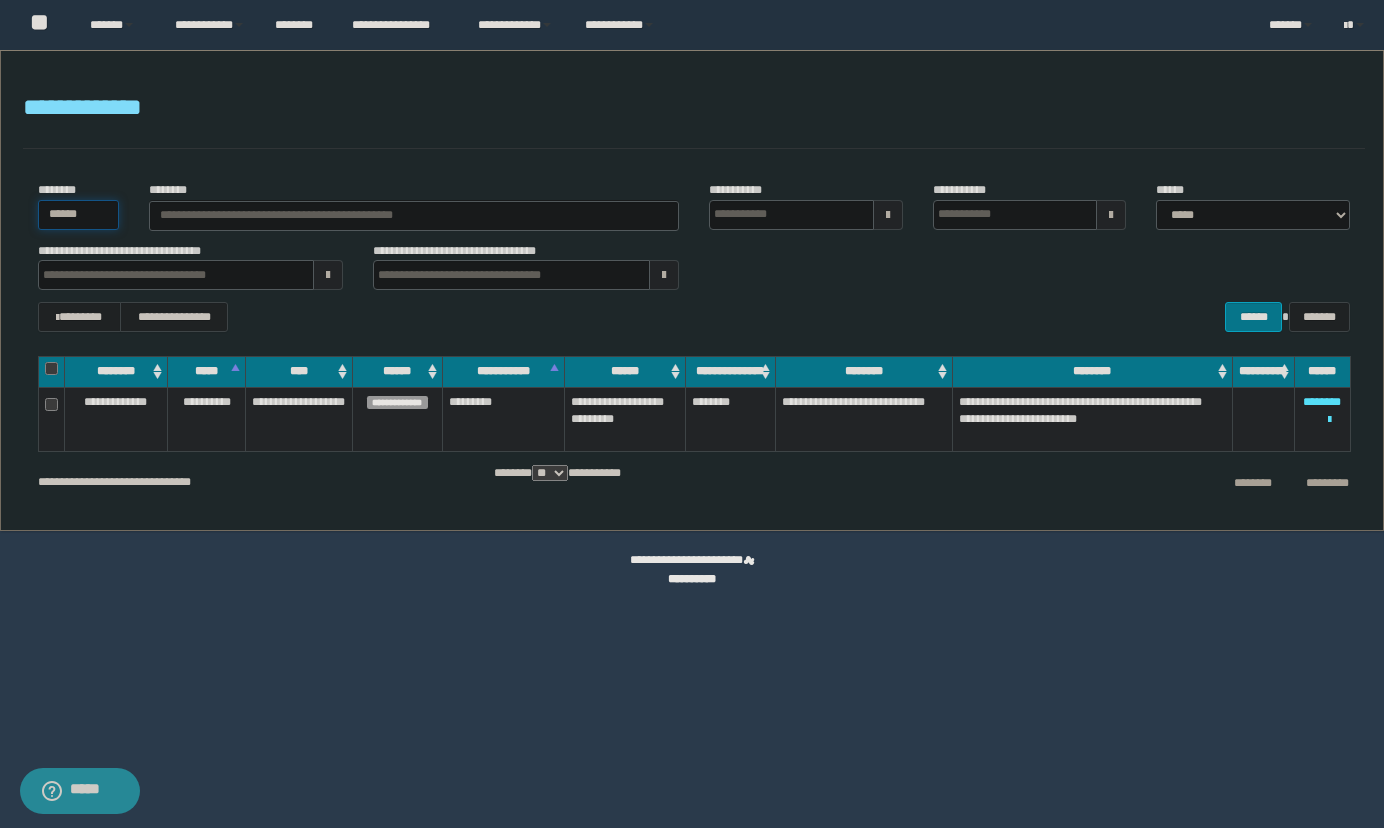 type on "*****" 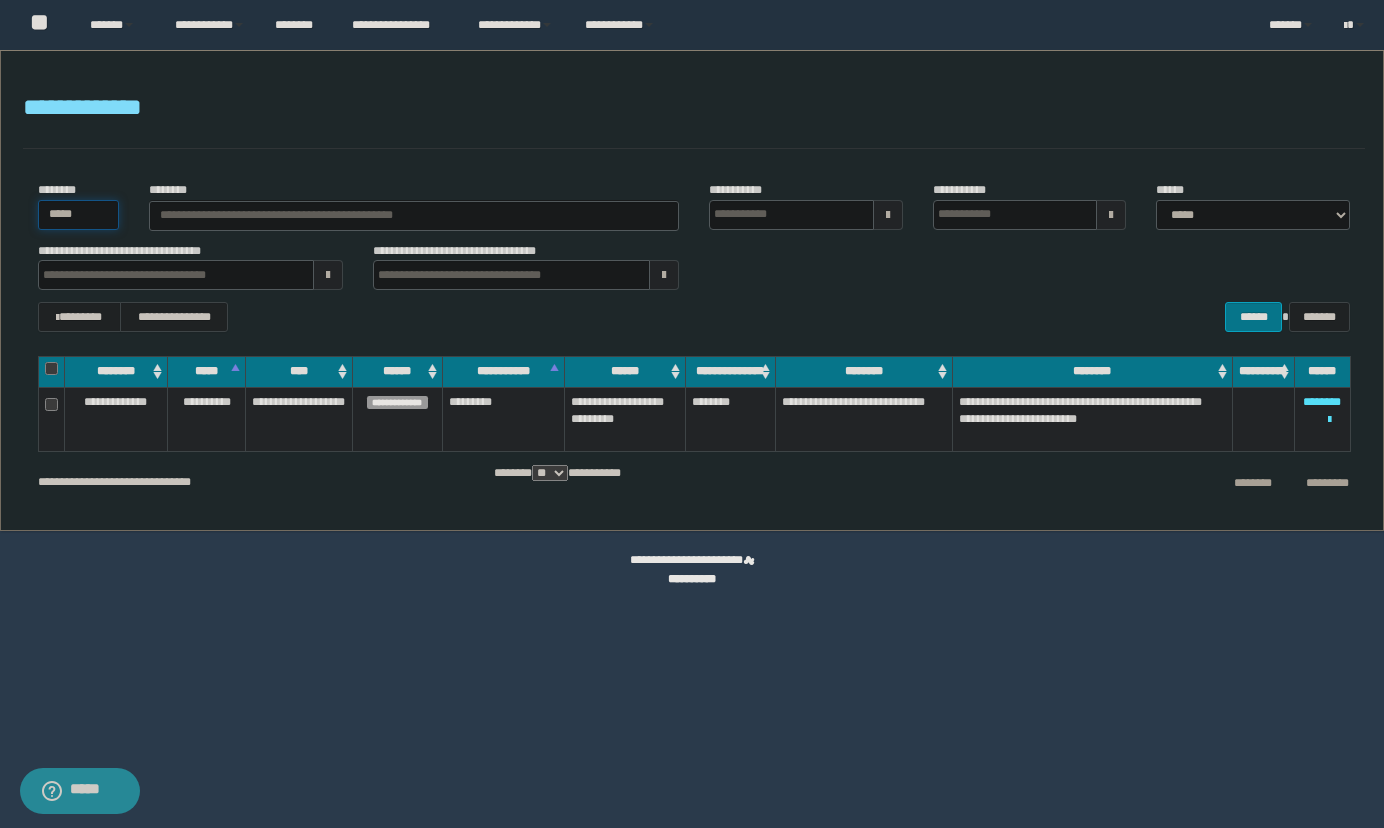 type 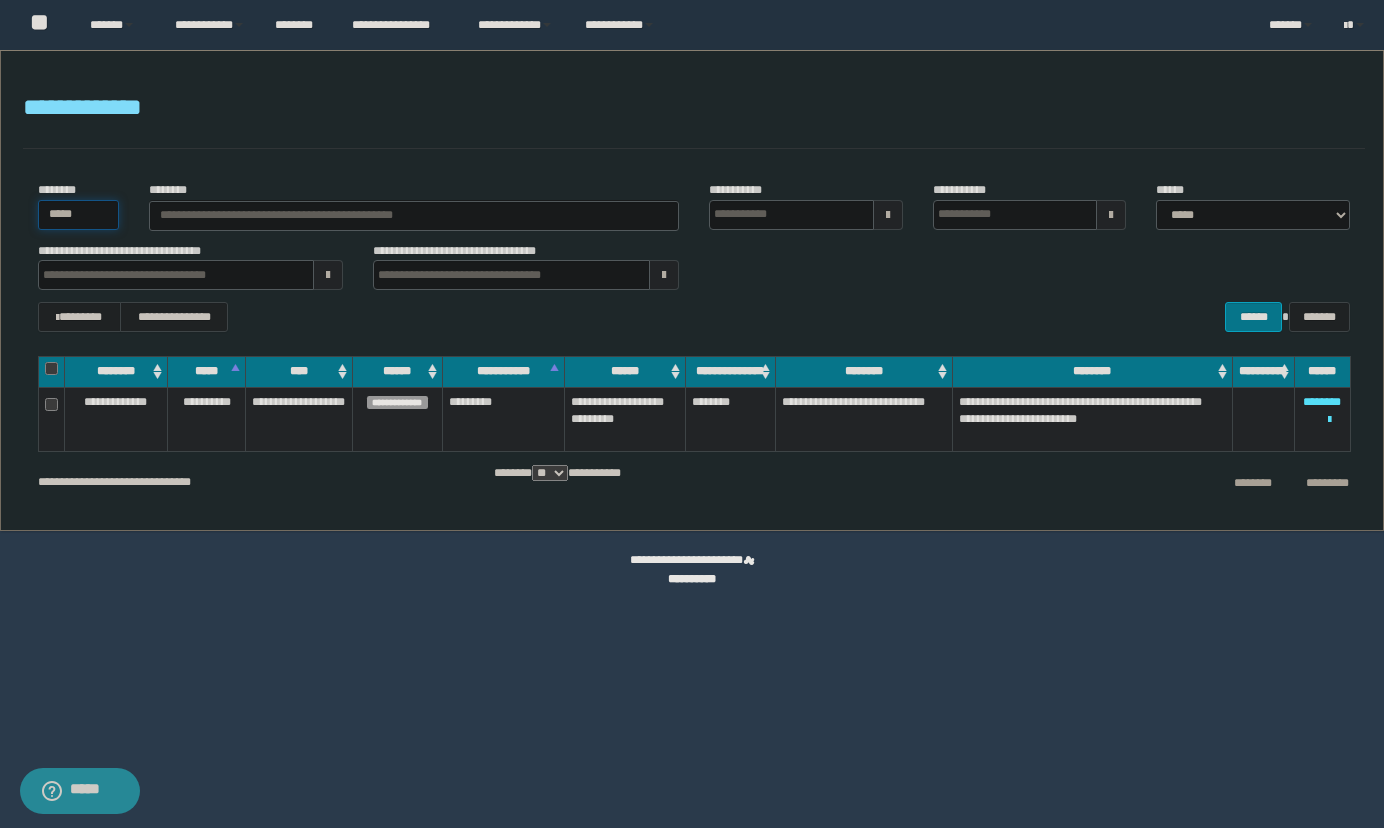 type 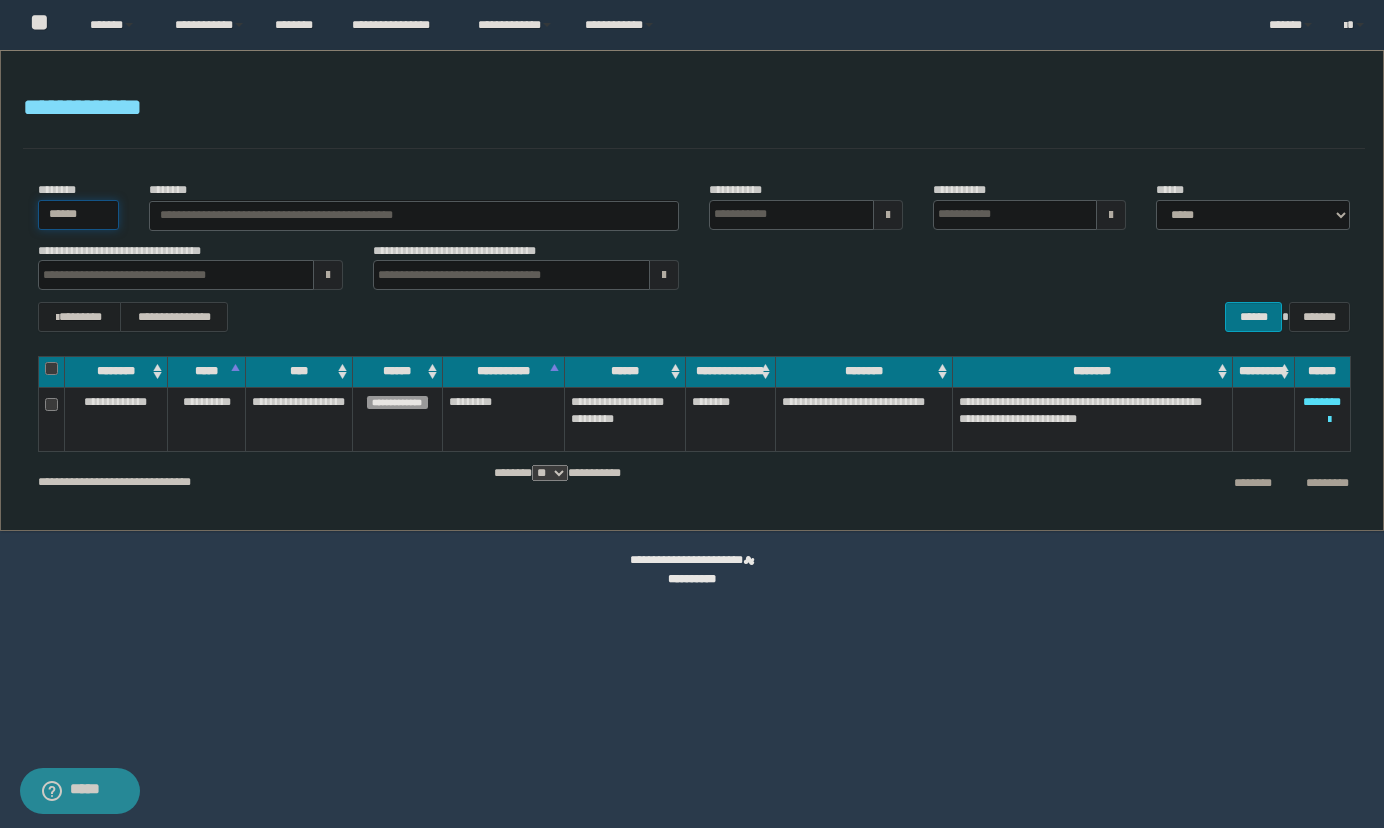 type 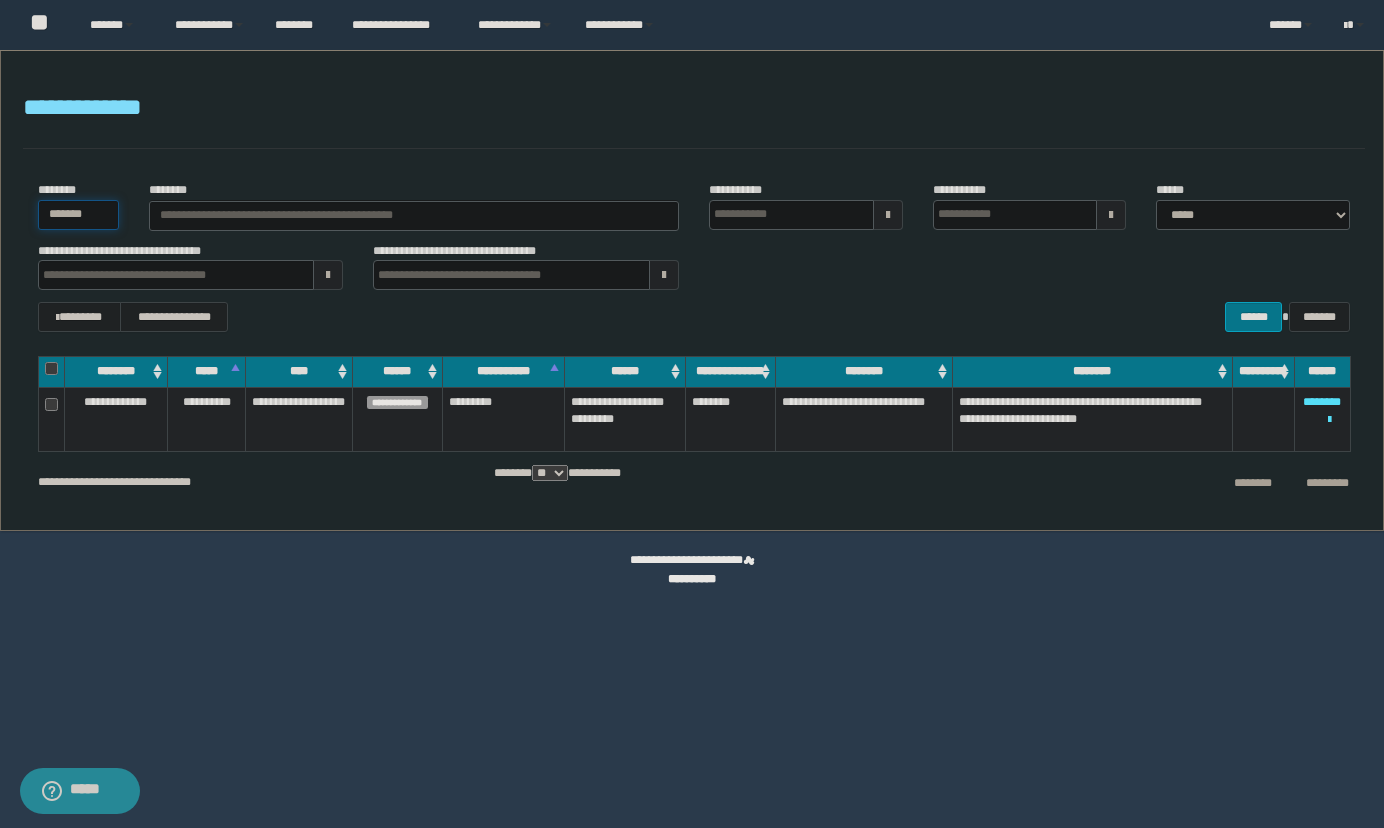 type on "********" 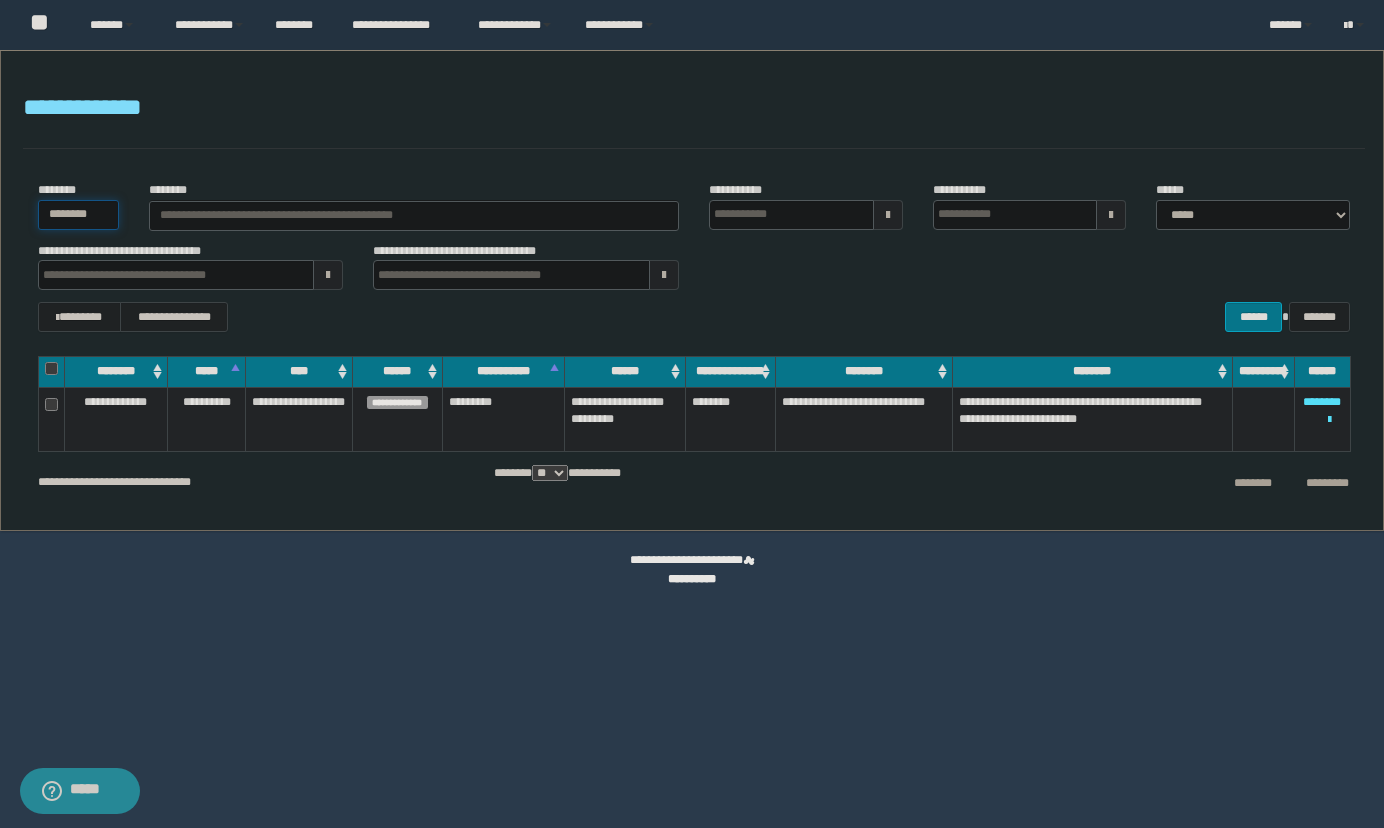 type 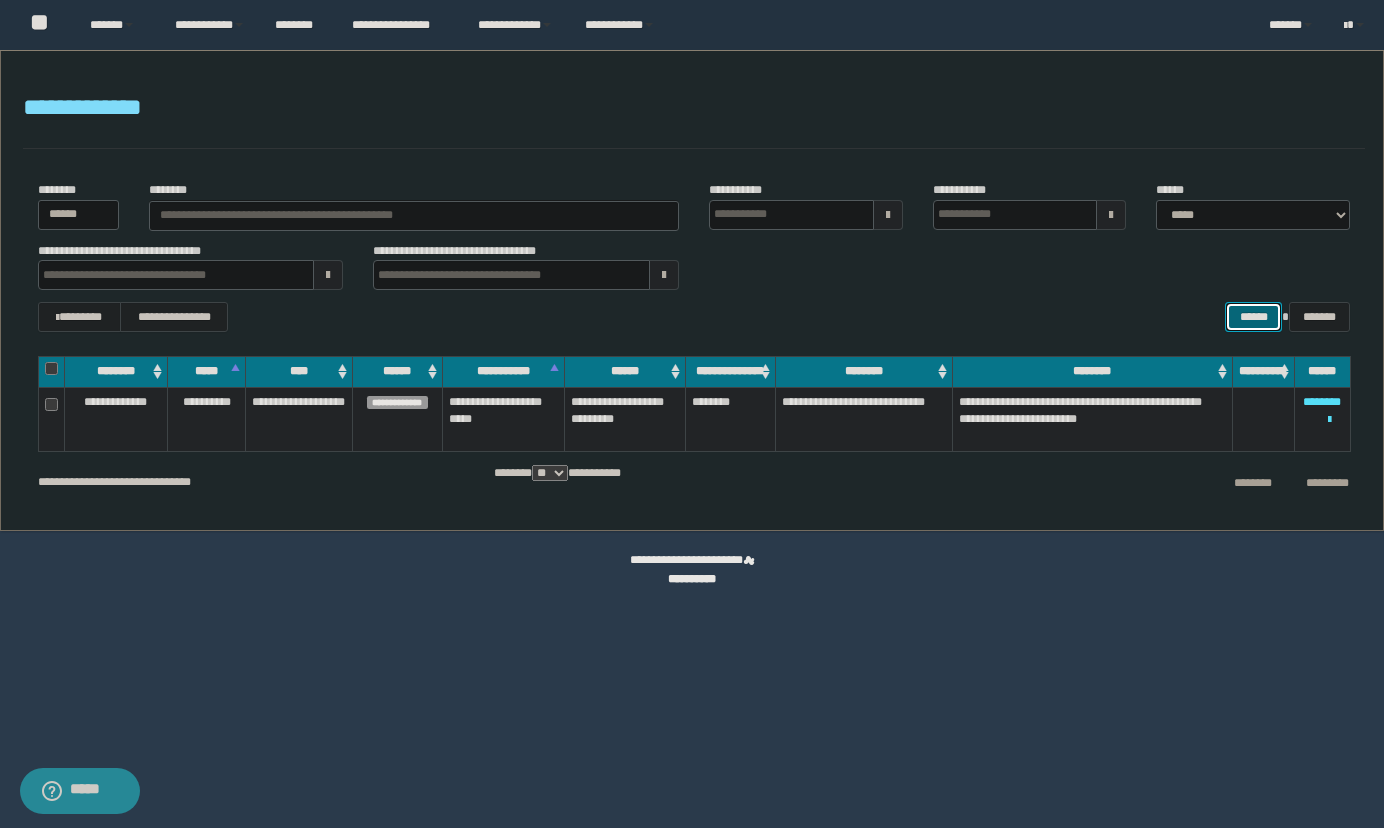 click on "******" at bounding box center [1253, 317] 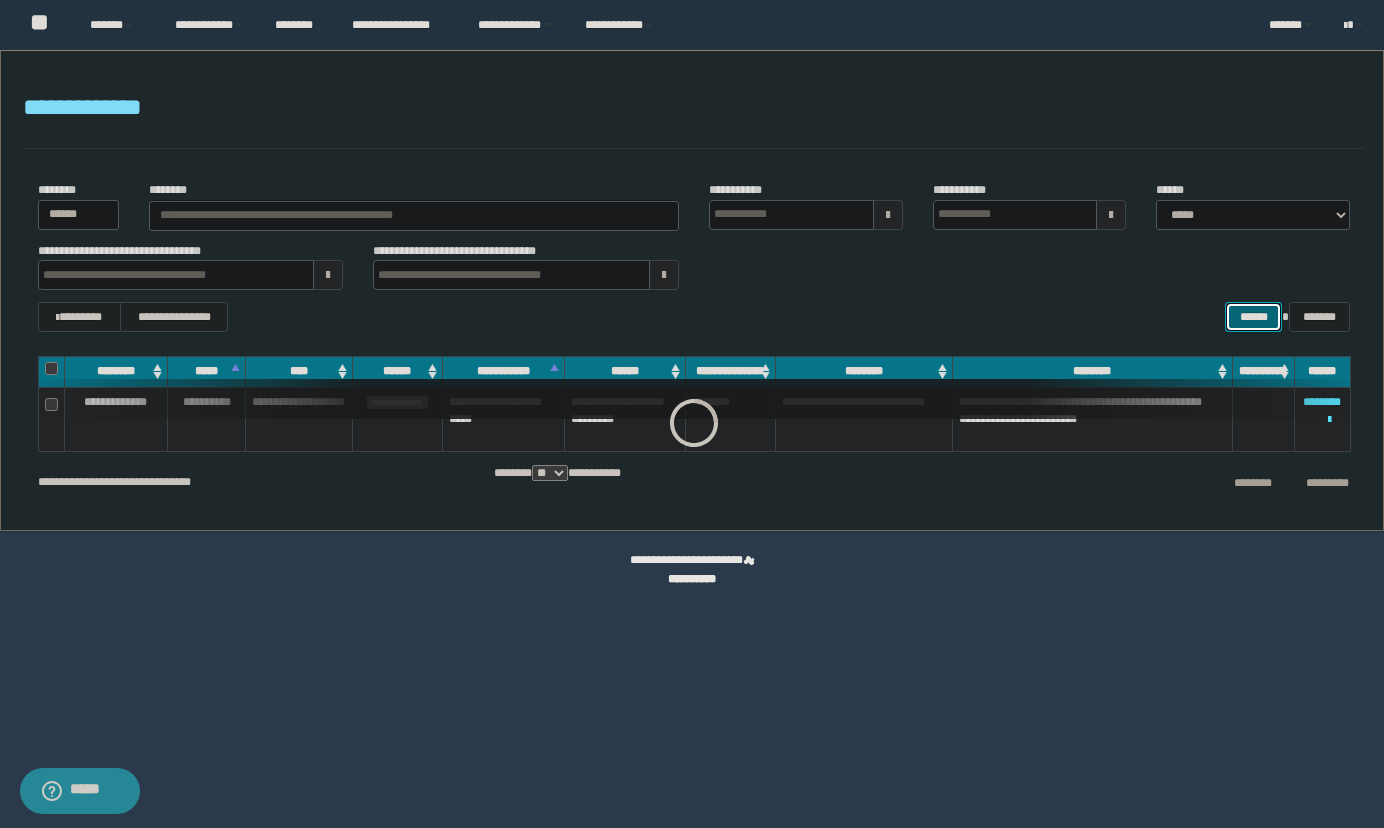 click on "******" at bounding box center (1253, 317) 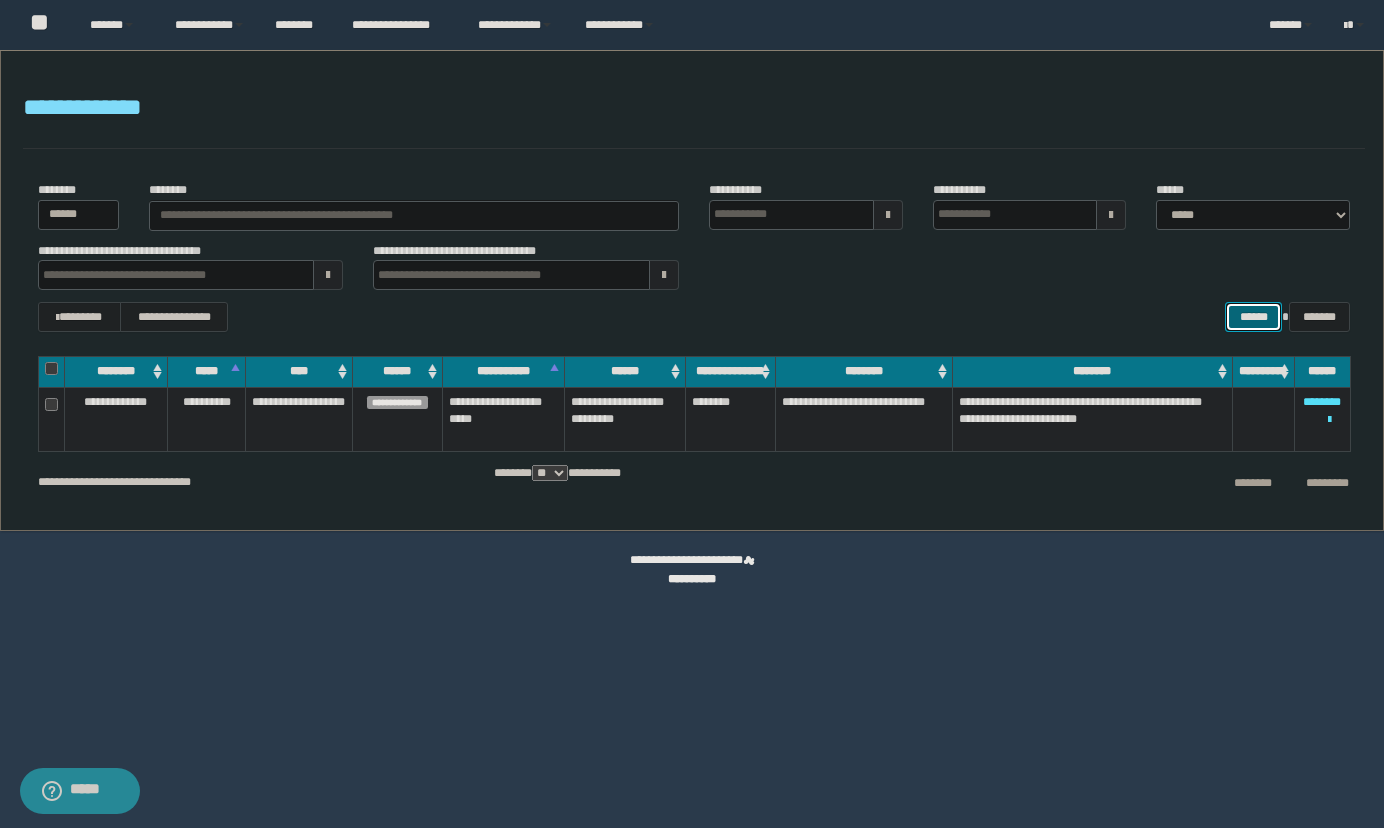 click on "******" at bounding box center [1253, 317] 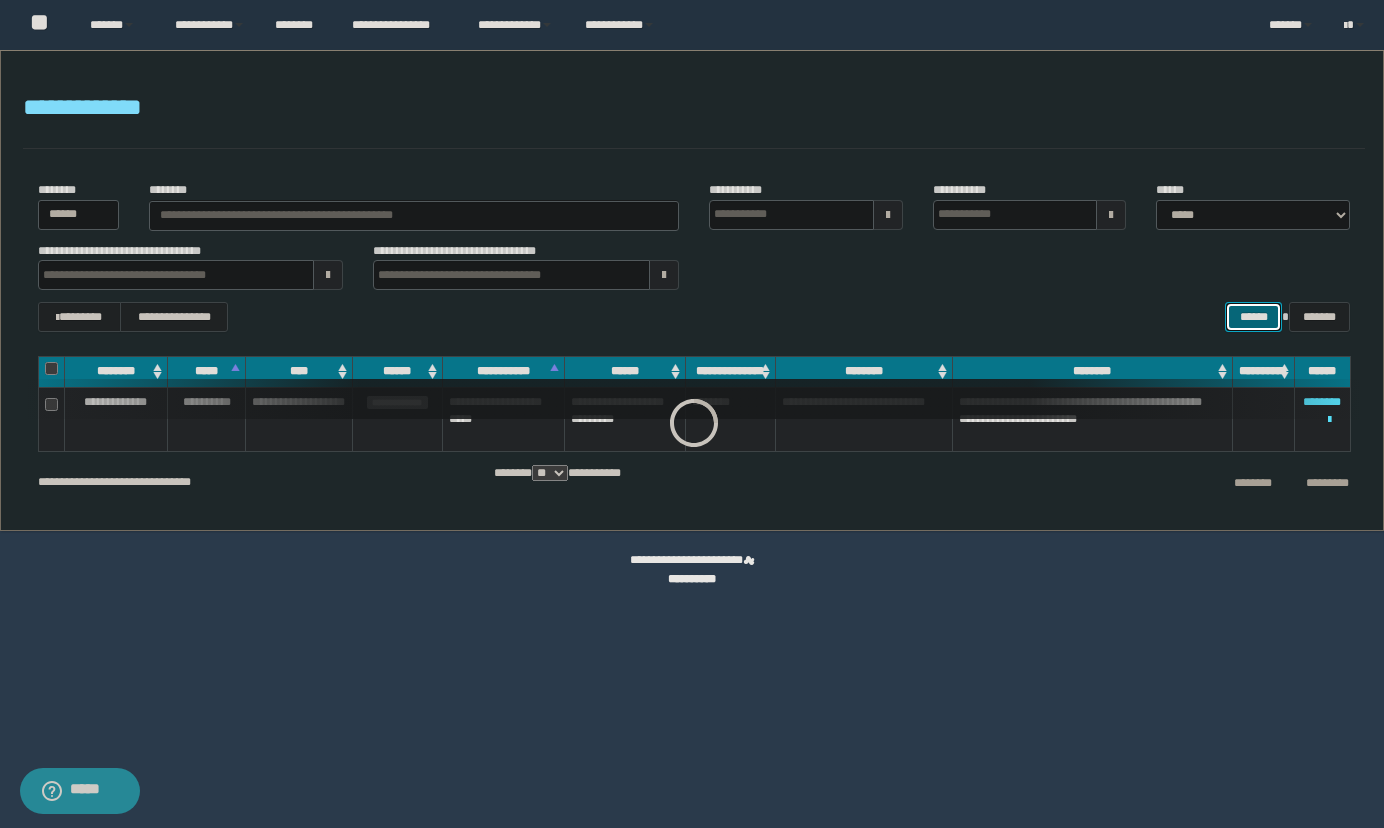 click on "******" at bounding box center [1253, 317] 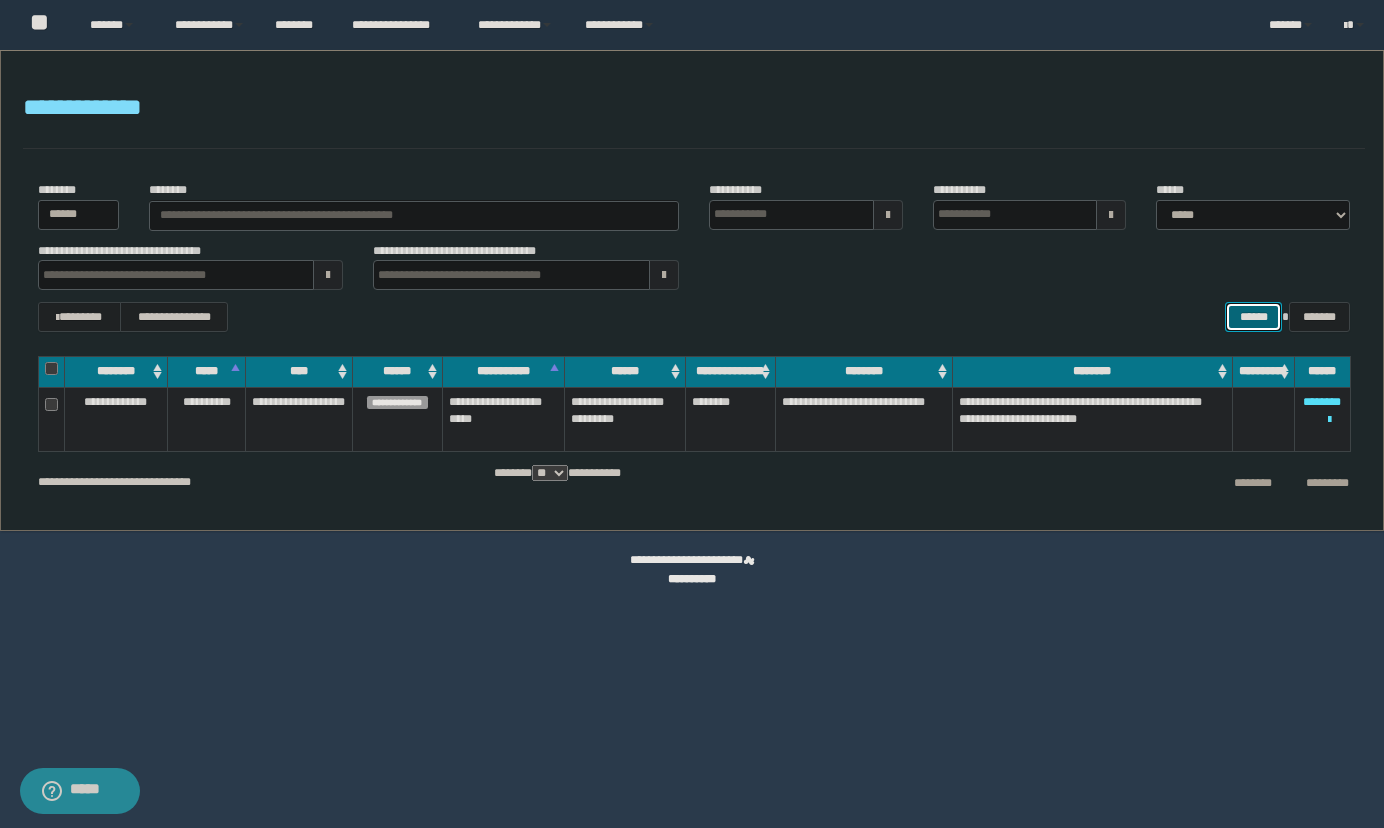 click on "******" at bounding box center [1253, 317] 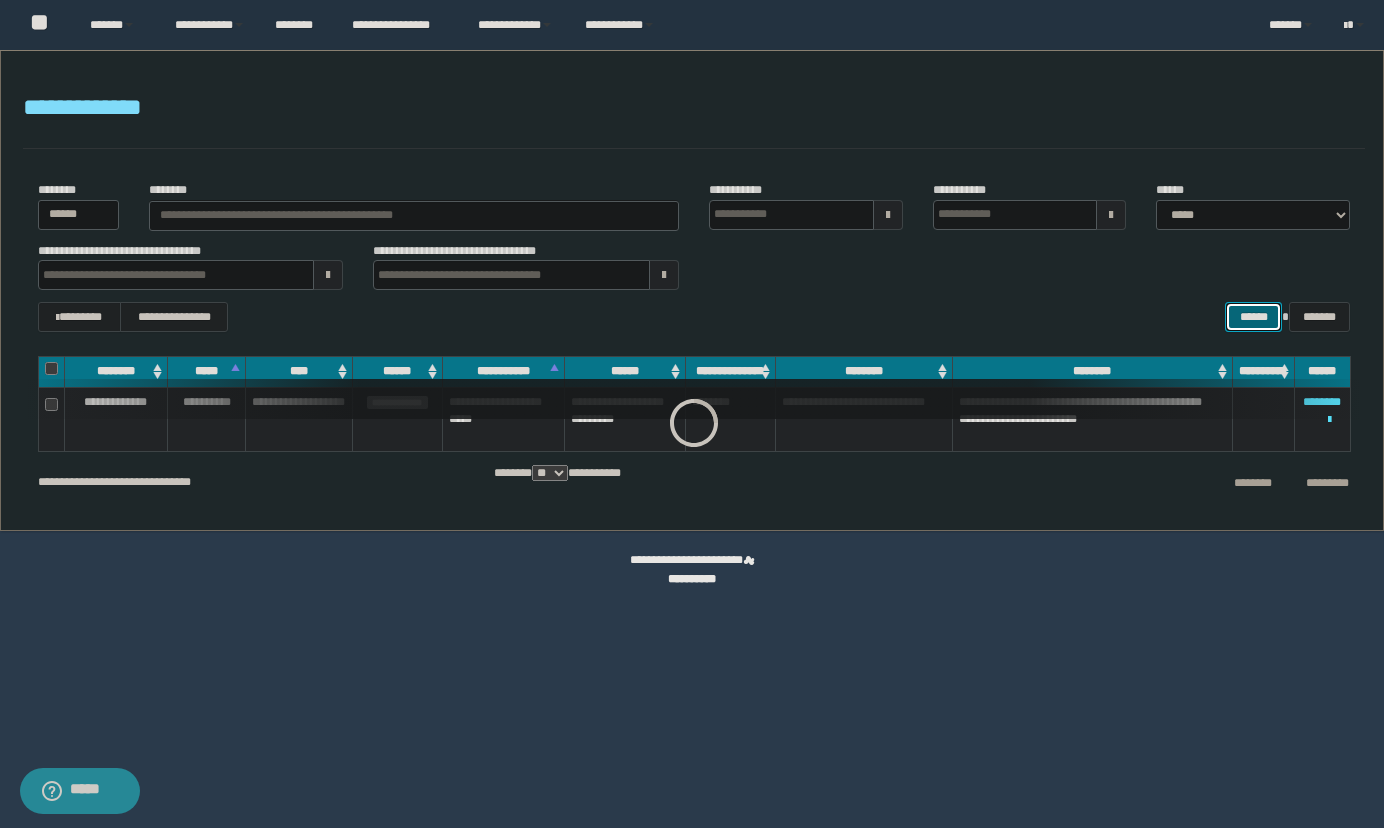 click on "******" at bounding box center [1253, 317] 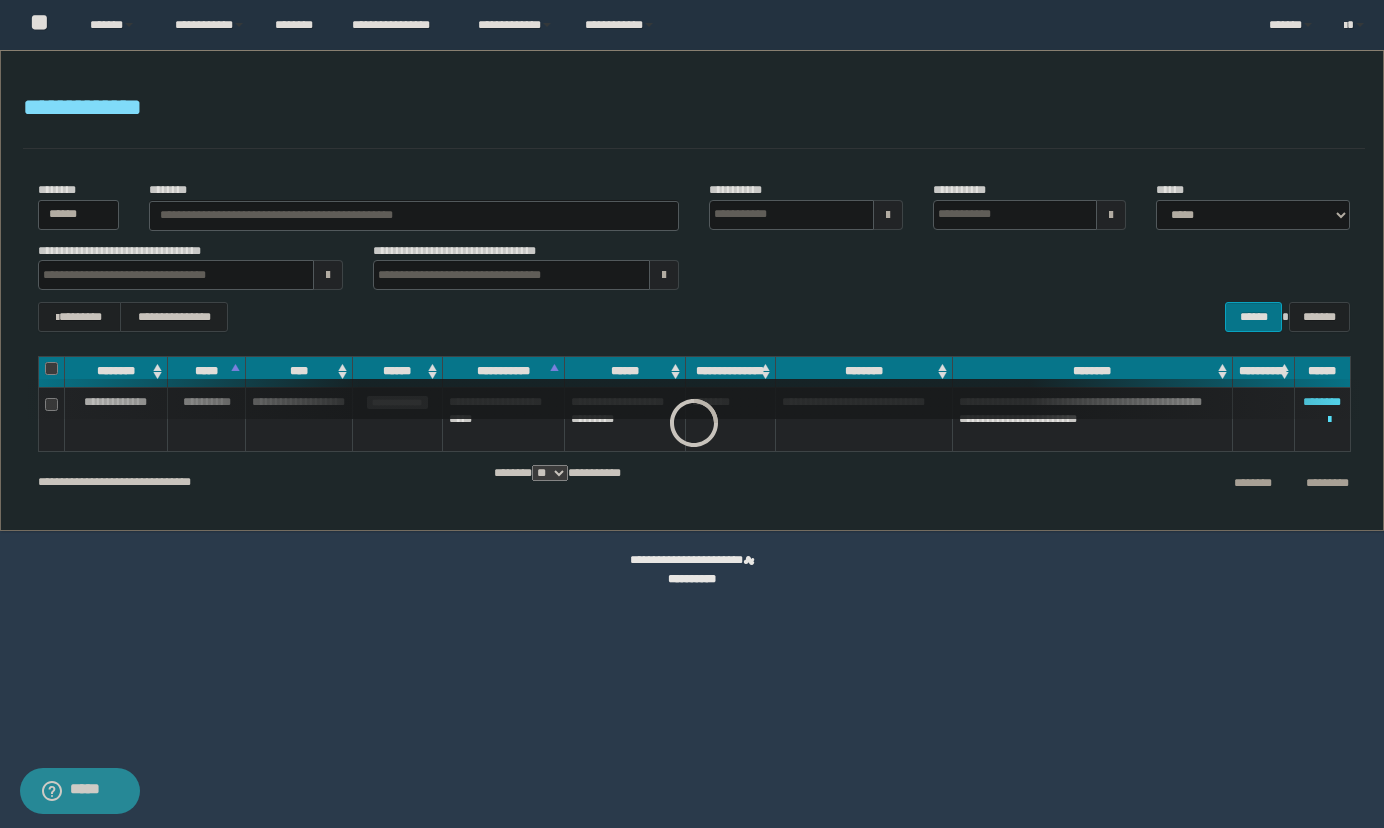 drag, startPoint x: 1155, startPoint y: 300, endPoint x: 1256, endPoint y: 296, distance: 101.07918 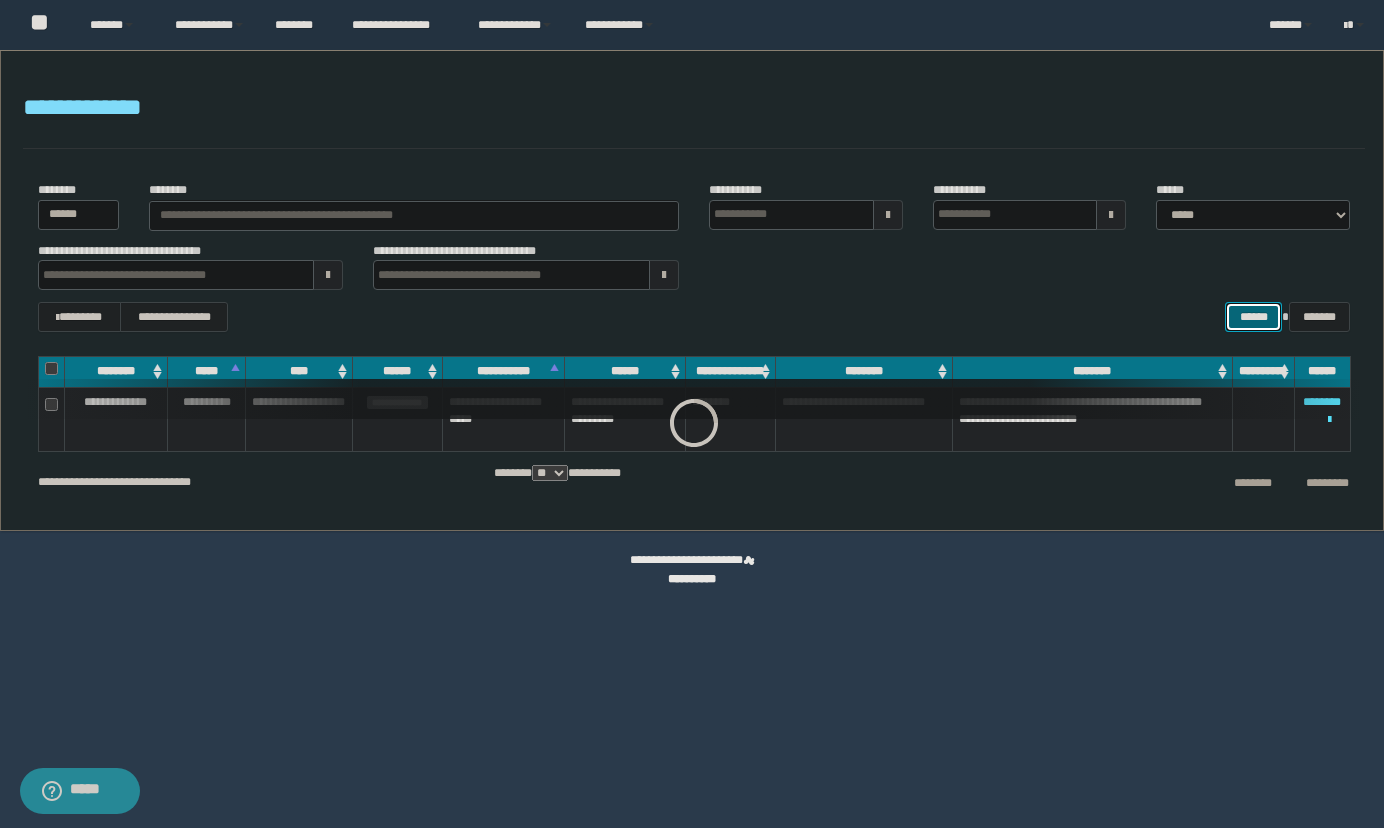 click on "******" at bounding box center (1253, 317) 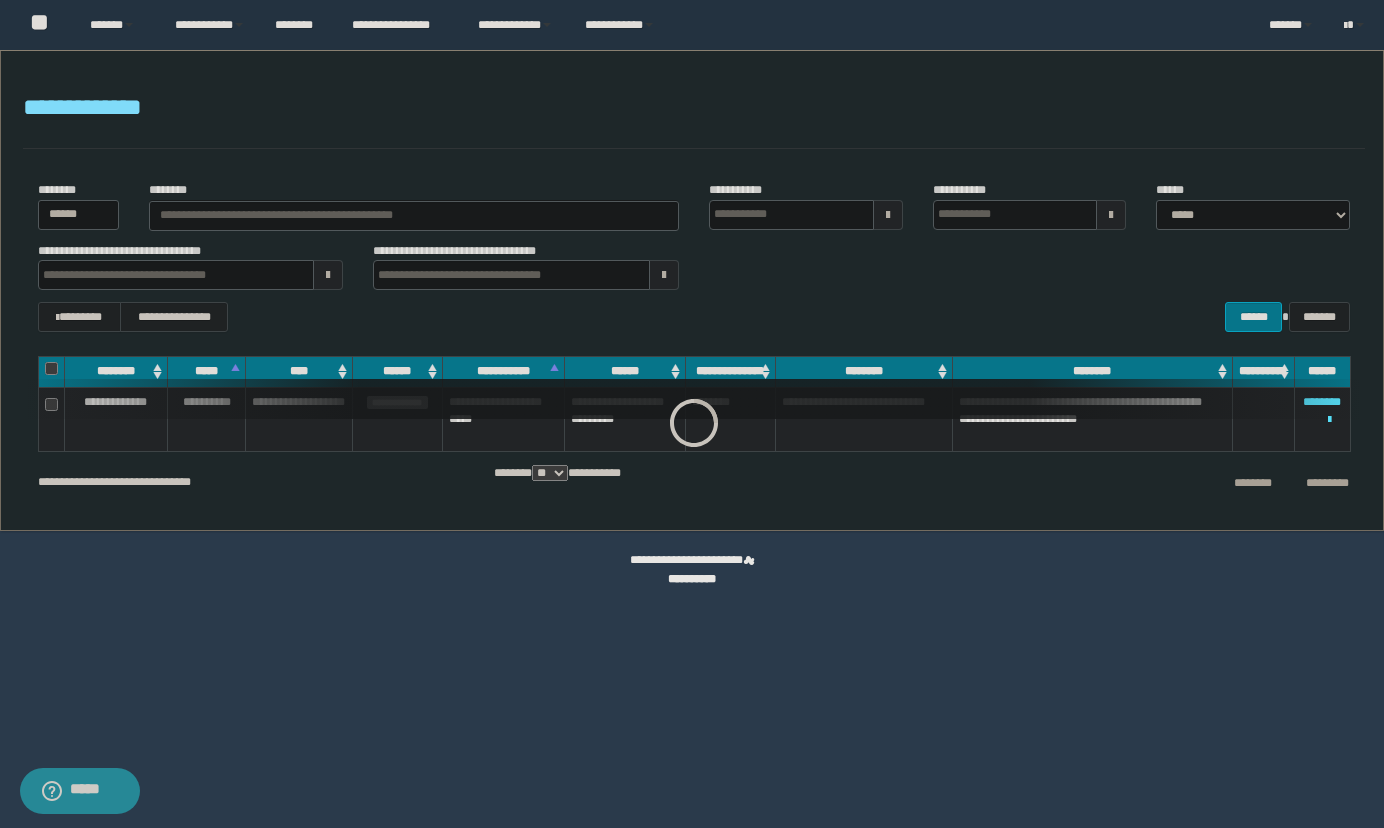 click on "**********" at bounding box center (694, 257) 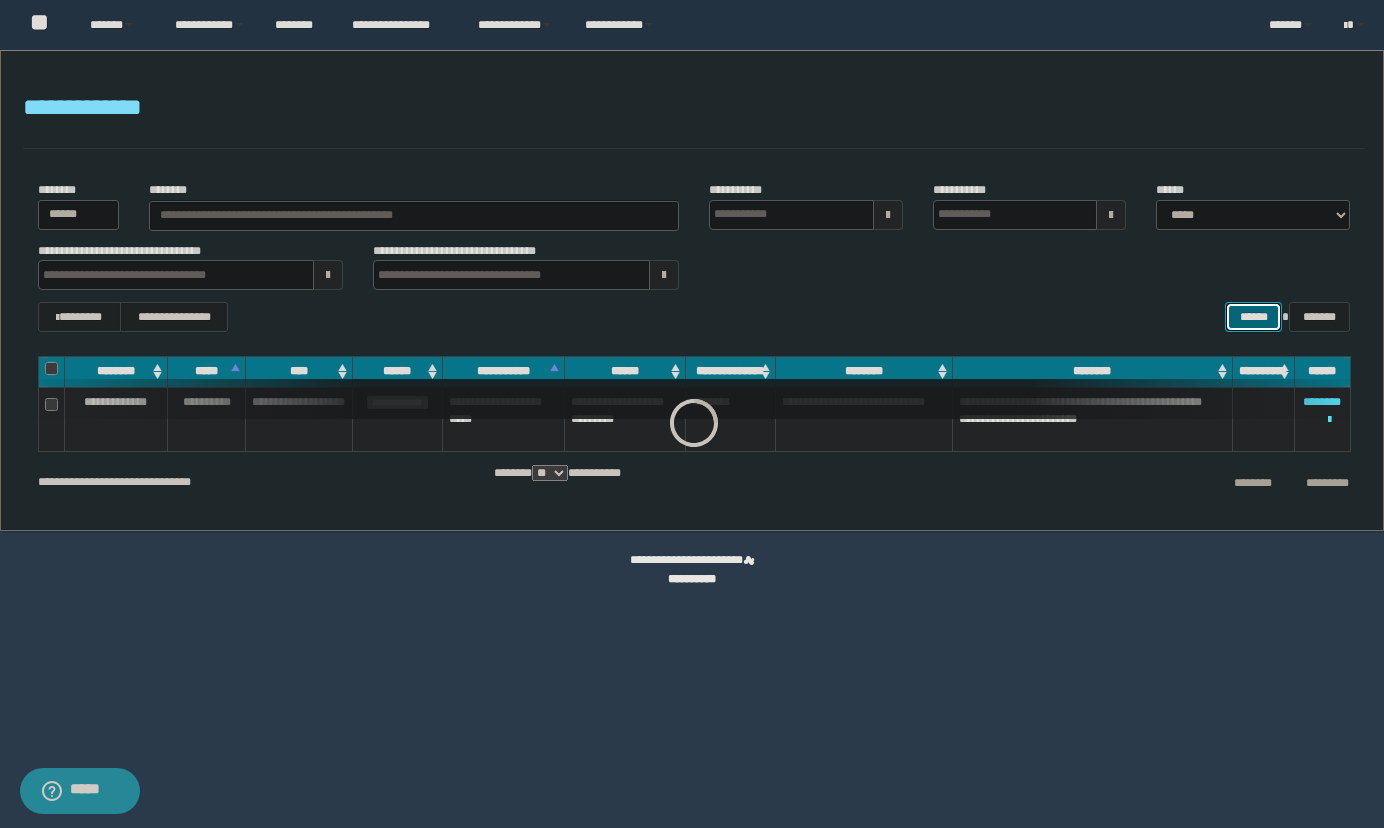 click on "******" at bounding box center (1253, 317) 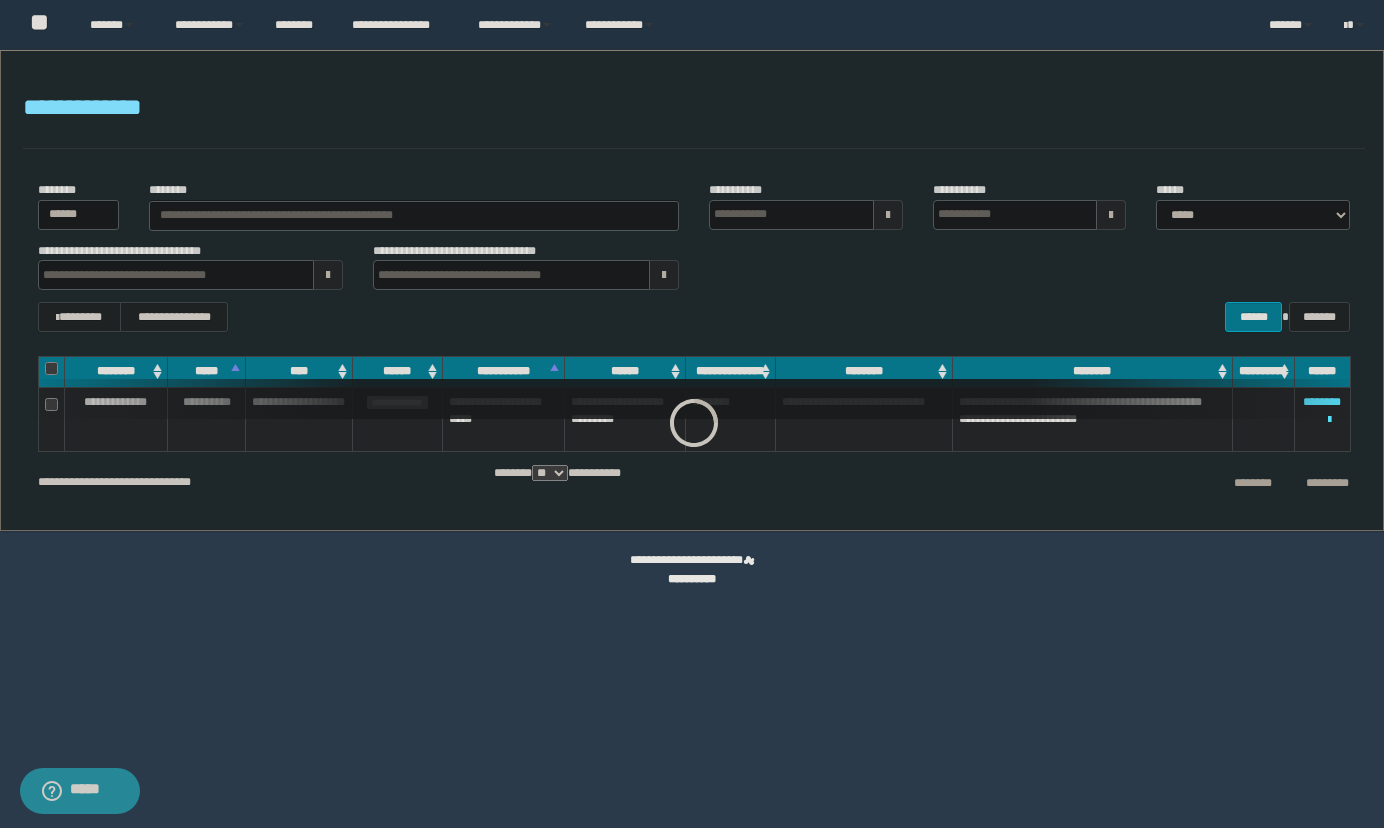 click on "**********" at bounding box center [694, 317] 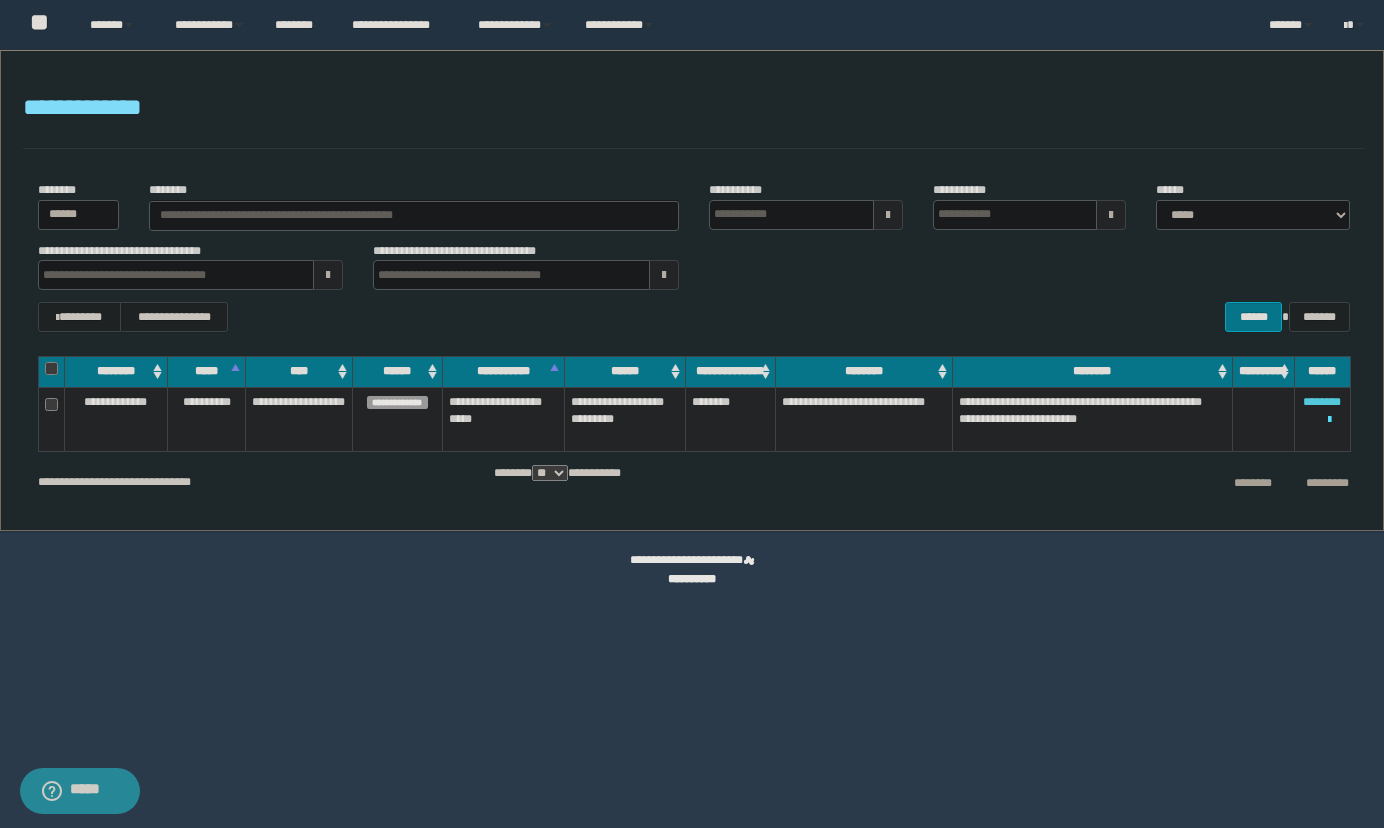 click on "********" at bounding box center (1322, 402) 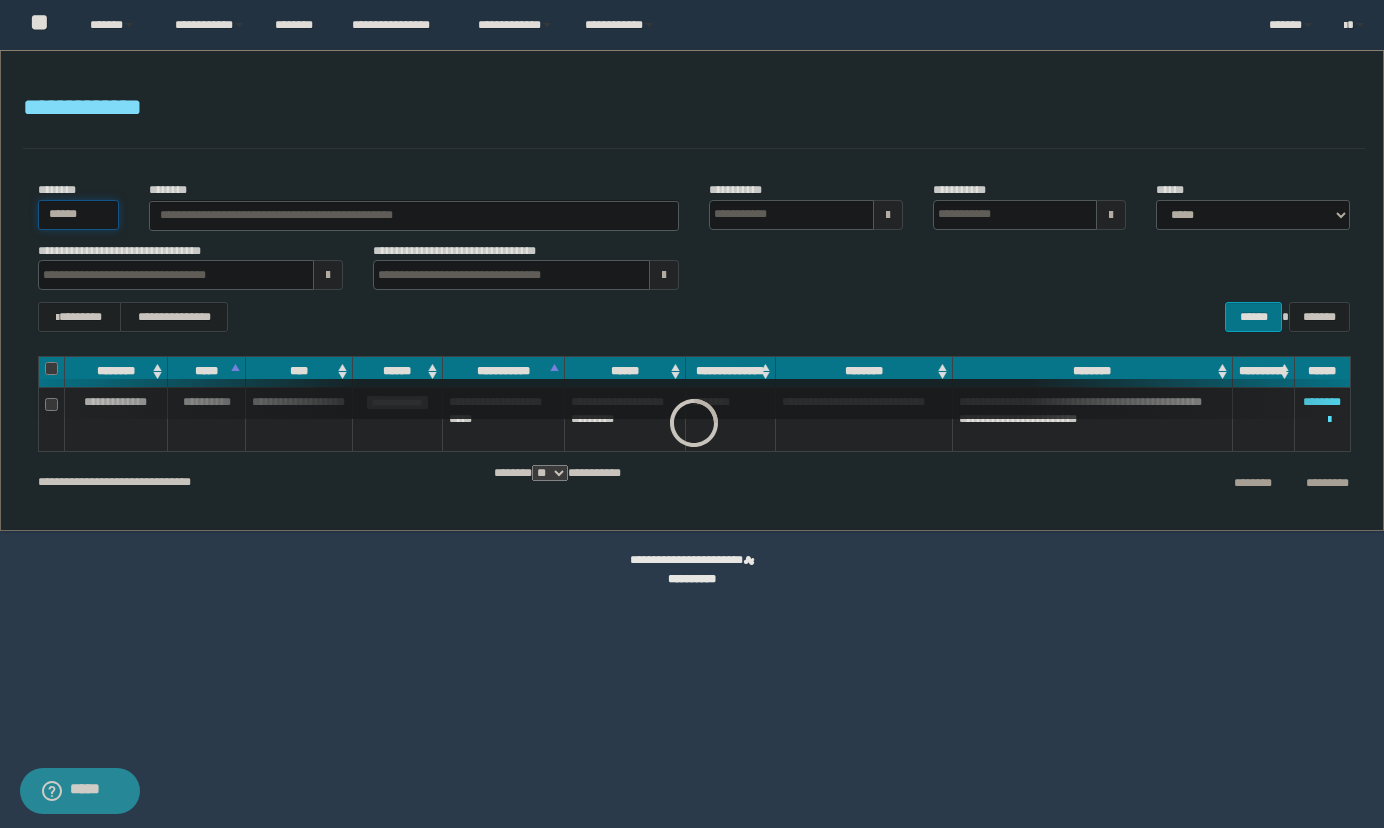 click on "******" at bounding box center (79, 215) 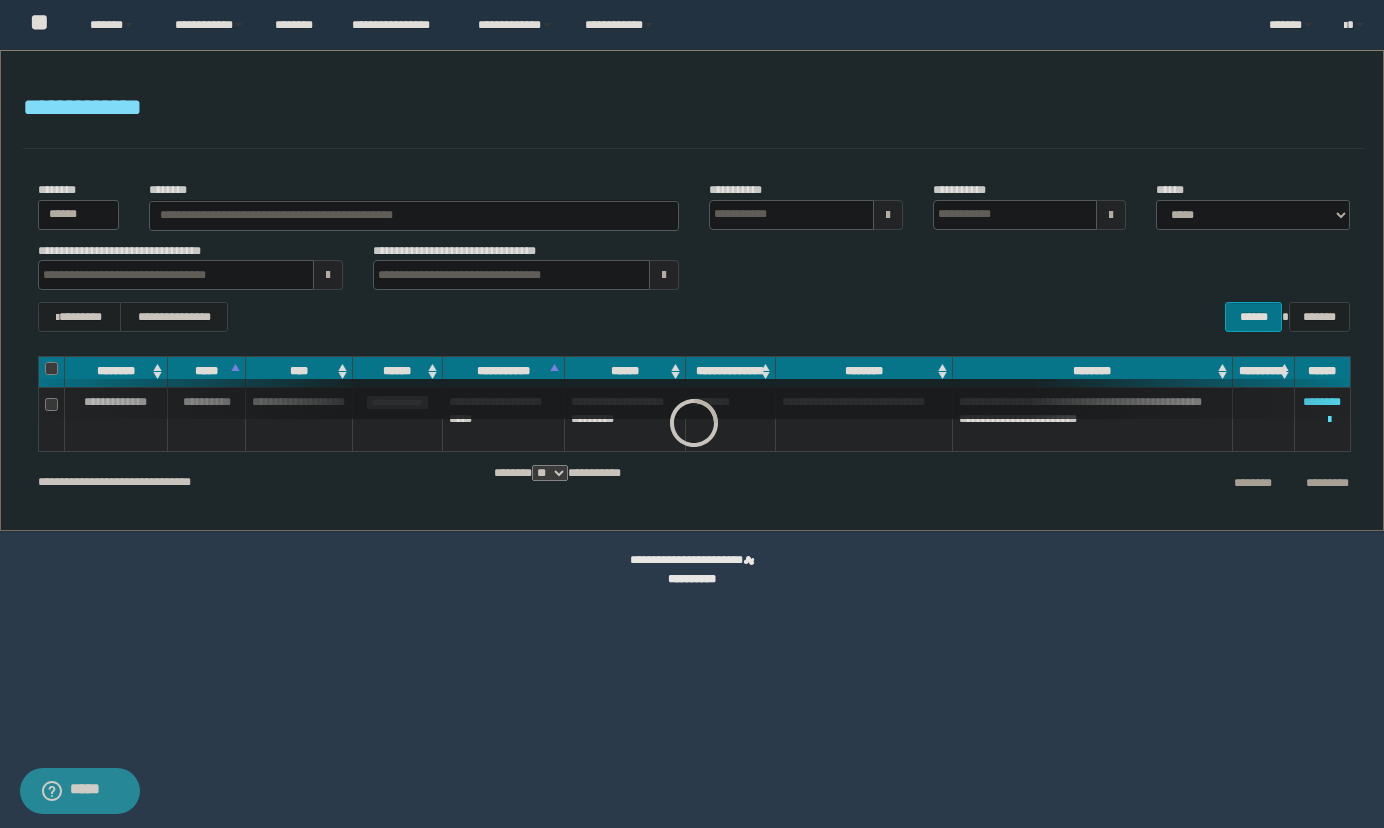 click on "******
*******" at bounding box center (1253, 317) 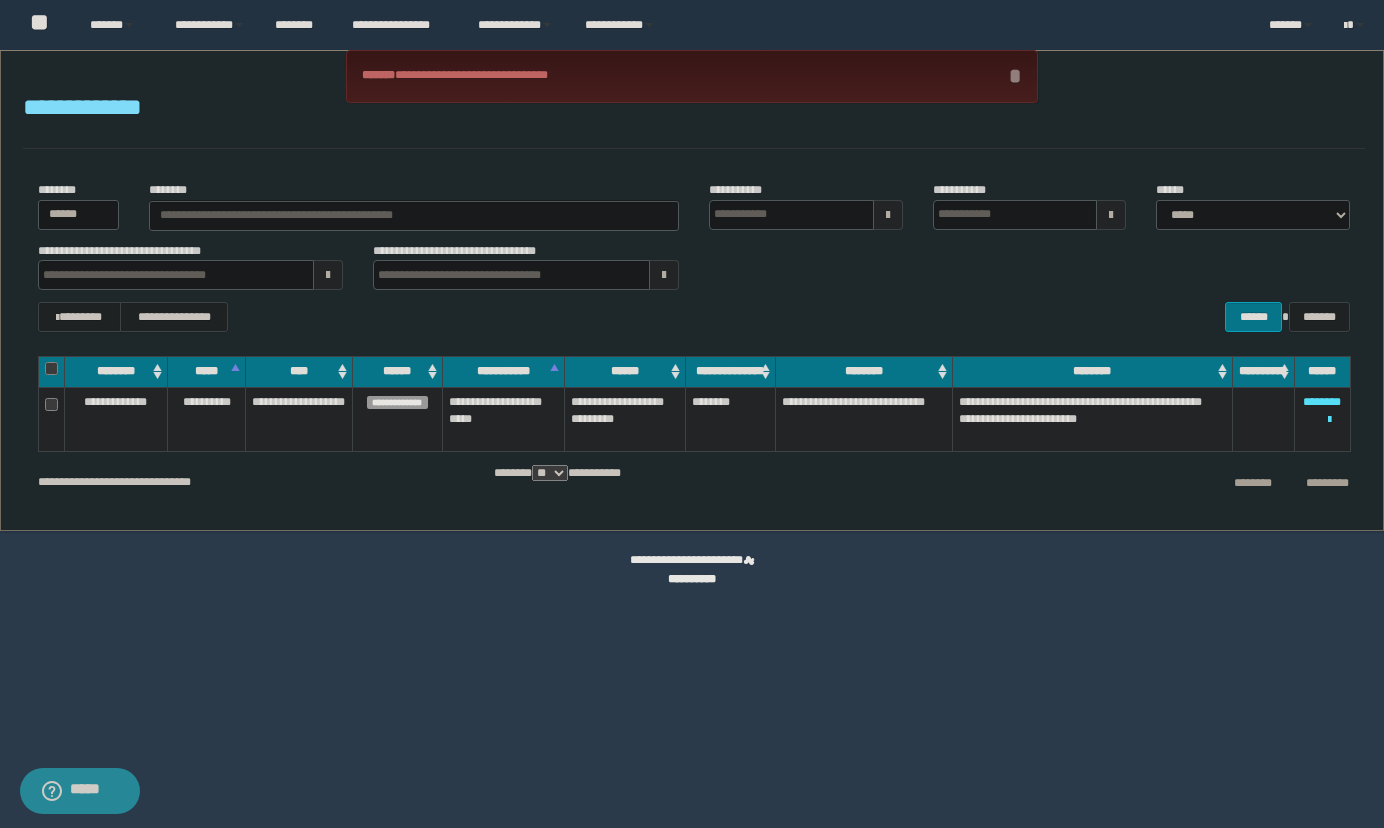 click on "*" at bounding box center [1014, 76] 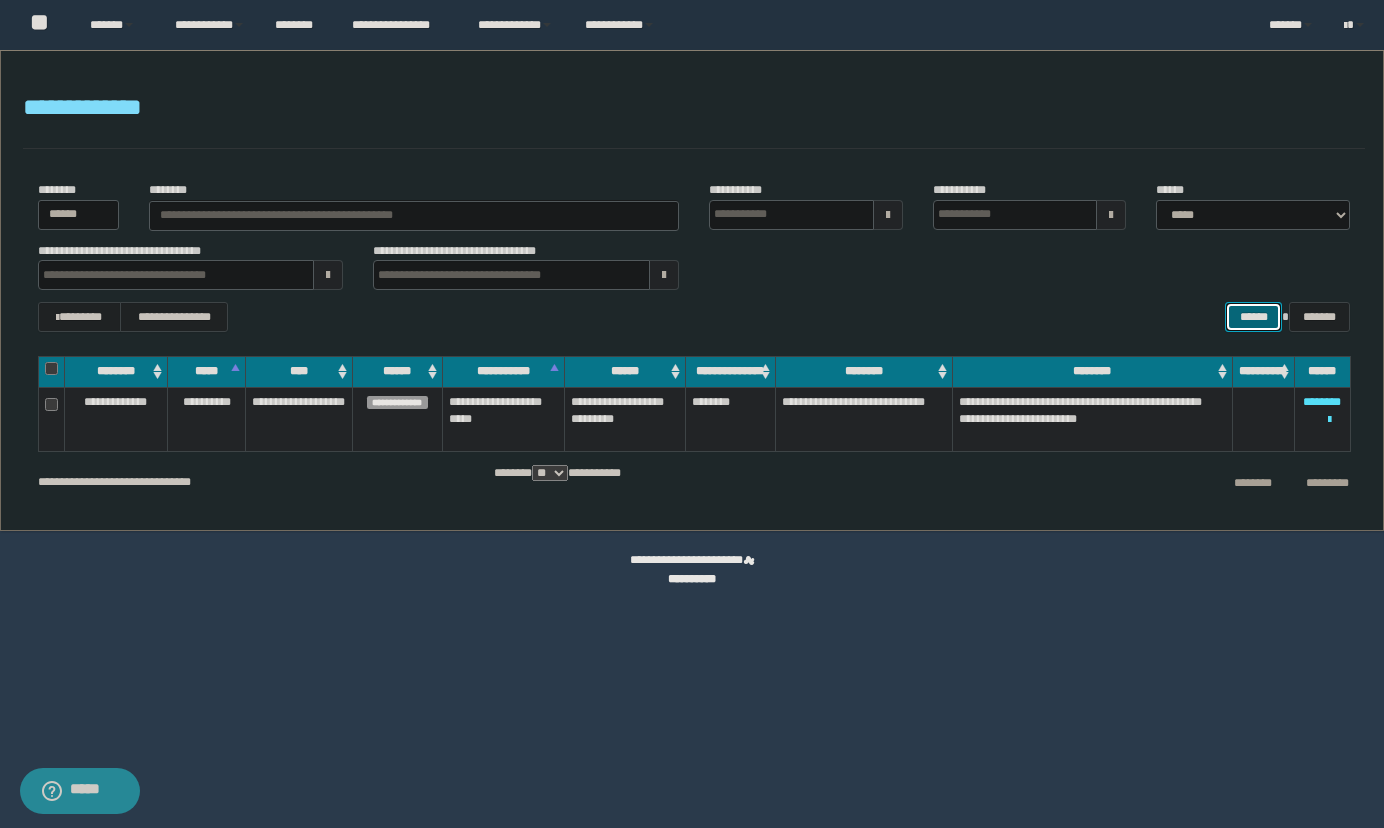 click on "******" at bounding box center (1253, 317) 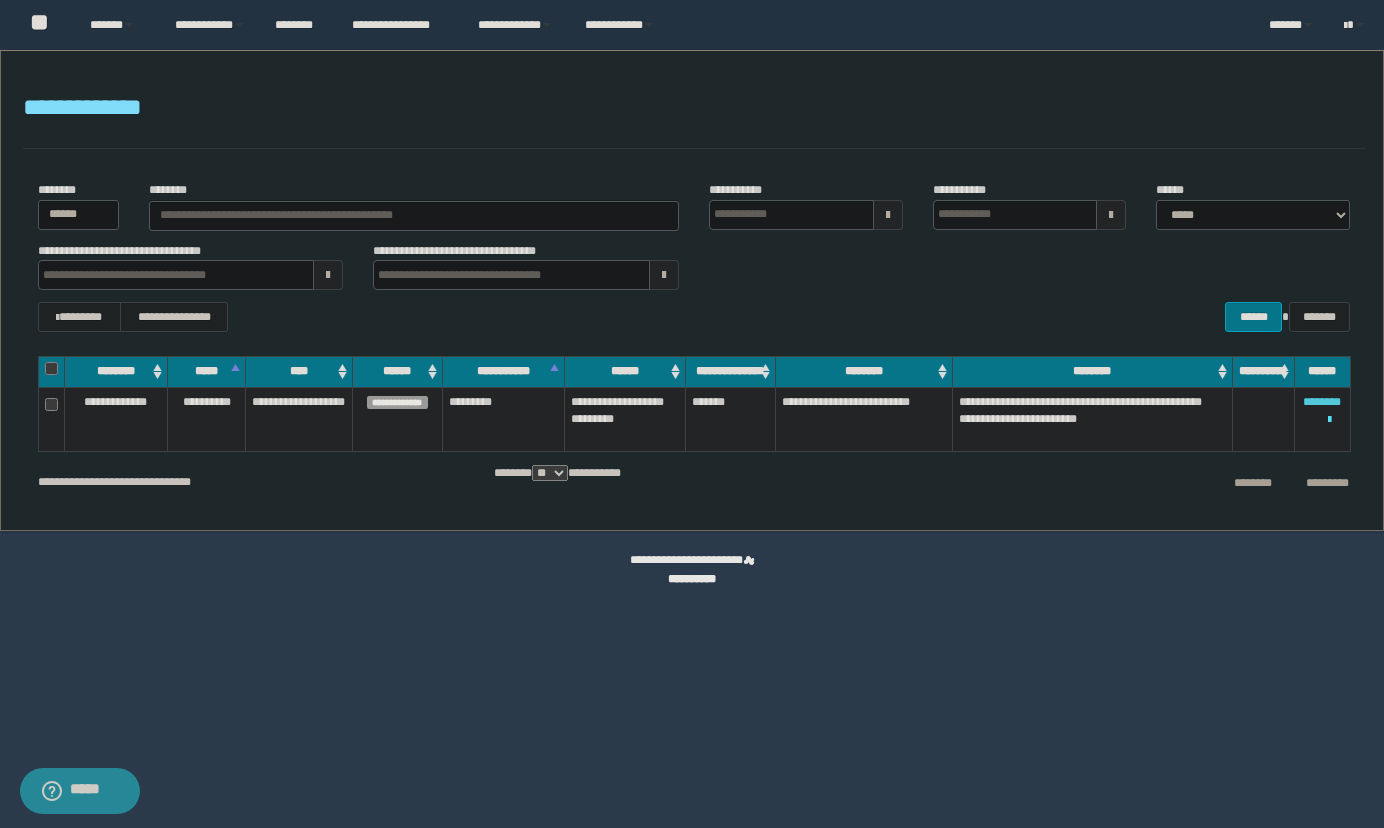 click on "********" at bounding box center [1322, 402] 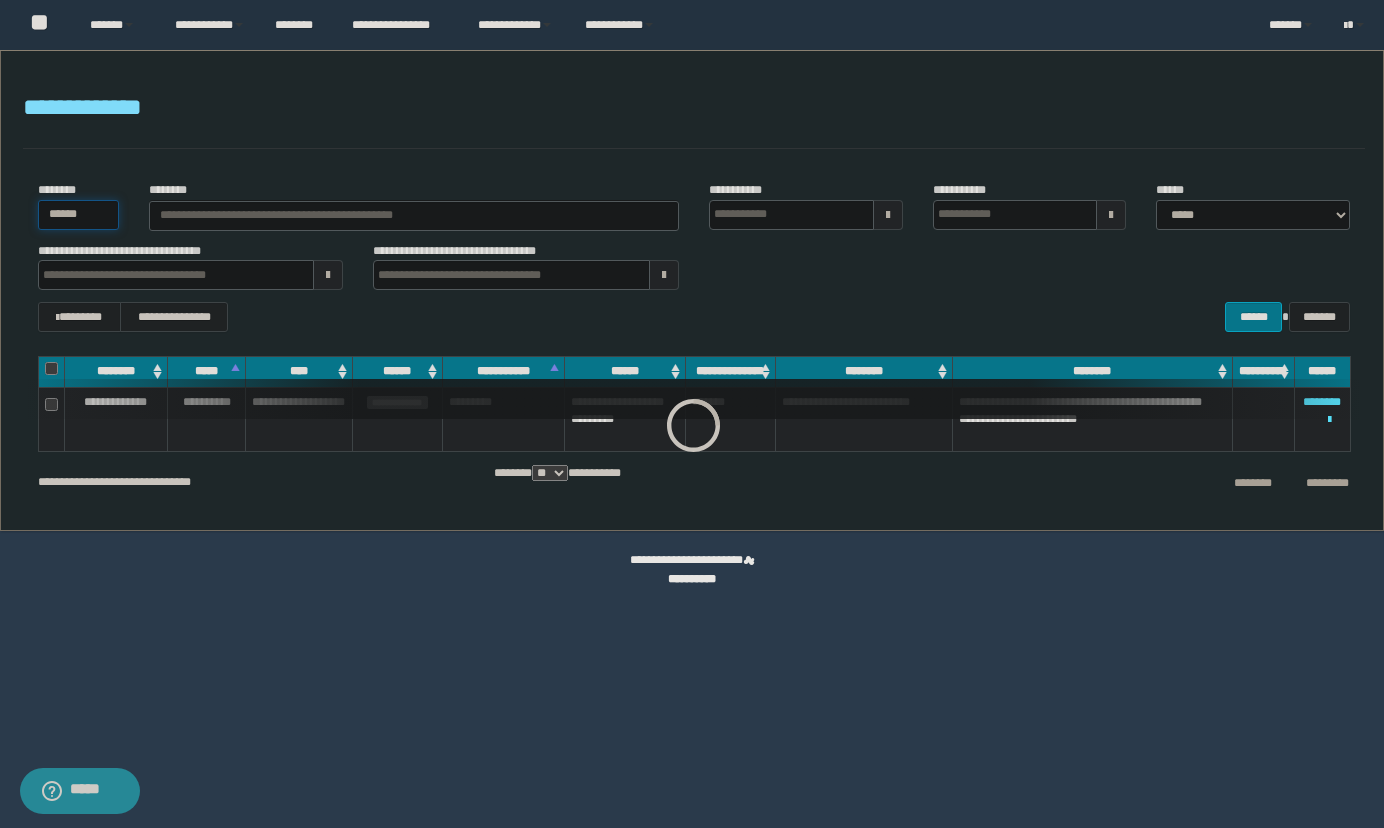 click on "******" at bounding box center (79, 215) 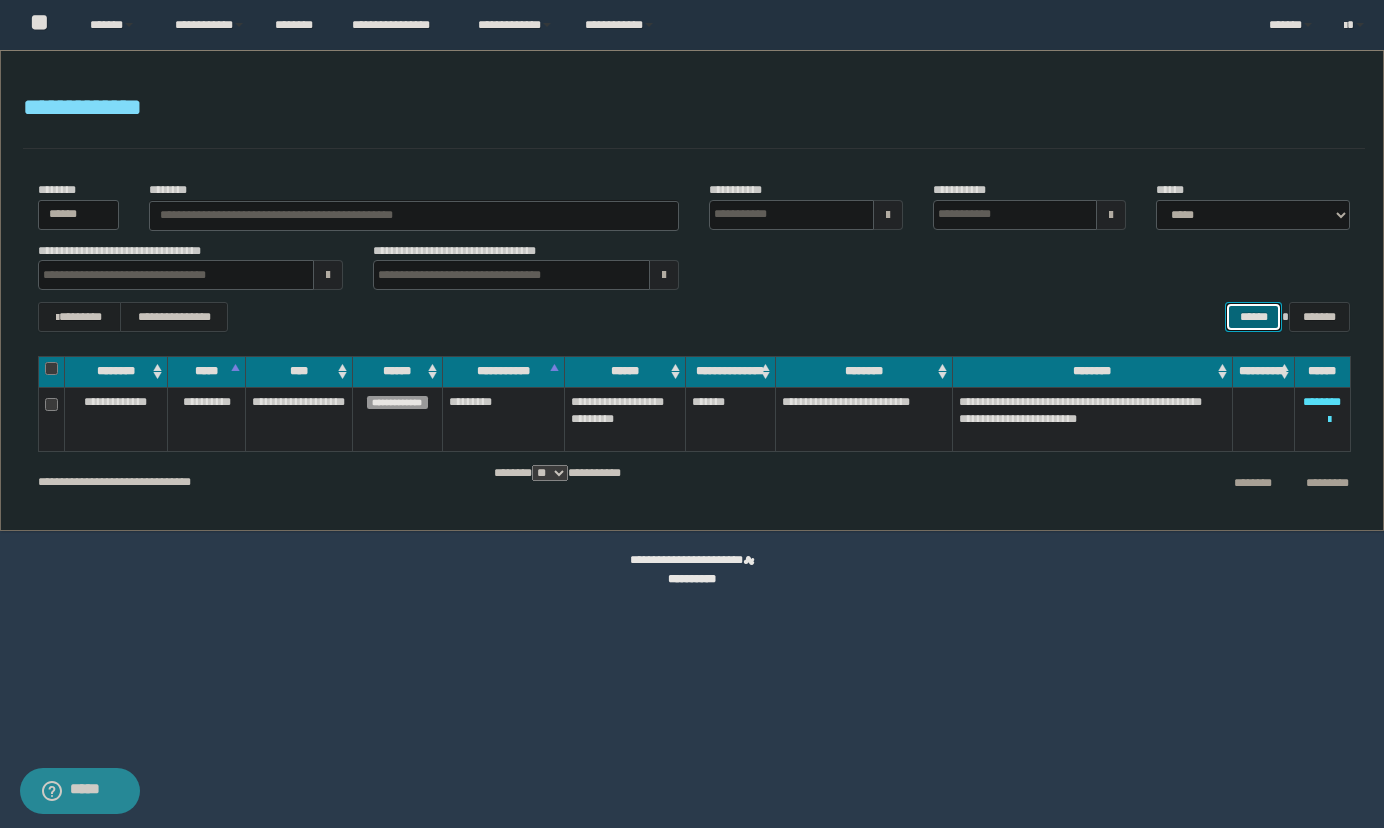 click on "******" at bounding box center [1253, 317] 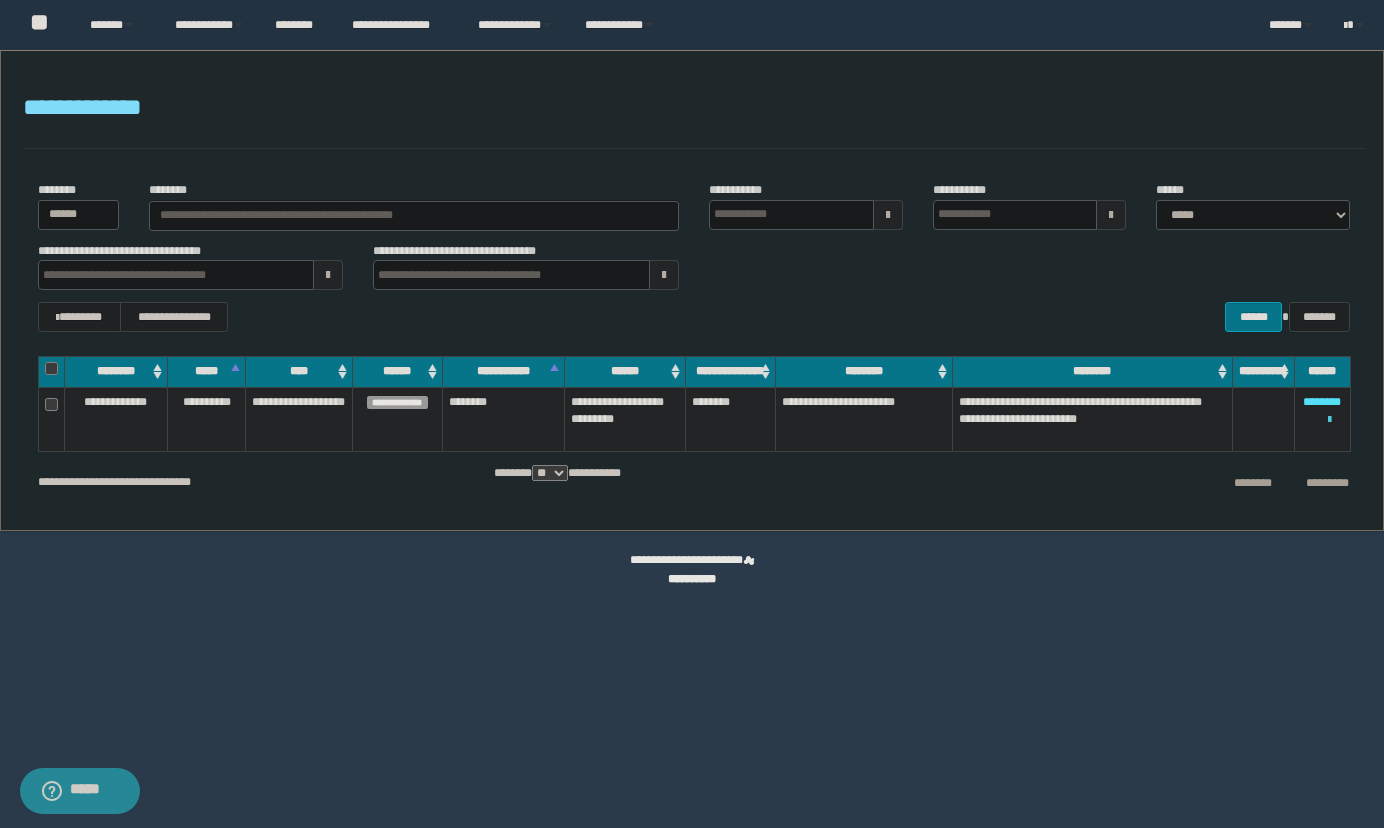 click at bounding box center [1329, 419] 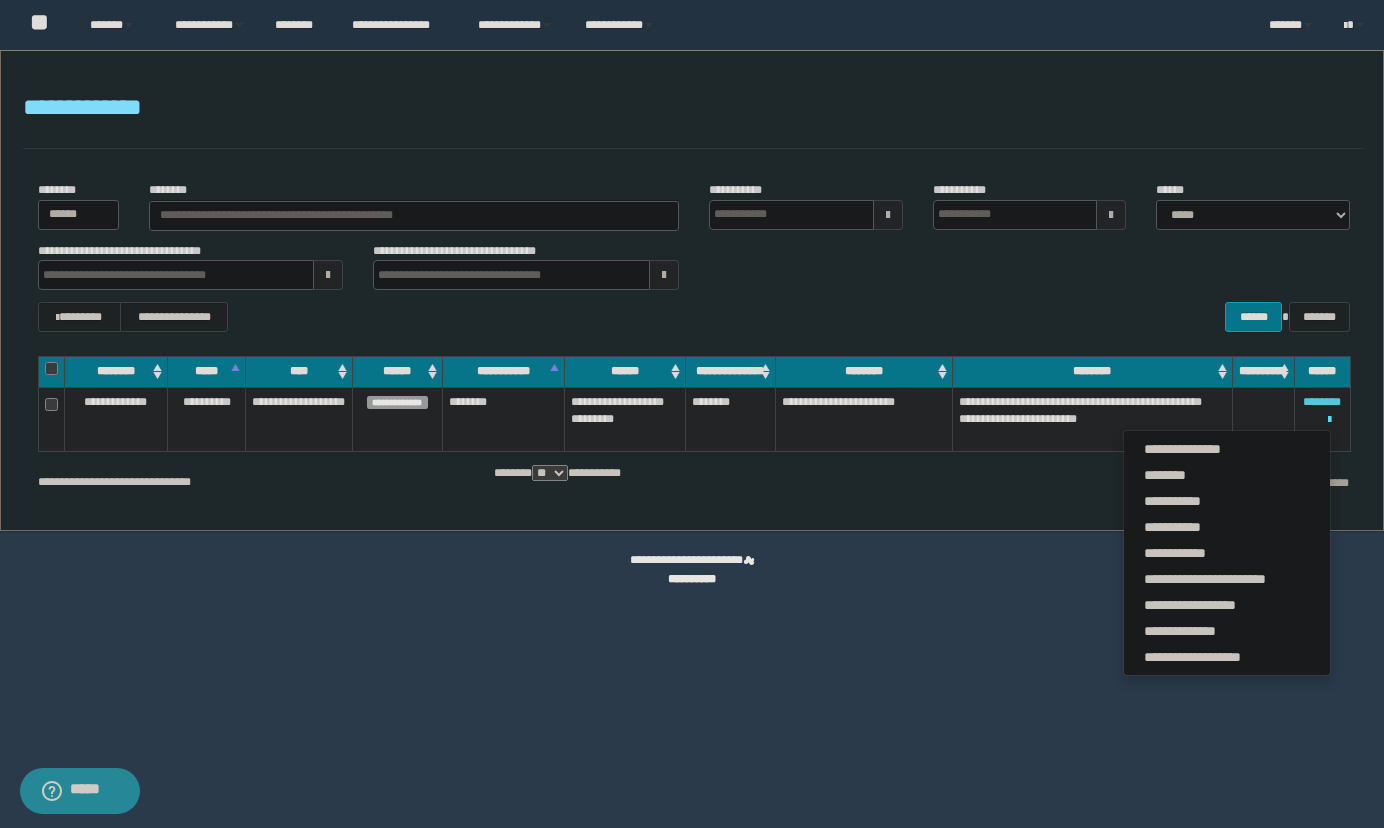 click on "********" at bounding box center [1322, 402] 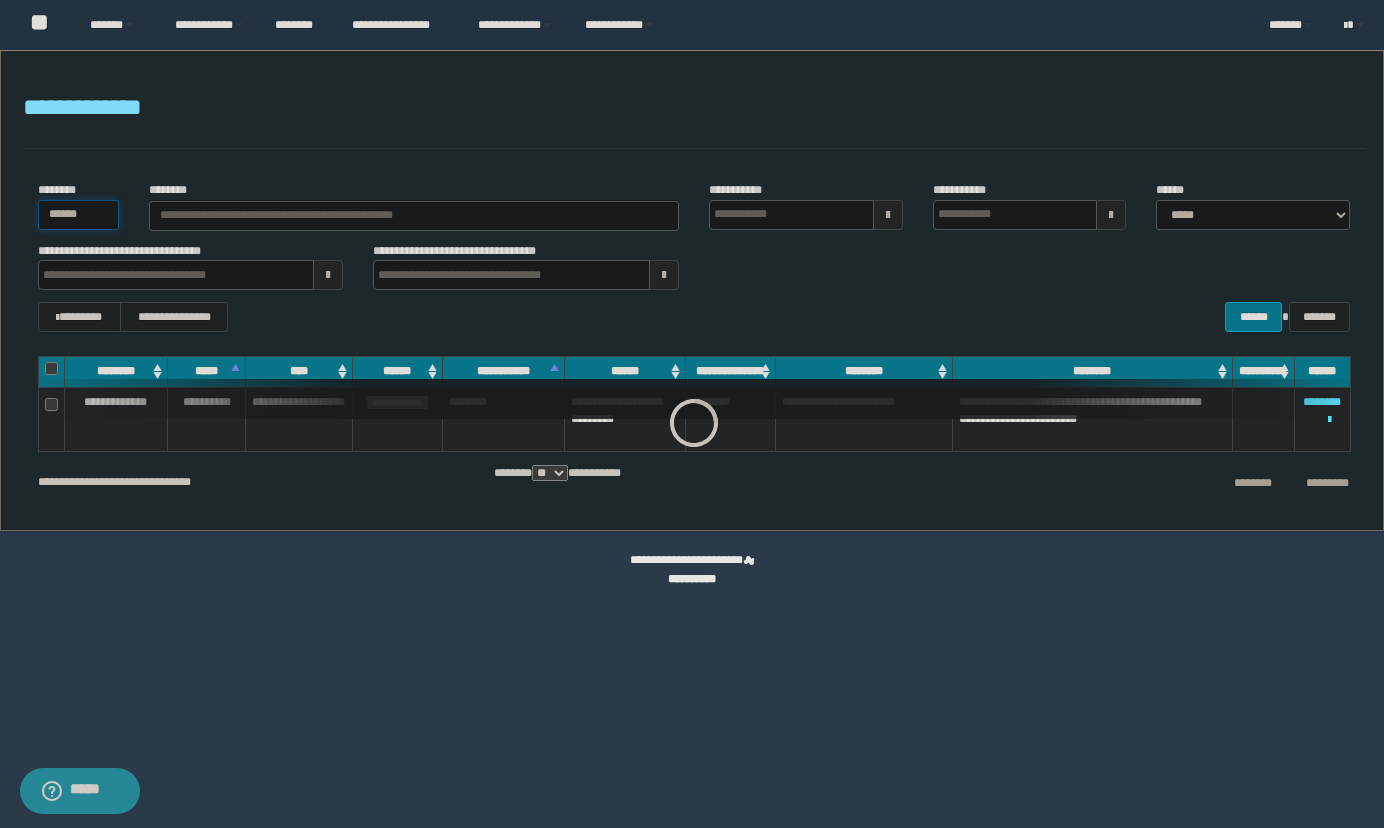 click on "******" at bounding box center [79, 215] 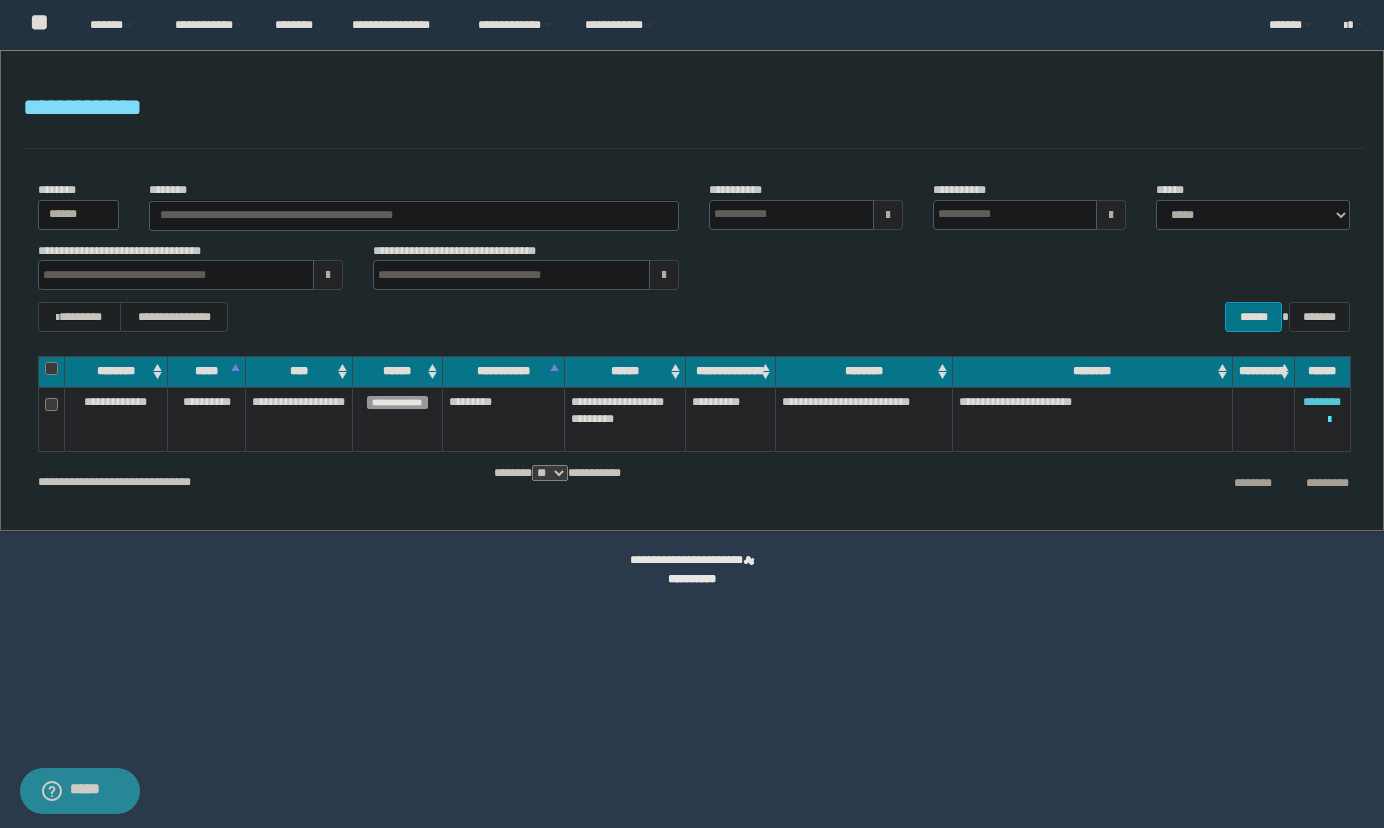 click on "********" at bounding box center [1322, 402] 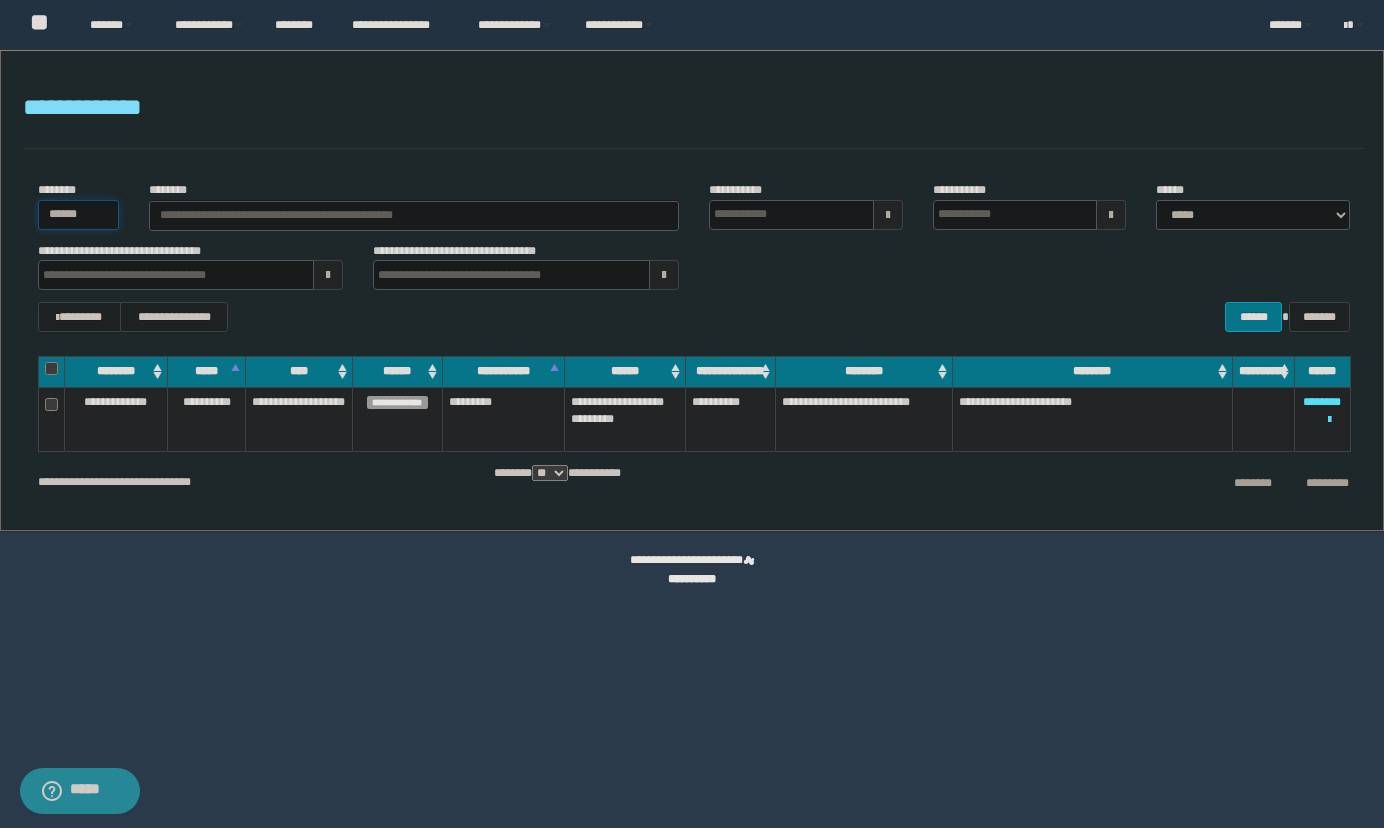 drag, startPoint x: 115, startPoint y: 210, endPoint x: 2, endPoint y: 213, distance: 113.03982 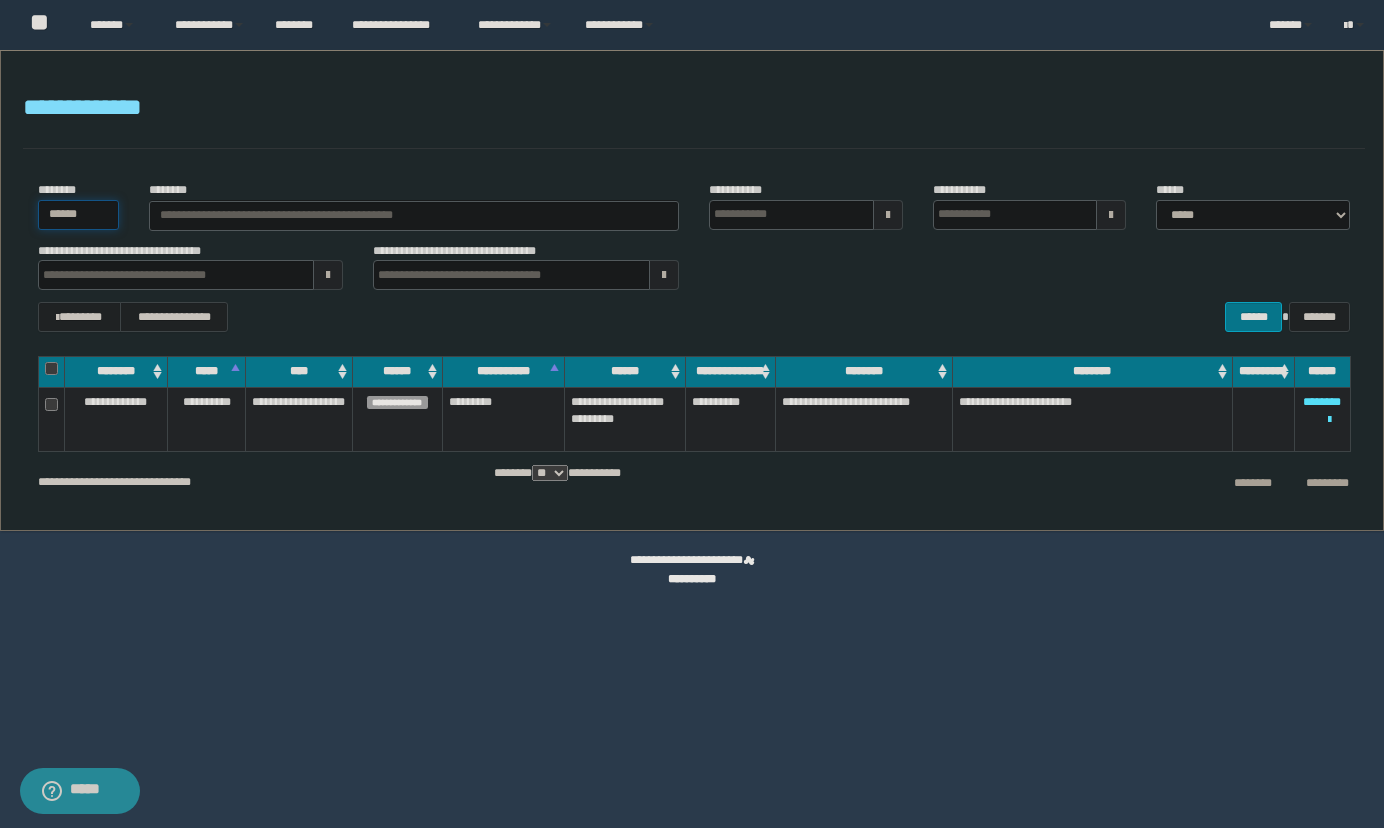 click on "**********" at bounding box center [692, 290] 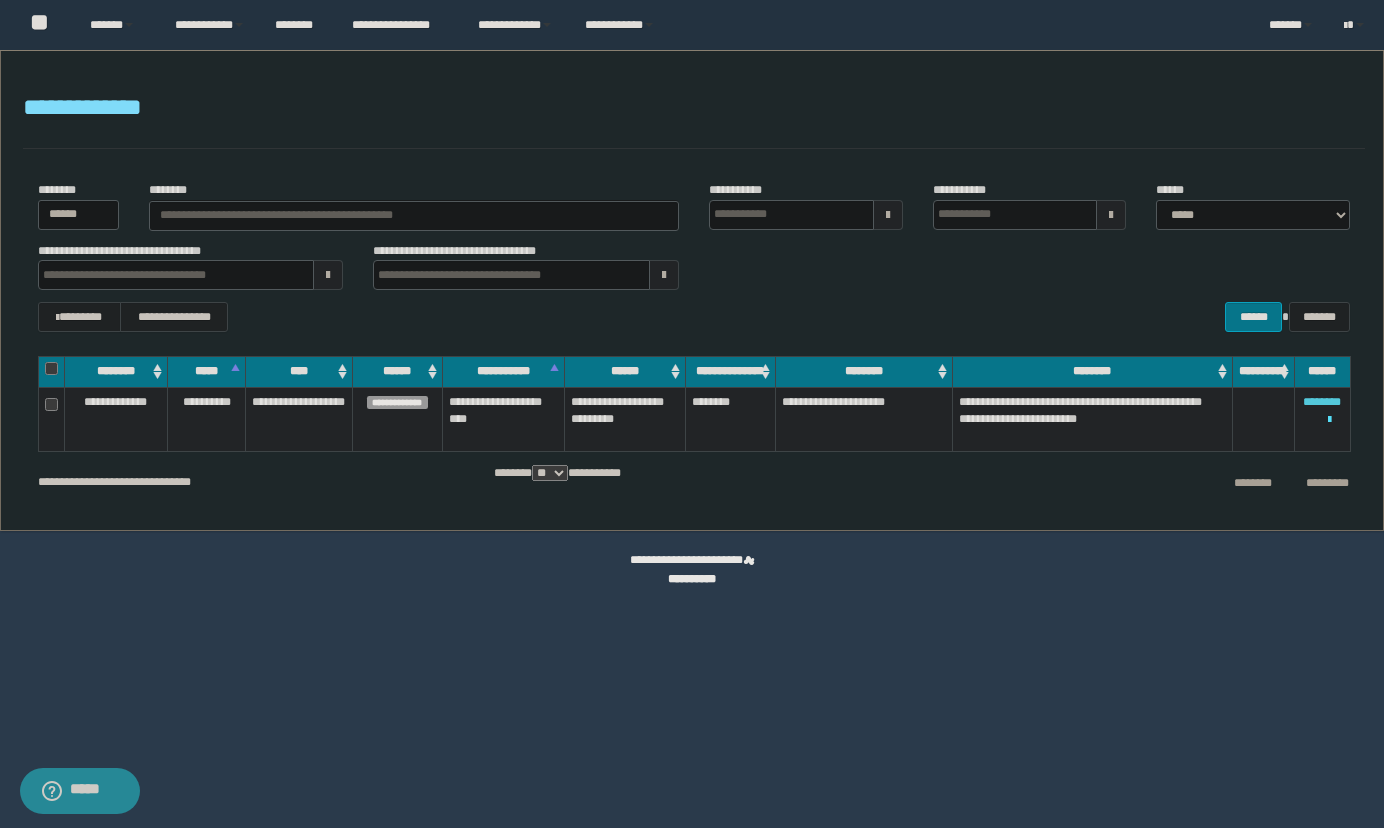 click on "********" at bounding box center [1322, 402] 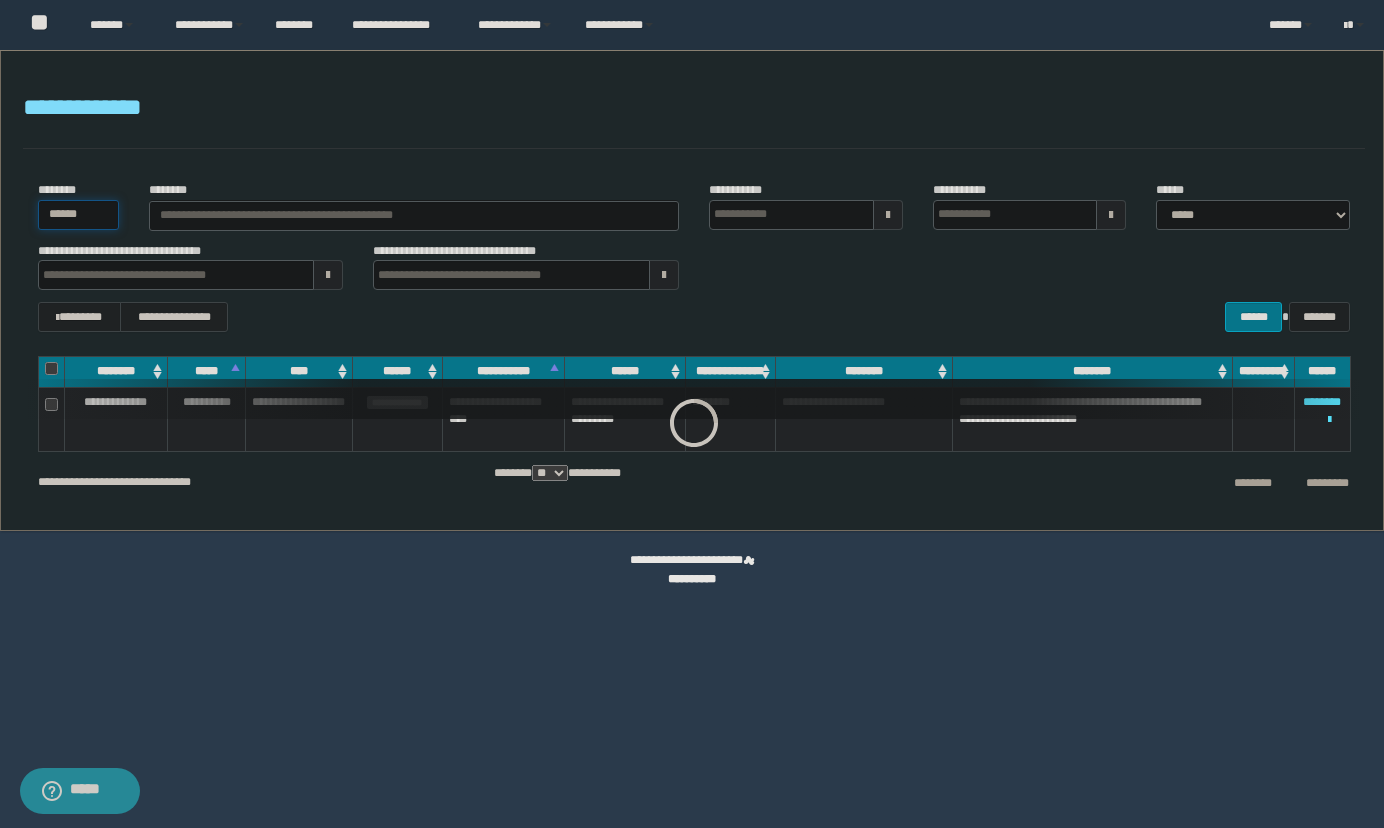 drag, startPoint x: 90, startPoint y: 215, endPoint x: -29, endPoint y: 210, distance: 119.104996 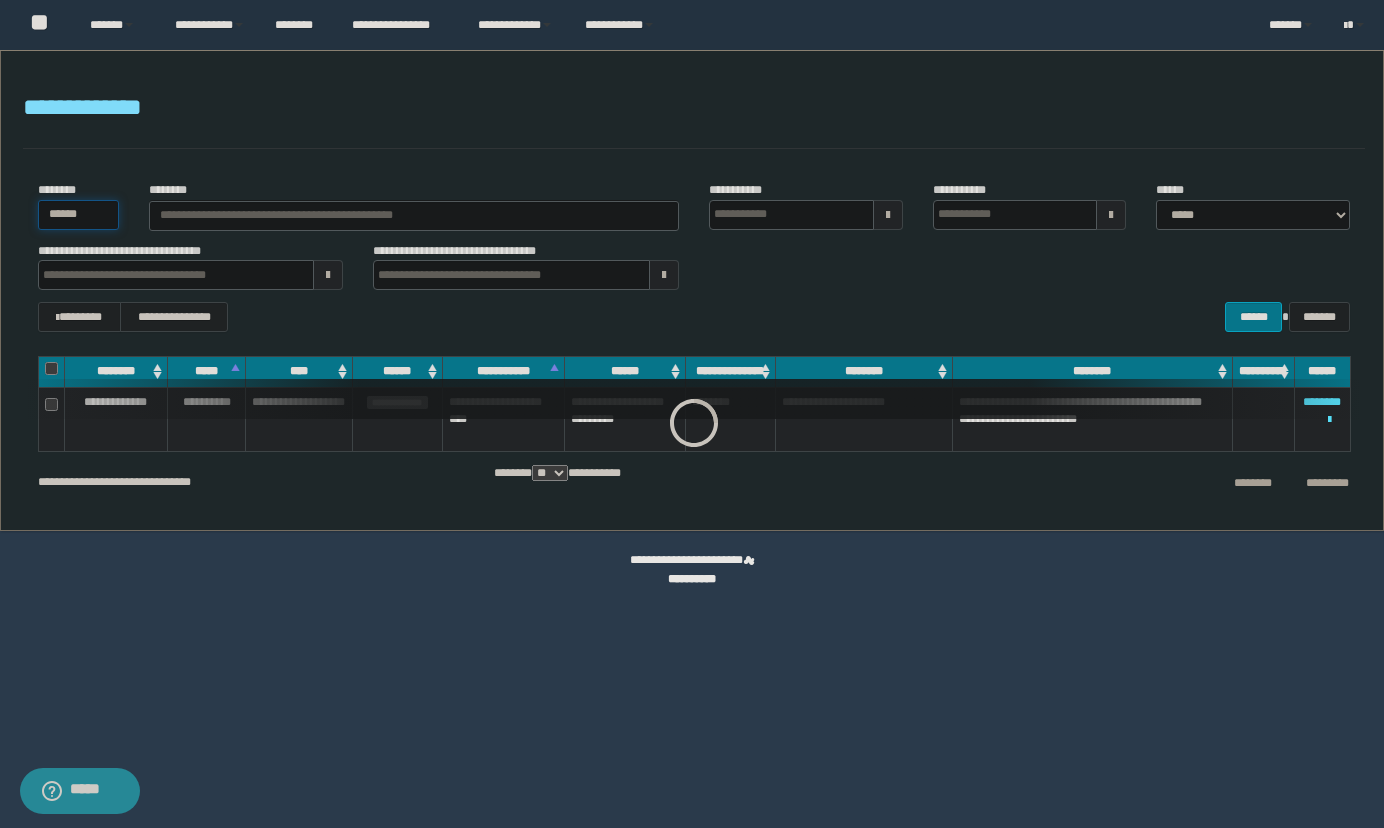 click on "**********" at bounding box center (692, 414) 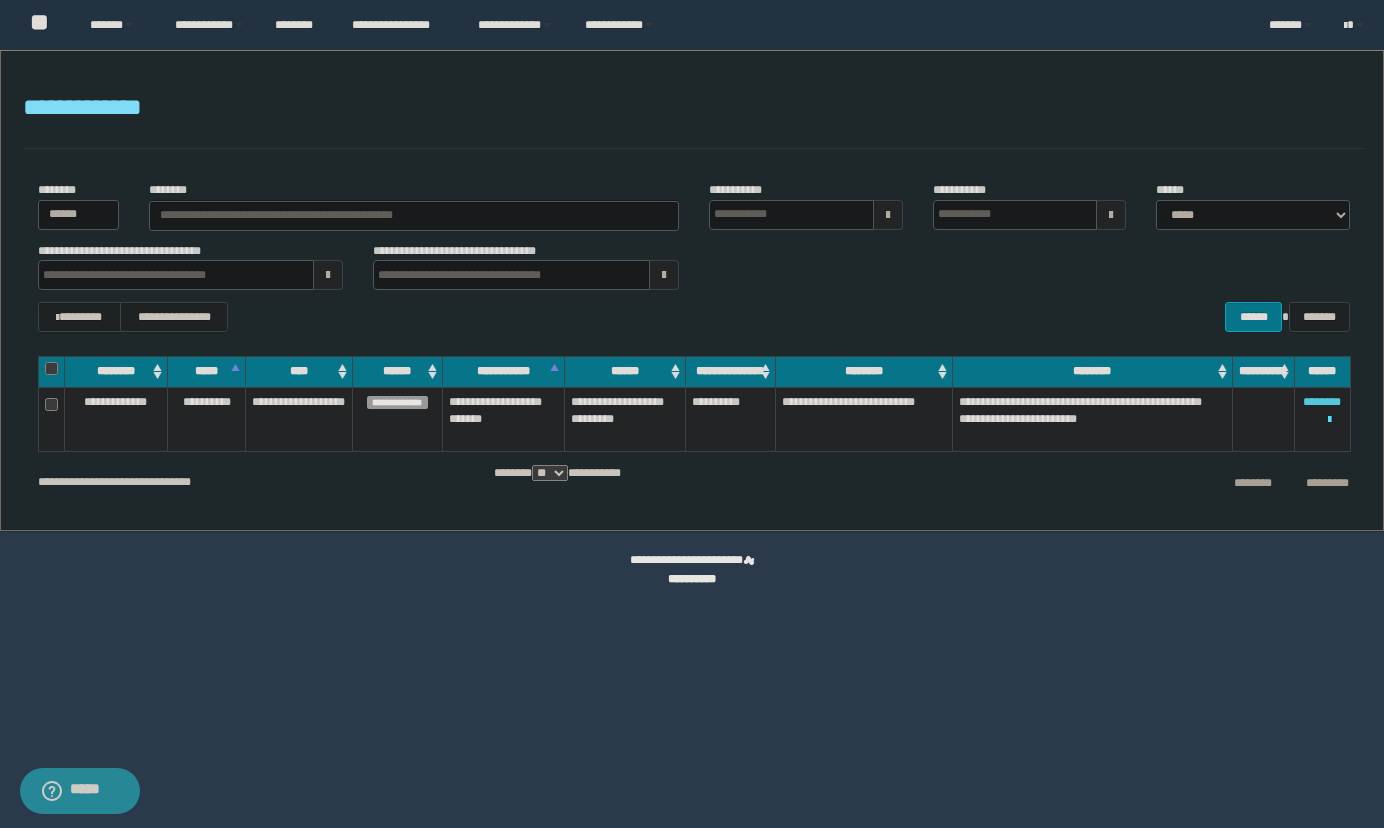 click on "********" at bounding box center (1322, 402) 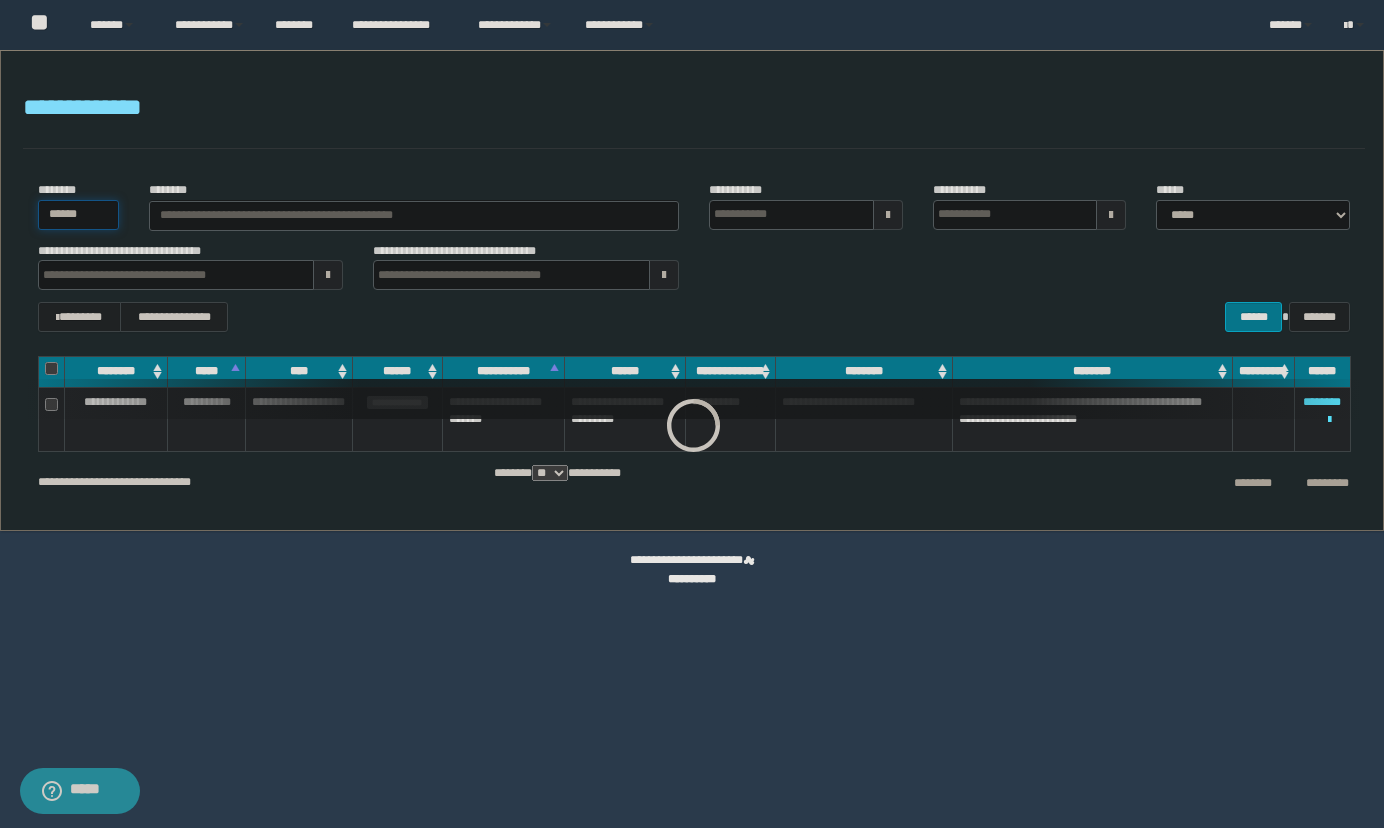 click on "******" at bounding box center (79, 215) 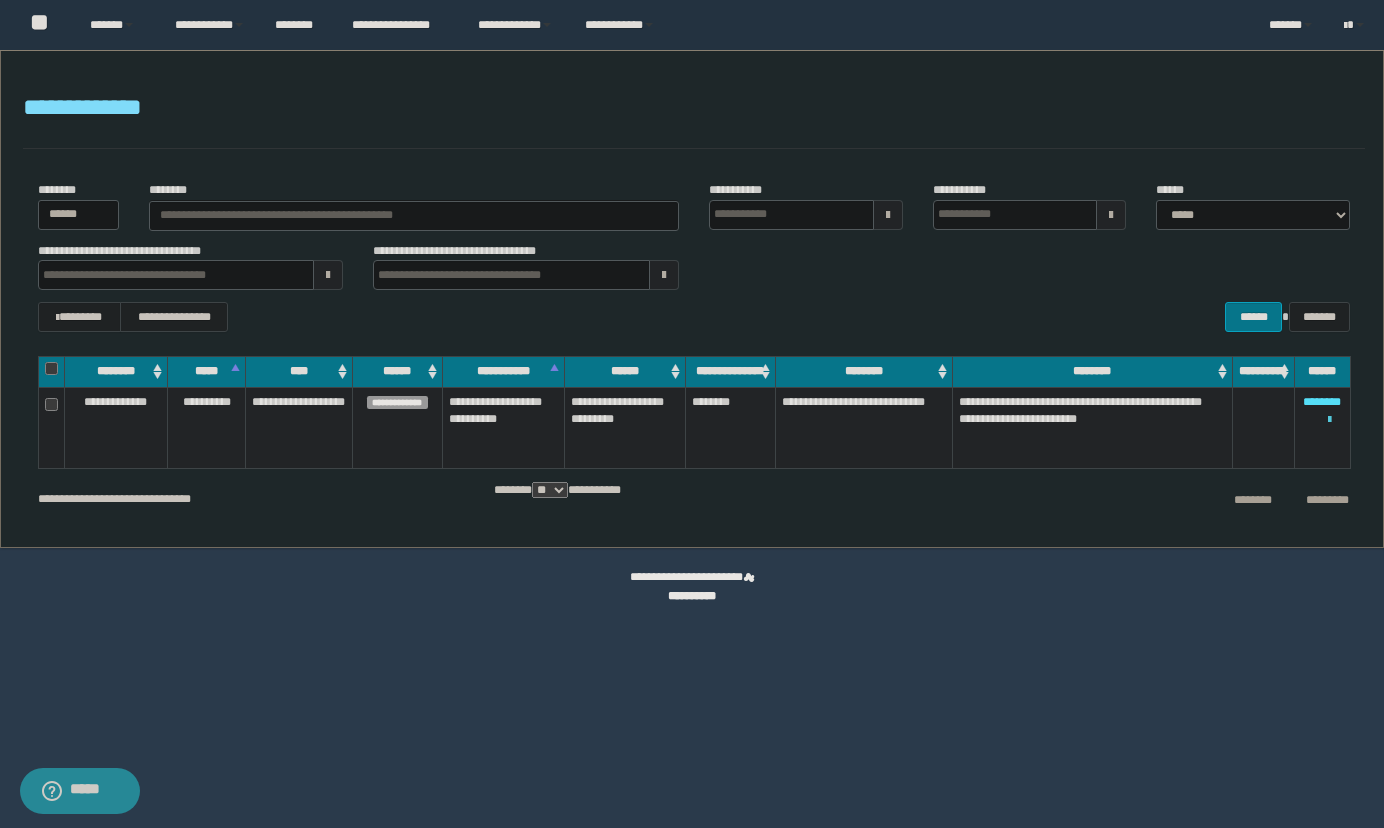 click at bounding box center (1329, 420) 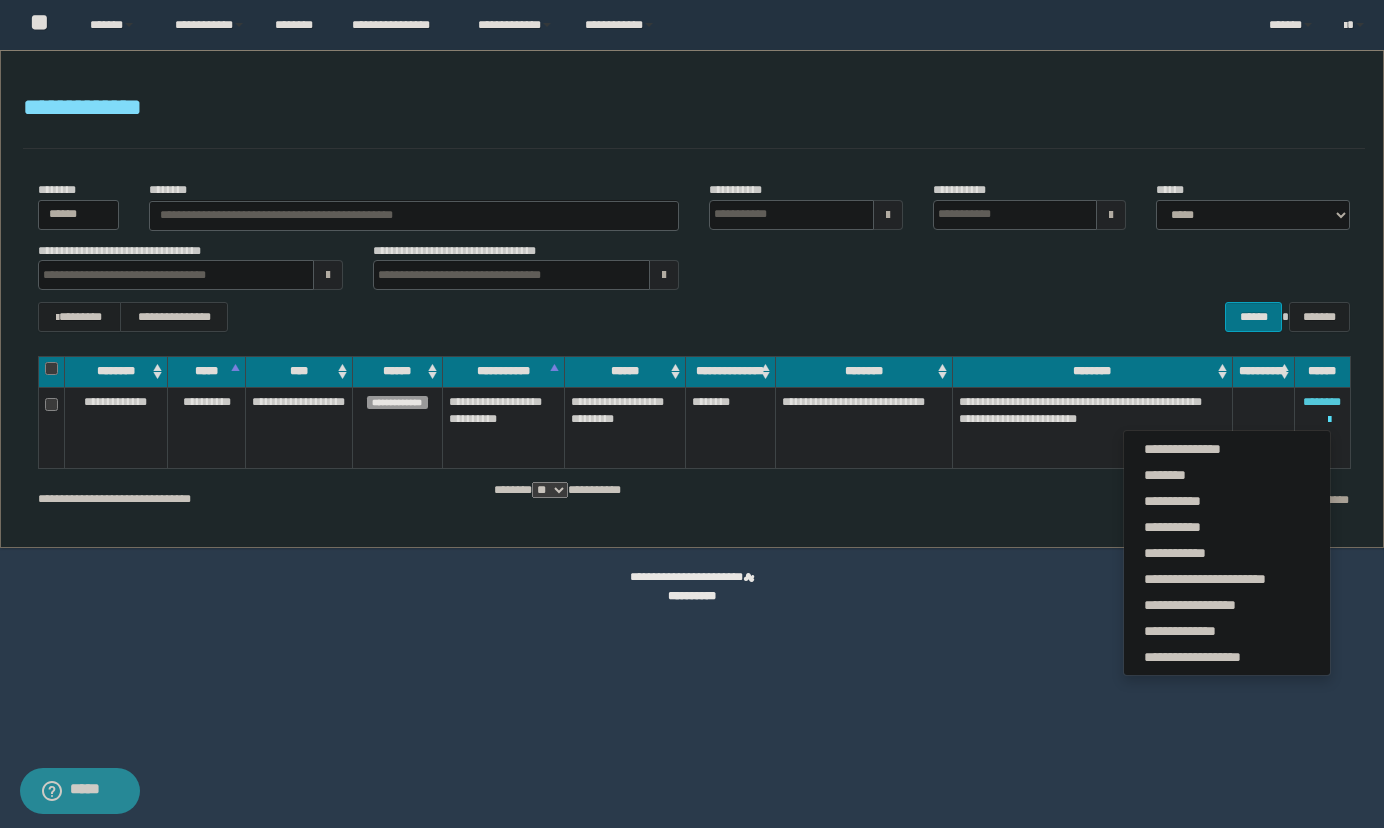 click on "********" at bounding box center [1322, 402] 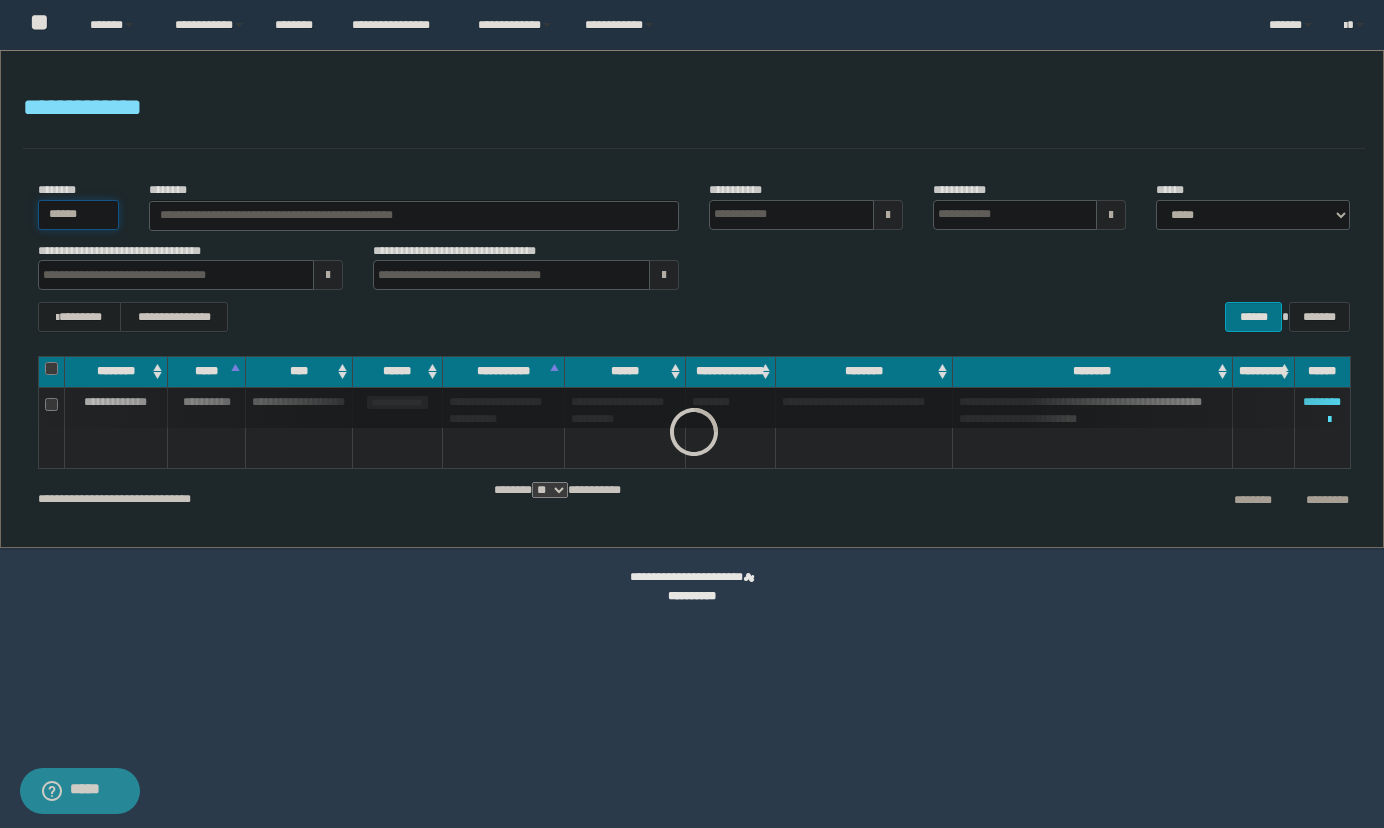 click on "******" at bounding box center (79, 215) 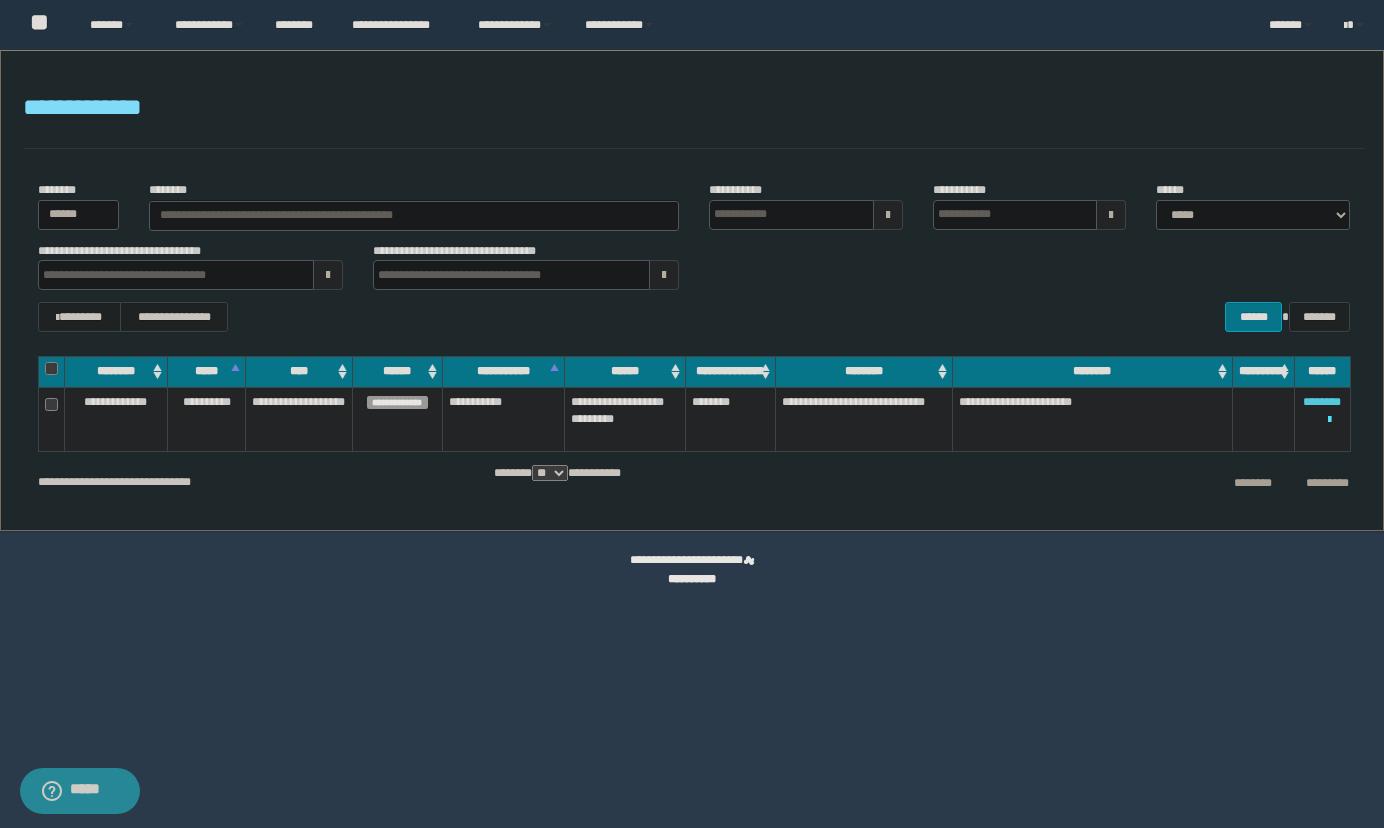 click on "********" at bounding box center [1322, 402] 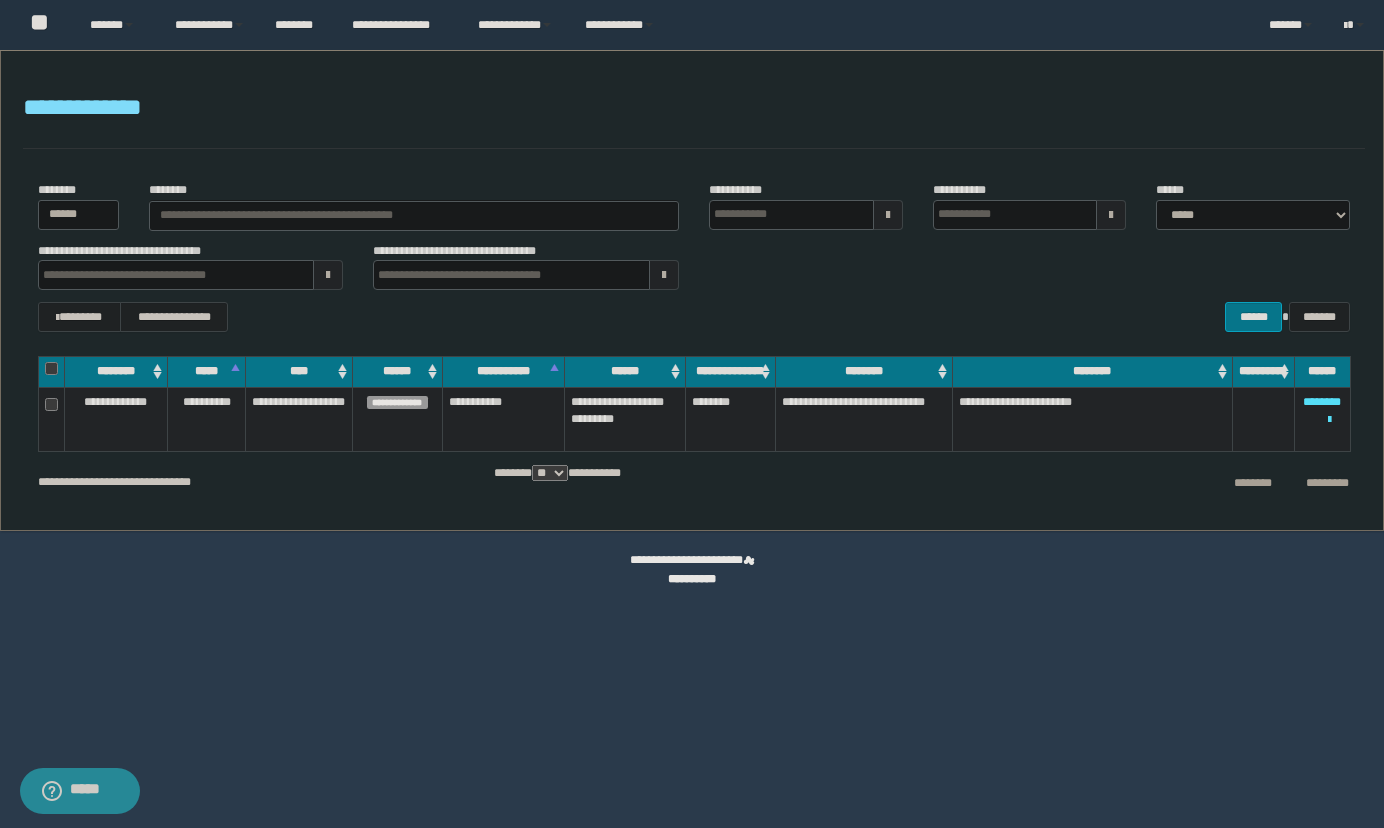 click on "**********" at bounding box center (694, 108) 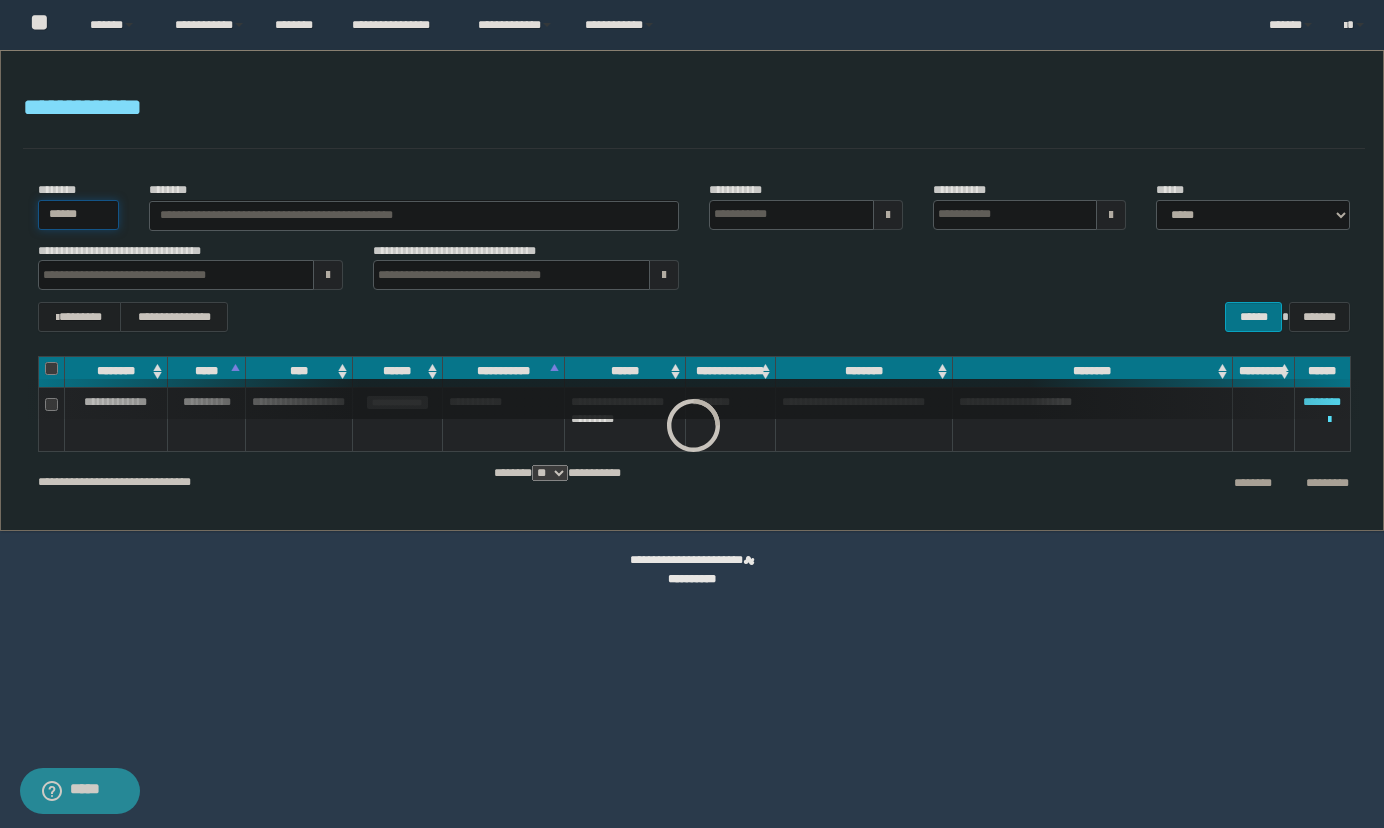 click on "******" at bounding box center (79, 215) 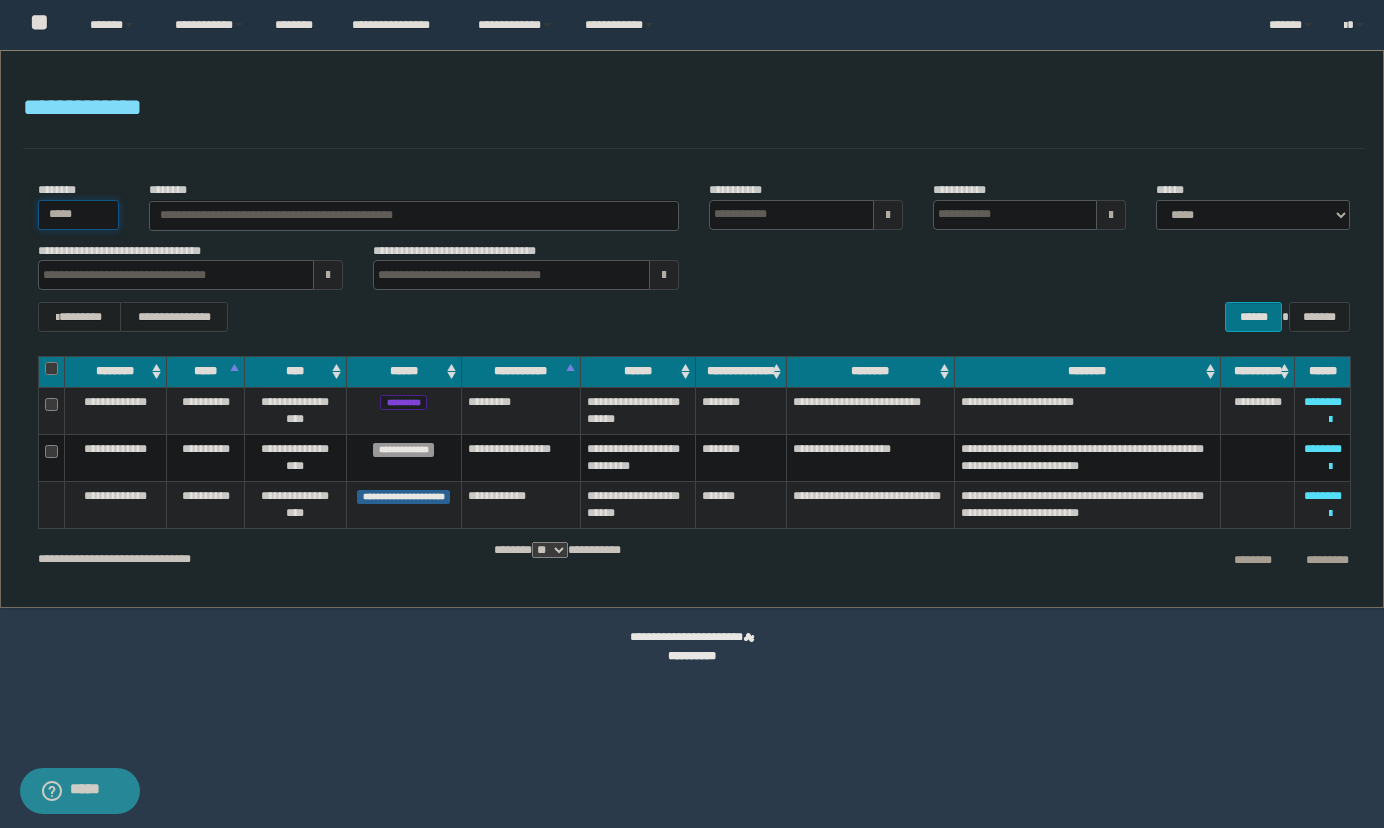 click on "*****" at bounding box center [79, 215] 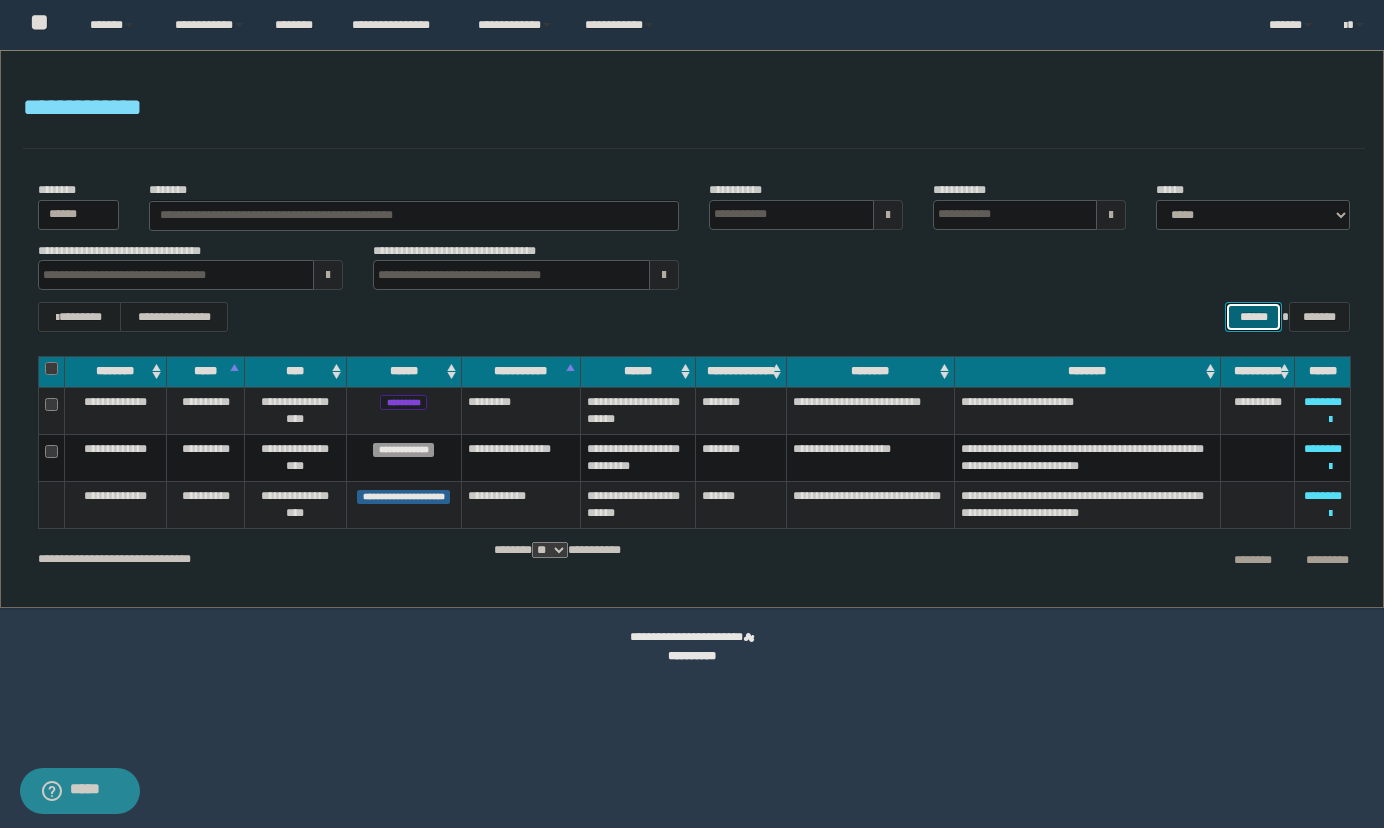 click on "******" at bounding box center [1253, 317] 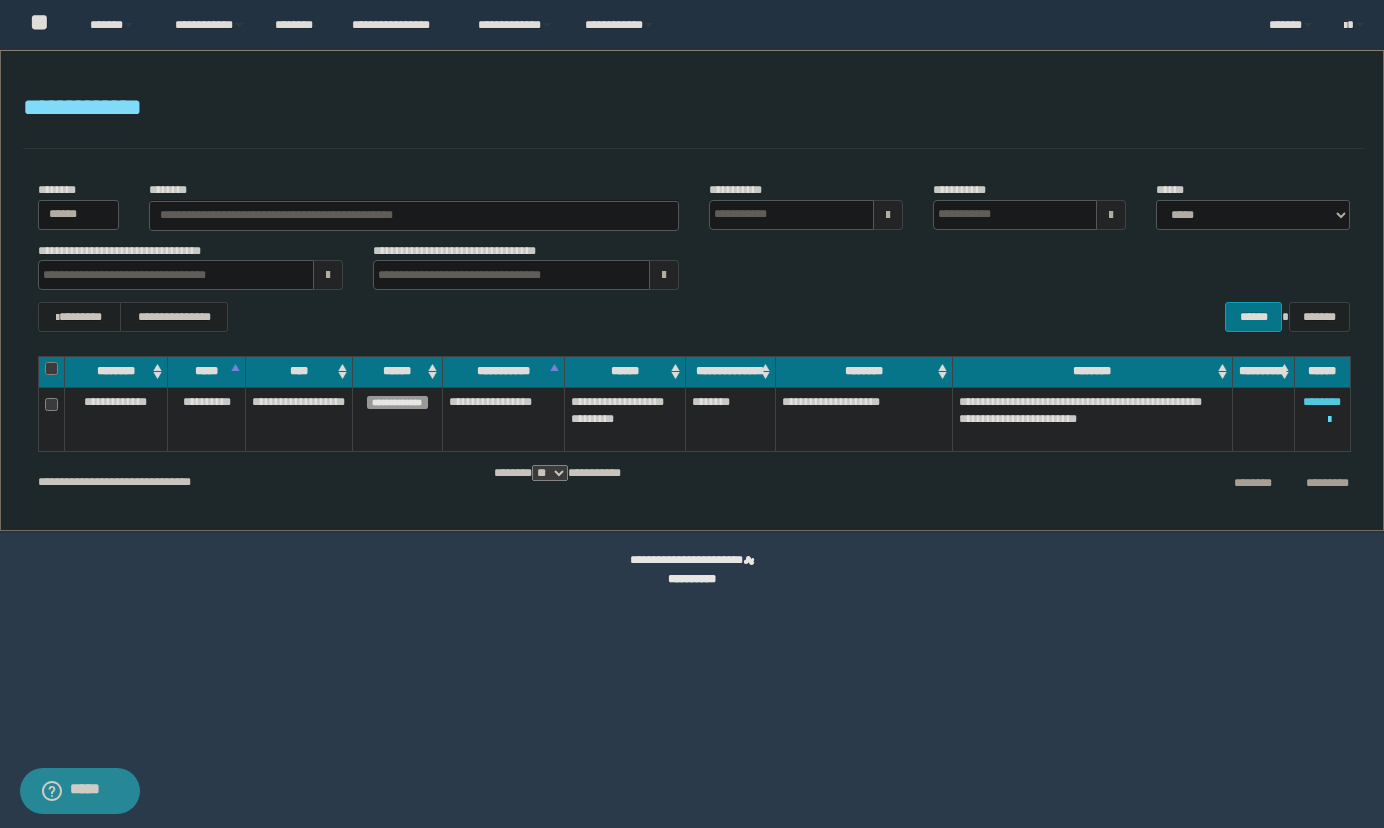 click on "********" at bounding box center (1322, 402) 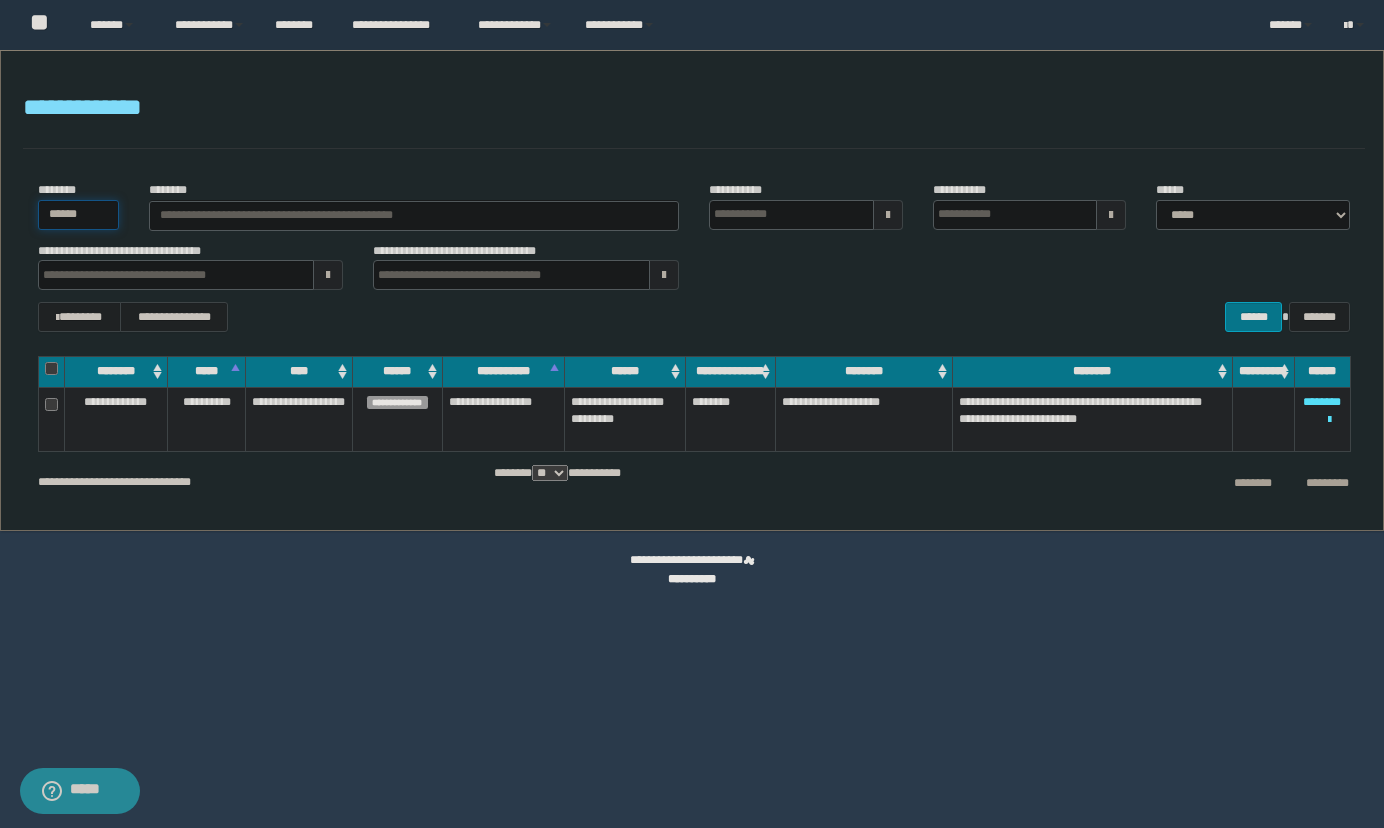 click on "******" at bounding box center [79, 215] 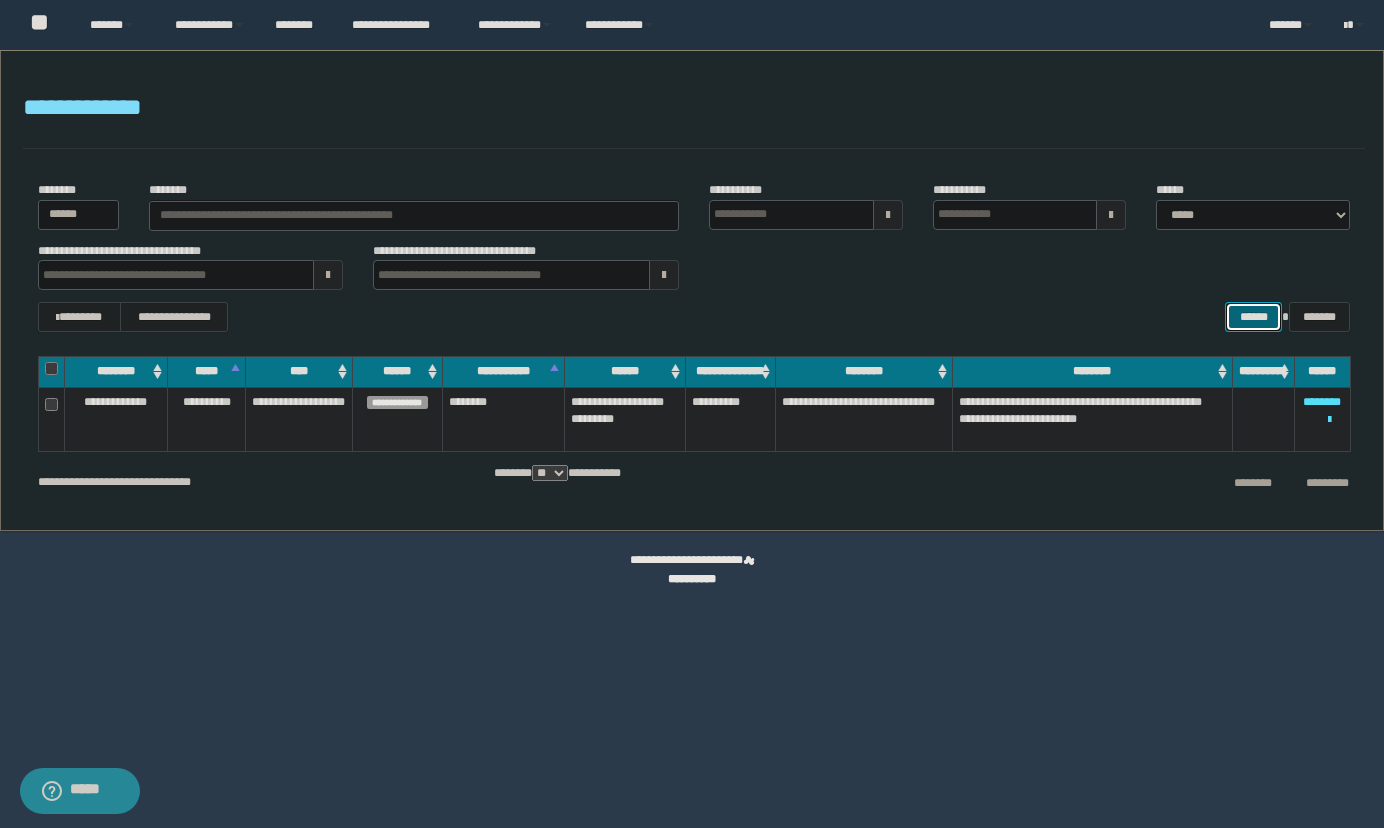 click on "******" at bounding box center [1253, 317] 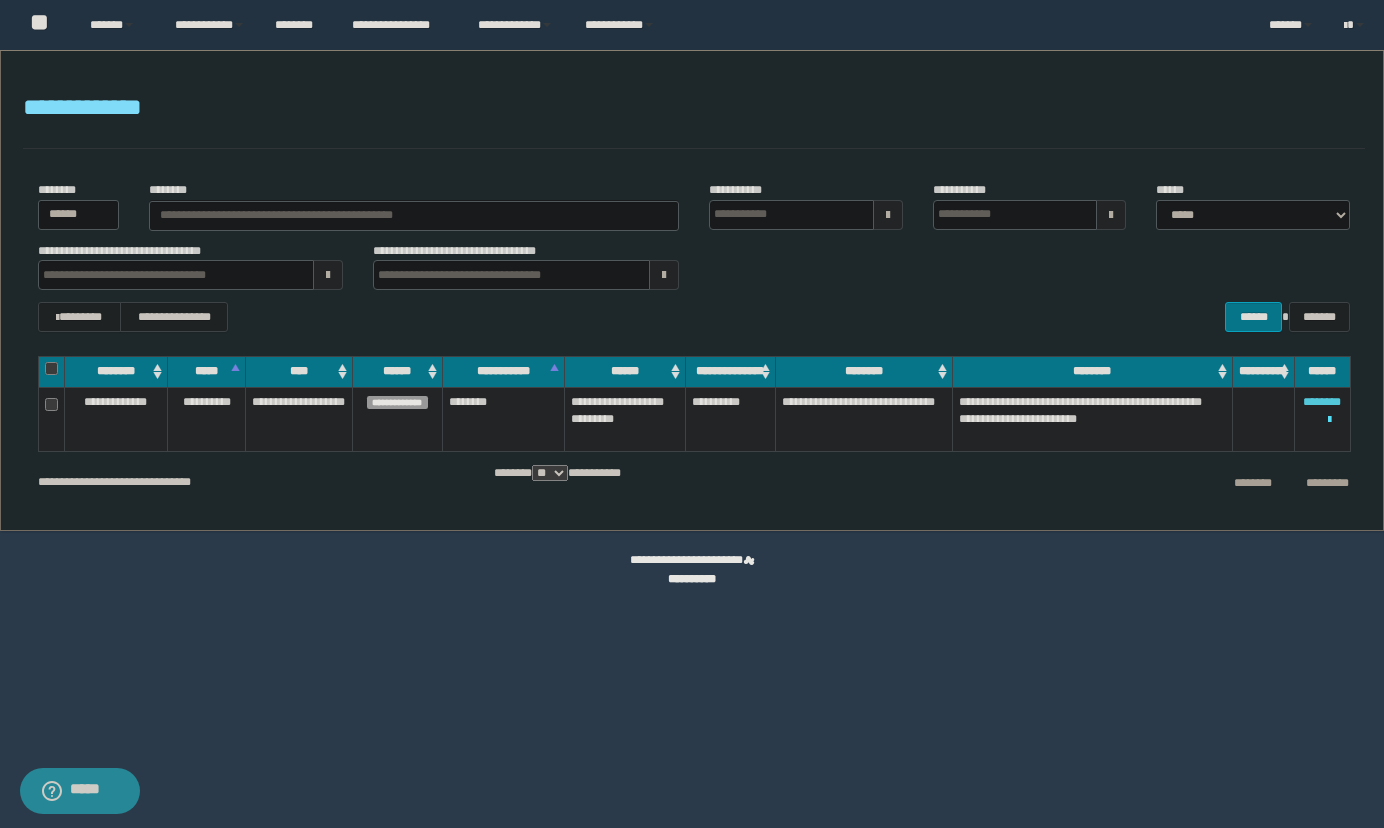 click on "********" at bounding box center [1322, 402] 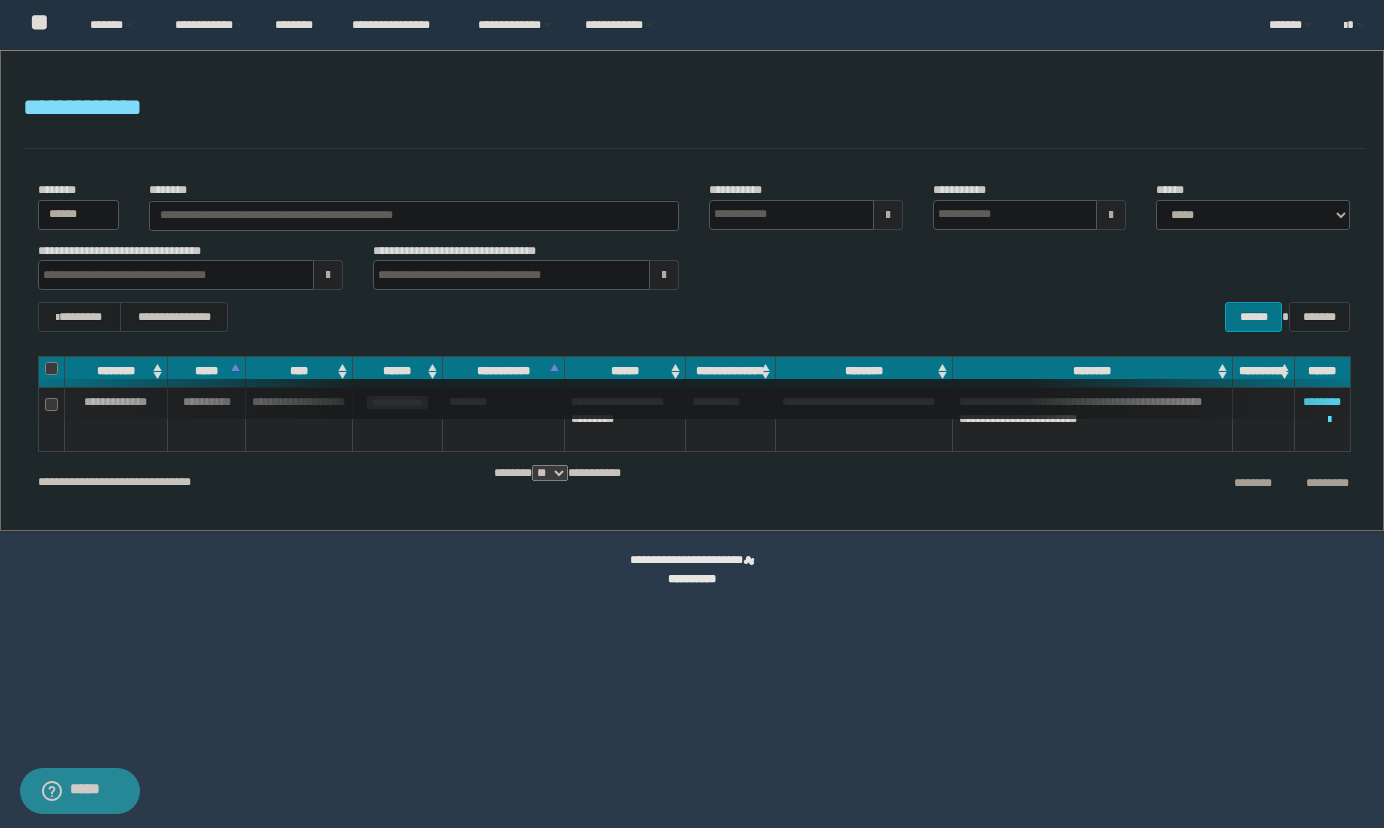 click on "**********" at bounding box center [694, 108] 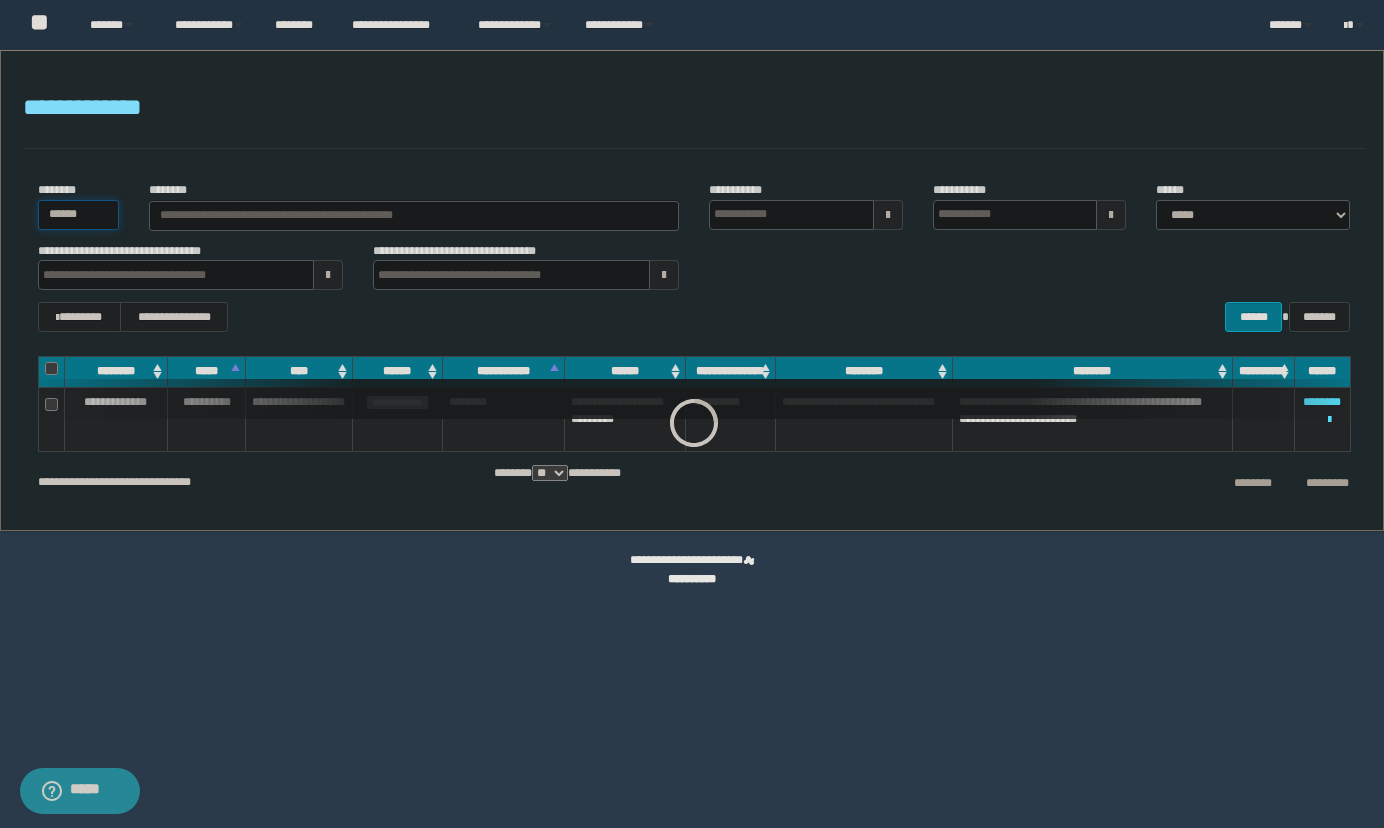 click on "******" at bounding box center [79, 215] 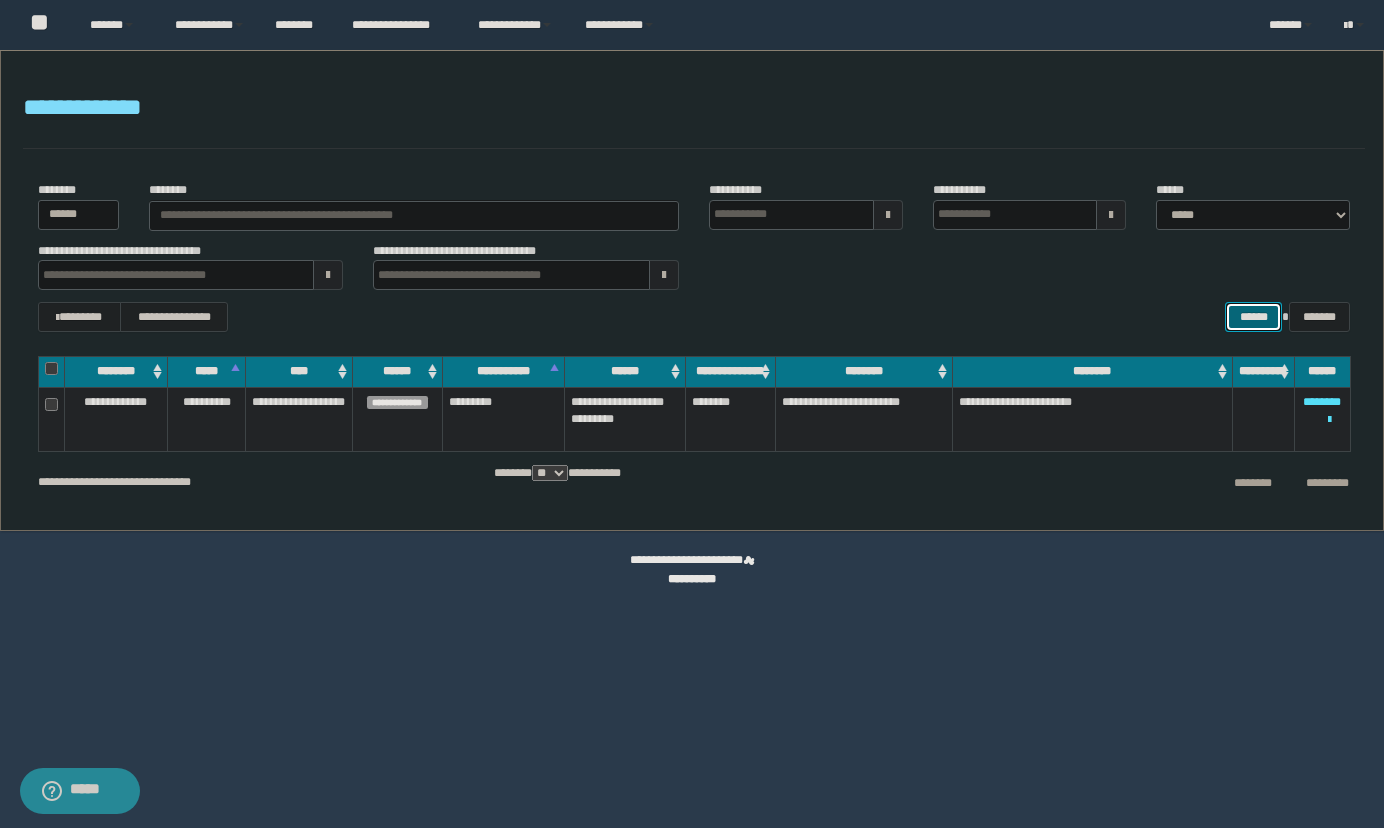 click on "******" at bounding box center [1253, 317] 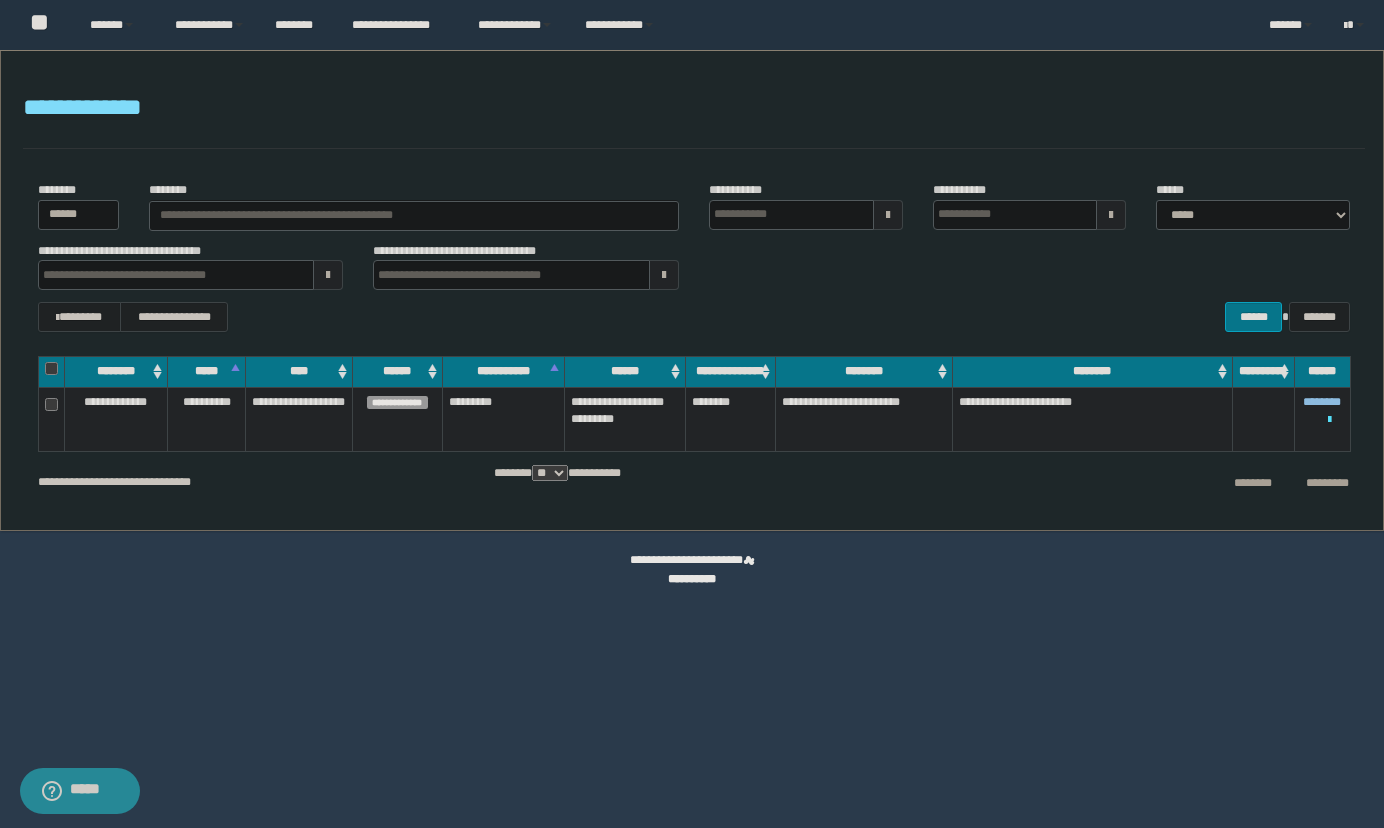 click on "********" at bounding box center [1322, 402] 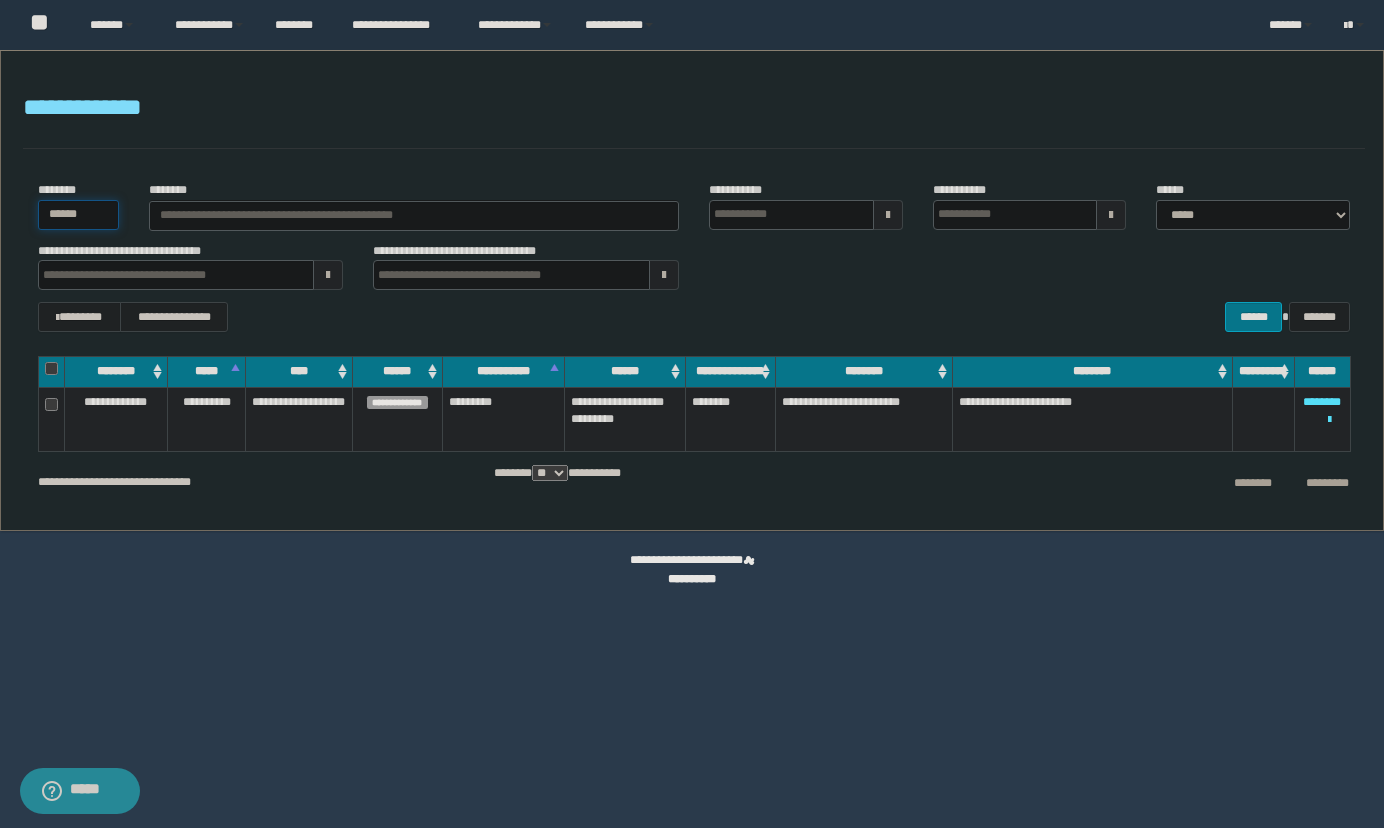click on "******" at bounding box center [79, 215] 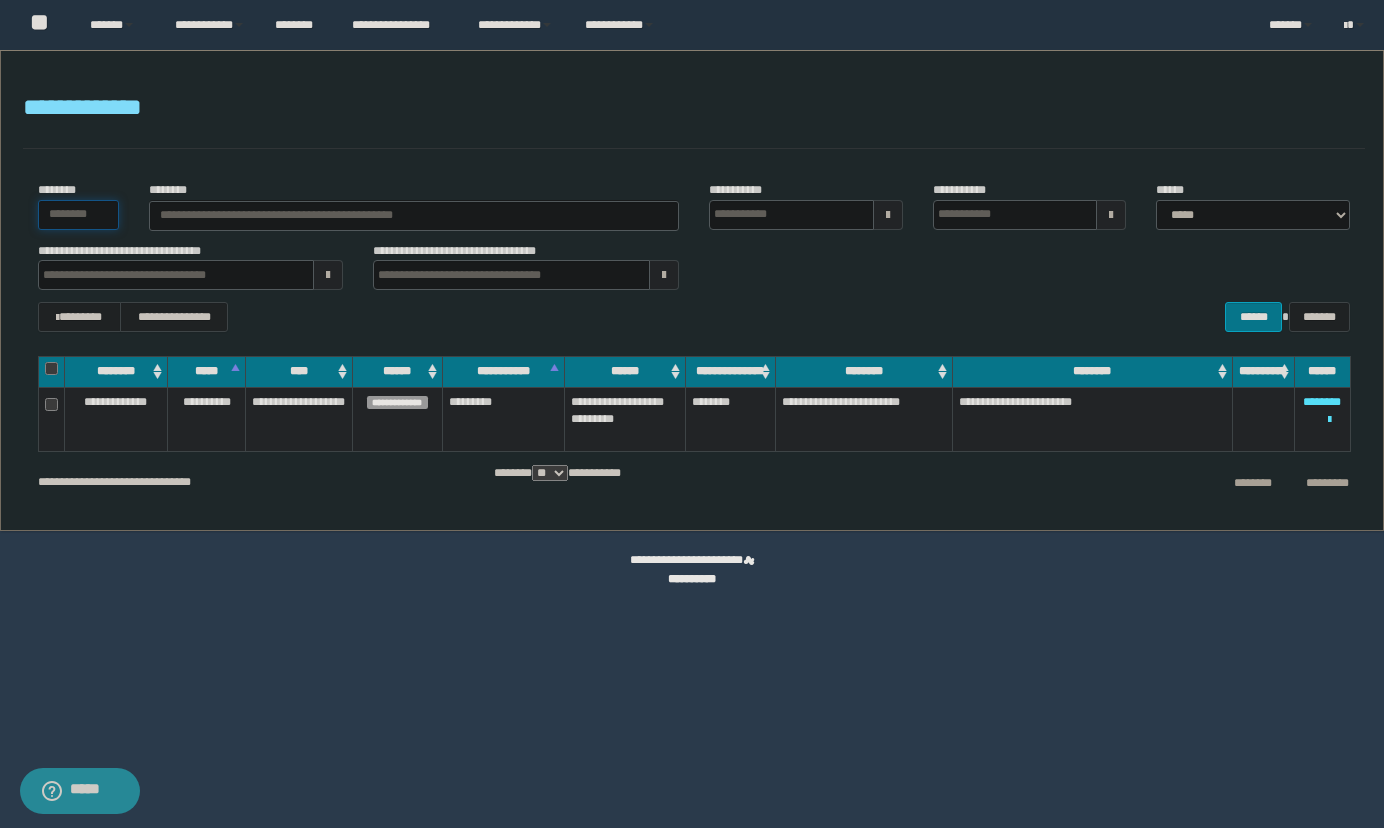 click on "********" at bounding box center (79, 215) 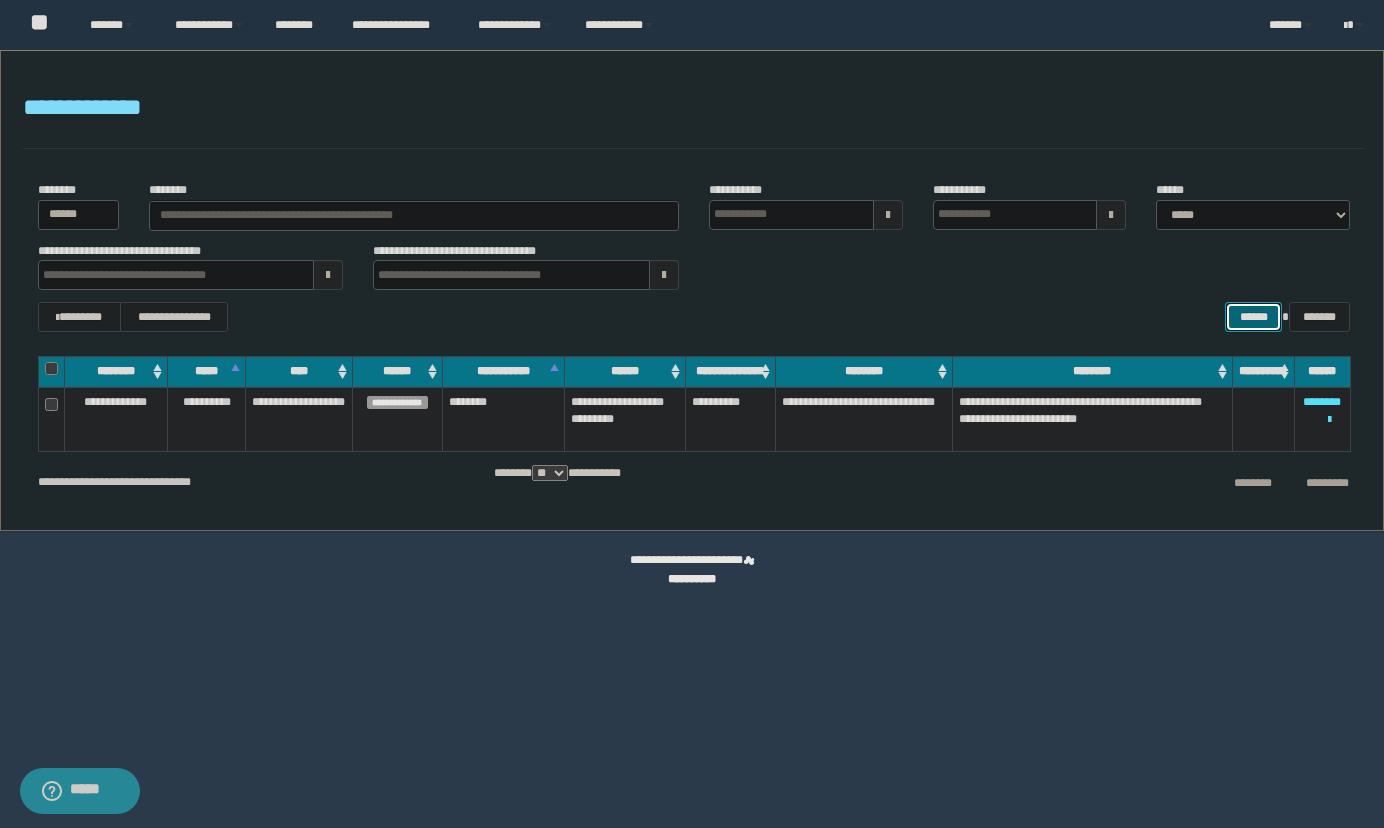 click on "******" at bounding box center [1253, 317] 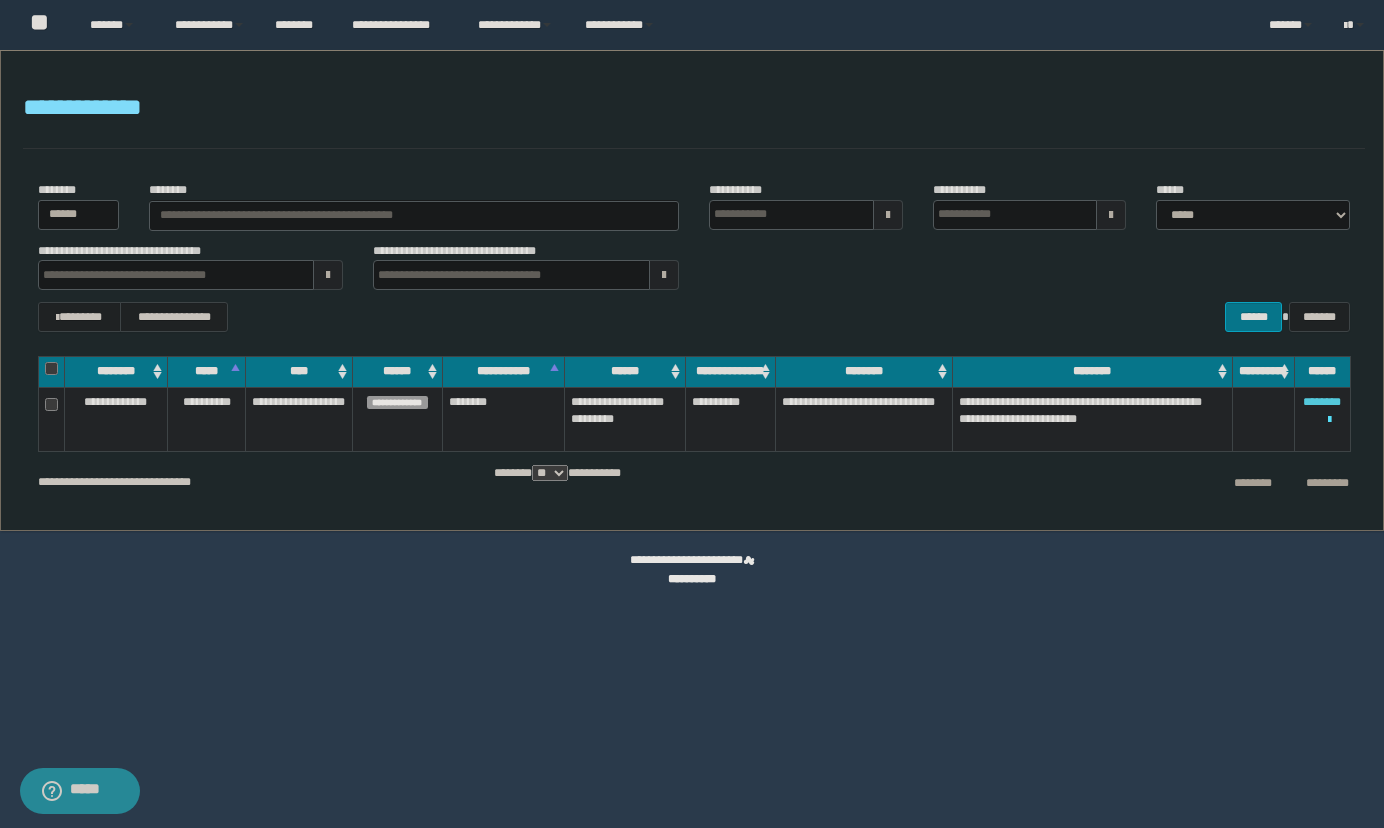 click on "********" at bounding box center [1322, 402] 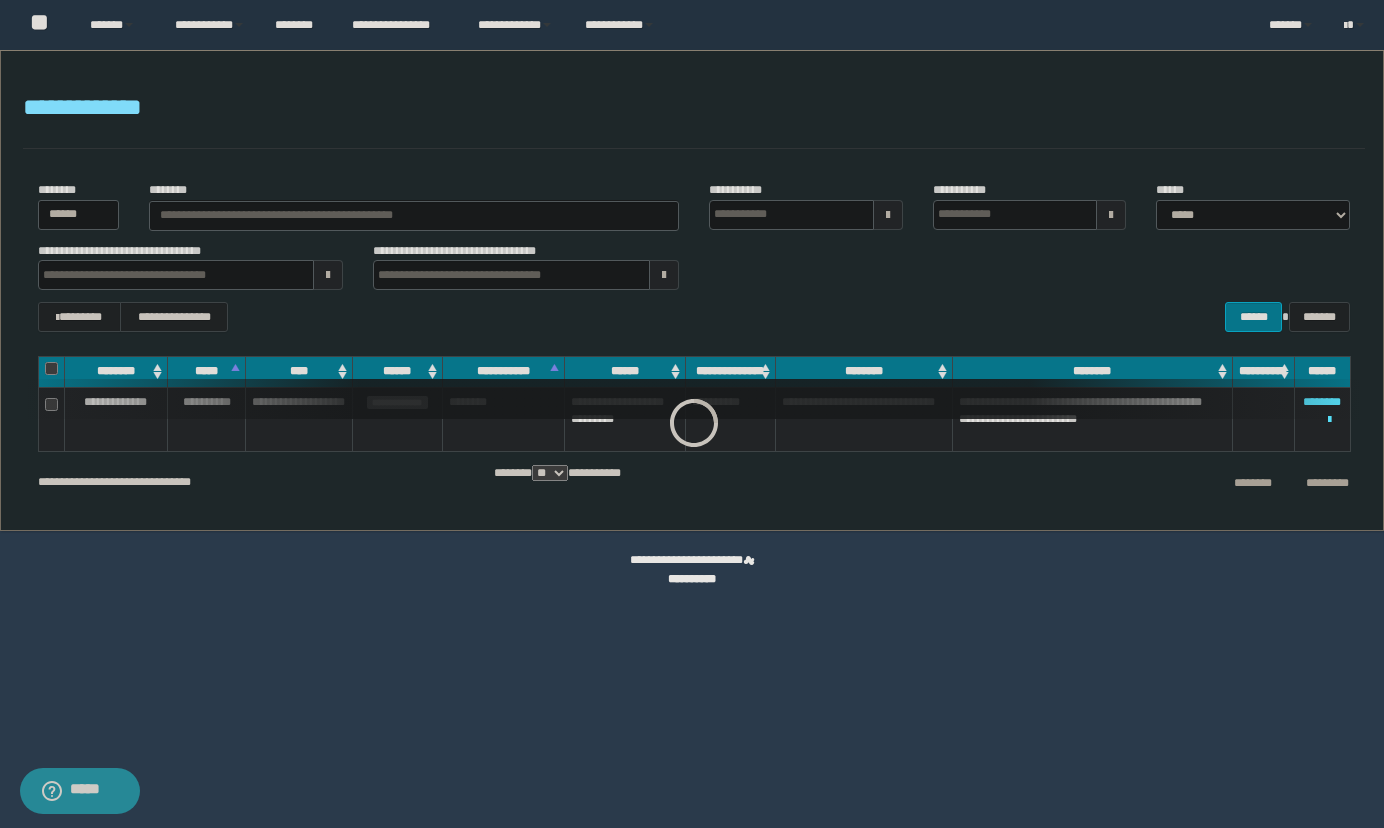drag, startPoint x: 1175, startPoint y: 97, endPoint x: 504, endPoint y: 84, distance: 671.1259 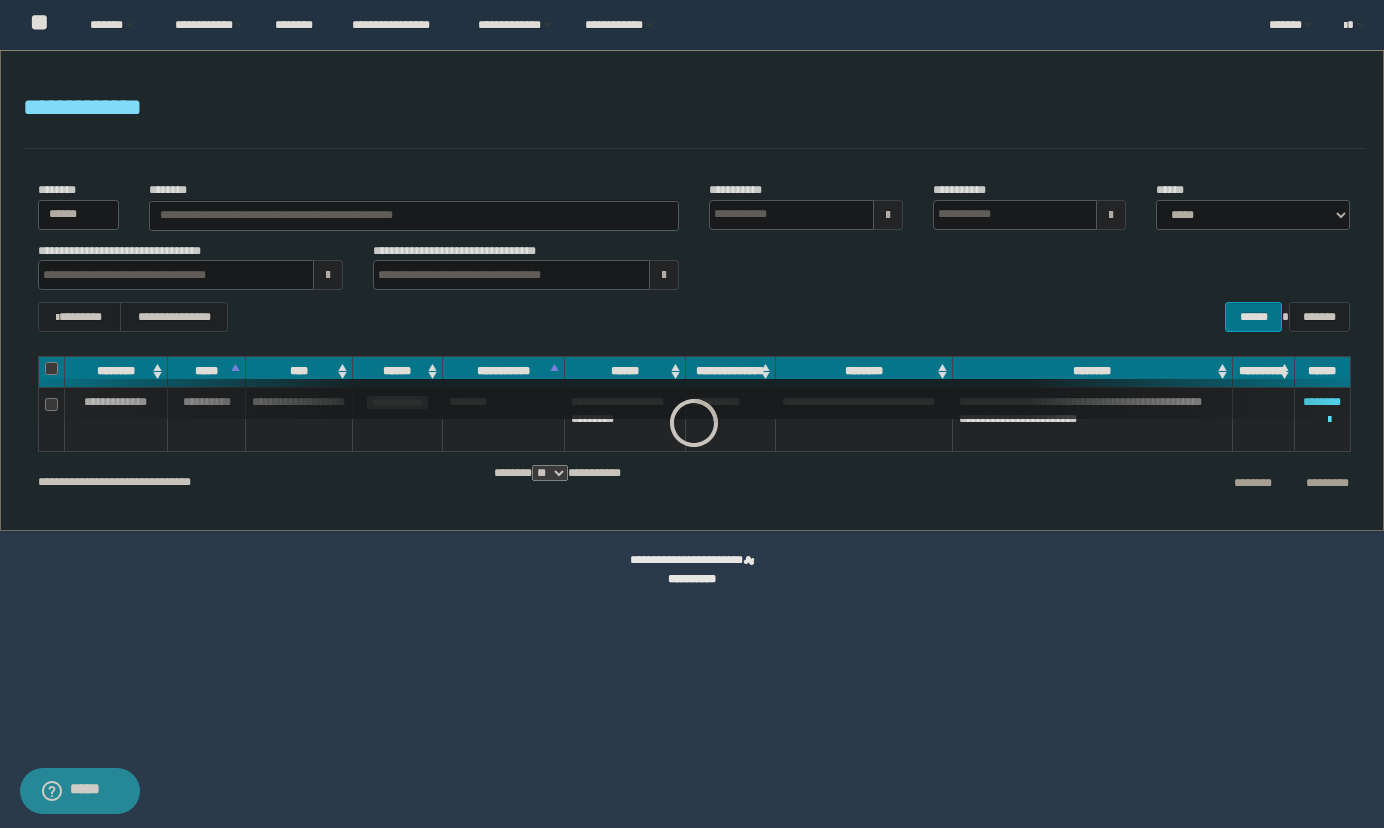 click on "**********" at bounding box center [694, 108] 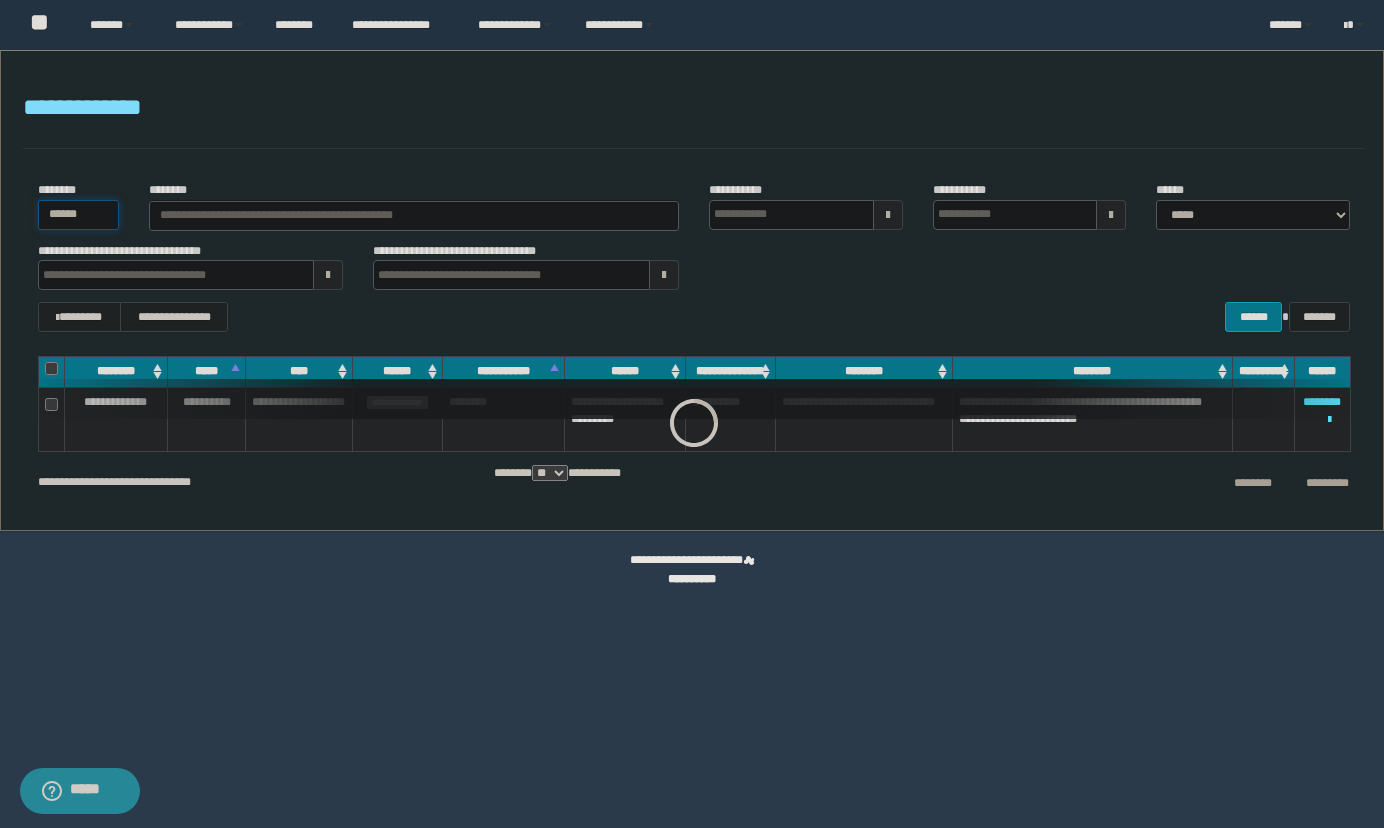 click on "******" at bounding box center (79, 215) 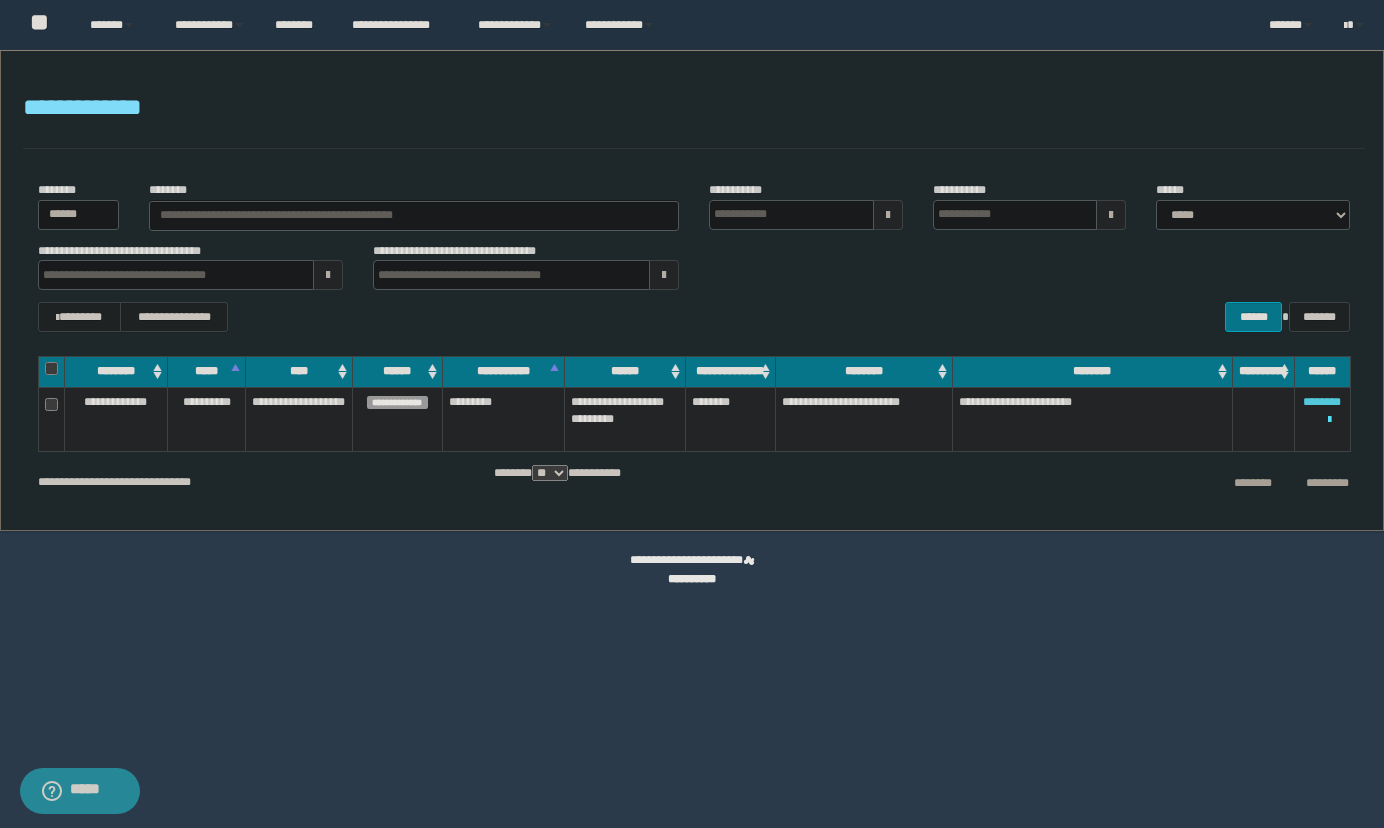 click on "********" at bounding box center [1322, 402] 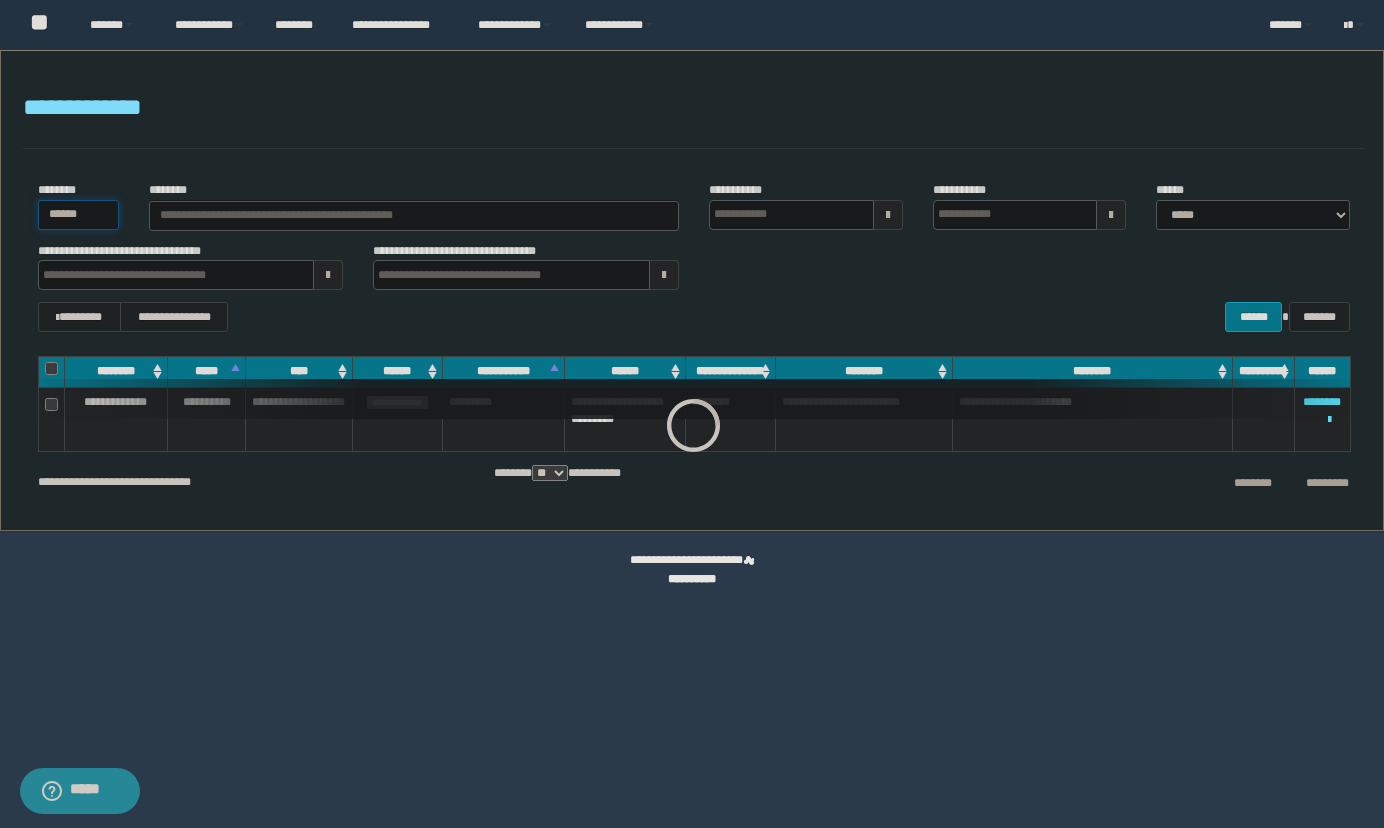 click on "******" at bounding box center [79, 215] 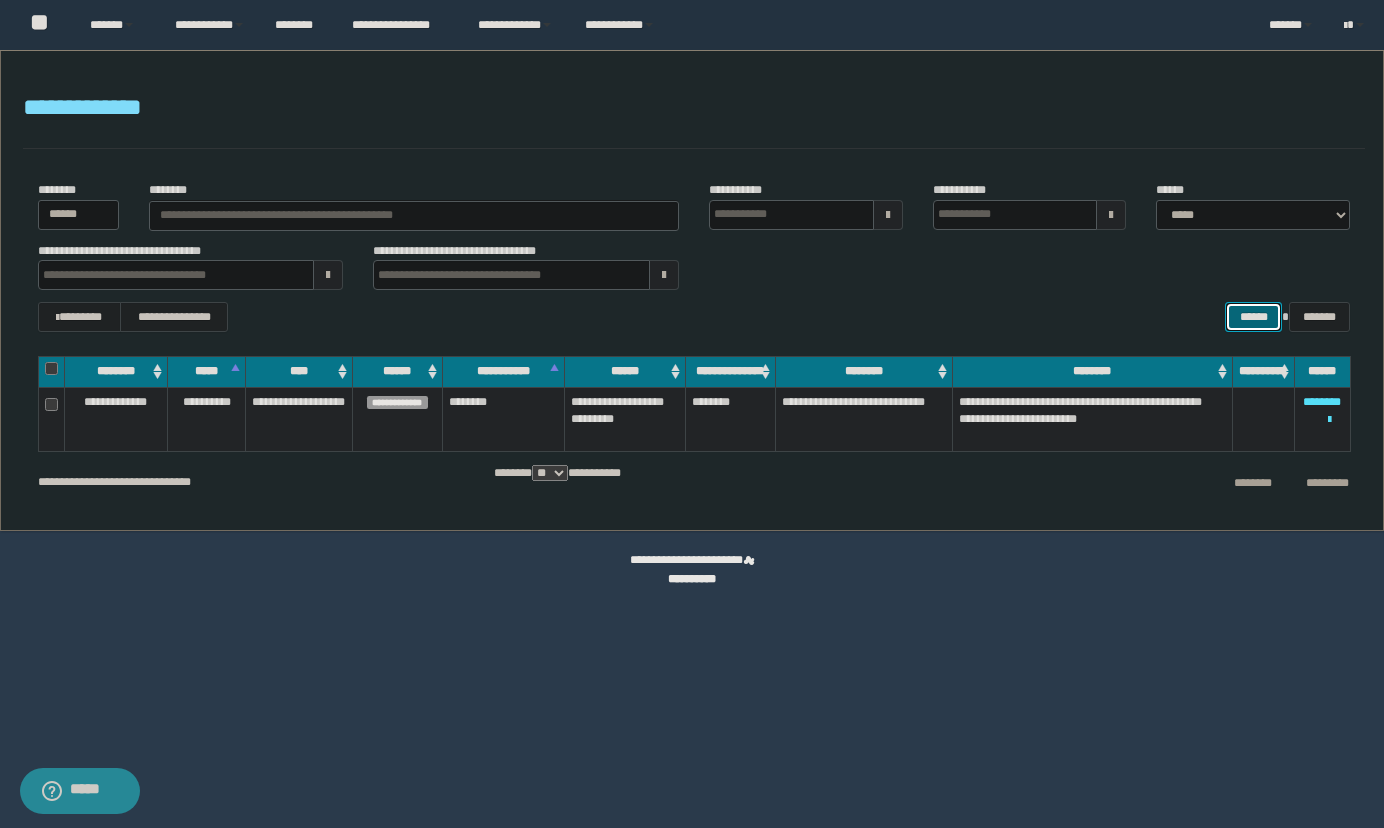 click on "******" at bounding box center [1253, 317] 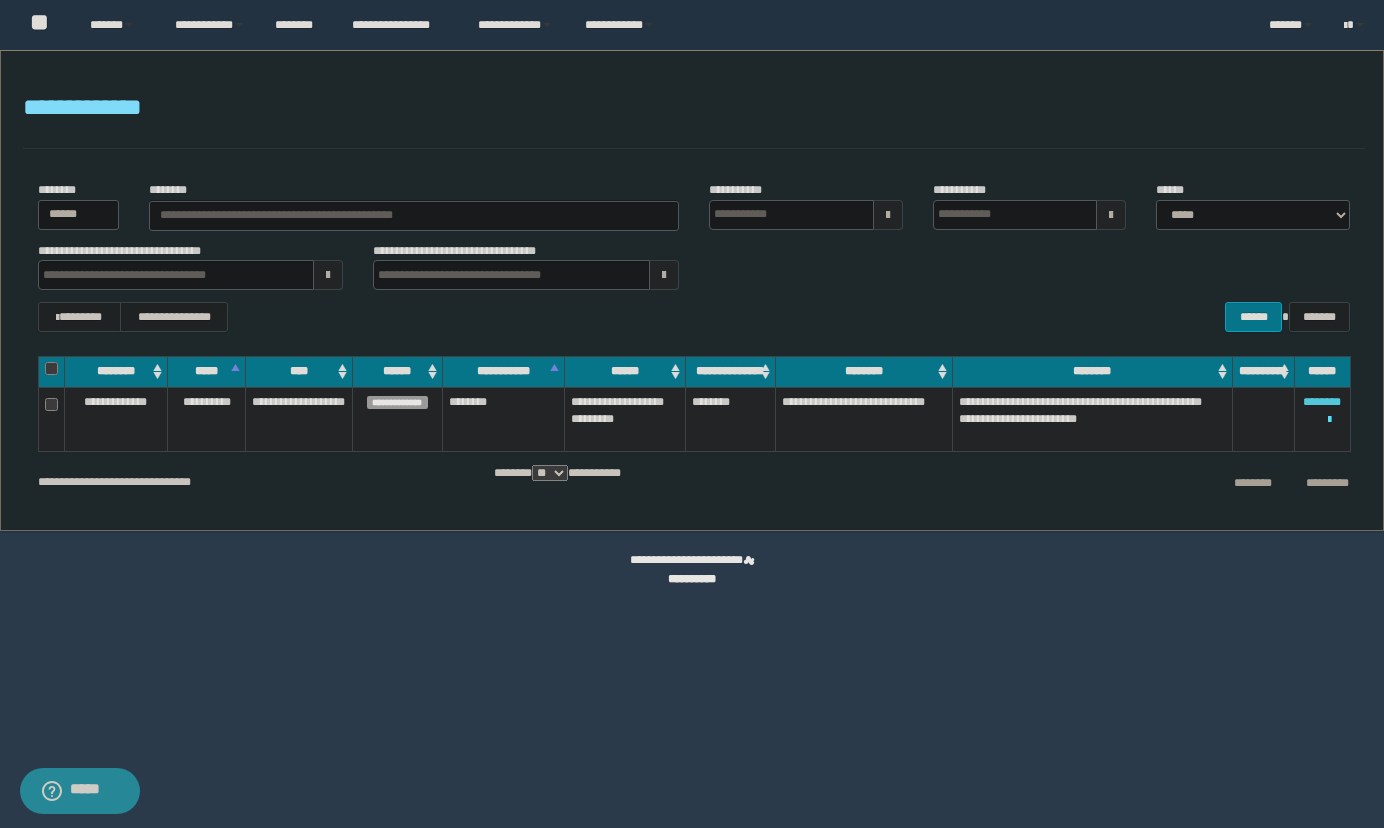 click on "********" at bounding box center (1322, 402) 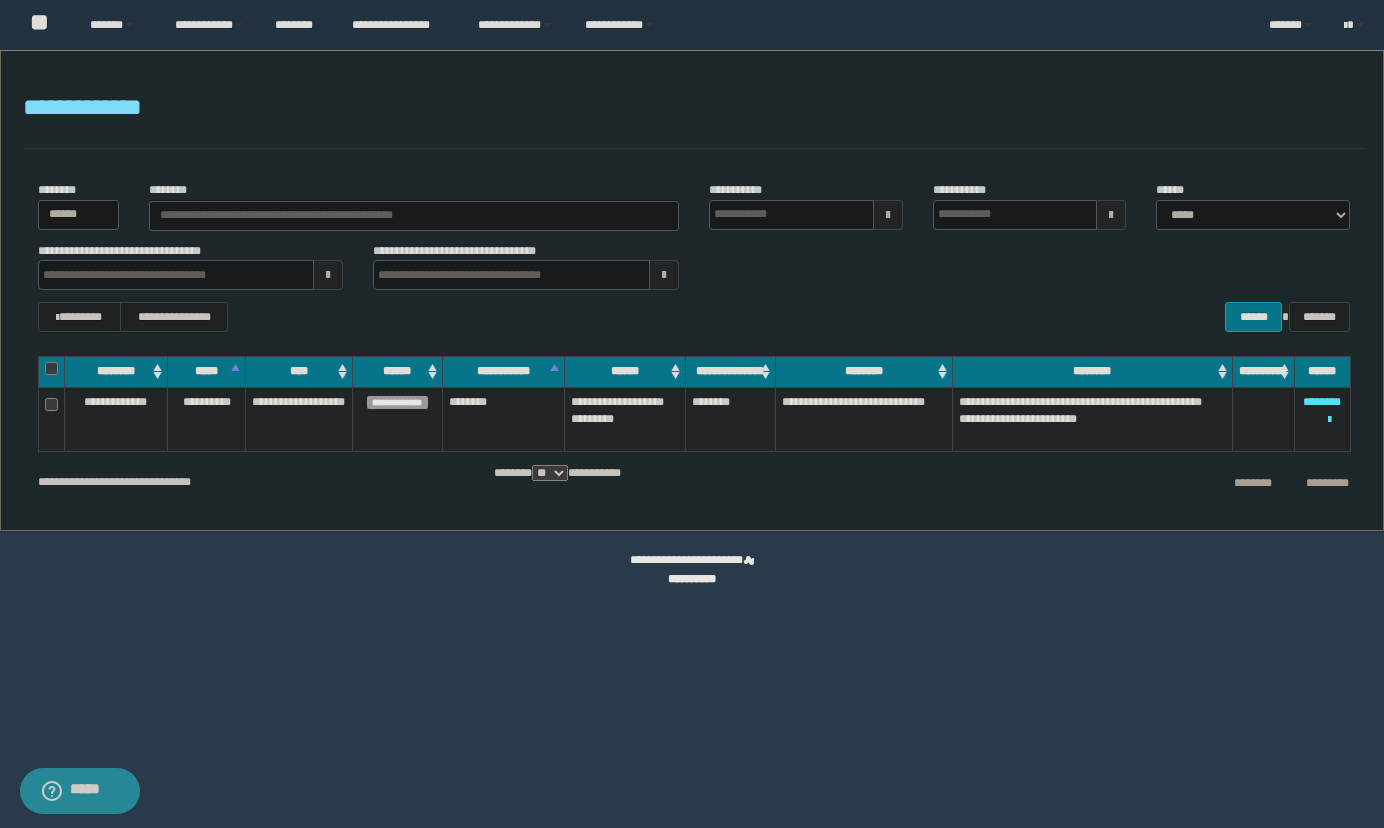 click on "**********" at bounding box center [692, 290] 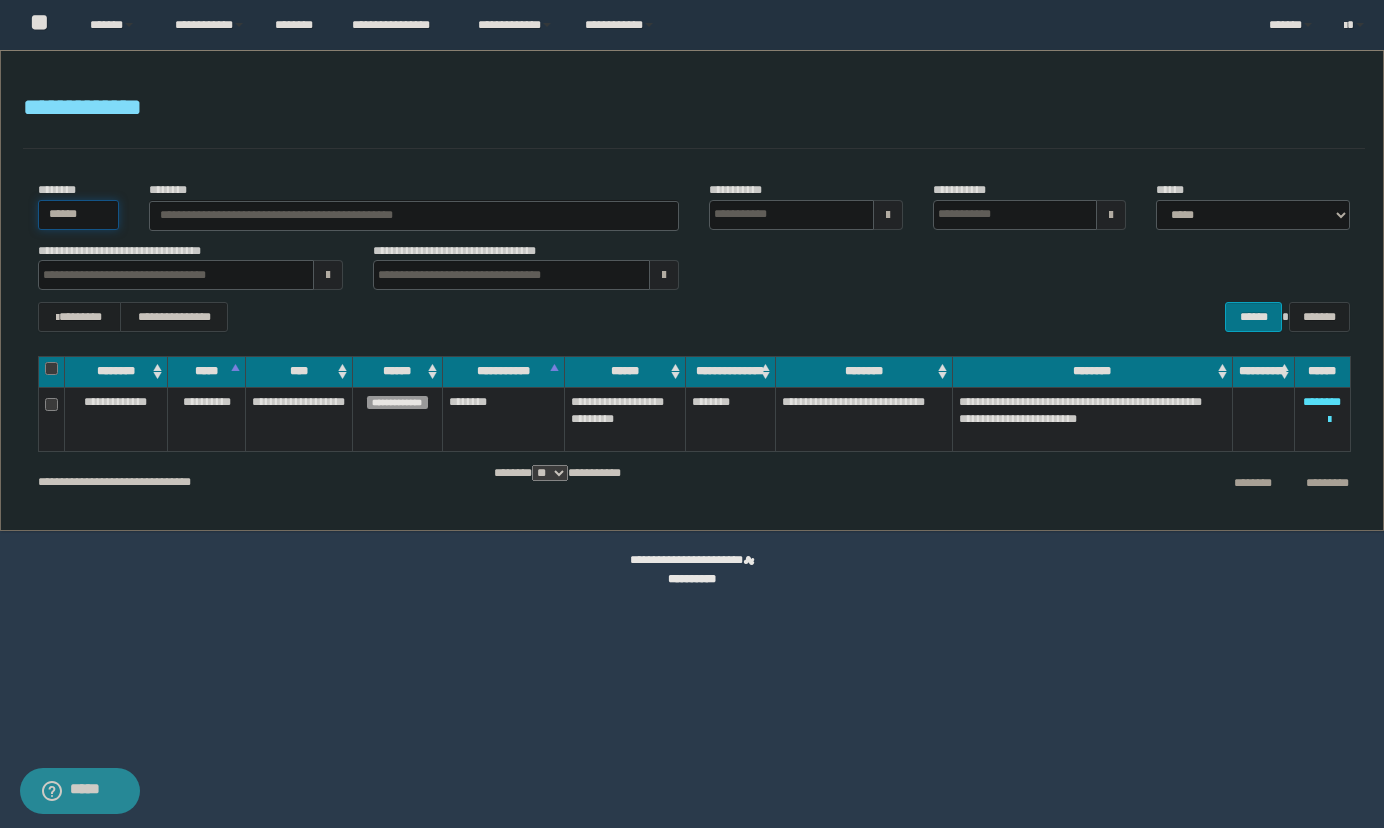 click on "******" at bounding box center [79, 215] 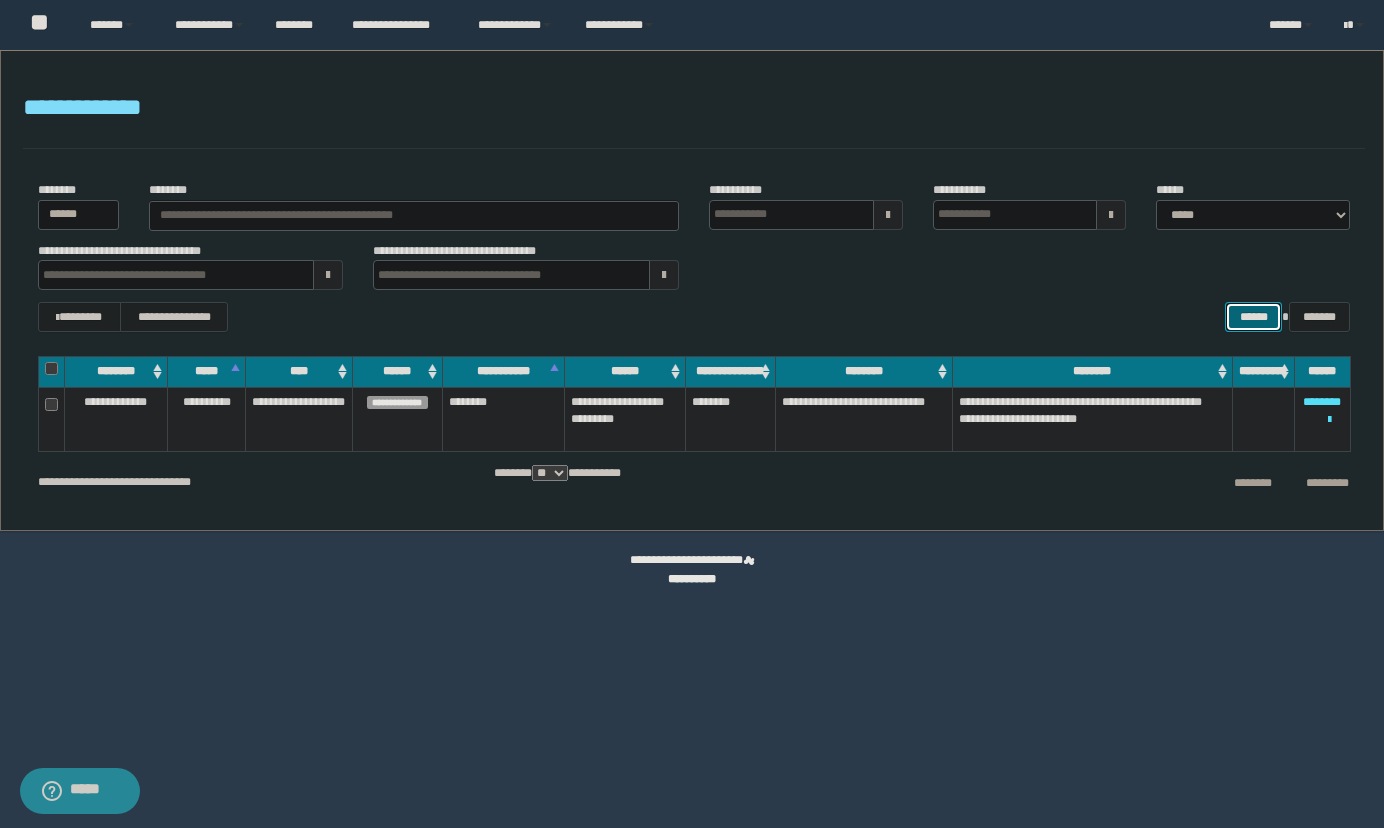 click on "******" at bounding box center [1253, 317] 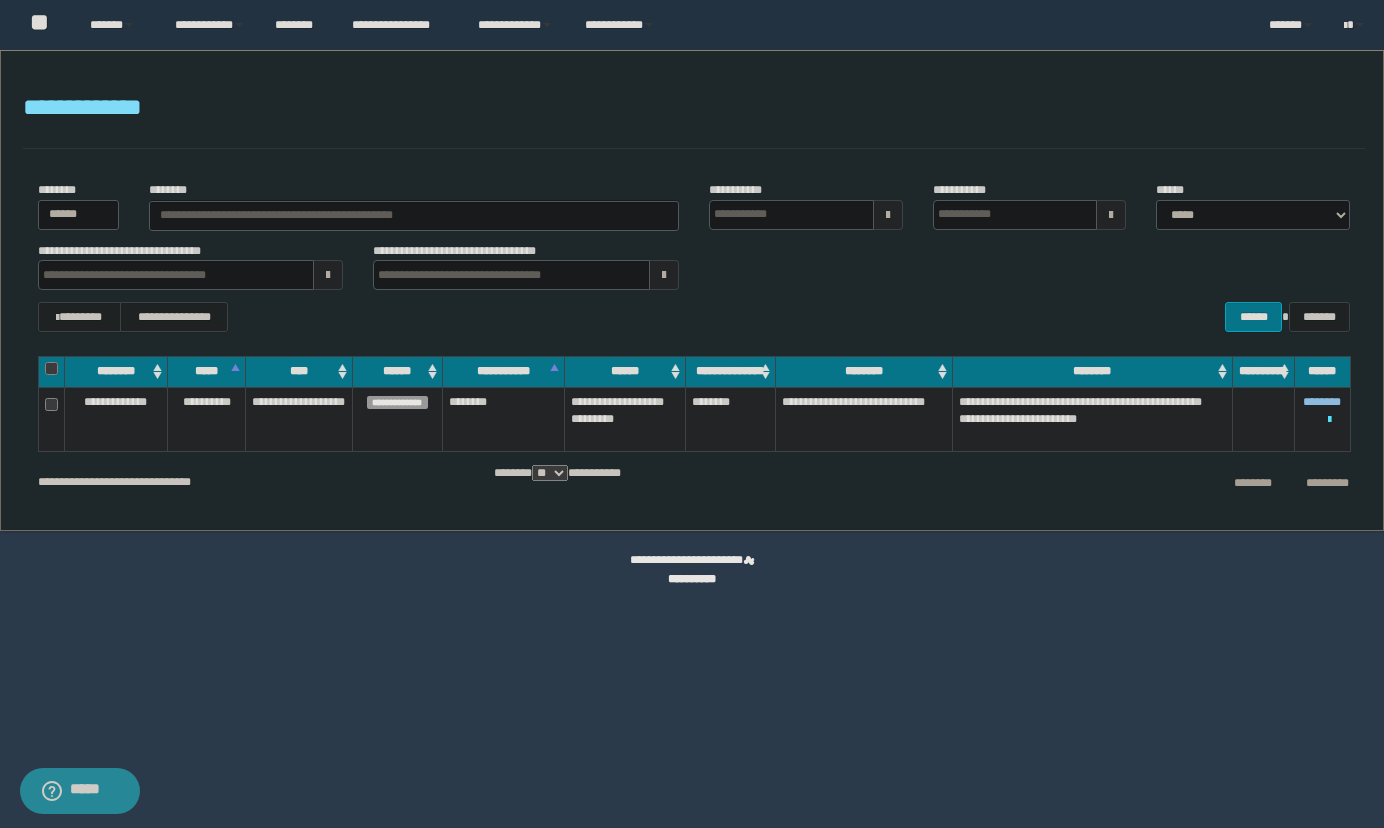 click on "********" at bounding box center (1322, 402) 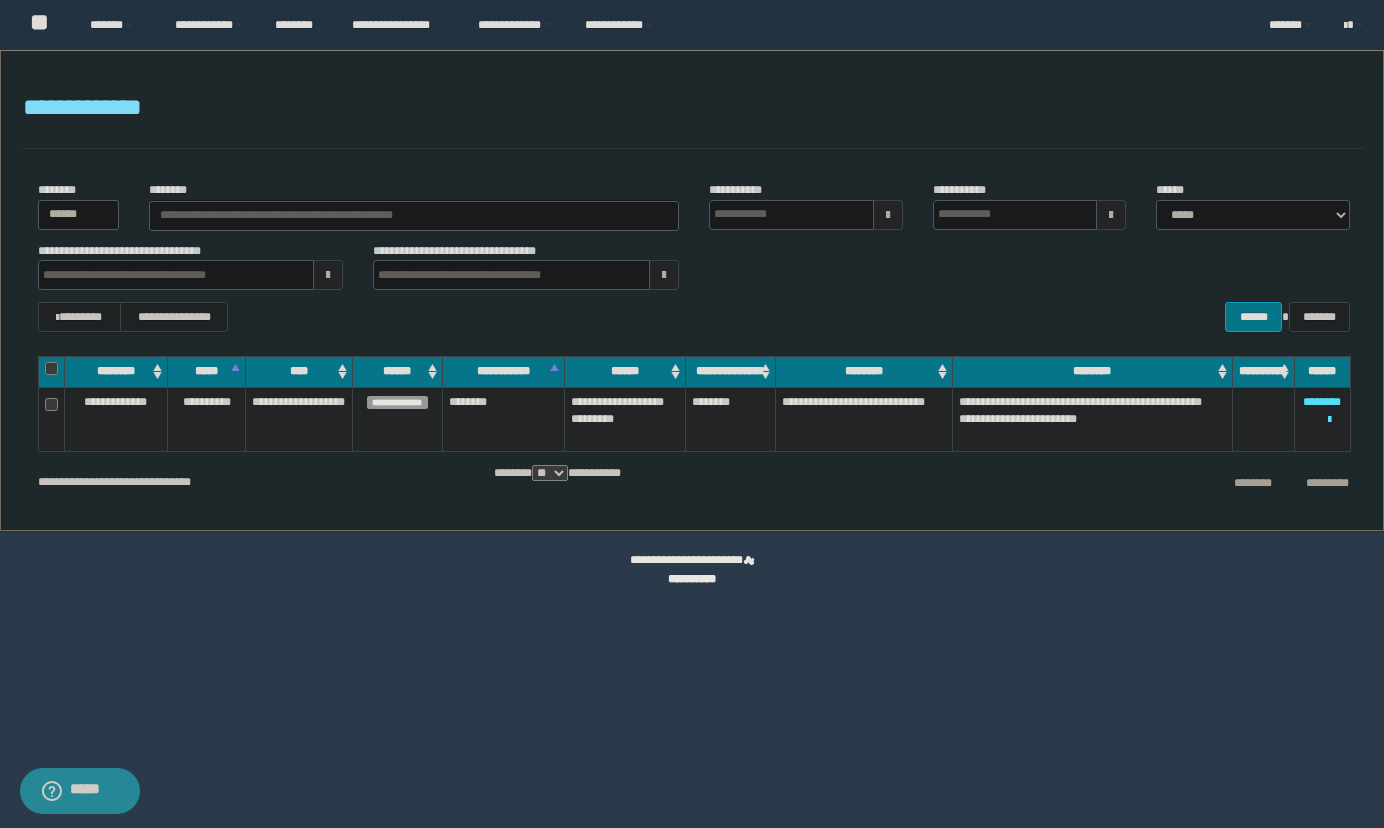 click on "**********" at bounding box center (694, 108) 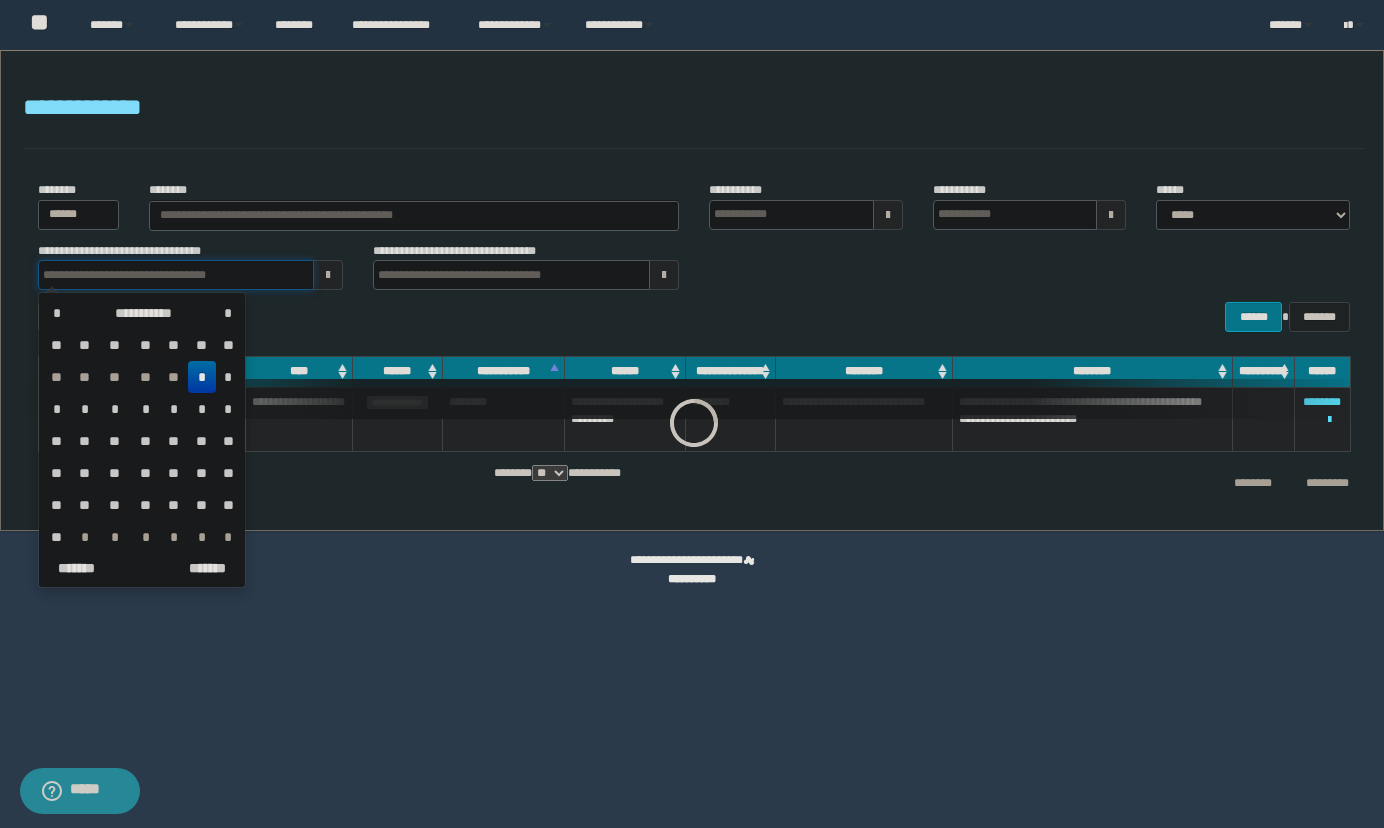 drag, startPoint x: 140, startPoint y: 263, endPoint x: 141, endPoint y: 253, distance: 10.049875 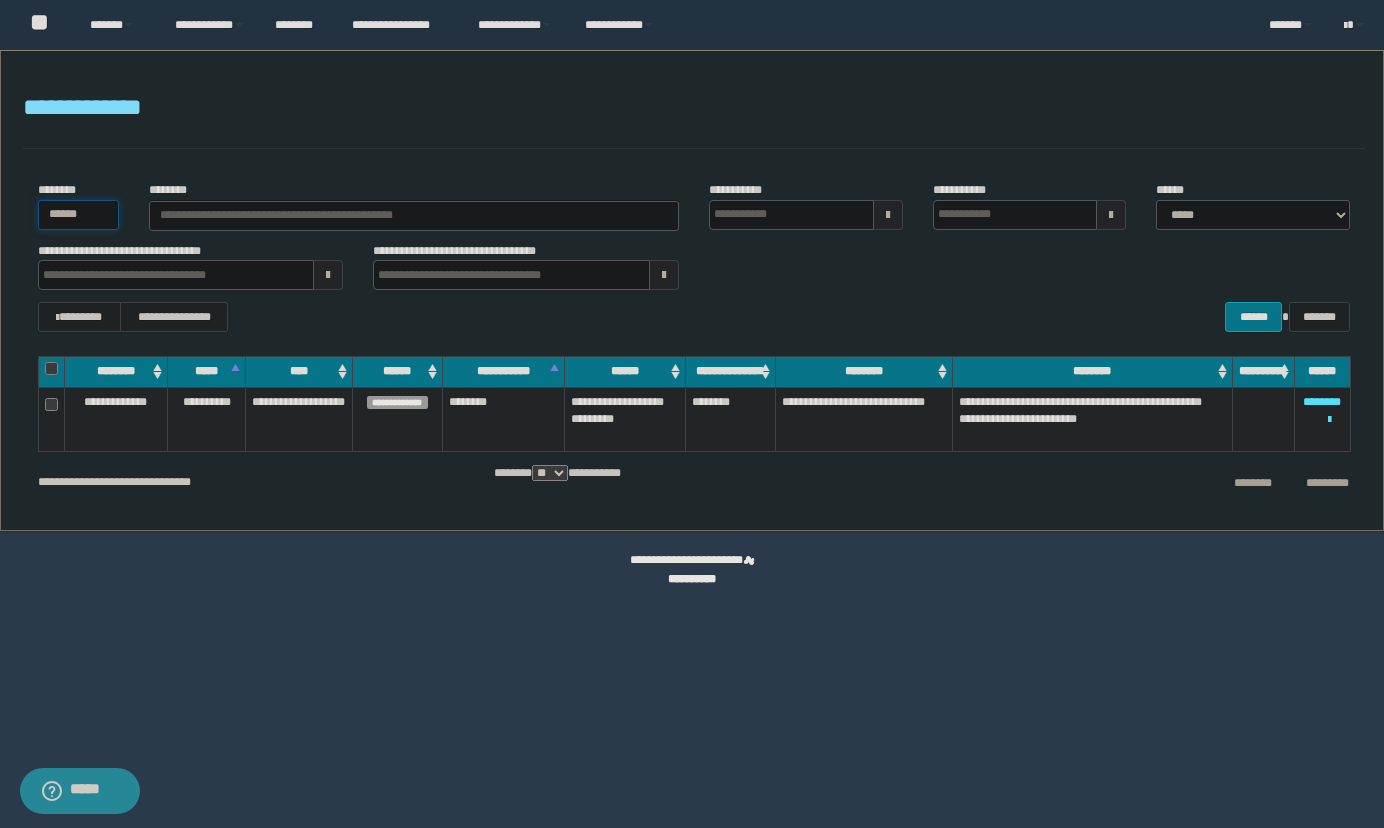 drag, startPoint x: 101, startPoint y: 214, endPoint x: 27, endPoint y: 213, distance: 74.00676 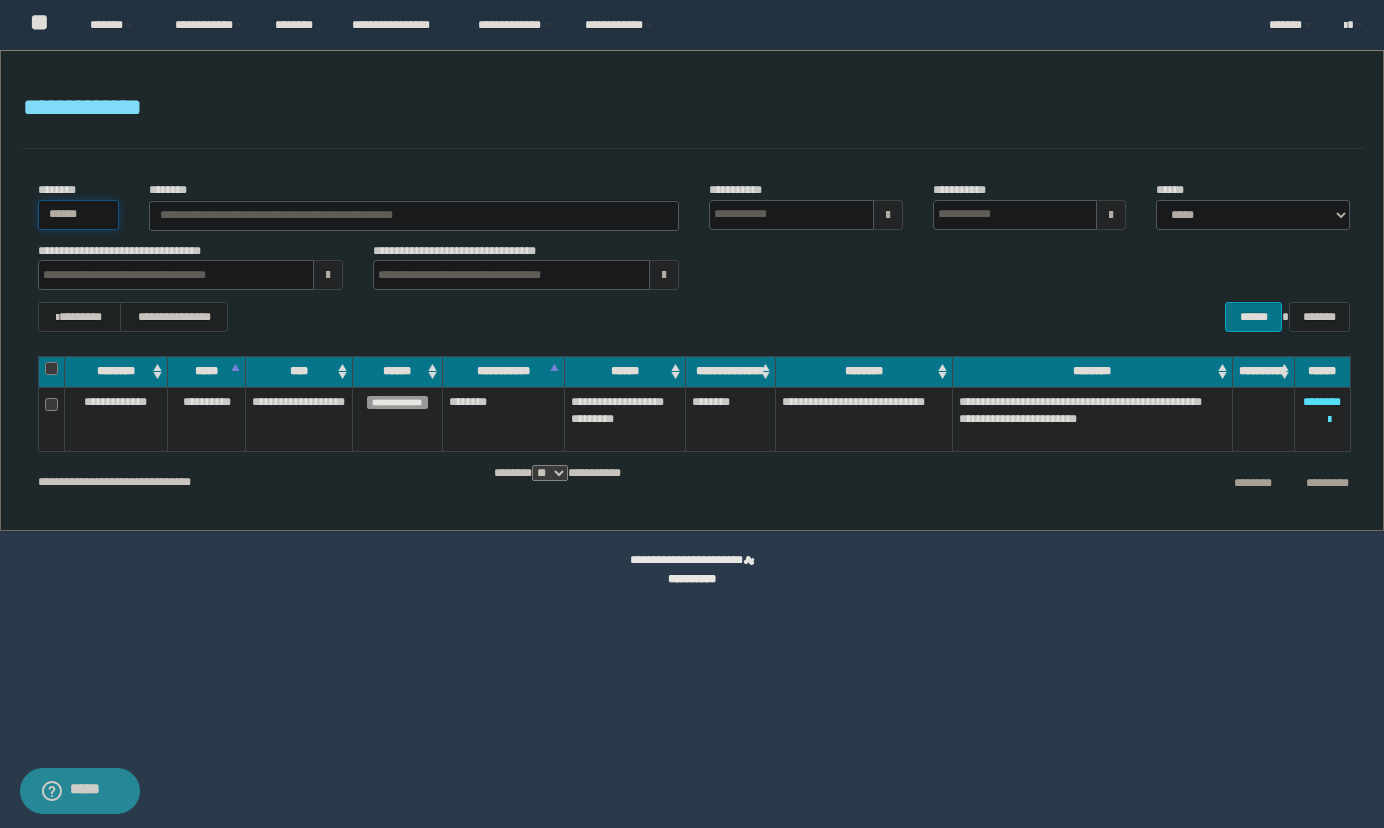 click on "********
******" at bounding box center [79, 205] 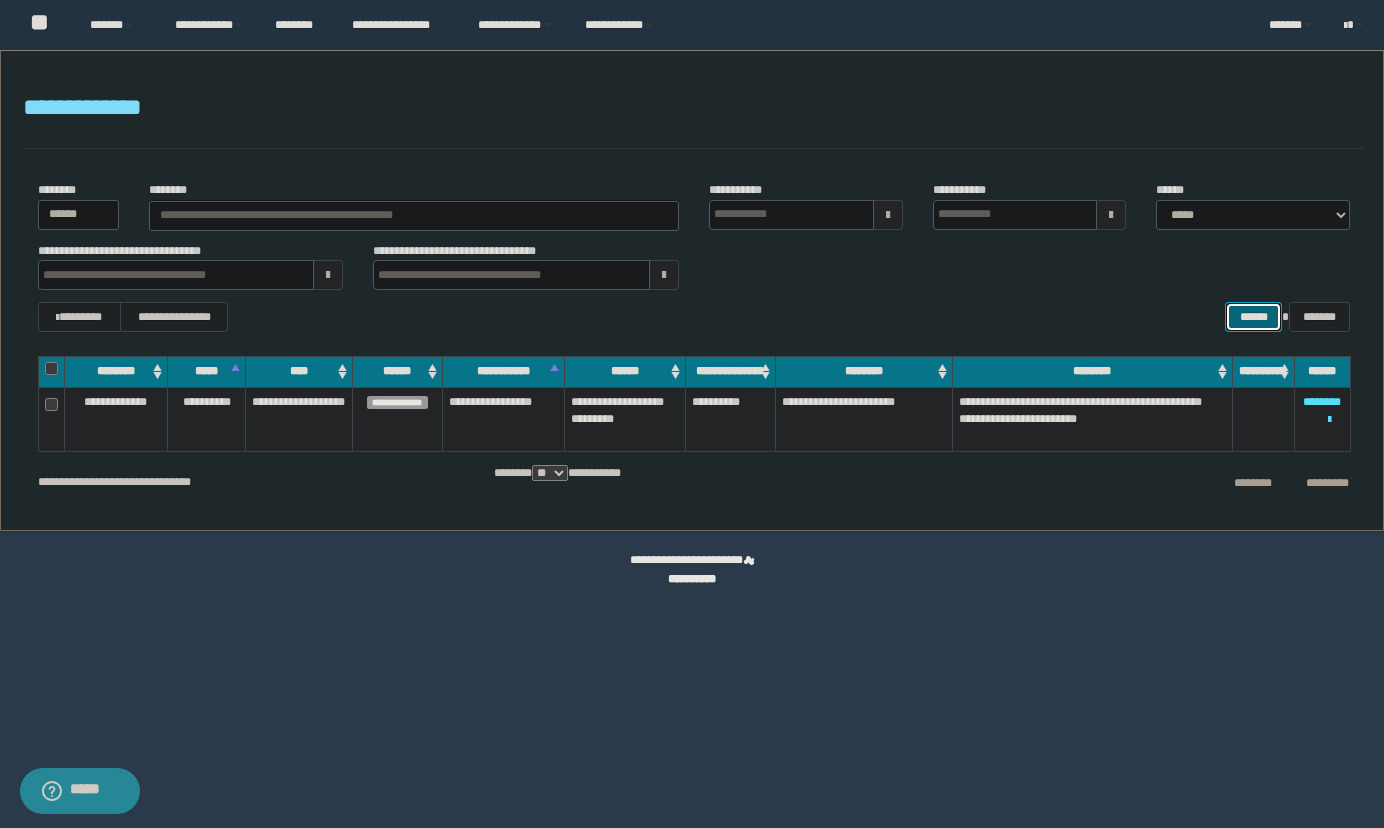 click on "******" at bounding box center [1253, 317] 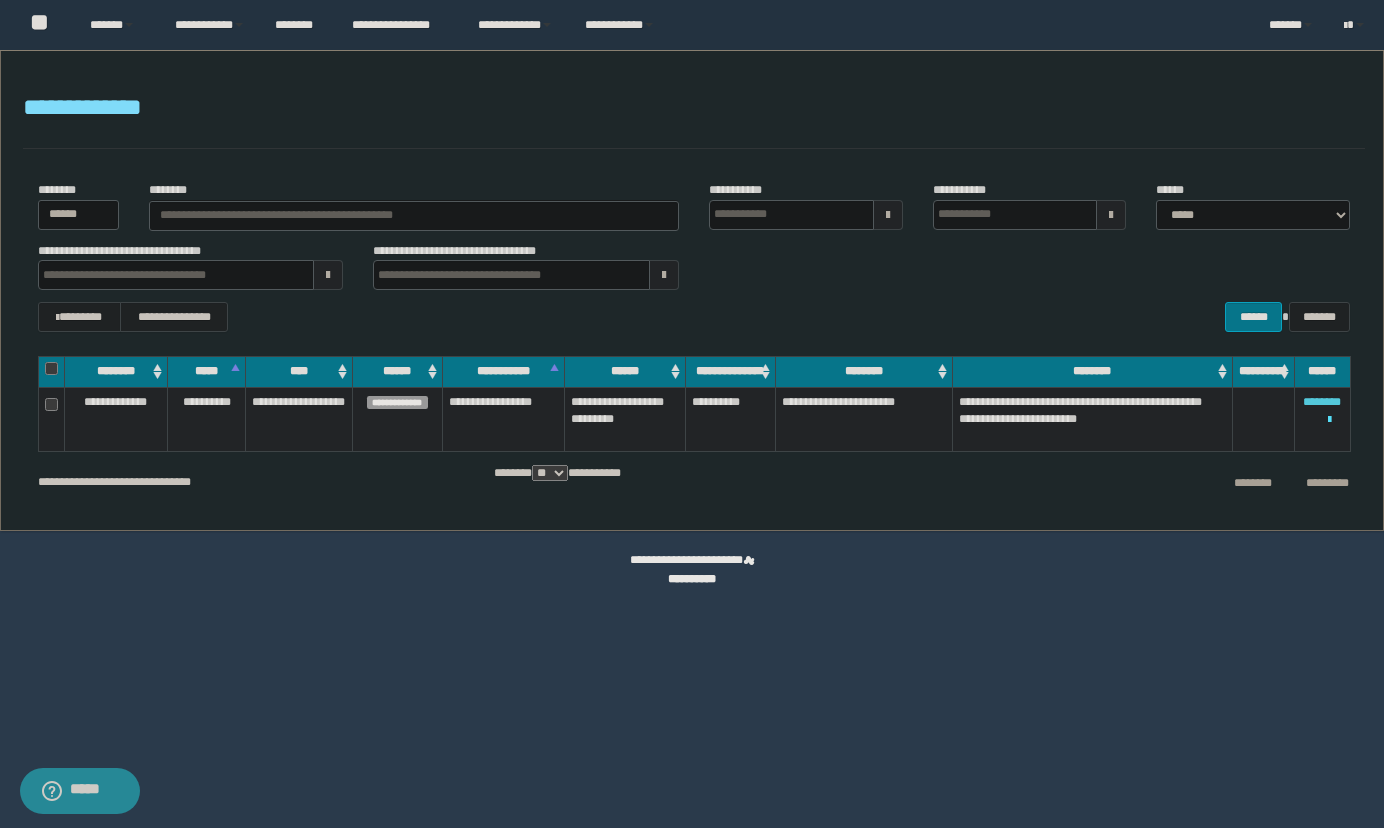 click on "********" at bounding box center [1322, 402] 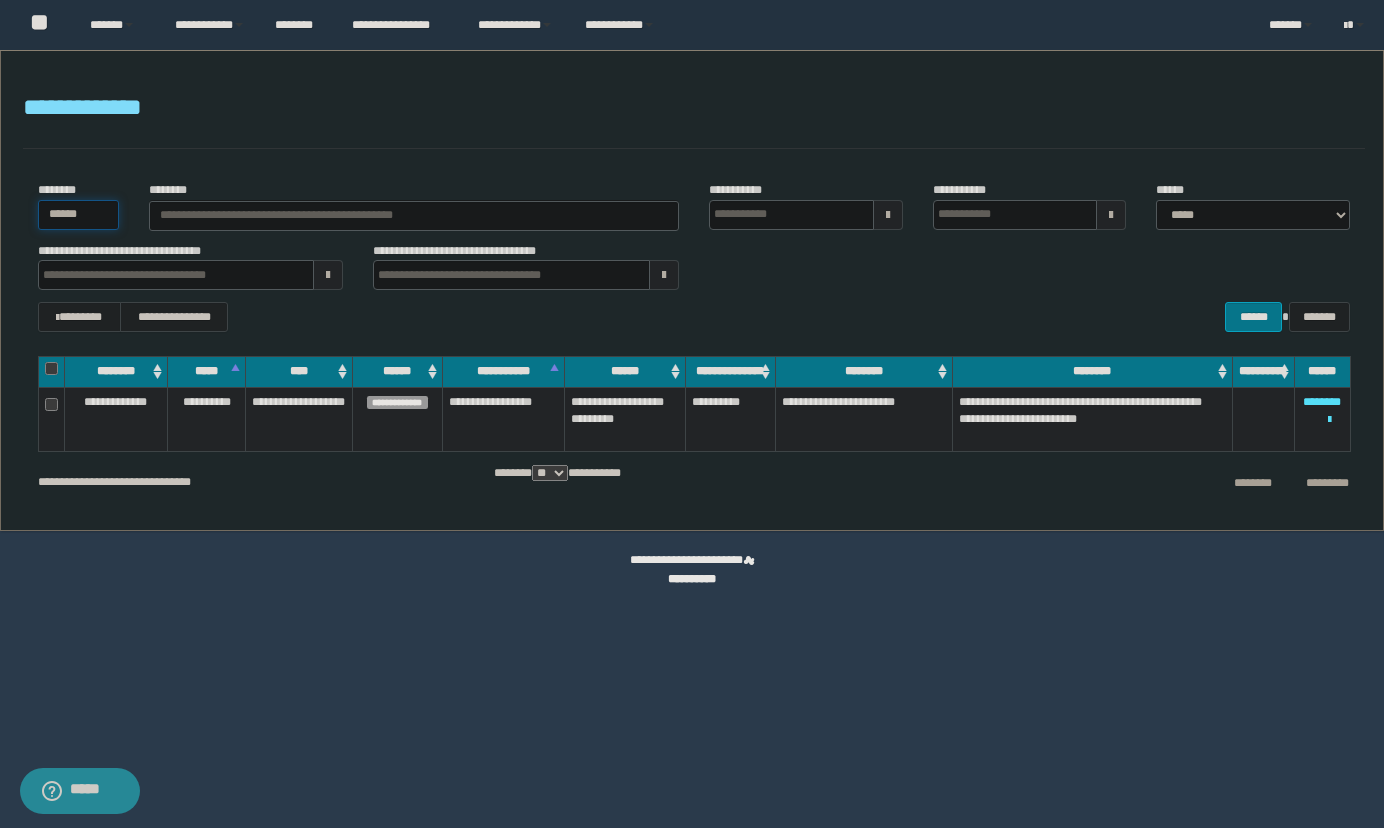 click on "******" at bounding box center (79, 215) 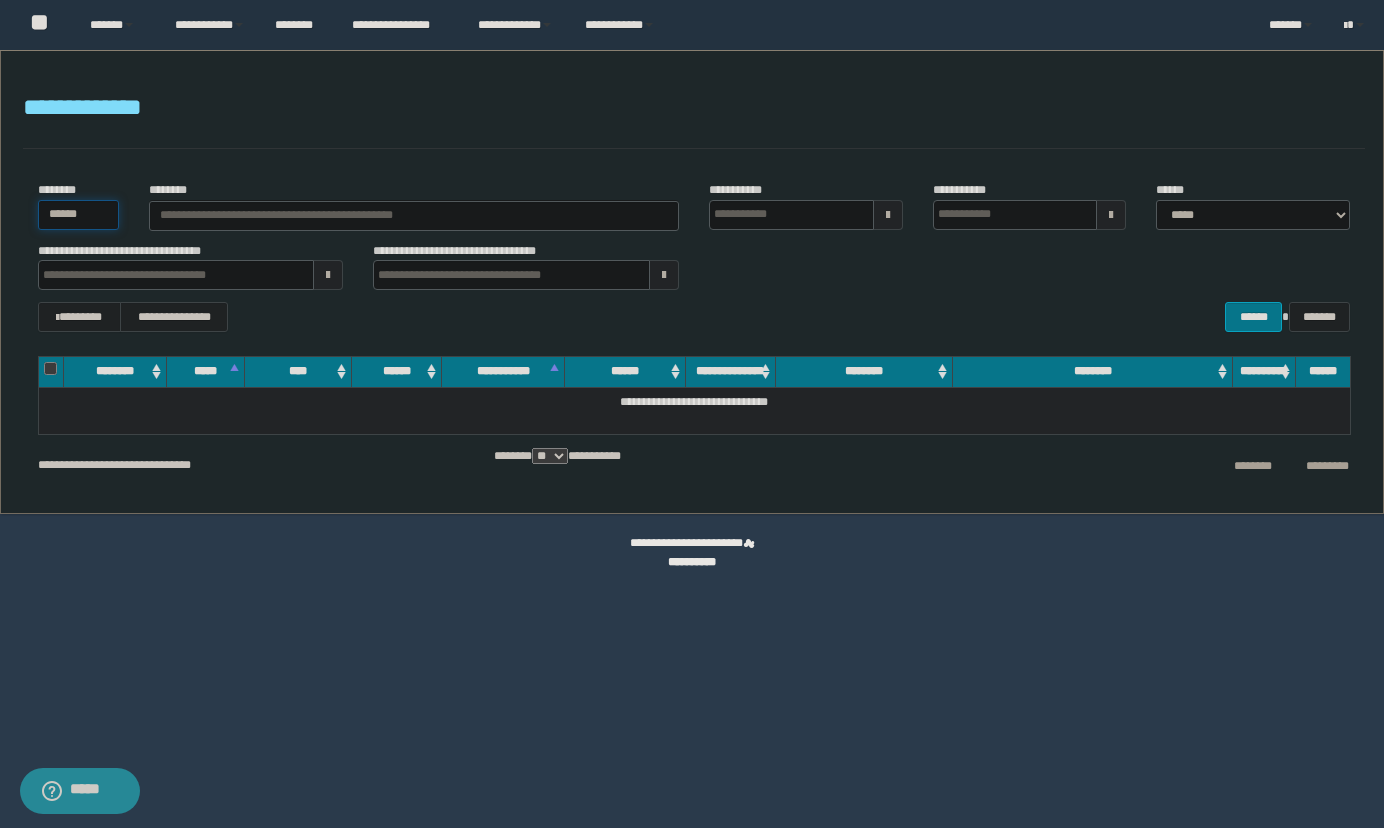 click on "******" at bounding box center (79, 215) 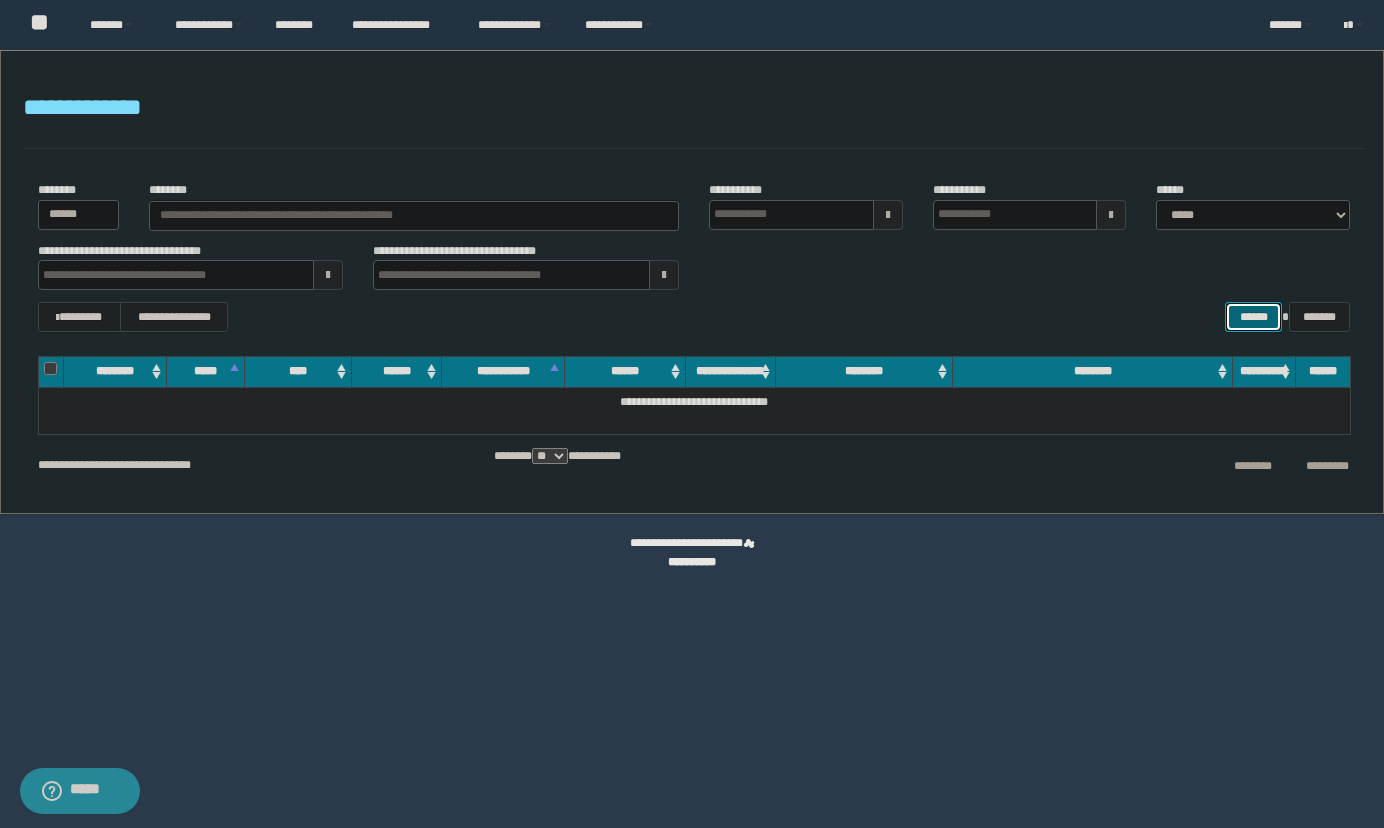 click on "******" at bounding box center (1253, 317) 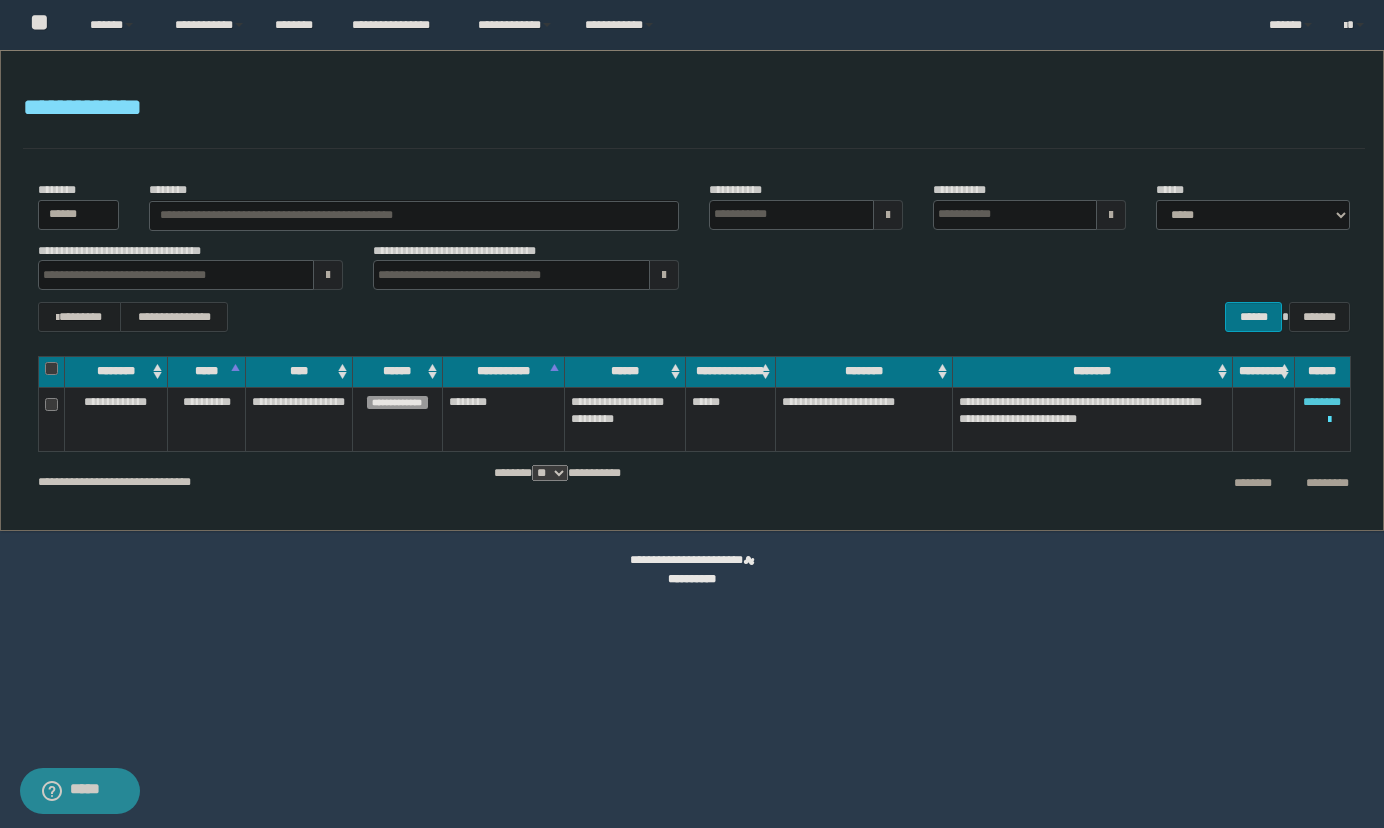 click on "********" at bounding box center (1322, 402) 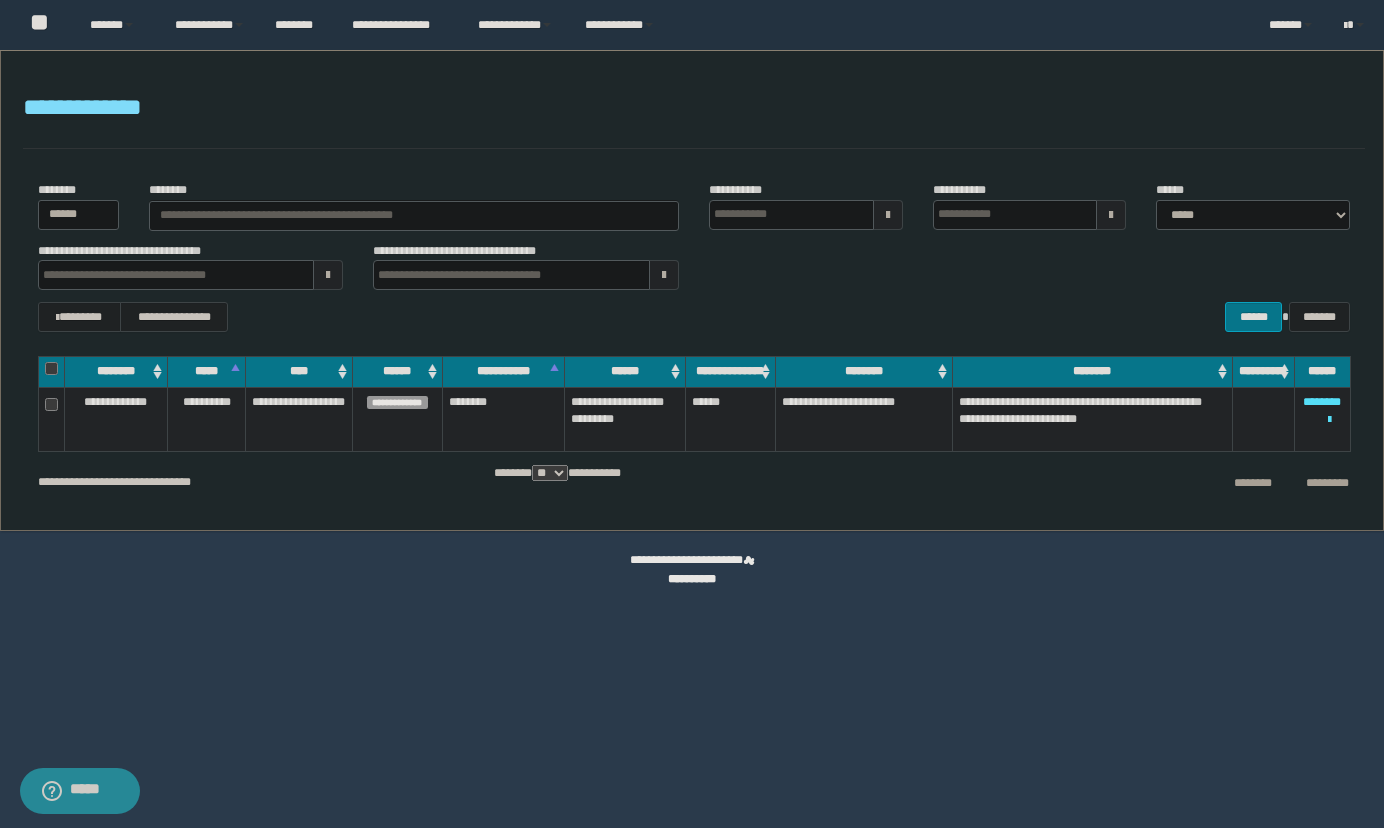 click on "**********" at bounding box center (694, 257) 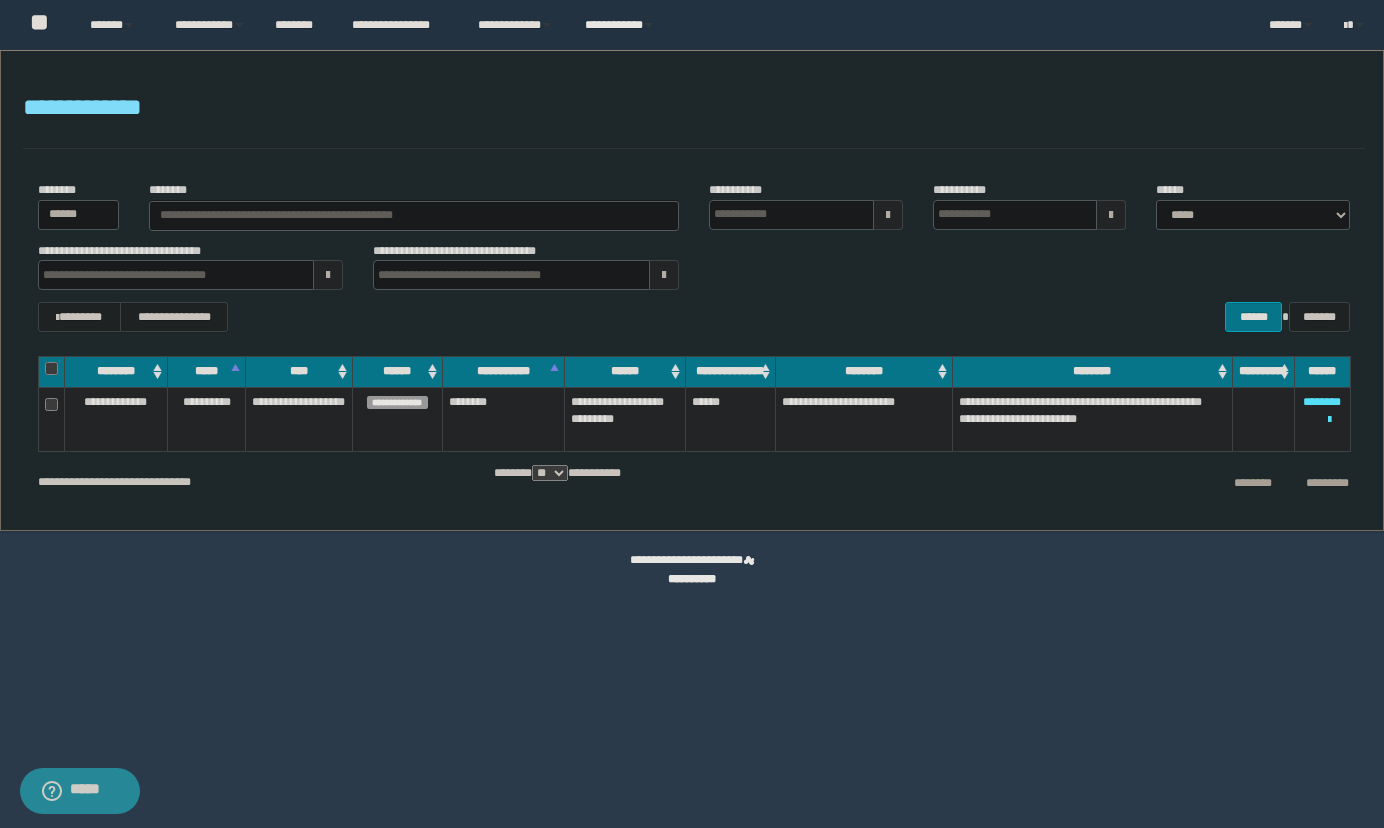 drag, startPoint x: 1156, startPoint y: 95, endPoint x: 613, endPoint y: 1, distance: 551.07623 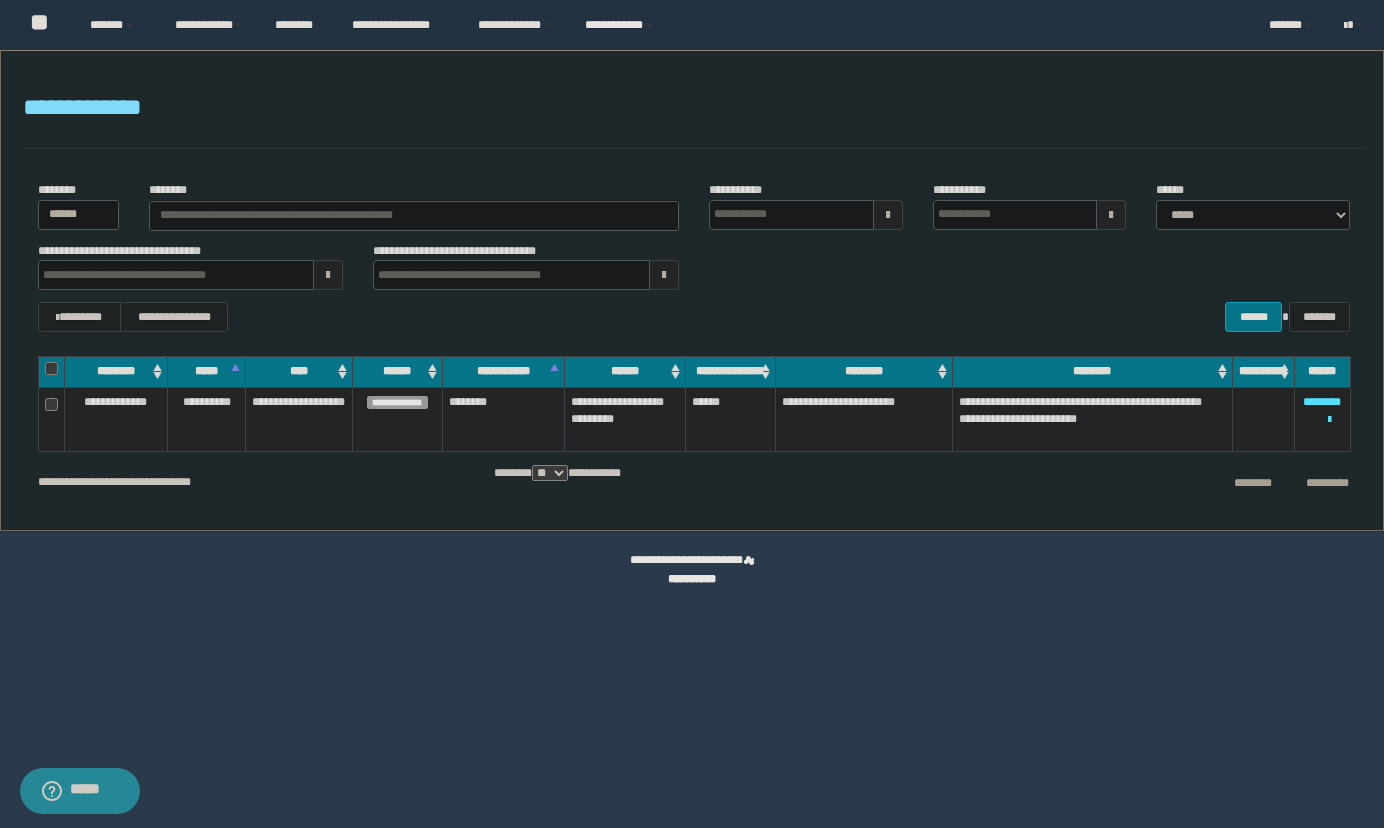 click on "**********" at bounding box center (694, 108) 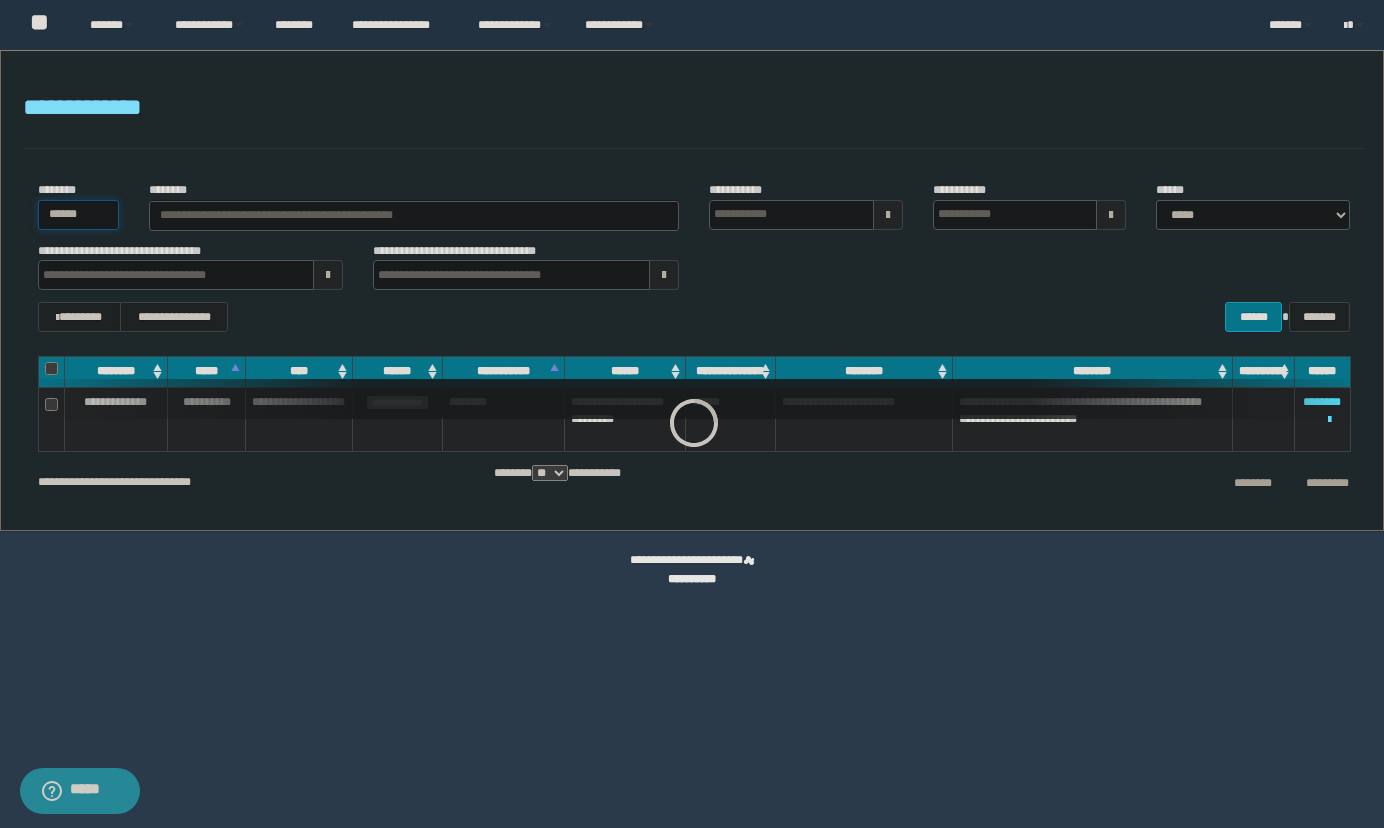click on "******" at bounding box center (79, 215) 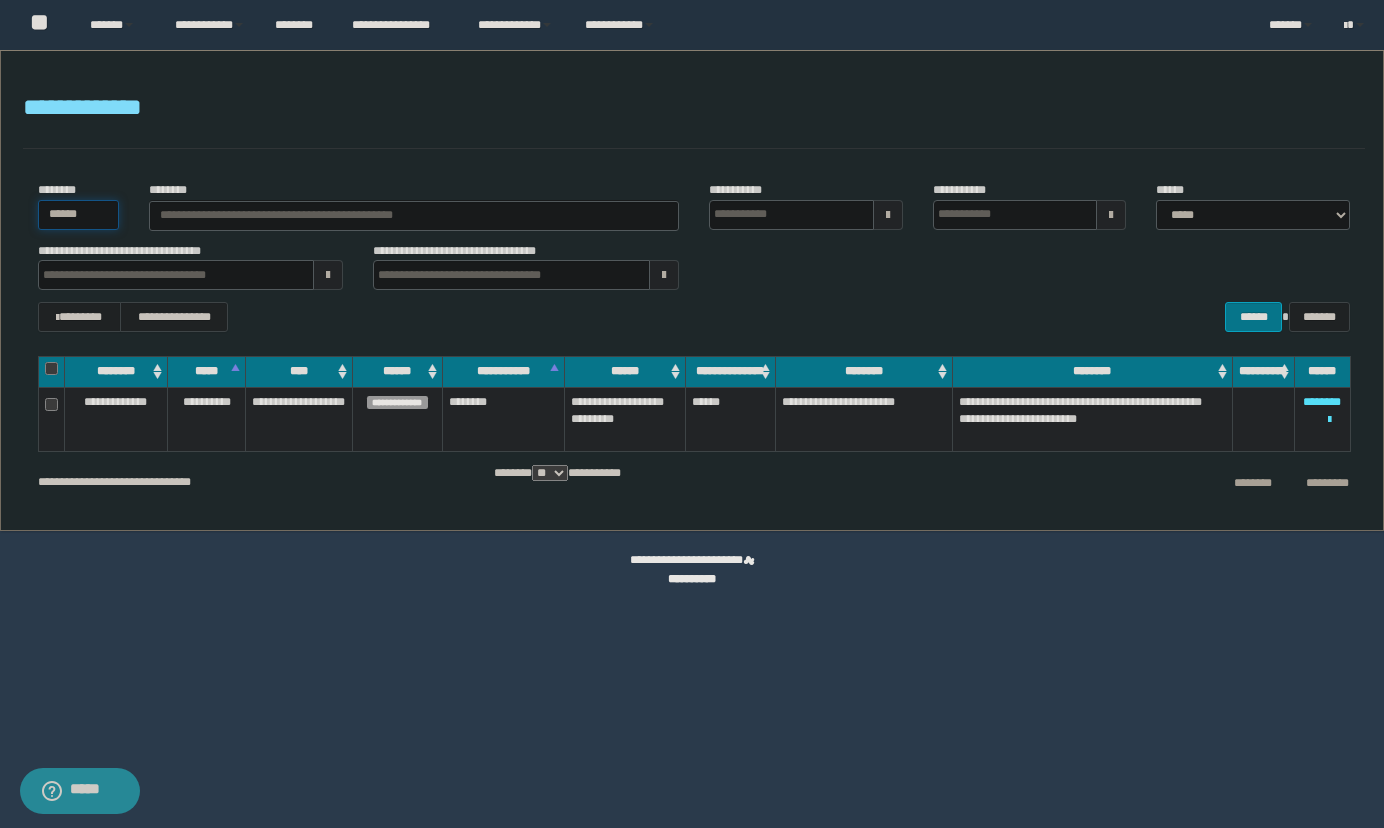 drag, startPoint x: 107, startPoint y: 220, endPoint x: 43, endPoint y: 220, distance: 64 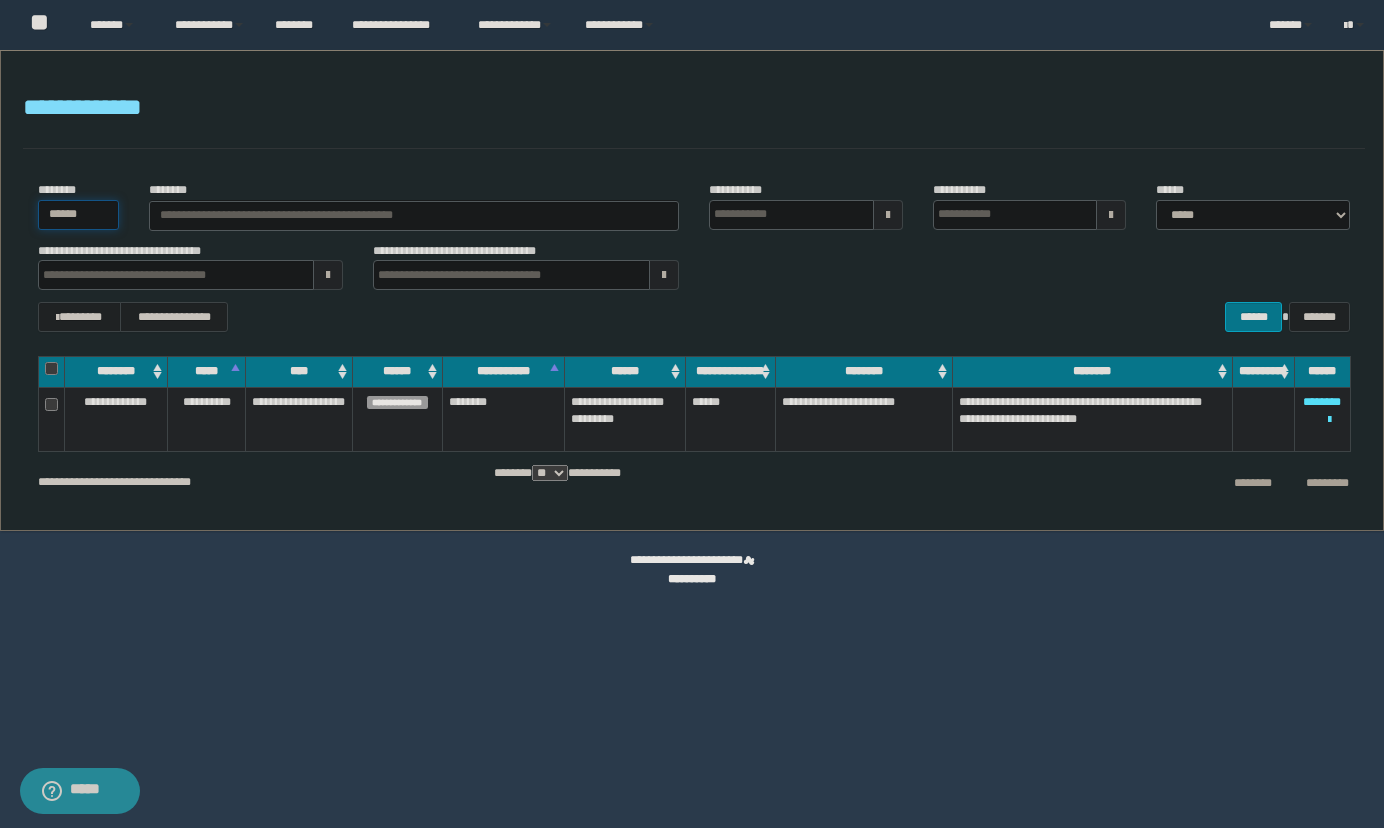 click on "******" at bounding box center [79, 215] 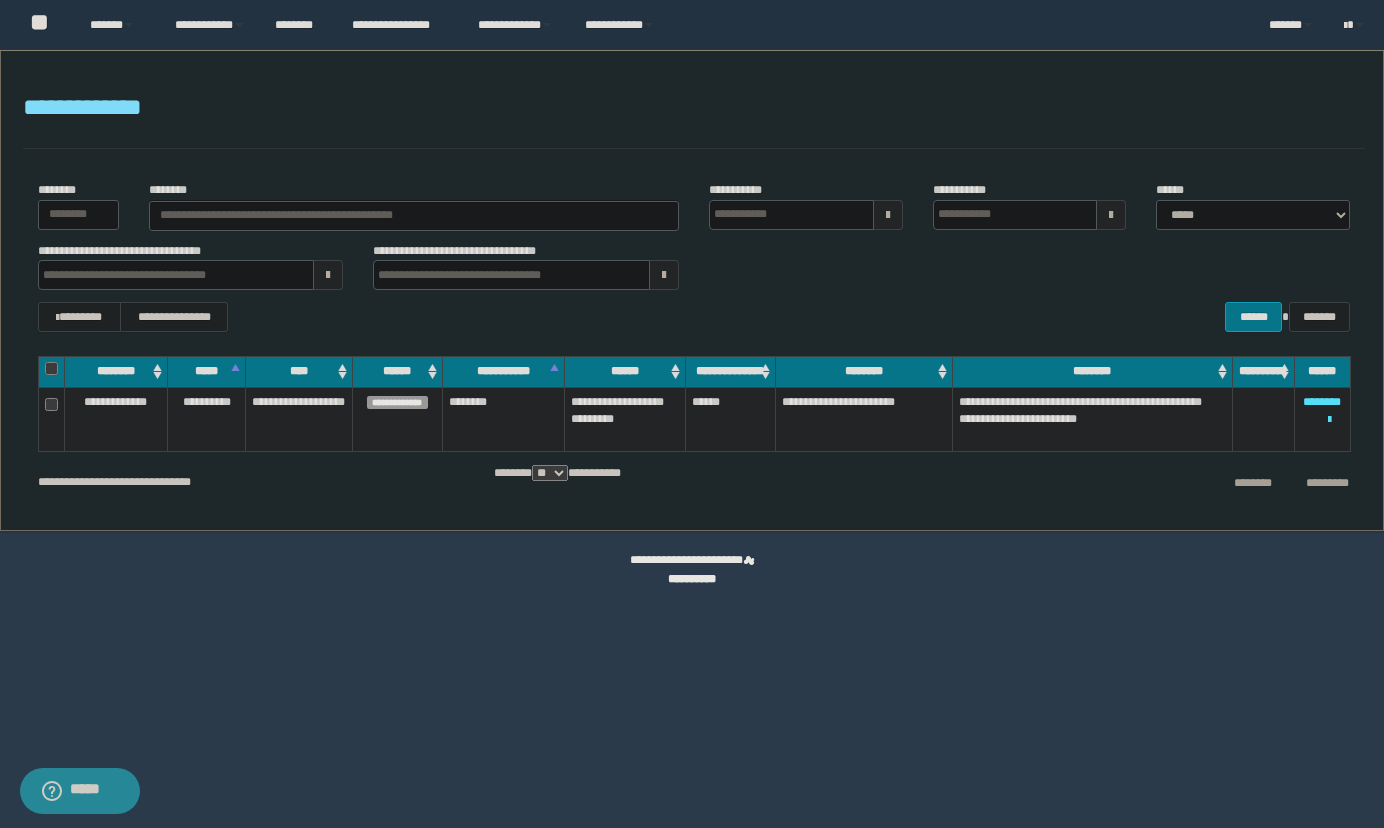click on "**********" at bounding box center (694, 119) 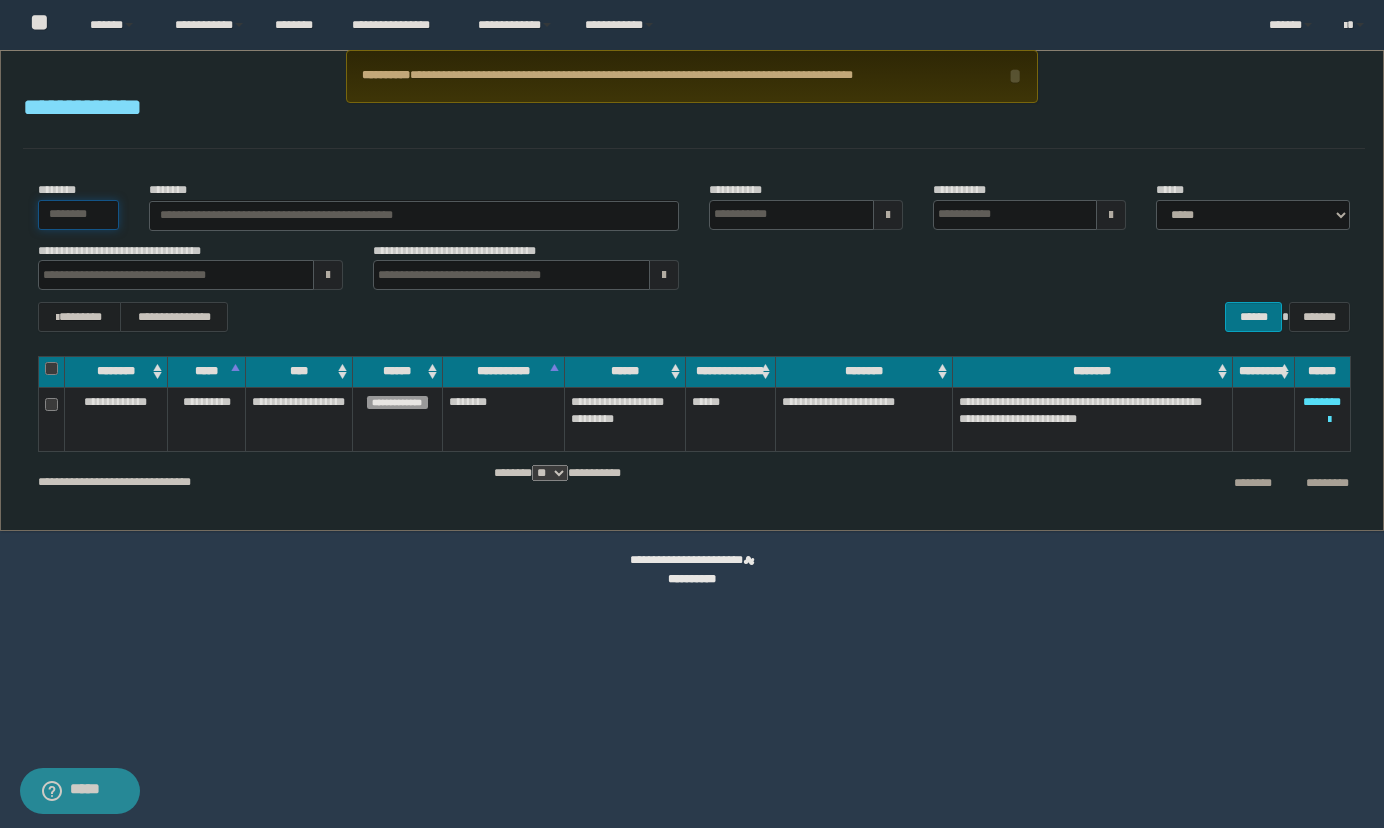 click on "********" at bounding box center (79, 215) 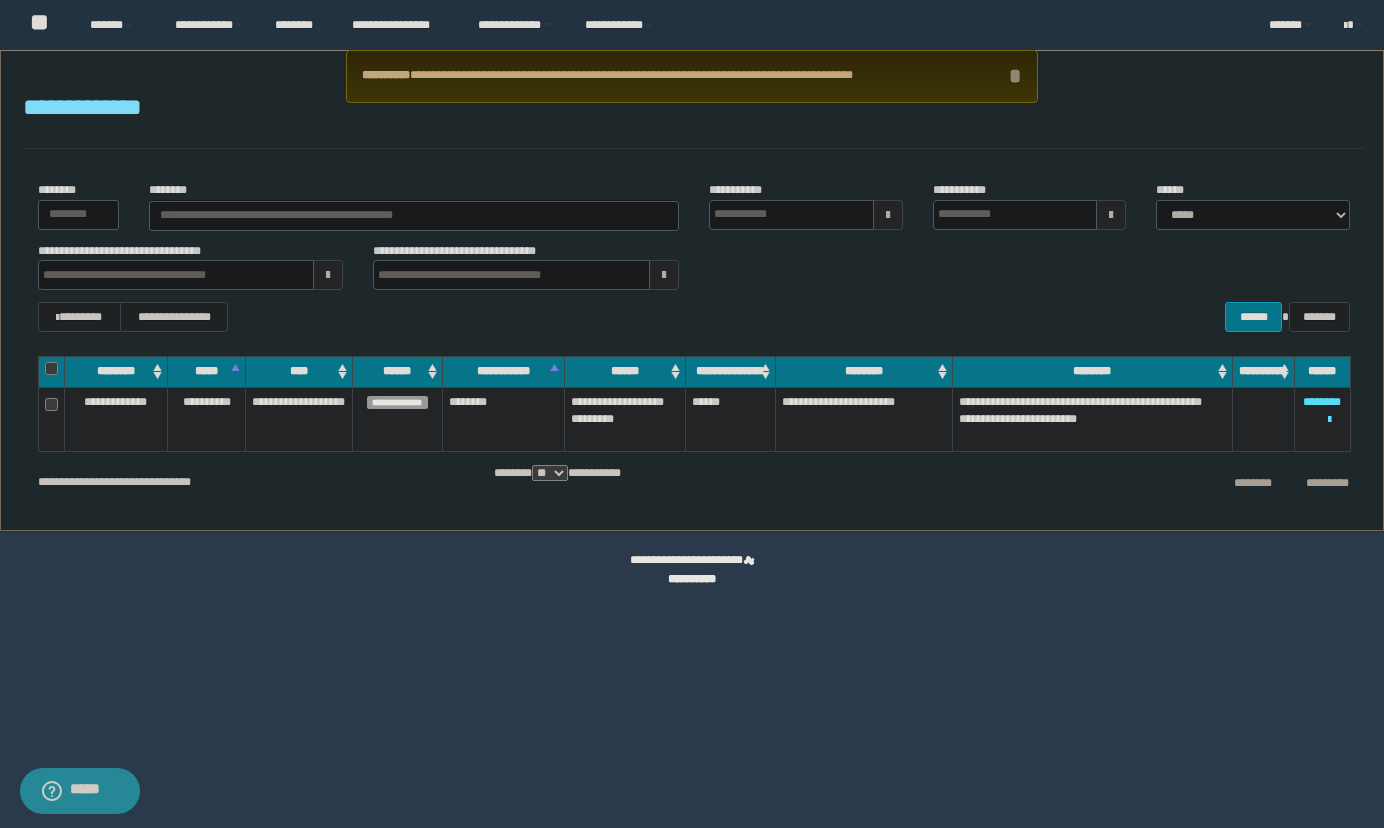 click on "*" at bounding box center (1014, 76) 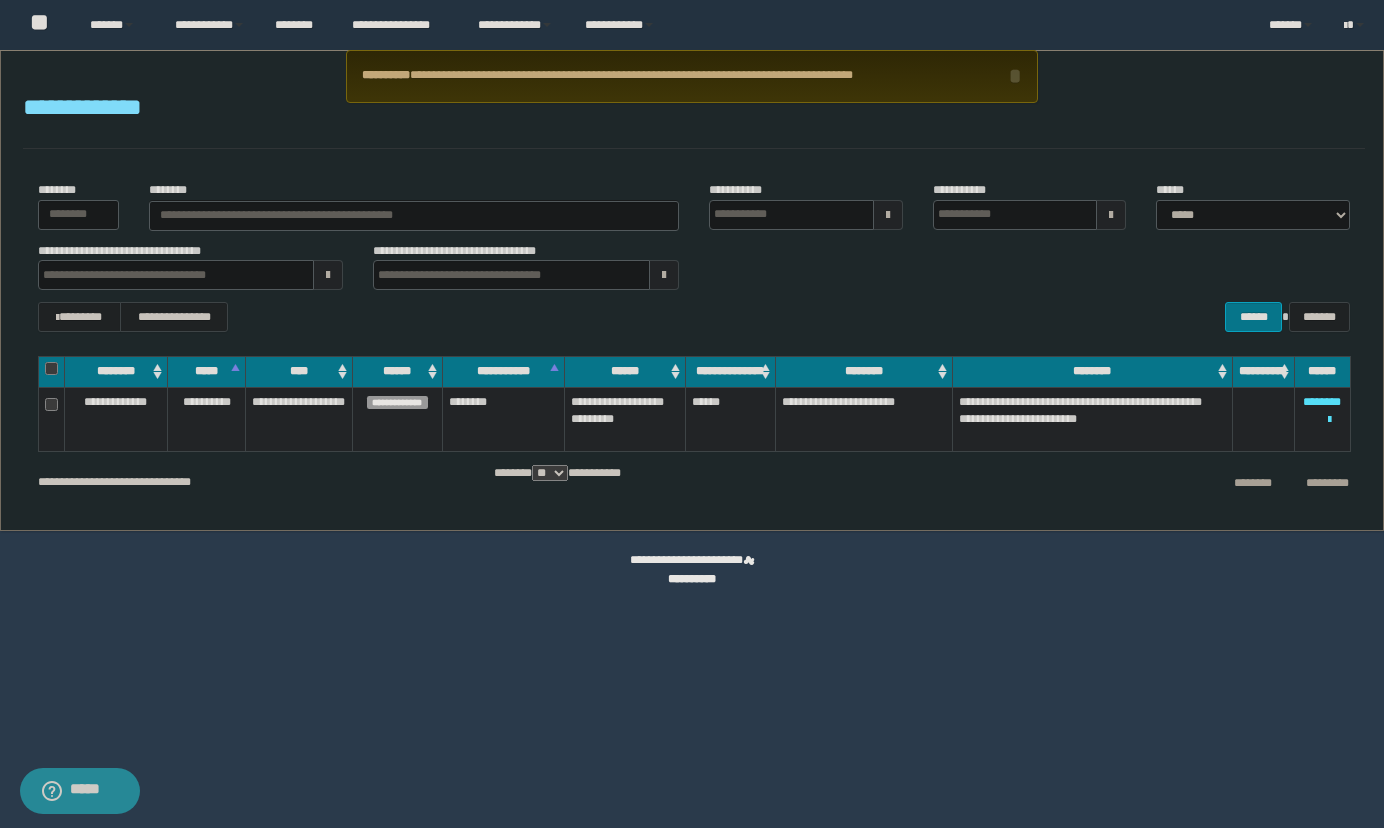 click on "**********" at bounding box center [694, 108] 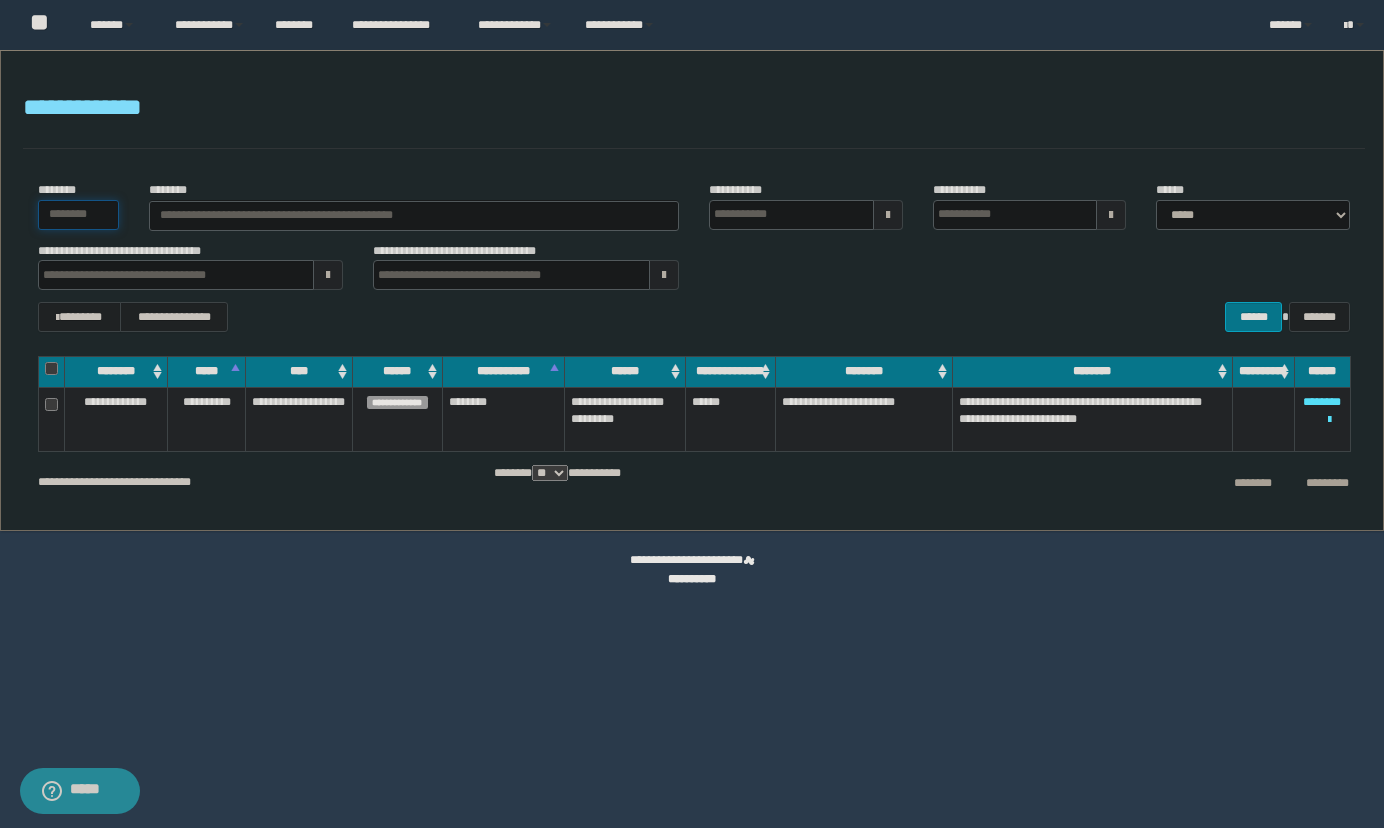 click on "********" at bounding box center [79, 215] 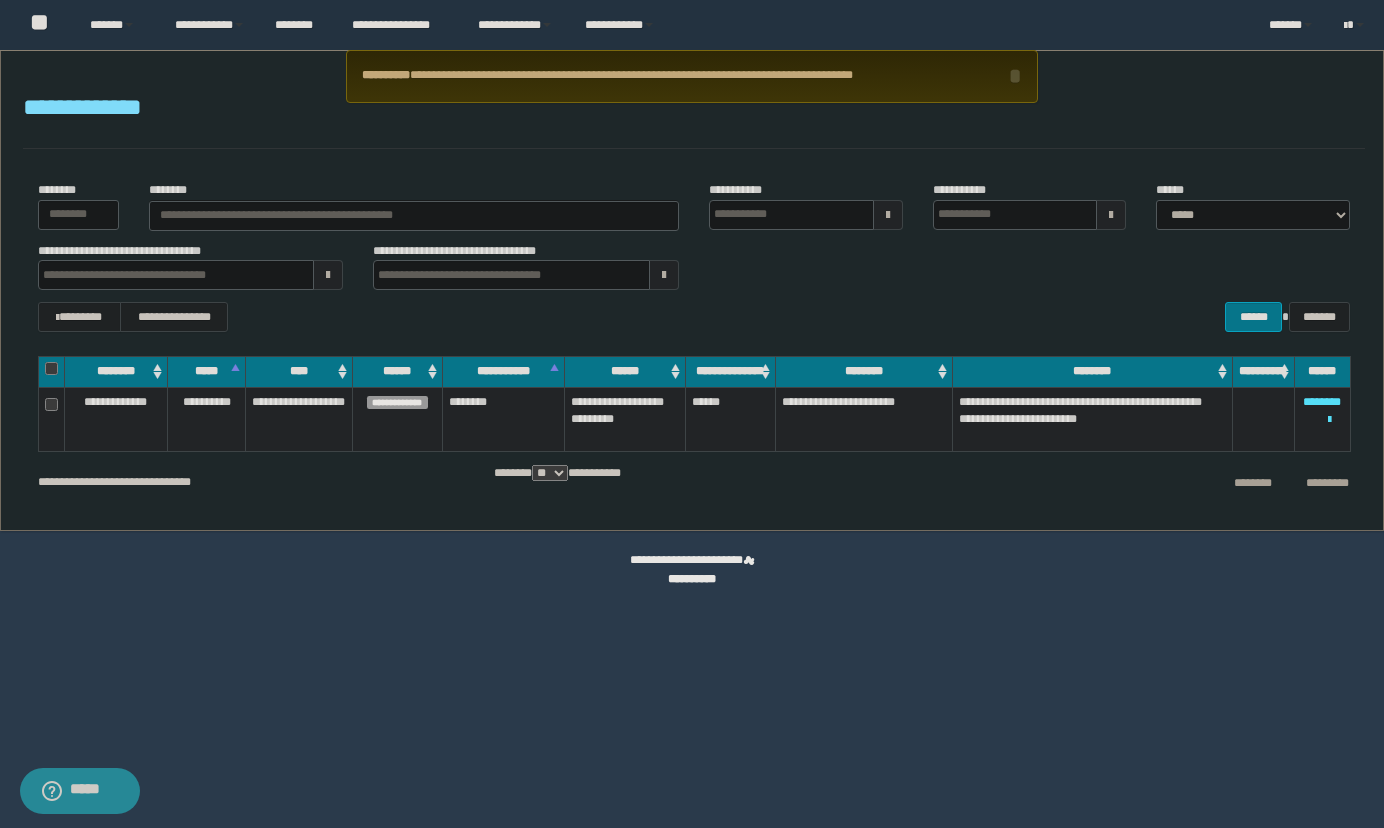 drag, startPoint x: 1280, startPoint y: 101, endPoint x: 1058, endPoint y: 130, distance: 223.88614 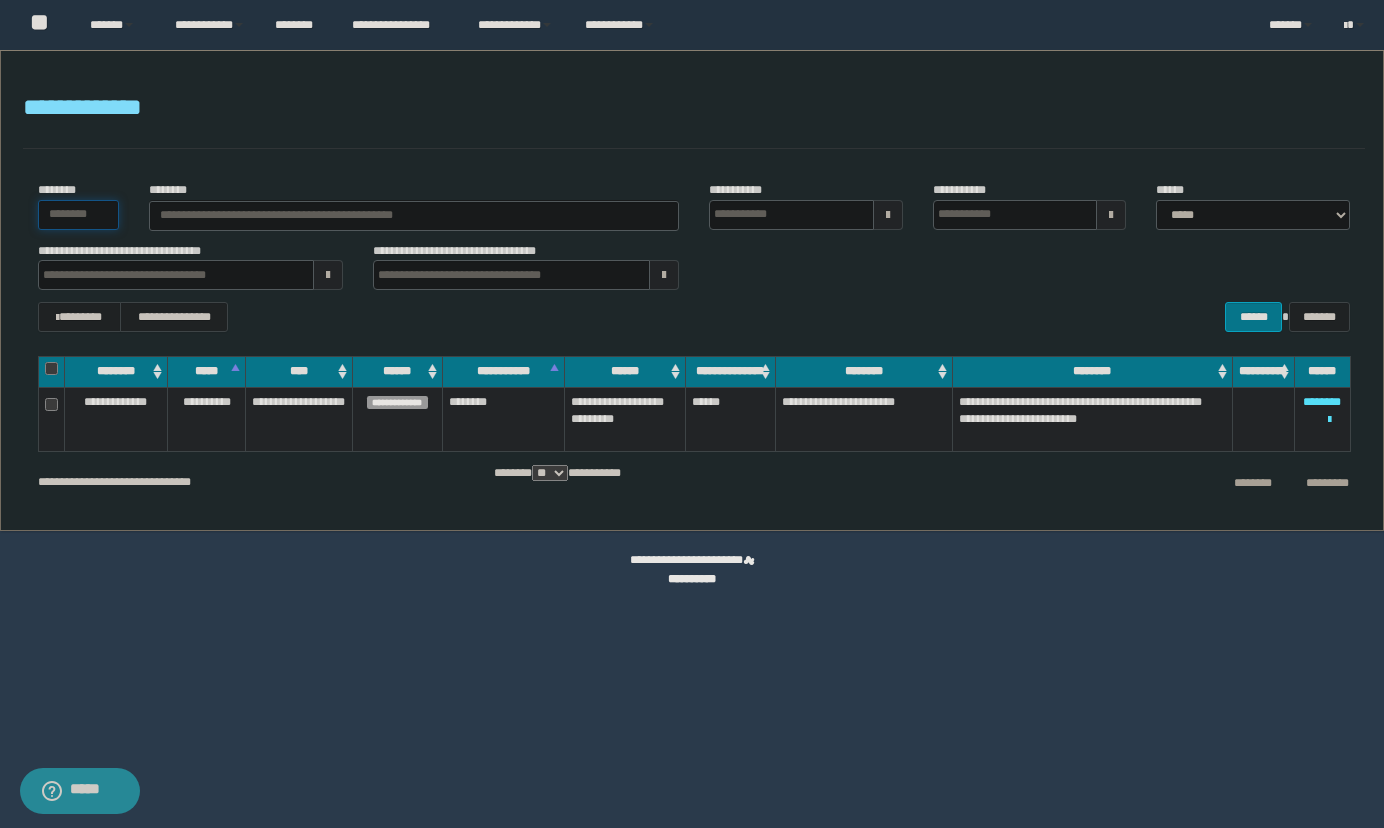click on "********" at bounding box center (79, 215) 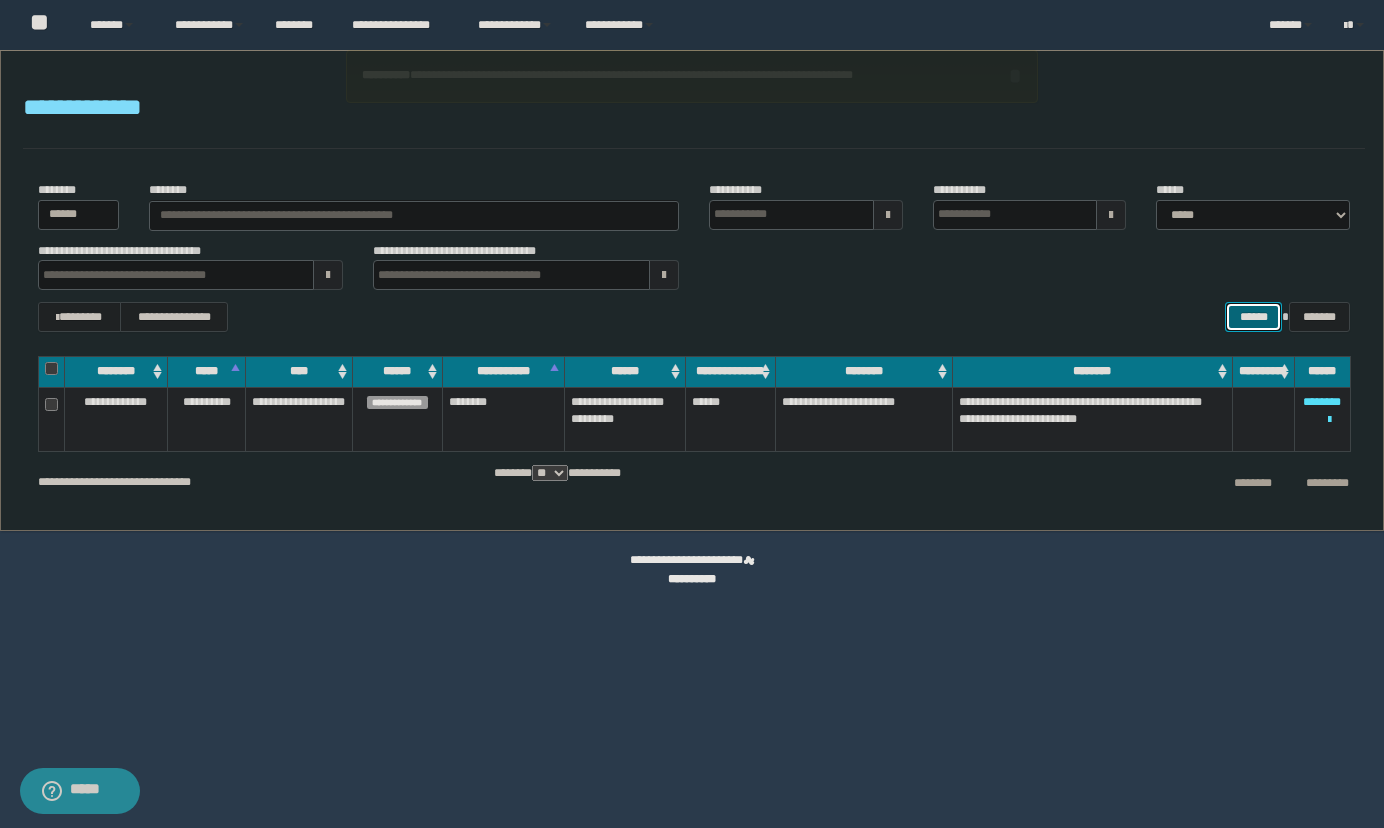 click on "******" at bounding box center (1253, 317) 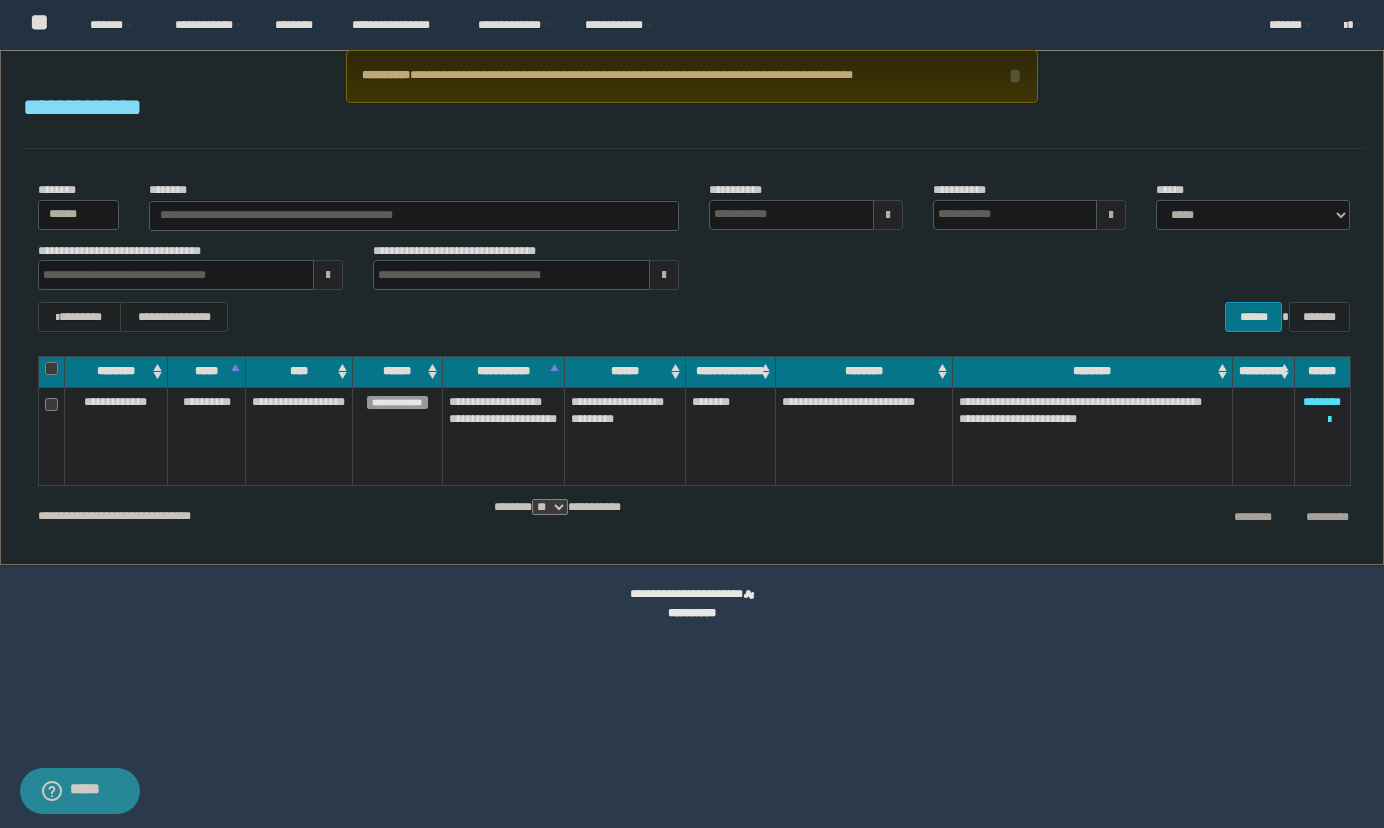 click on "**********" at bounding box center [692, 76] 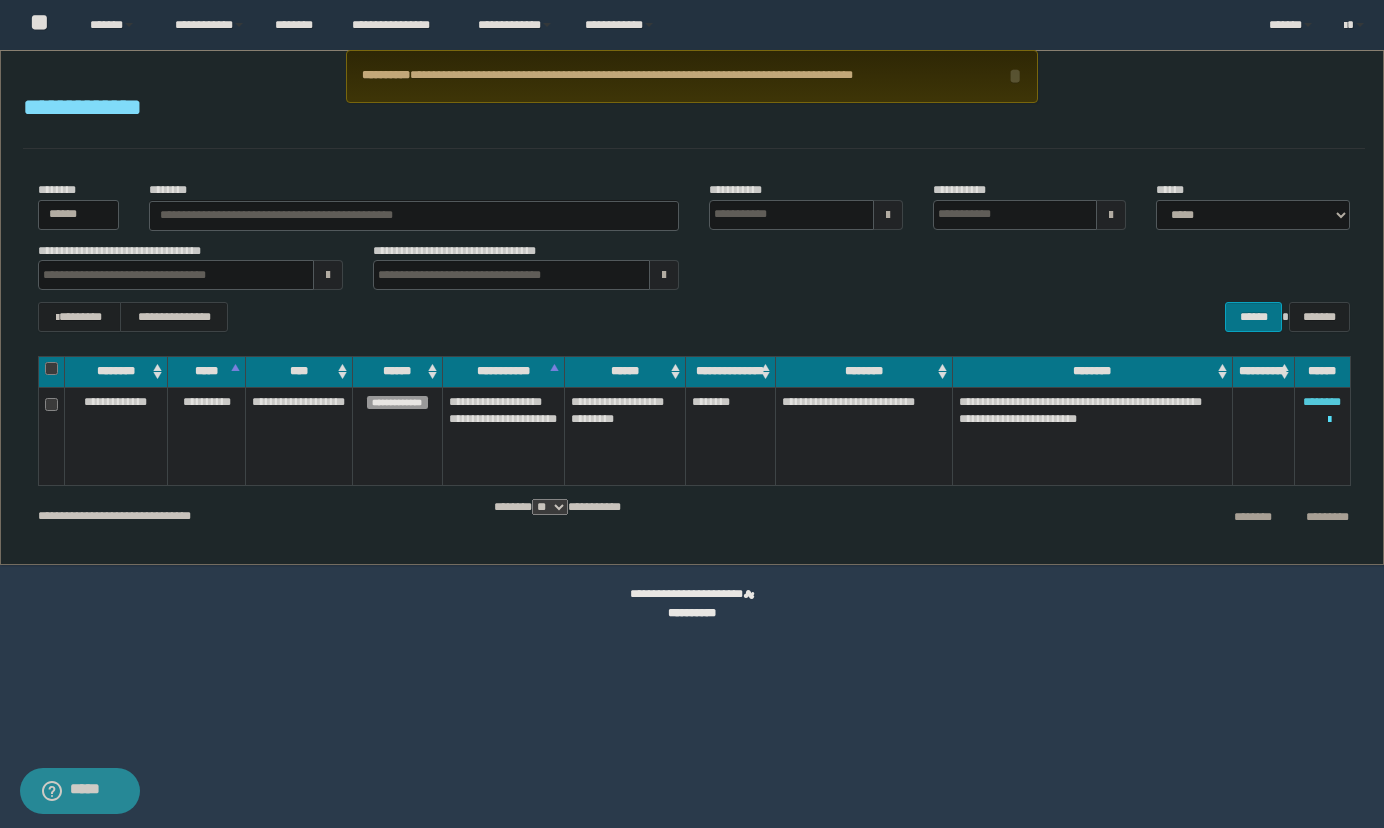 click on "********" at bounding box center [1322, 402] 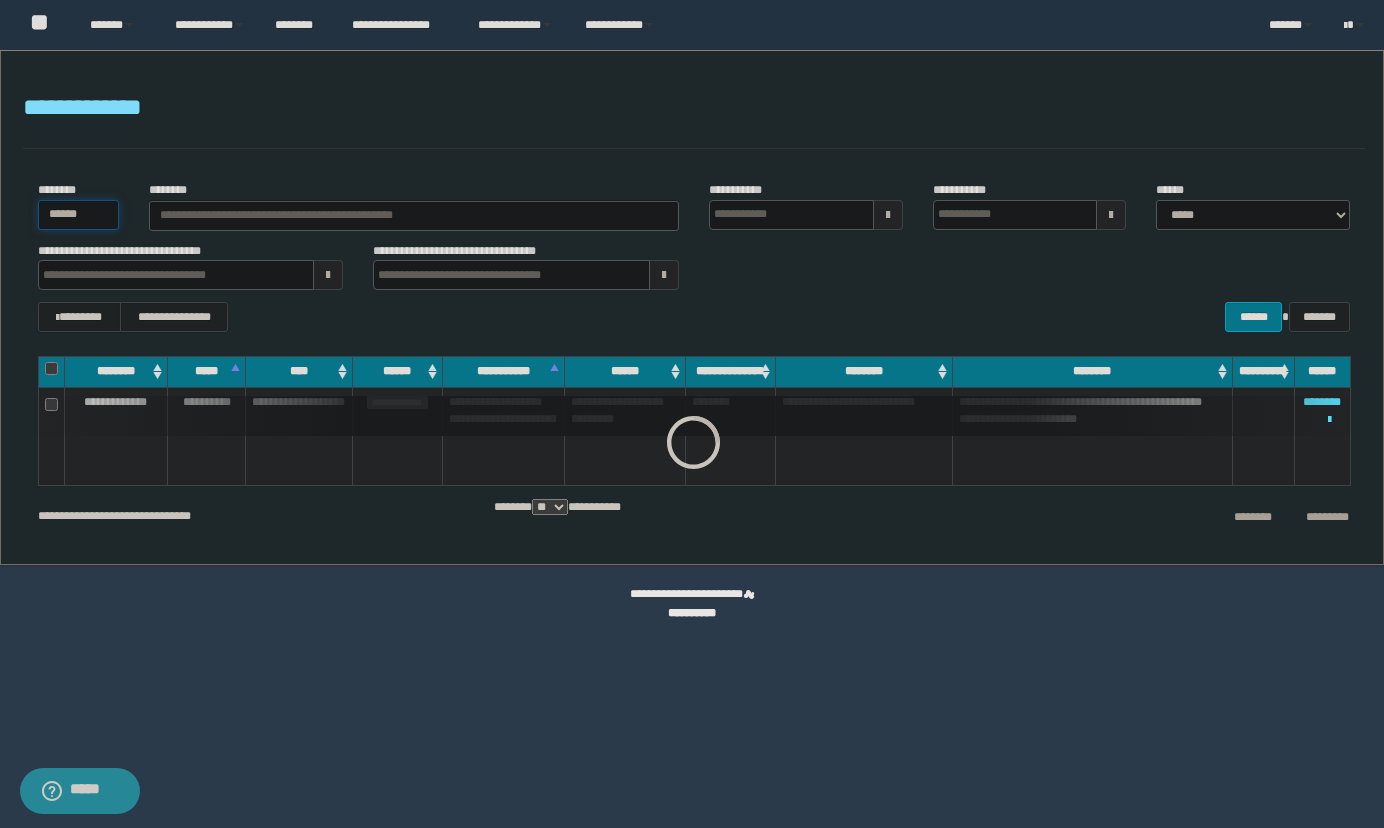 click on "******" at bounding box center [79, 215] 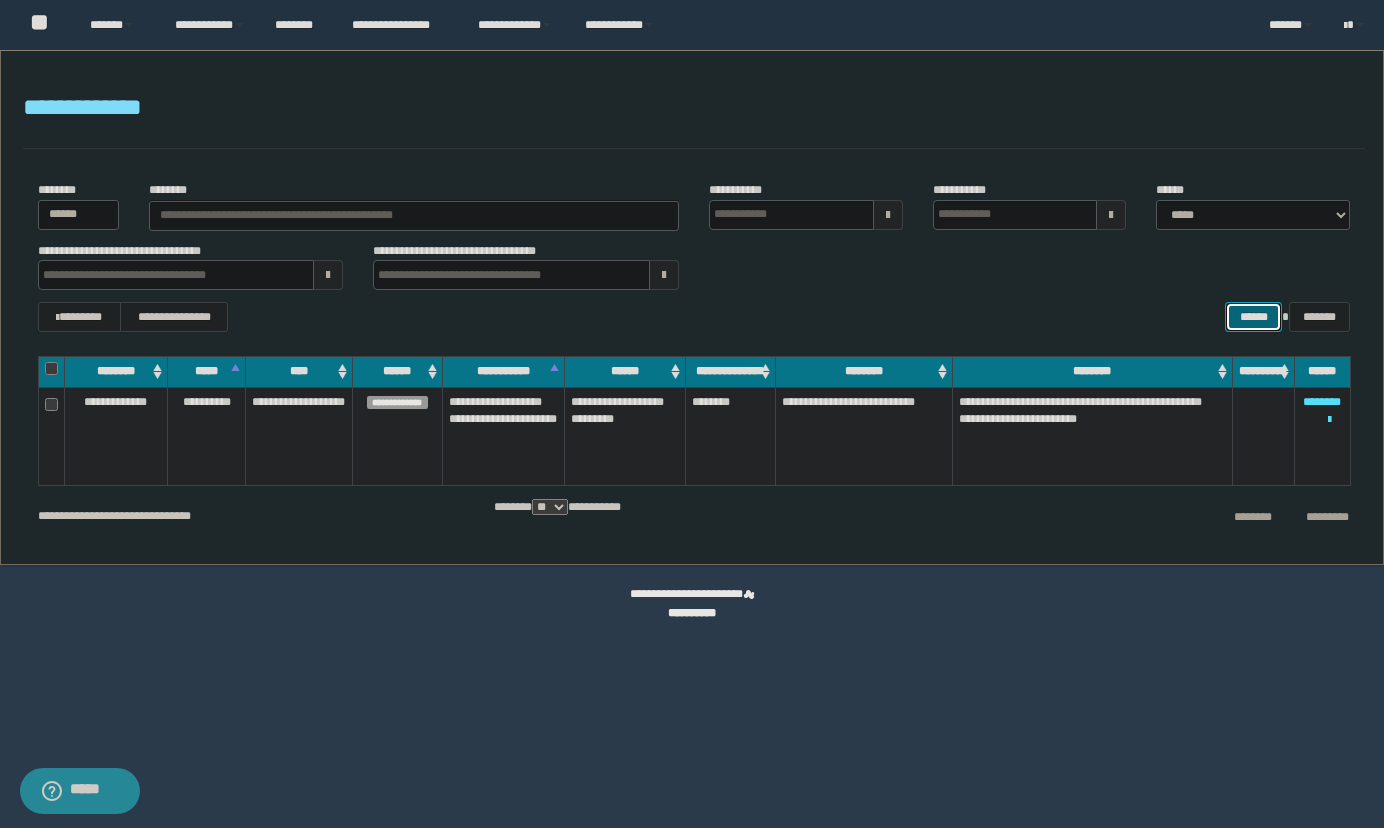 click on "******" at bounding box center (1253, 317) 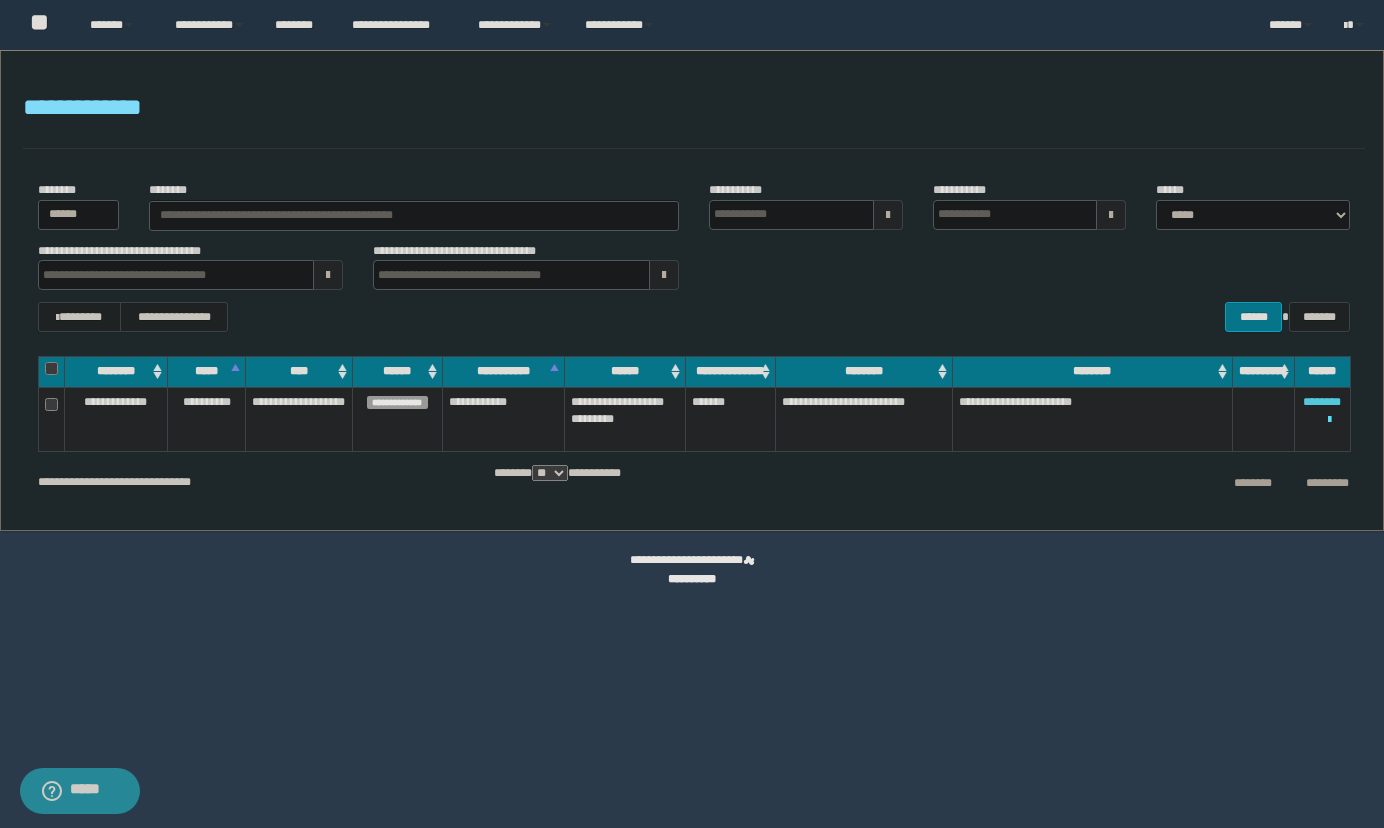 click on "********" at bounding box center [1322, 402] 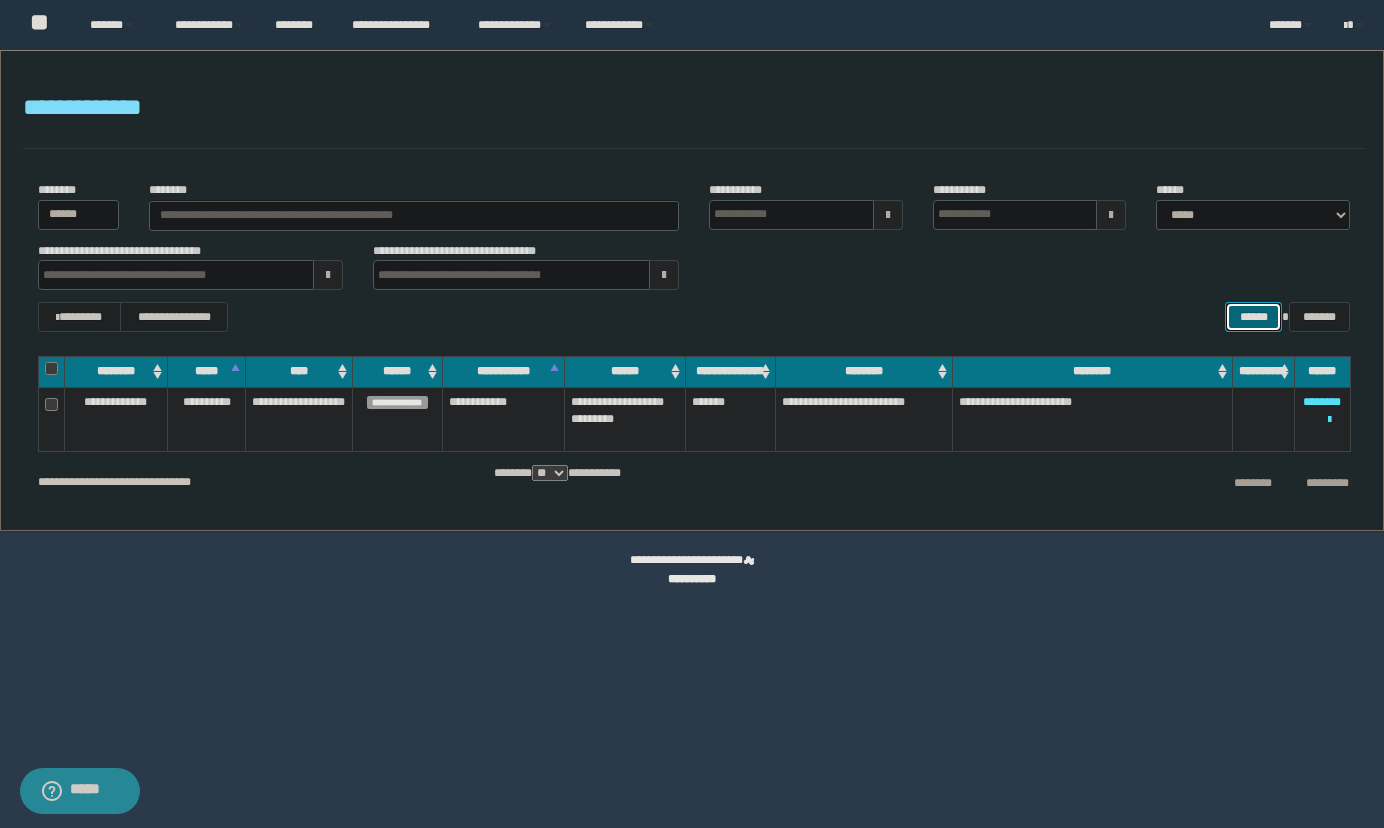 click on "******" at bounding box center (1253, 317) 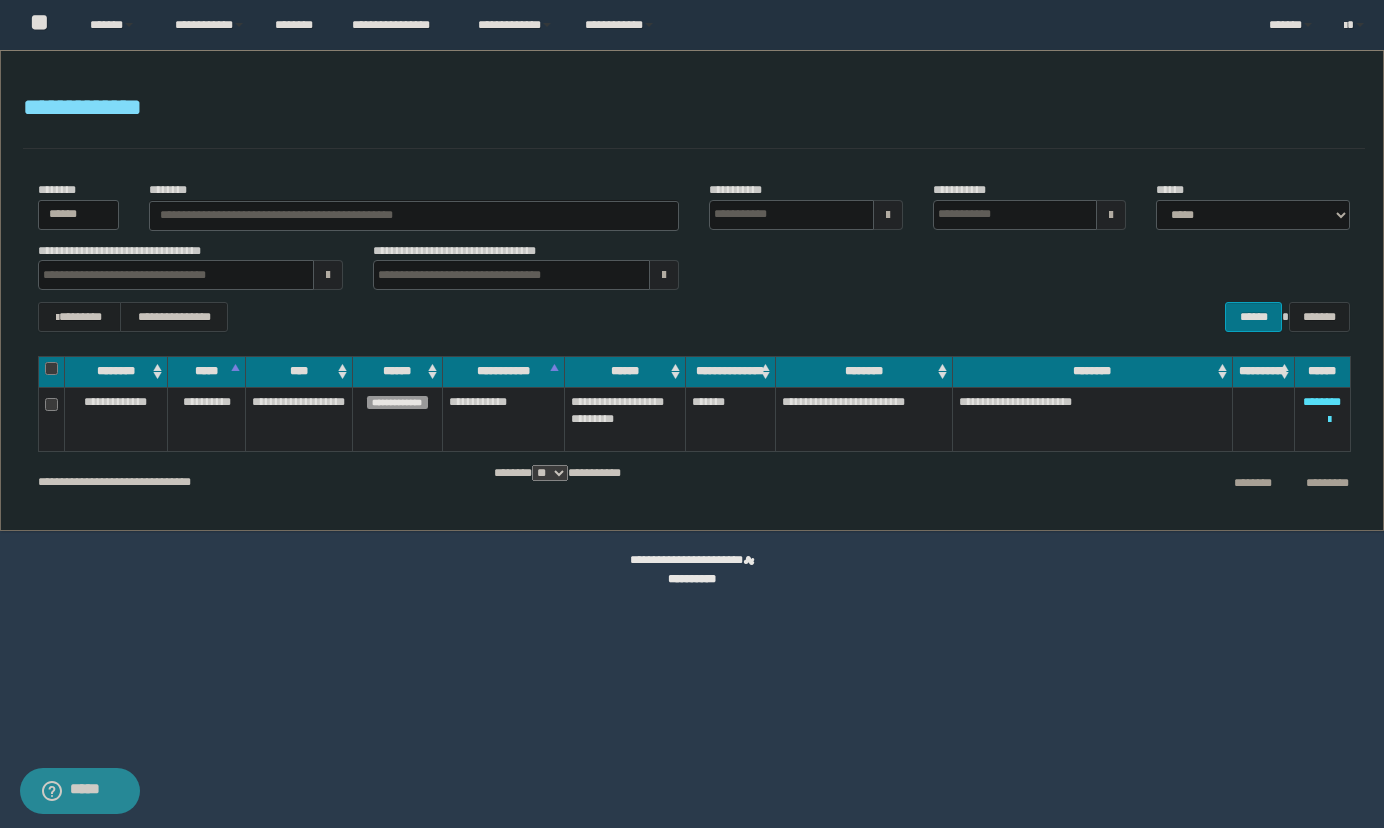 click on "**********" at bounding box center [1322, 419] 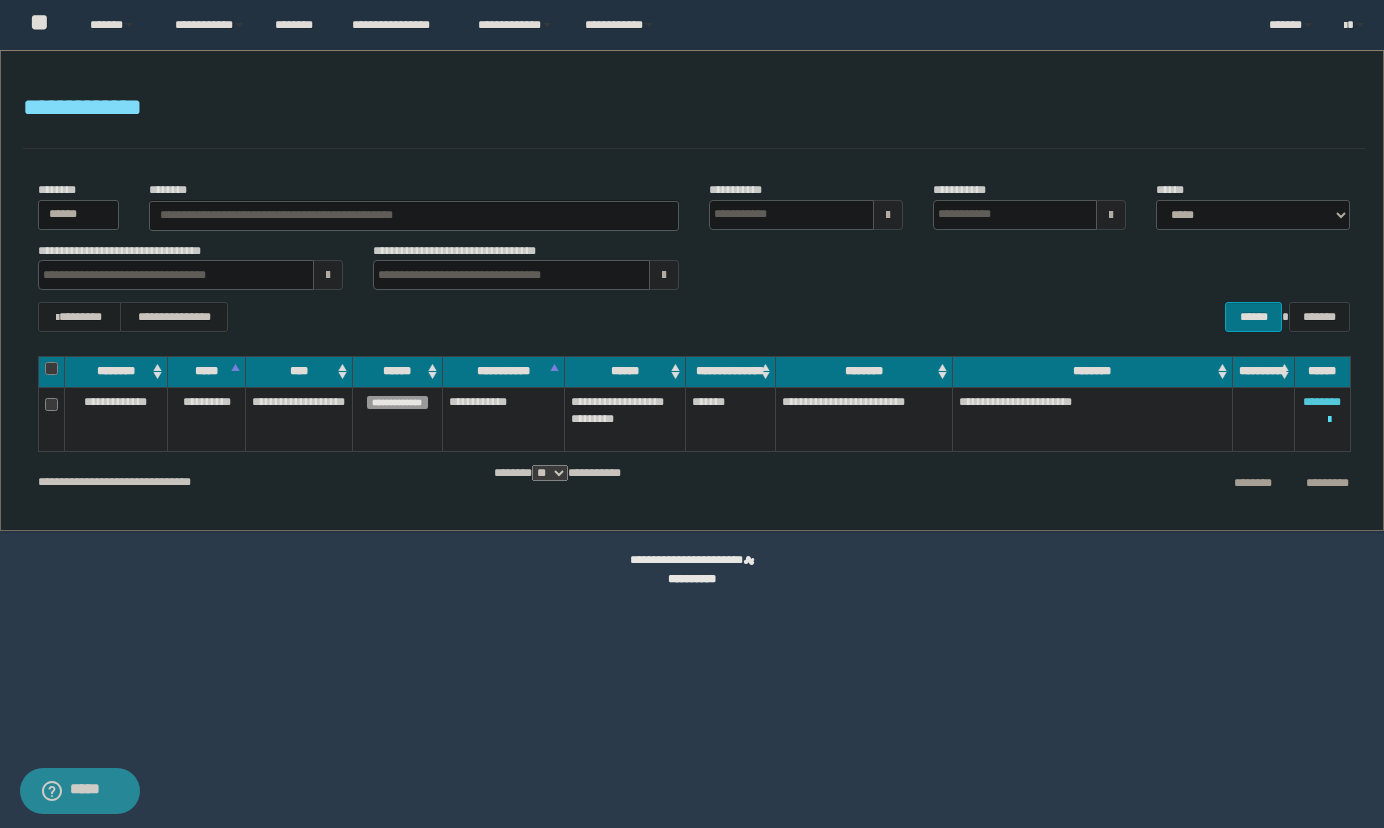 click on "********" at bounding box center [1322, 402] 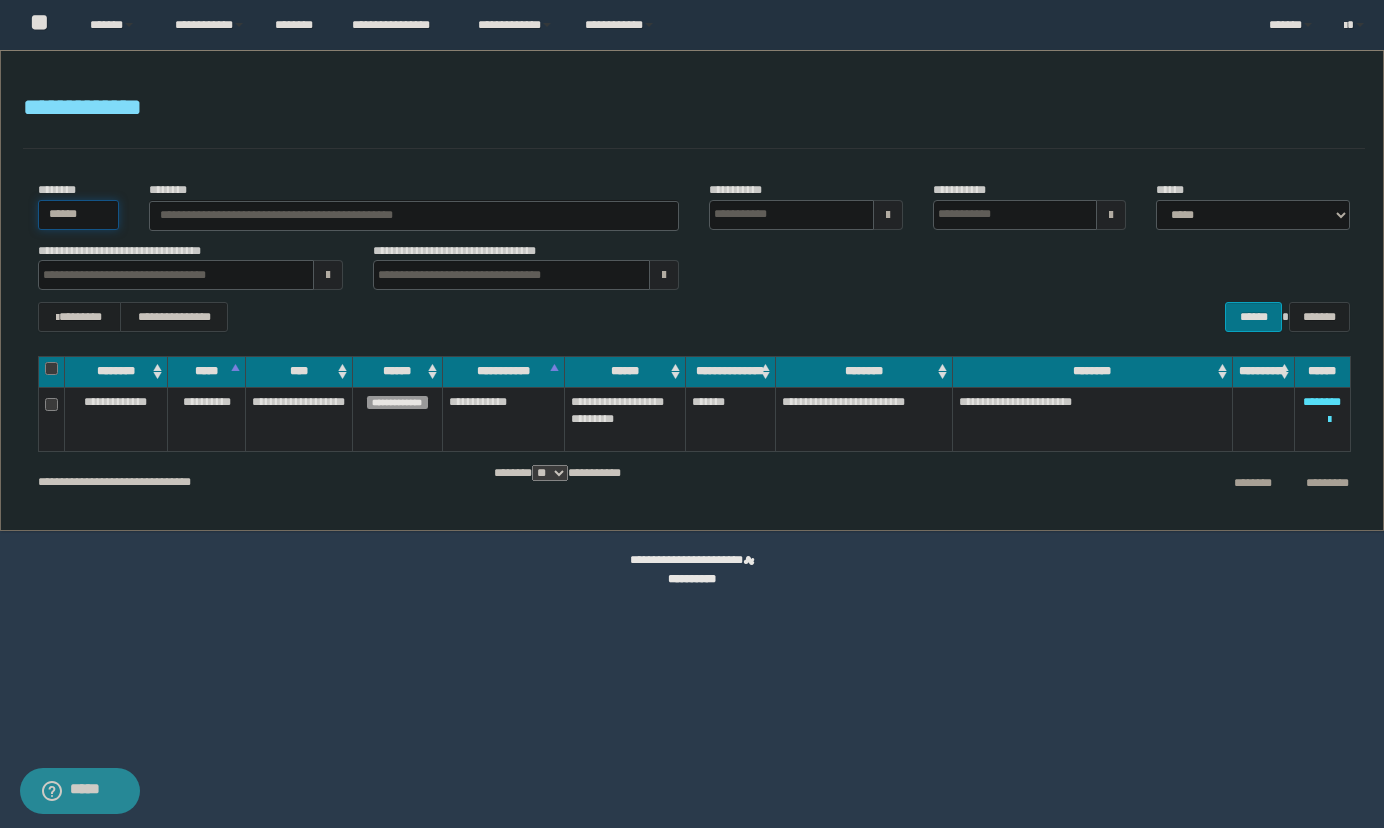 drag, startPoint x: 108, startPoint y: 215, endPoint x: 31, endPoint y: 221, distance: 77.23341 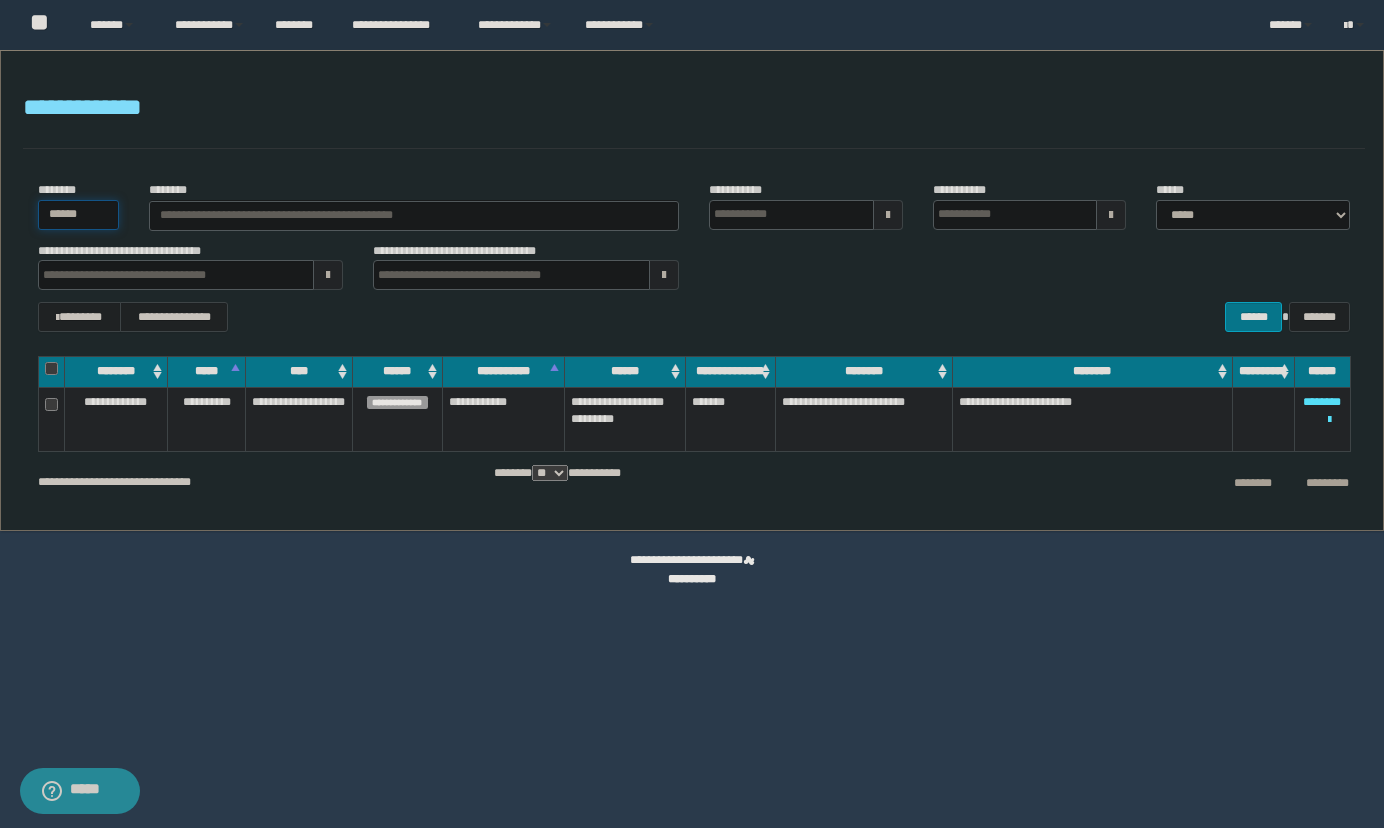 click on "********
******" at bounding box center (79, 205) 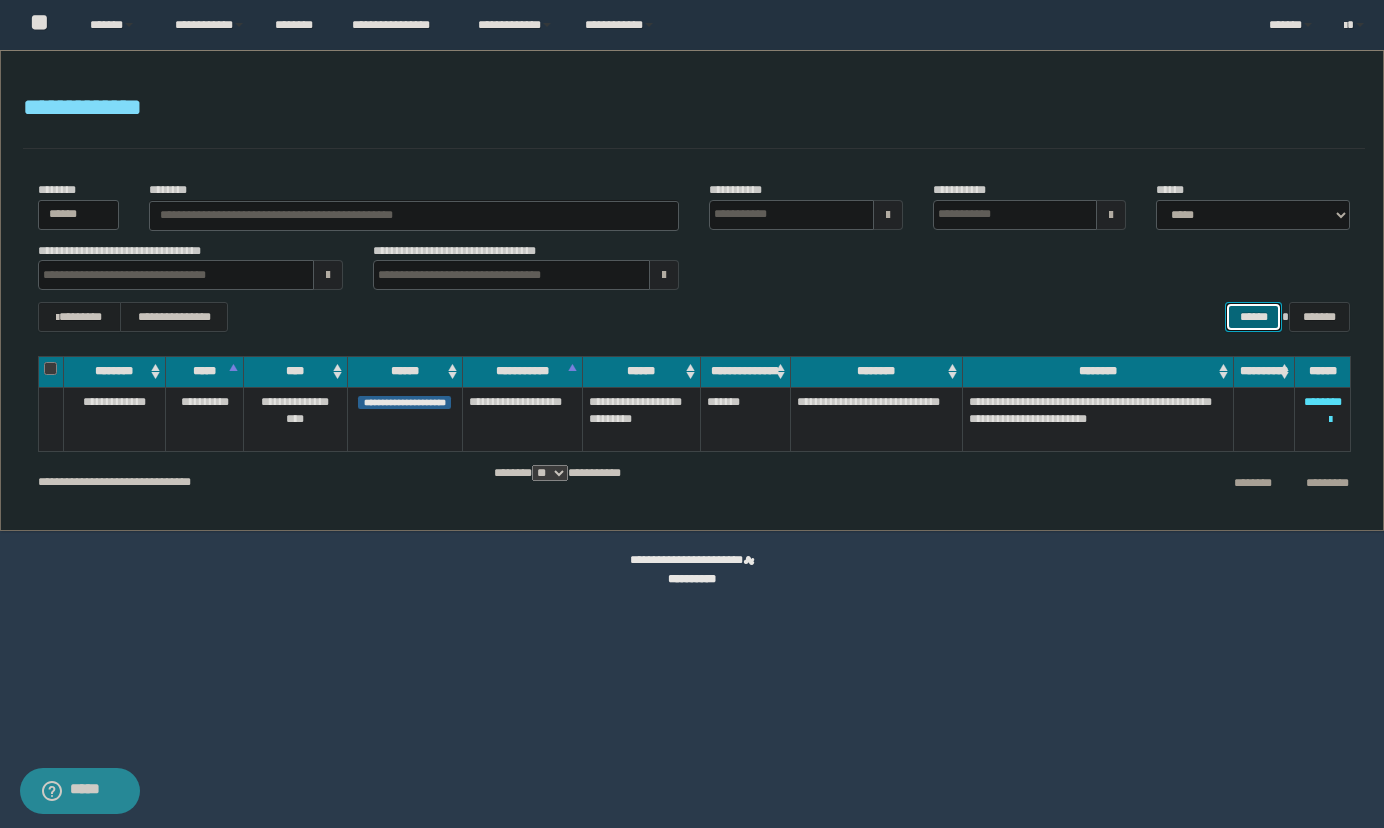 click on "******" at bounding box center (1253, 317) 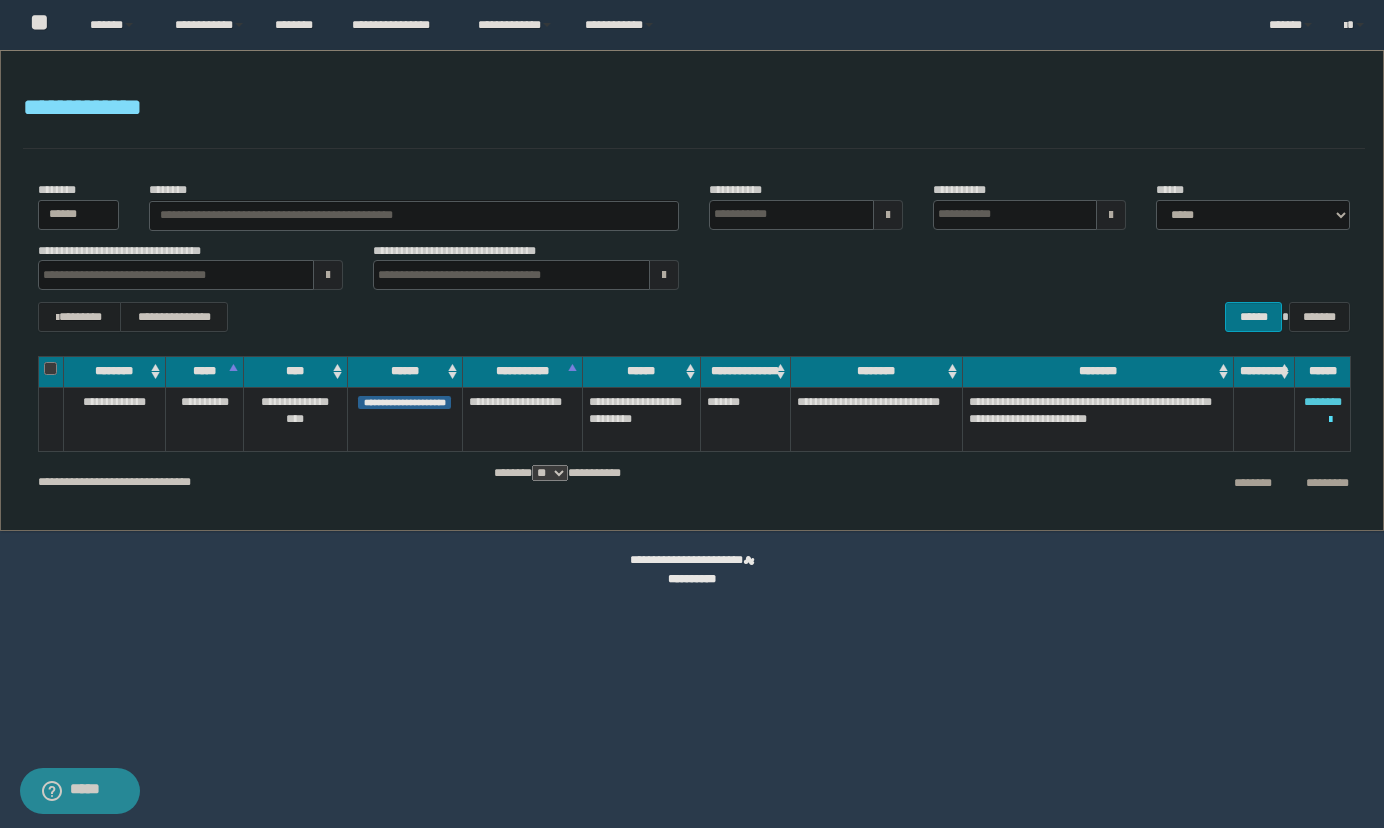 click on "********" at bounding box center (1323, 402) 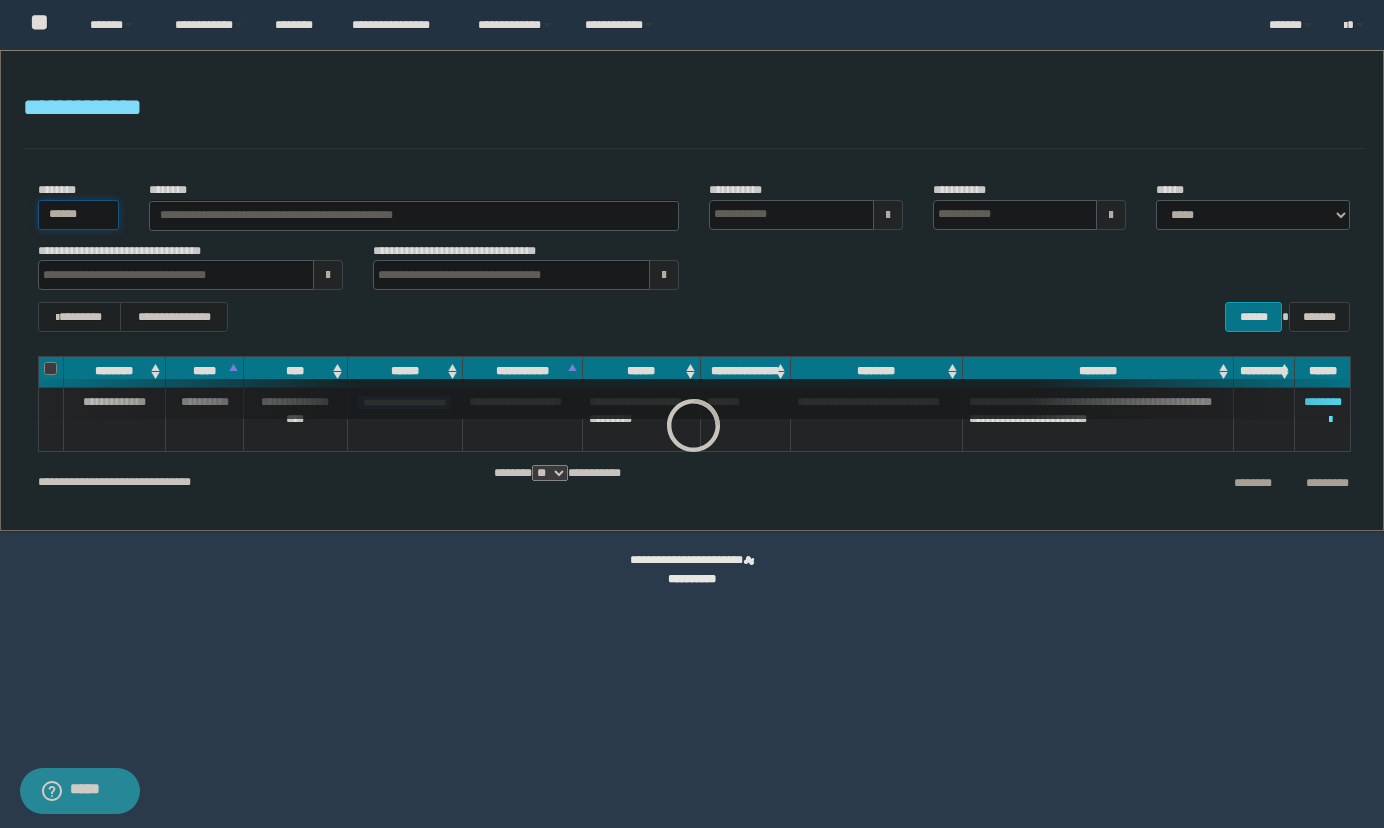 drag, startPoint x: 104, startPoint y: 205, endPoint x: 22, endPoint y: 221, distance: 83.546394 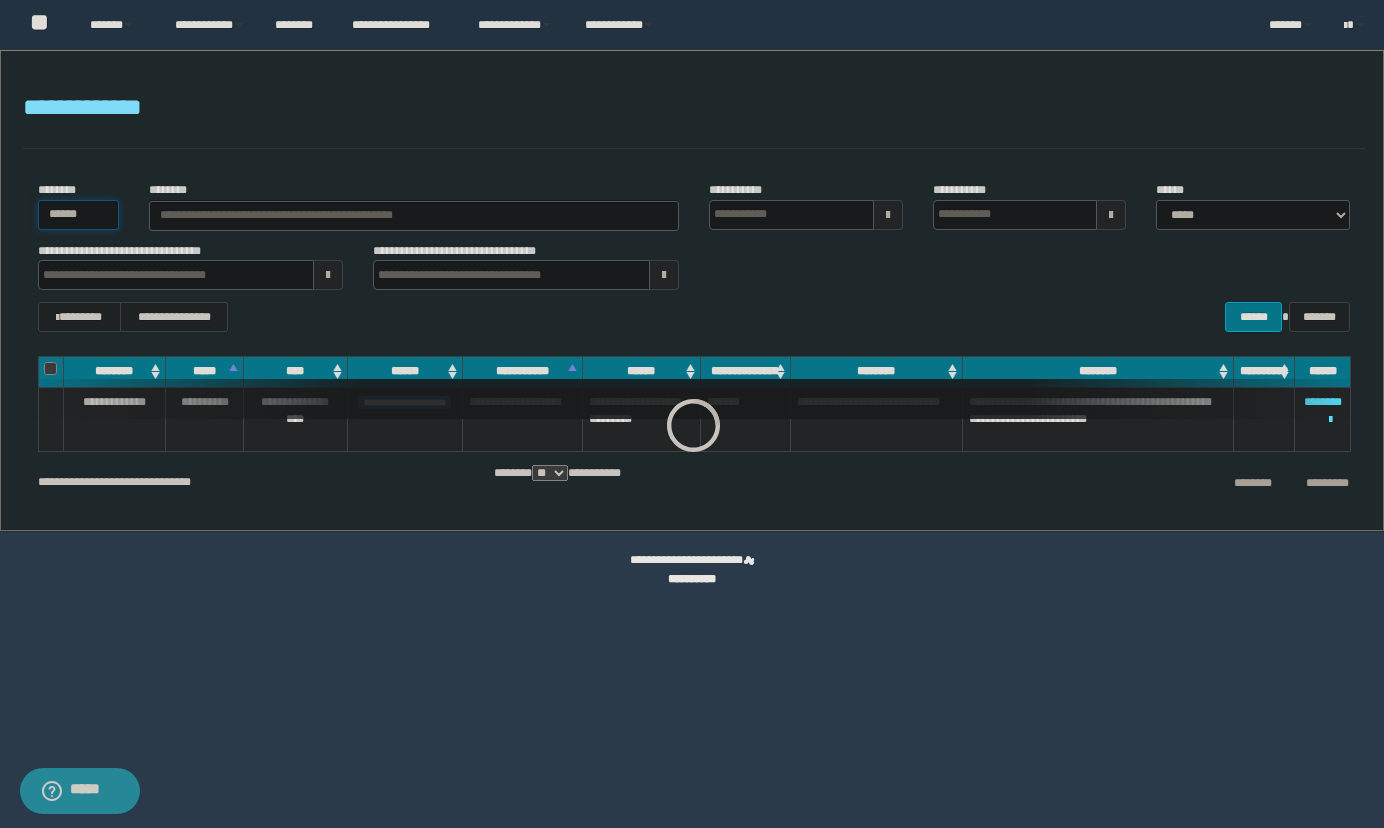 click on "******" at bounding box center [79, 215] 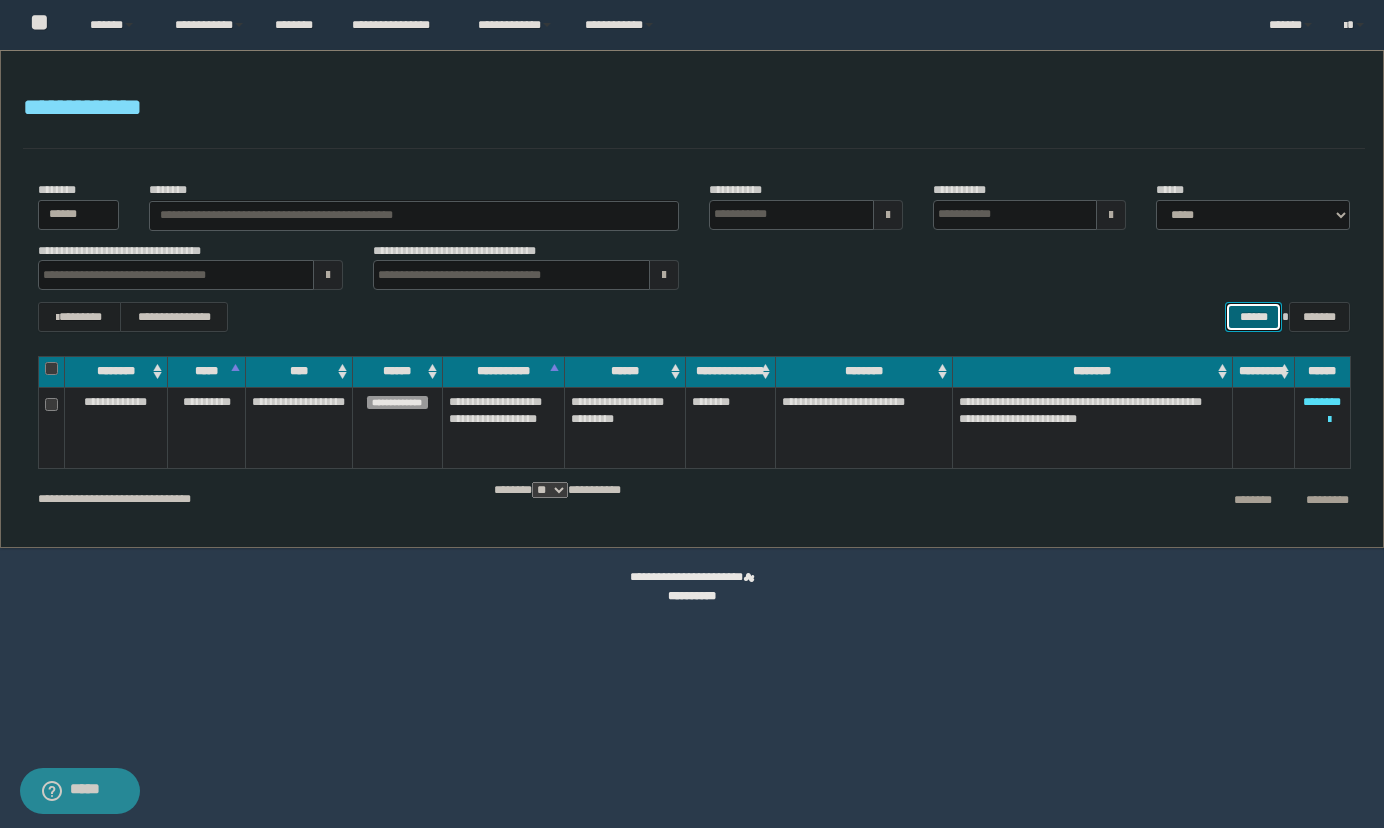 click on "******" at bounding box center (1253, 317) 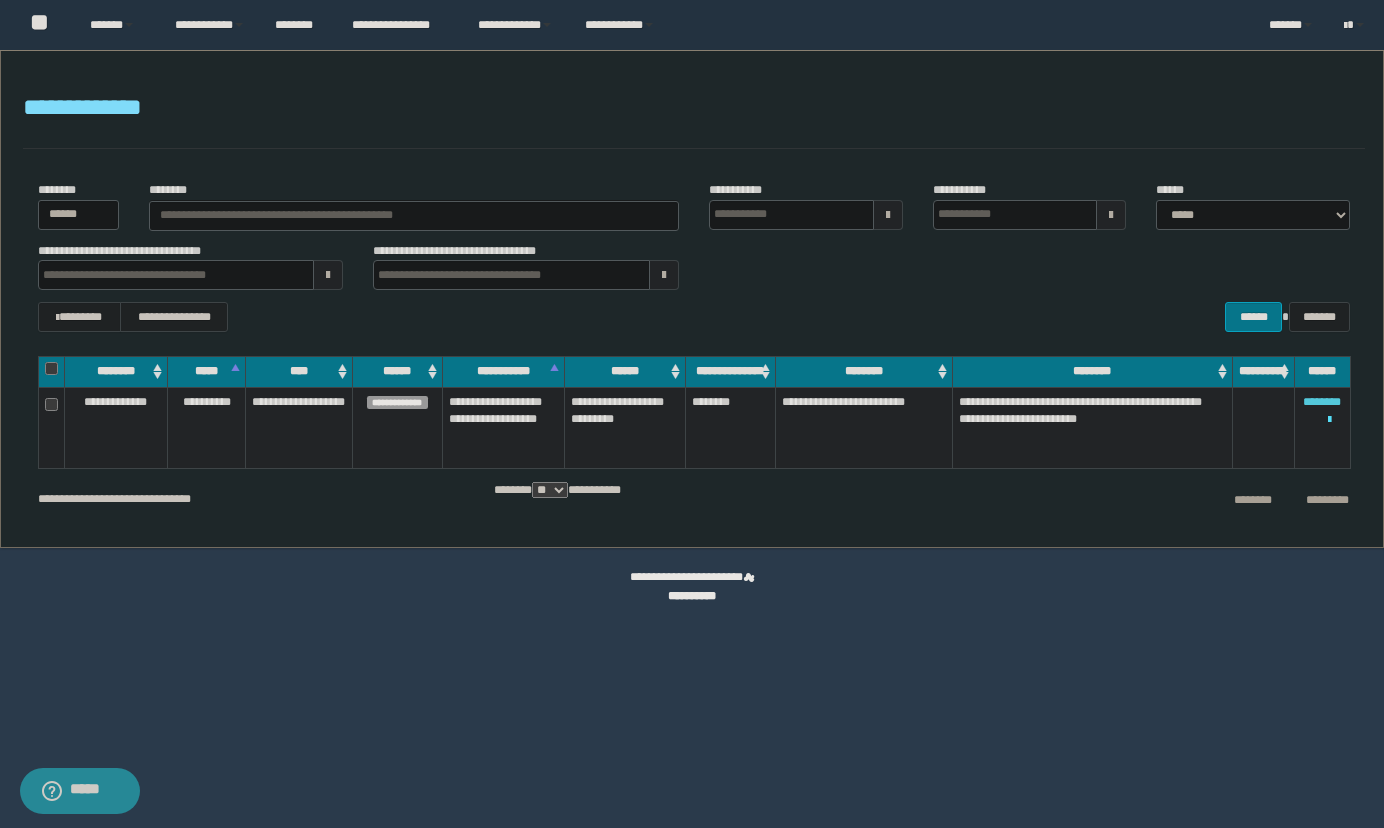 click on "********" at bounding box center [1322, 402] 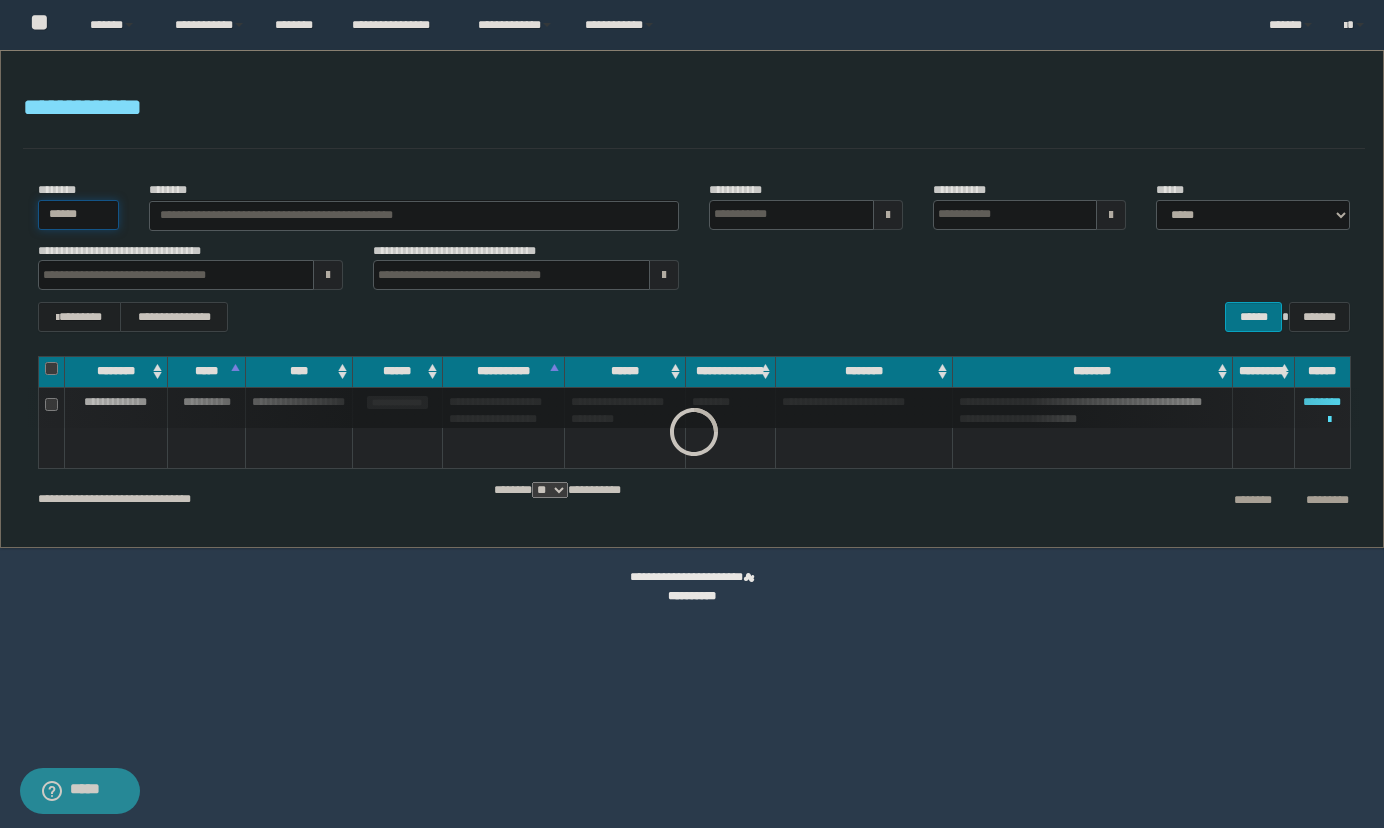 drag, startPoint x: 99, startPoint y: 217, endPoint x: -5, endPoint y: 210, distance: 104.23531 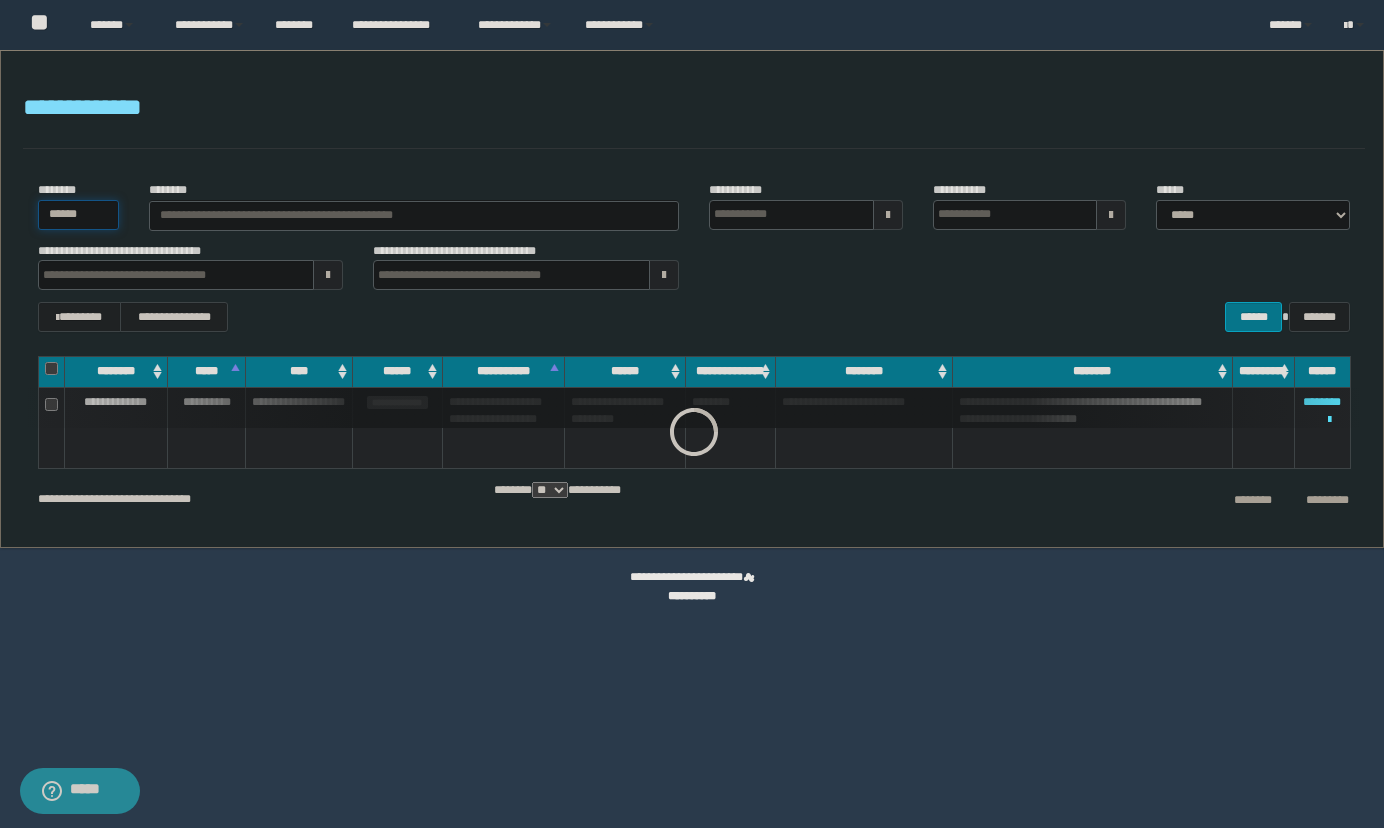 click on "**********" at bounding box center (692, 414) 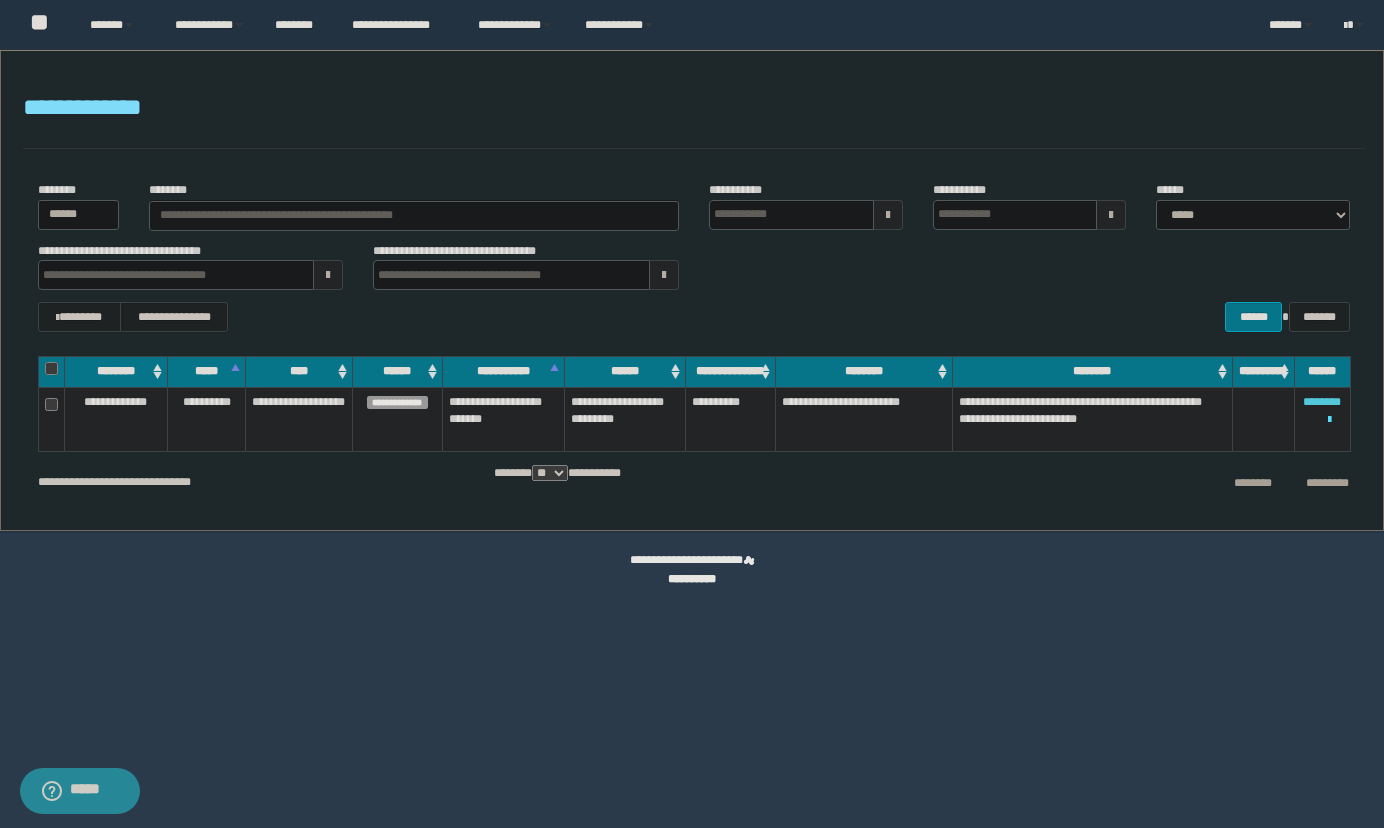 click on "********" at bounding box center [1322, 402] 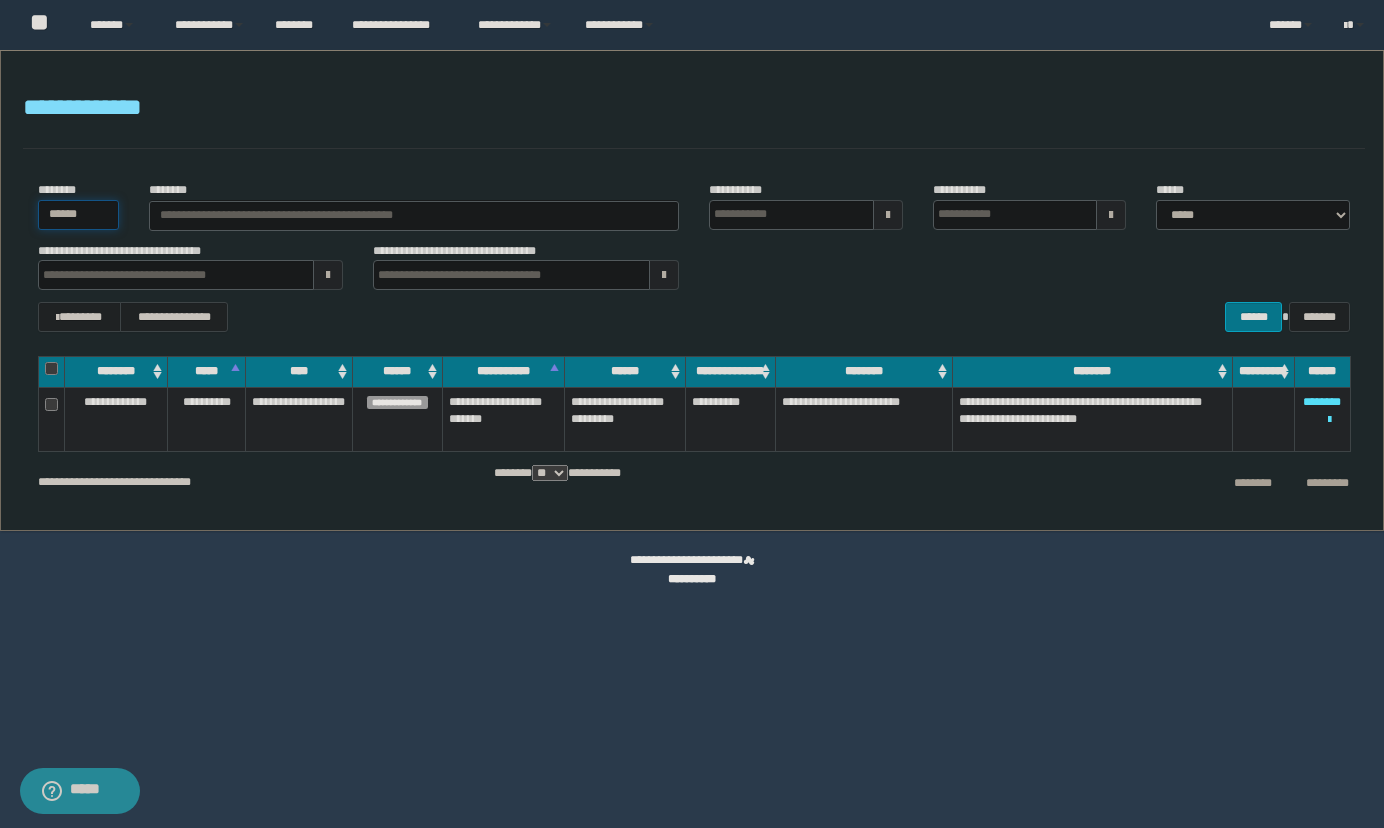 drag, startPoint x: 105, startPoint y: 215, endPoint x: 35, endPoint y: 209, distance: 70.256676 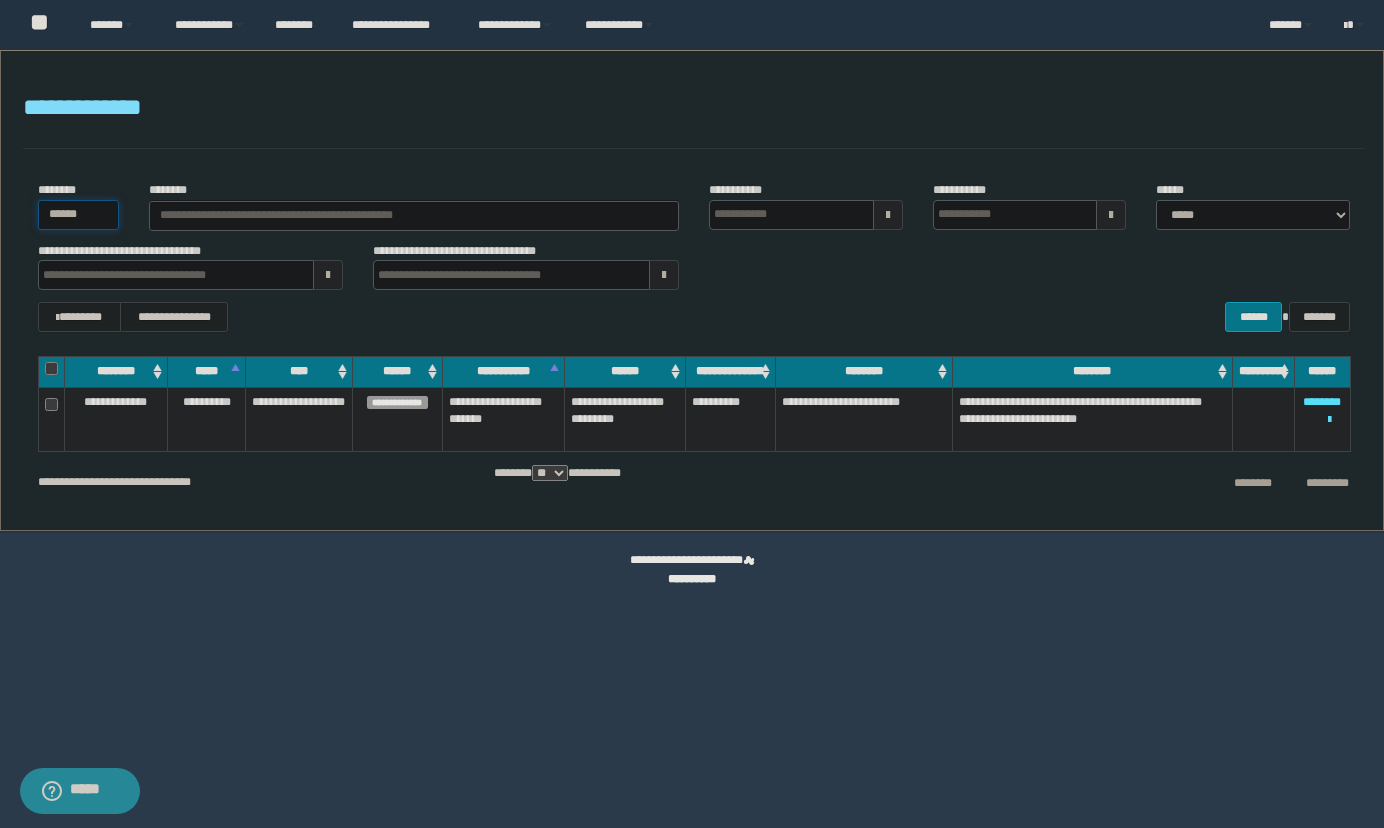 click on "********
******" at bounding box center (79, 205) 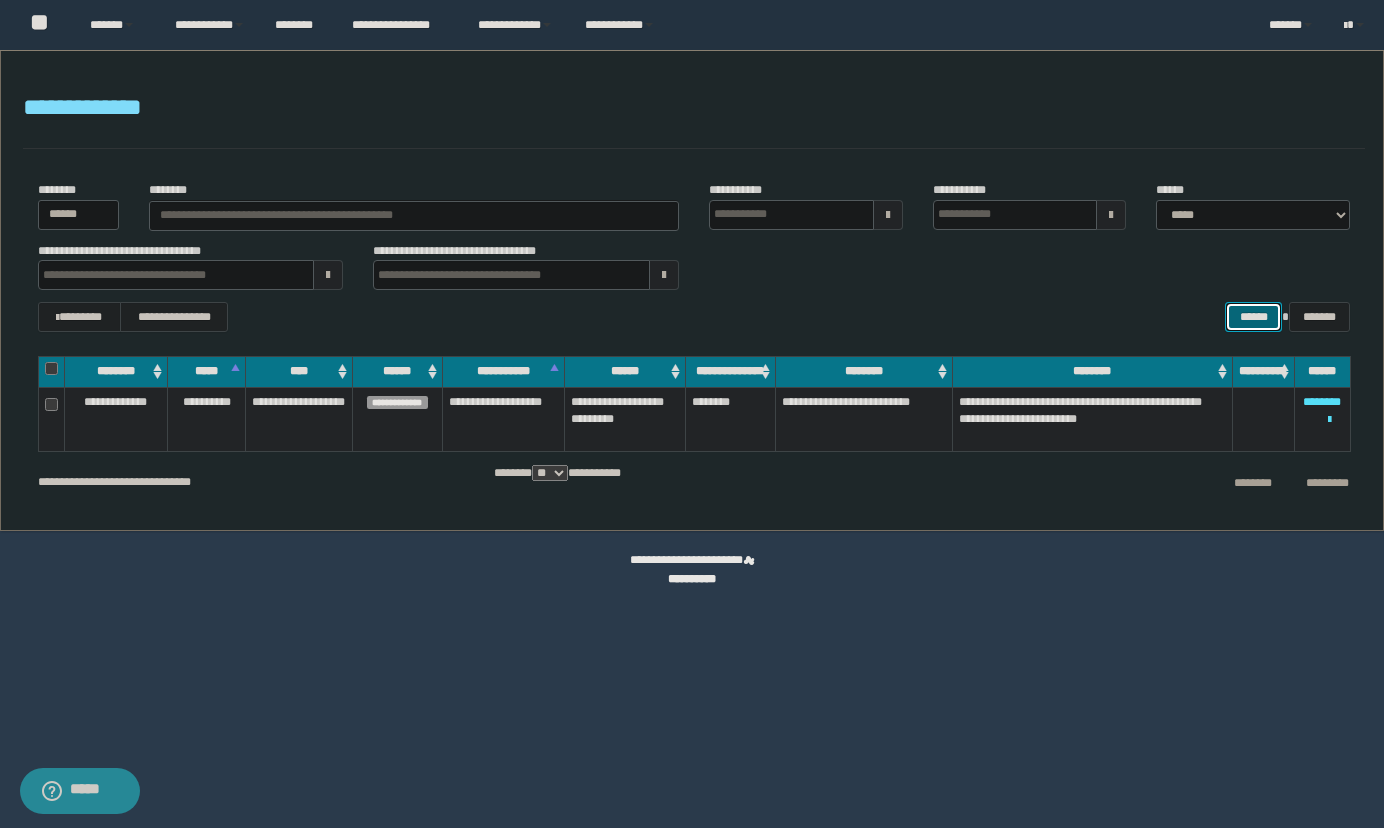 click on "******" at bounding box center (1253, 317) 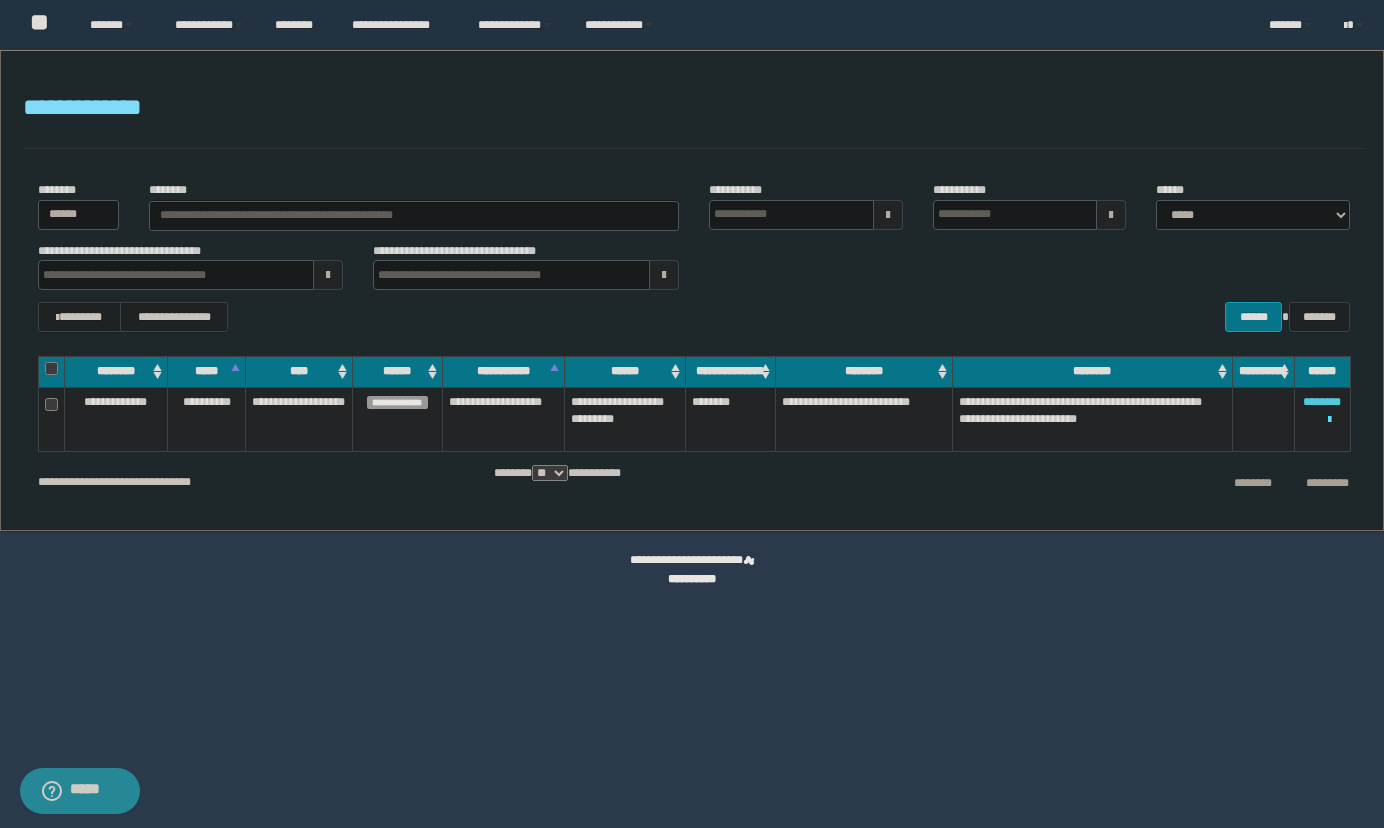 click on "********" at bounding box center [1322, 402] 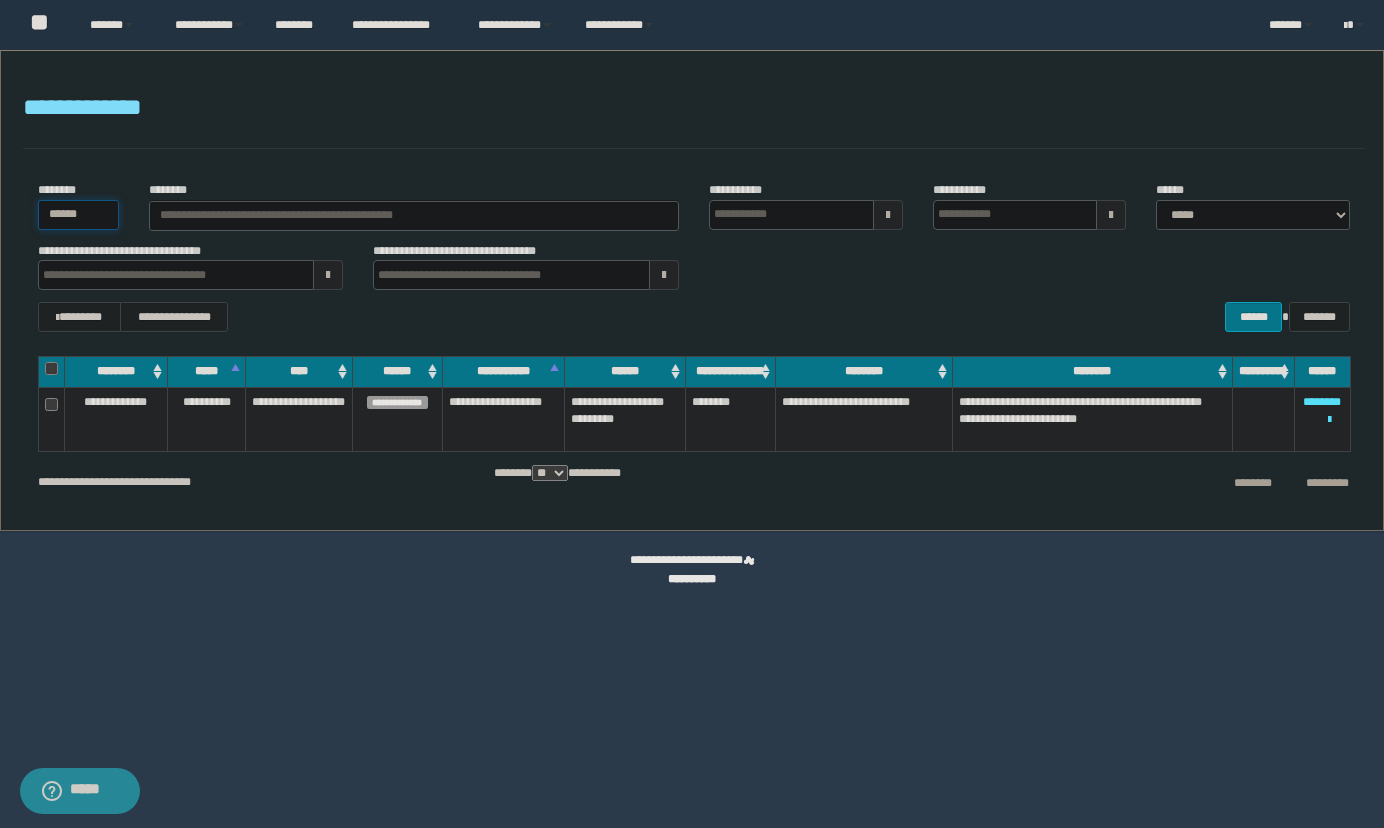 drag, startPoint x: 92, startPoint y: 214, endPoint x: 6, endPoint y: 214, distance: 86 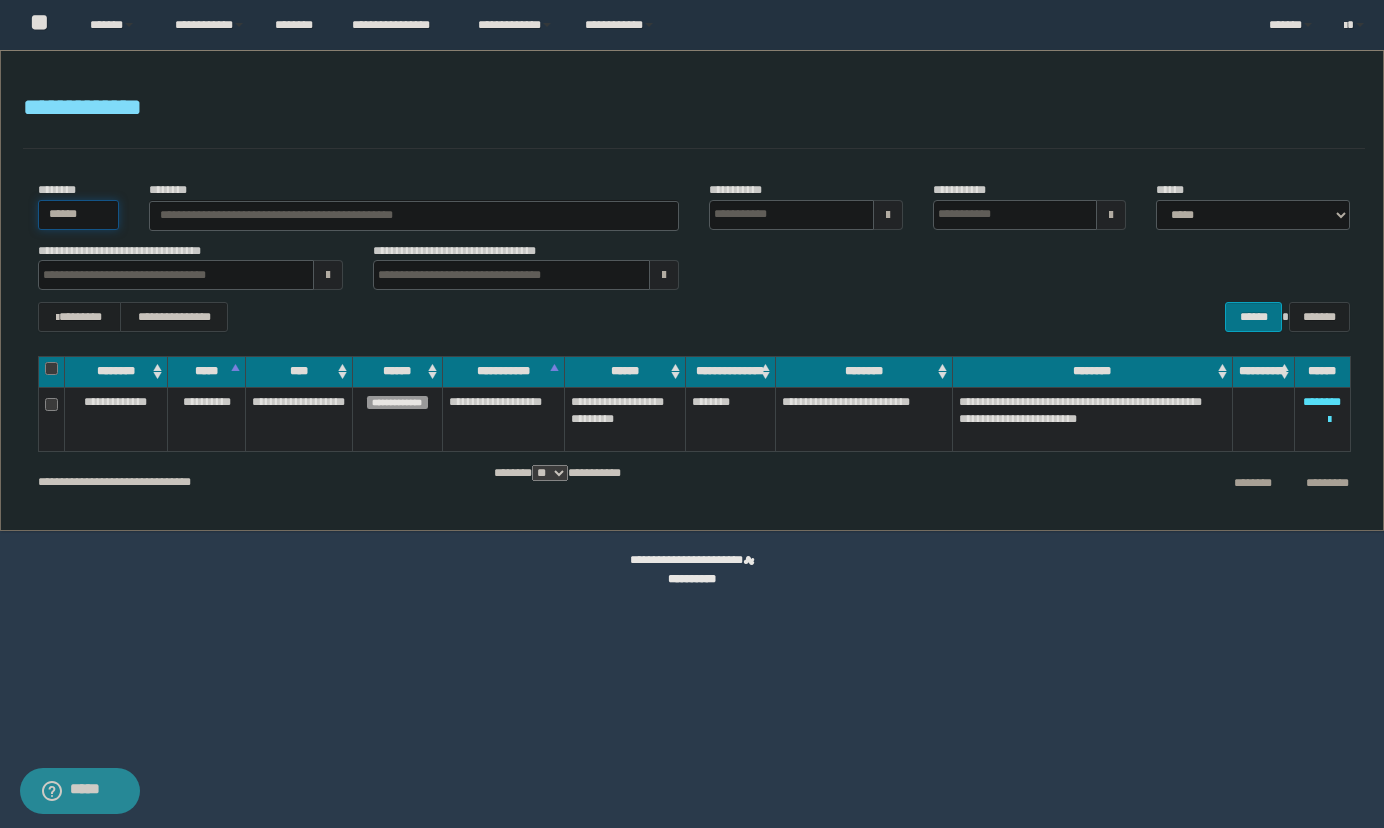 click on "**********" at bounding box center (692, 290) 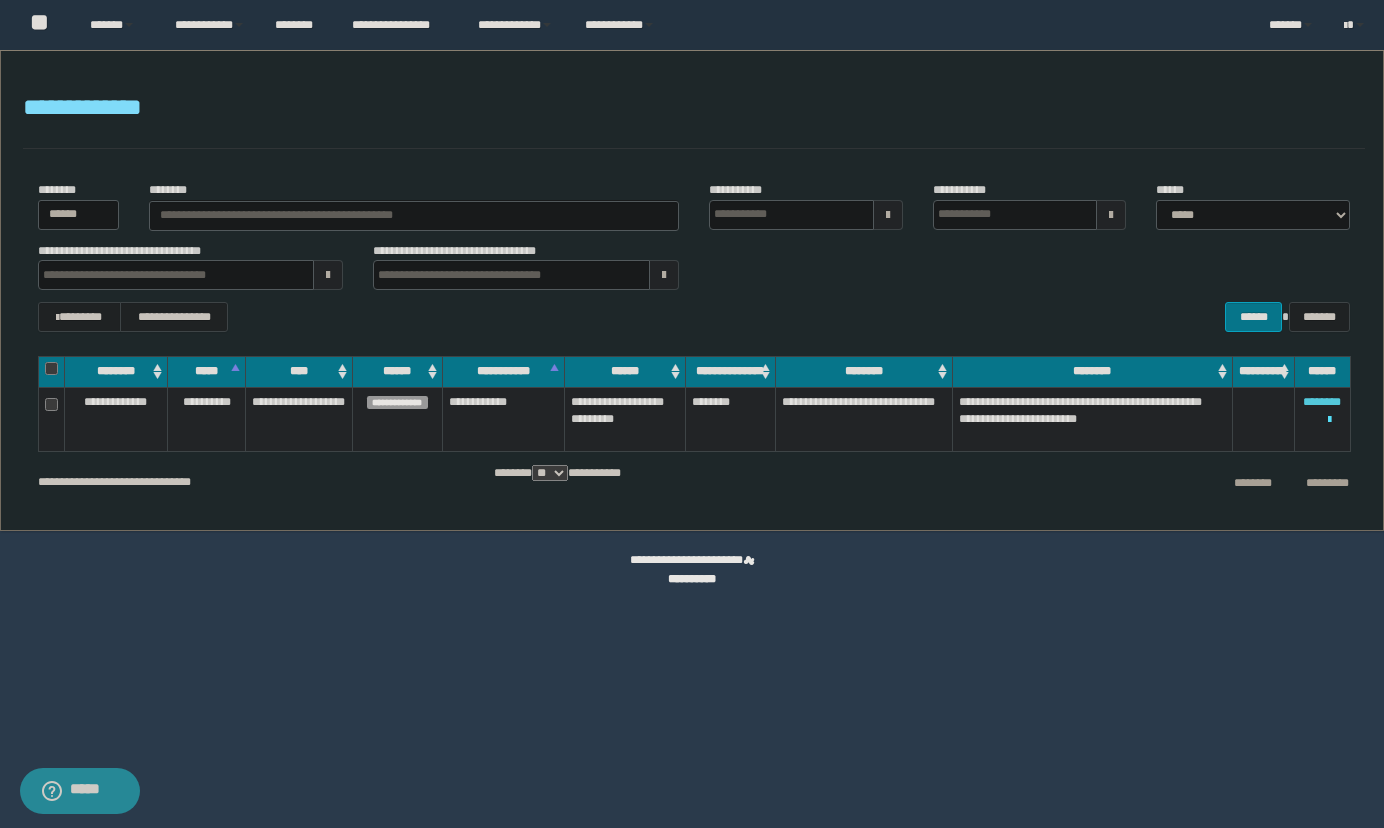 click on "********" at bounding box center [1322, 402] 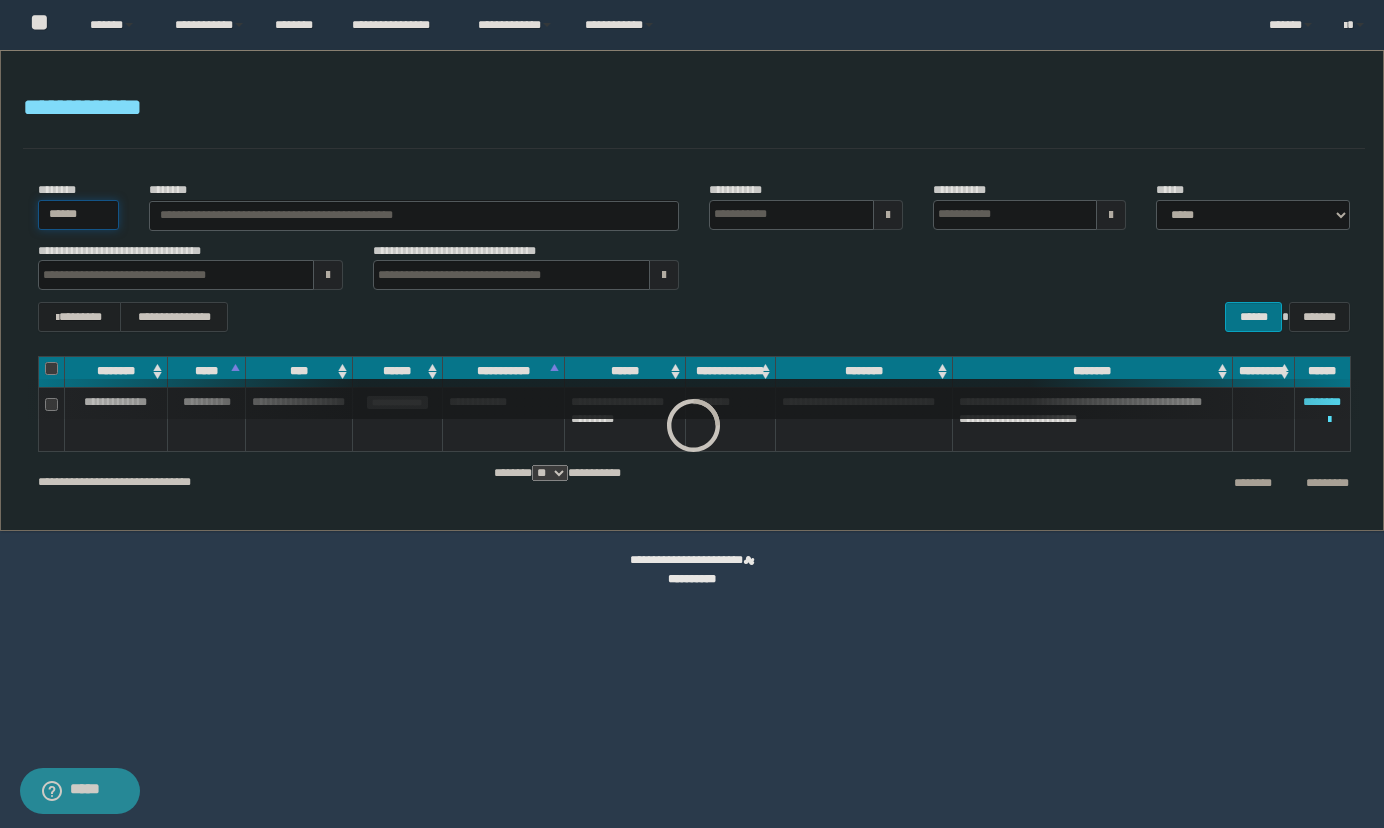 drag, startPoint x: 112, startPoint y: 215, endPoint x: -40, endPoint y: 204, distance: 152.3975 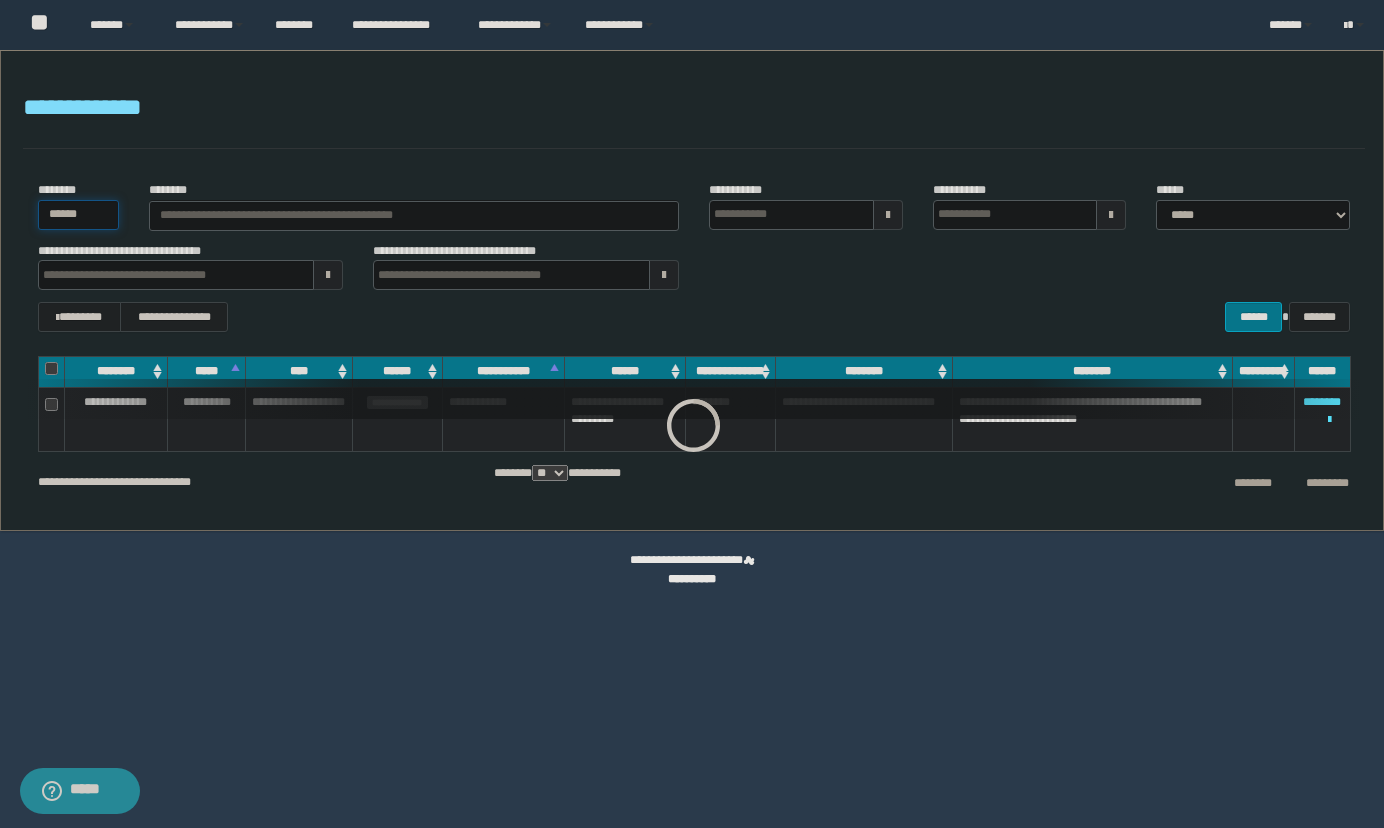 click on "**********" at bounding box center (692, 414) 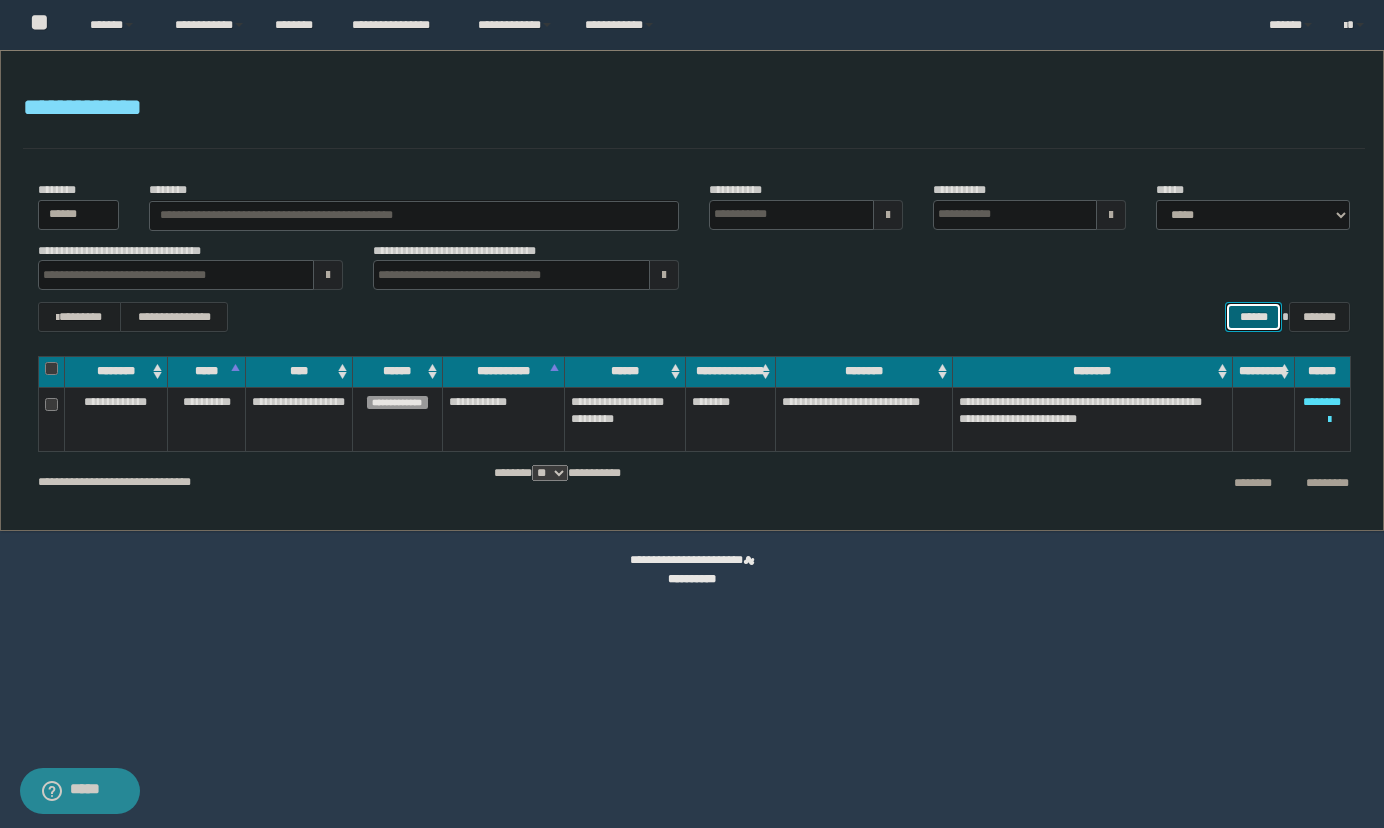 click on "******" at bounding box center [1253, 317] 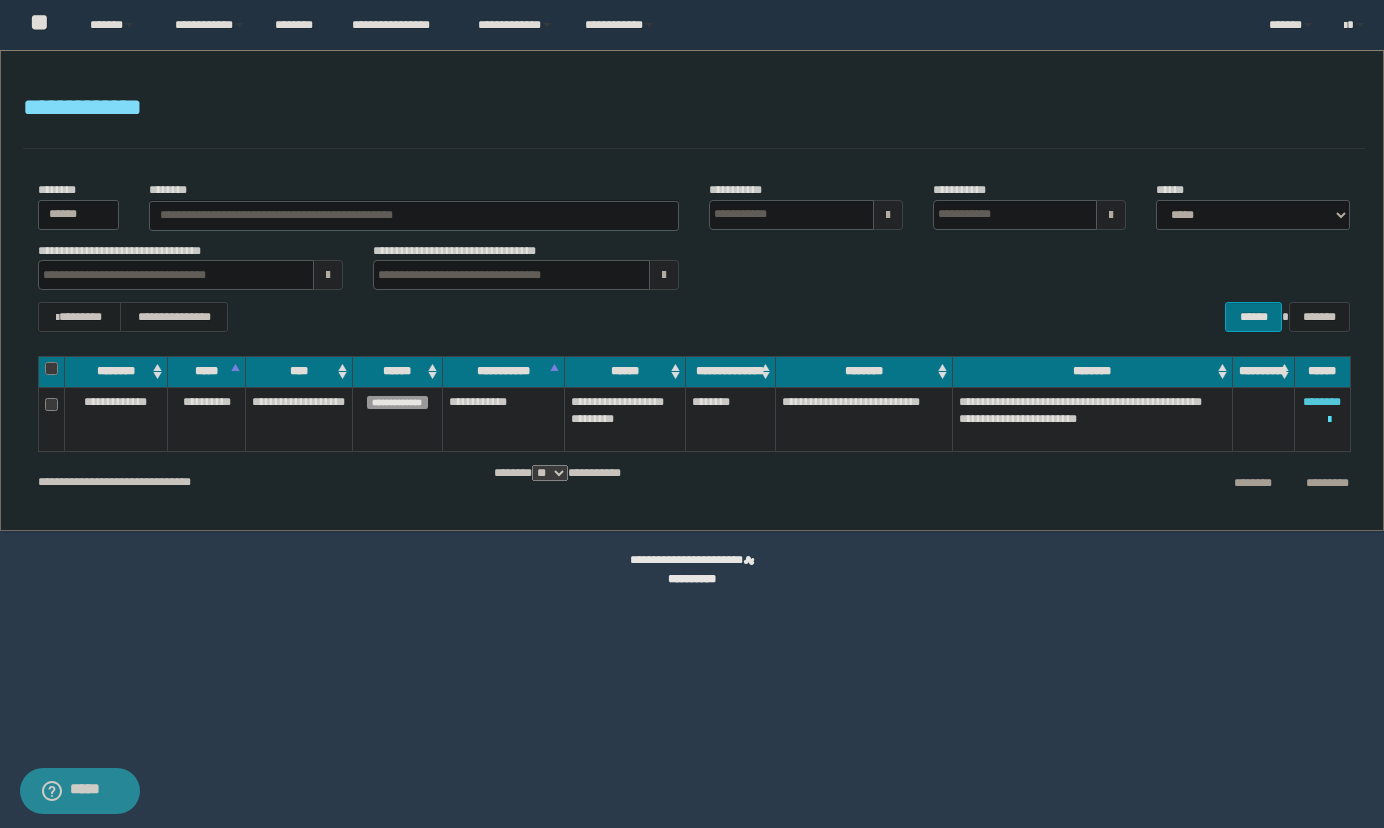 click on "********" at bounding box center [1322, 402] 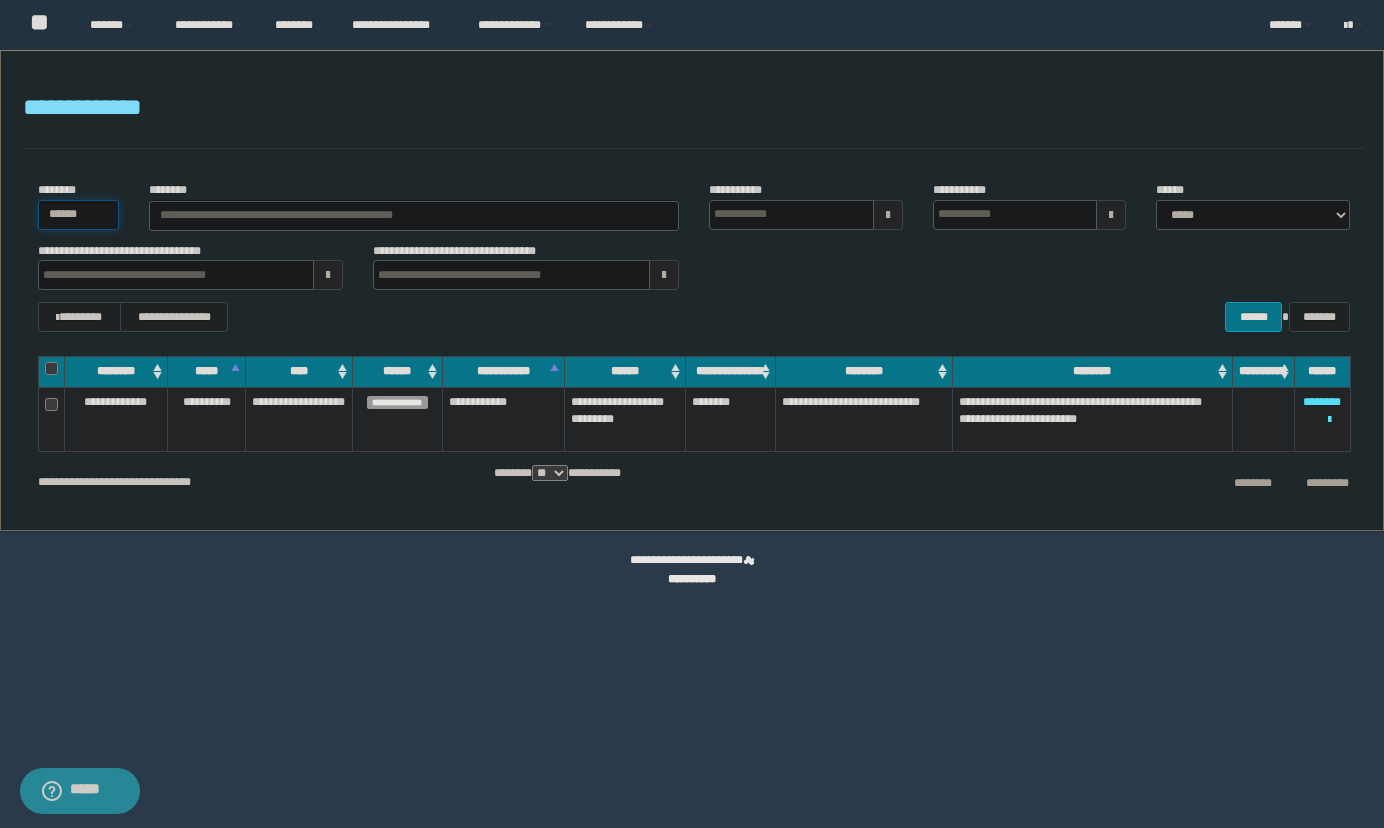 drag, startPoint x: 98, startPoint y: 223, endPoint x: -19, endPoint y: 218, distance: 117.10679 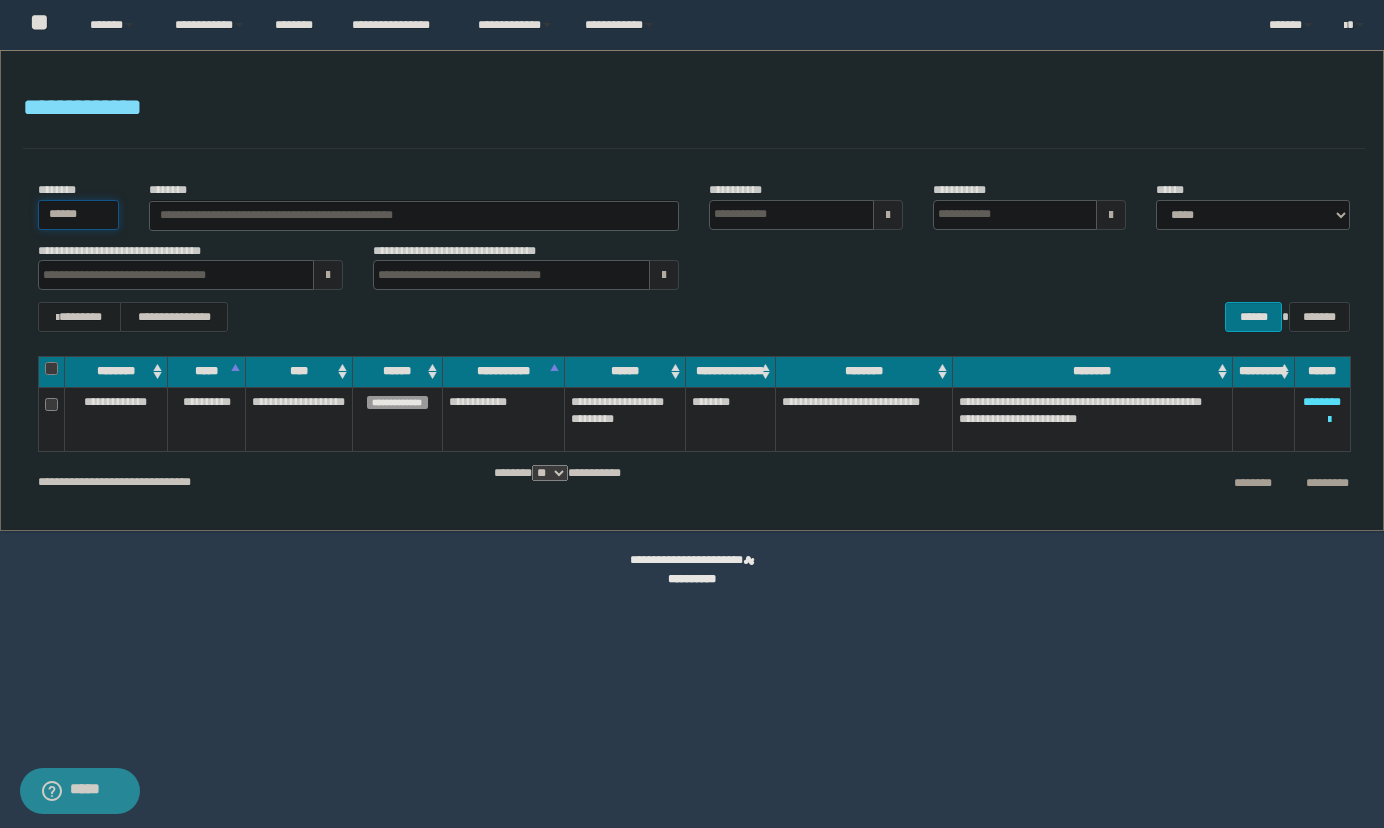 click on "**********" at bounding box center [692, 414] 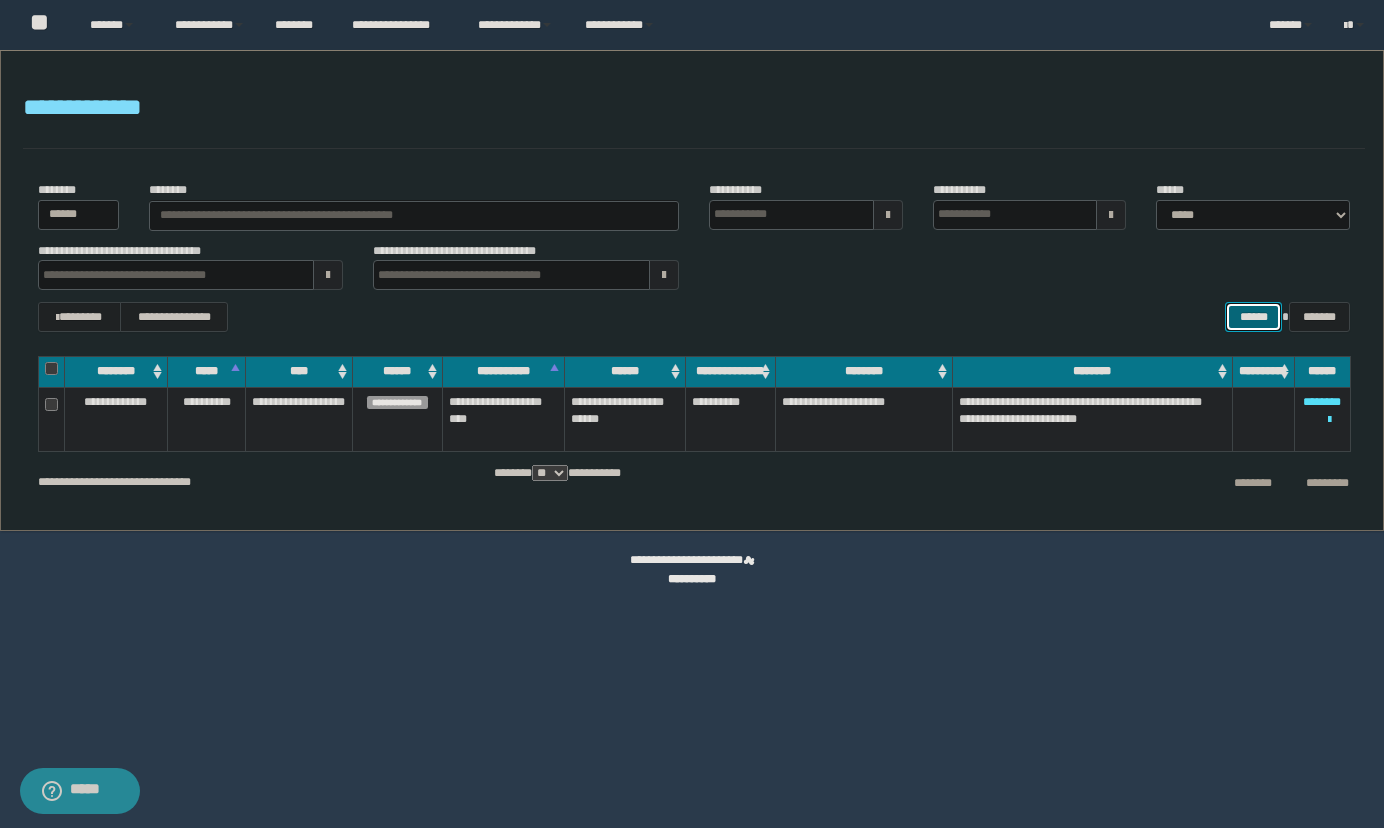 click on "******" at bounding box center (1253, 317) 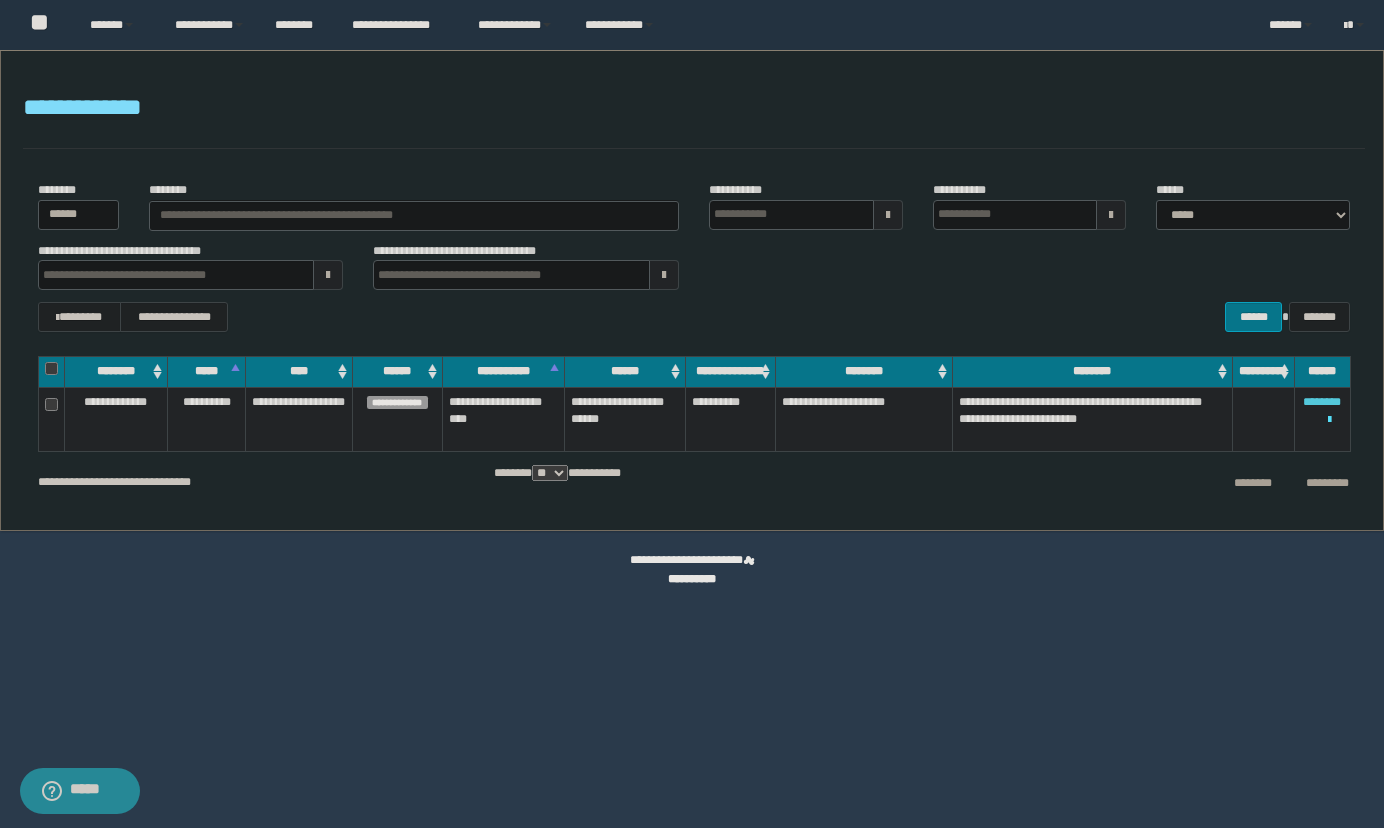 click on "********" at bounding box center [1322, 402] 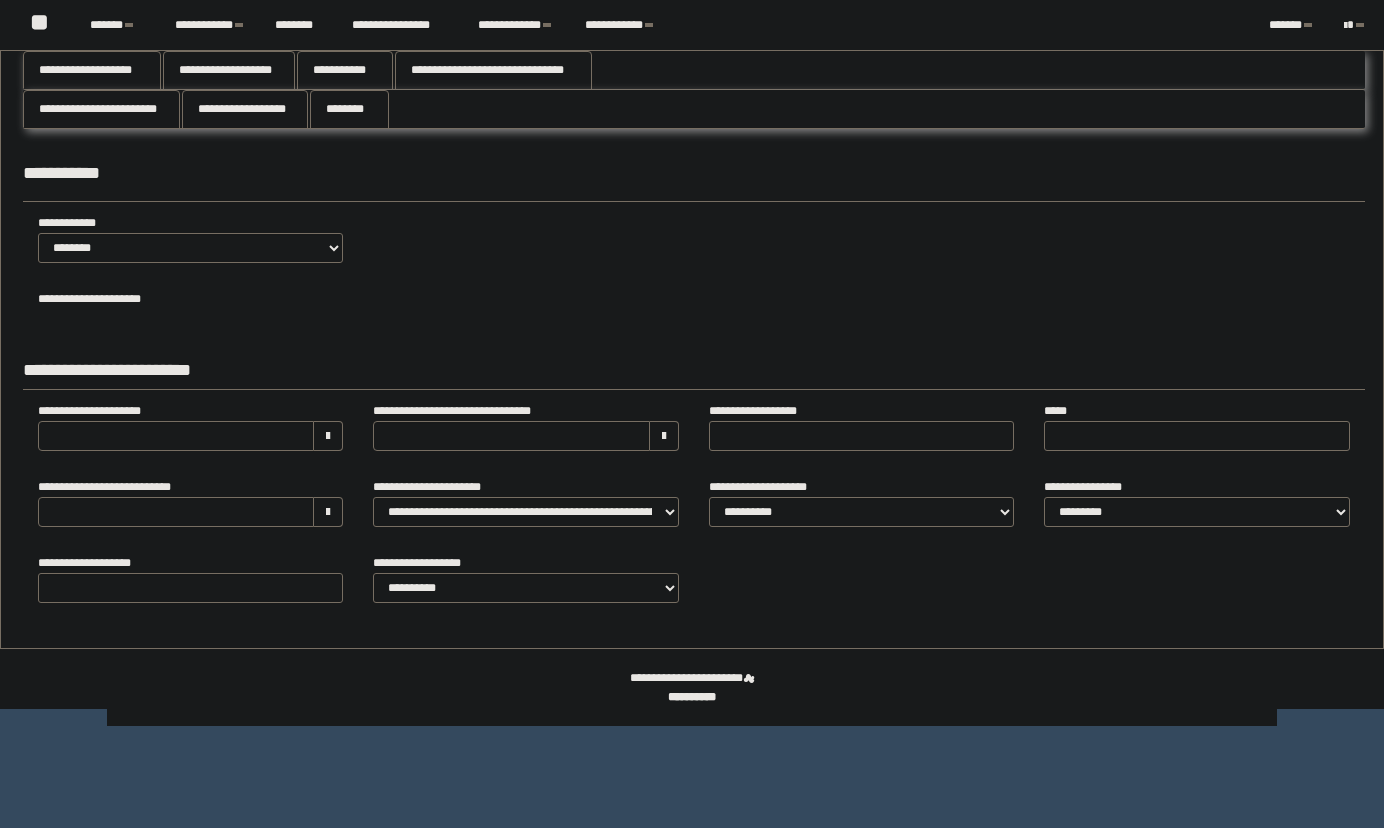 type 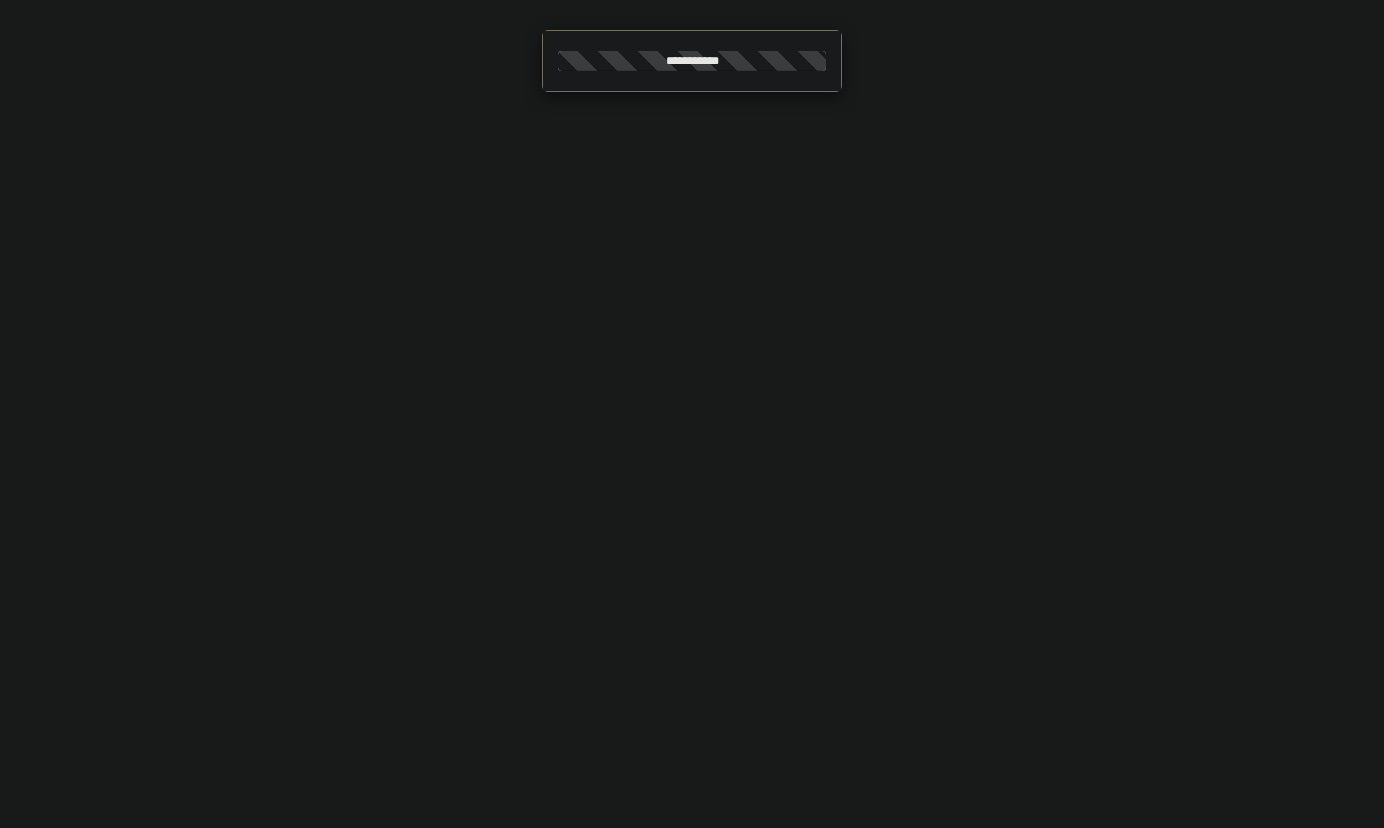 type on "**********" 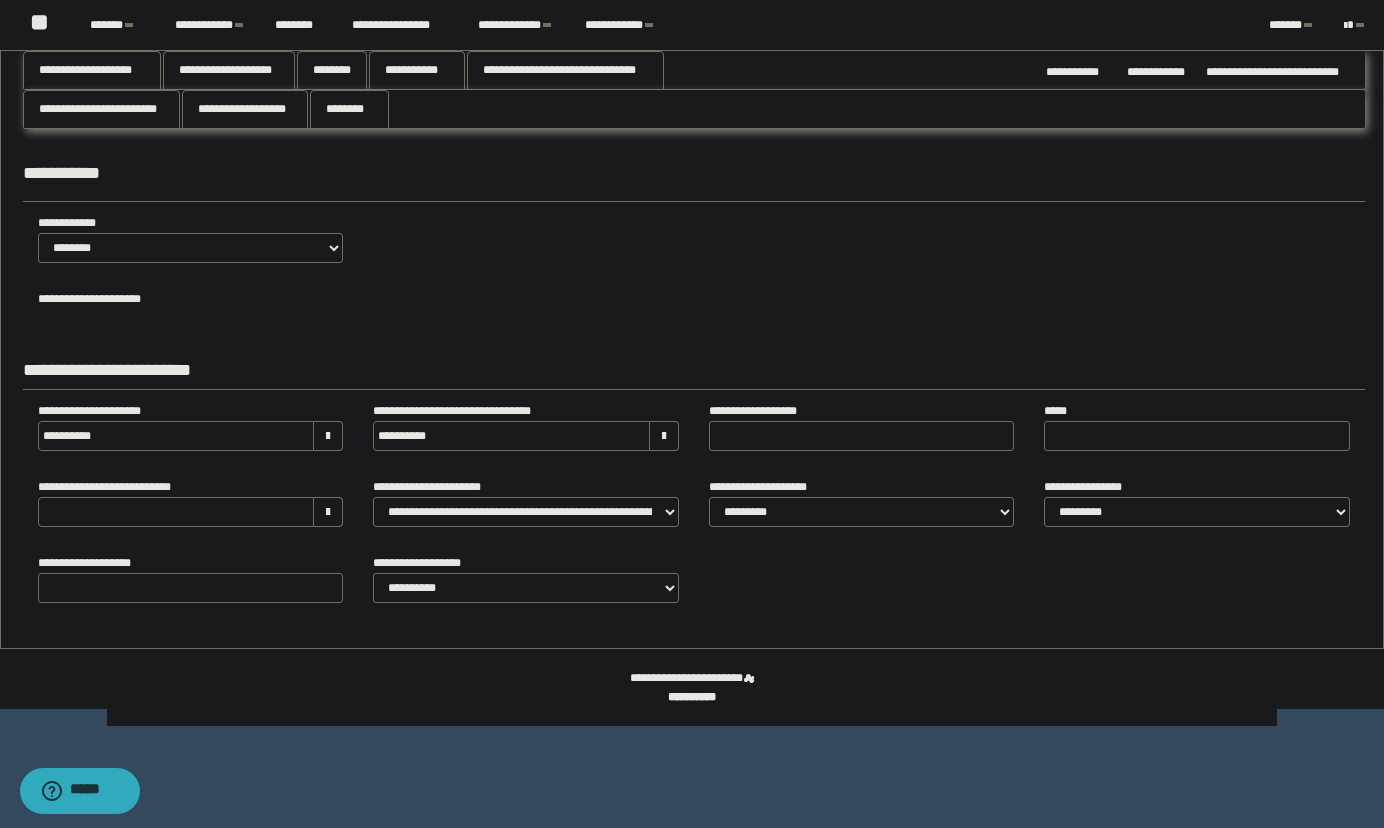 scroll, scrollTop: 0, scrollLeft: 0, axis: both 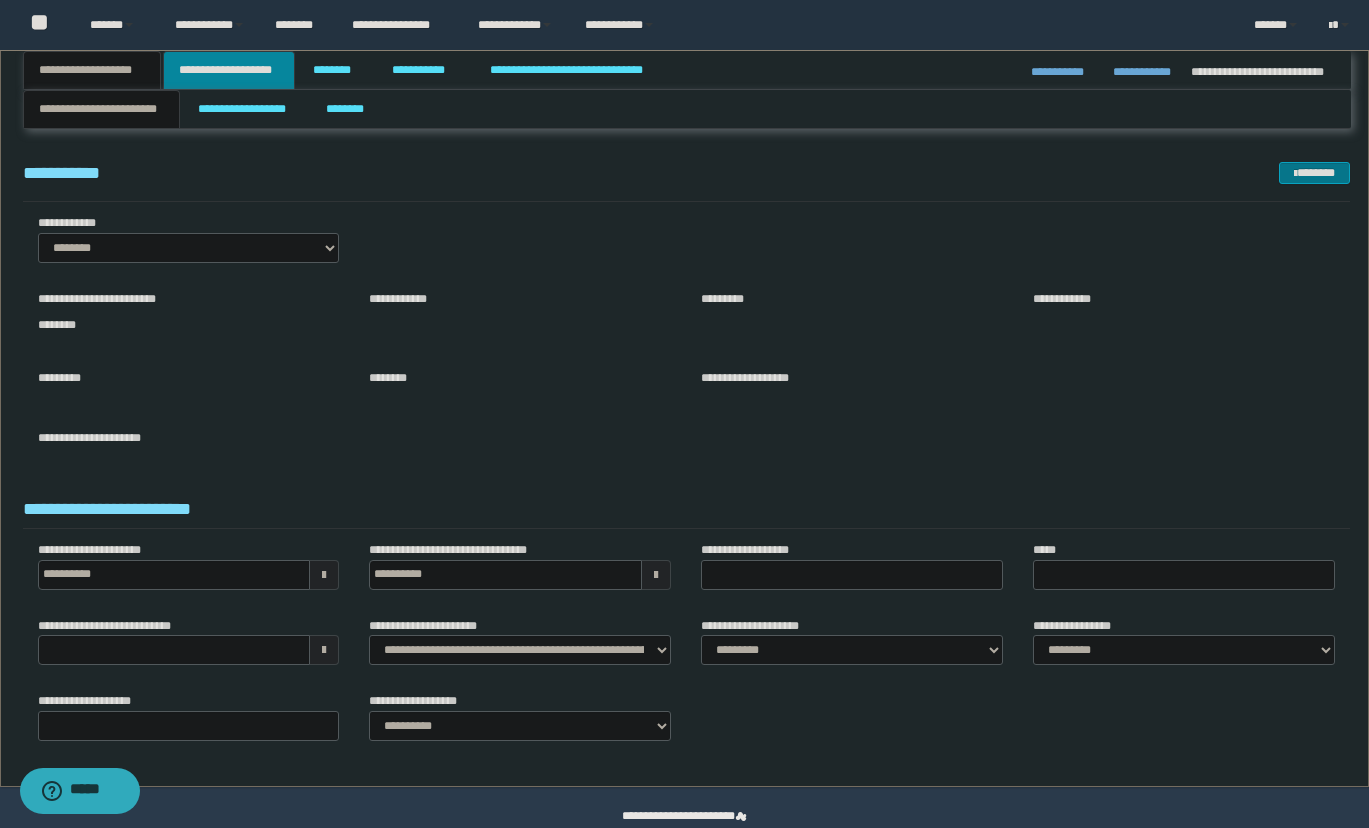 click on "**********" at bounding box center [229, 70] 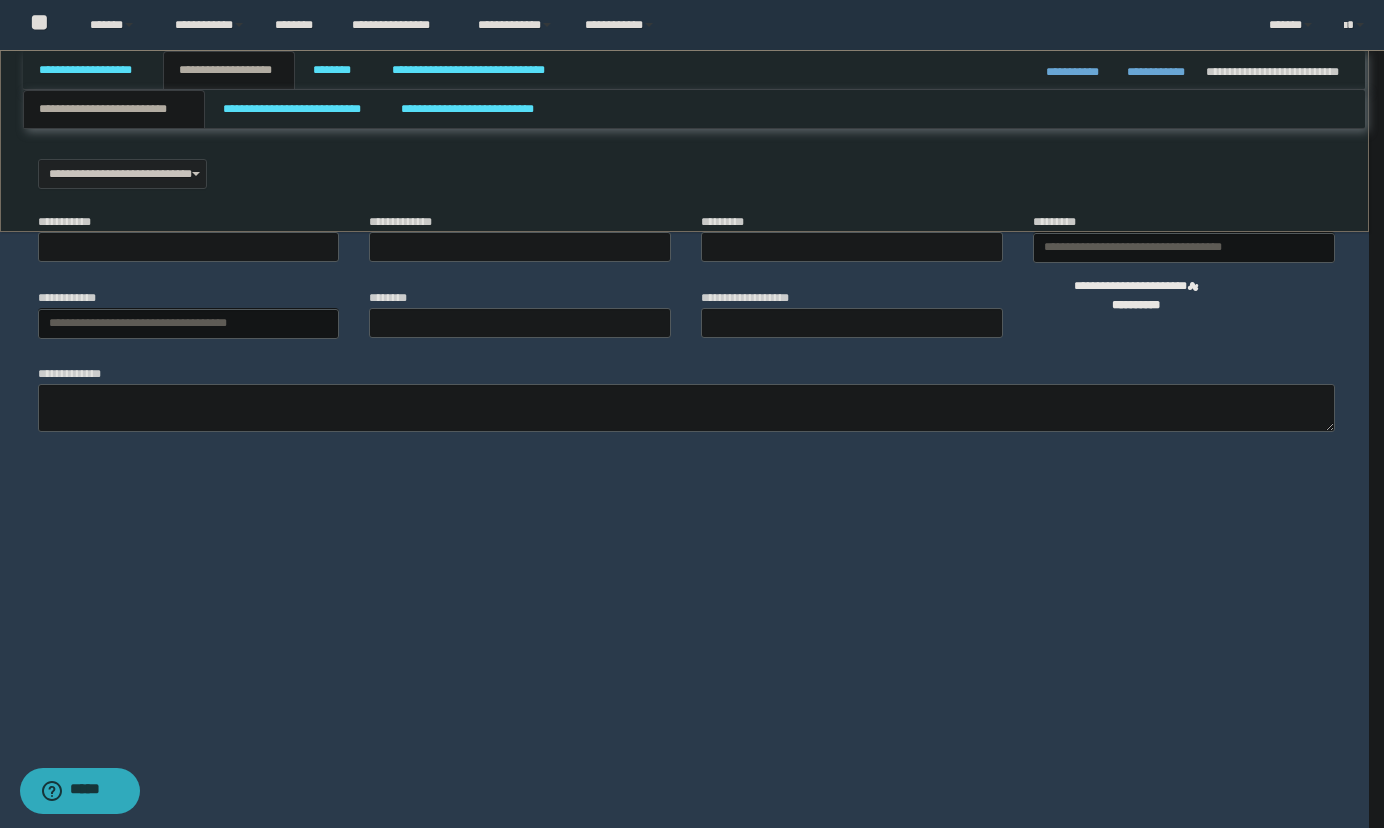 scroll, scrollTop: 0, scrollLeft: 0, axis: both 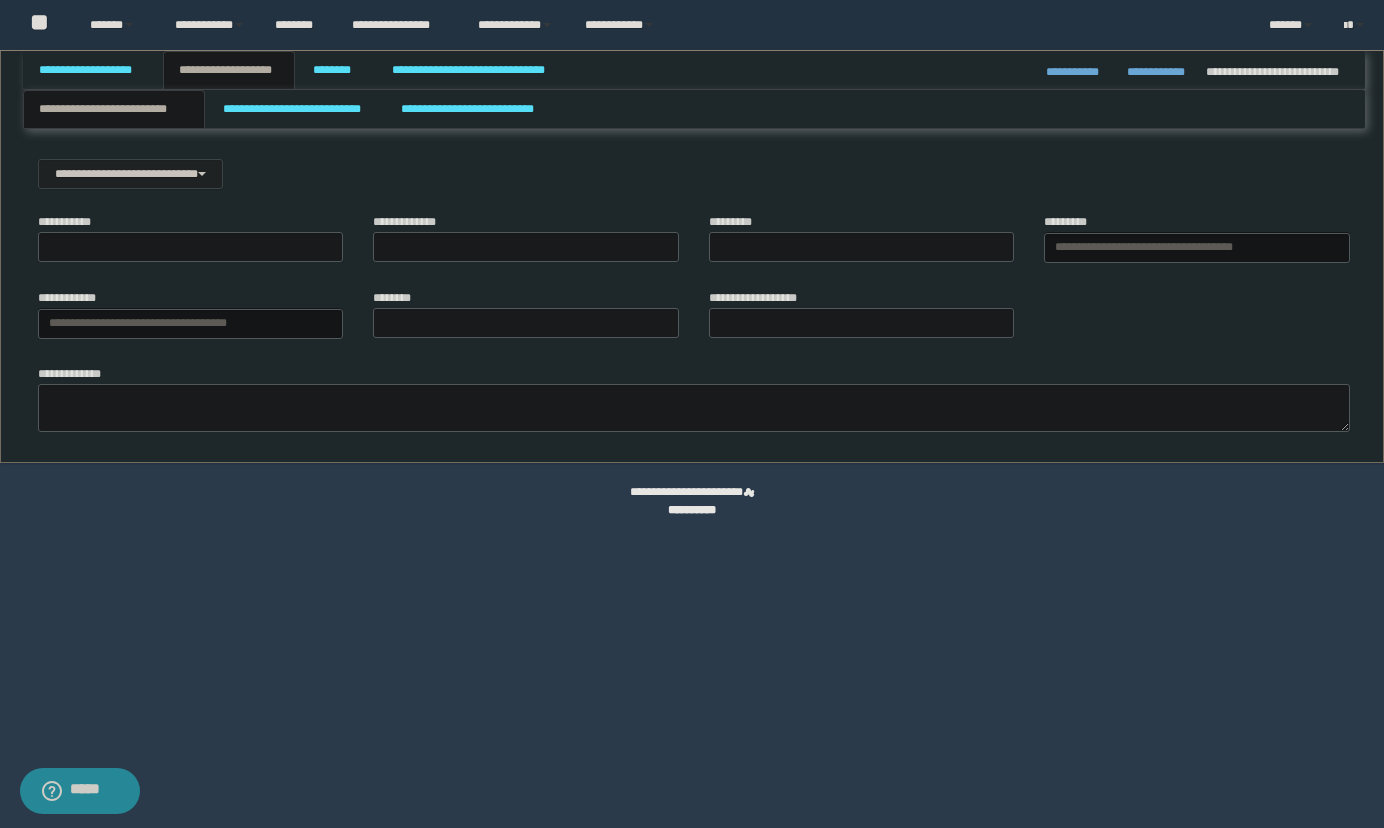 click on "**********" at bounding box center [229, 70] 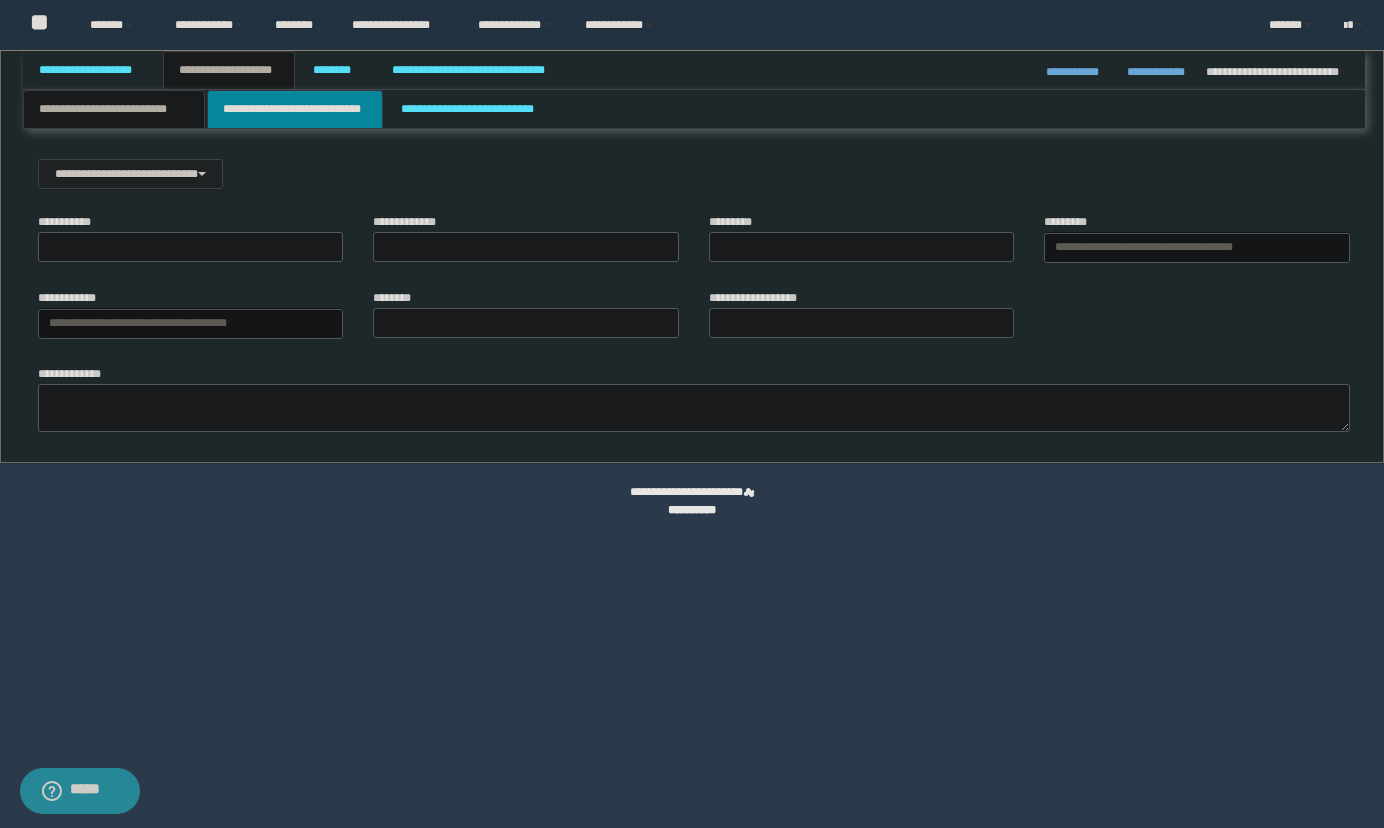 click on "**********" at bounding box center (295, 109) 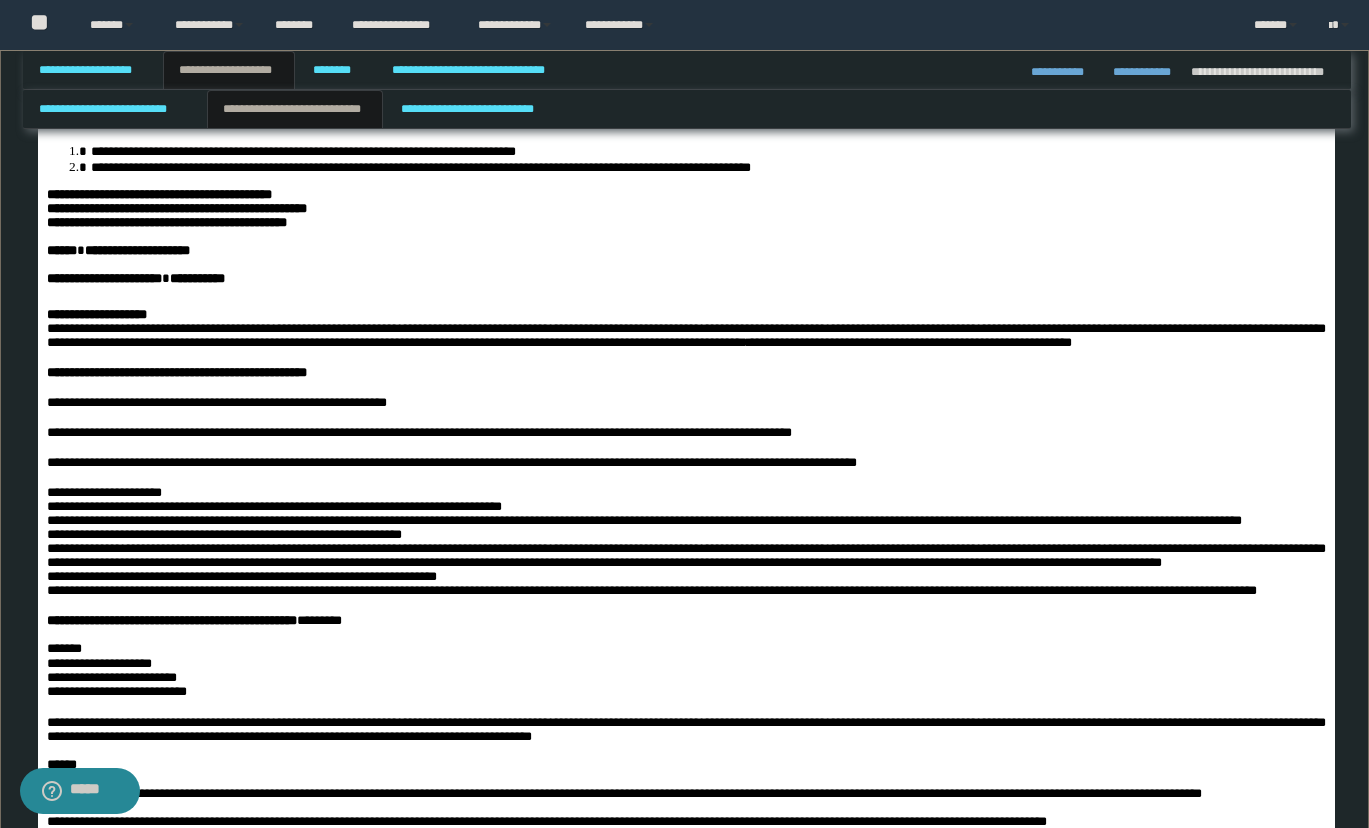 scroll, scrollTop: 400, scrollLeft: 0, axis: vertical 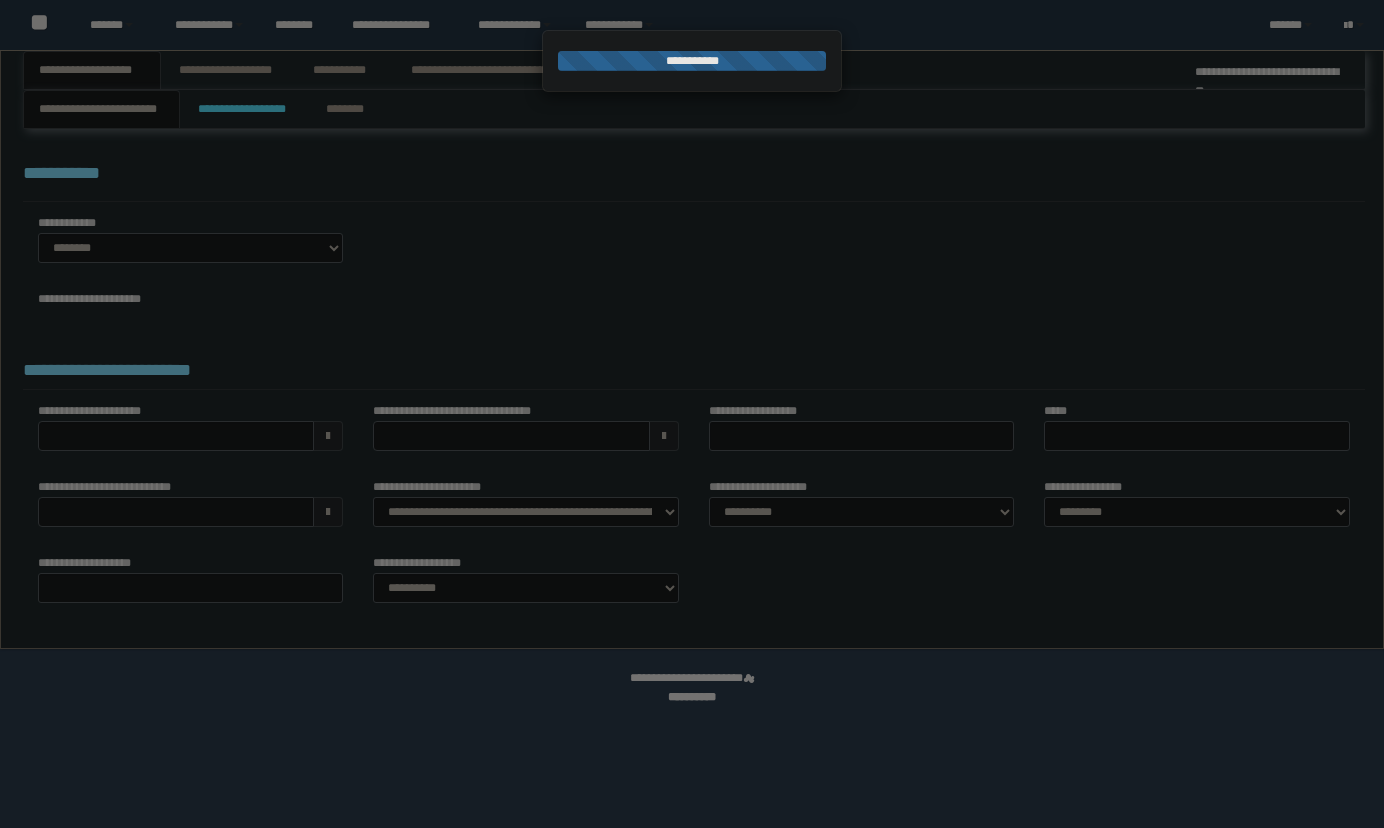 select on "*" 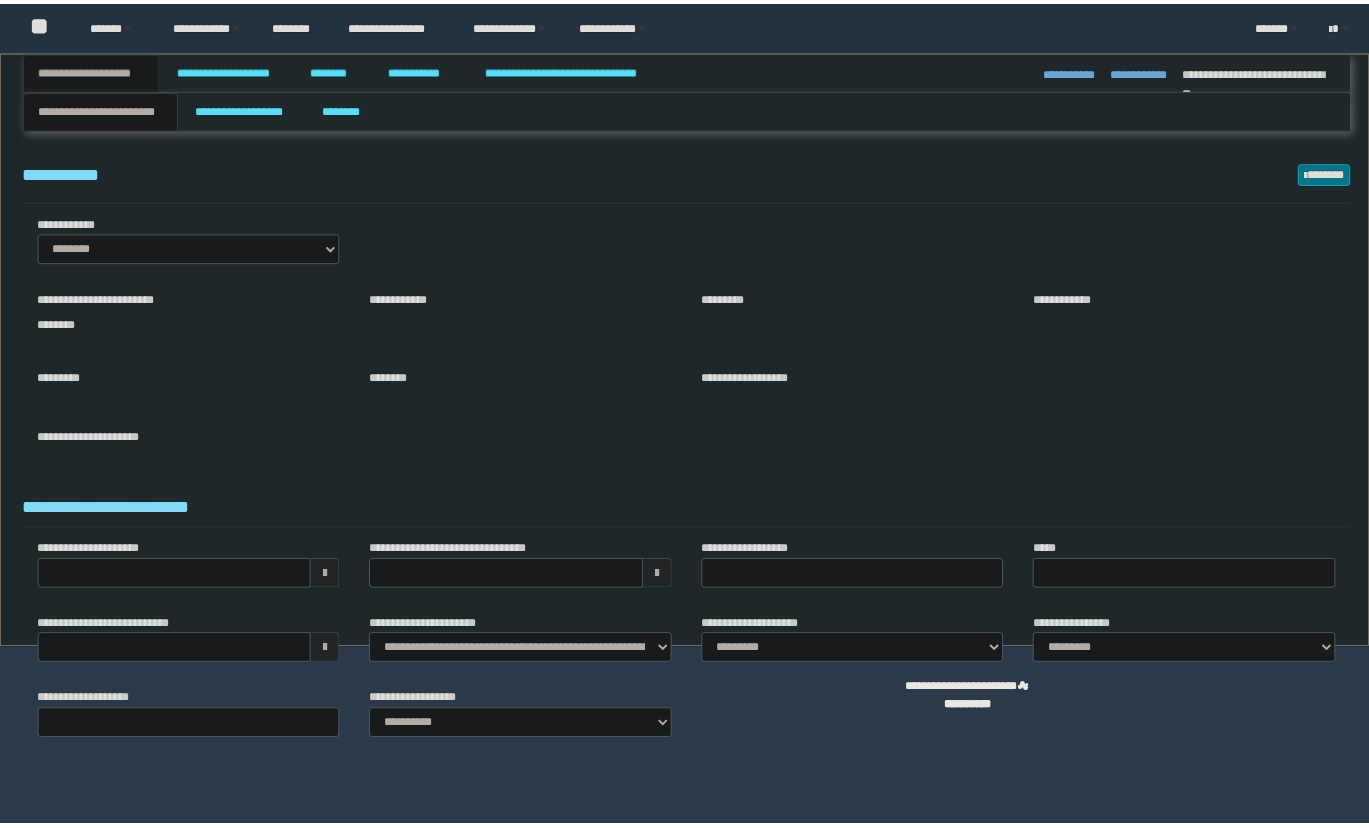 scroll, scrollTop: 0, scrollLeft: 0, axis: both 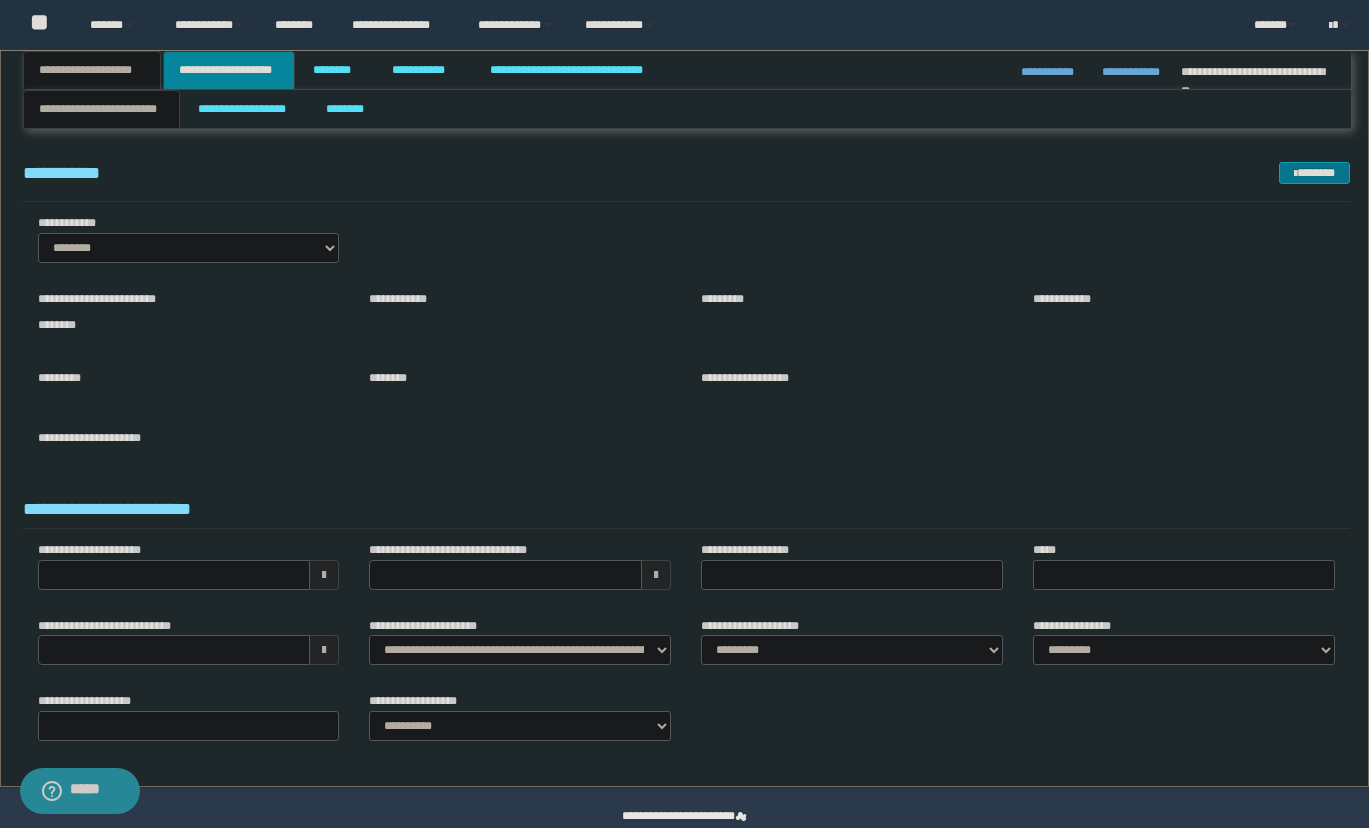 click on "**********" at bounding box center (229, 70) 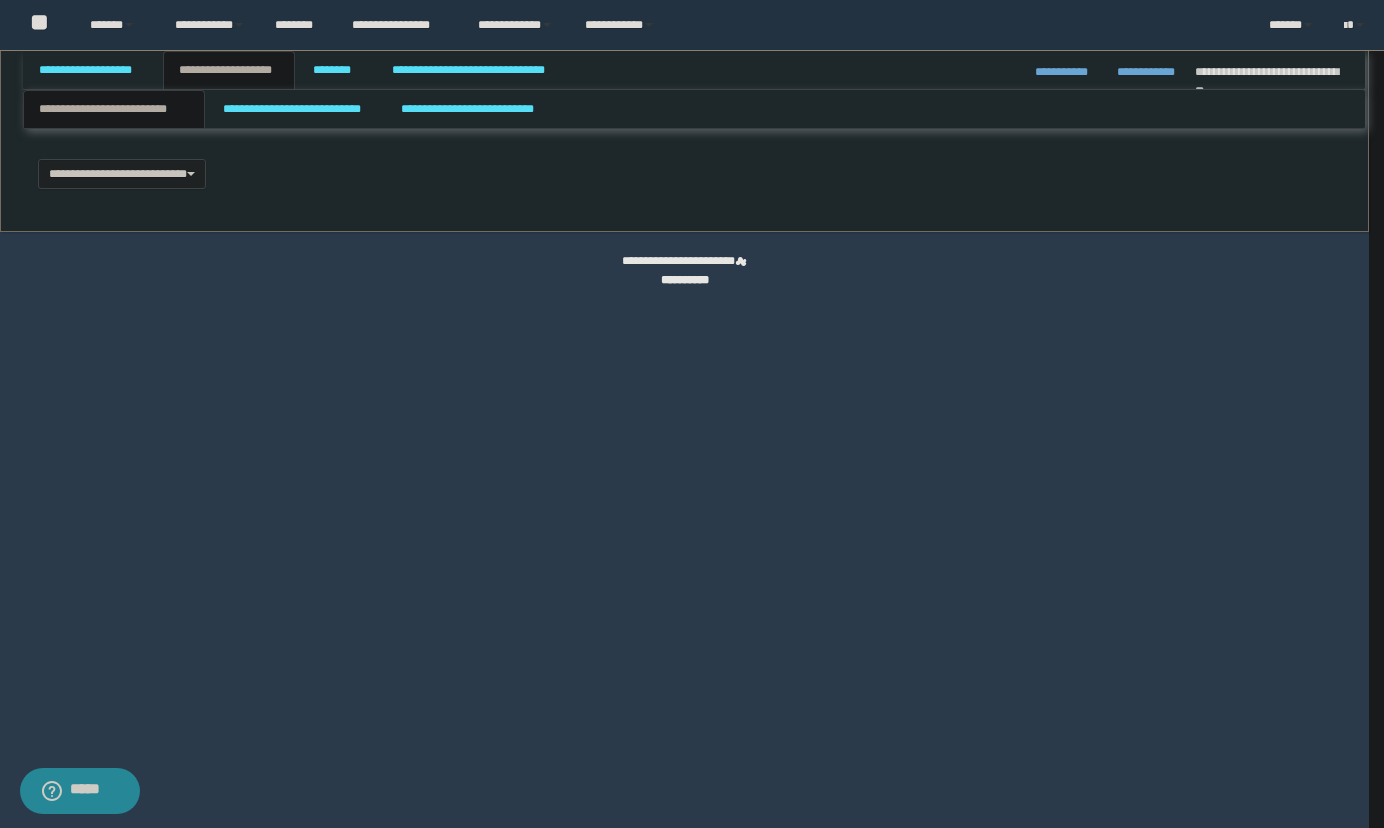type 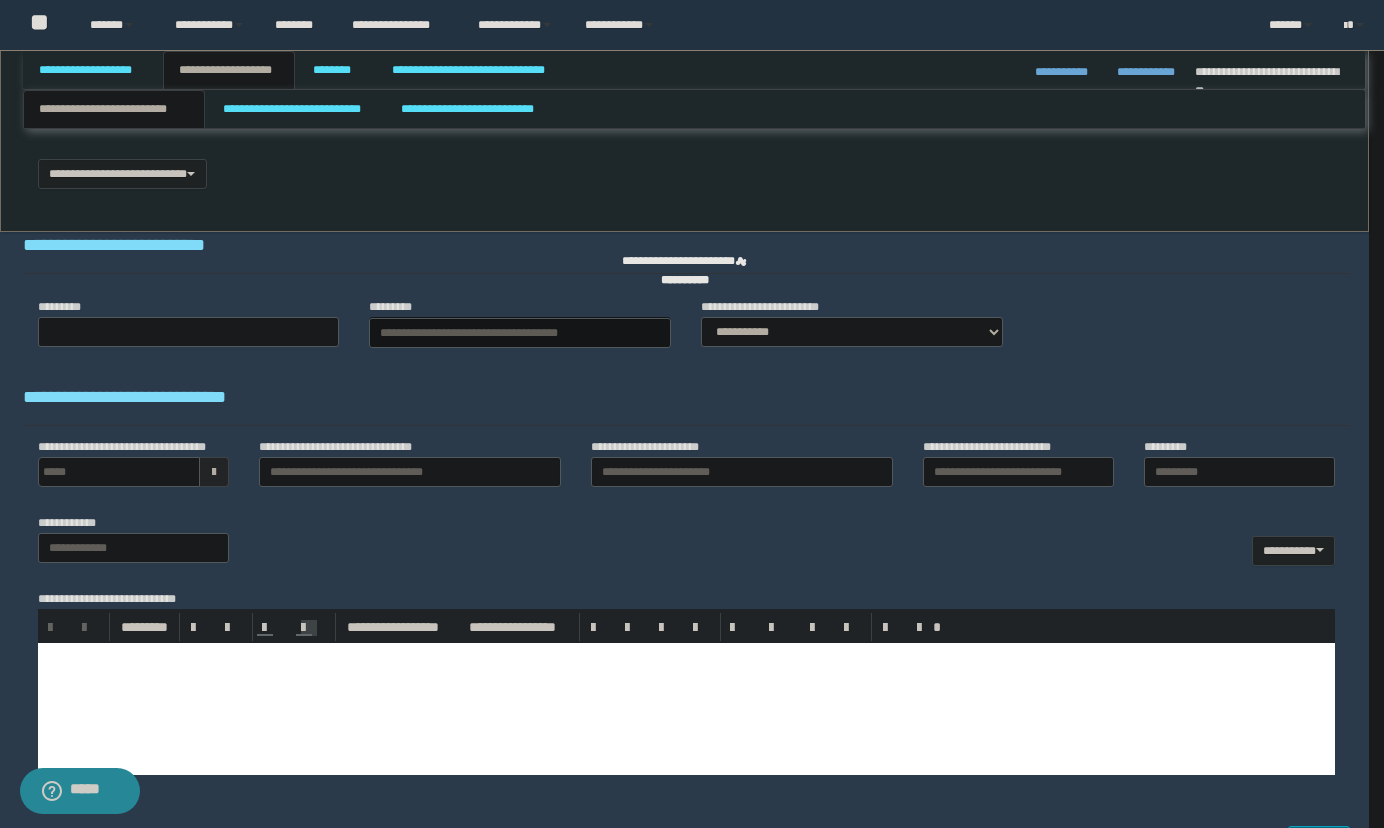 scroll, scrollTop: 0, scrollLeft: 0, axis: both 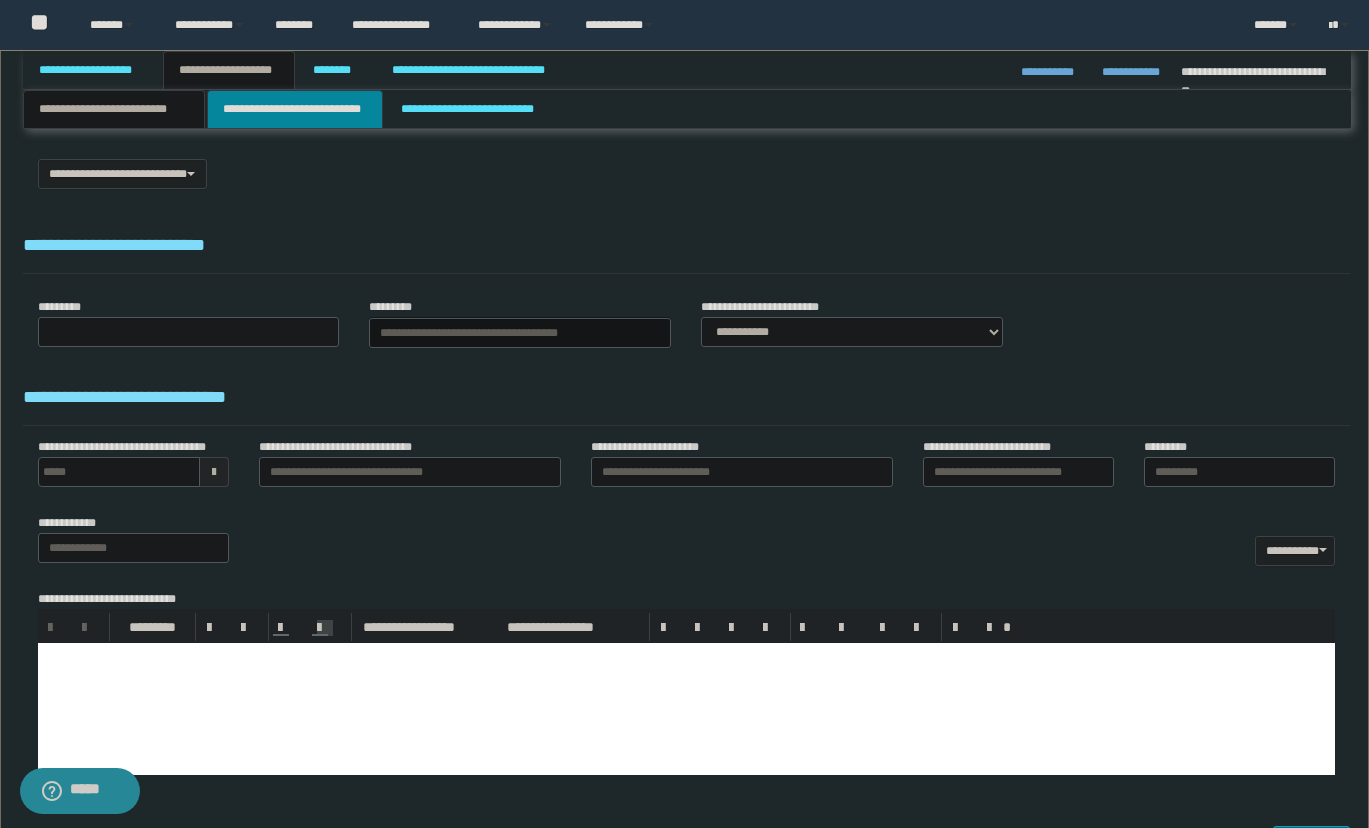 select on "*" 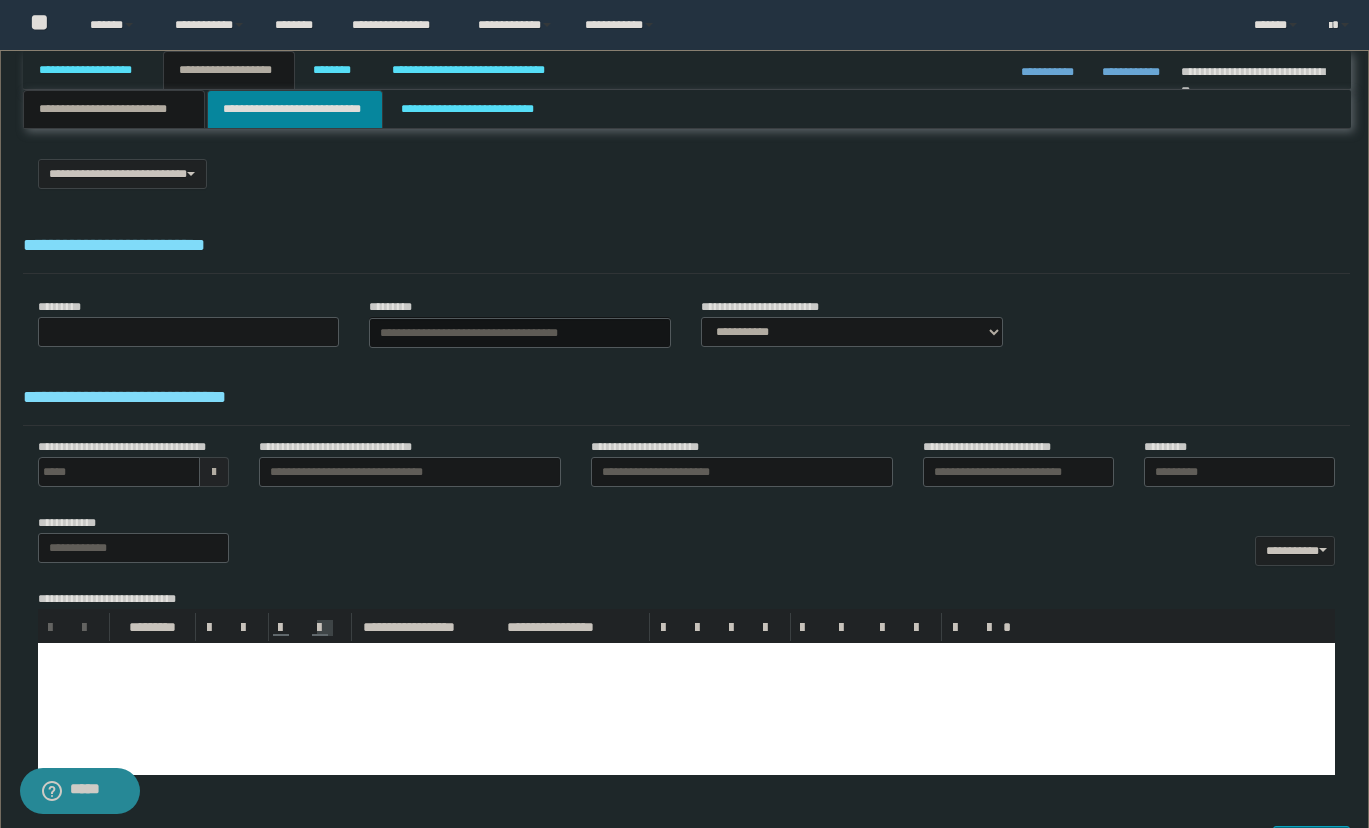 type 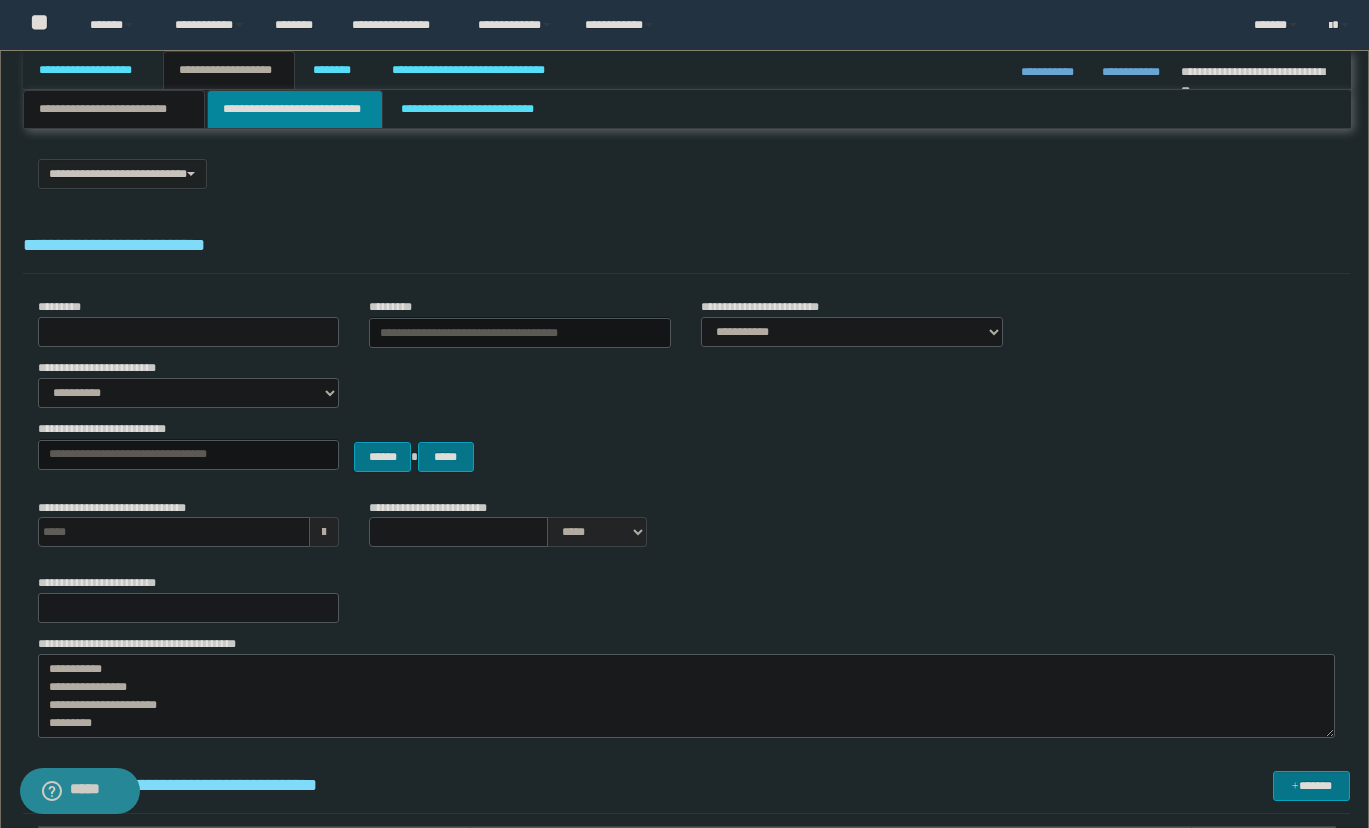 click on "**********" at bounding box center (295, 109) 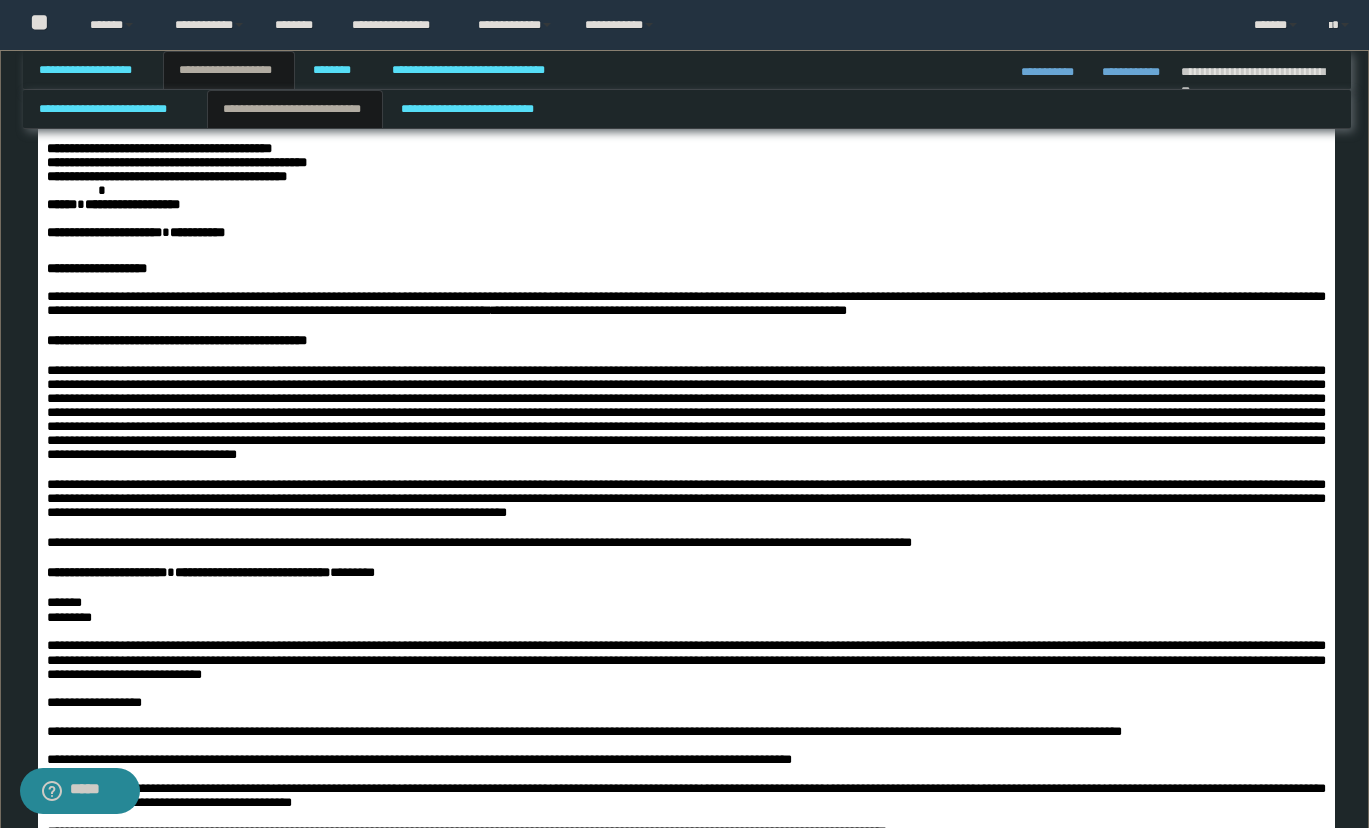 scroll, scrollTop: 400, scrollLeft: 0, axis: vertical 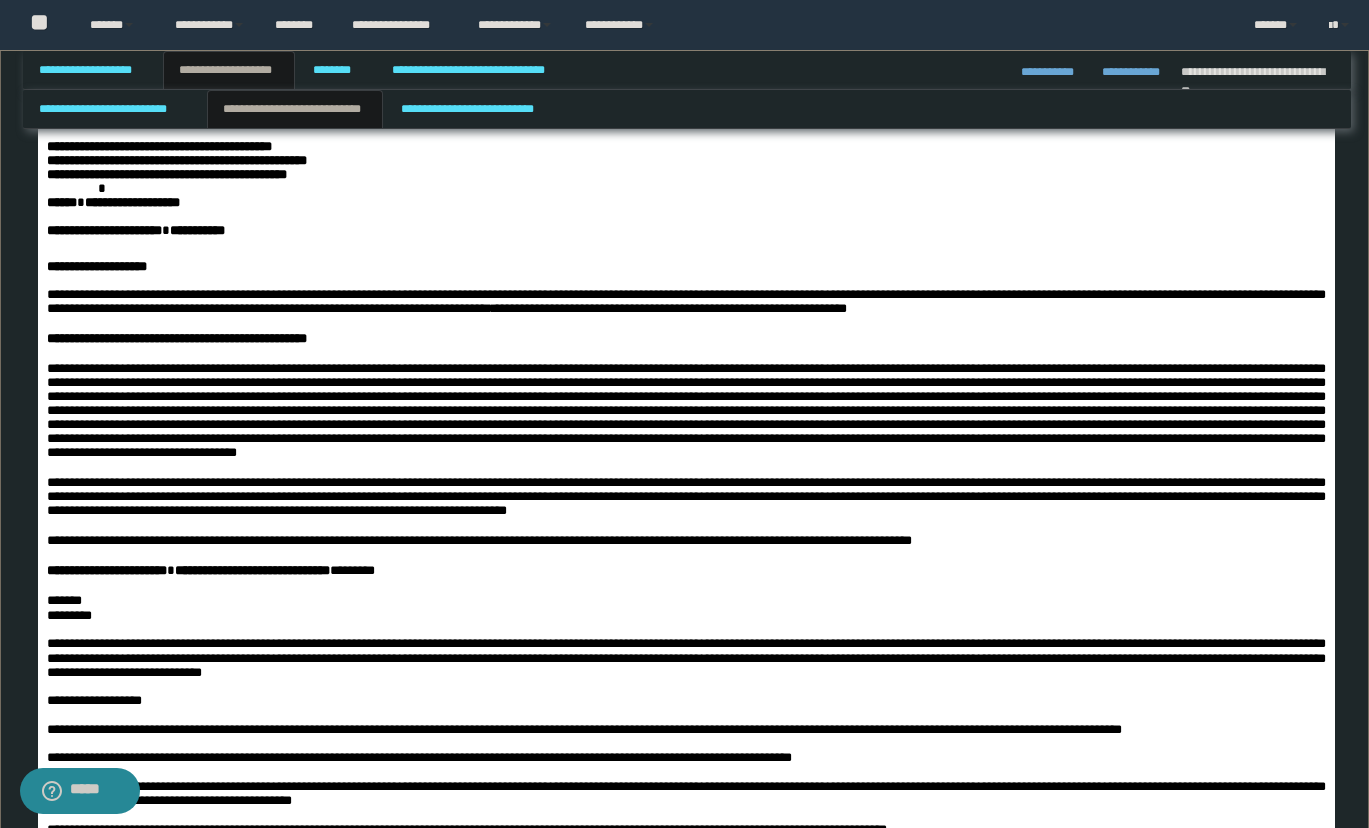 click at bounding box center (685, 217) 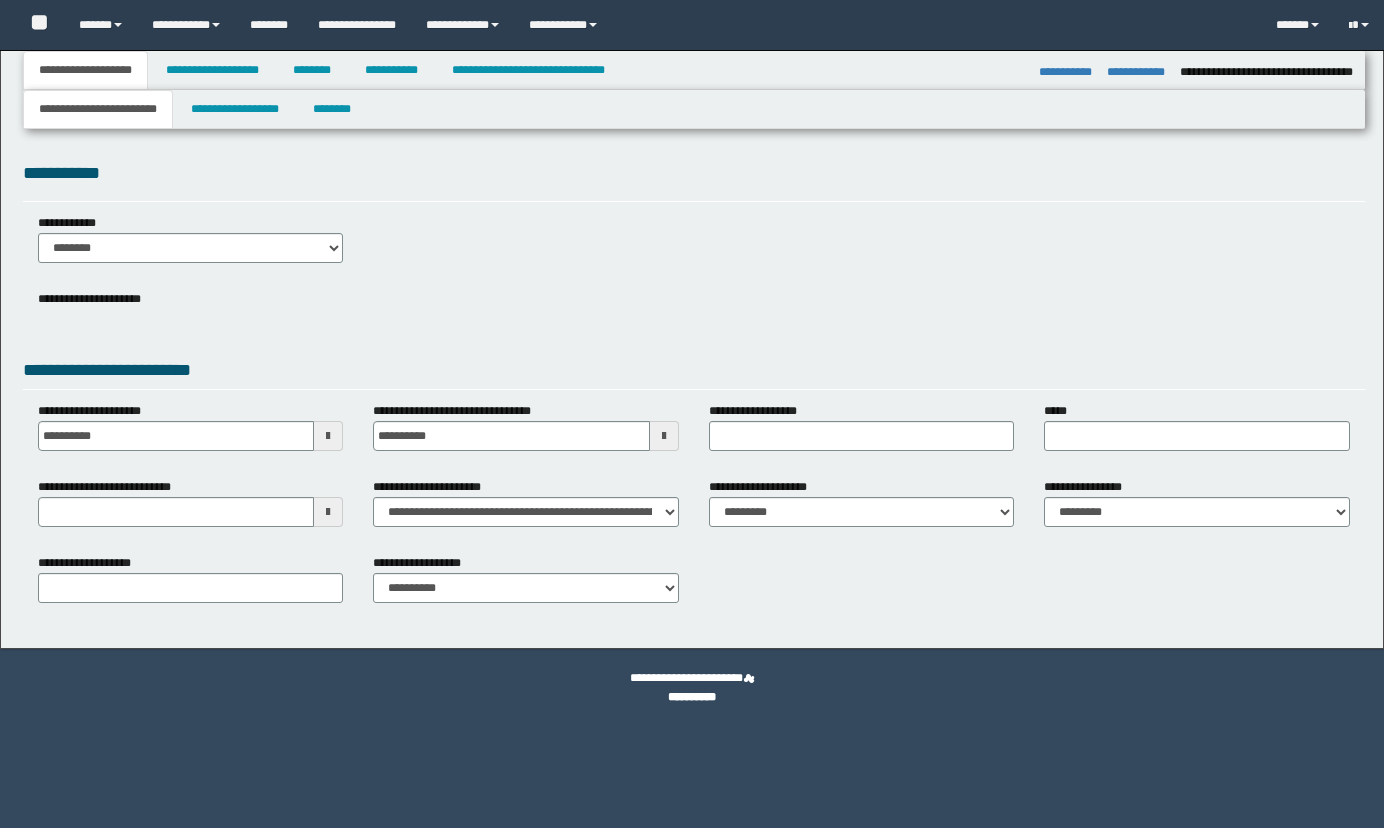 select on "*" 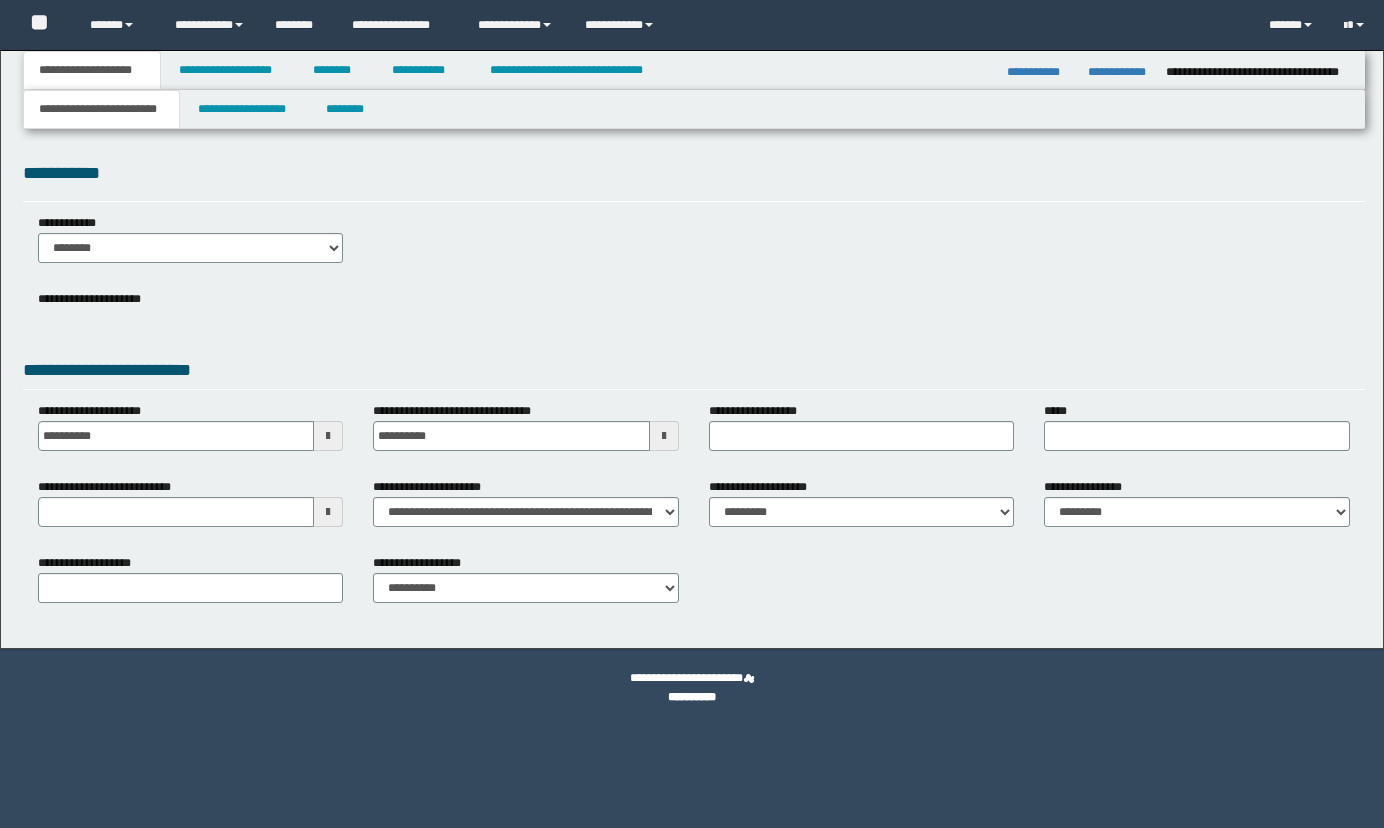 scroll, scrollTop: 0, scrollLeft: 0, axis: both 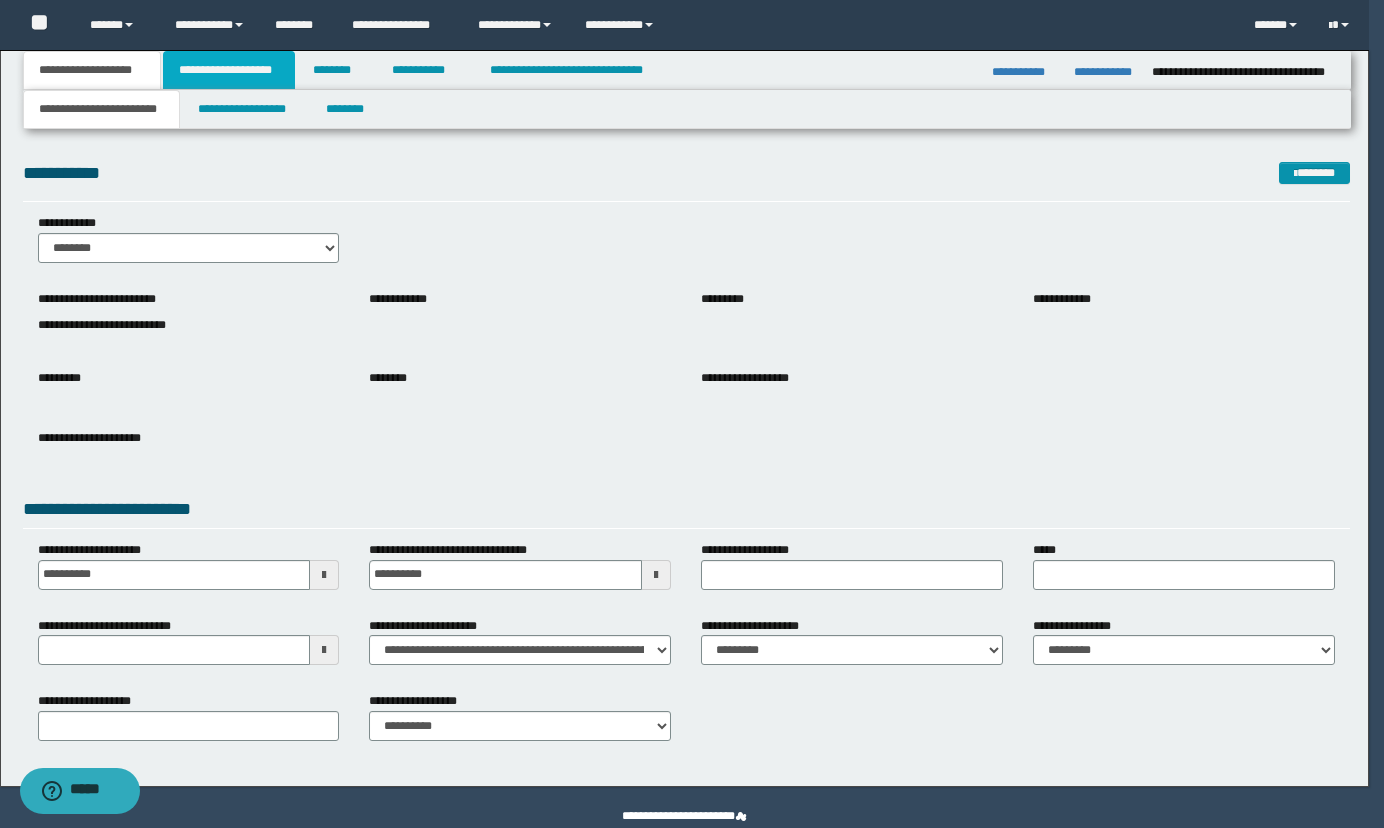 click on "**********" at bounding box center (229, 70) 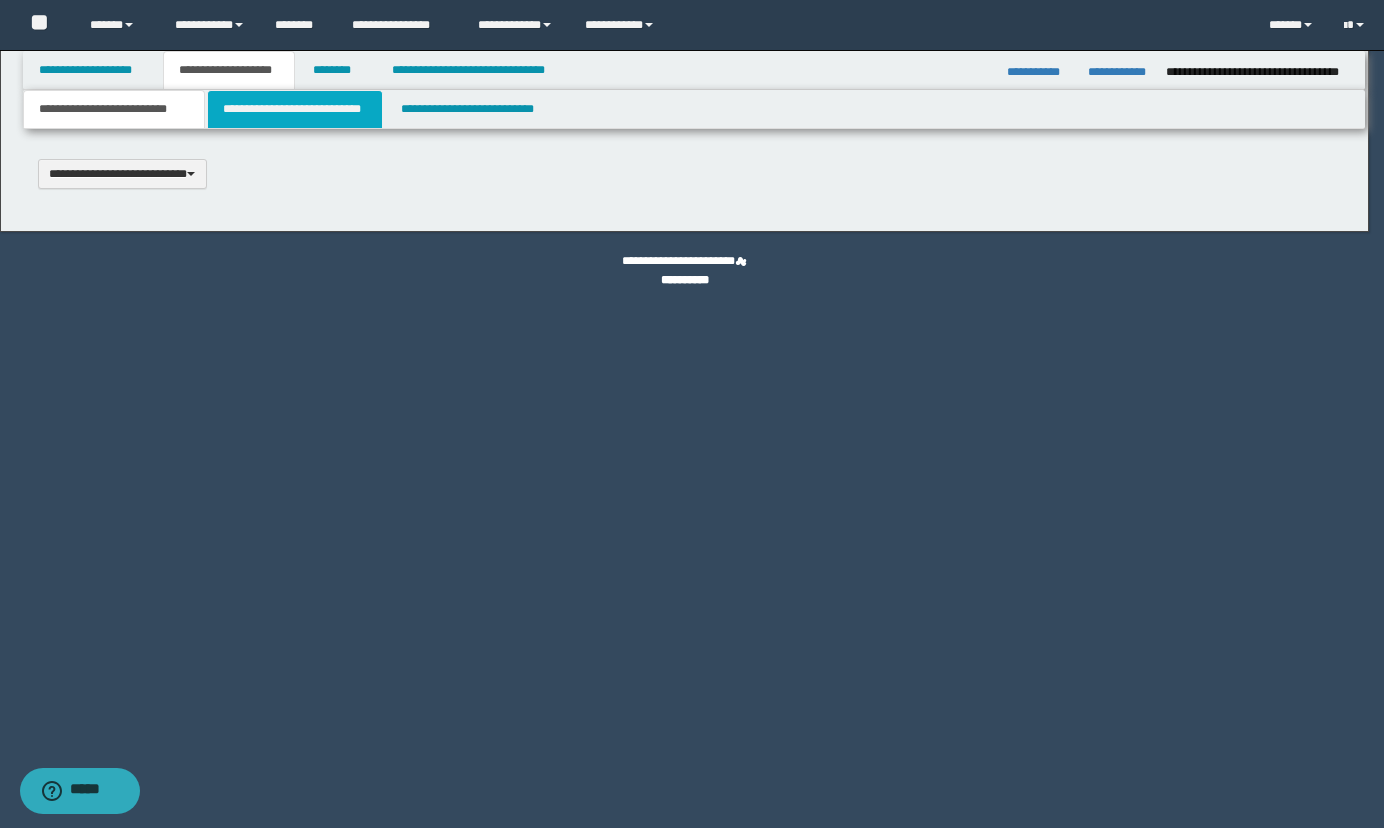 type 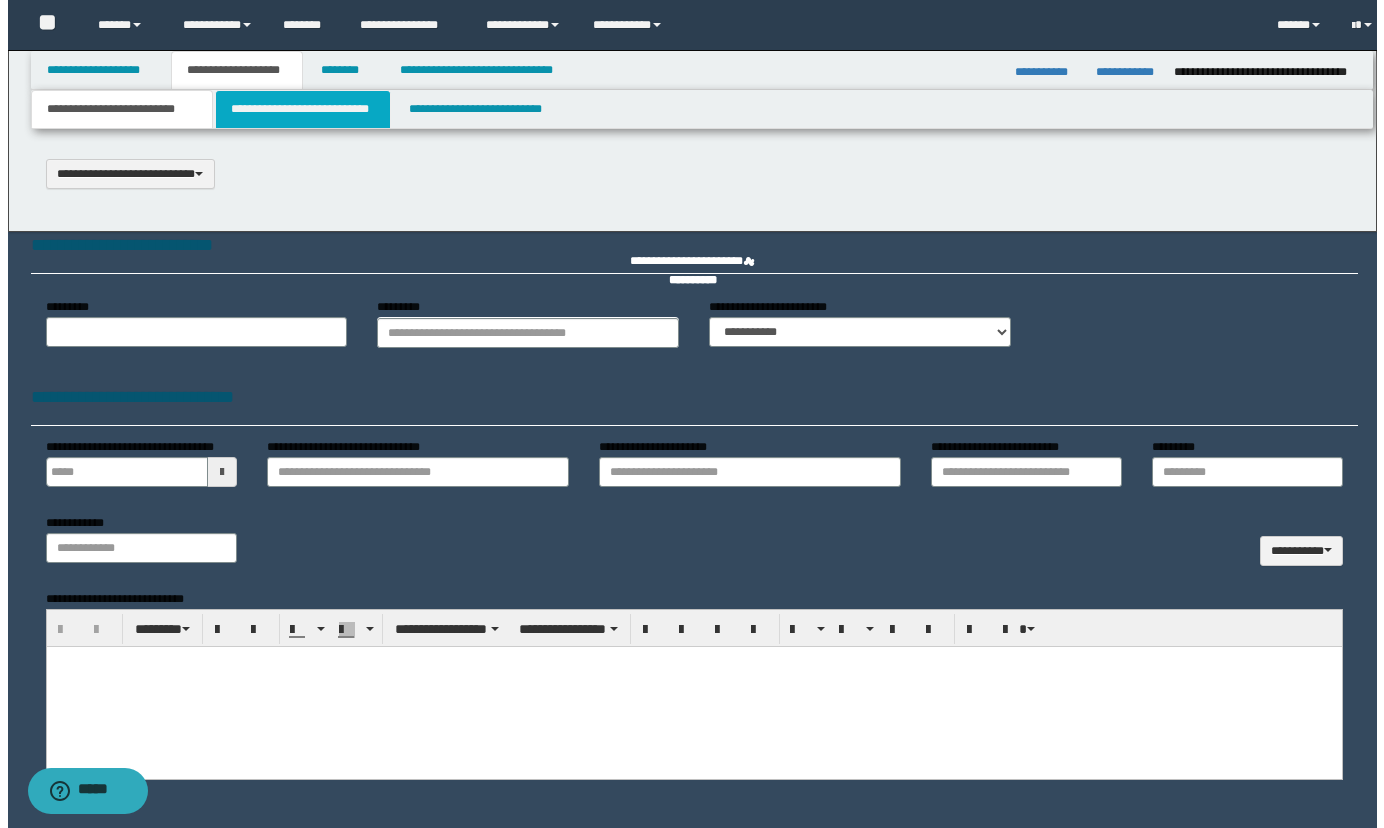 scroll, scrollTop: 0, scrollLeft: 0, axis: both 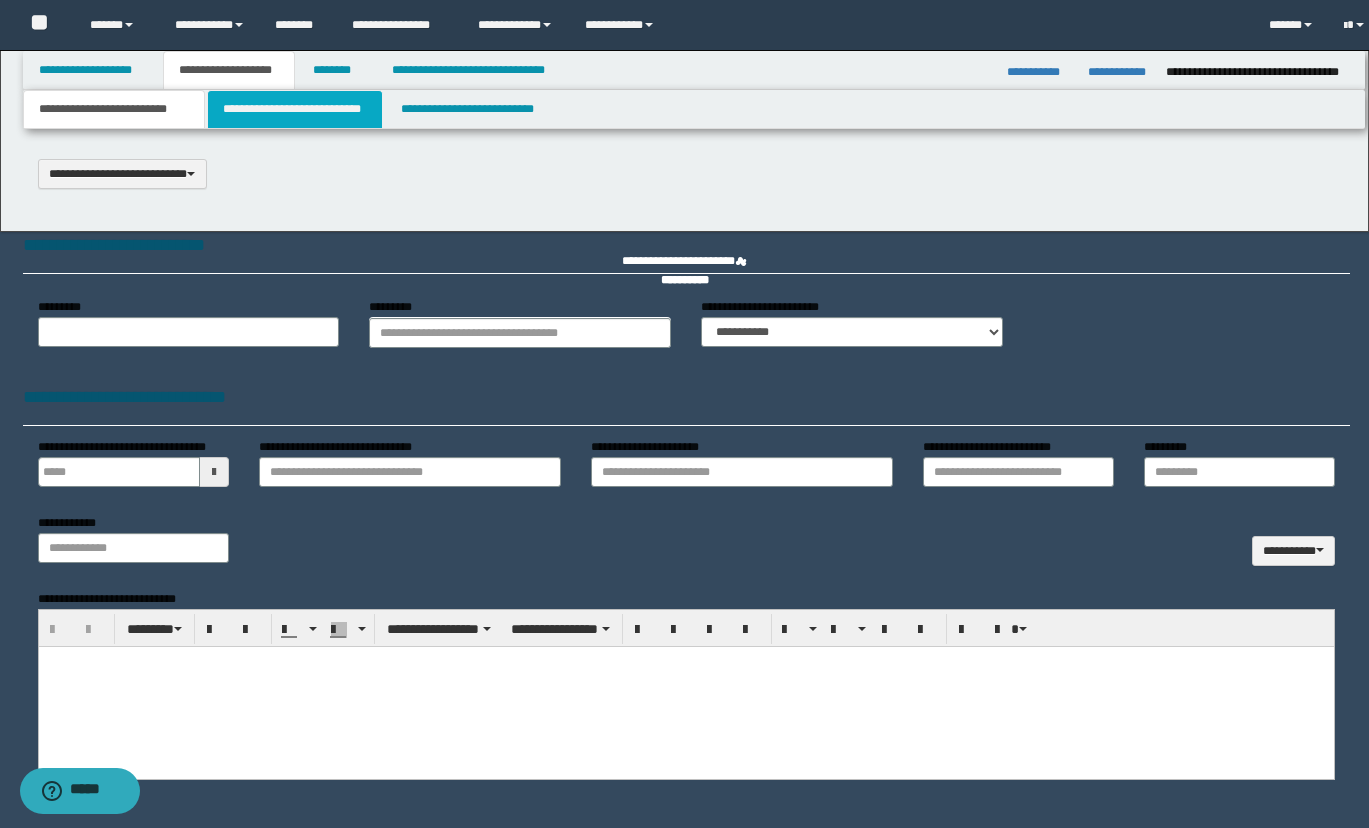 select on "*" 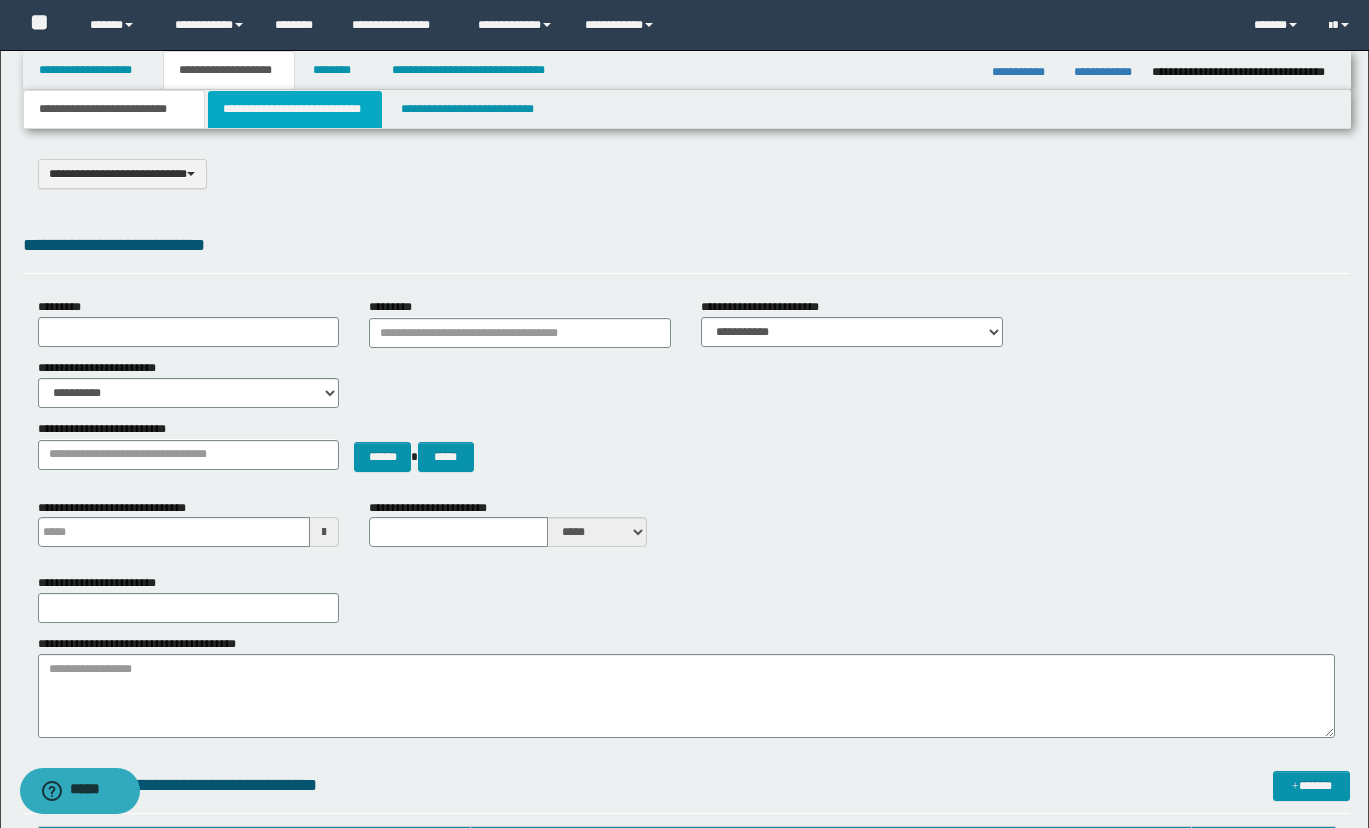 click on "**********" at bounding box center (295, 109) 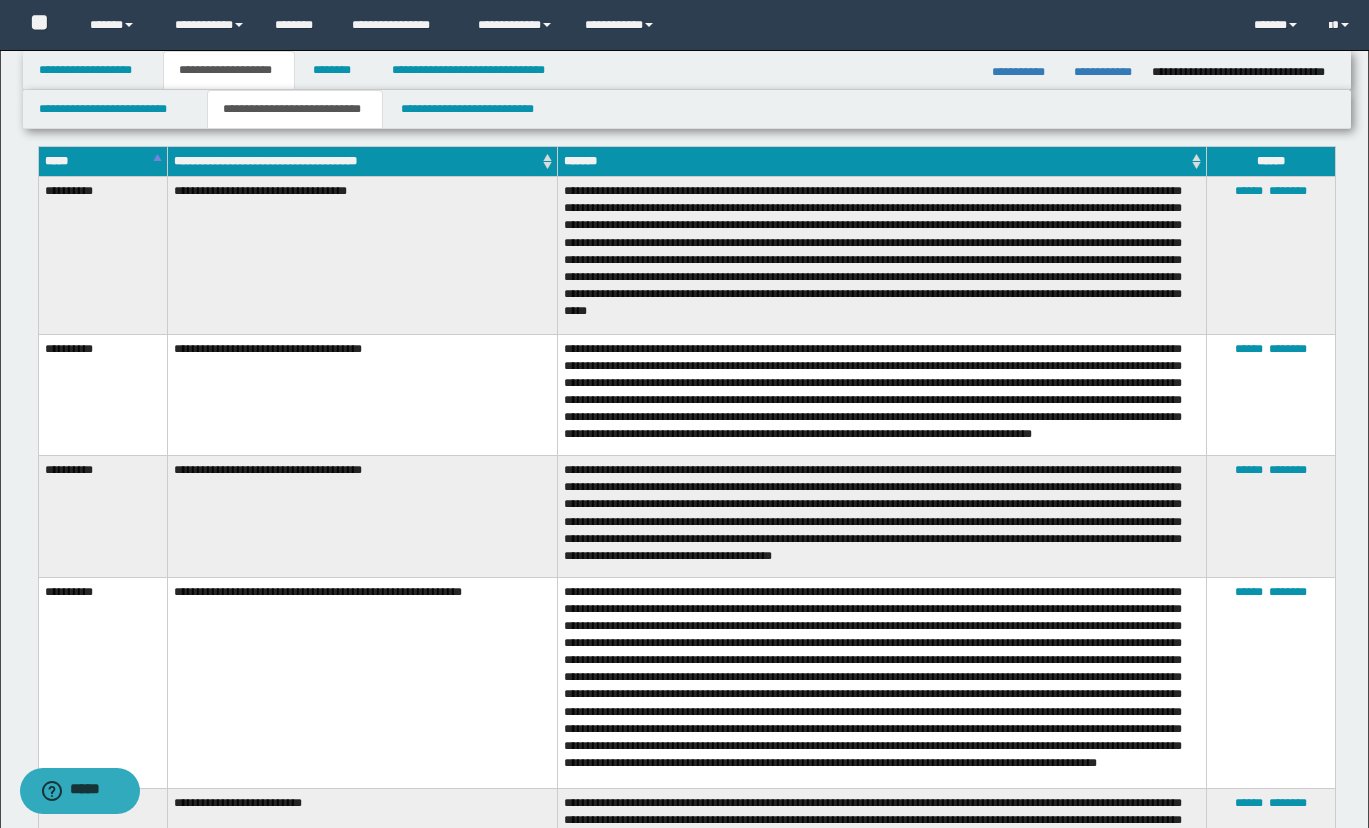 scroll, scrollTop: 1000, scrollLeft: 0, axis: vertical 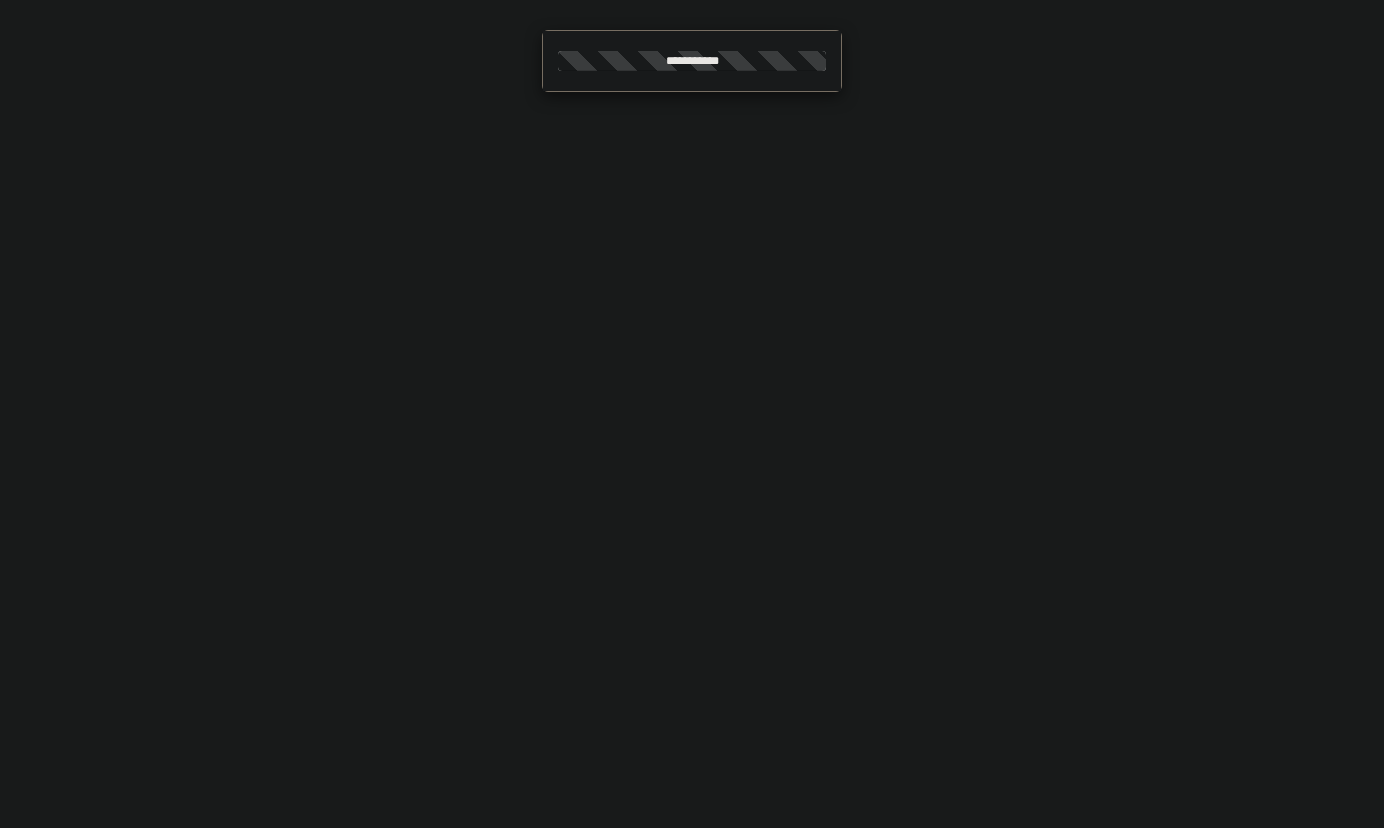 select on "*" 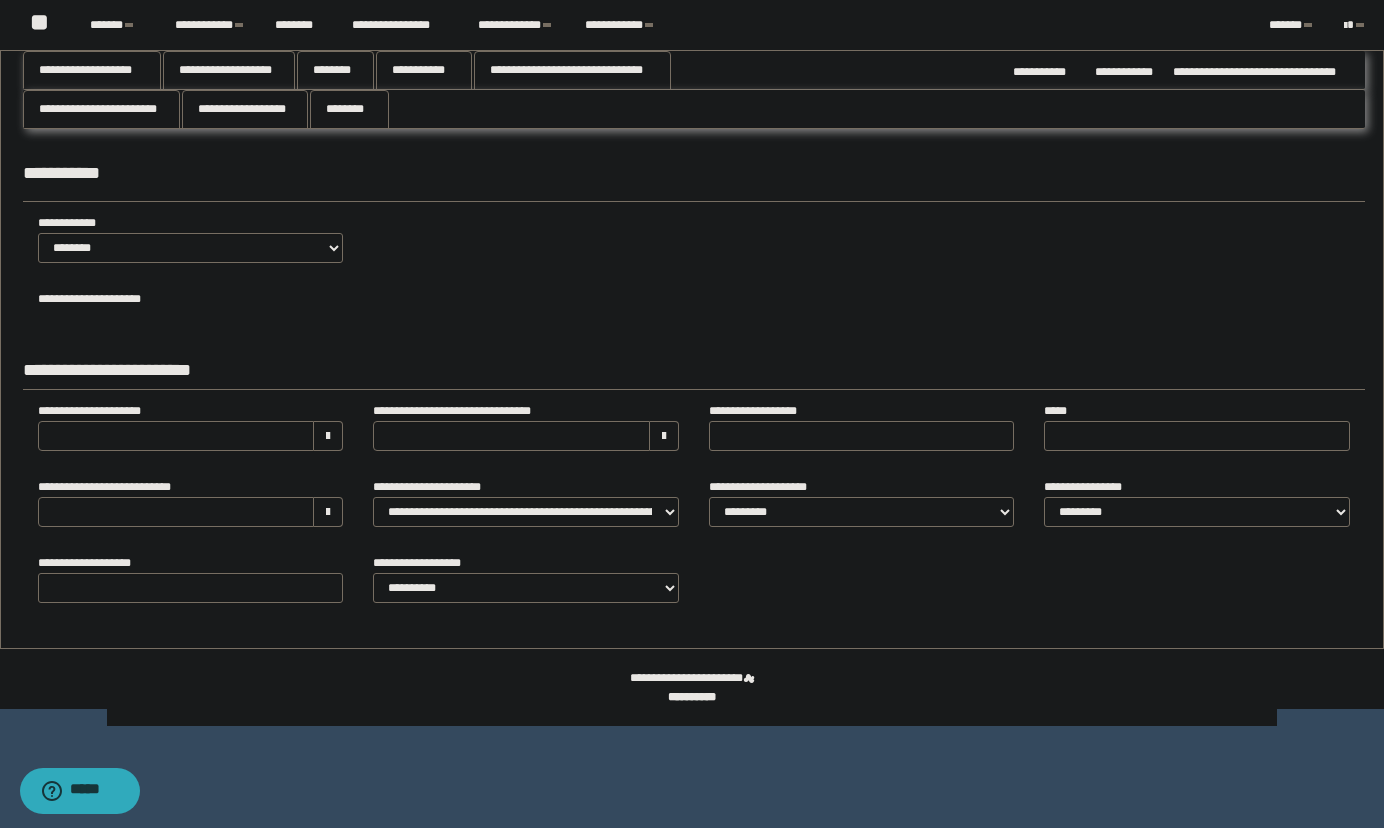scroll, scrollTop: 0, scrollLeft: 0, axis: both 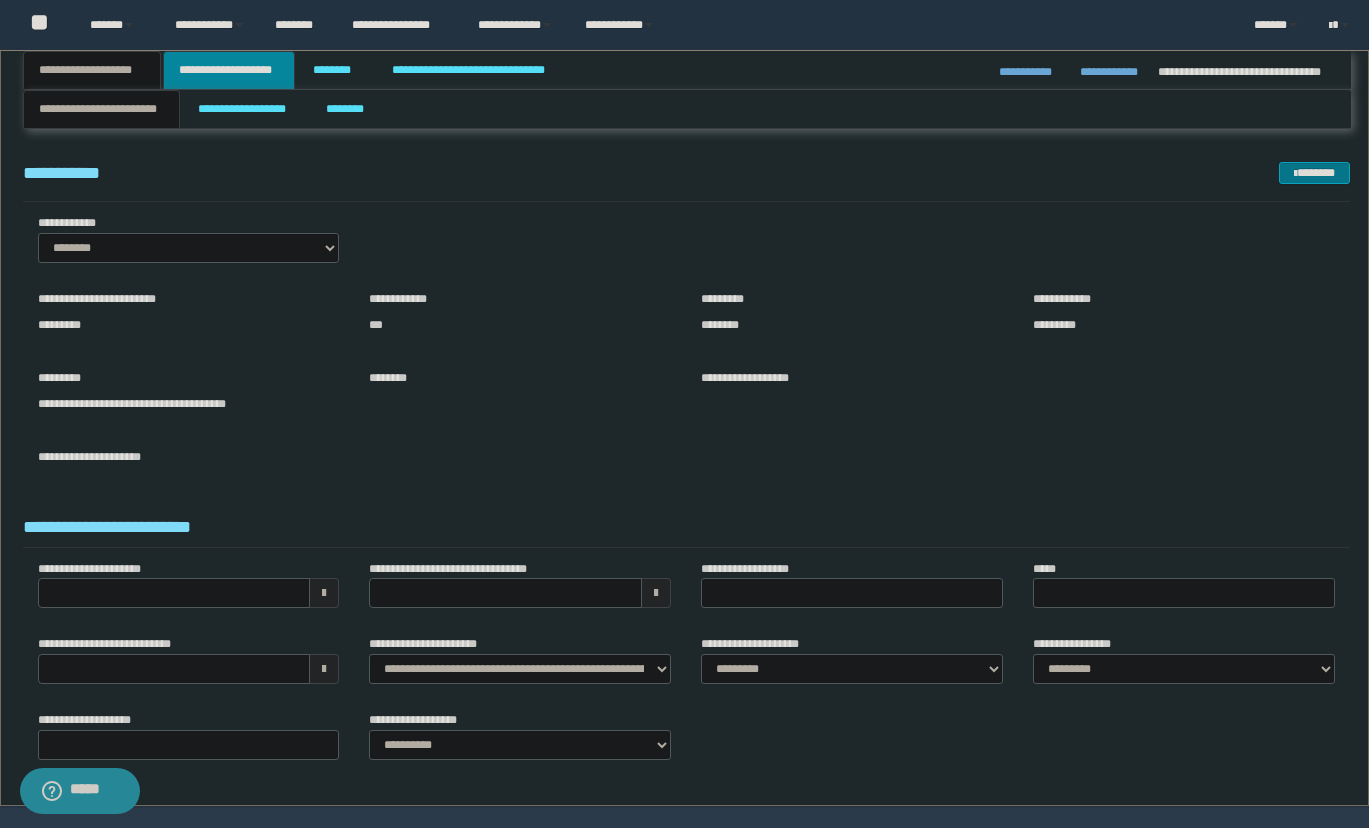click on "**********" at bounding box center (229, 70) 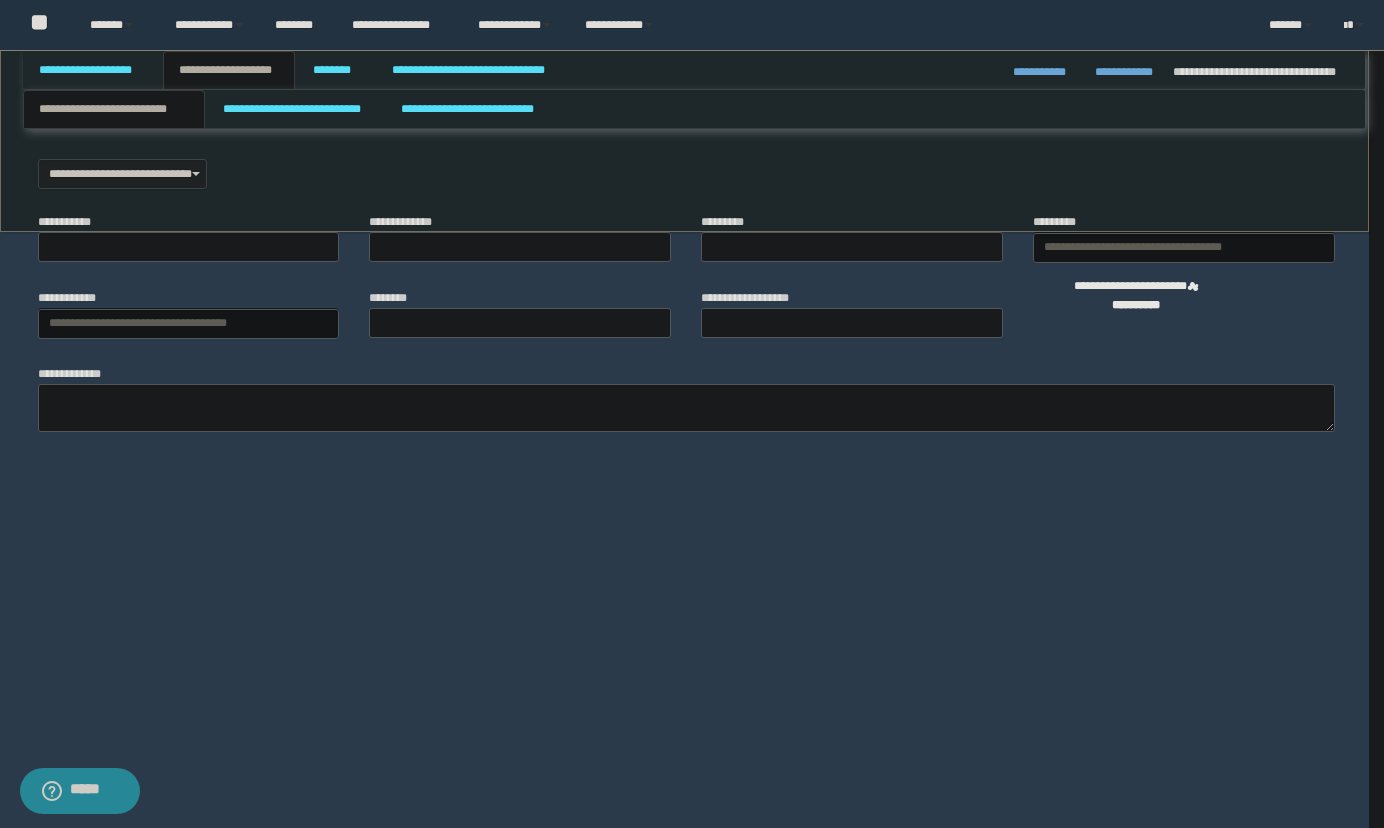 scroll, scrollTop: 0, scrollLeft: 0, axis: both 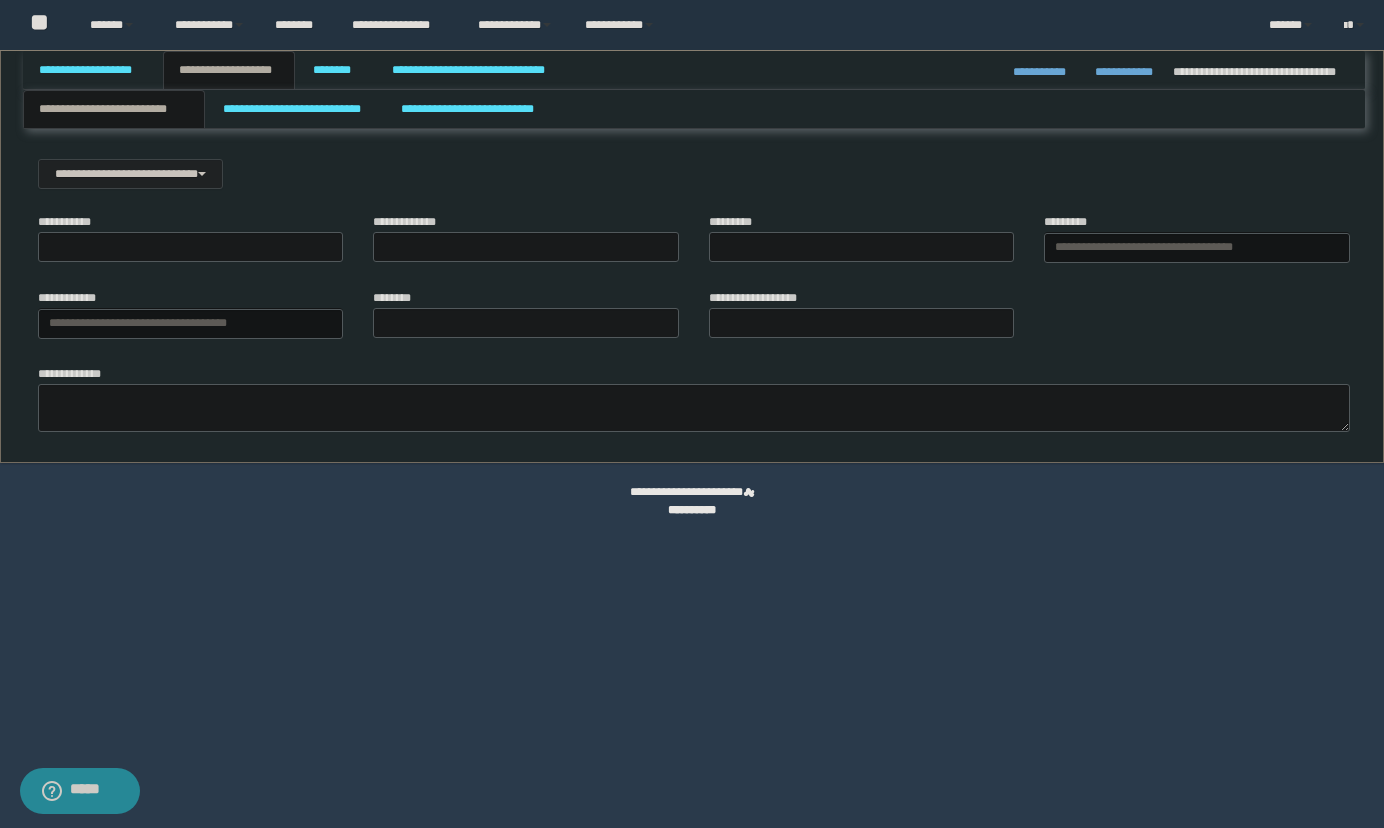 click on "**********" at bounding box center (229, 70) 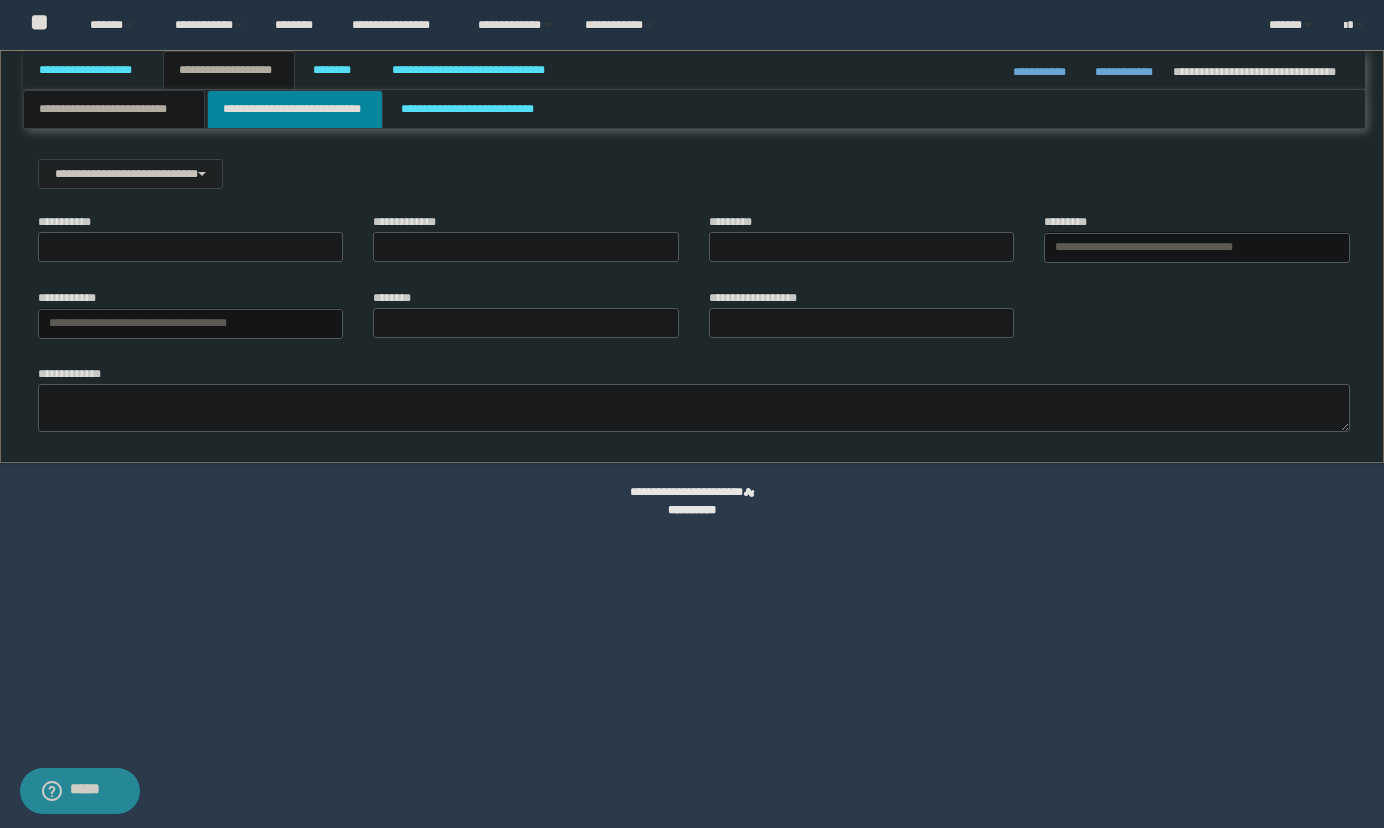 click on "**********" at bounding box center [295, 109] 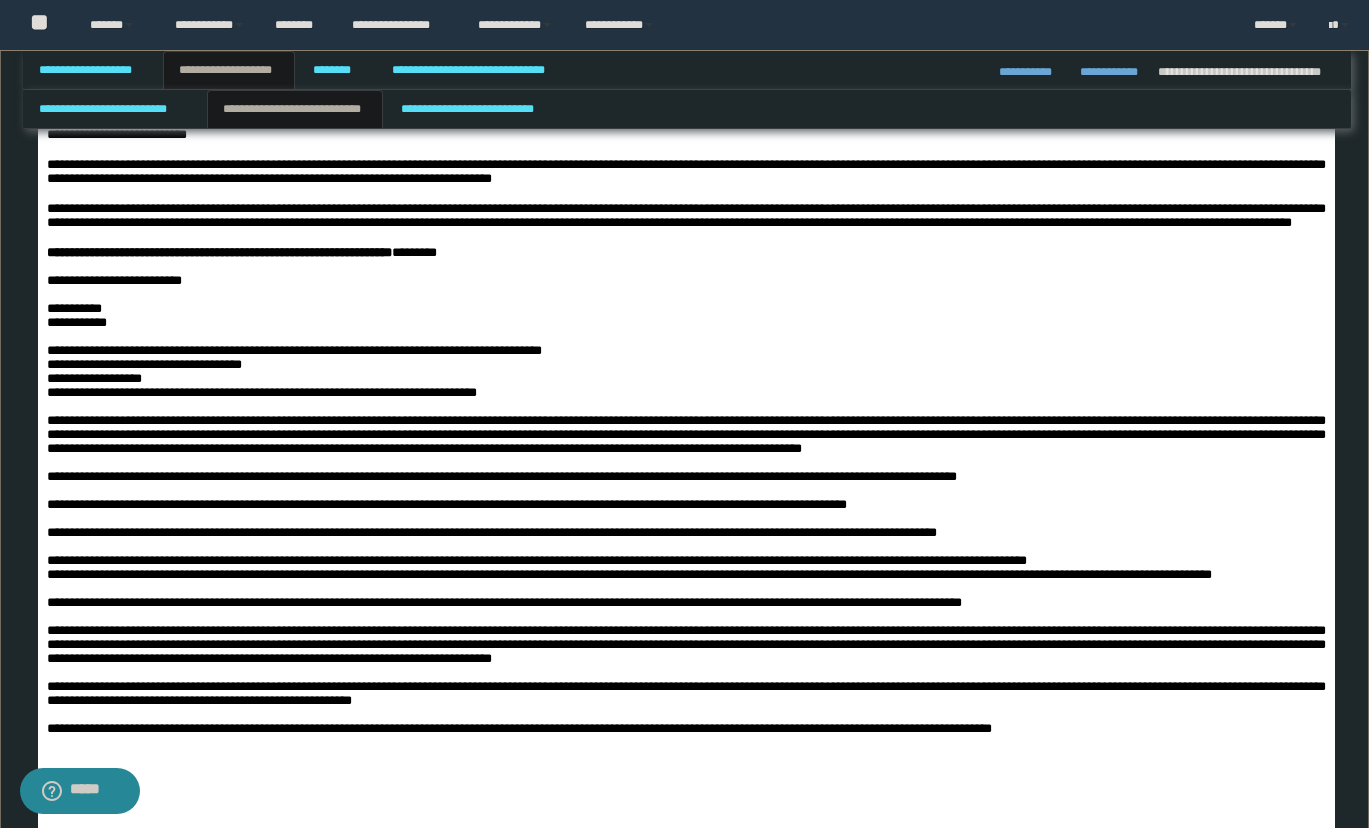 scroll, scrollTop: 1200, scrollLeft: 0, axis: vertical 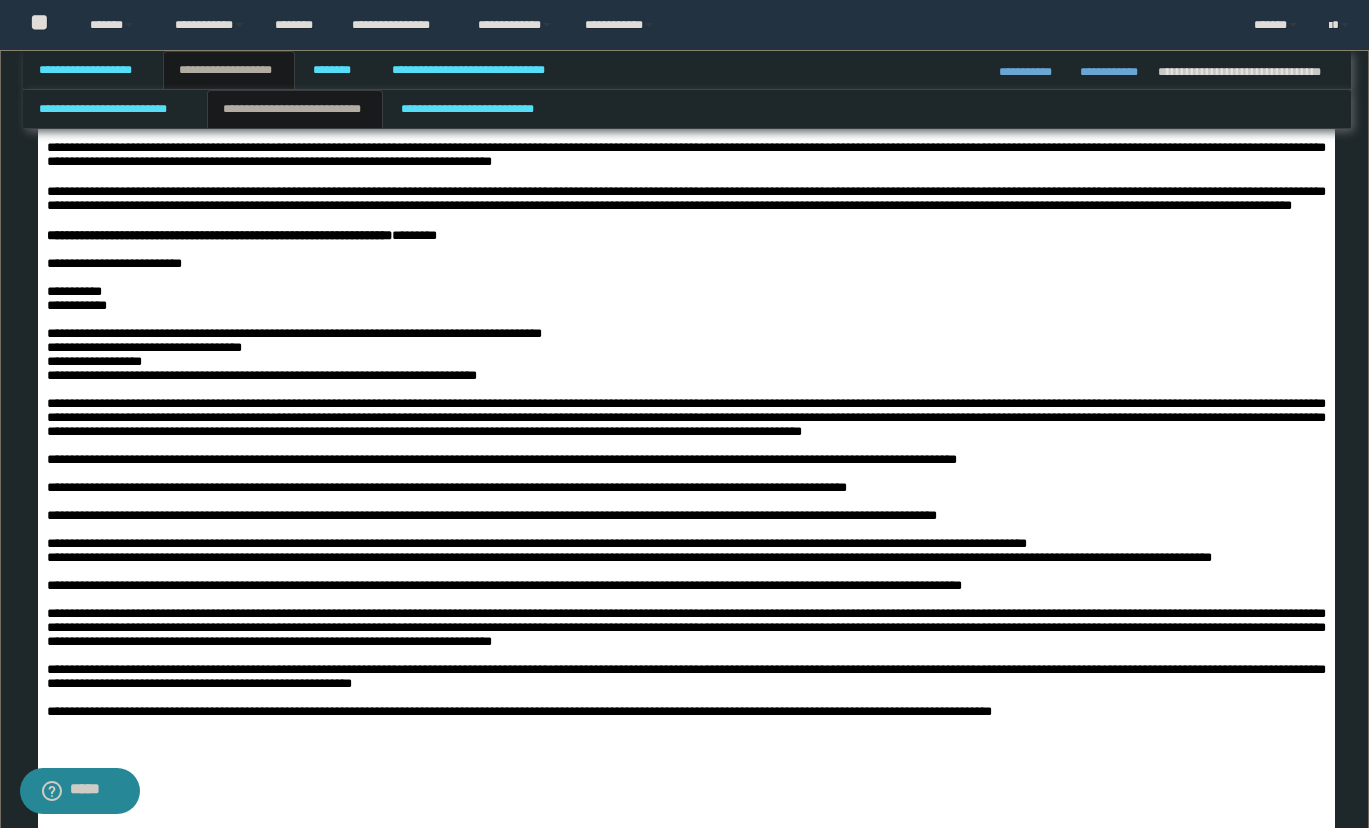 drag, startPoint x: 1082, startPoint y: 282, endPoint x: 1067, endPoint y: 194, distance: 89.26926 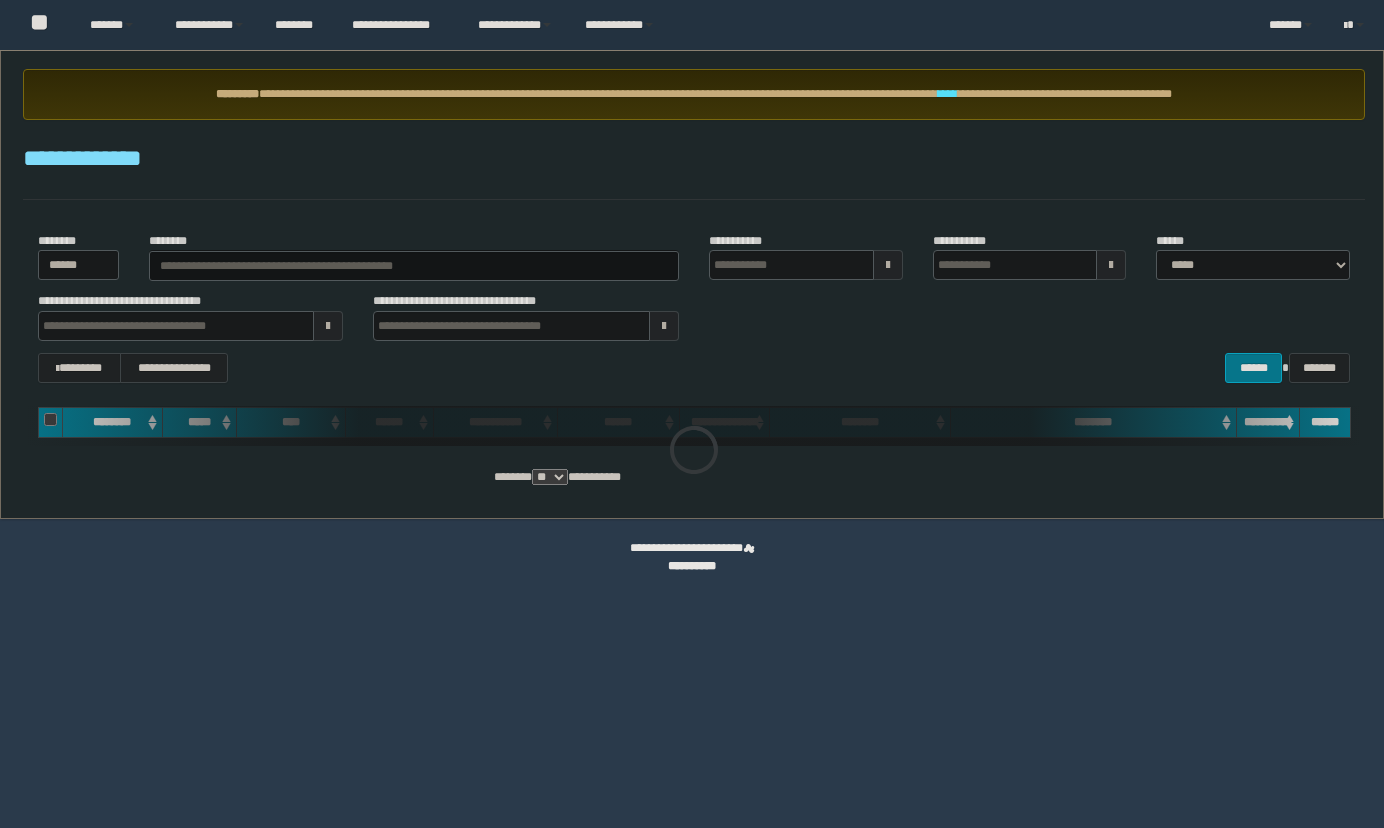 scroll, scrollTop: 0, scrollLeft: 0, axis: both 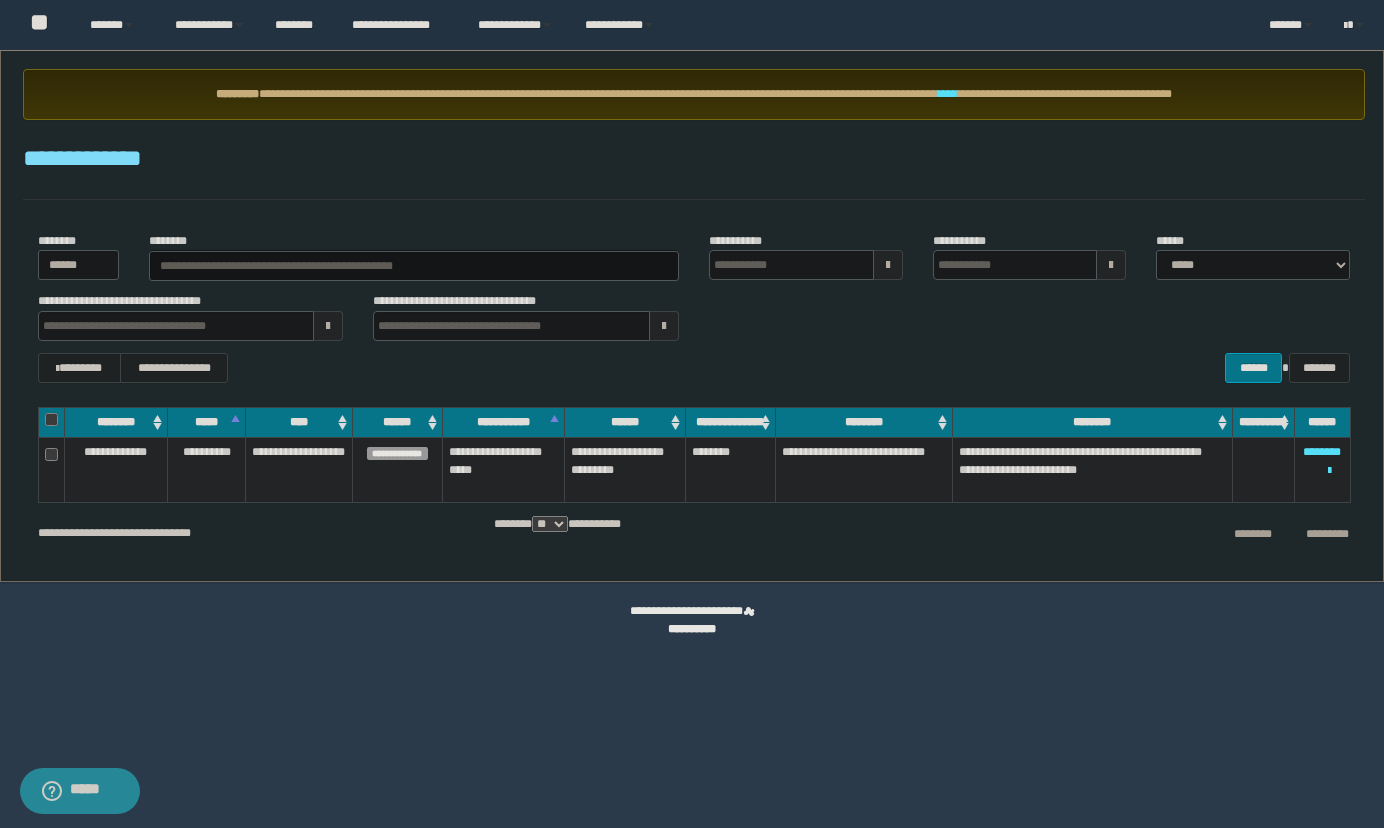 click on "**********" at bounding box center (694, 159) 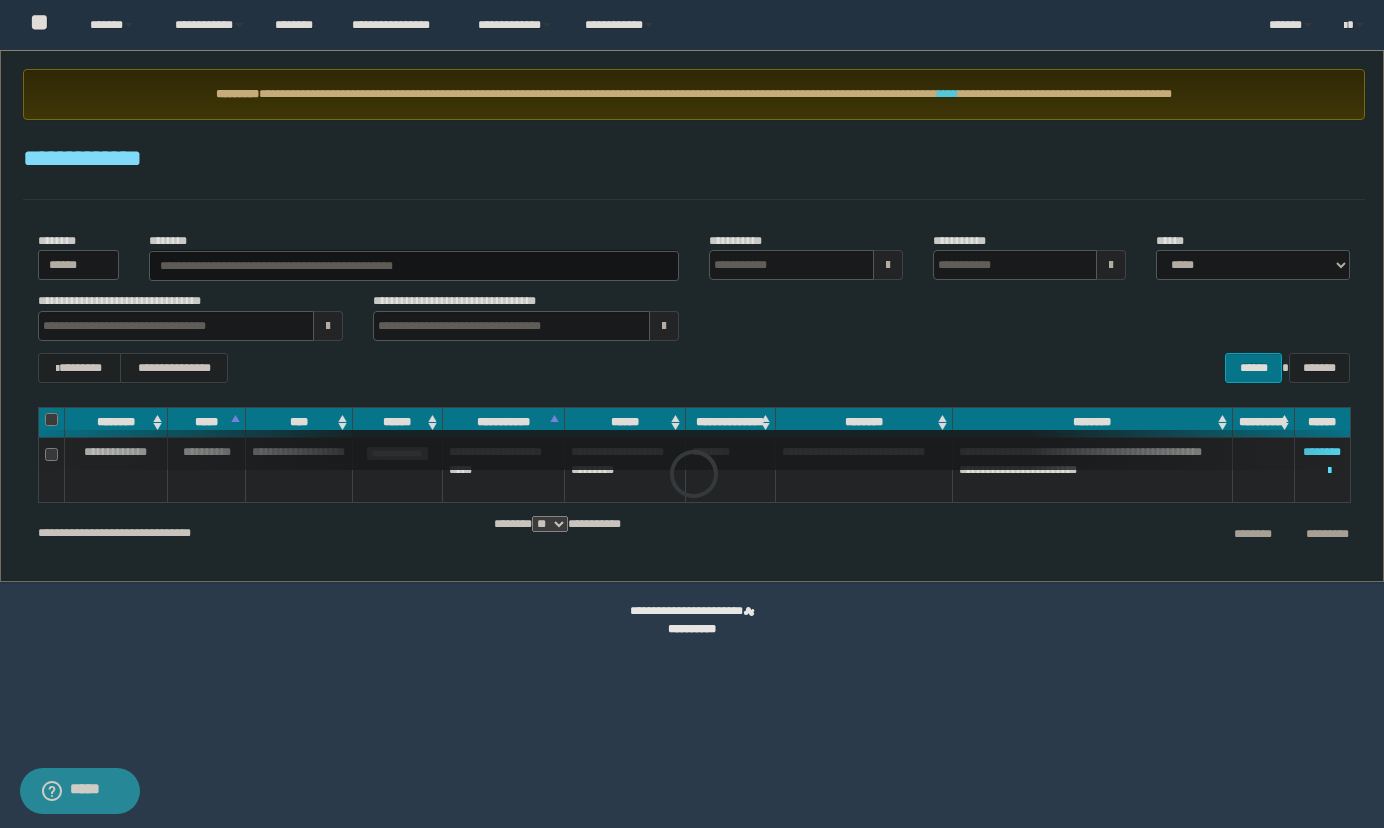 click on "****" at bounding box center (948, 94) 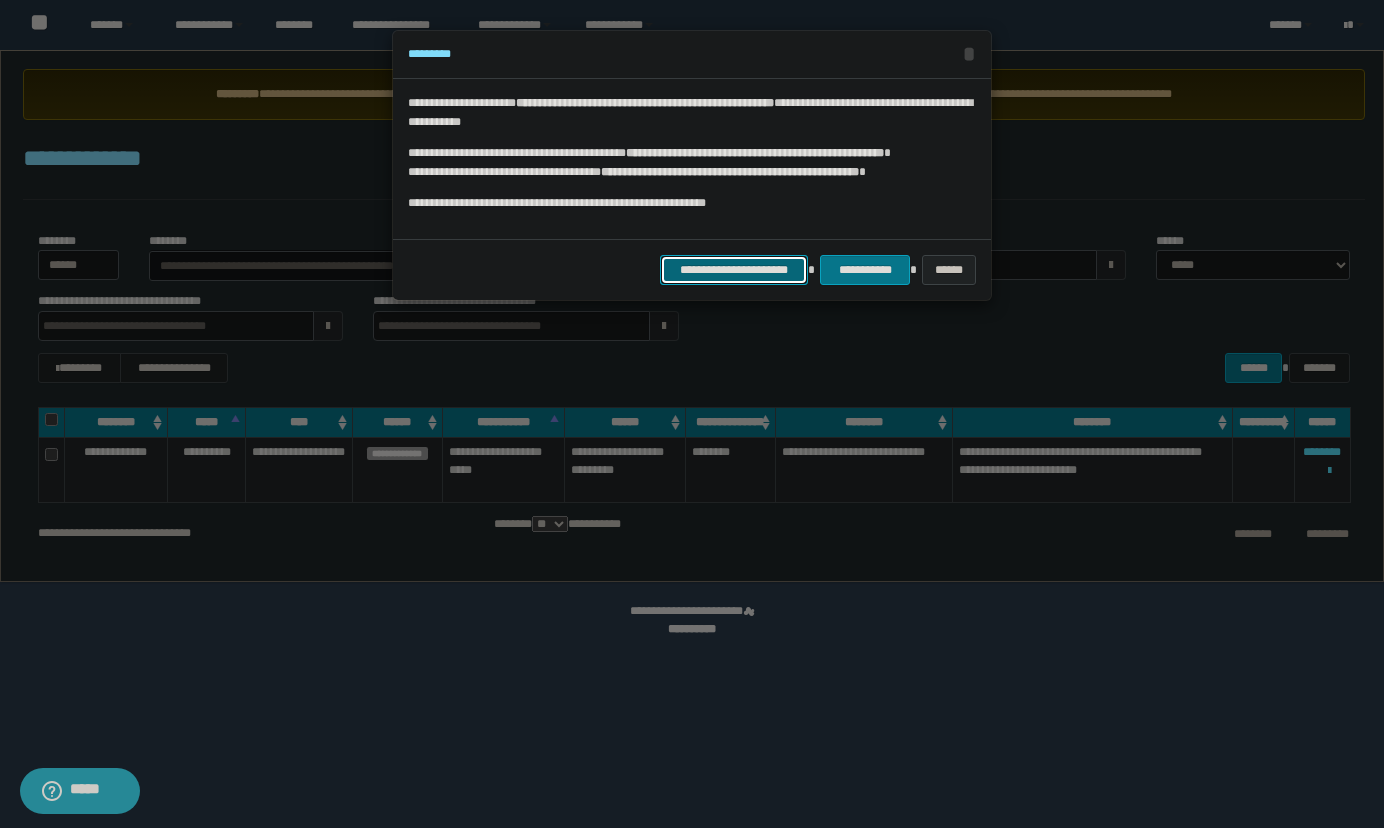 click on "**********" at bounding box center [734, 270] 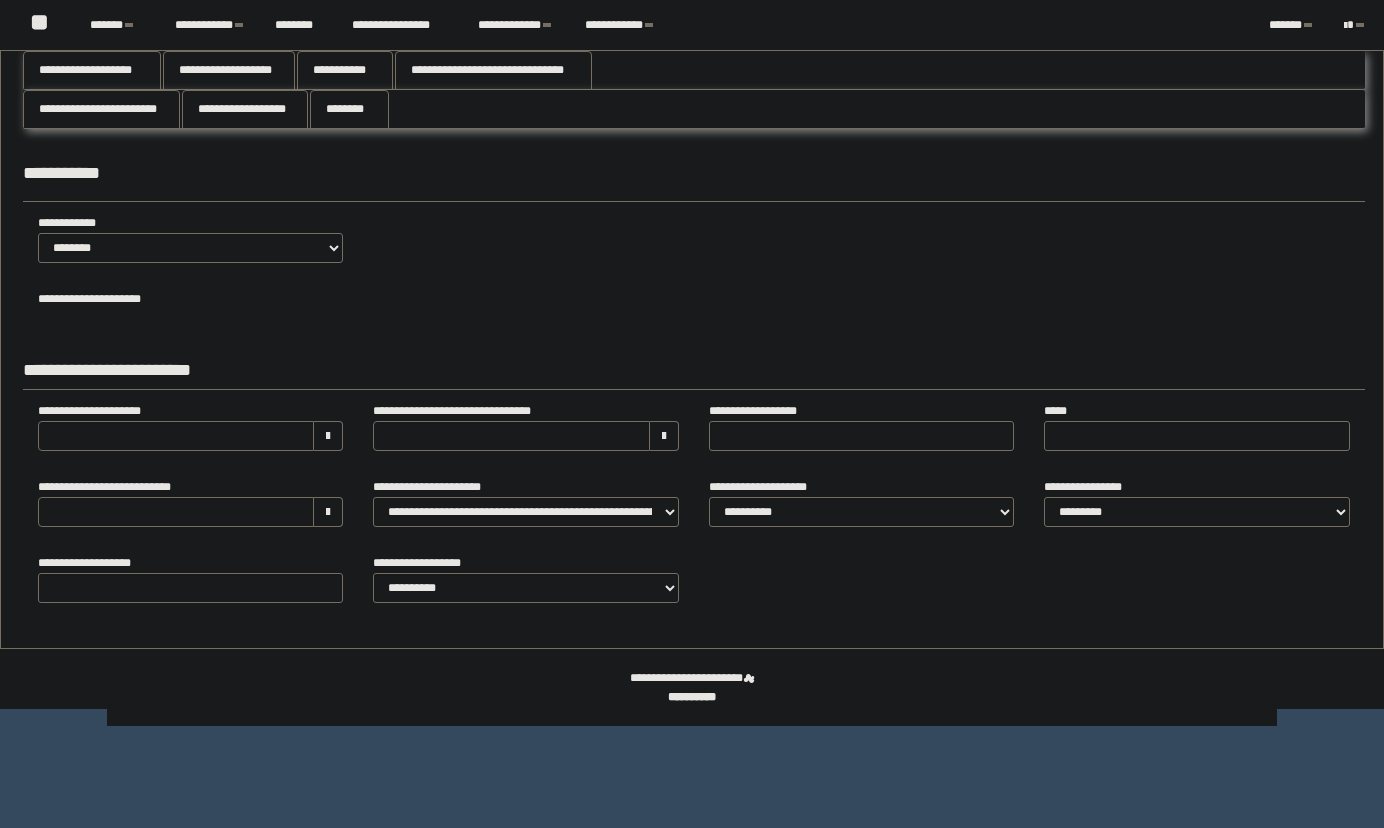 scroll, scrollTop: 0, scrollLeft: 0, axis: both 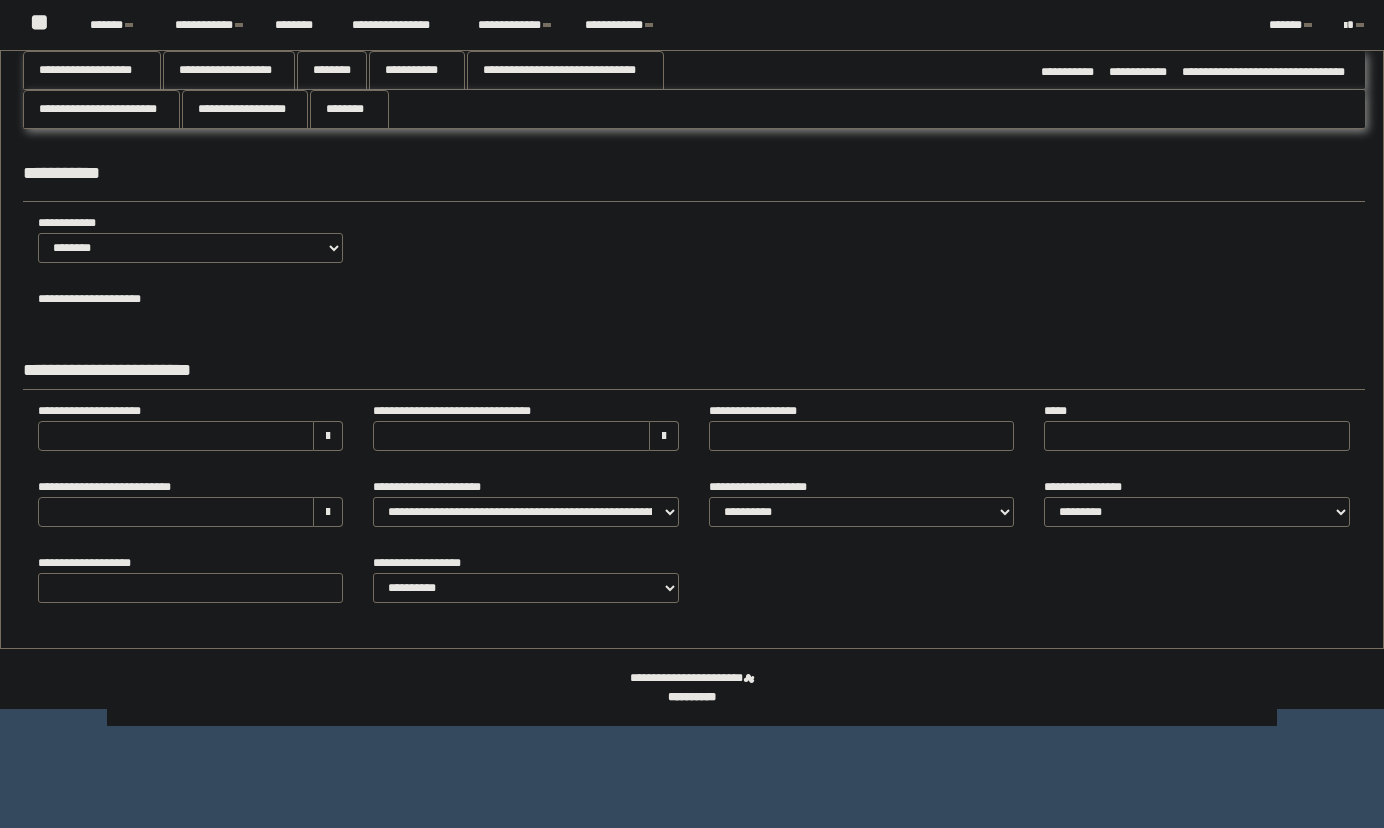 select on "*" 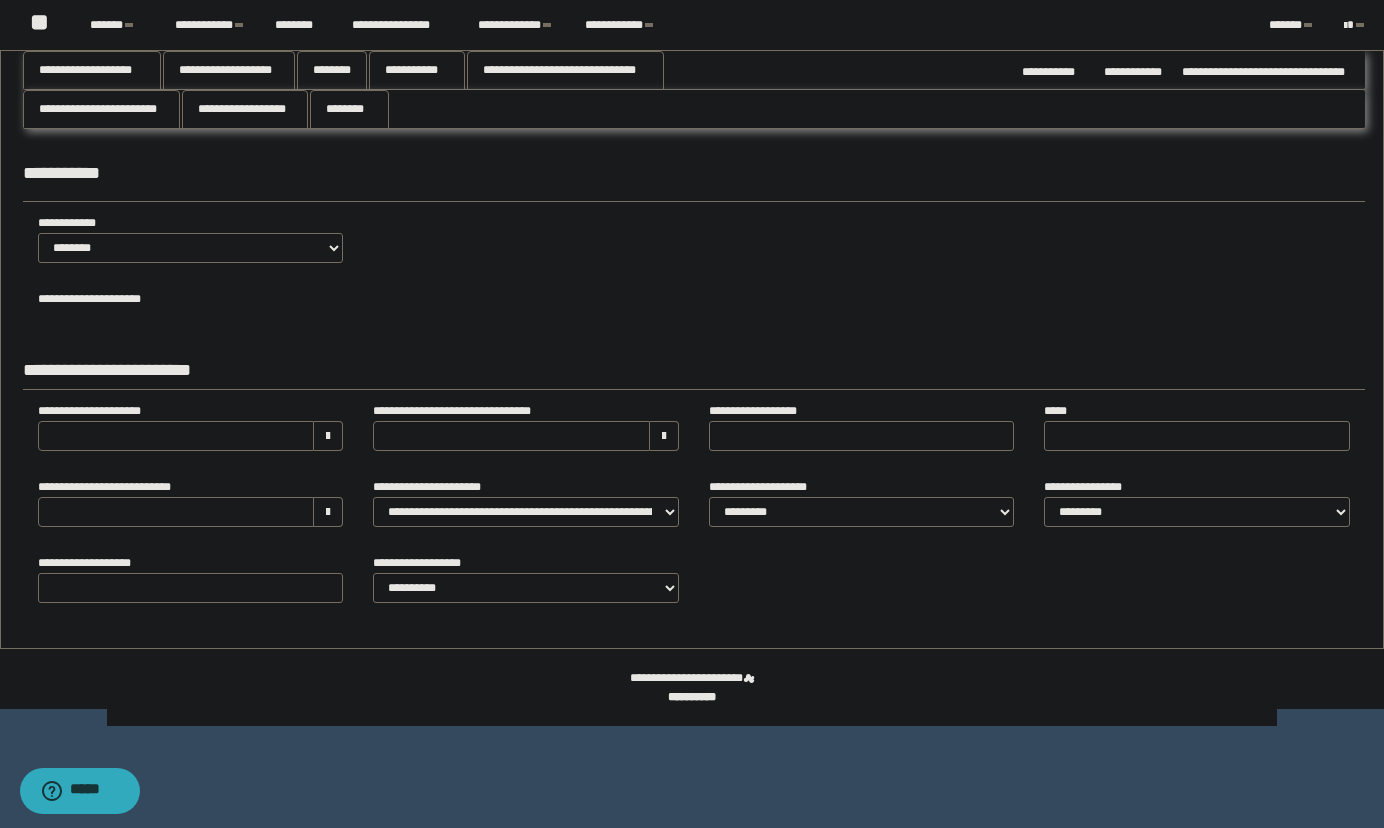 scroll, scrollTop: 0, scrollLeft: 0, axis: both 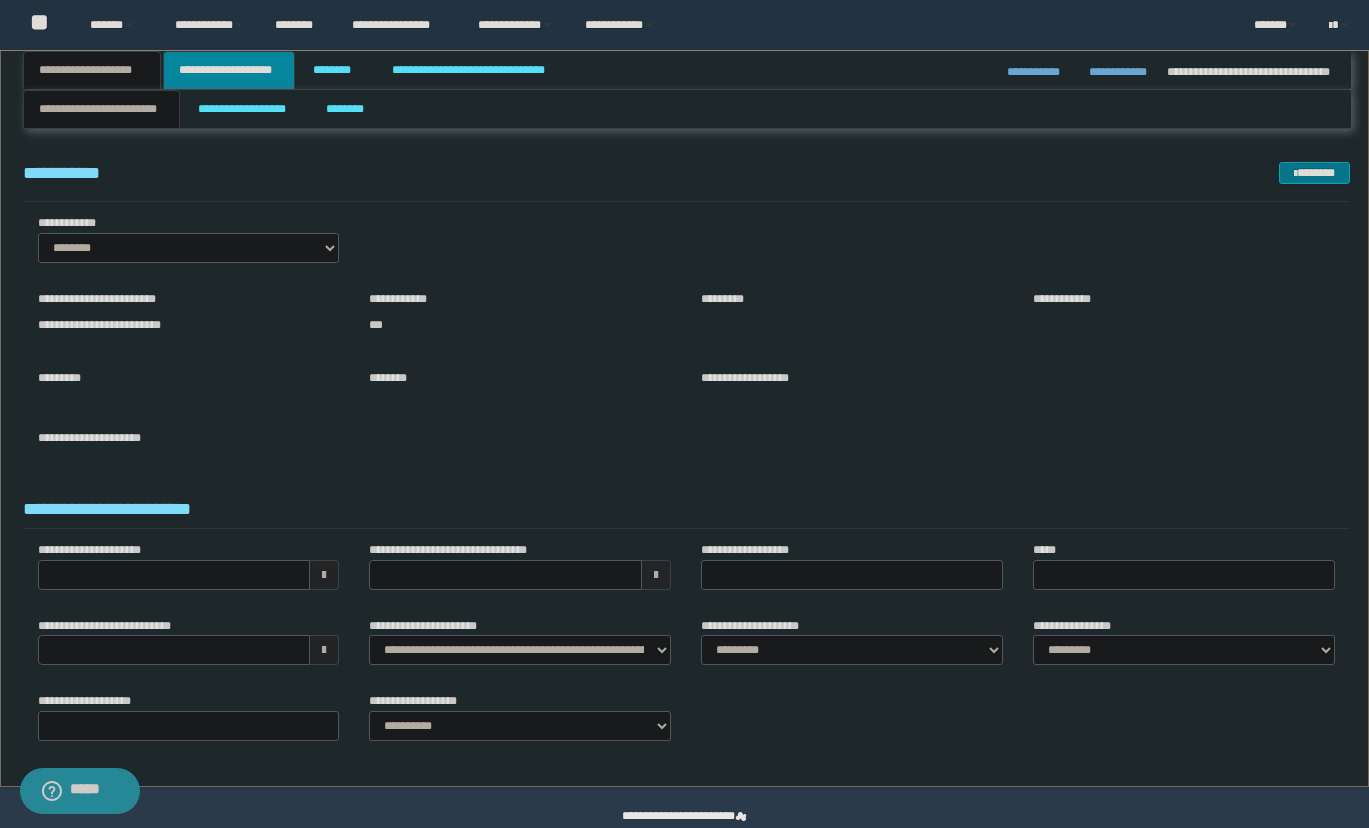 click on "**********" at bounding box center [229, 70] 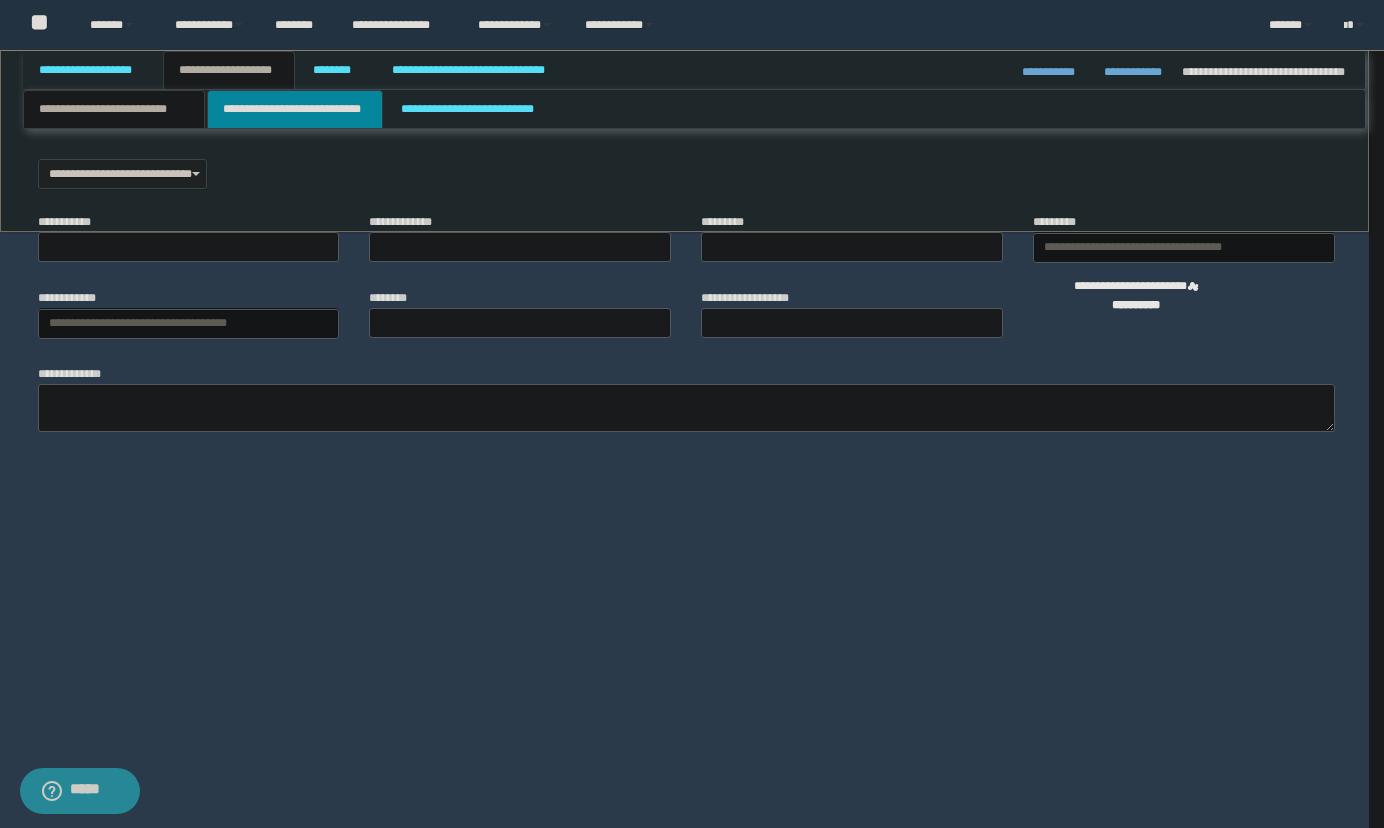 scroll, scrollTop: 0, scrollLeft: 0, axis: both 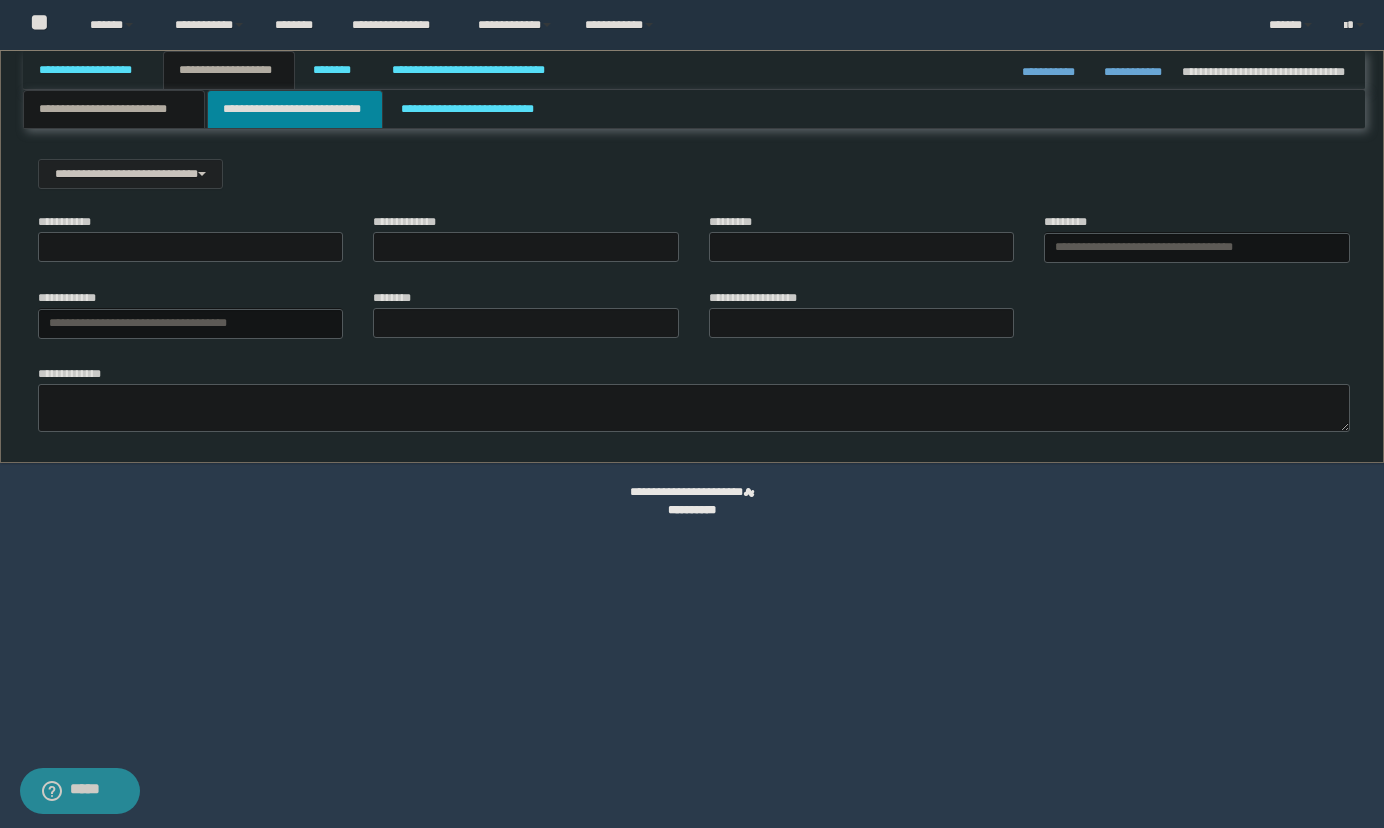 click on "**********" at bounding box center [295, 109] 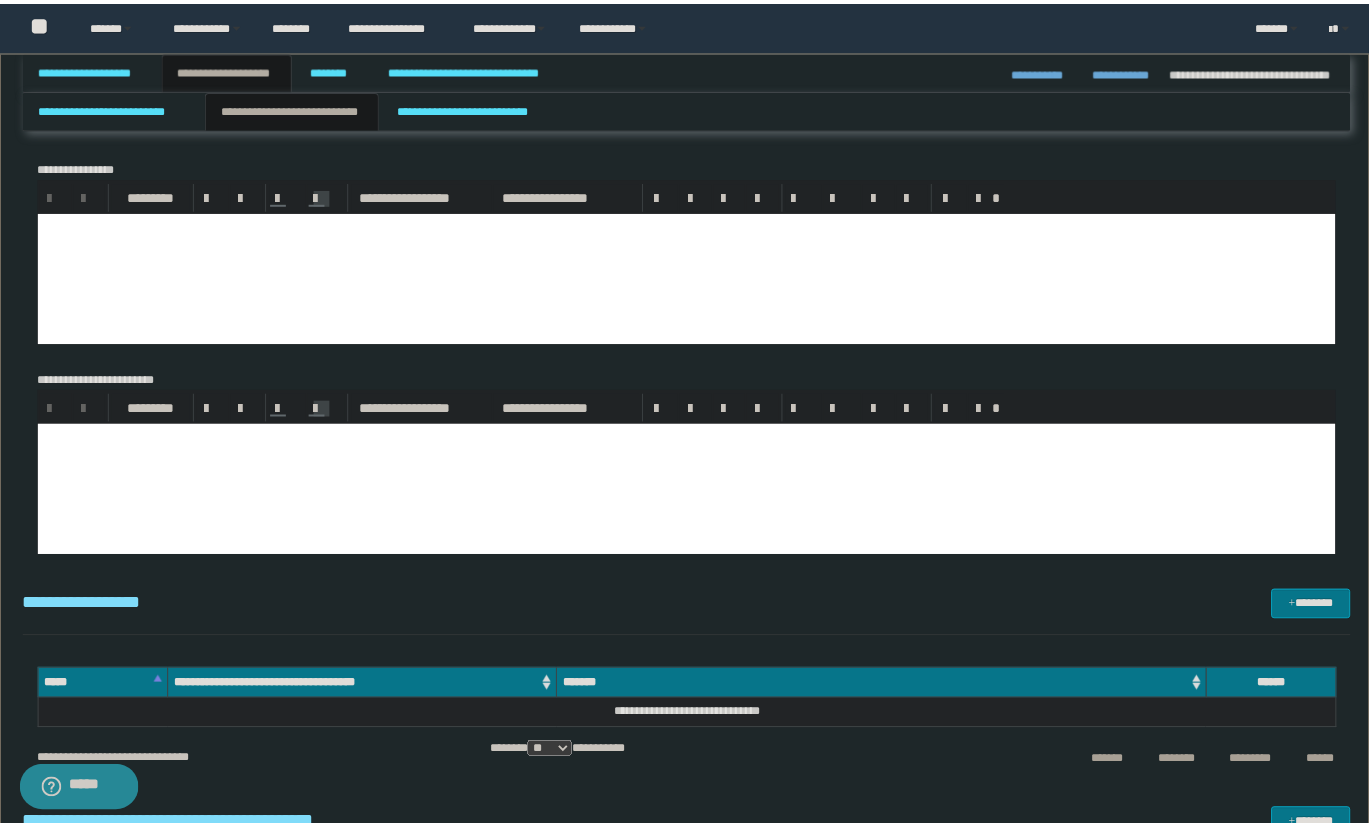 scroll, scrollTop: 0, scrollLeft: 0, axis: both 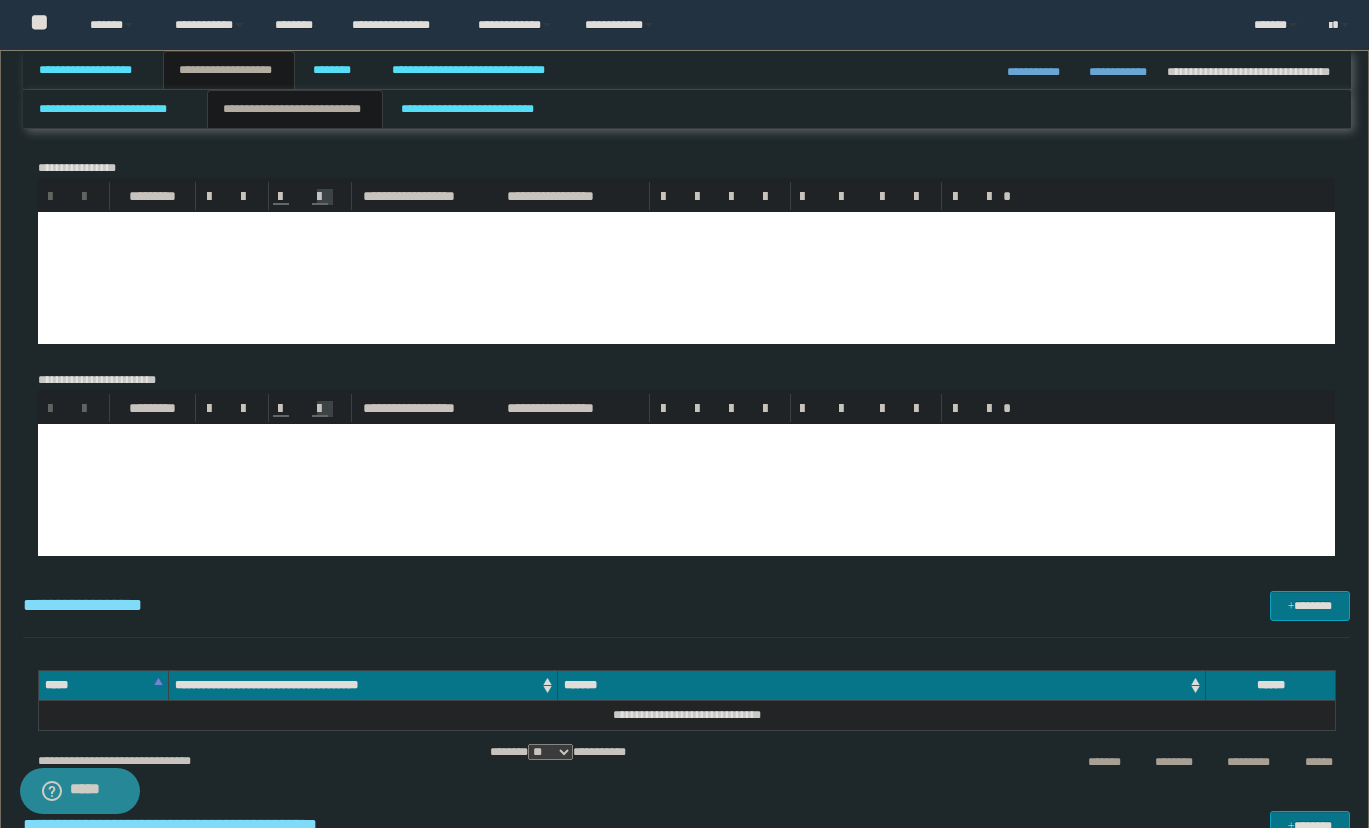 click at bounding box center (685, 251) 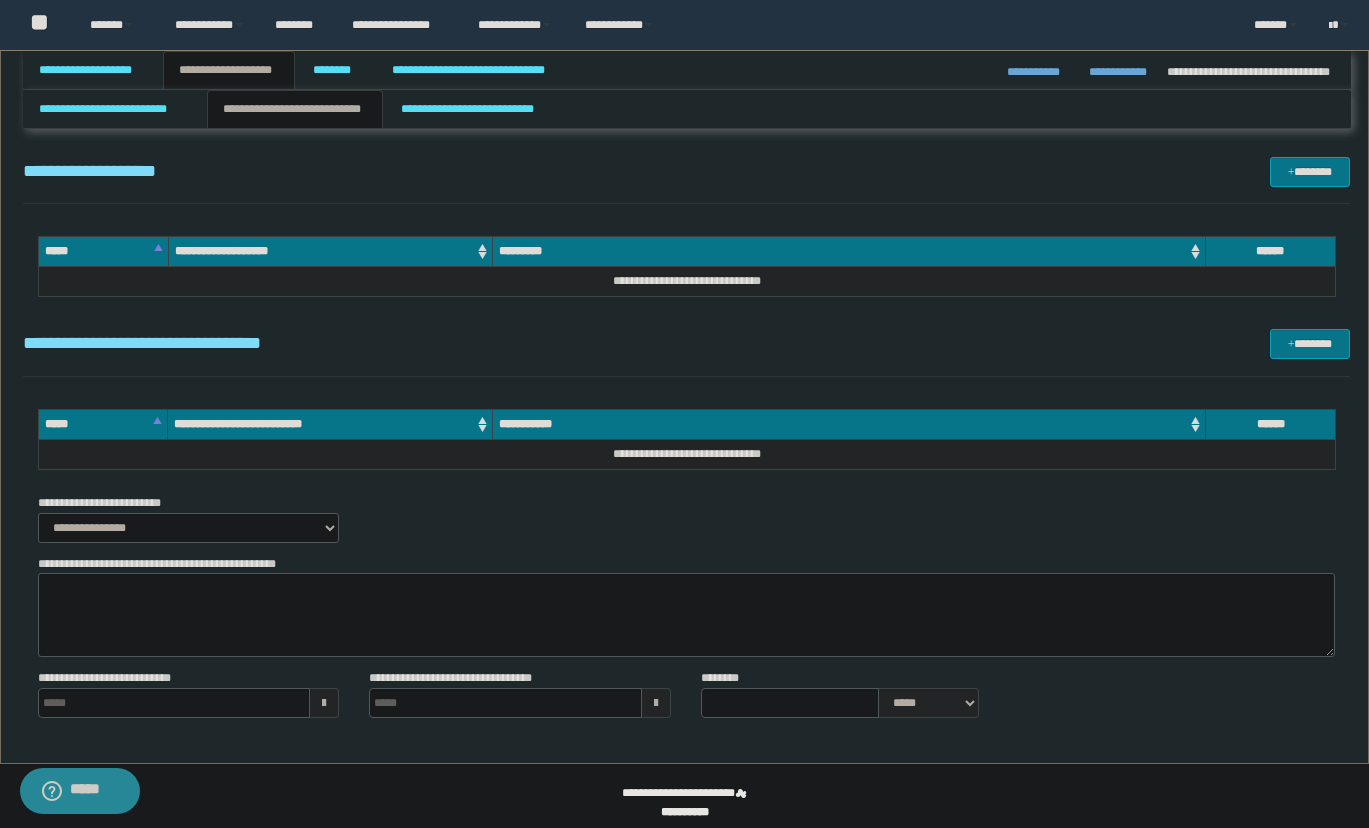 scroll, scrollTop: 841, scrollLeft: 0, axis: vertical 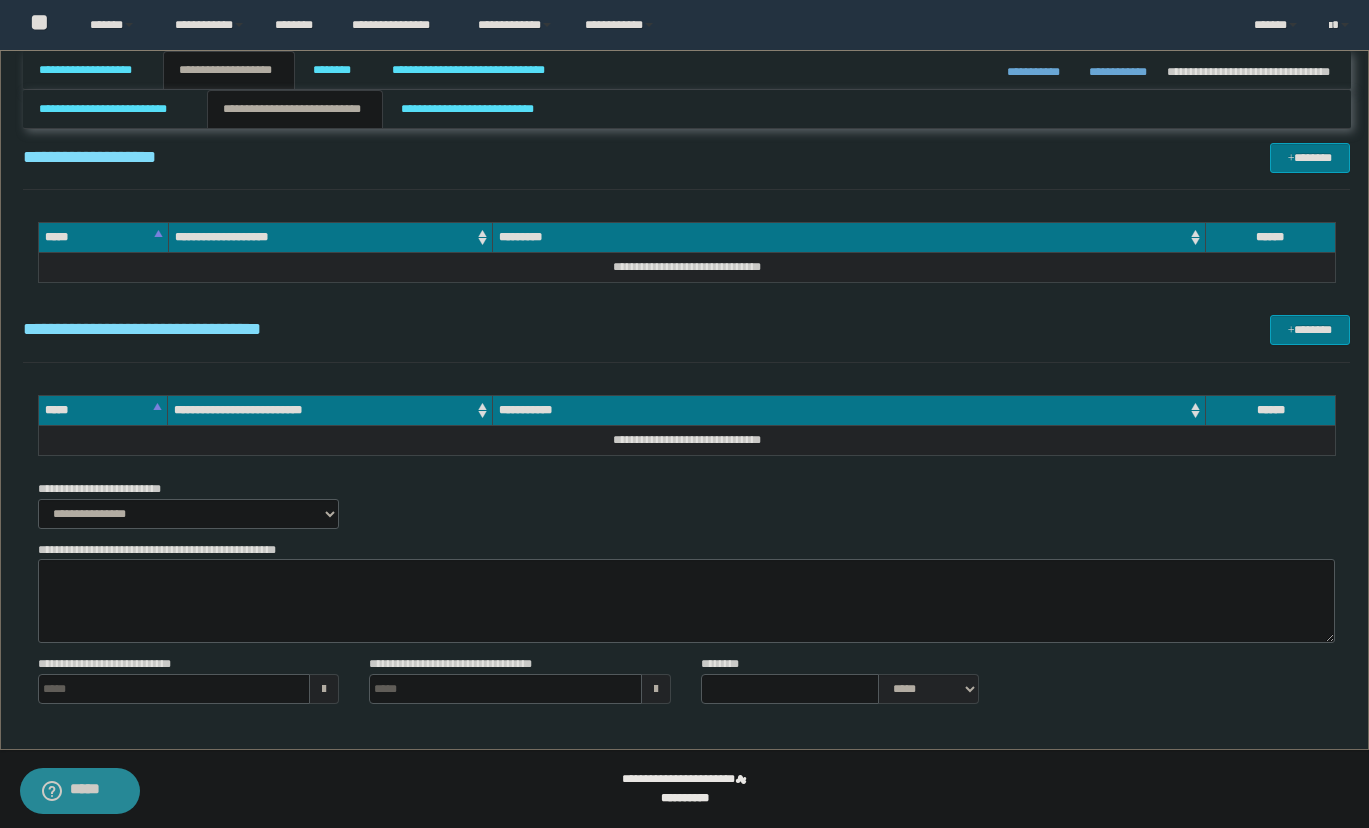 click on "**********" at bounding box center (686, 166) 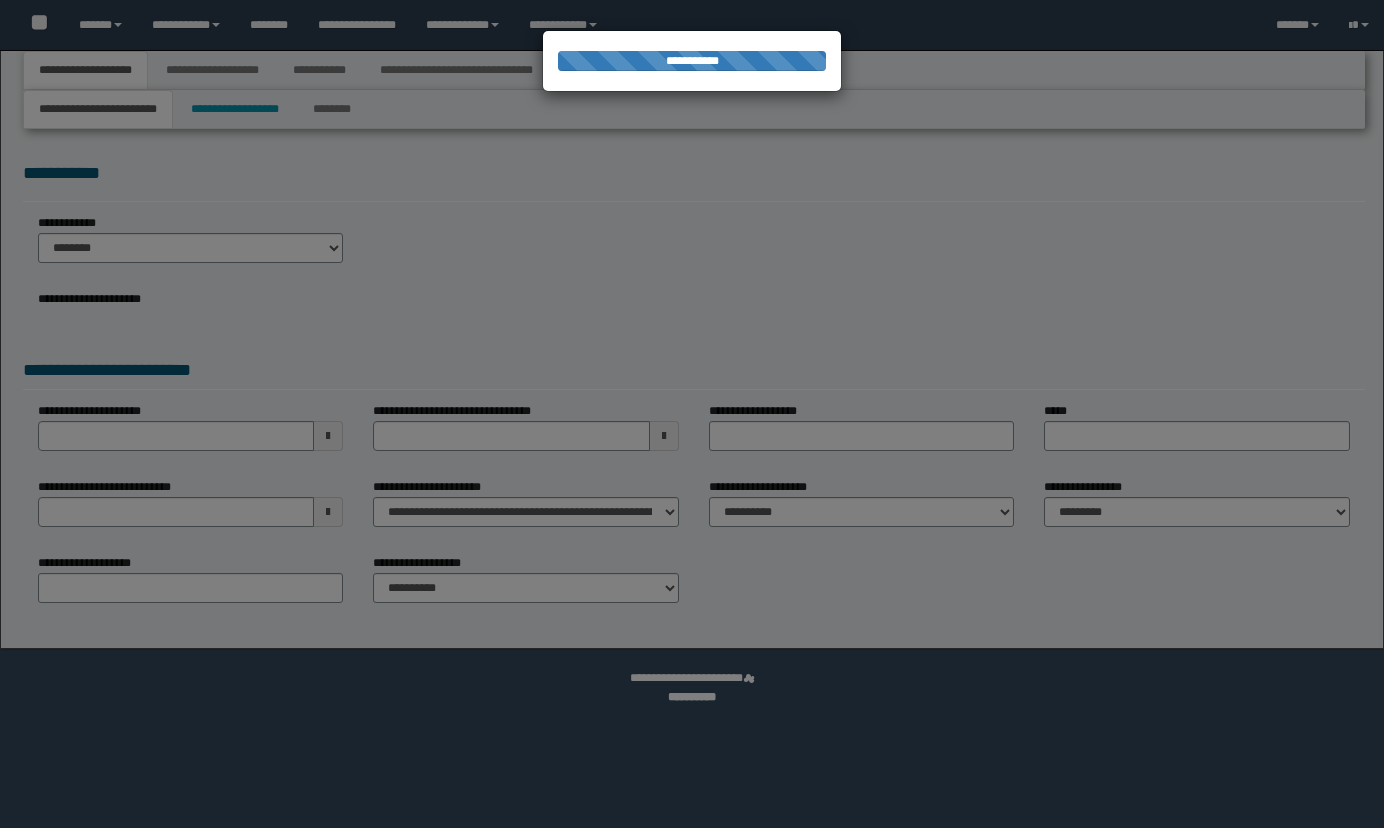 scroll, scrollTop: 0, scrollLeft: 0, axis: both 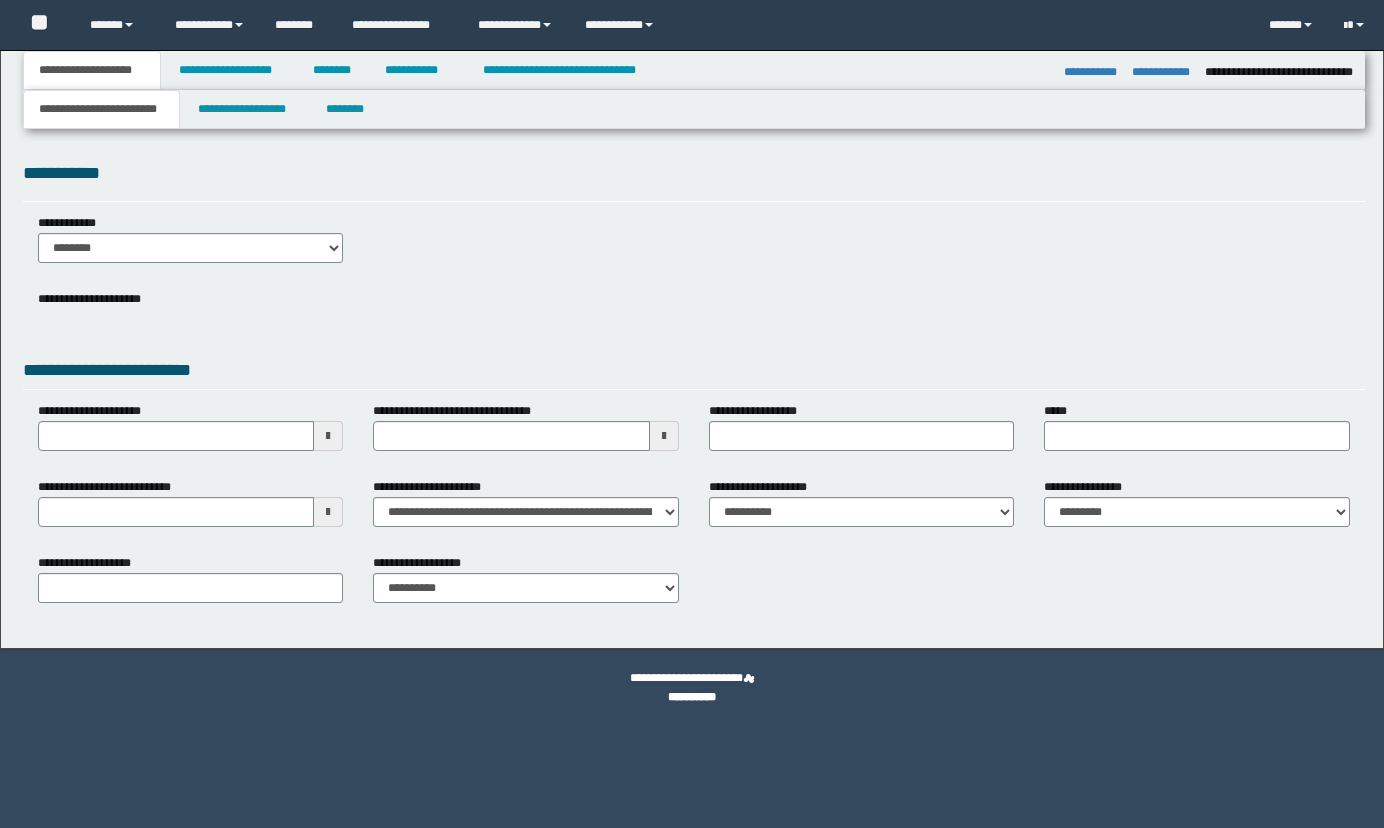 select on "*" 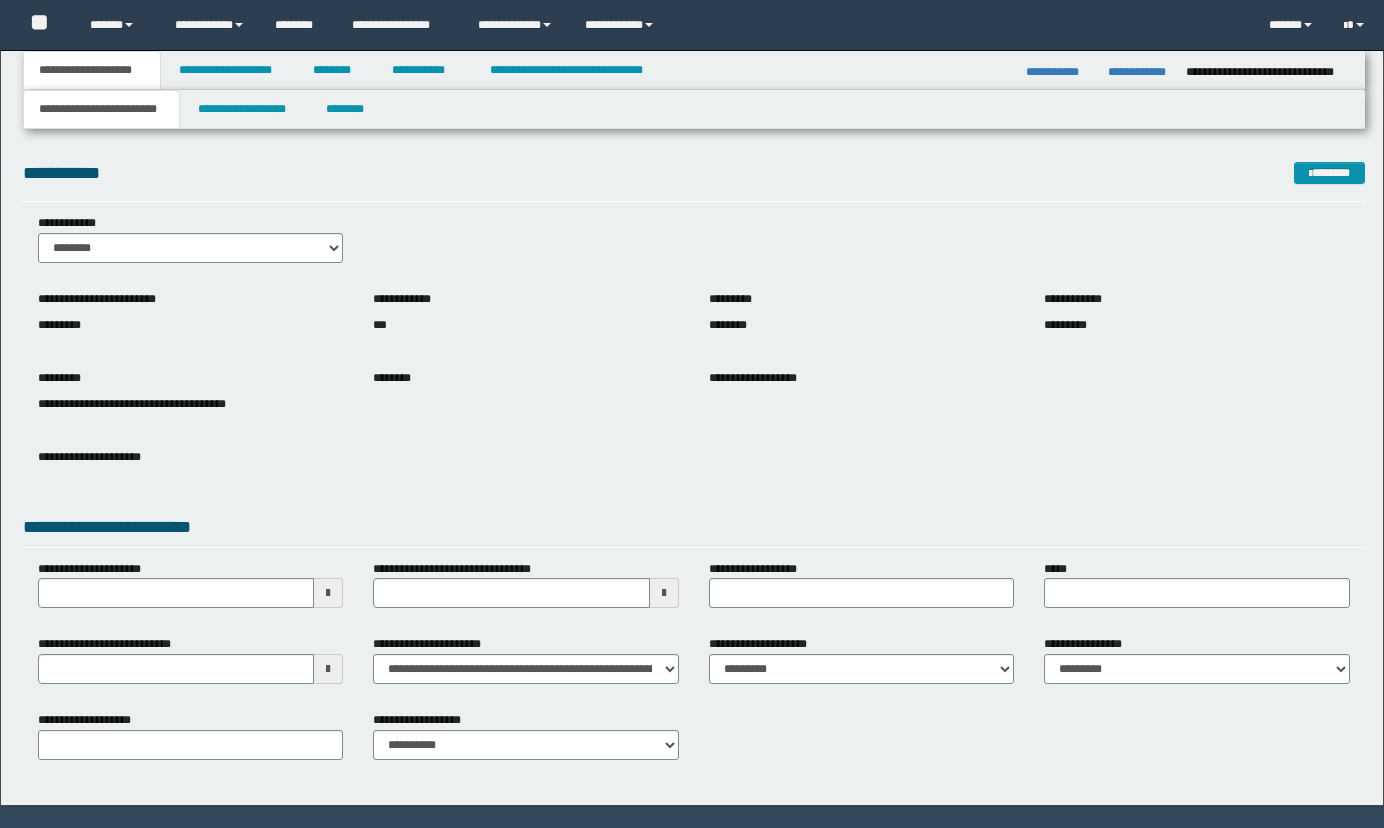scroll, scrollTop: 0, scrollLeft: 0, axis: both 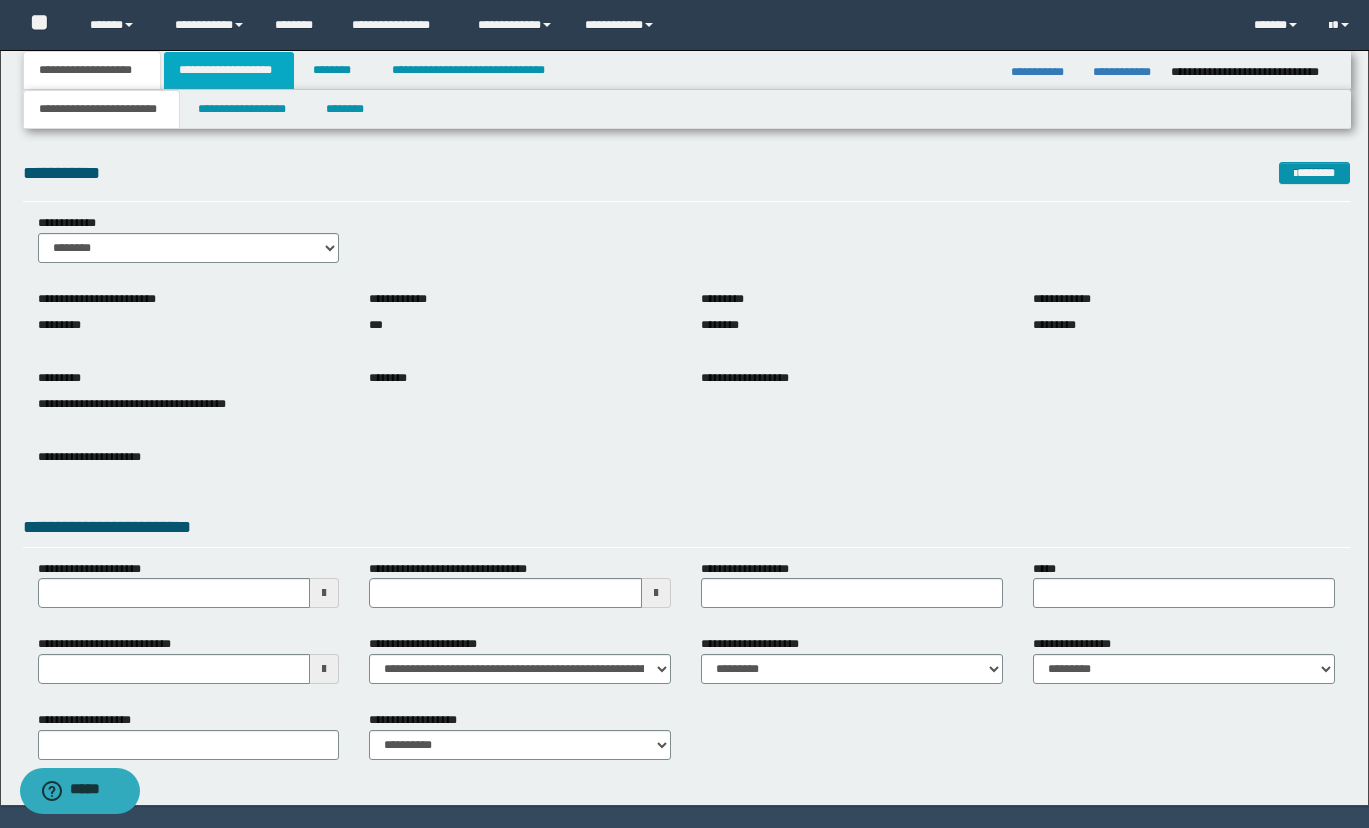 click on "**********" at bounding box center (229, 70) 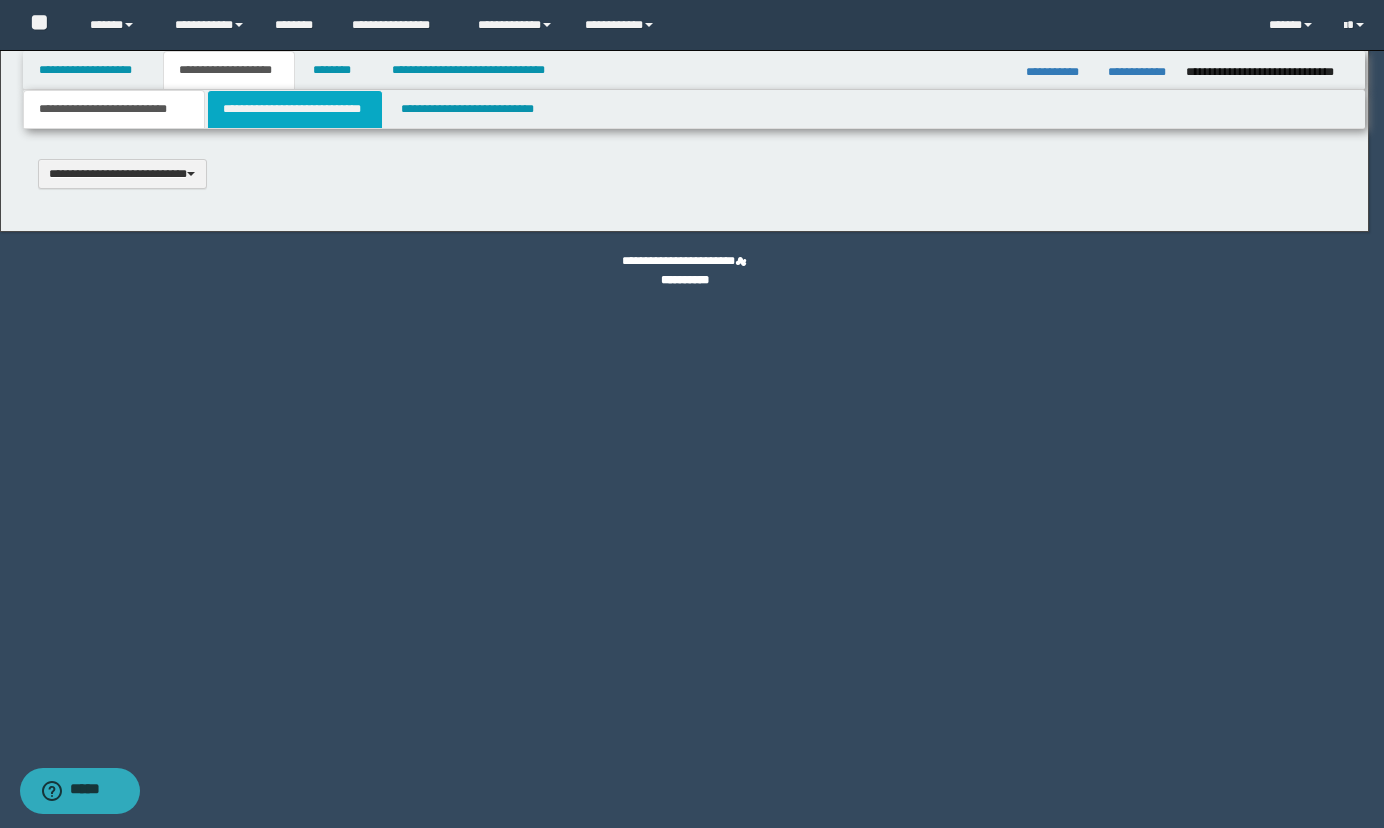 scroll, scrollTop: 0, scrollLeft: 0, axis: both 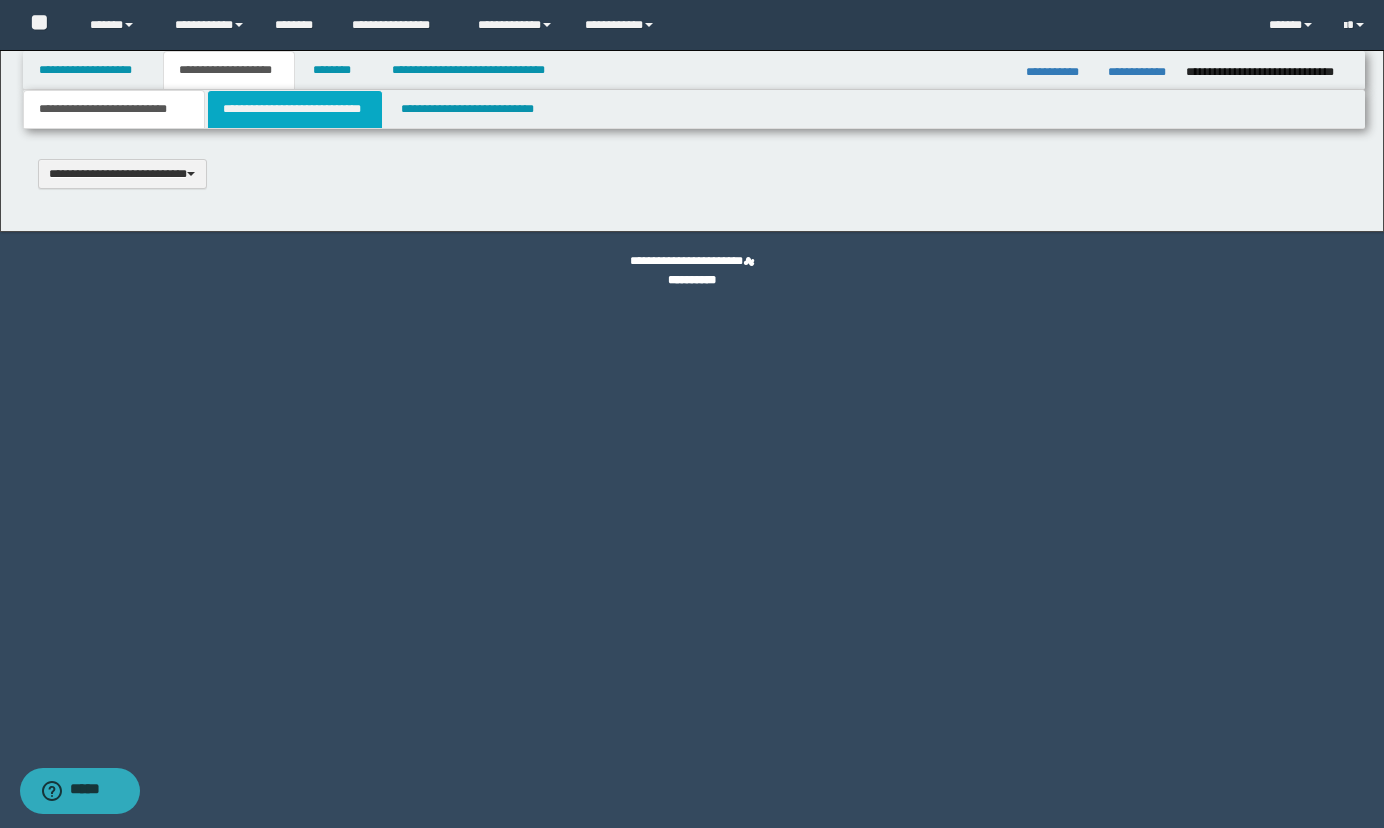 click on "**********" at bounding box center [295, 109] 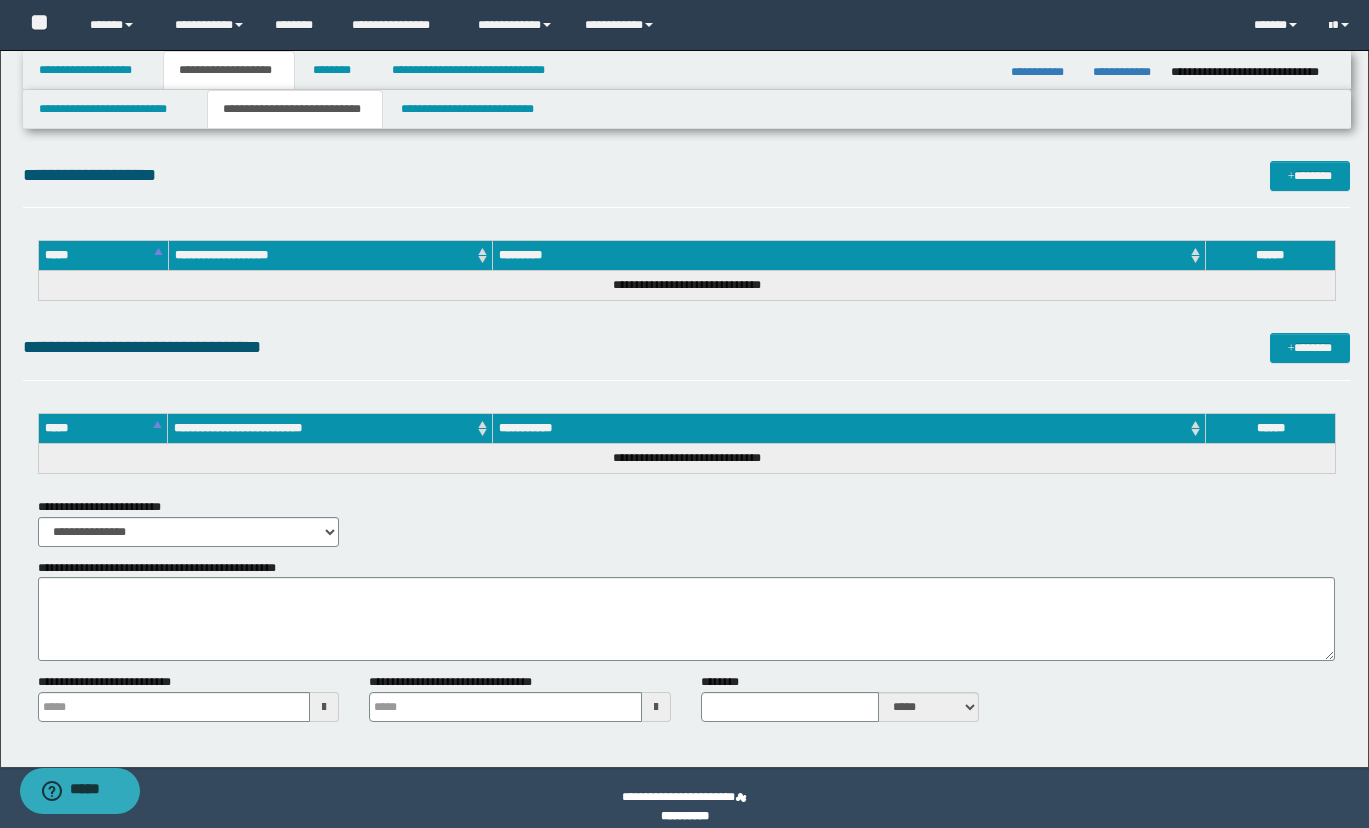 scroll, scrollTop: 851, scrollLeft: 0, axis: vertical 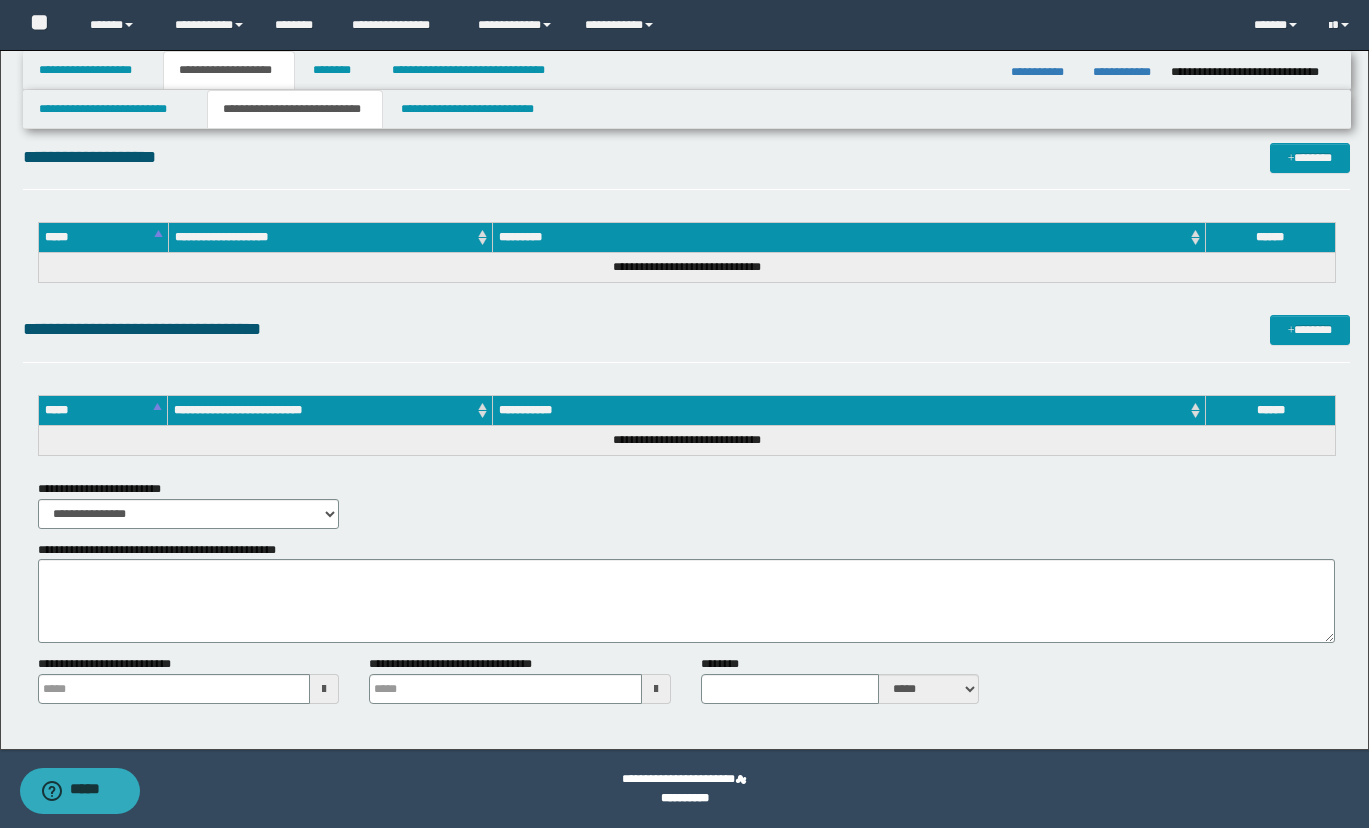 click on "**********" at bounding box center (686, 166) 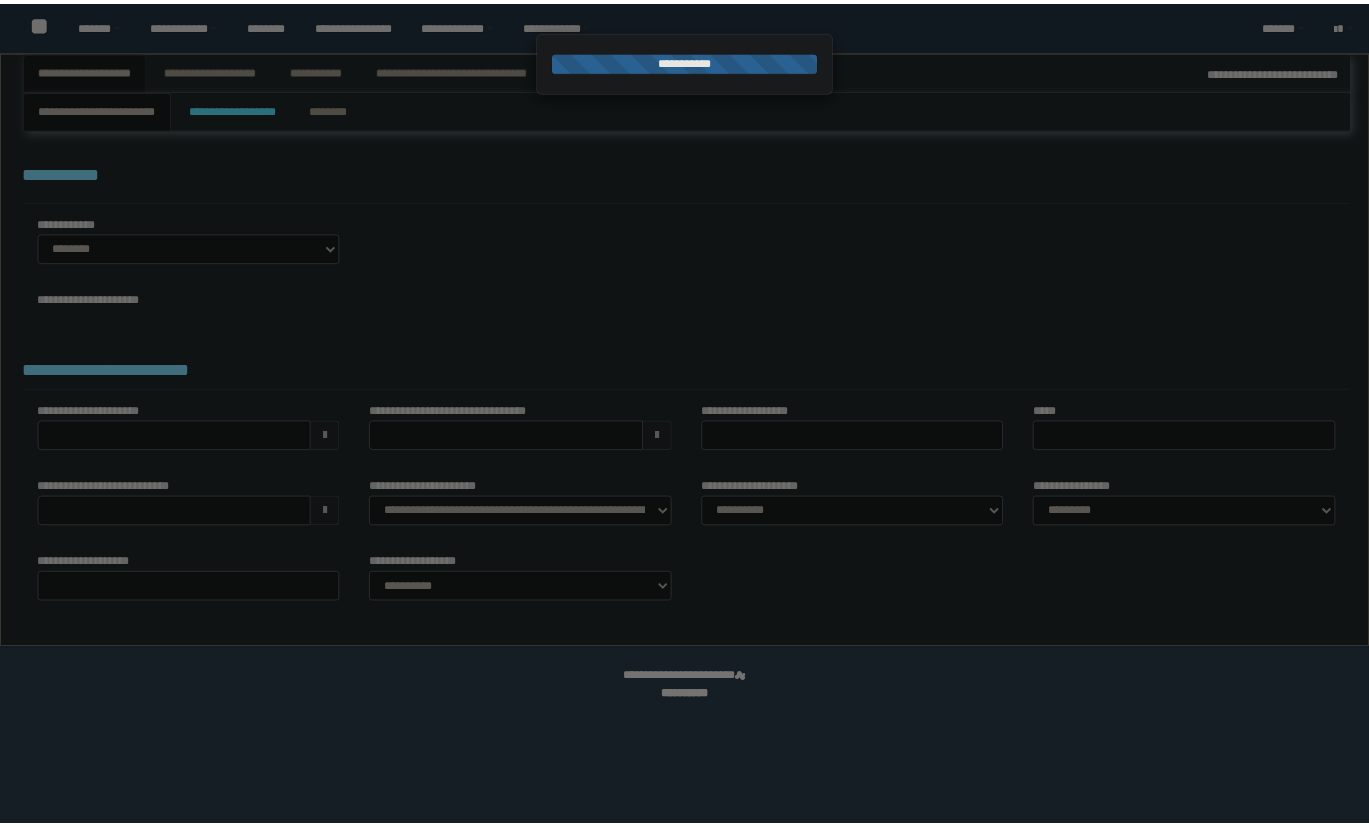 scroll, scrollTop: 0, scrollLeft: 0, axis: both 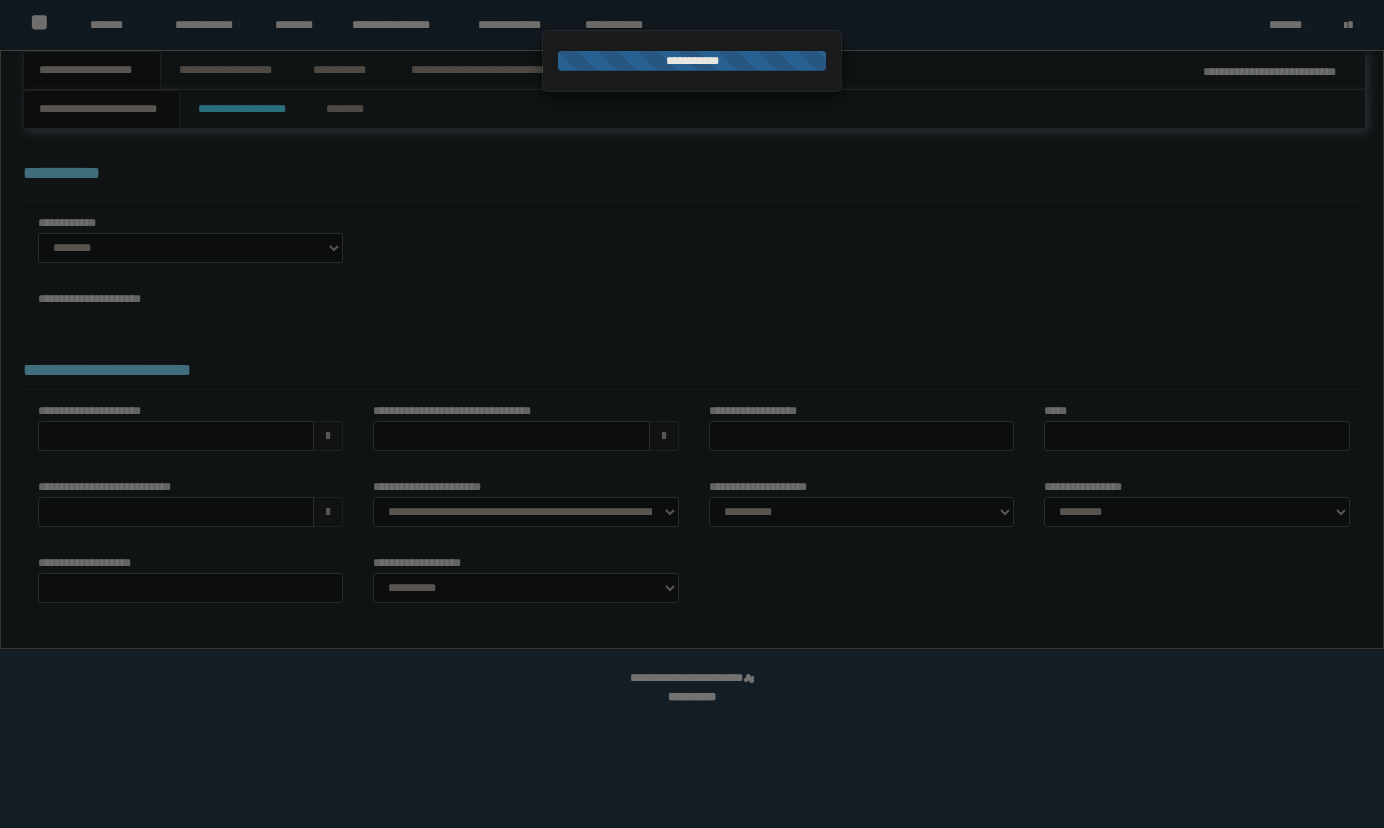 select on "*" 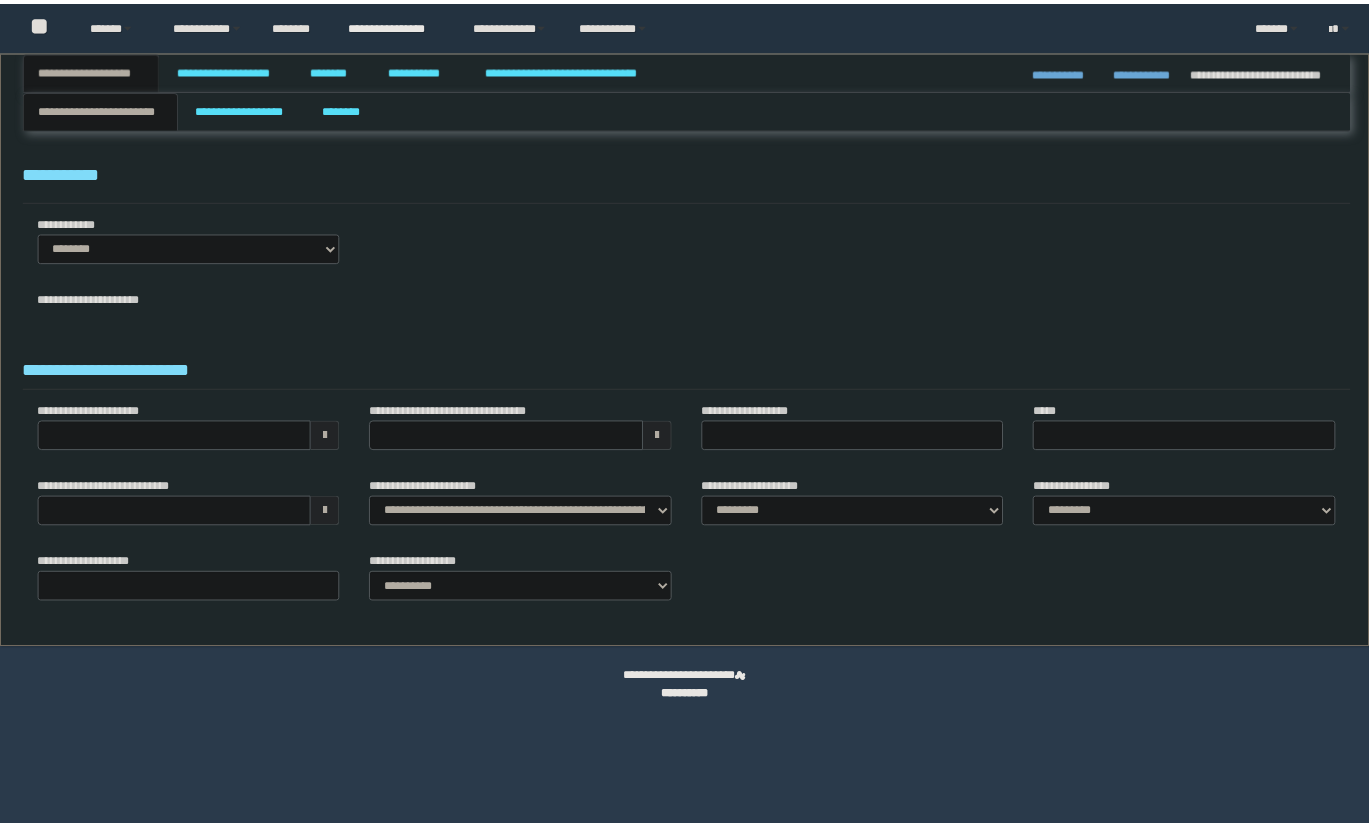scroll, scrollTop: 0, scrollLeft: 0, axis: both 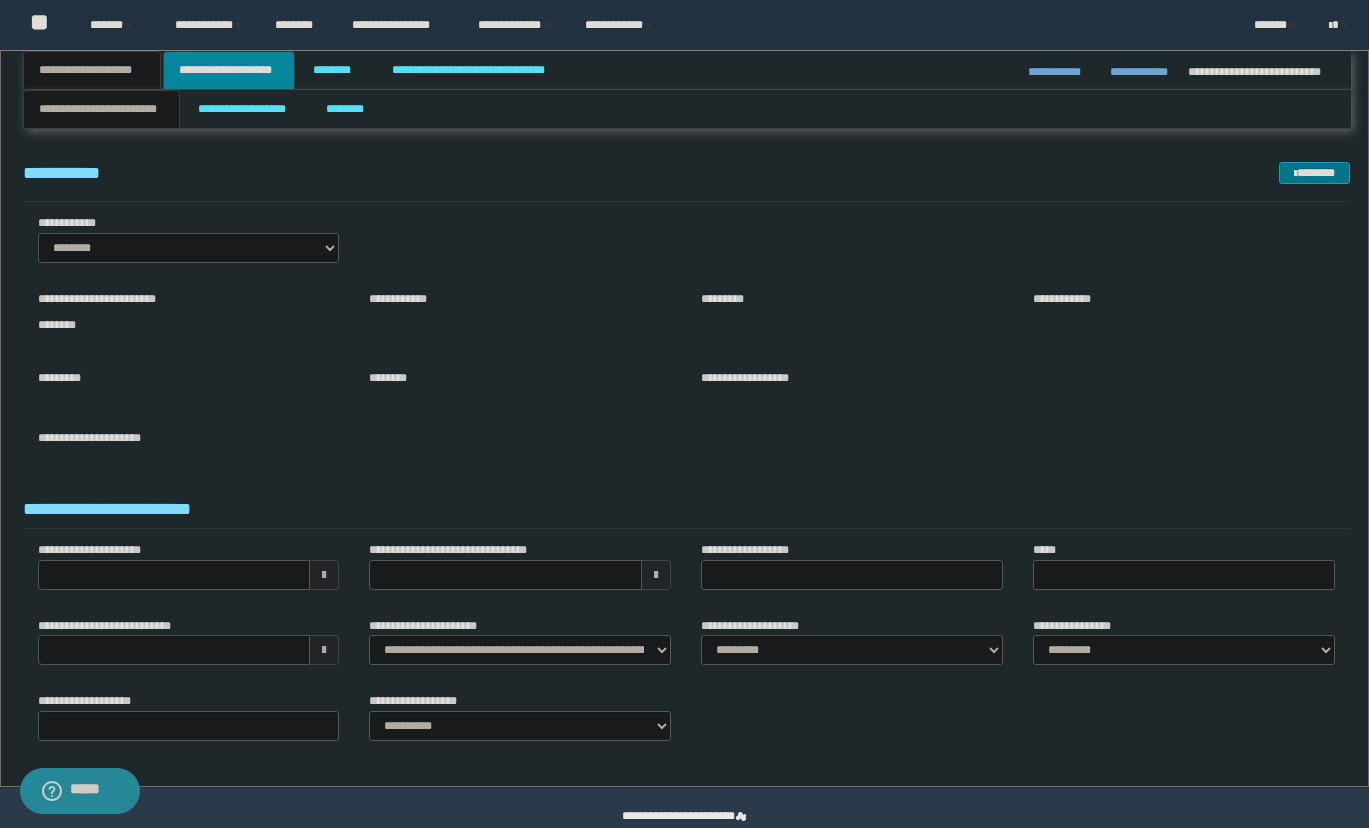 click on "**********" at bounding box center (229, 70) 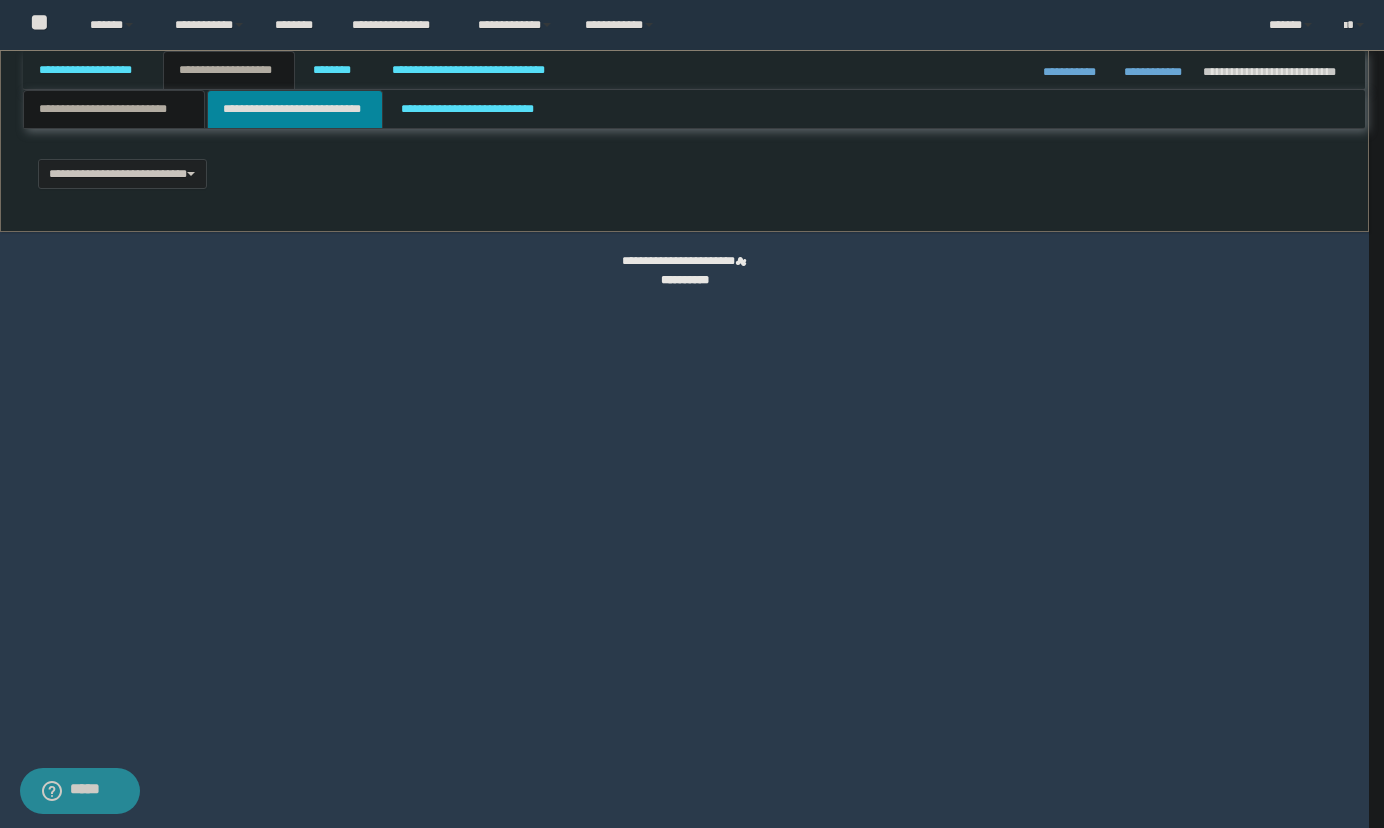 type 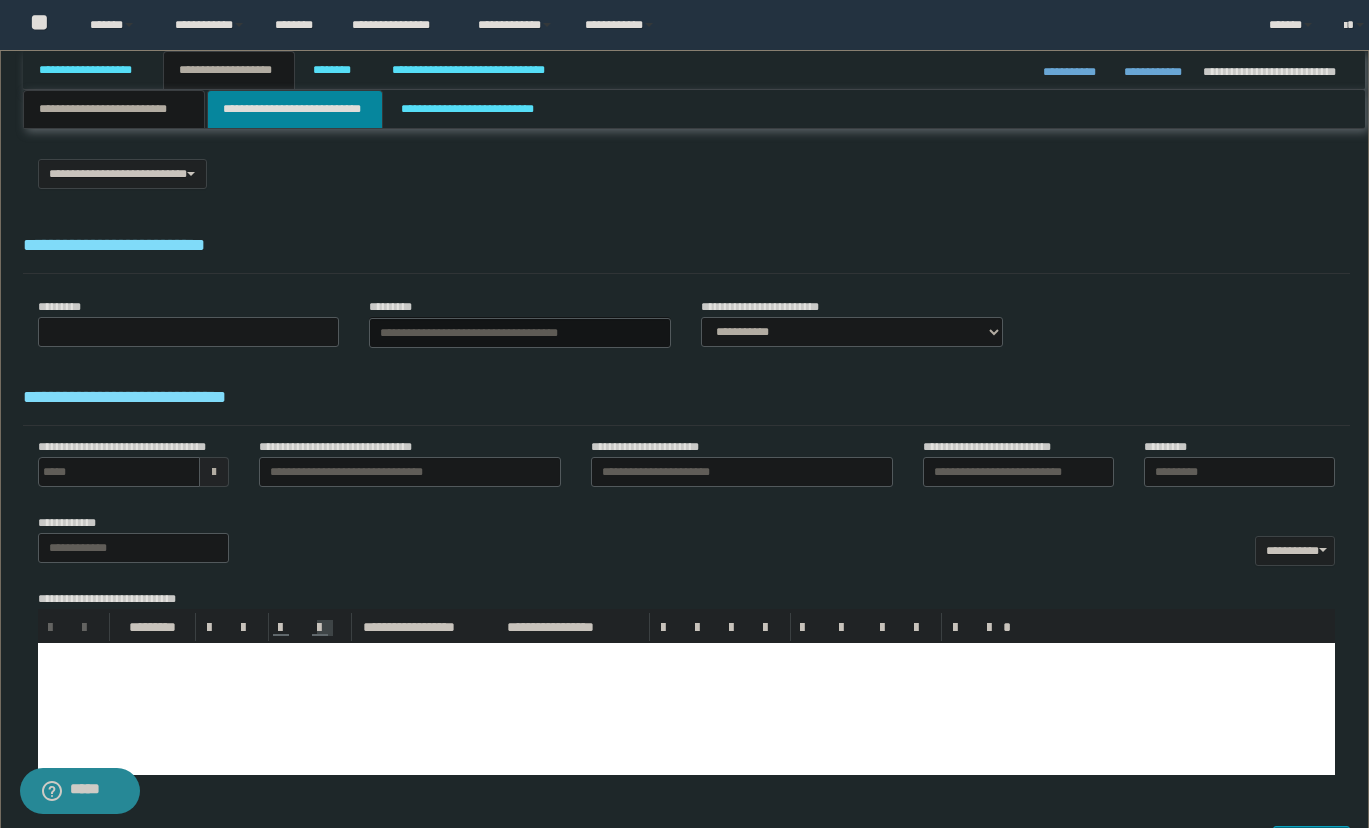 select on "*" 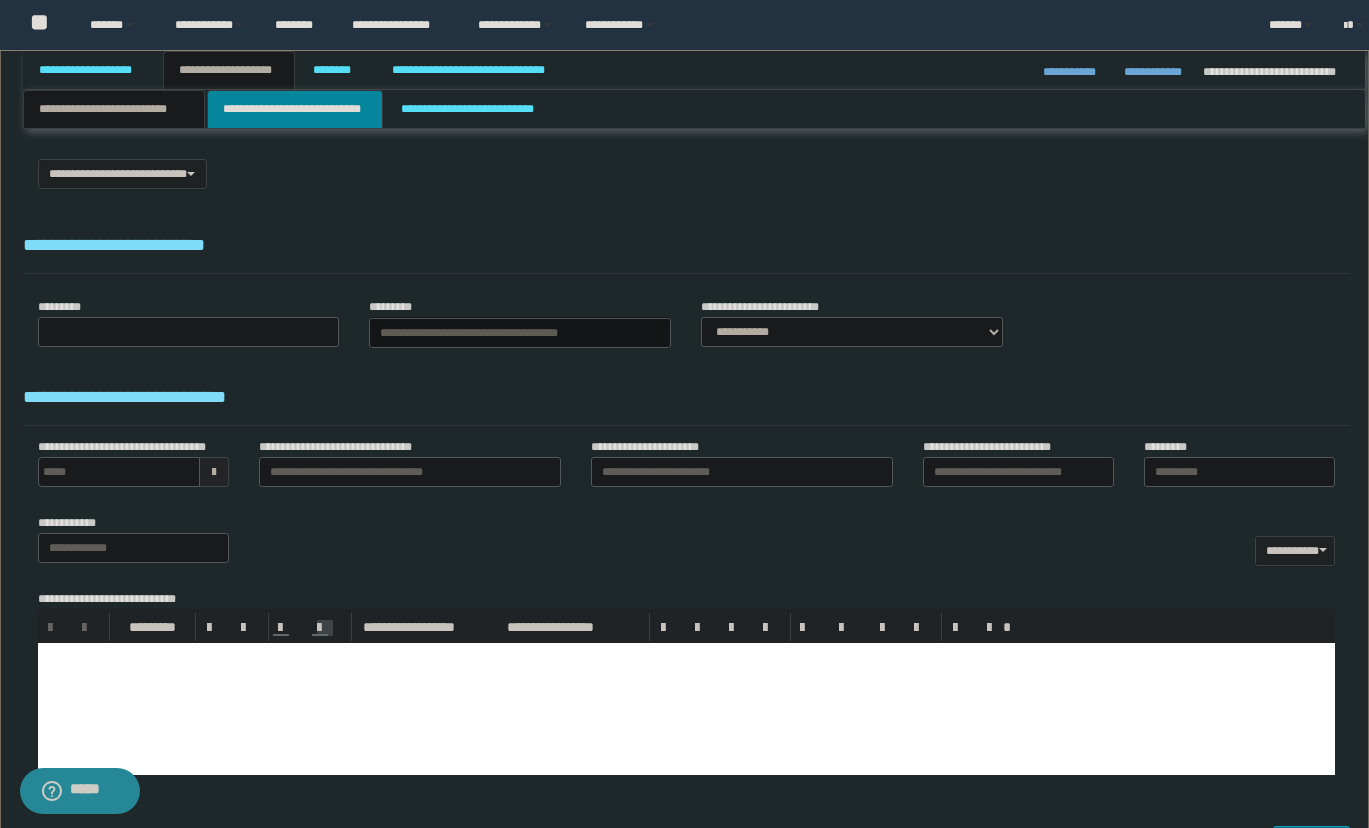 type 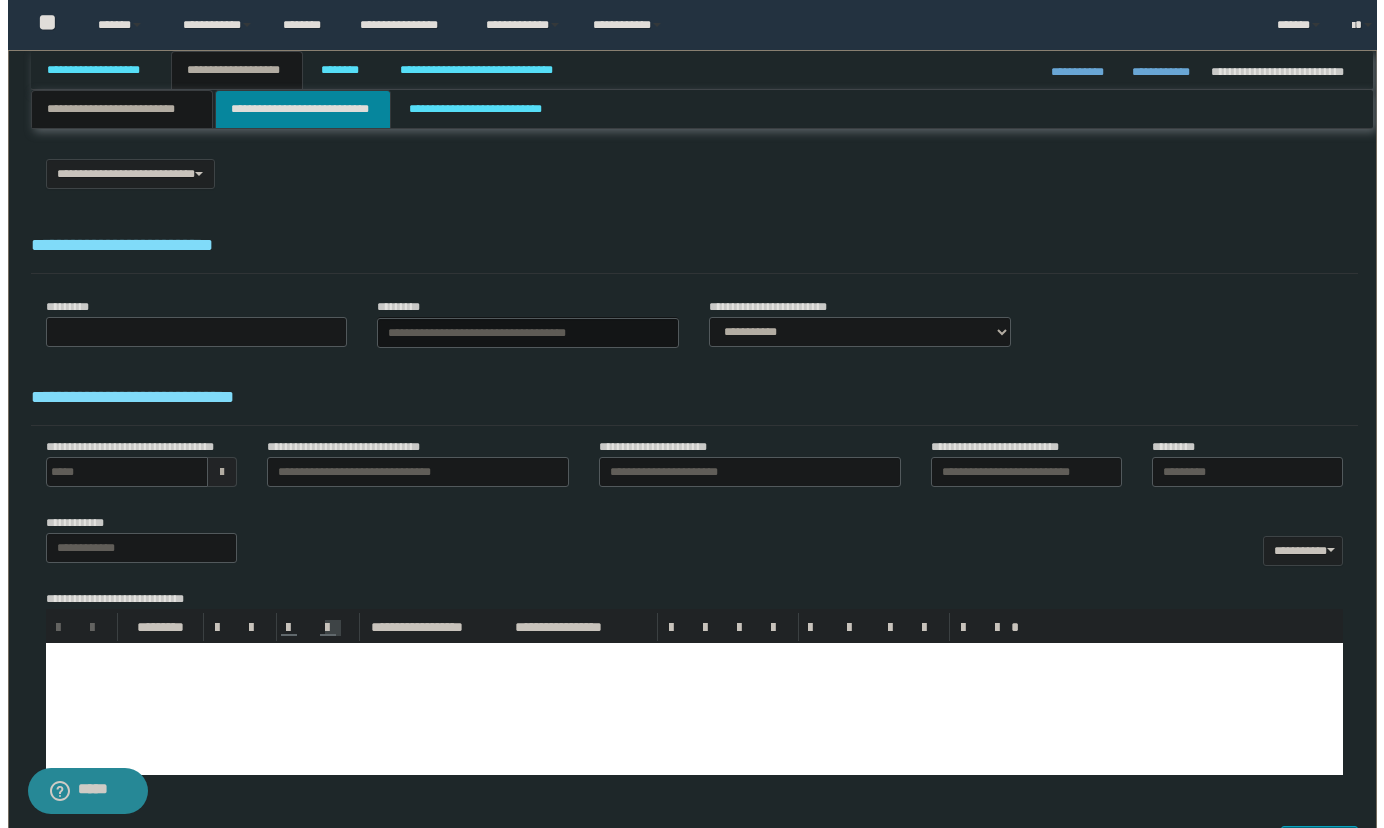 scroll, scrollTop: 0, scrollLeft: 0, axis: both 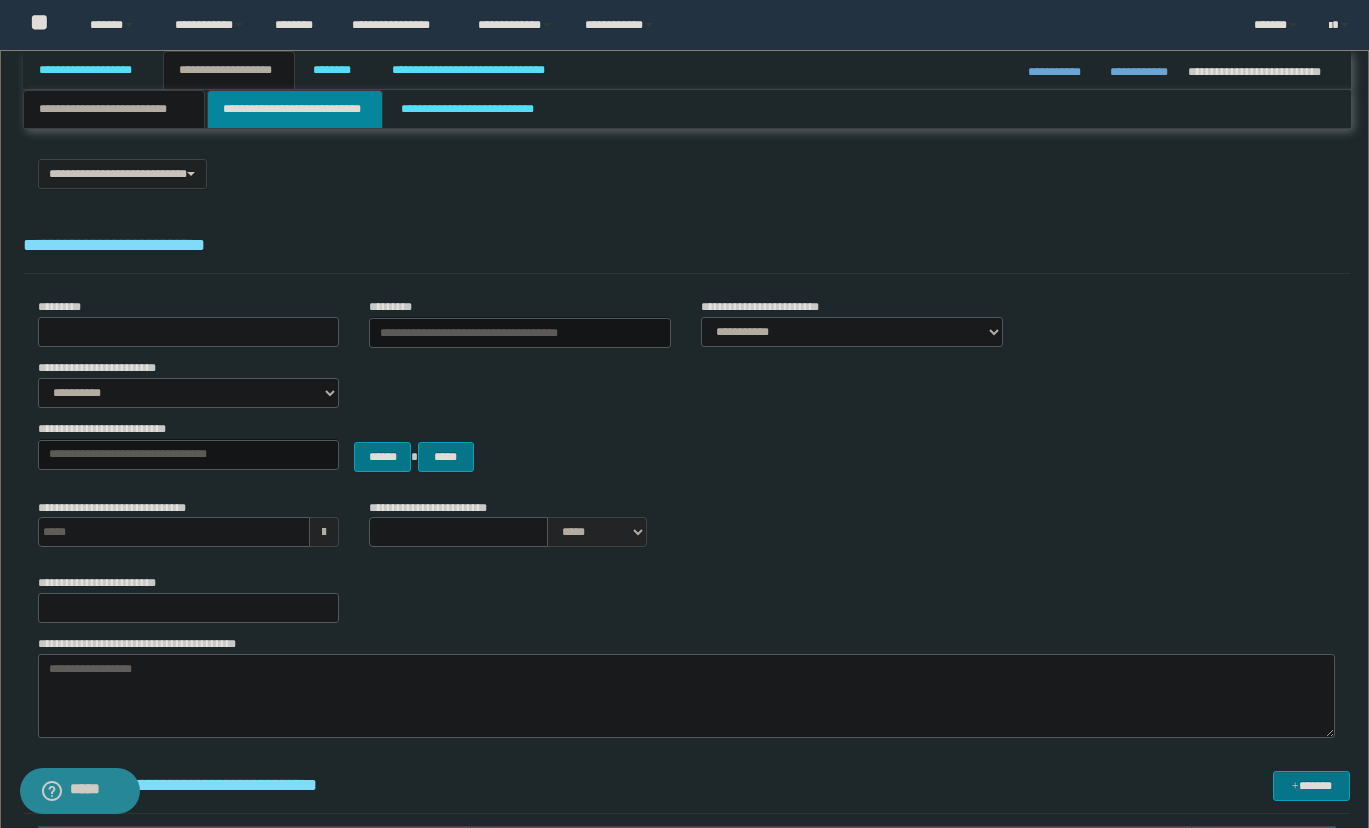 click on "**********" at bounding box center (295, 109) 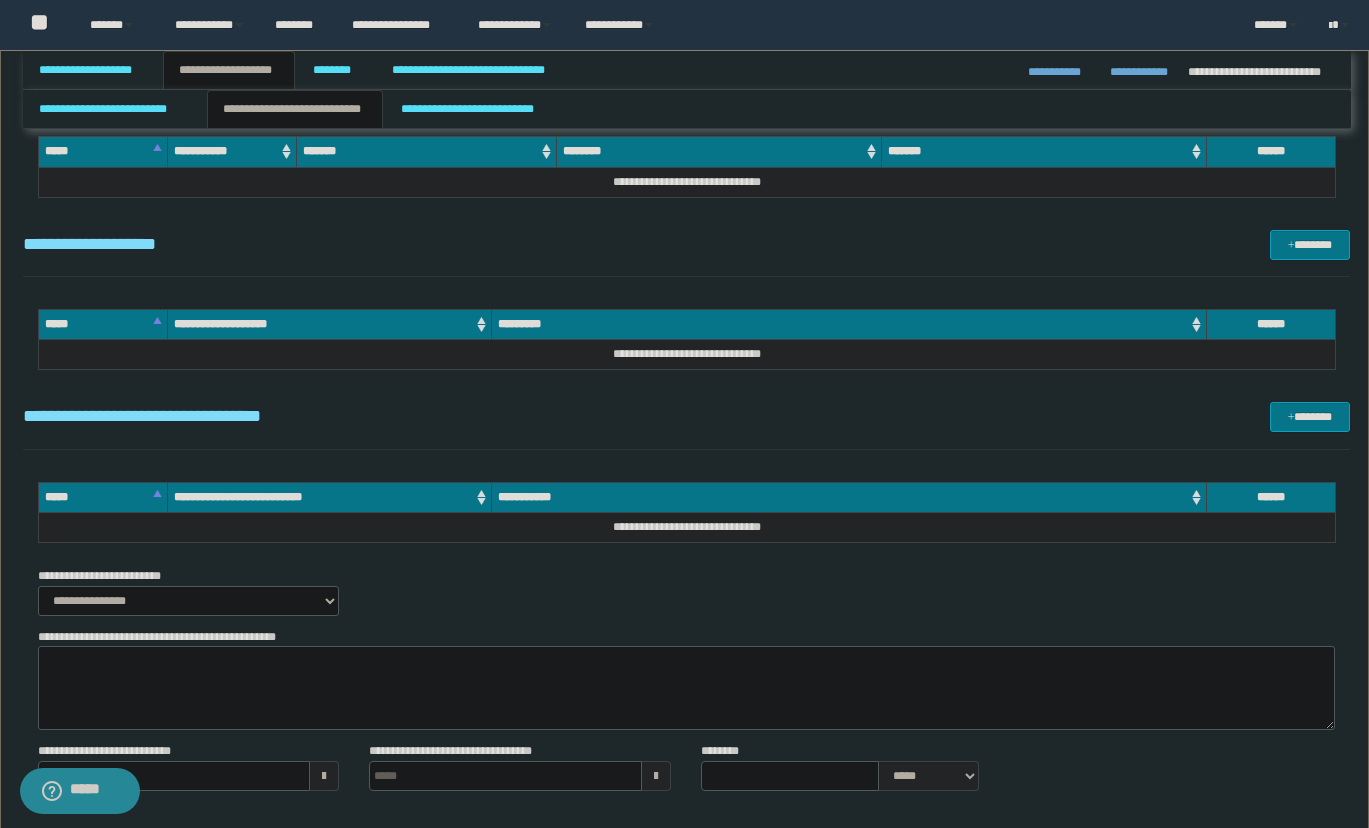 scroll, scrollTop: 800, scrollLeft: 0, axis: vertical 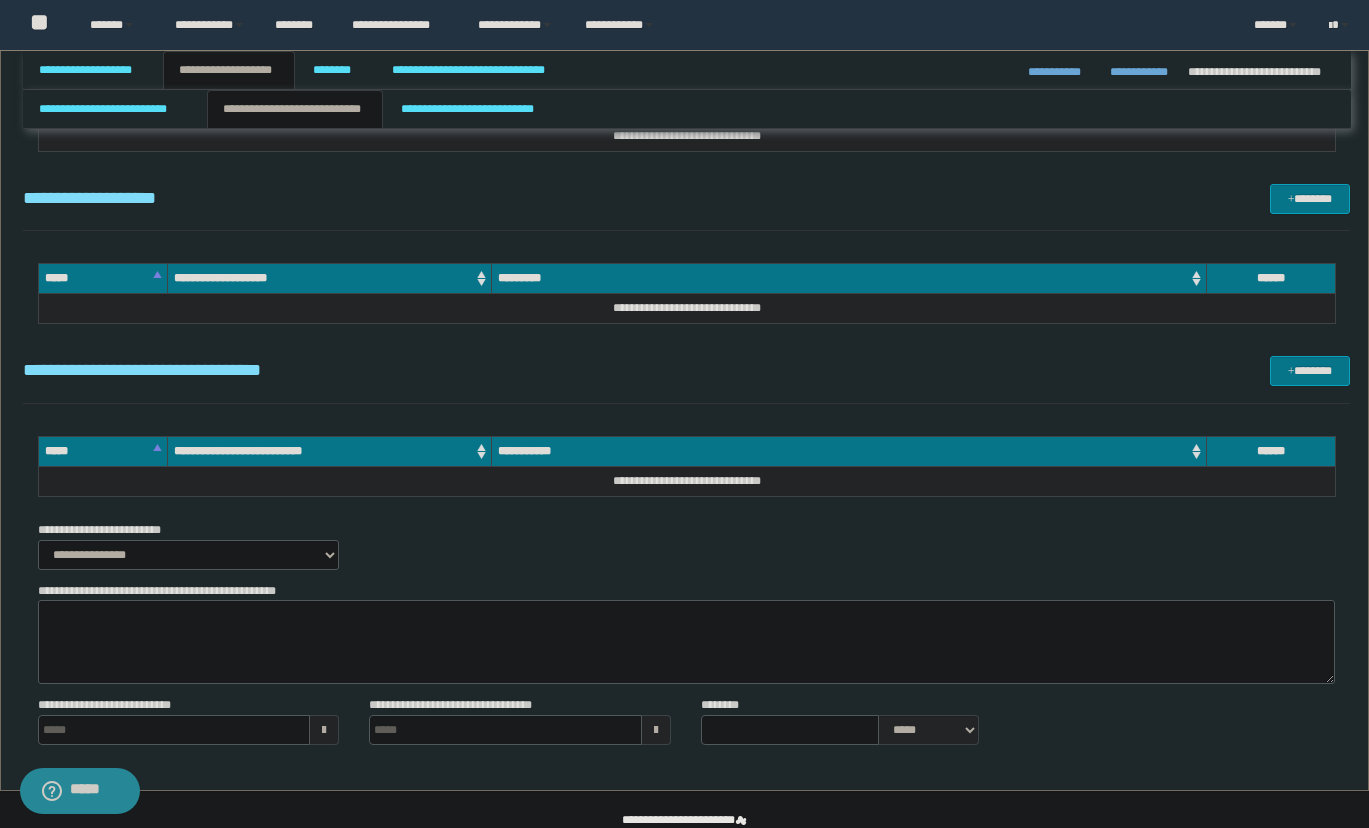 click on "**********" at bounding box center [686, 198] 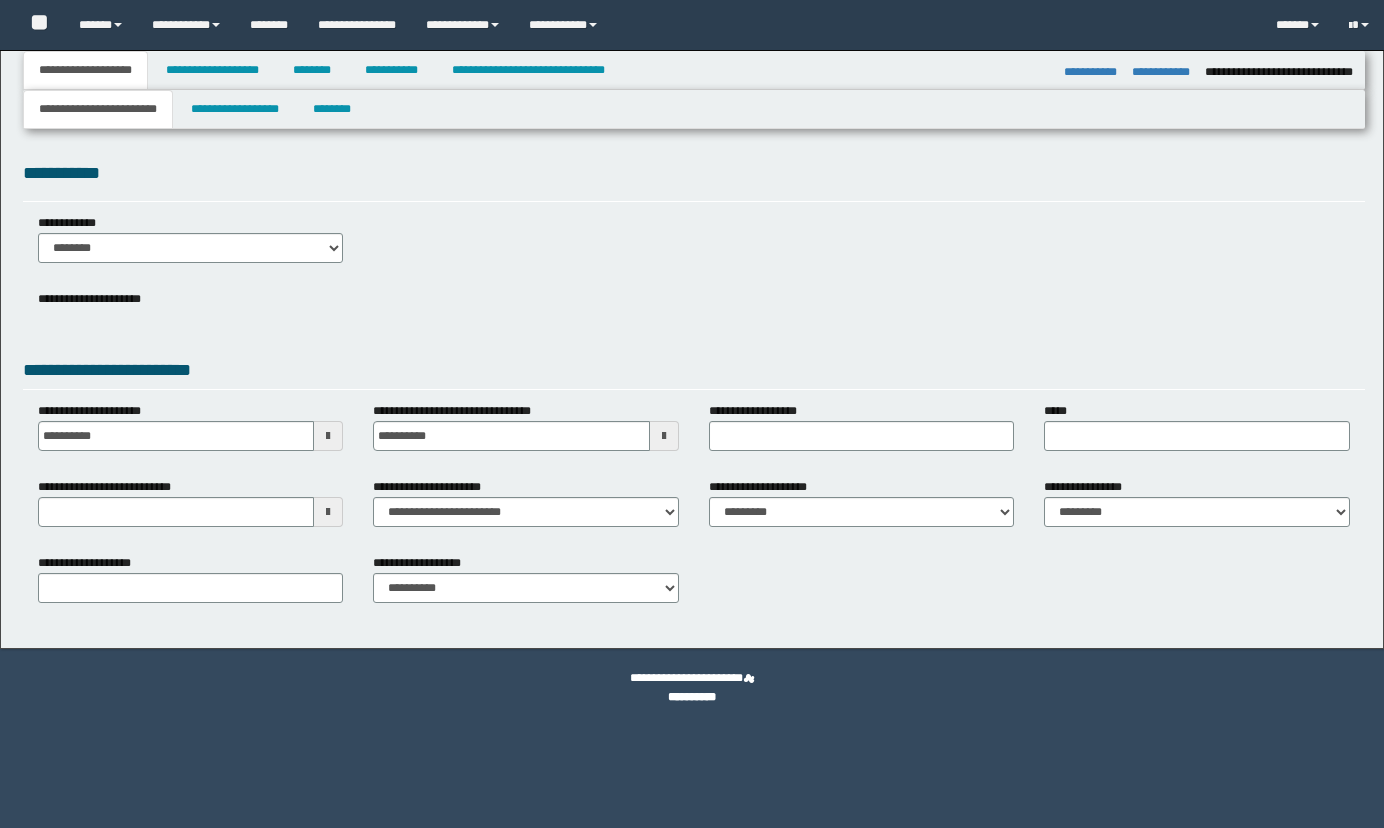 select on "*" 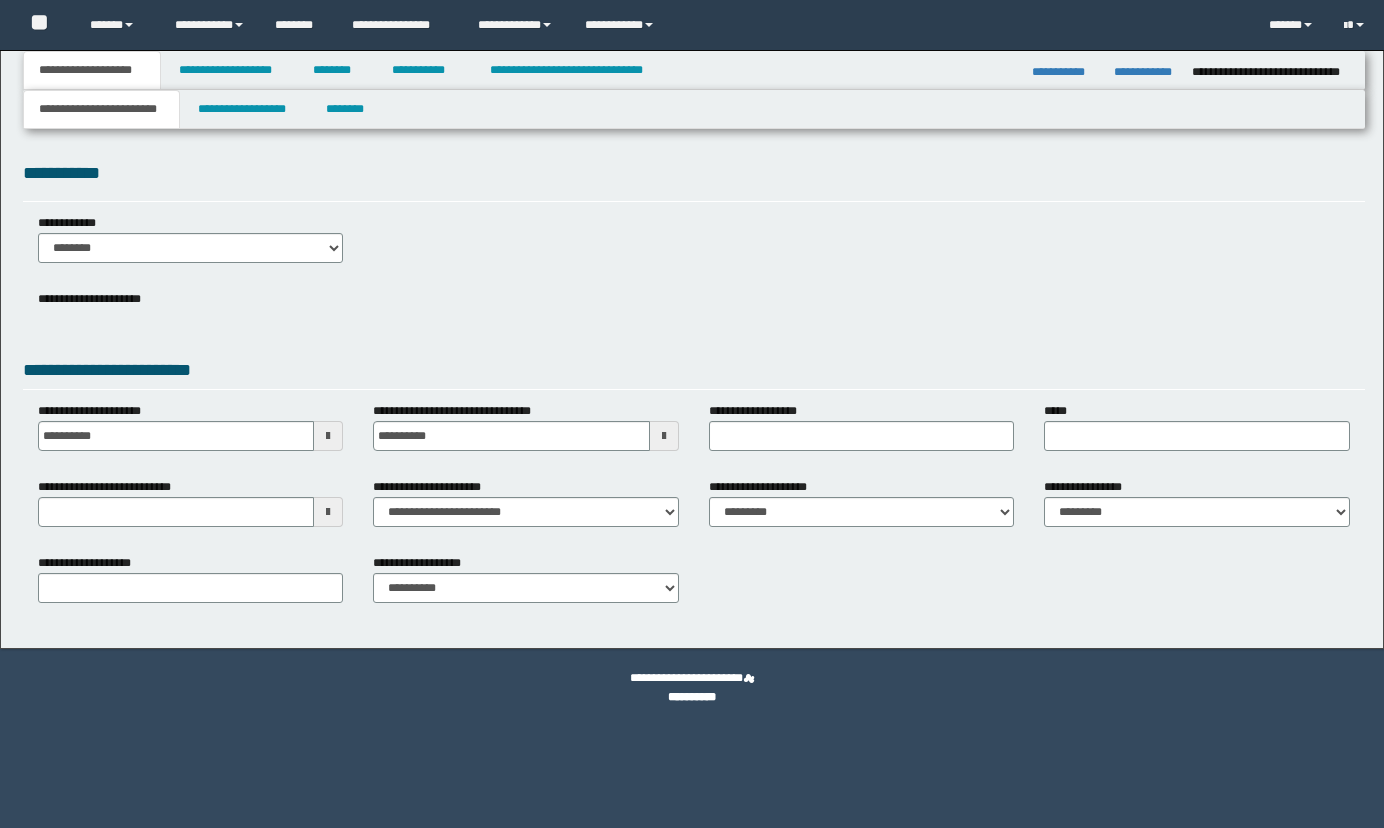 scroll, scrollTop: 0, scrollLeft: 0, axis: both 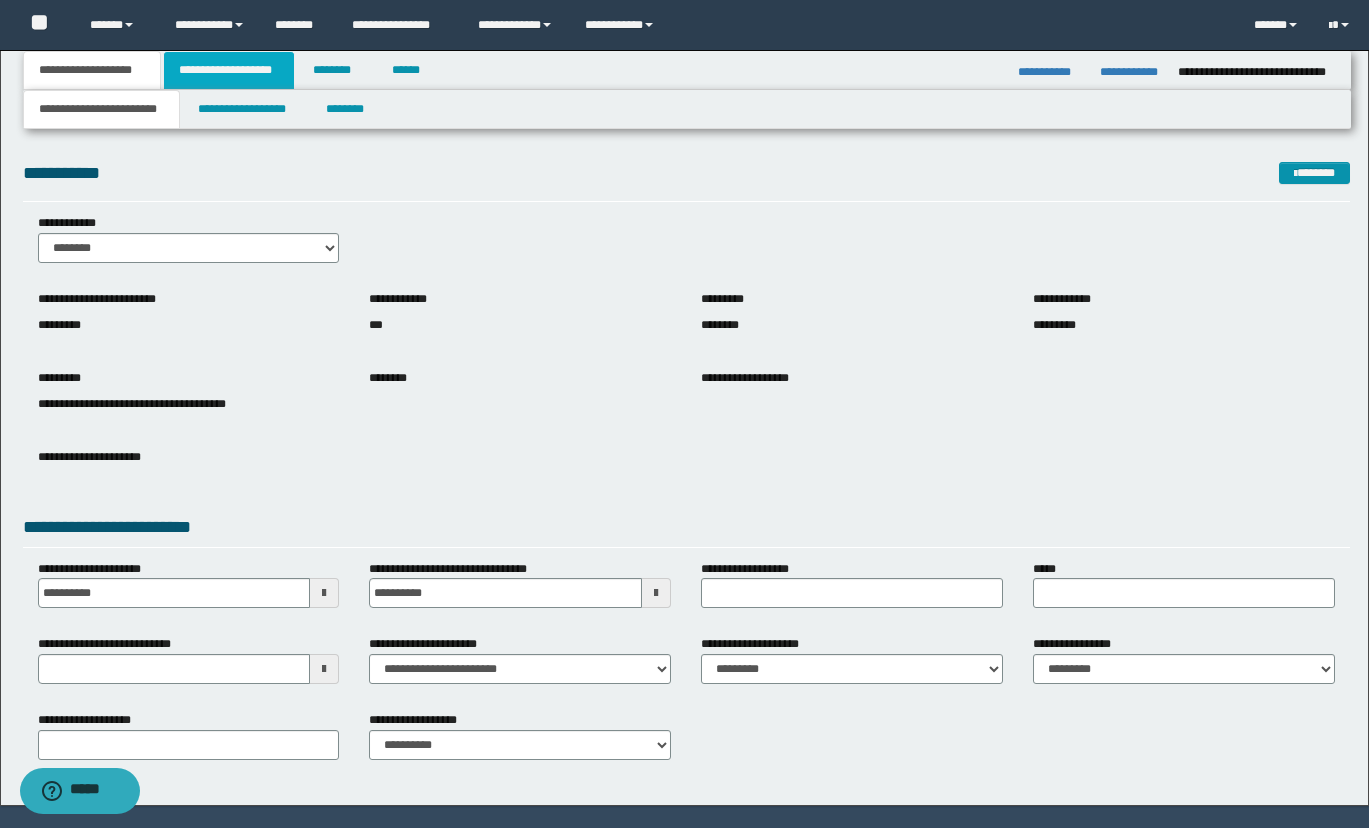 click on "**********" at bounding box center (229, 70) 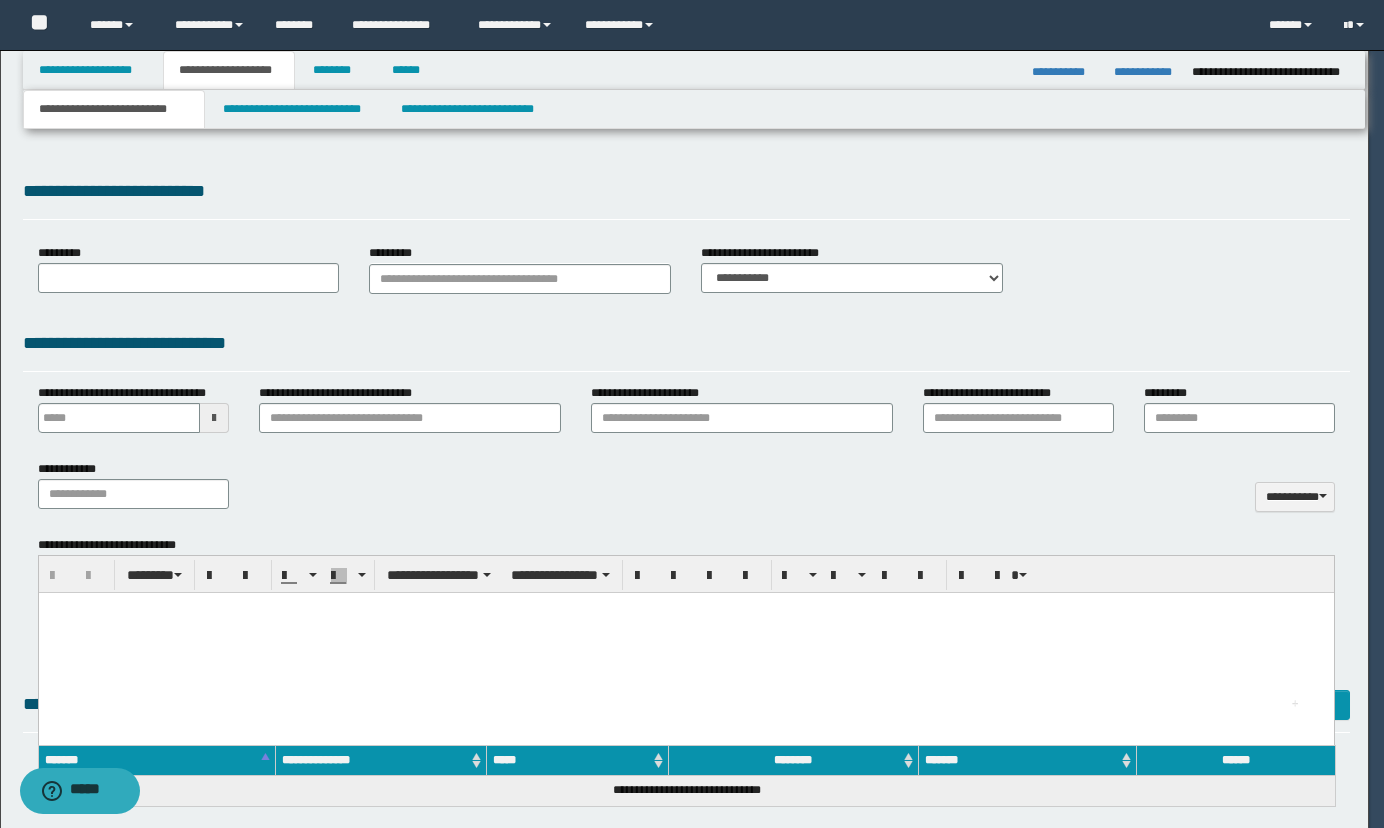 type 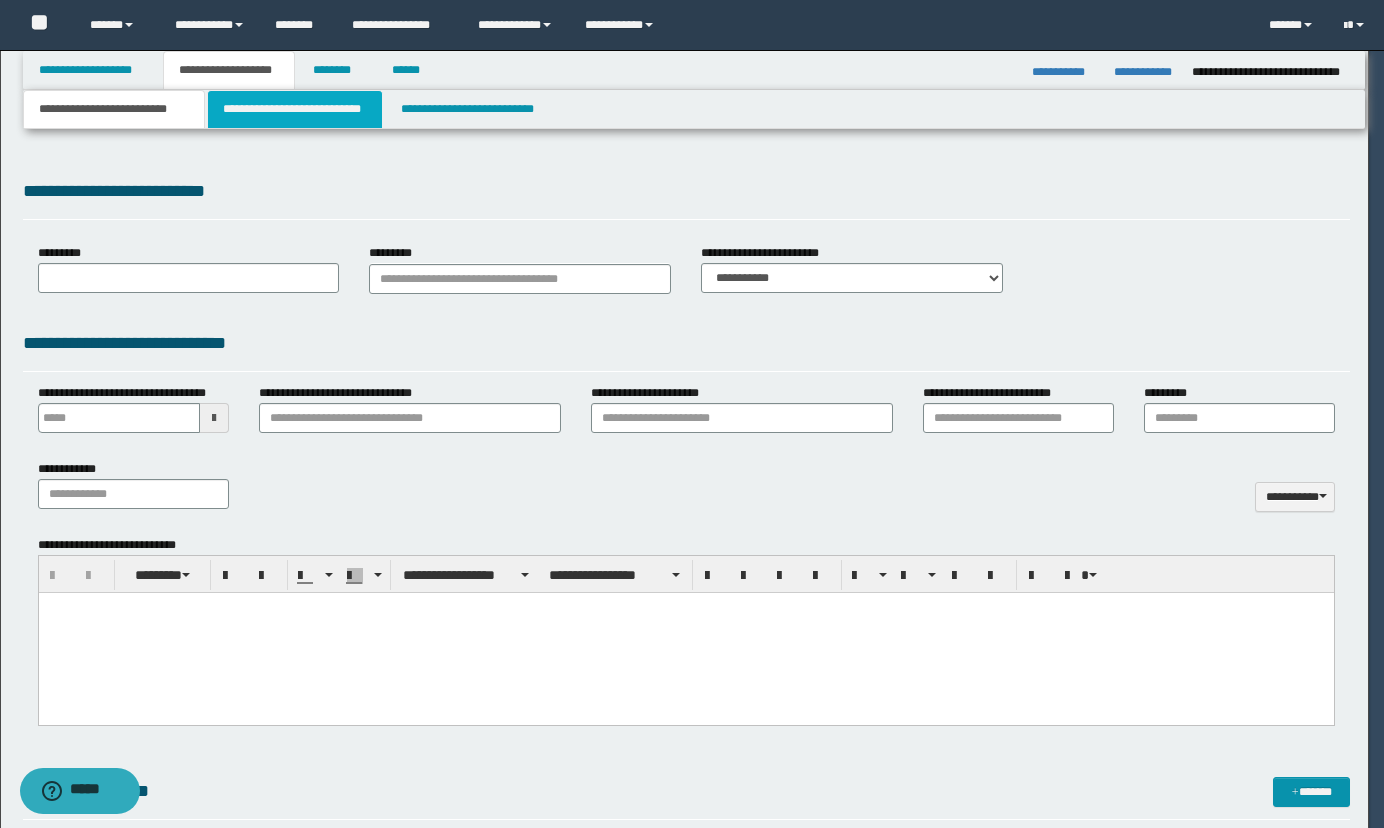 scroll, scrollTop: 0, scrollLeft: 0, axis: both 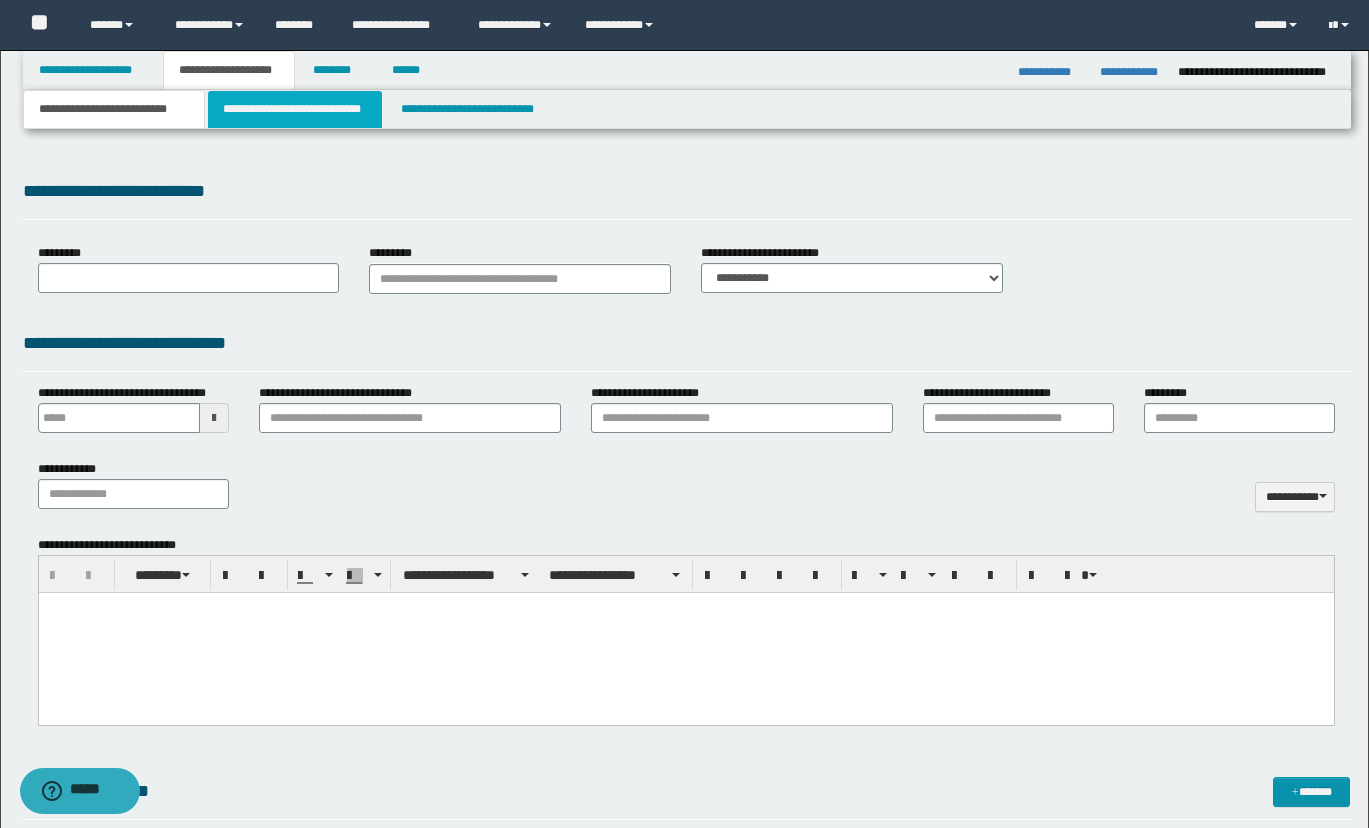 click on "**********" at bounding box center (295, 109) 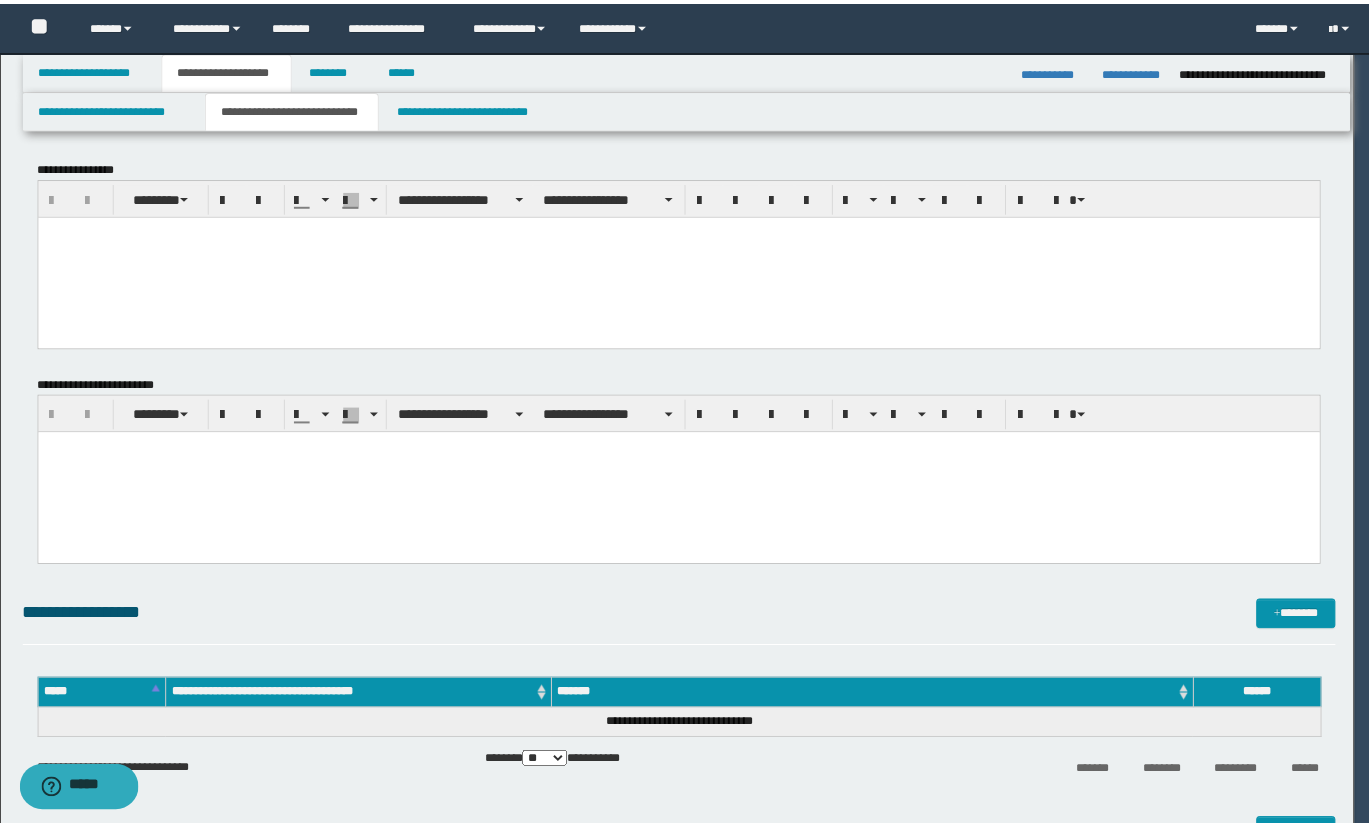 scroll, scrollTop: 0, scrollLeft: 0, axis: both 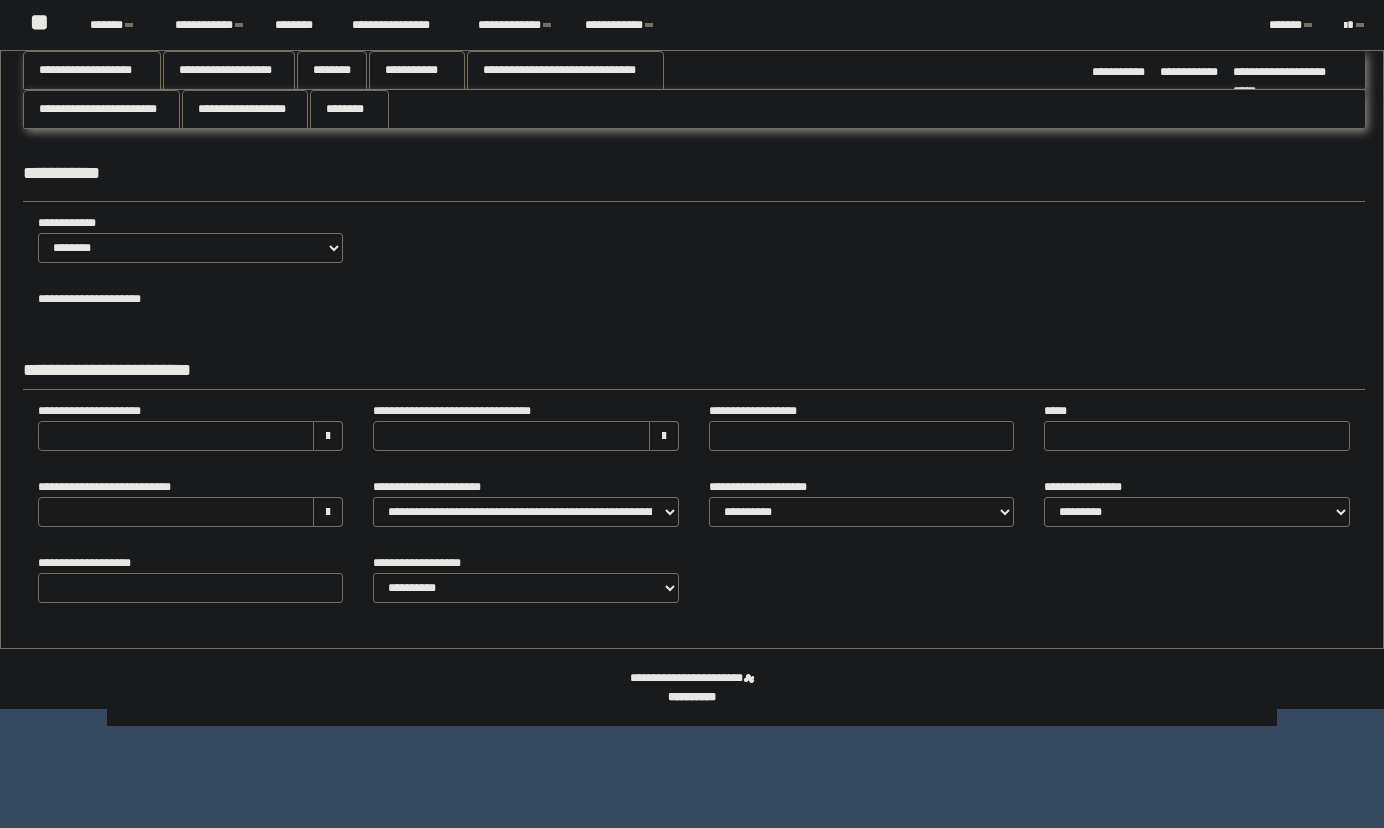 select on "*" 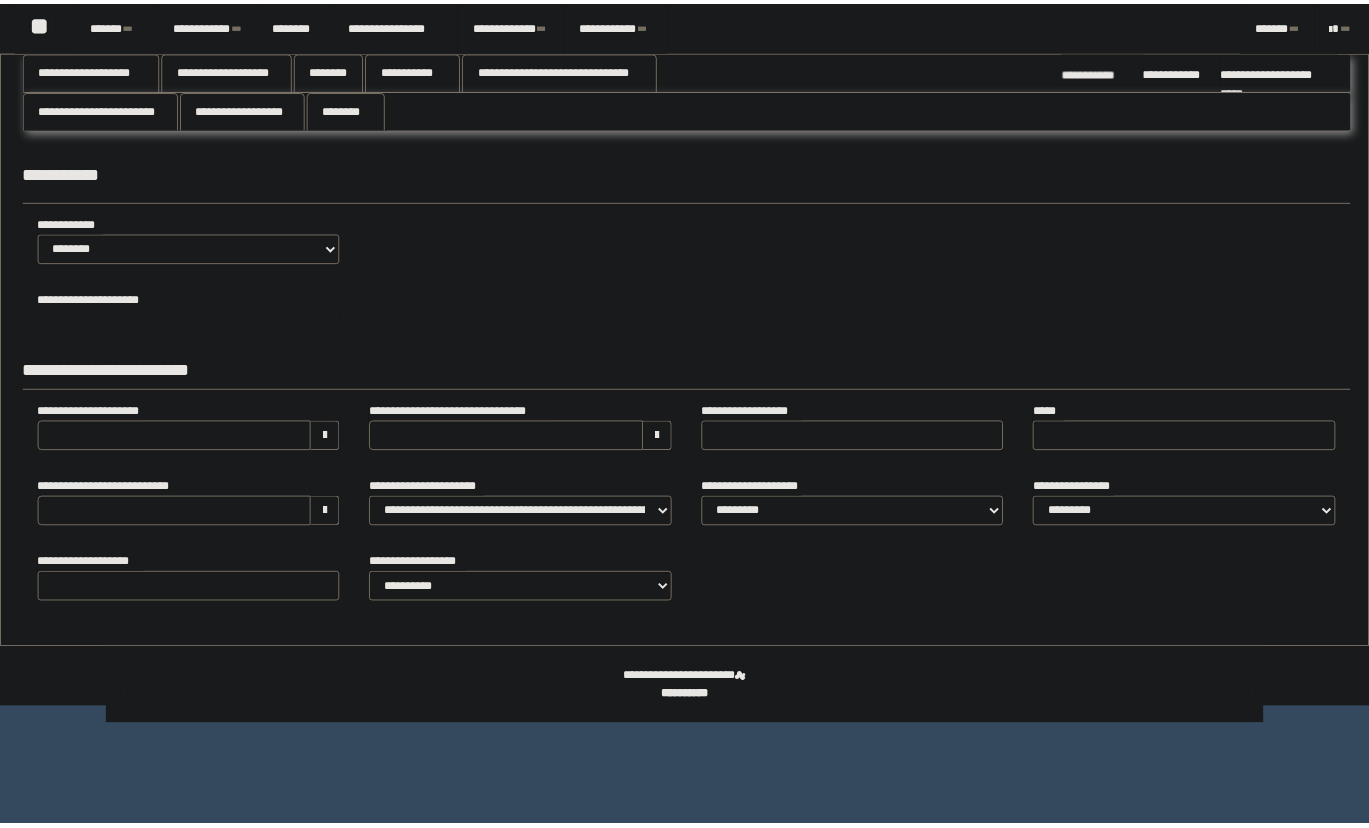 scroll, scrollTop: 0, scrollLeft: 0, axis: both 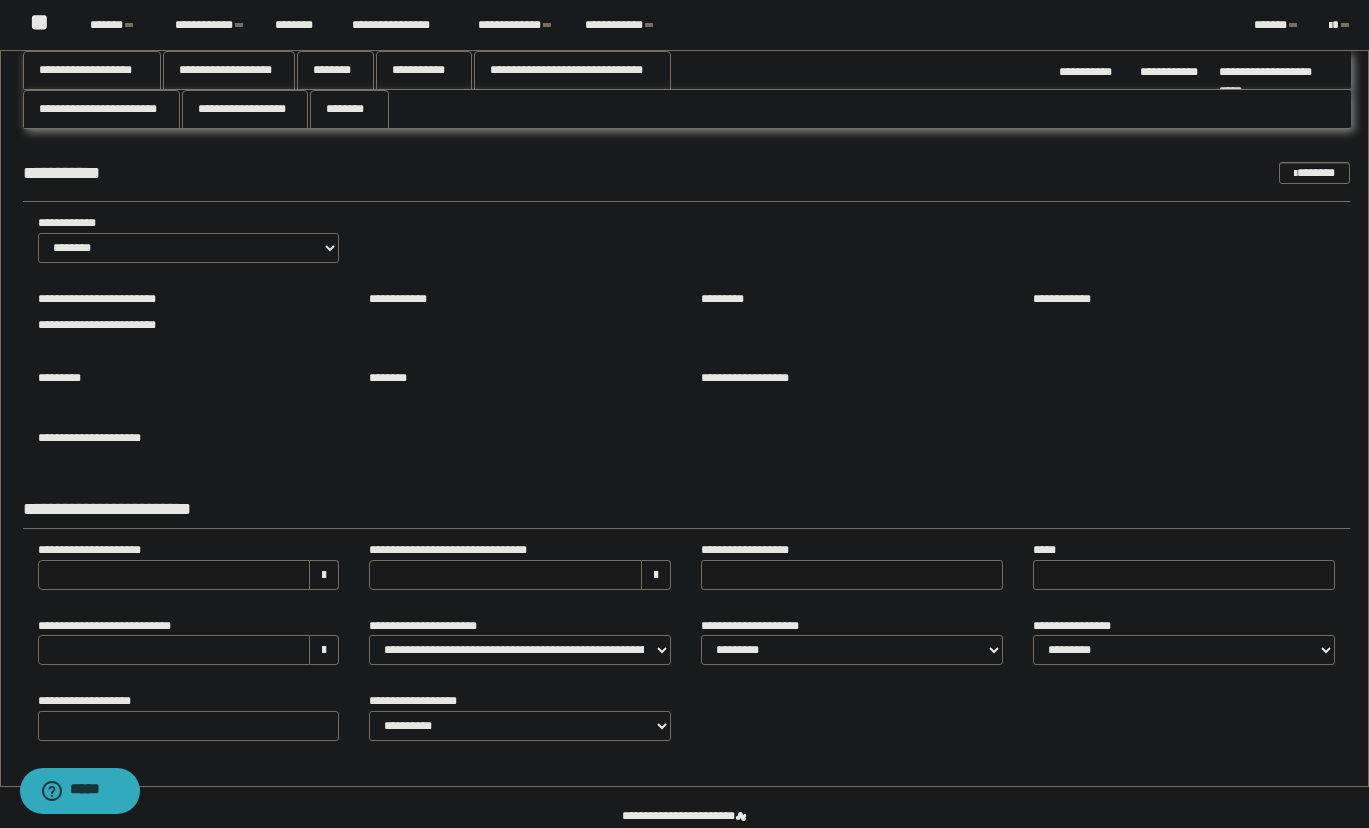 click on "**********" at bounding box center (229, 70) 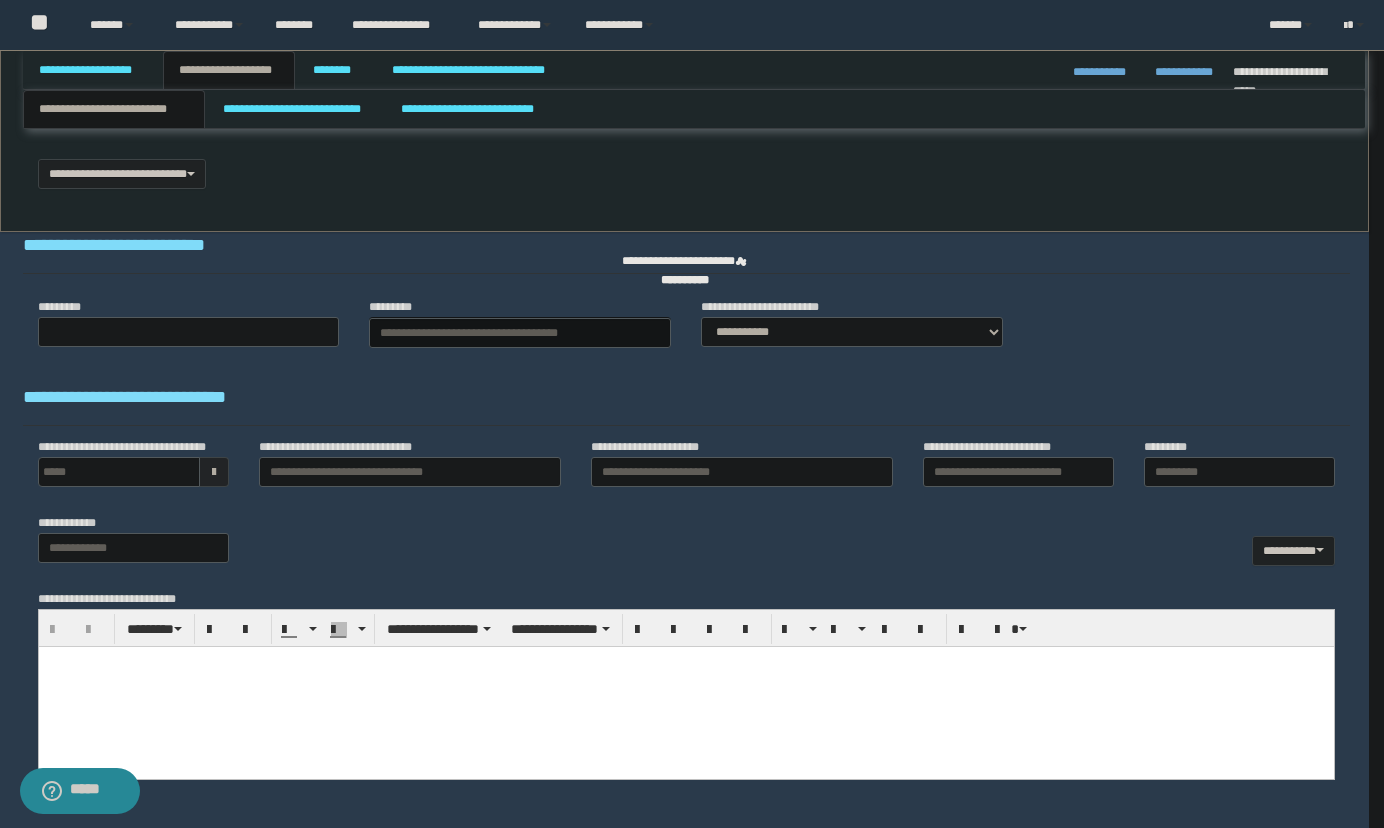 click on "**********" at bounding box center (684, 414) 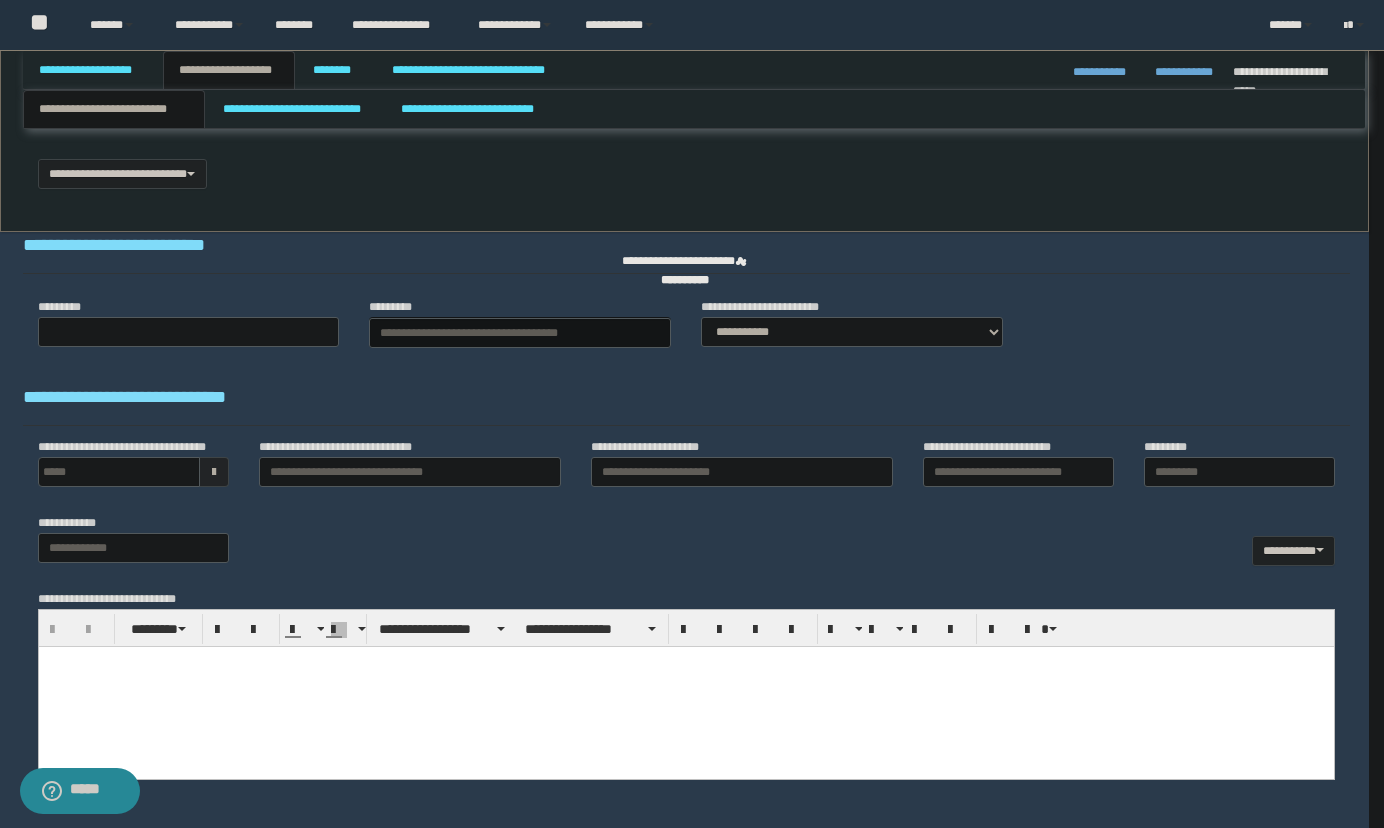 type 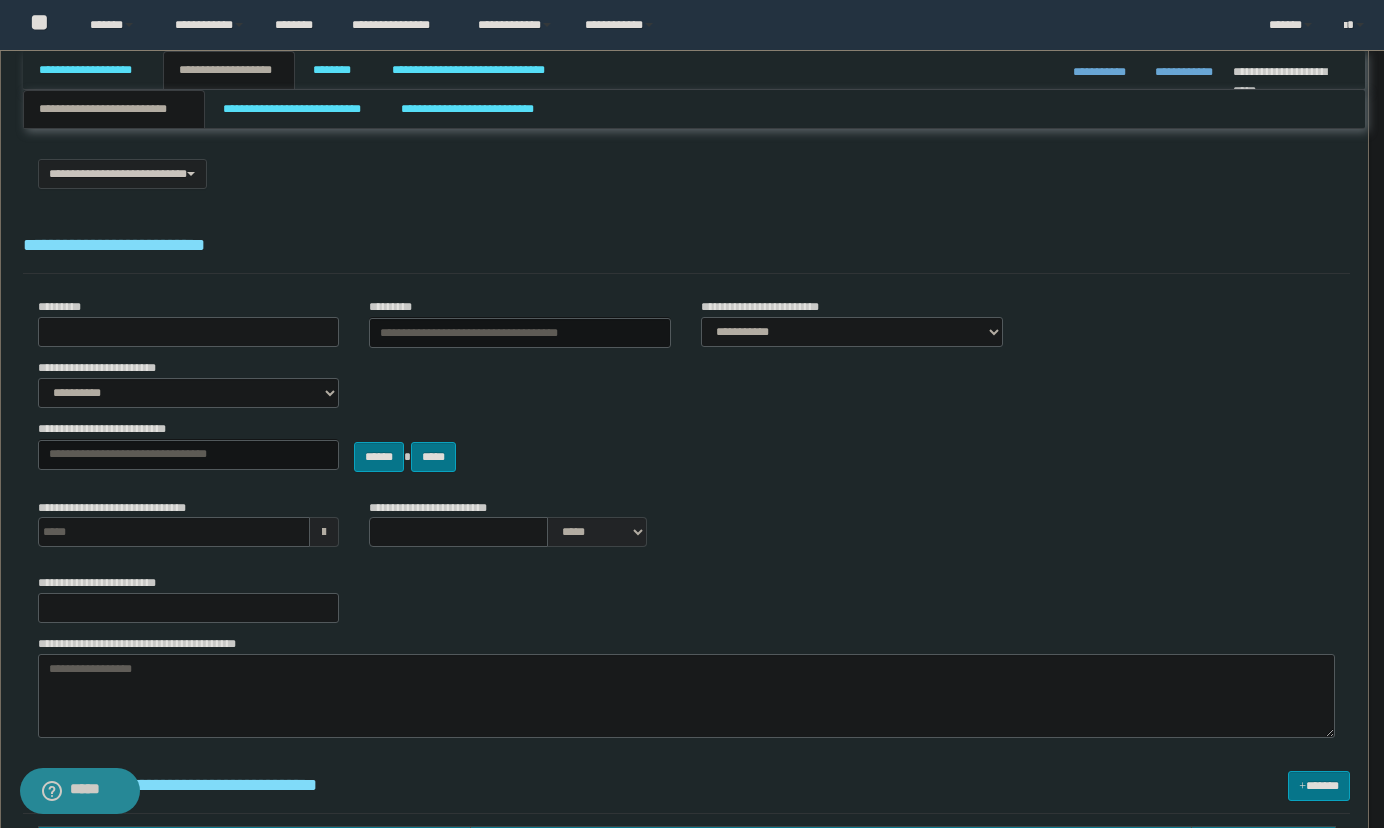 select on "*" 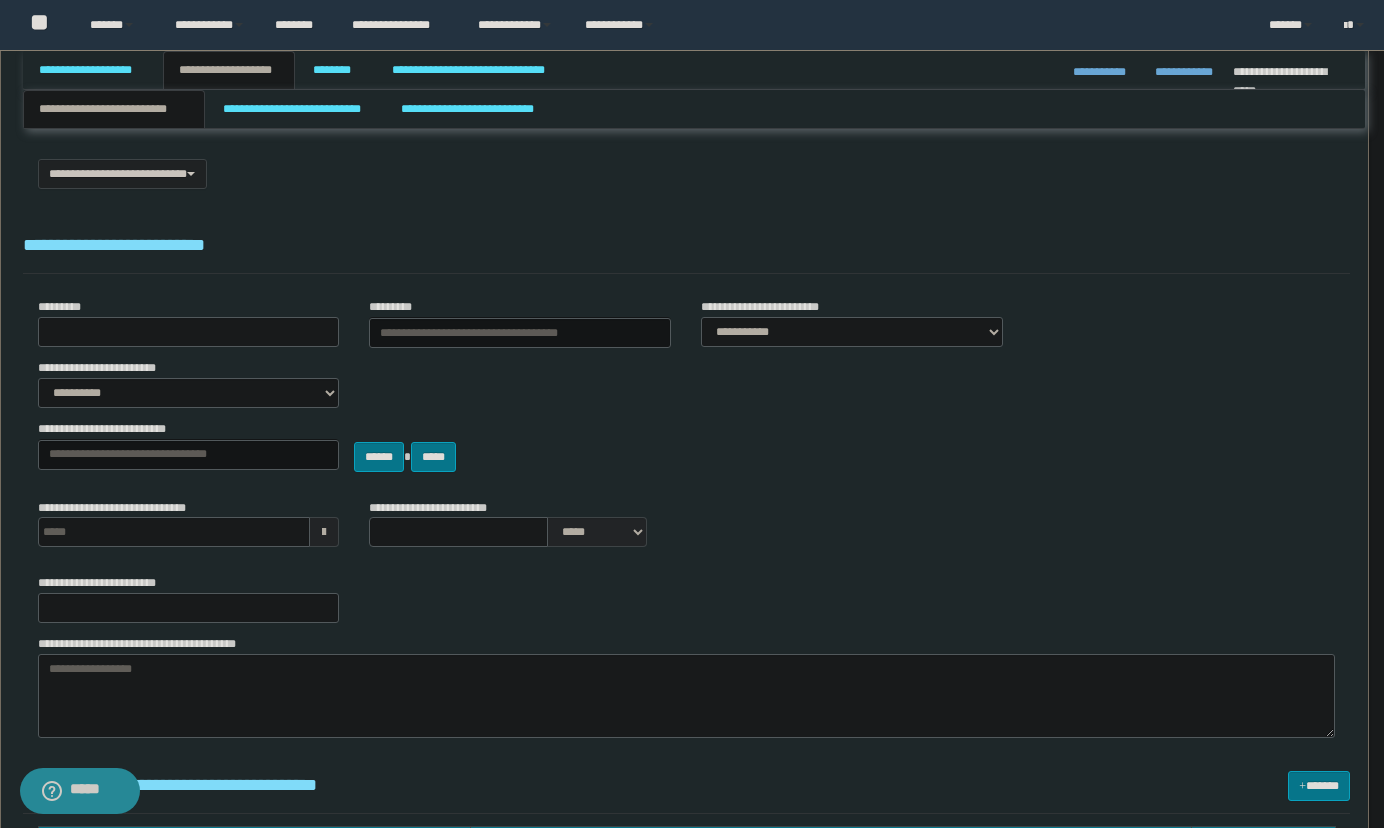 type 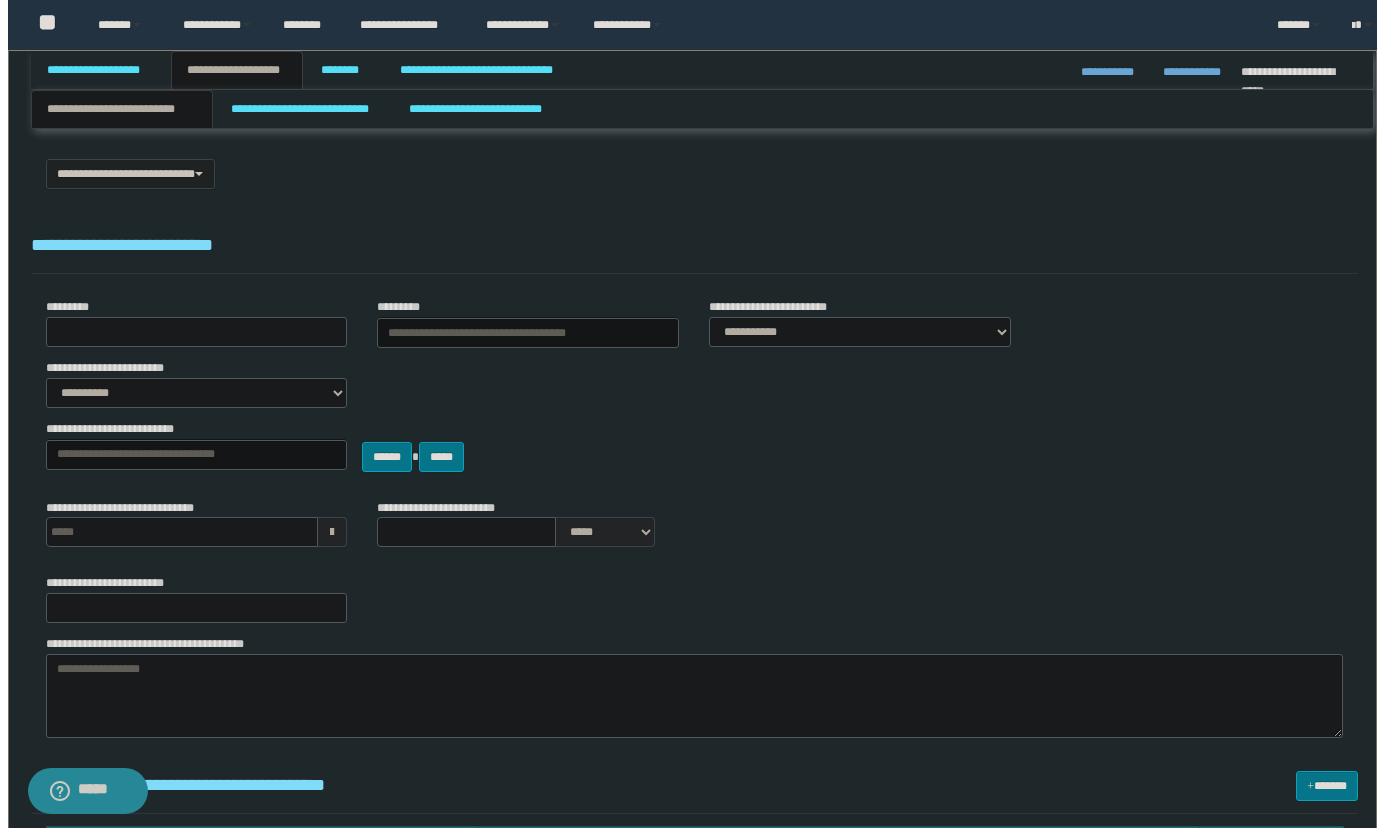 scroll, scrollTop: 0, scrollLeft: 0, axis: both 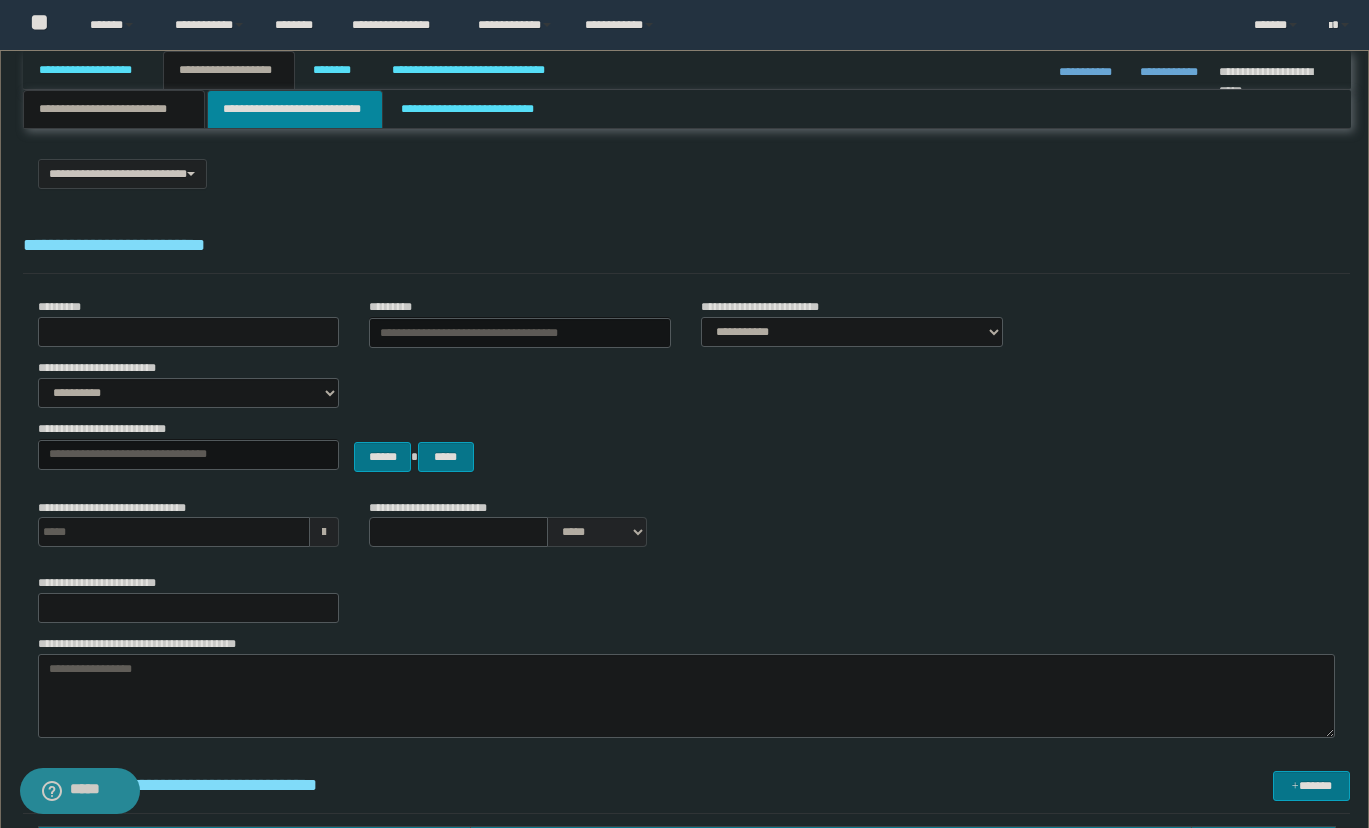click on "**********" at bounding box center [295, 109] 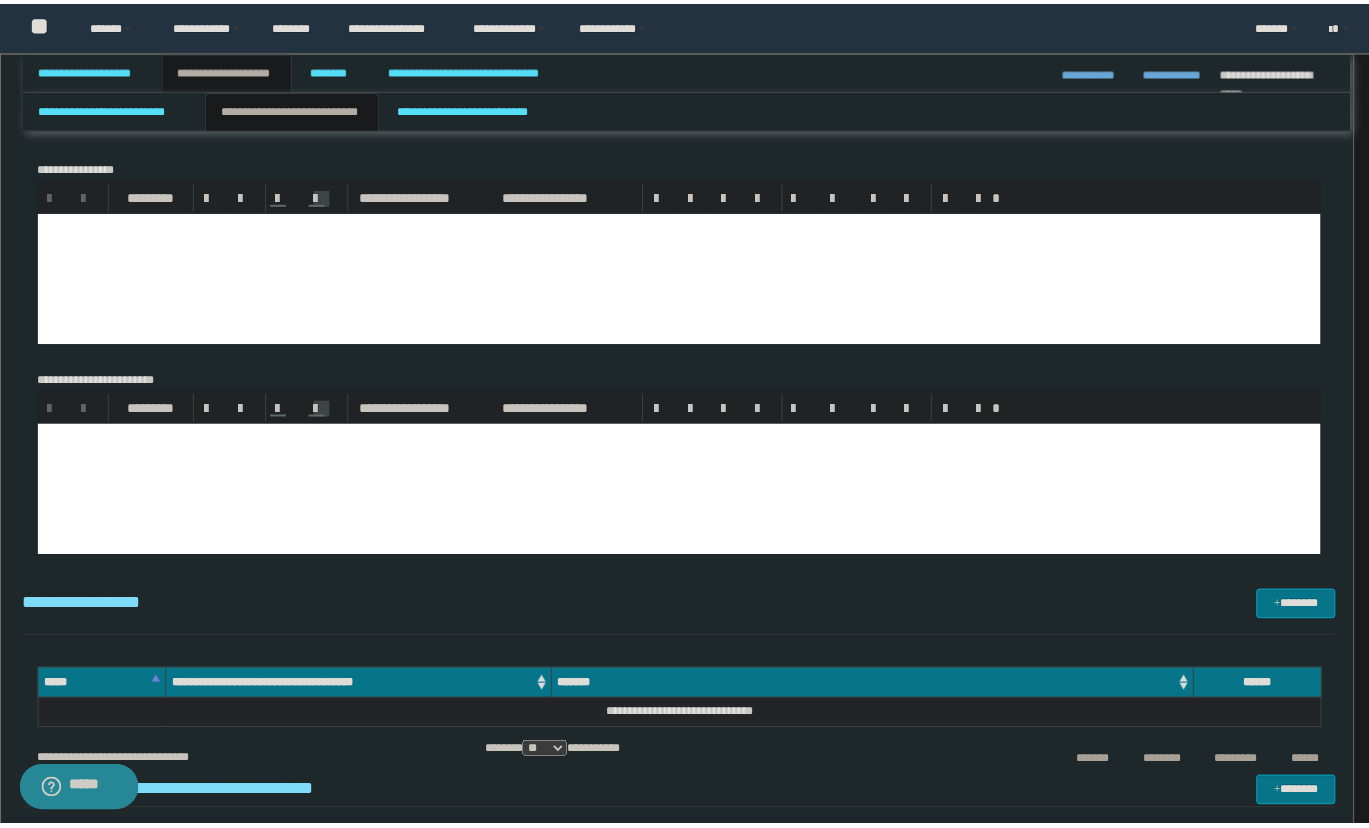 scroll, scrollTop: 0, scrollLeft: 0, axis: both 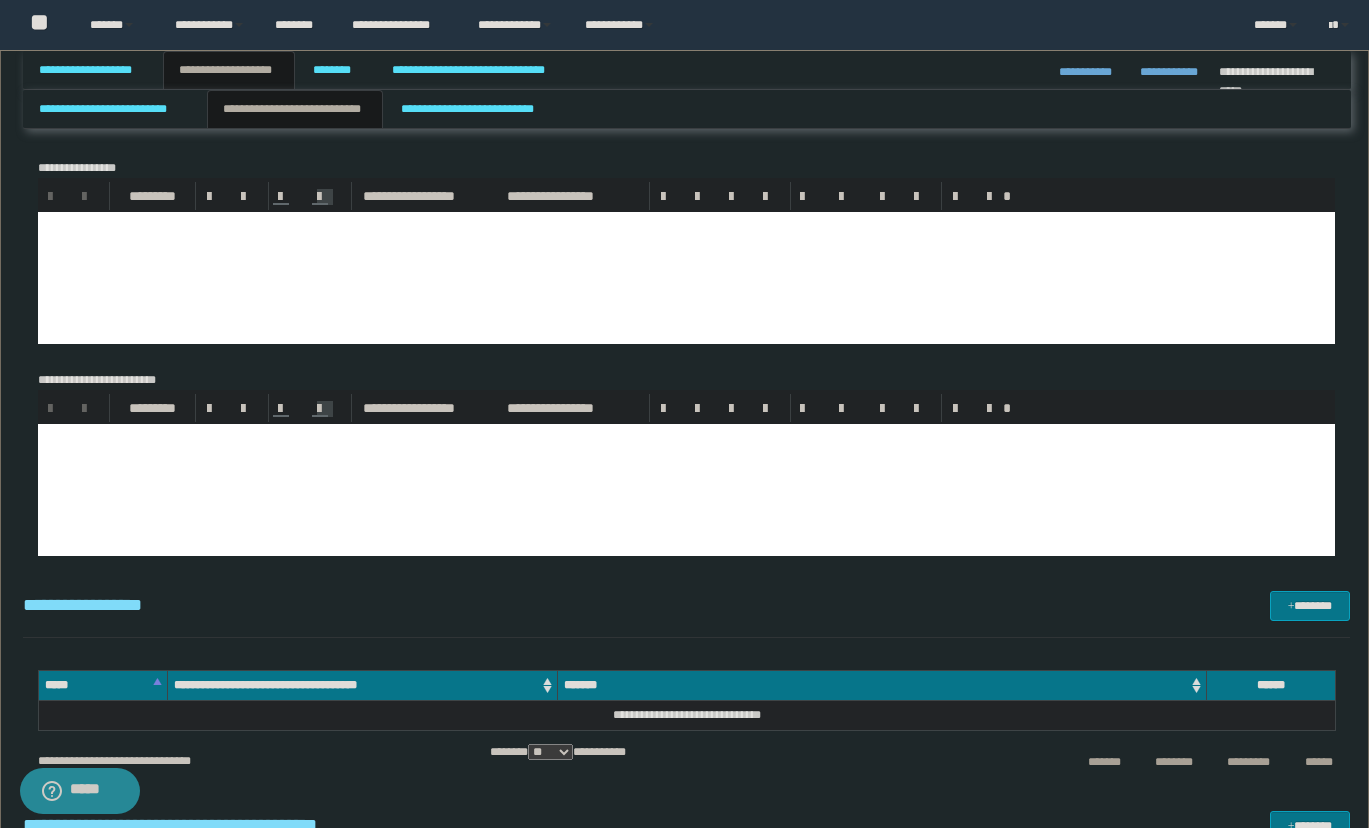 click at bounding box center (685, 251) 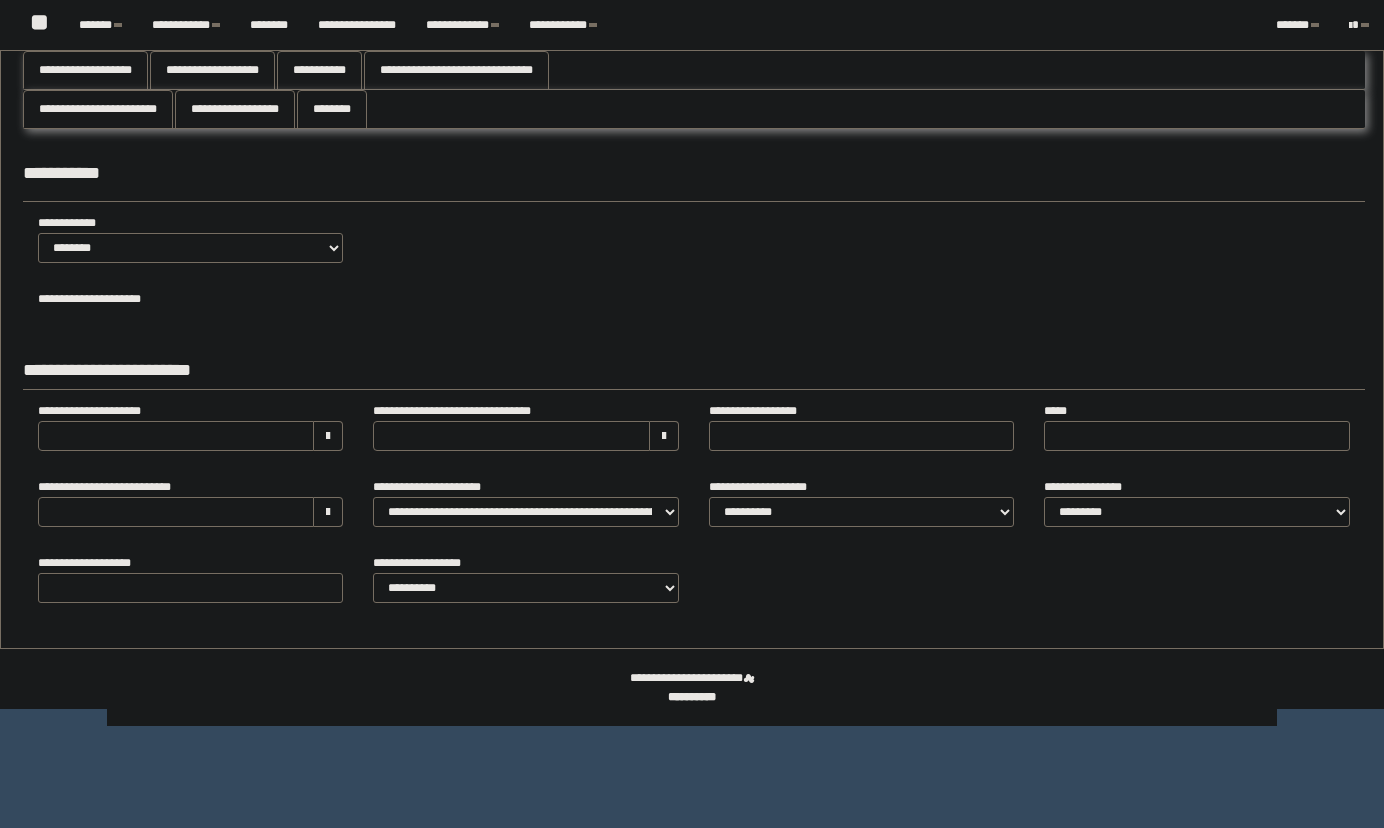 scroll, scrollTop: 0, scrollLeft: 0, axis: both 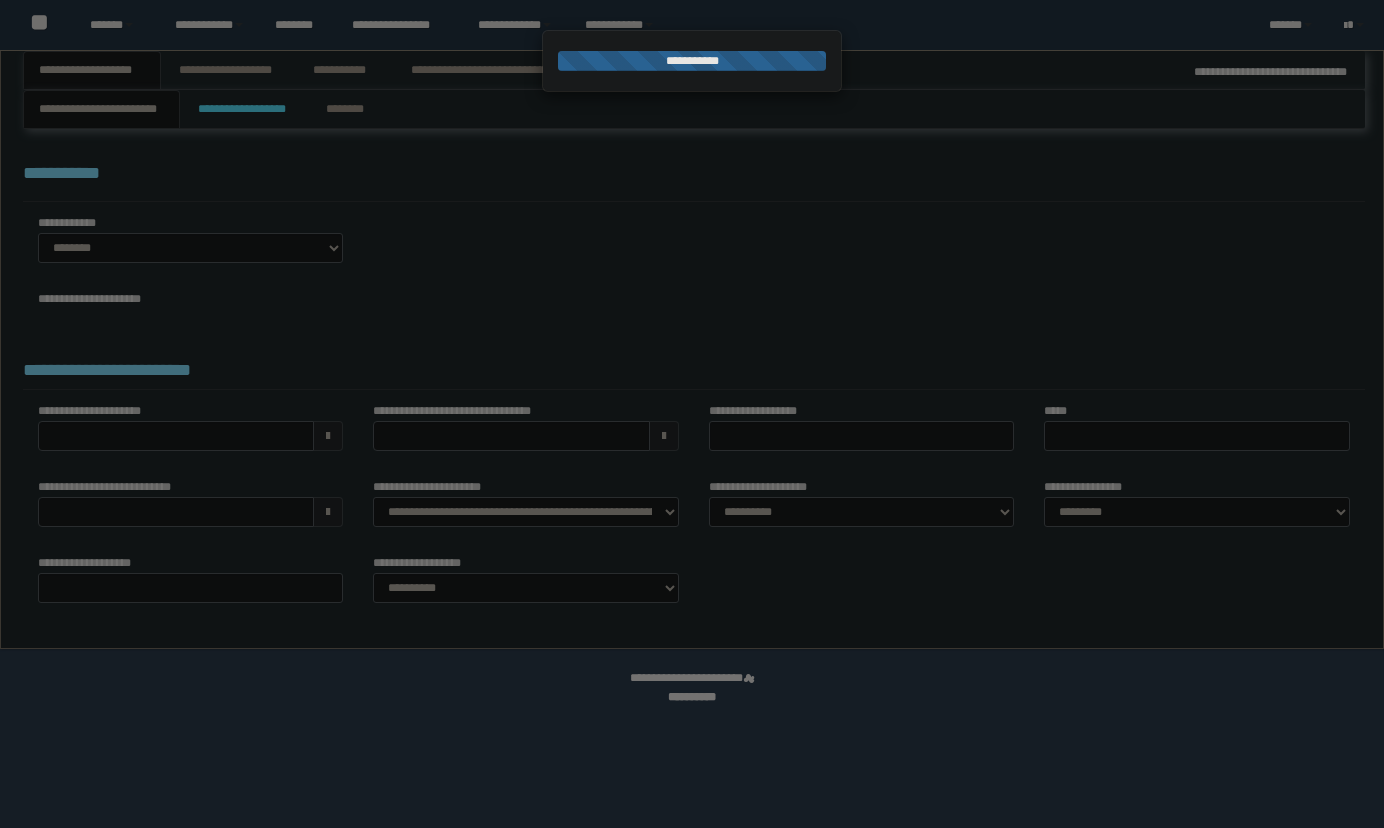 select on "*" 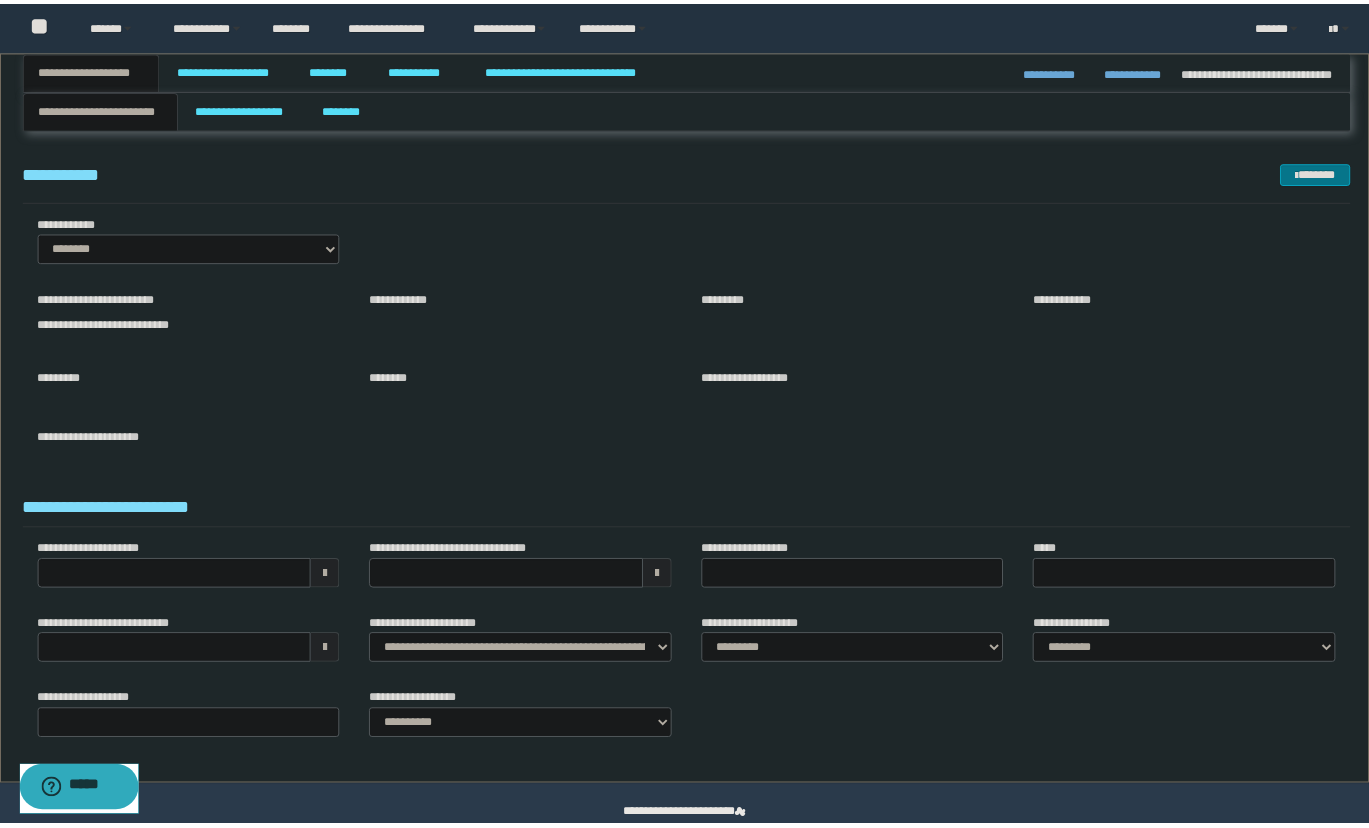 scroll, scrollTop: 0, scrollLeft: 0, axis: both 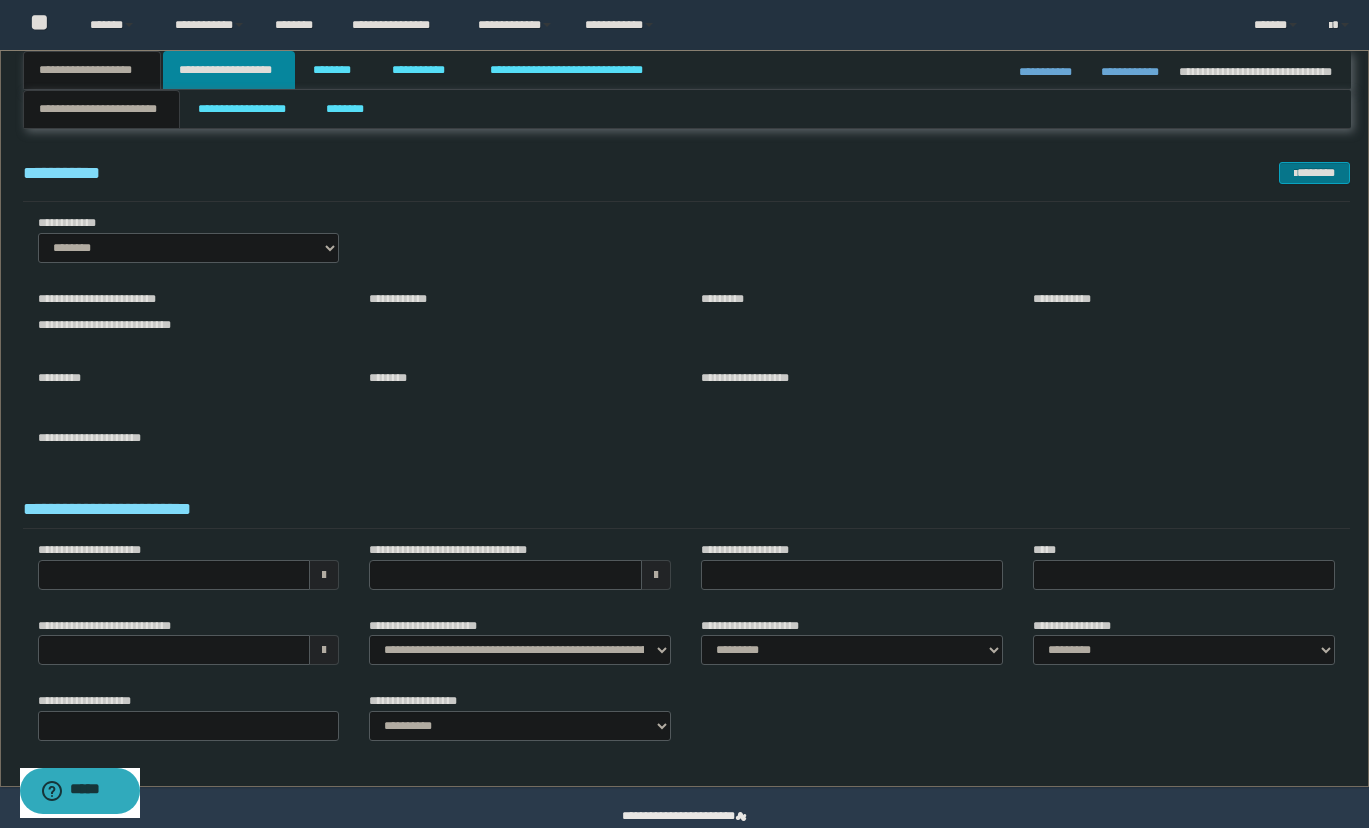 click on "**********" at bounding box center (229, 70) 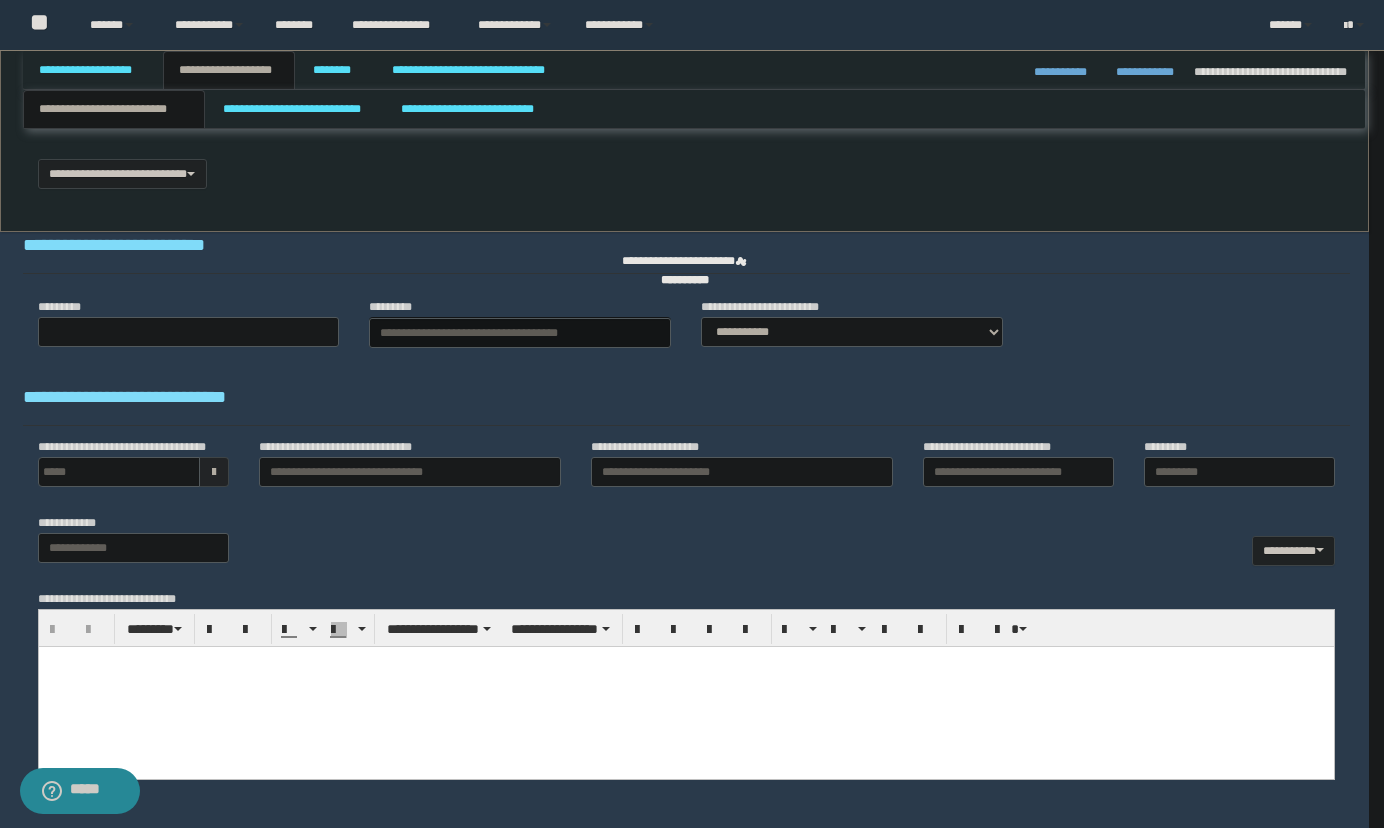 type 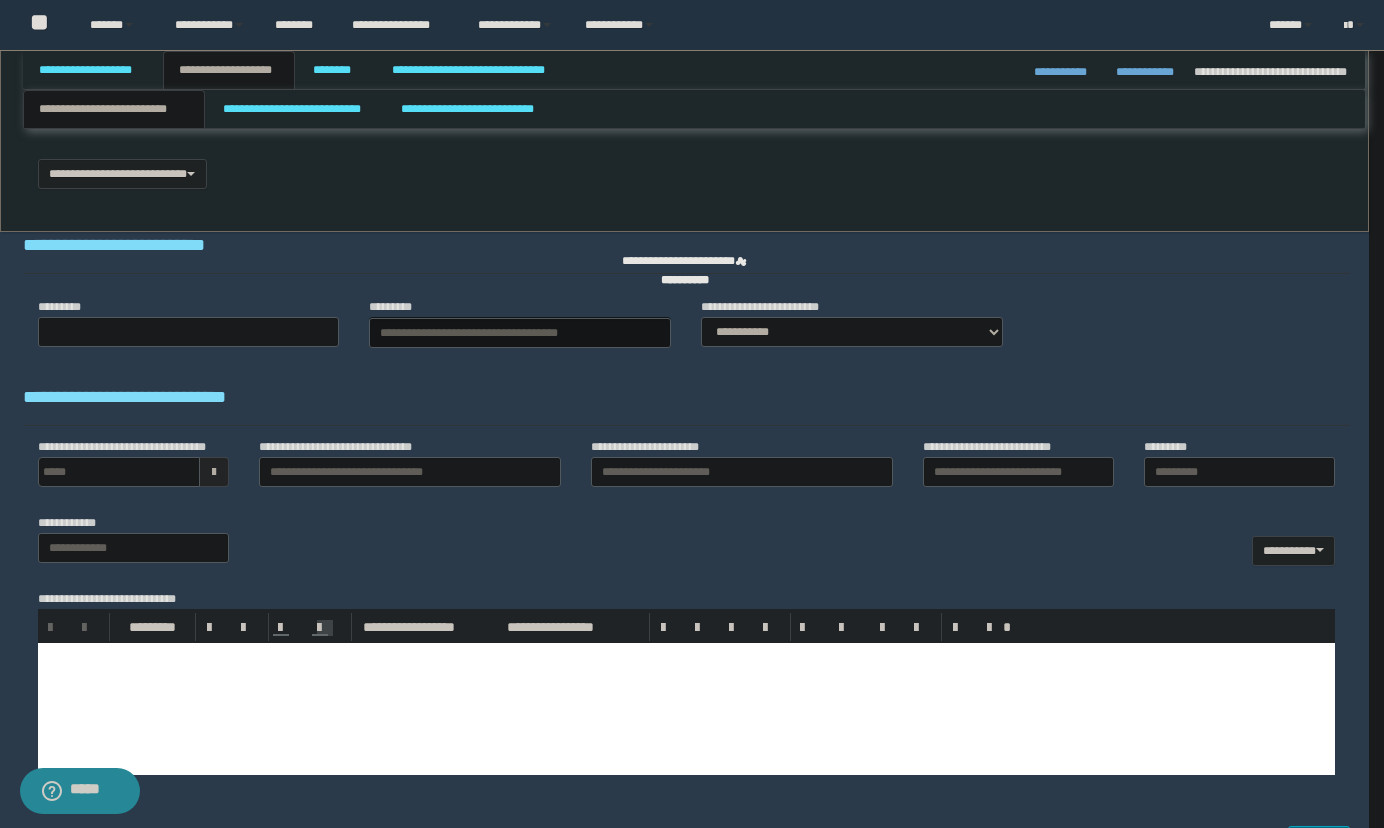 select on "*" 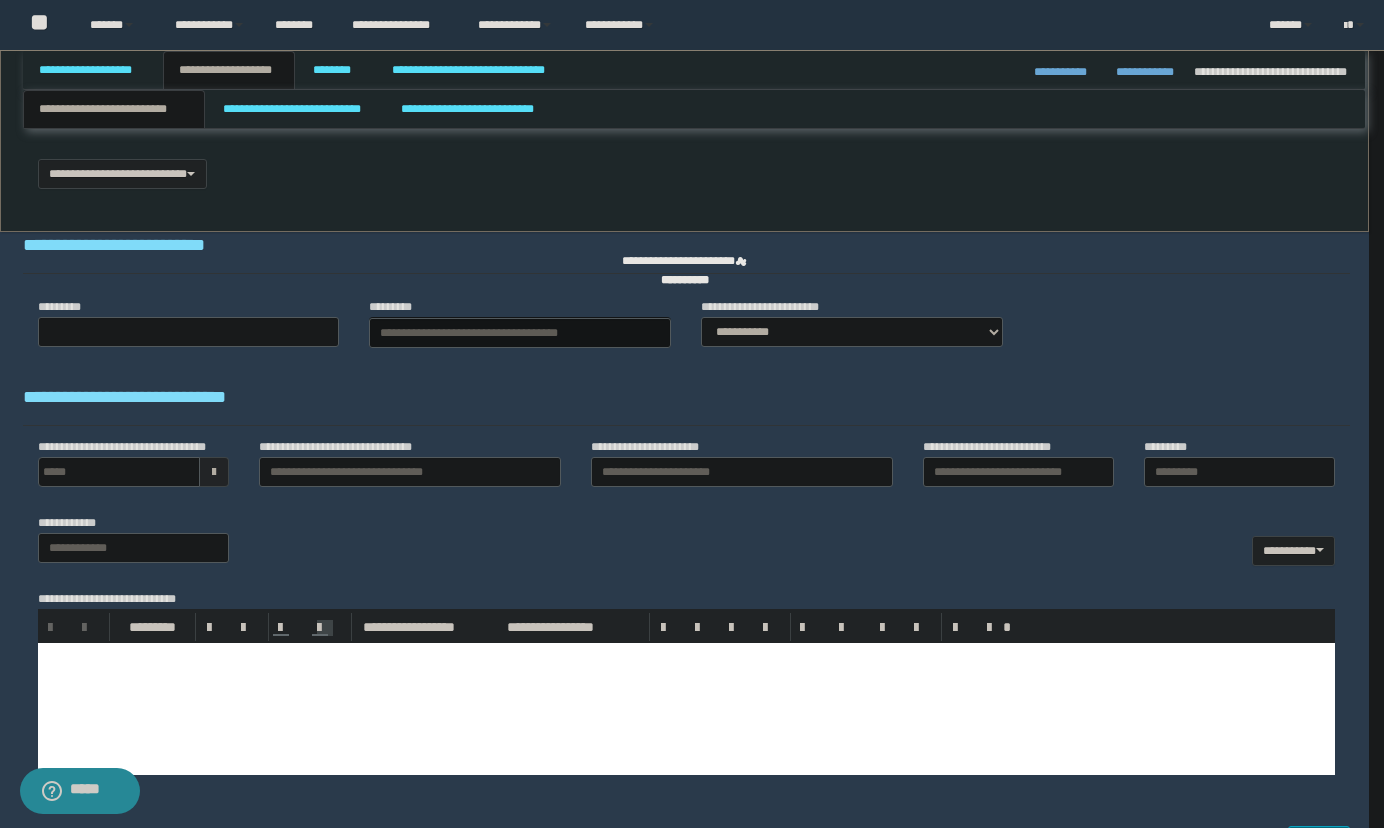 type 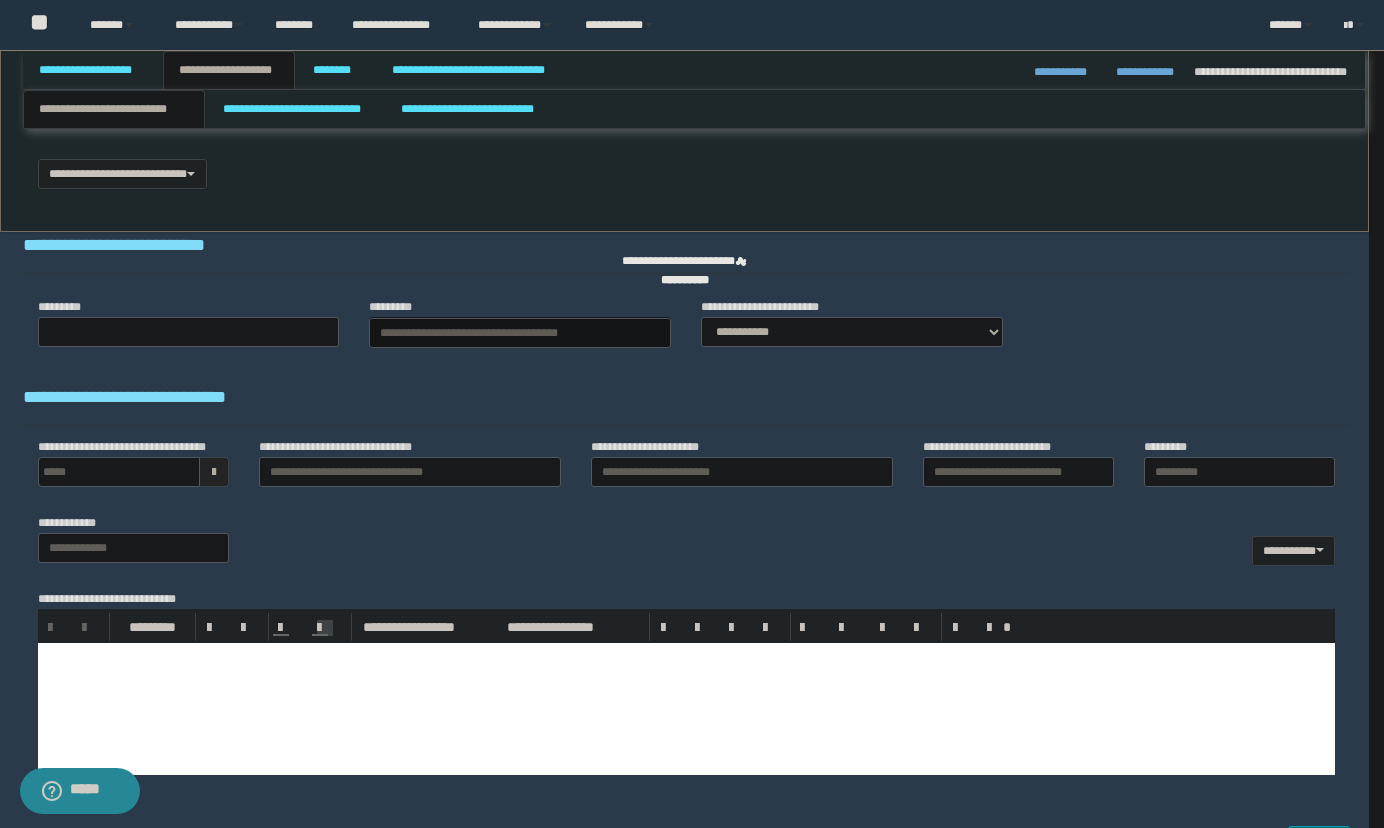 scroll, scrollTop: 0, scrollLeft: 0, axis: both 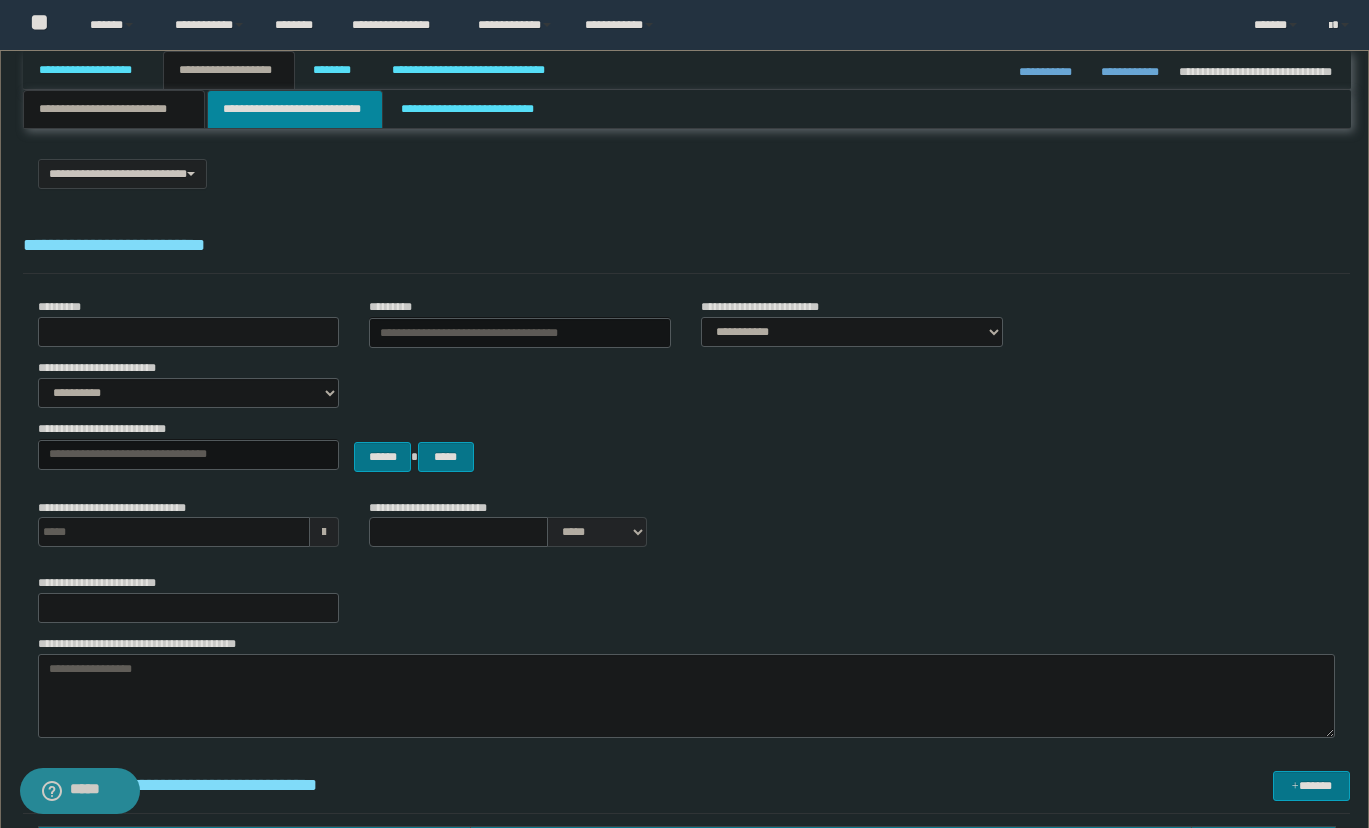 click on "**********" at bounding box center (295, 109) 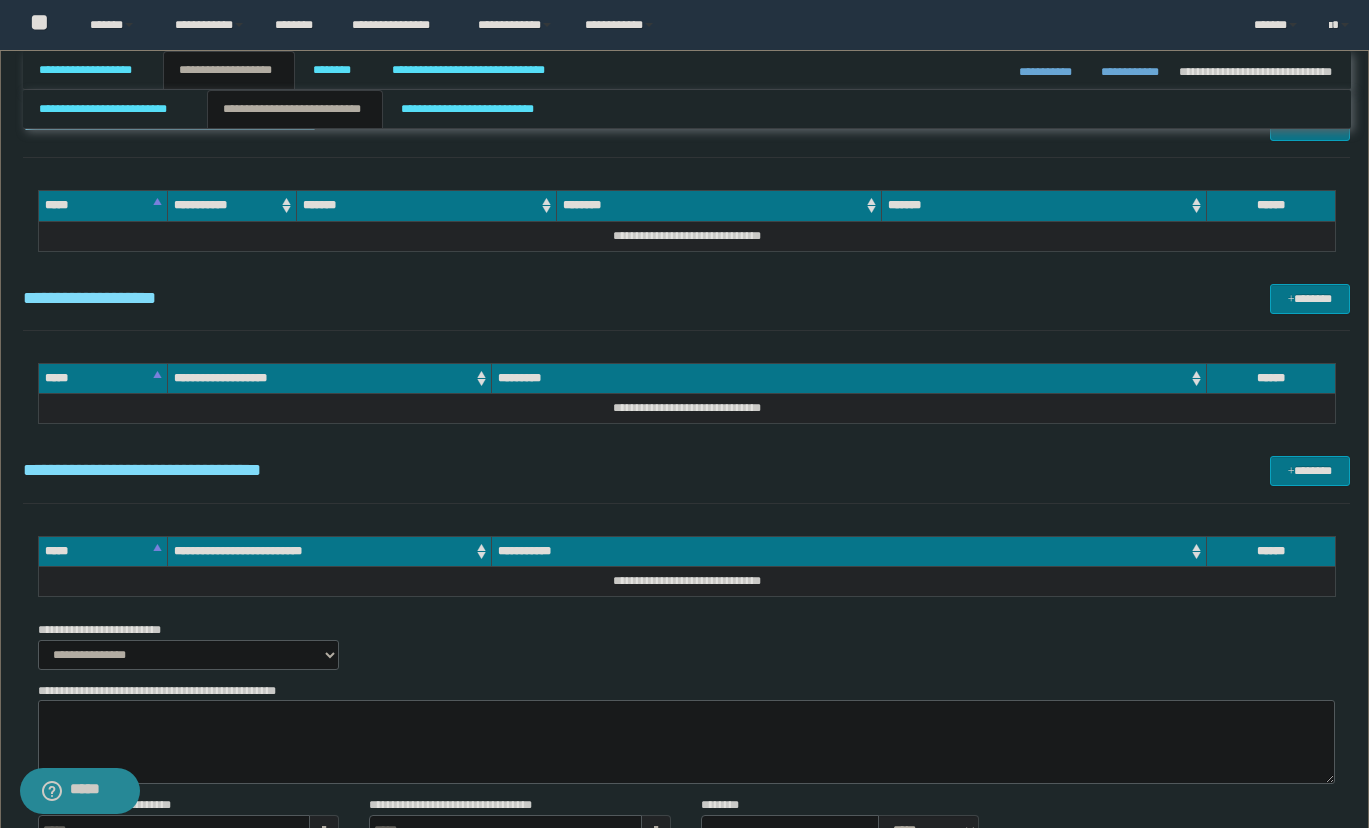 scroll, scrollTop: 841, scrollLeft: 0, axis: vertical 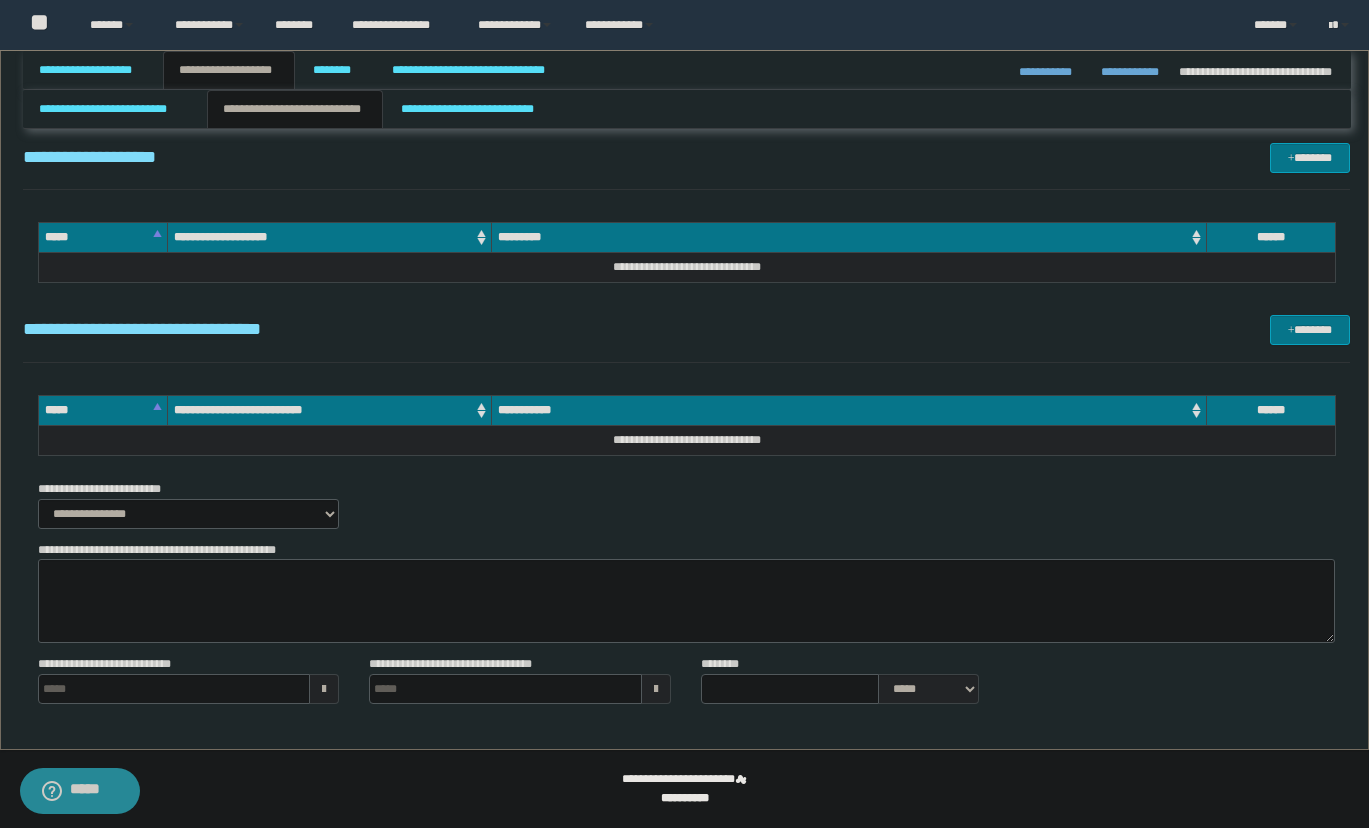 drag, startPoint x: 1101, startPoint y: 157, endPoint x: 1074, endPoint y: 9, distance: 150.44267 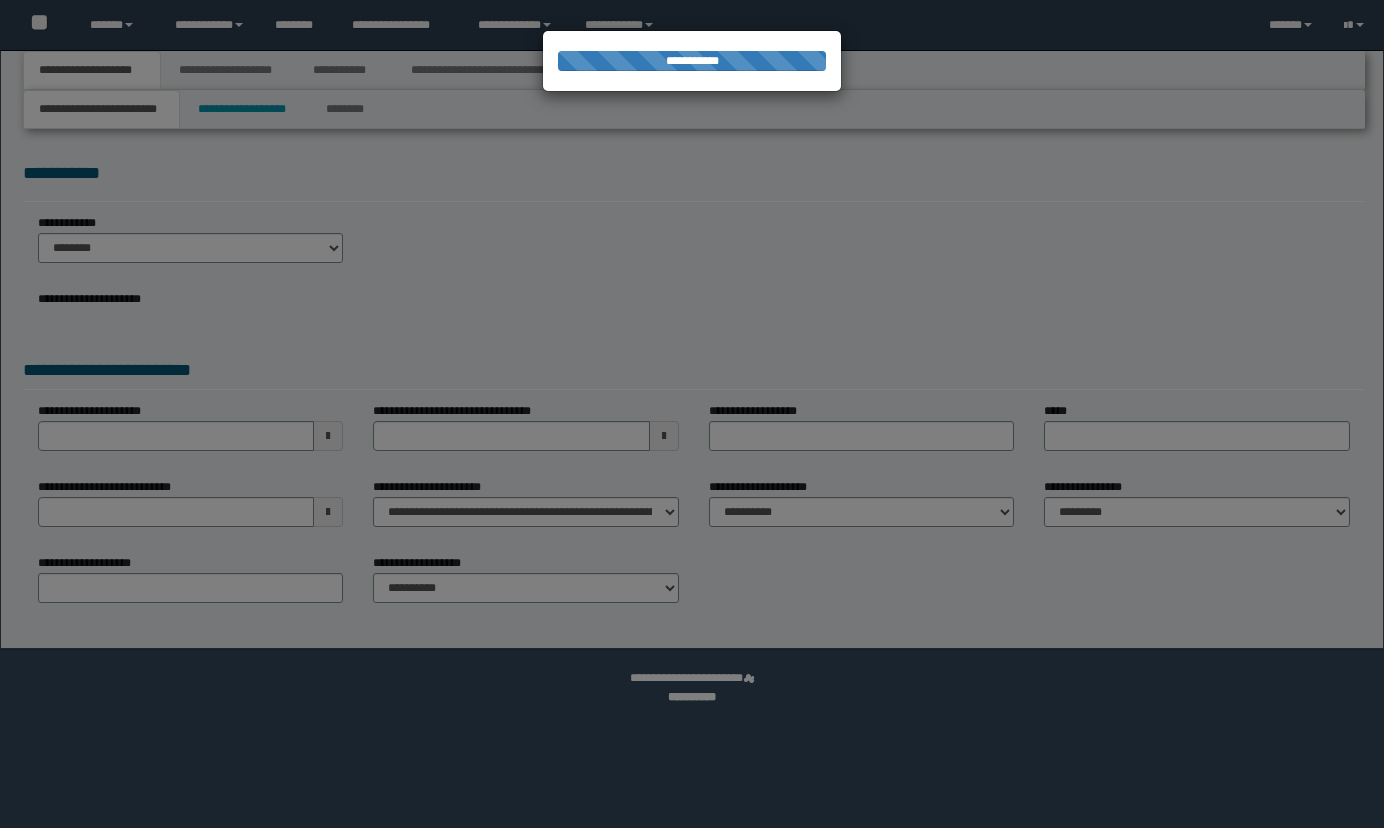 scroll, scrollTop: 0, scrollLeft: 0, axis: both 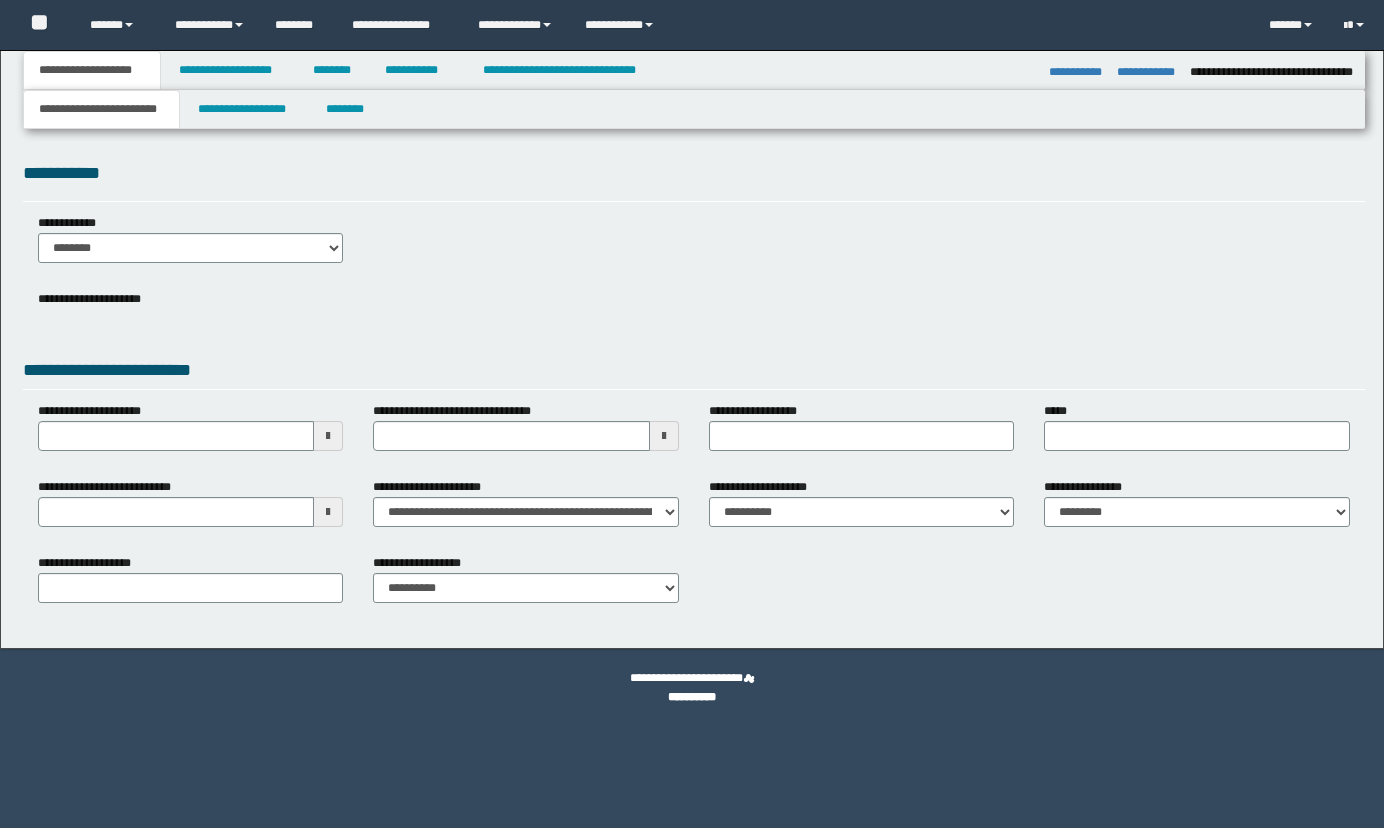 select on "*" 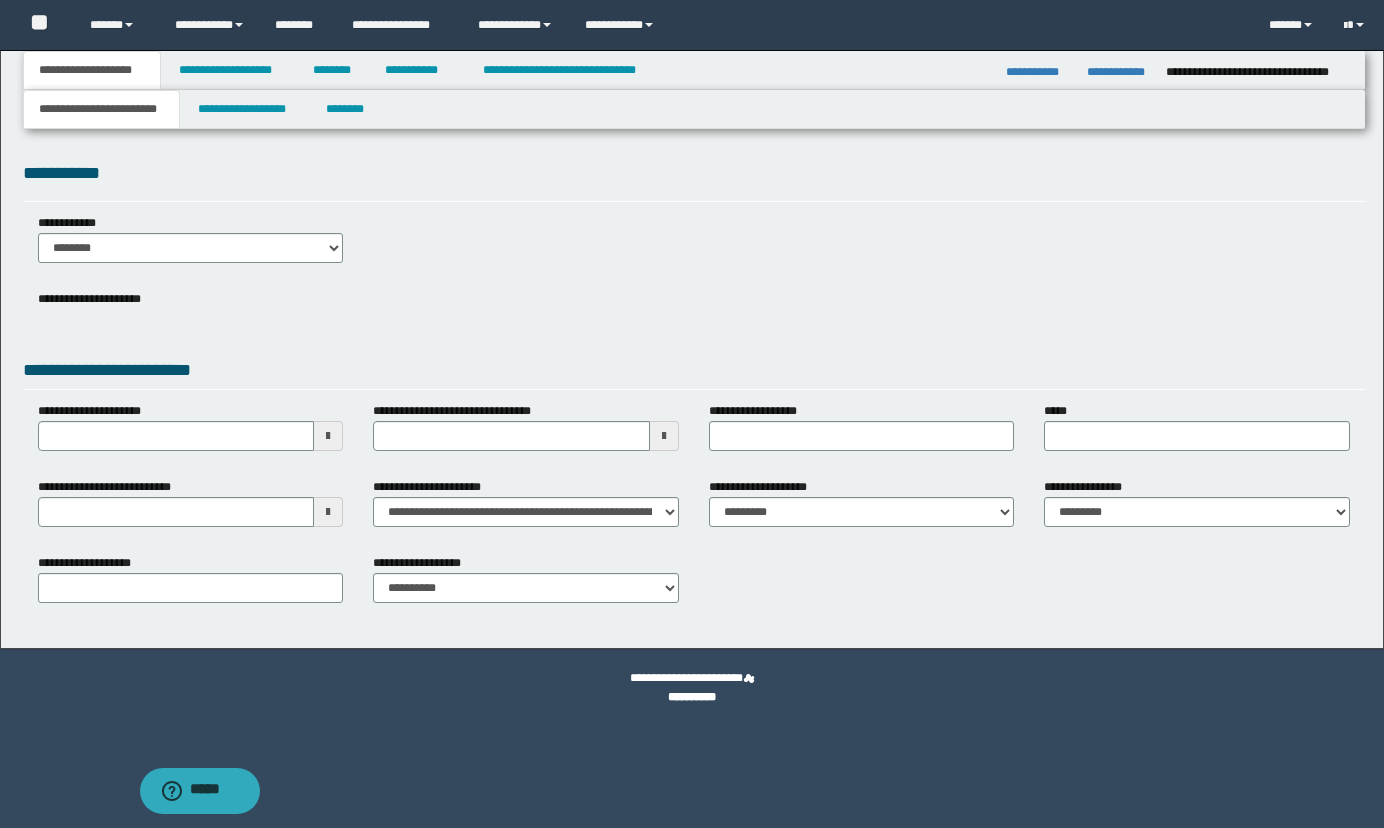 scroll, scrollTop: 0, scrollLeft: 0, axis: both 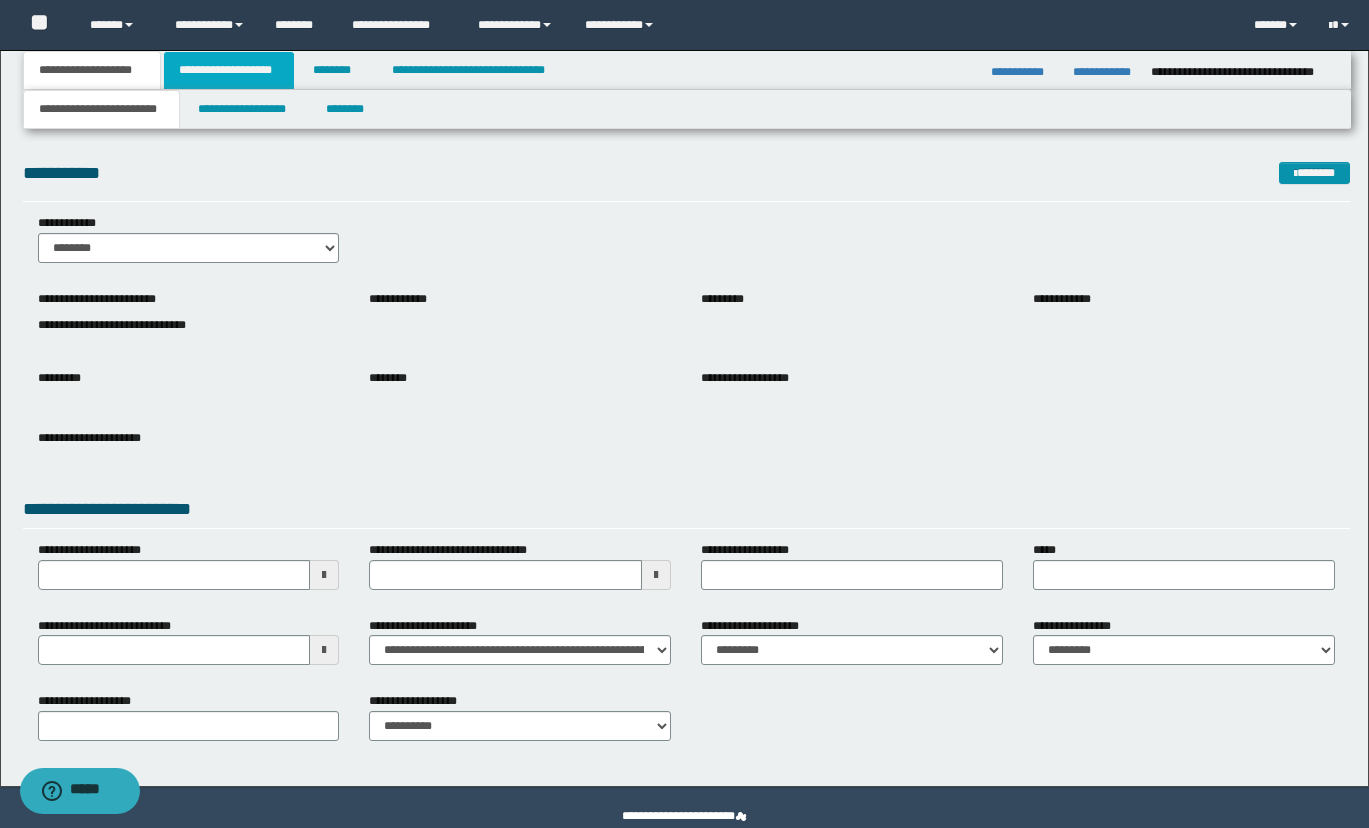 click on "**********" at bounding box center (229, 70) 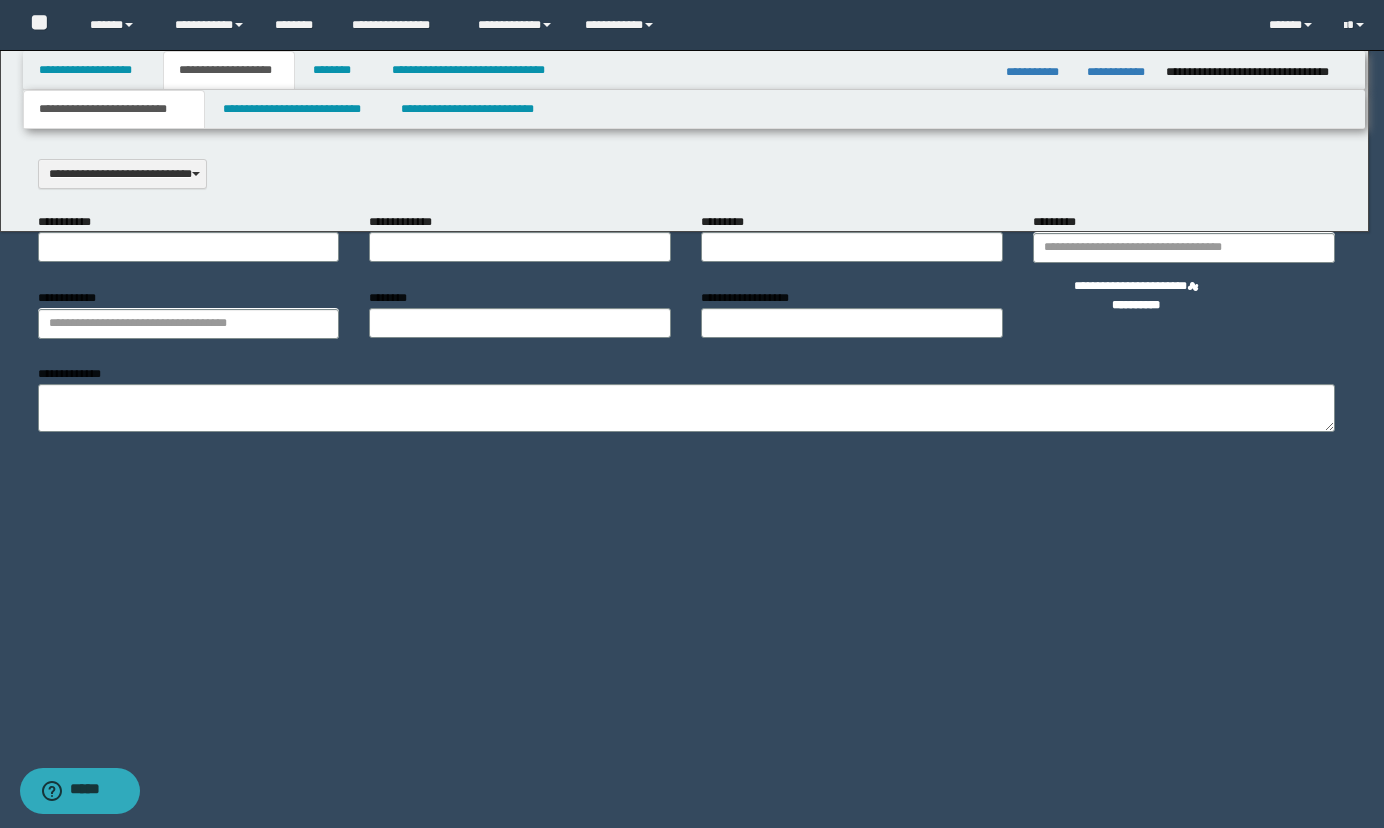 scroll, scrollTop: 0, scrollLeft: 0, axis: both 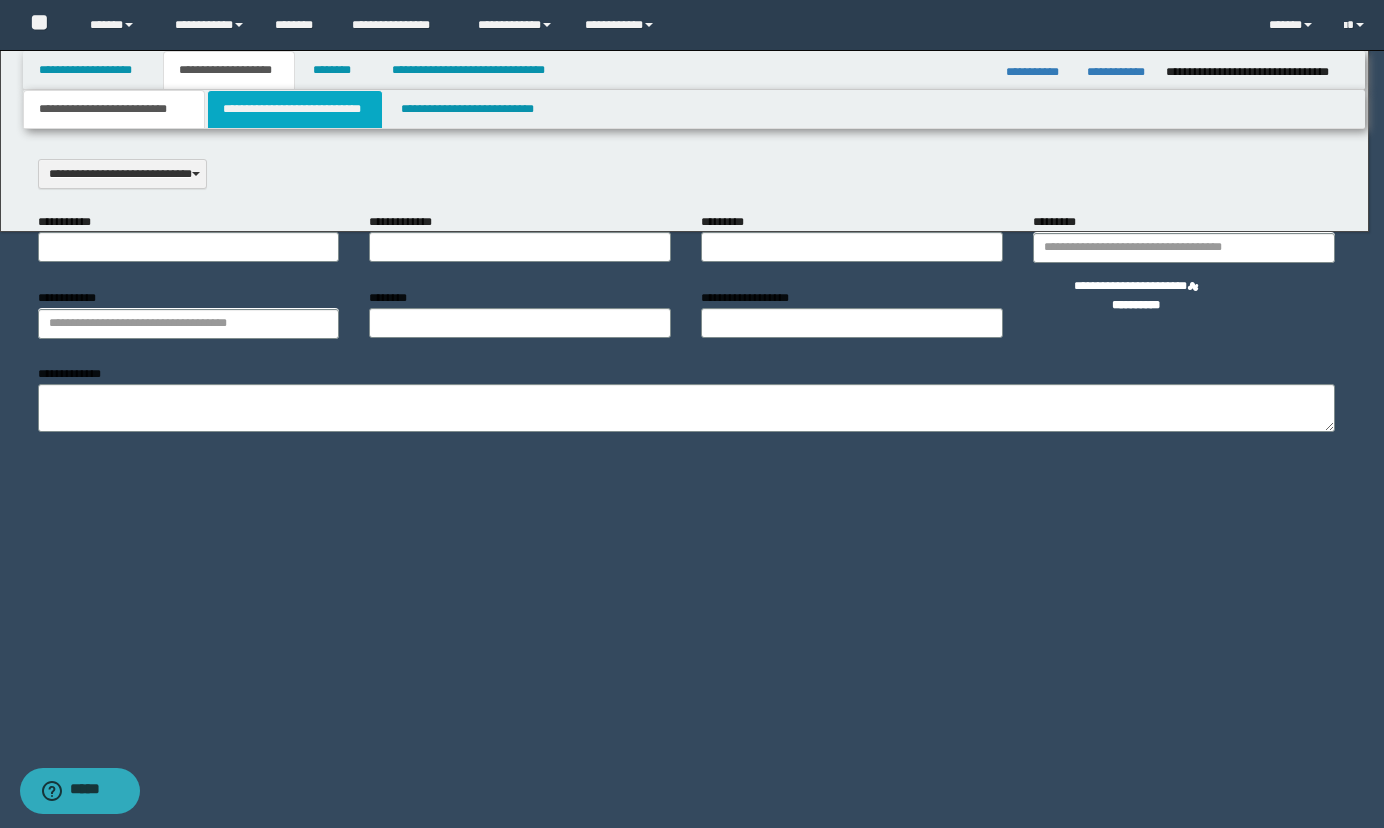 click on "**********" at bounding box center (295, 109) 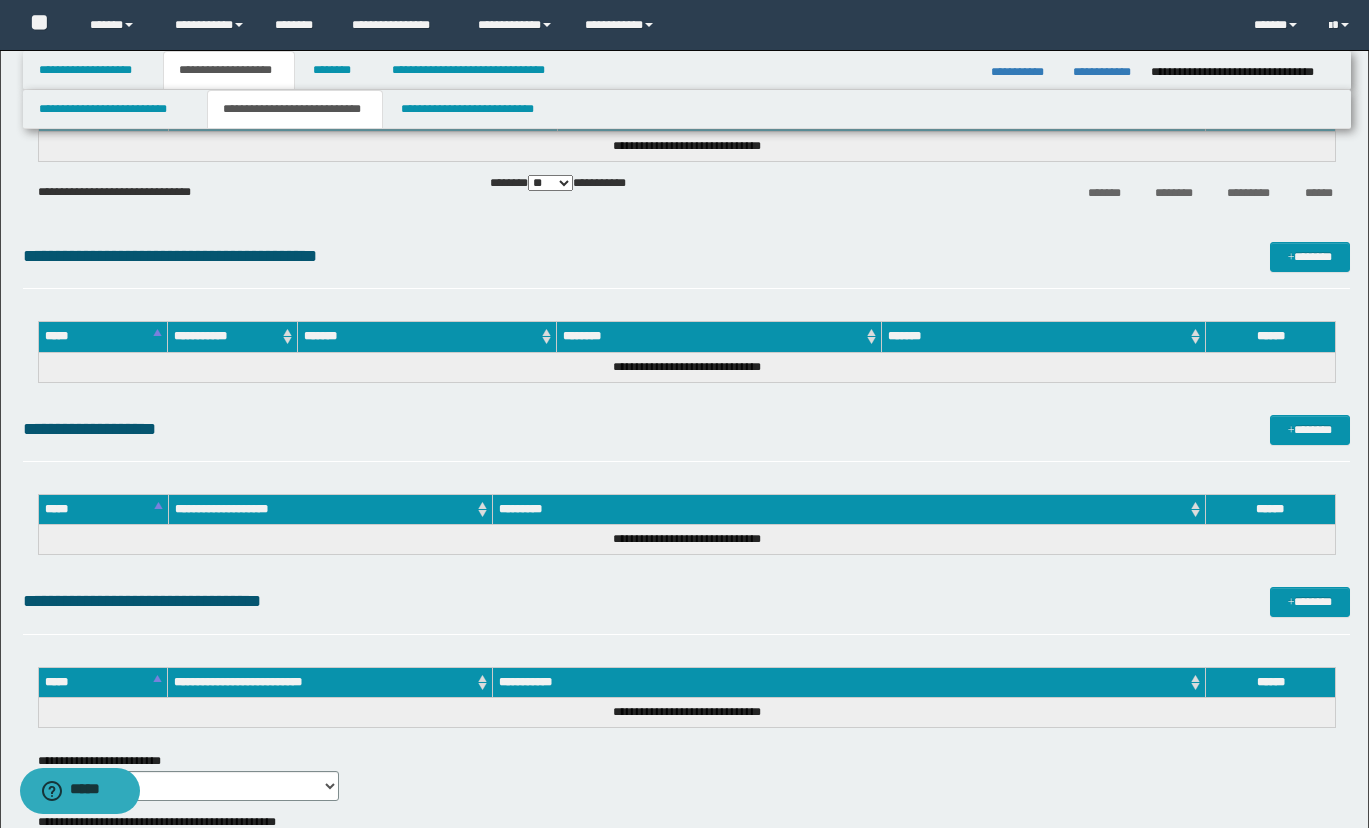 scroll, scrollTop: 851, scrollLeft: 0, axis: vertical 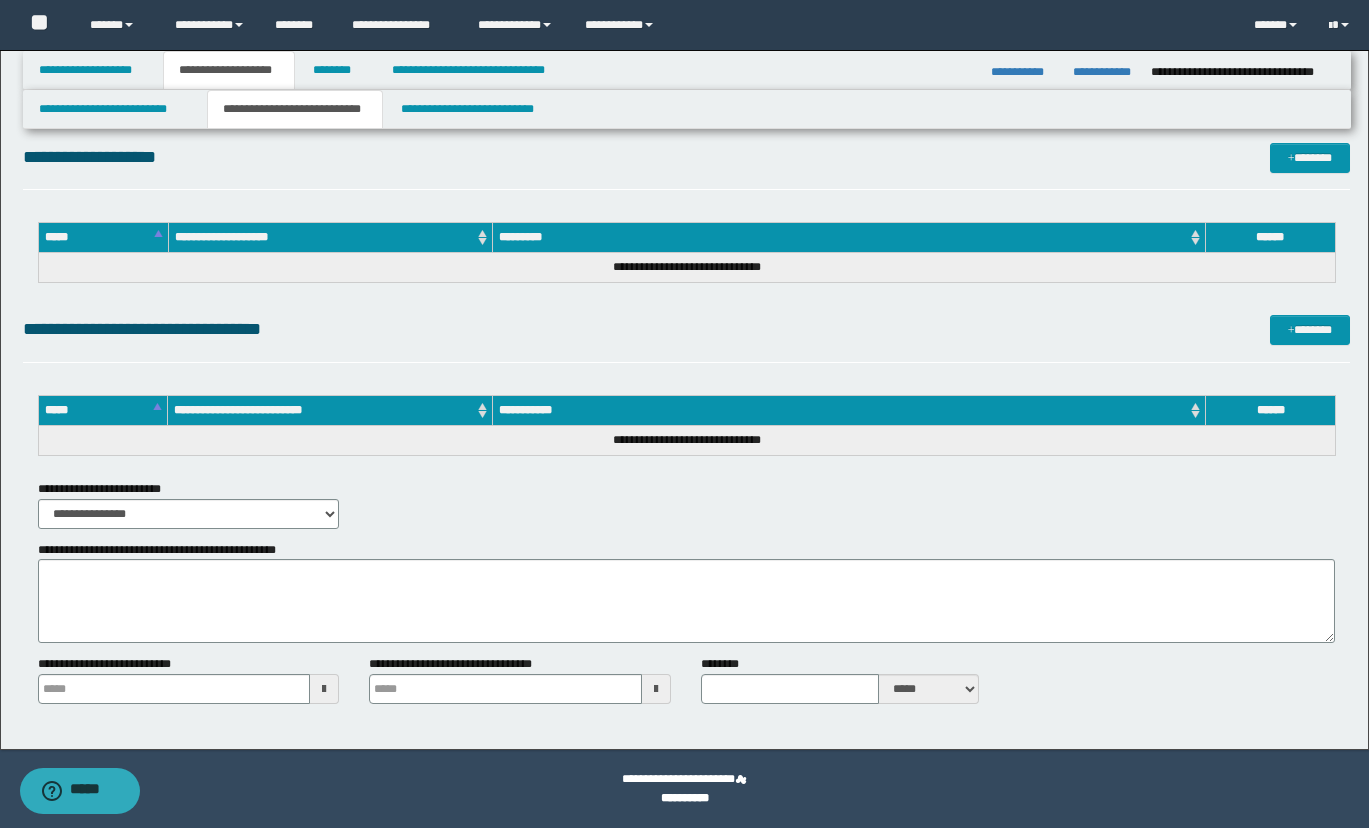 click on "**********" at bounding box center [686, 157] 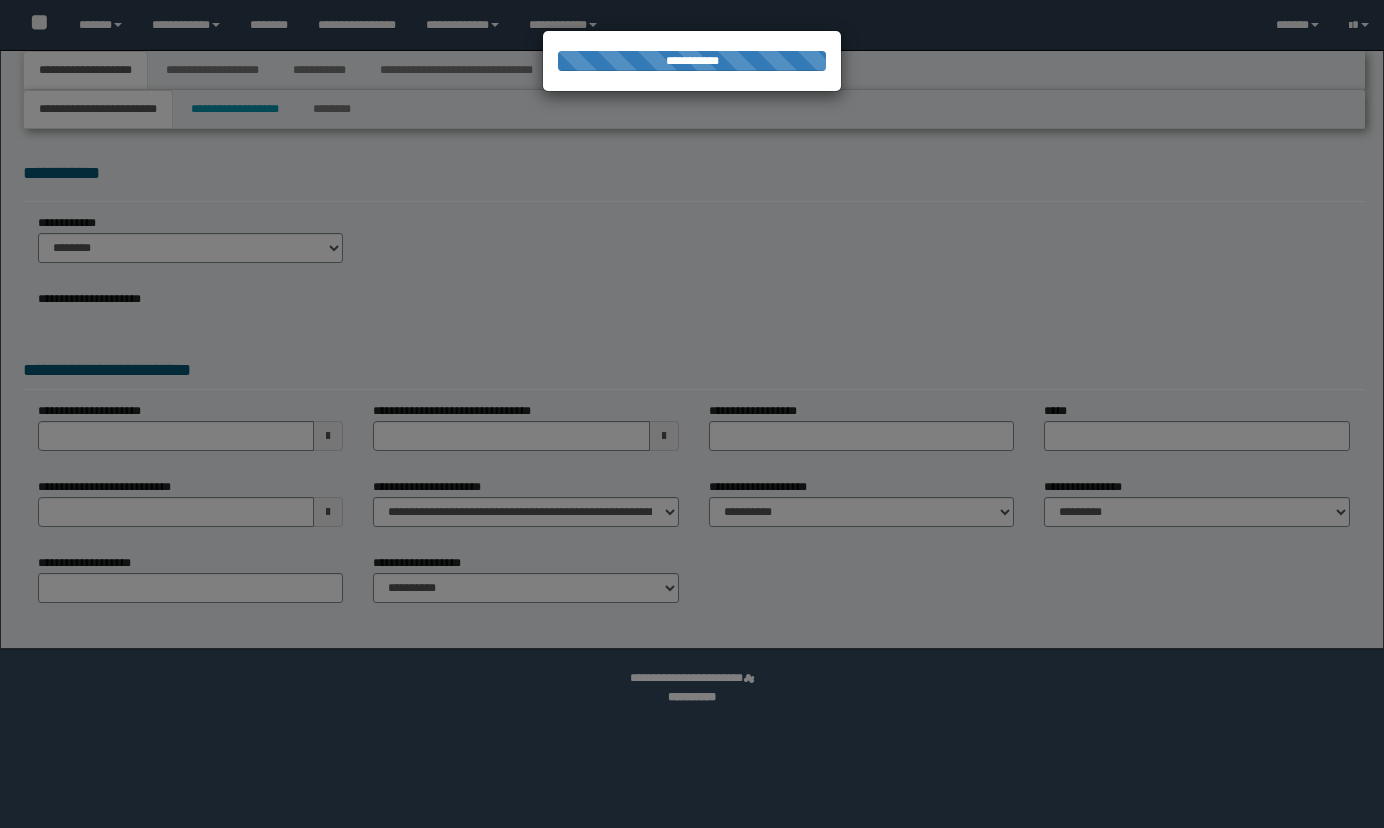 scroll, scrollTop: 0, scrollLeft: 0, axis: both 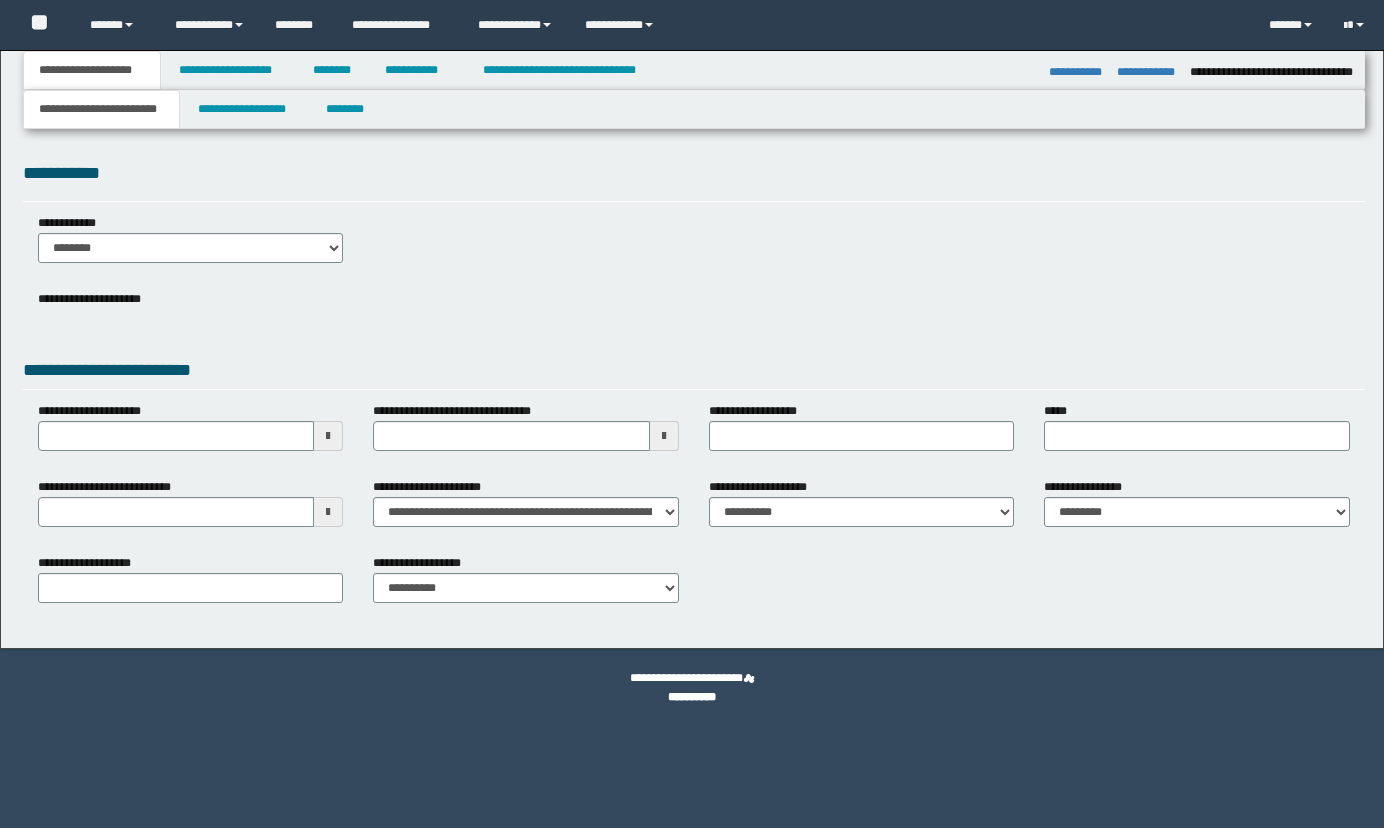 select on "*" 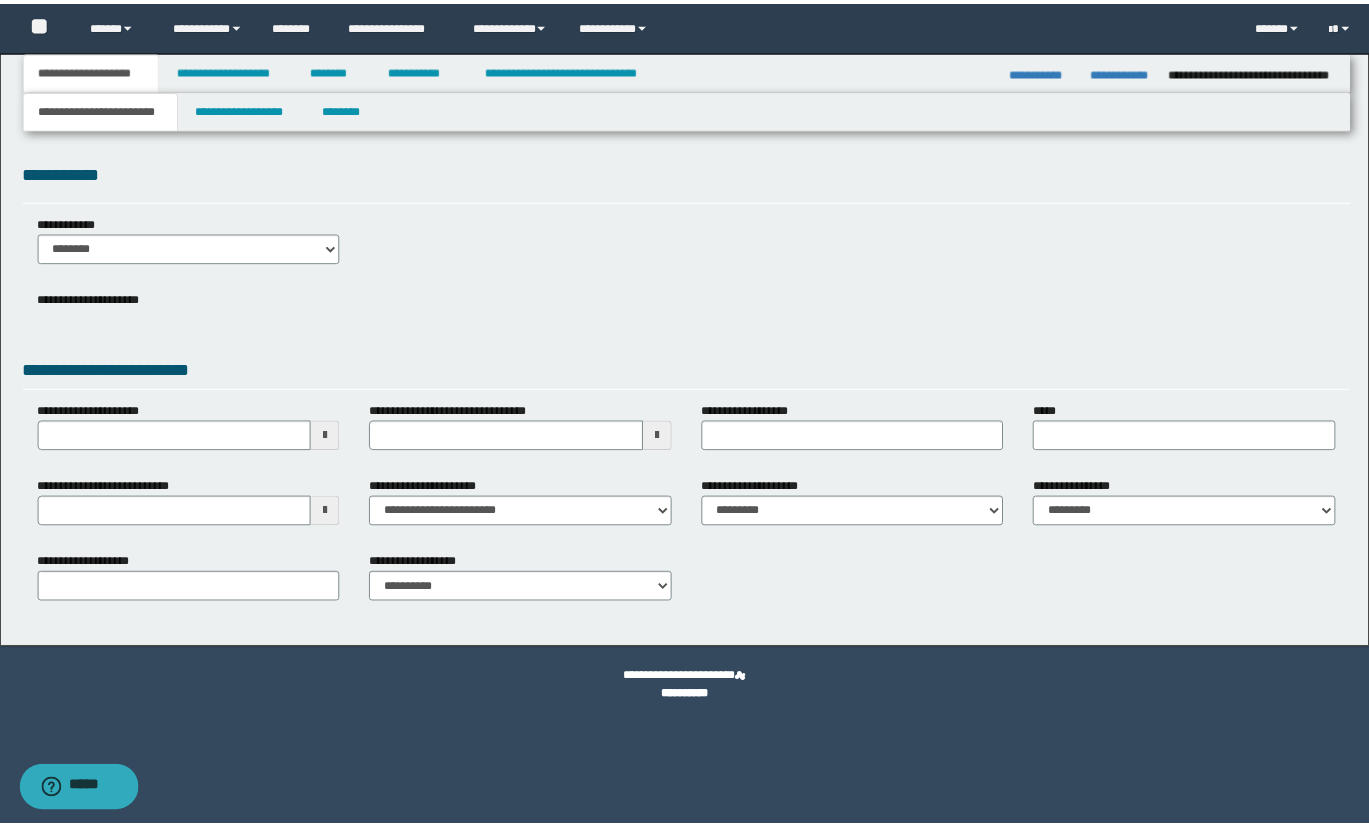 scroll, scrollTop: 0, scrollLeft: 0, axis: both 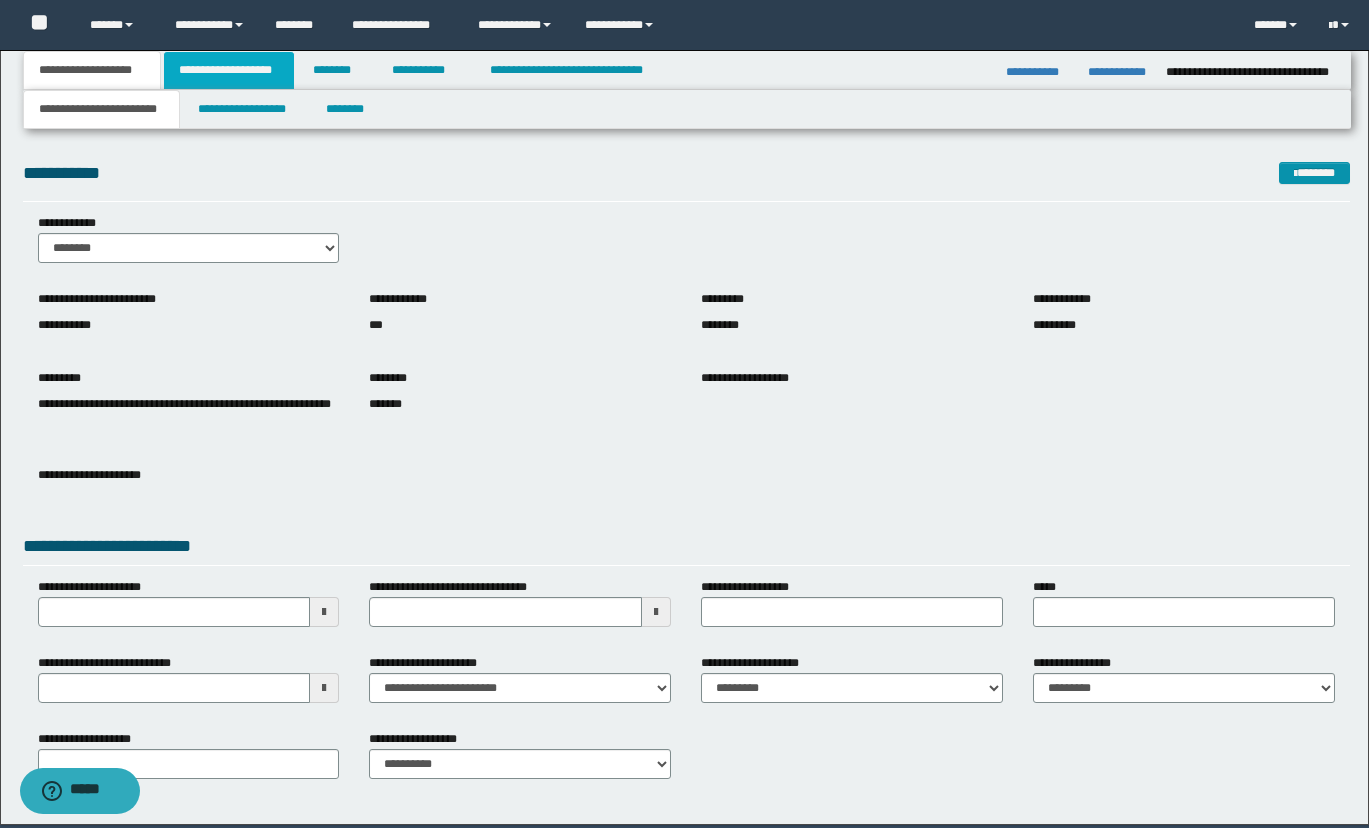 click on "**********" at bounding box center [229, 70] 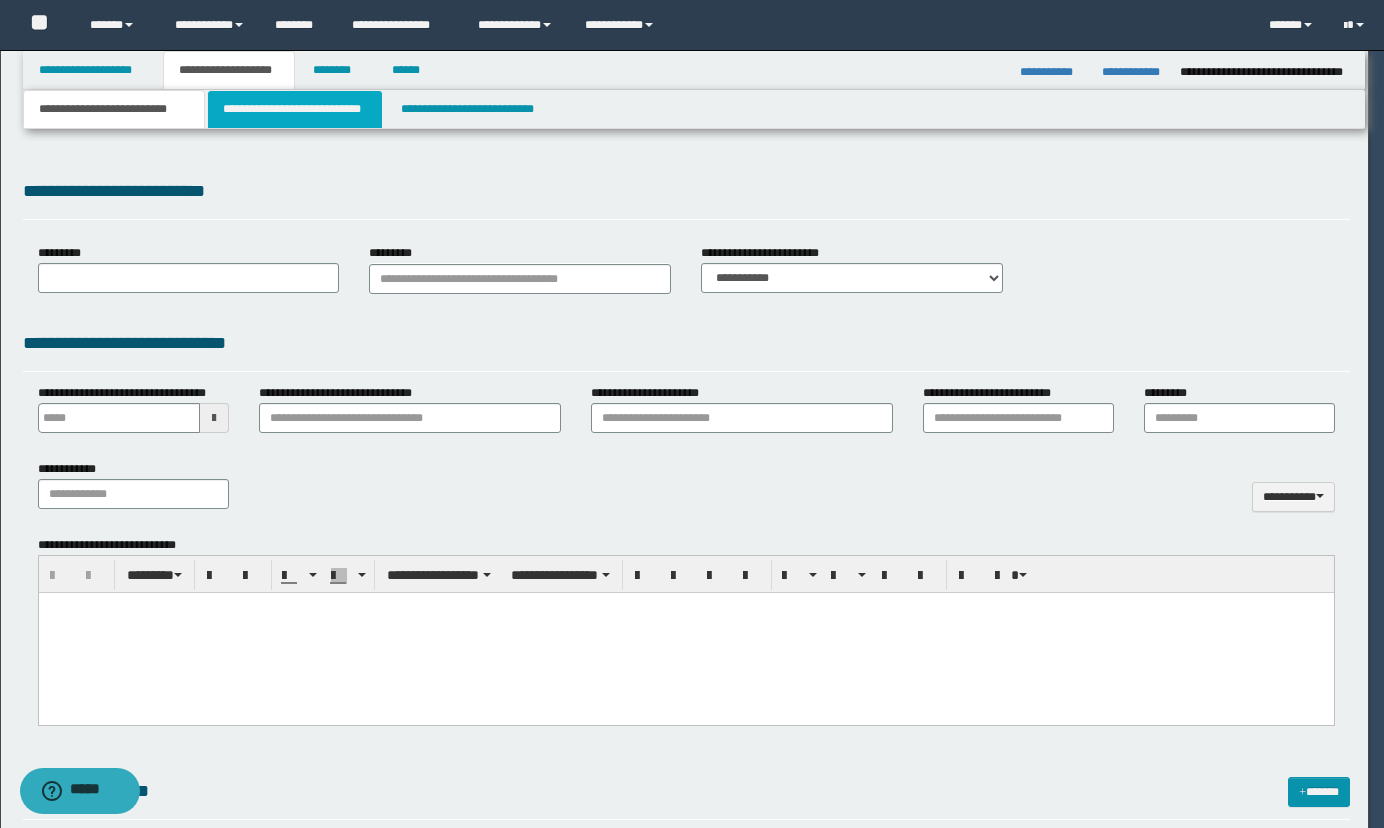 type 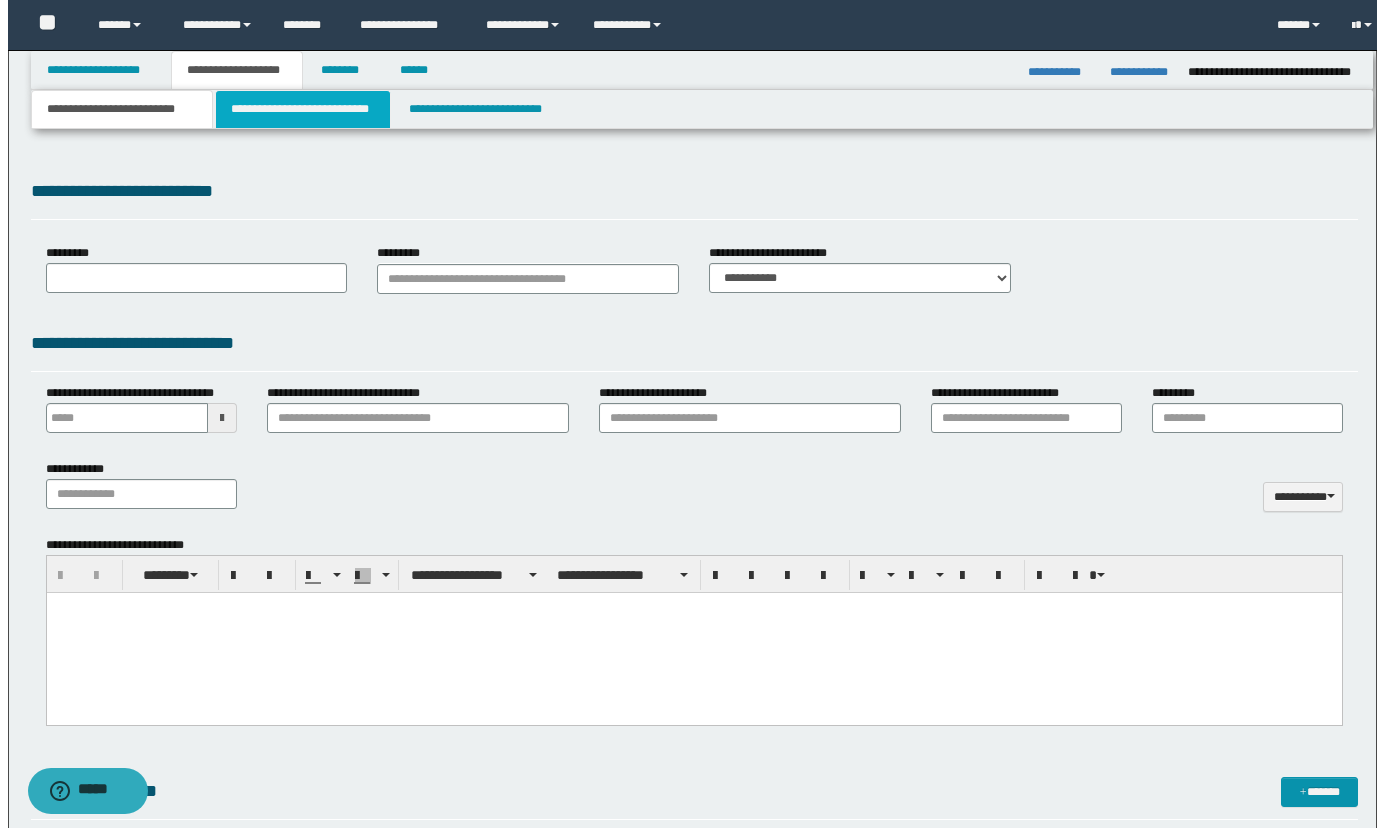 scroll, scrollTop: 0, scrollLeft: 0, axis: both 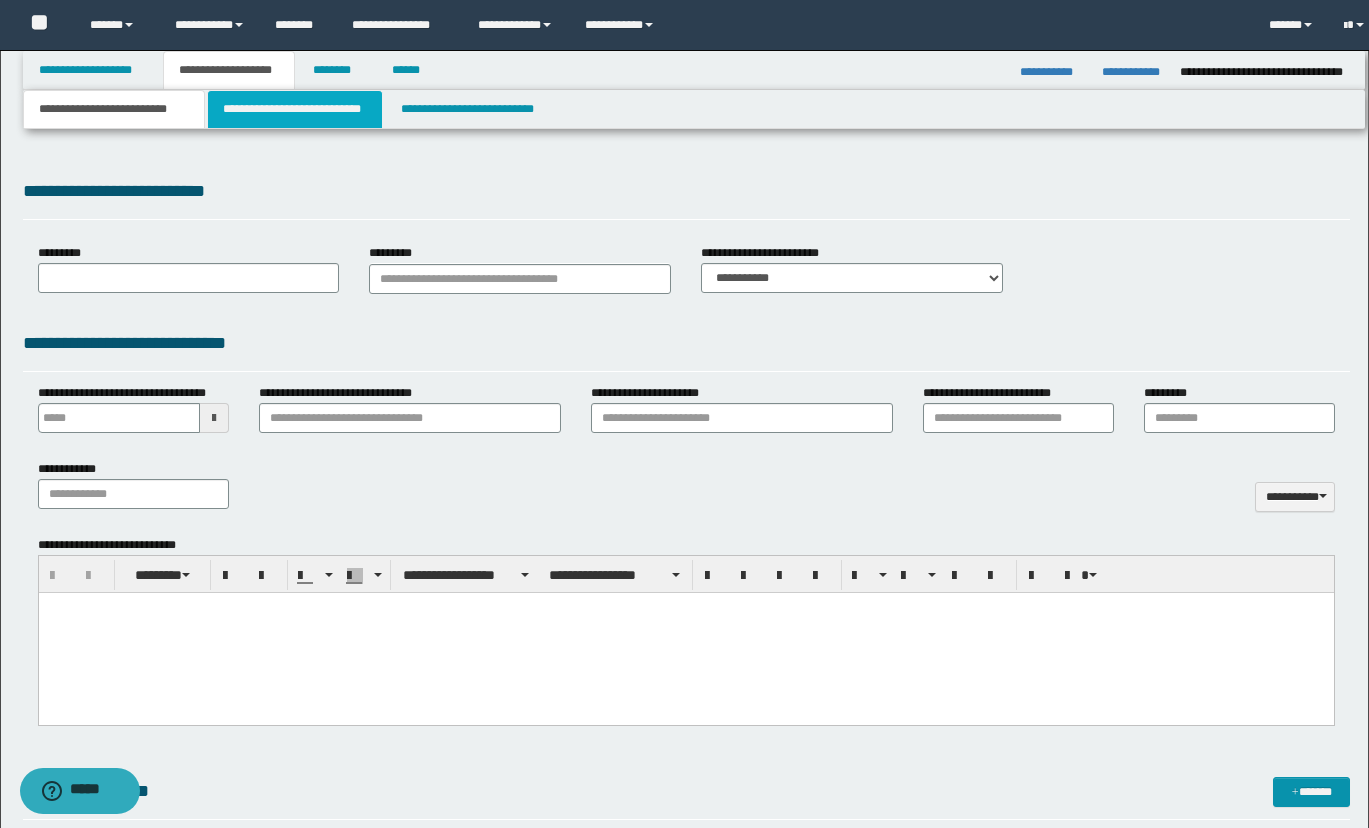 click on "**********" at bounding box center (295, 109) 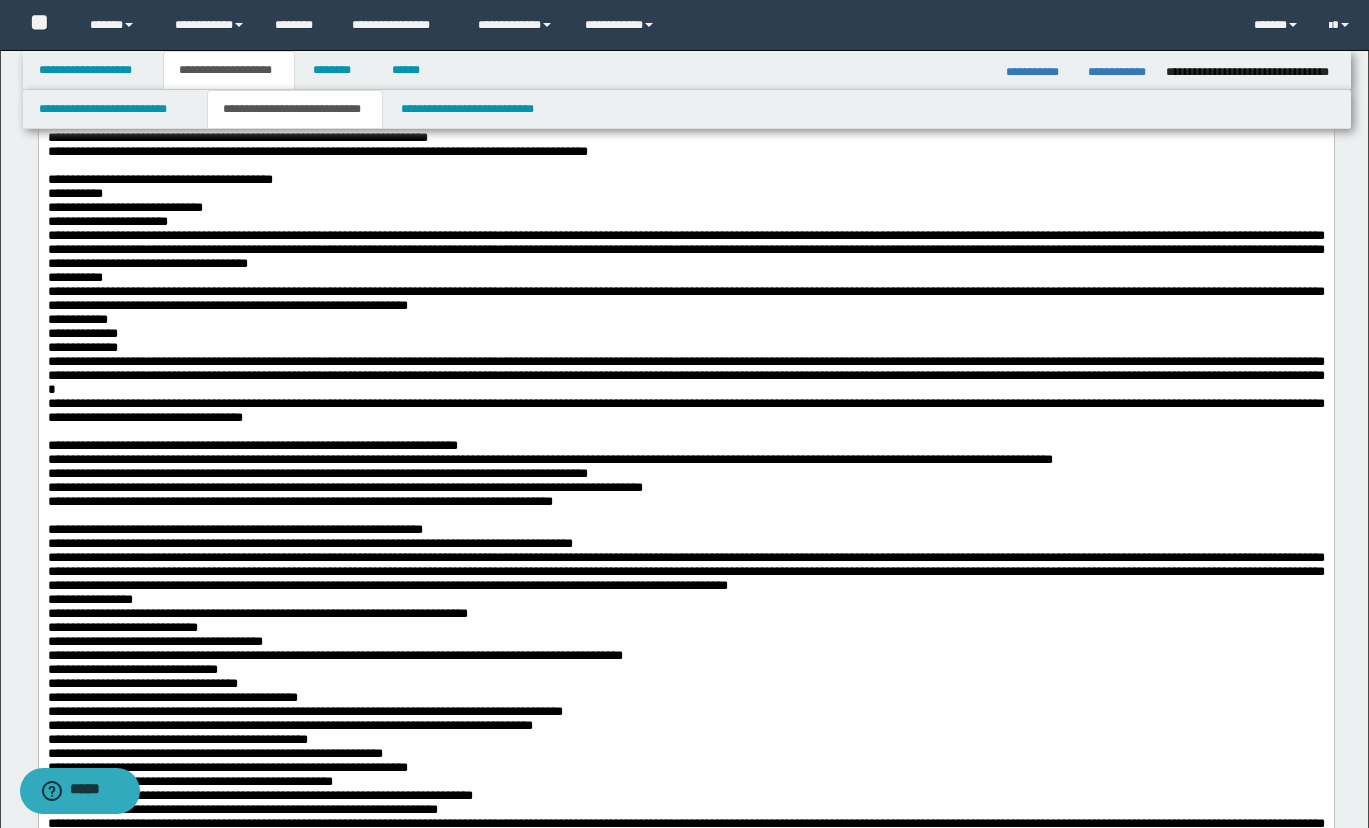 scroll, scrollTop: 2200, scrollLeft: 0, axis: vertical 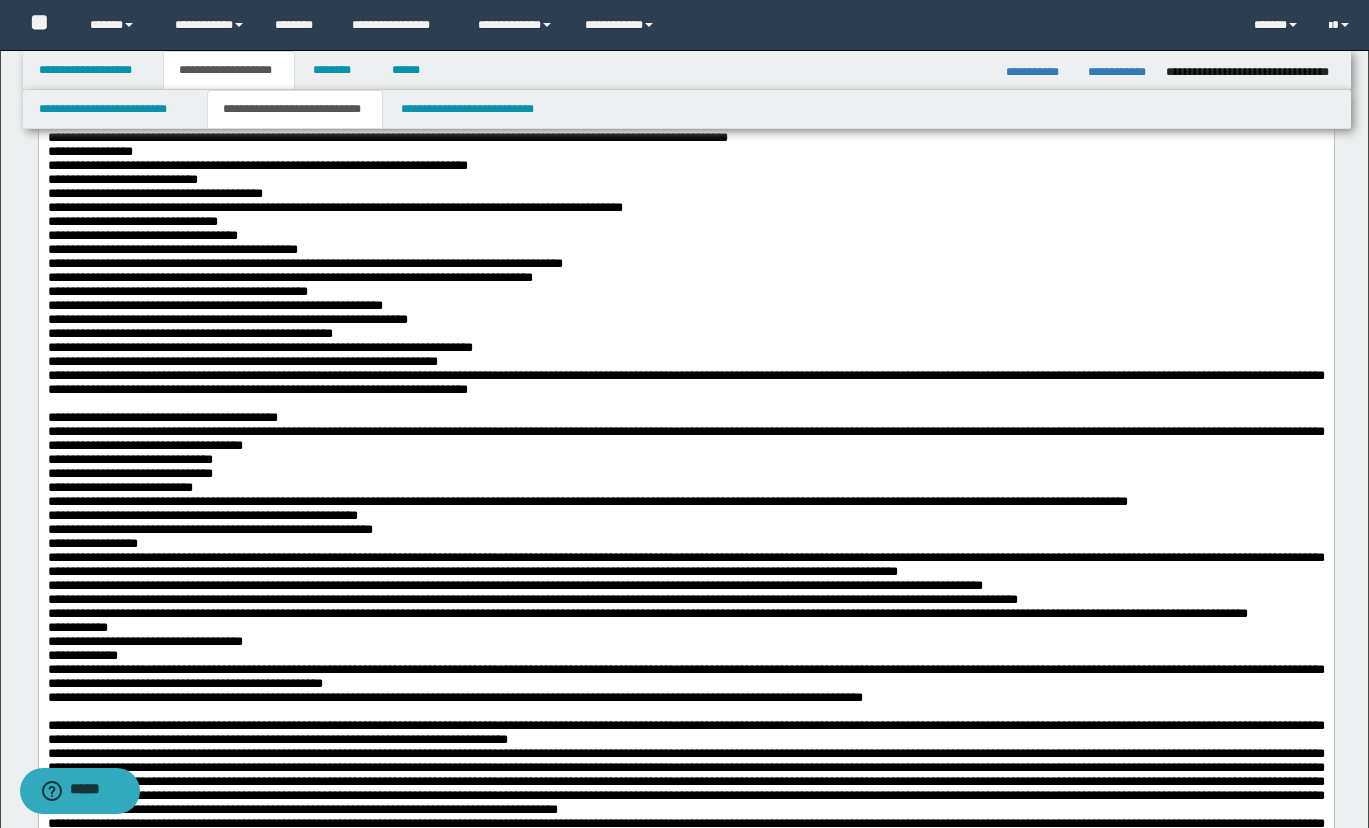 click on "**********" at bounding box center (685, -128) 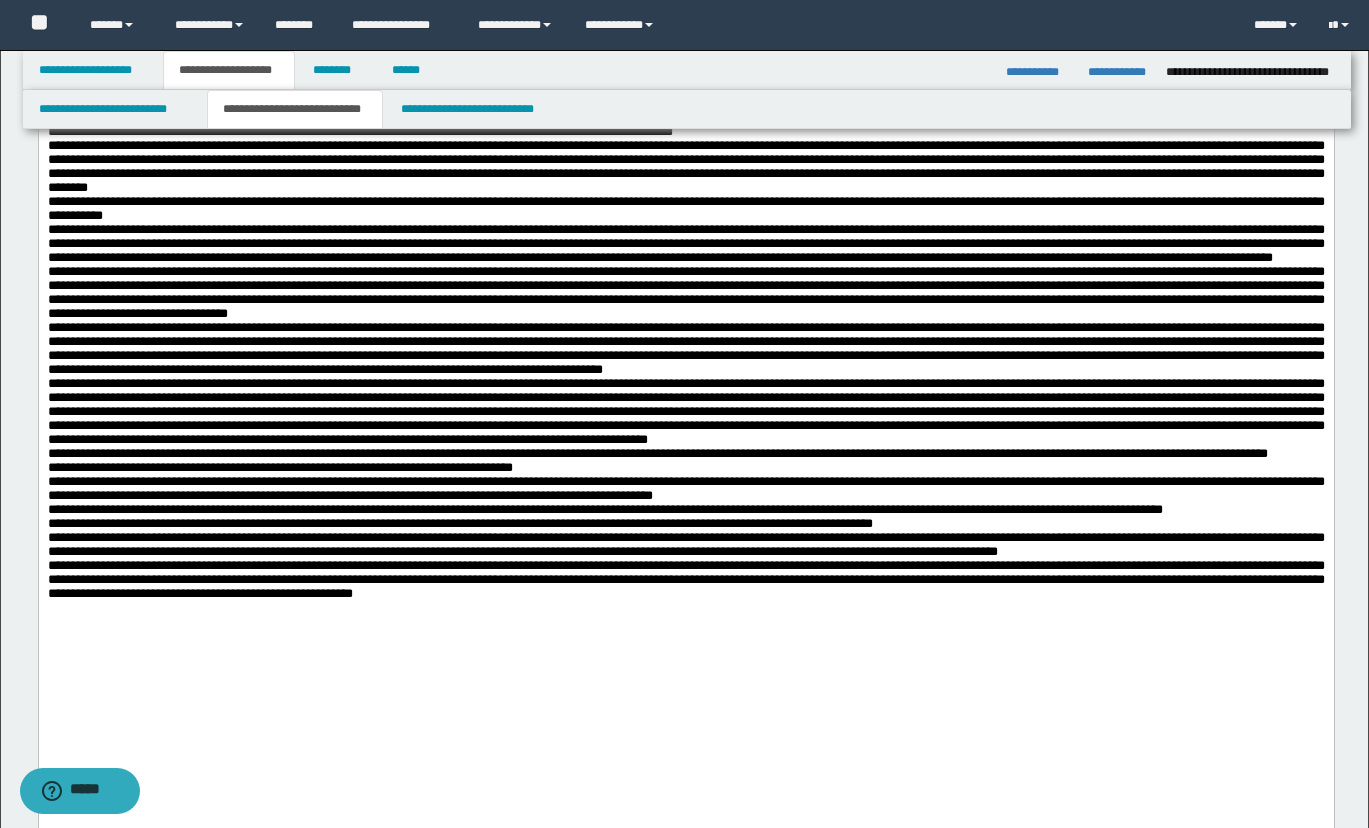 scroll, scrollTop: 3700, scrollLeft: 0, axis: vertical 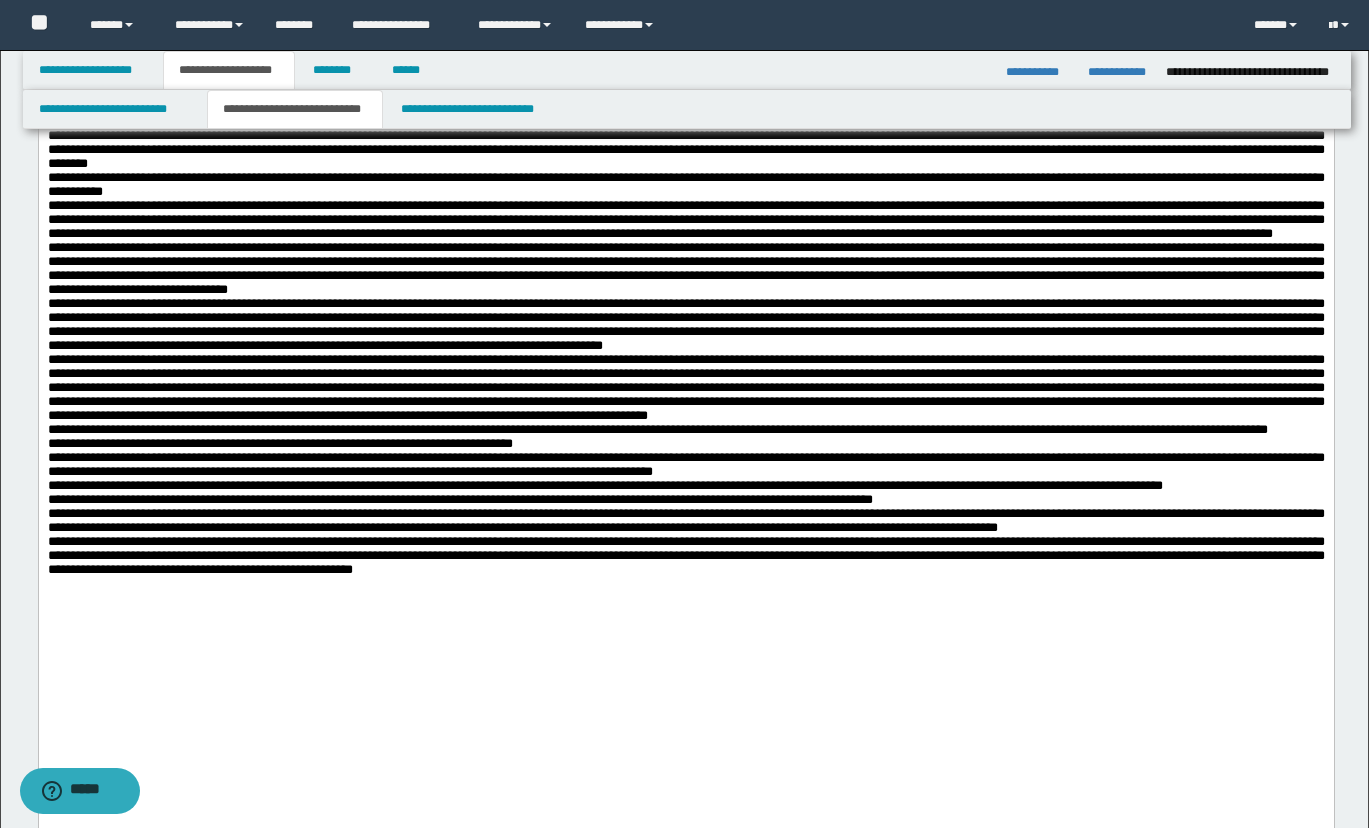 drag, startPoint x: 1379, startPoint y: -3106, endPoint x: 1301, endPoint y: 193, distance: 3299.9219 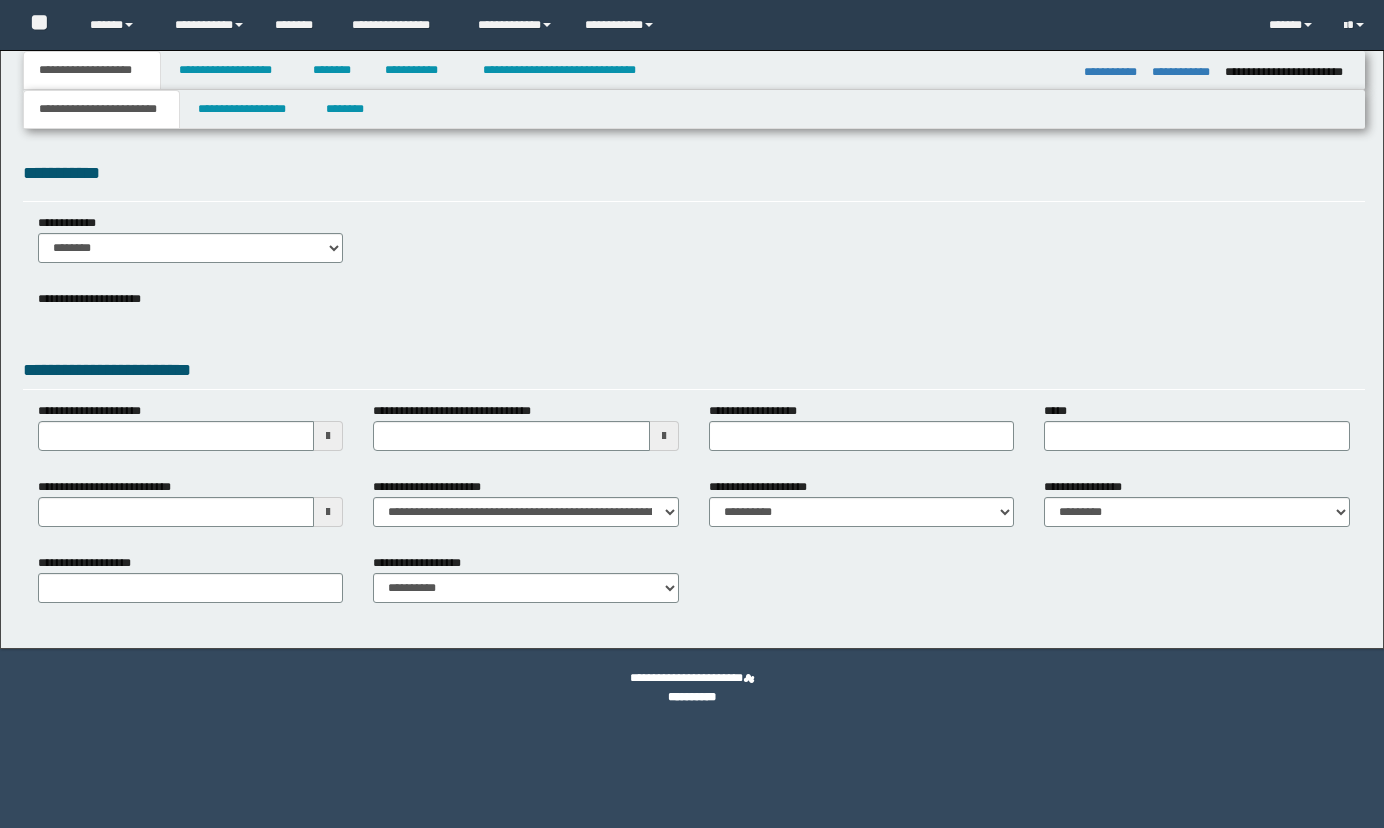 select on "*" 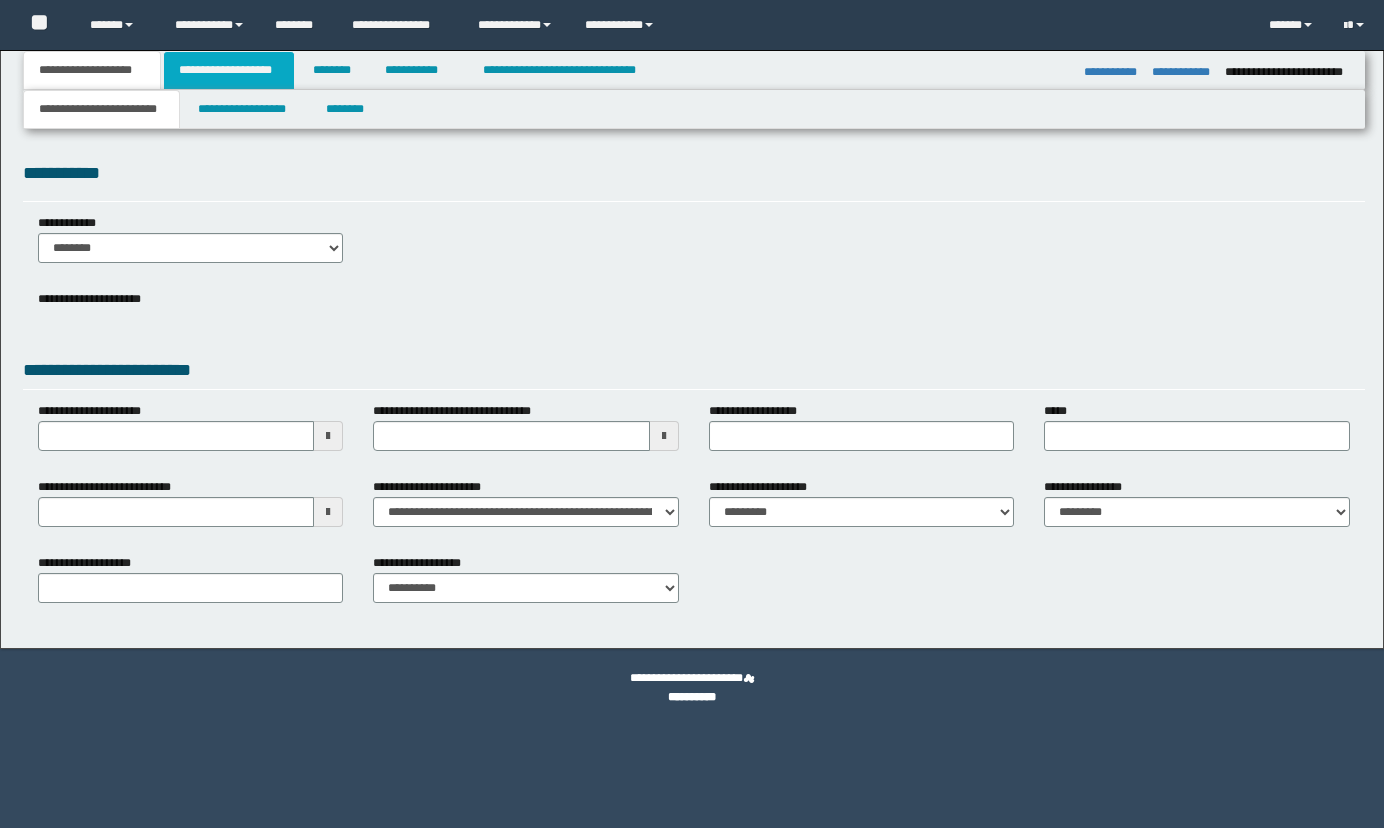 click on "**********" at bounding box center (692, 414) 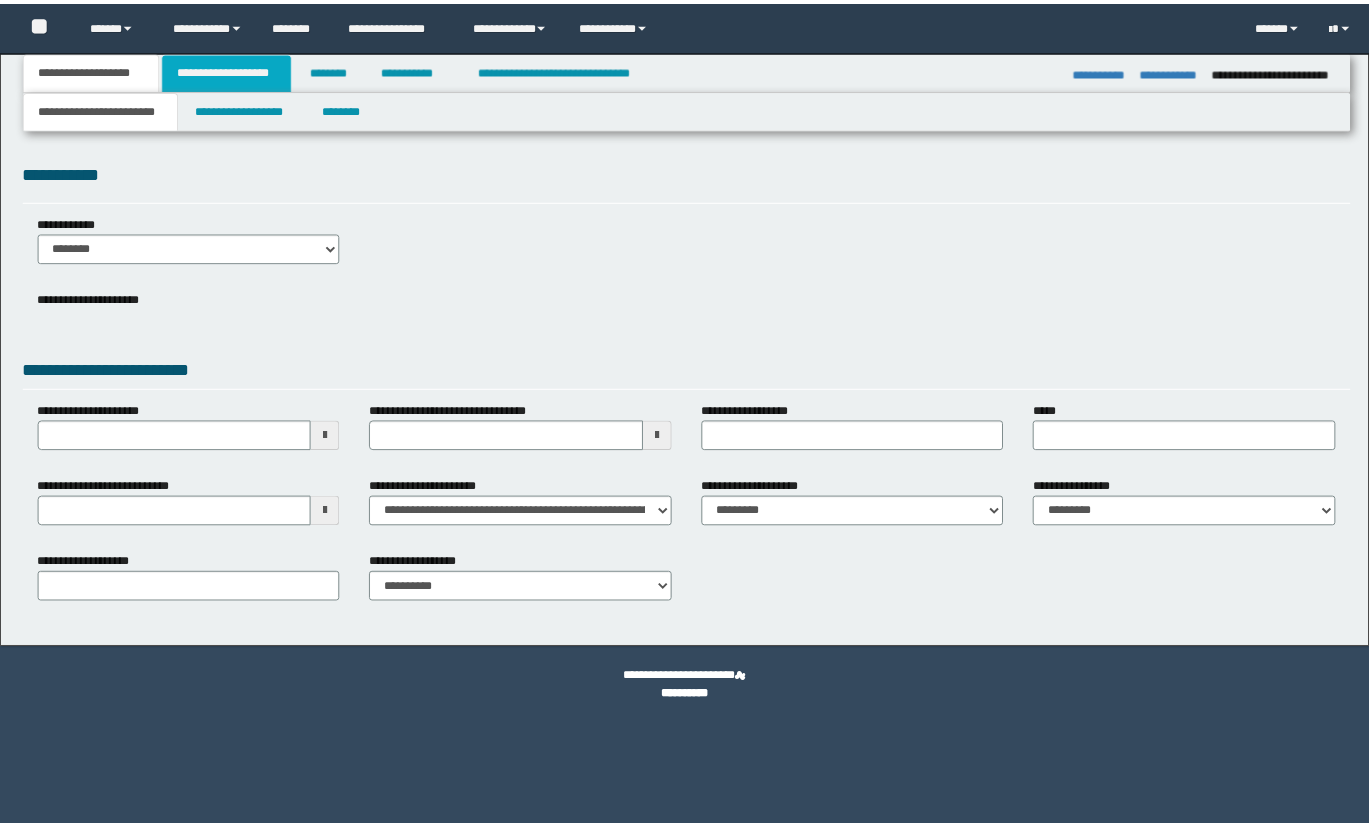 scroll, scrollTop: 0, scrollLeft: 0, axis: both 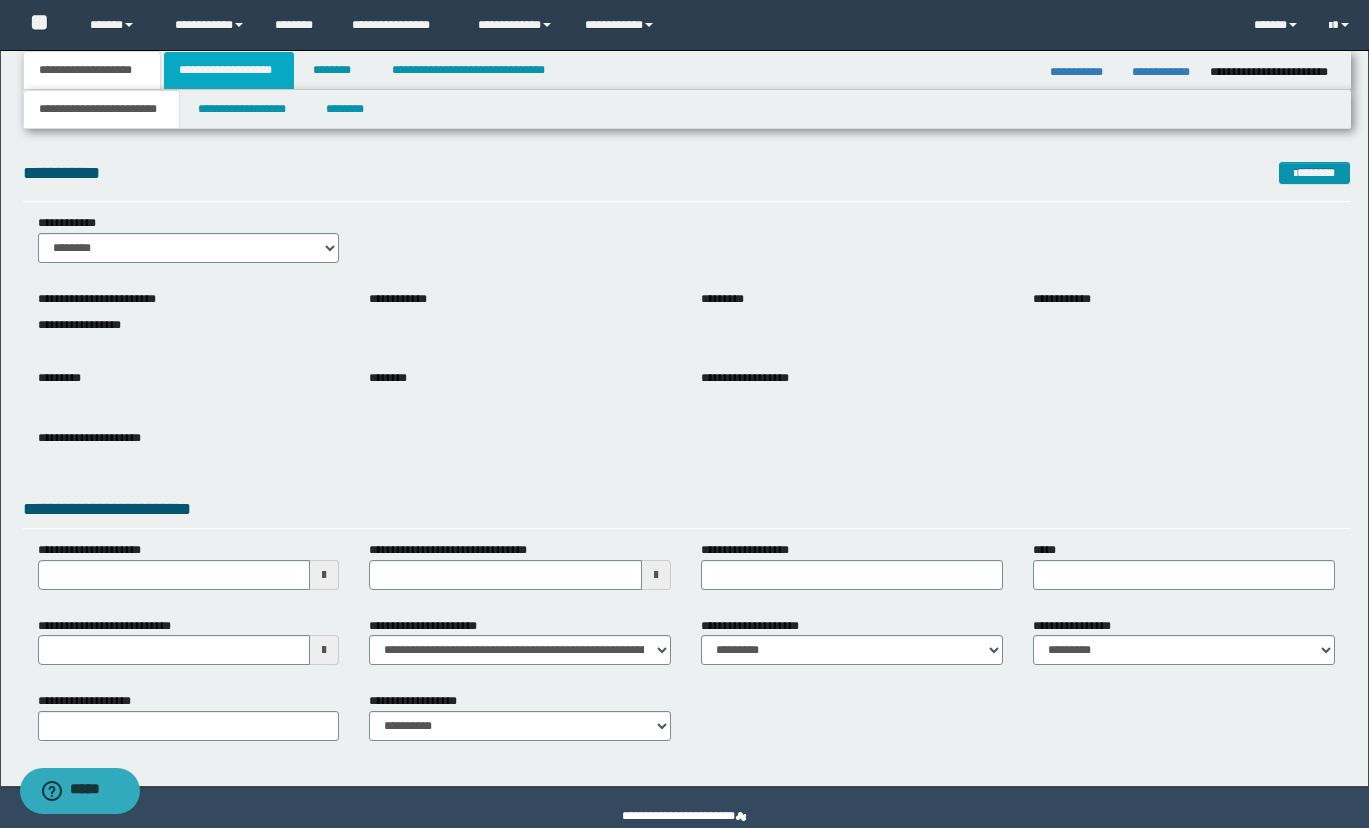 click on "**********" at bounding box center [229, 70] 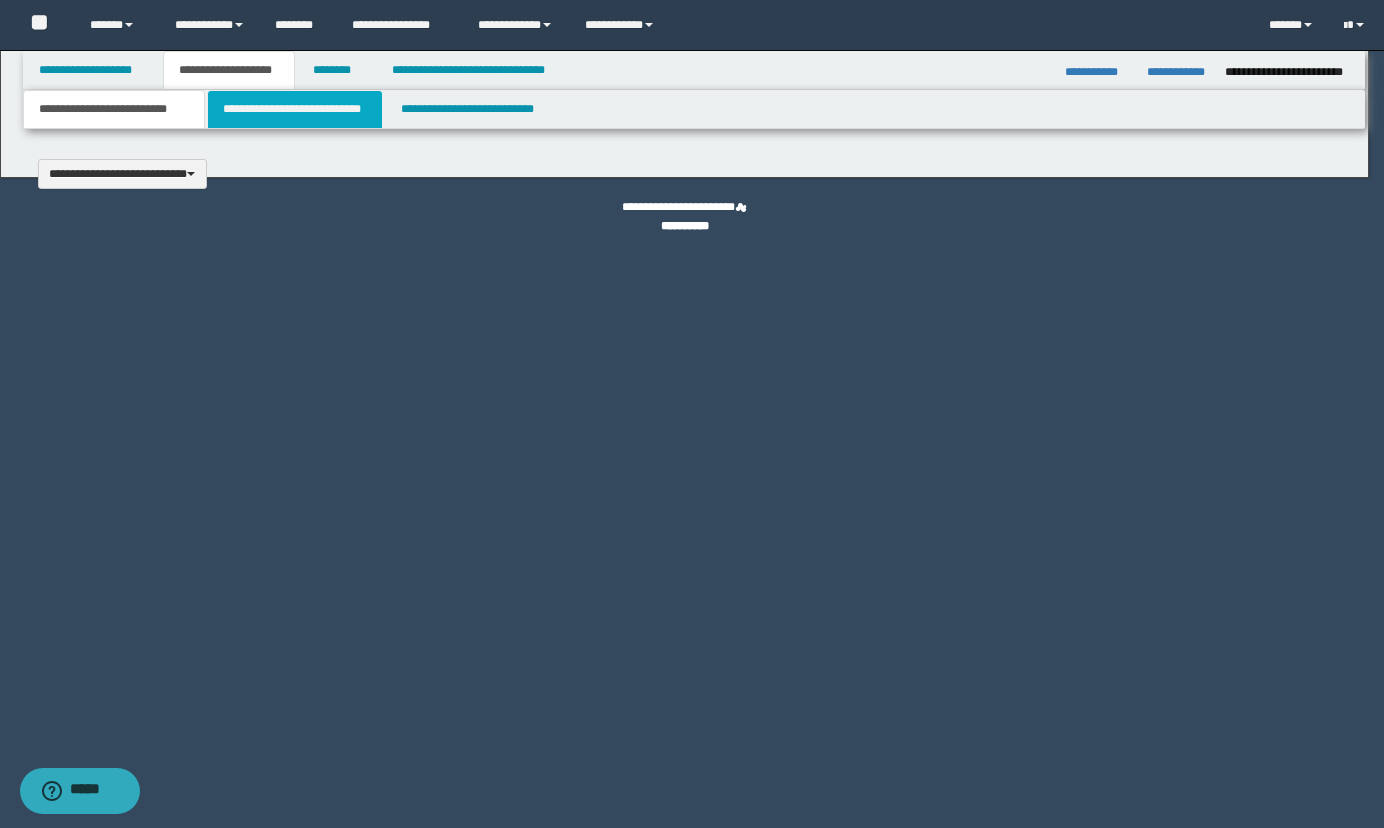 type 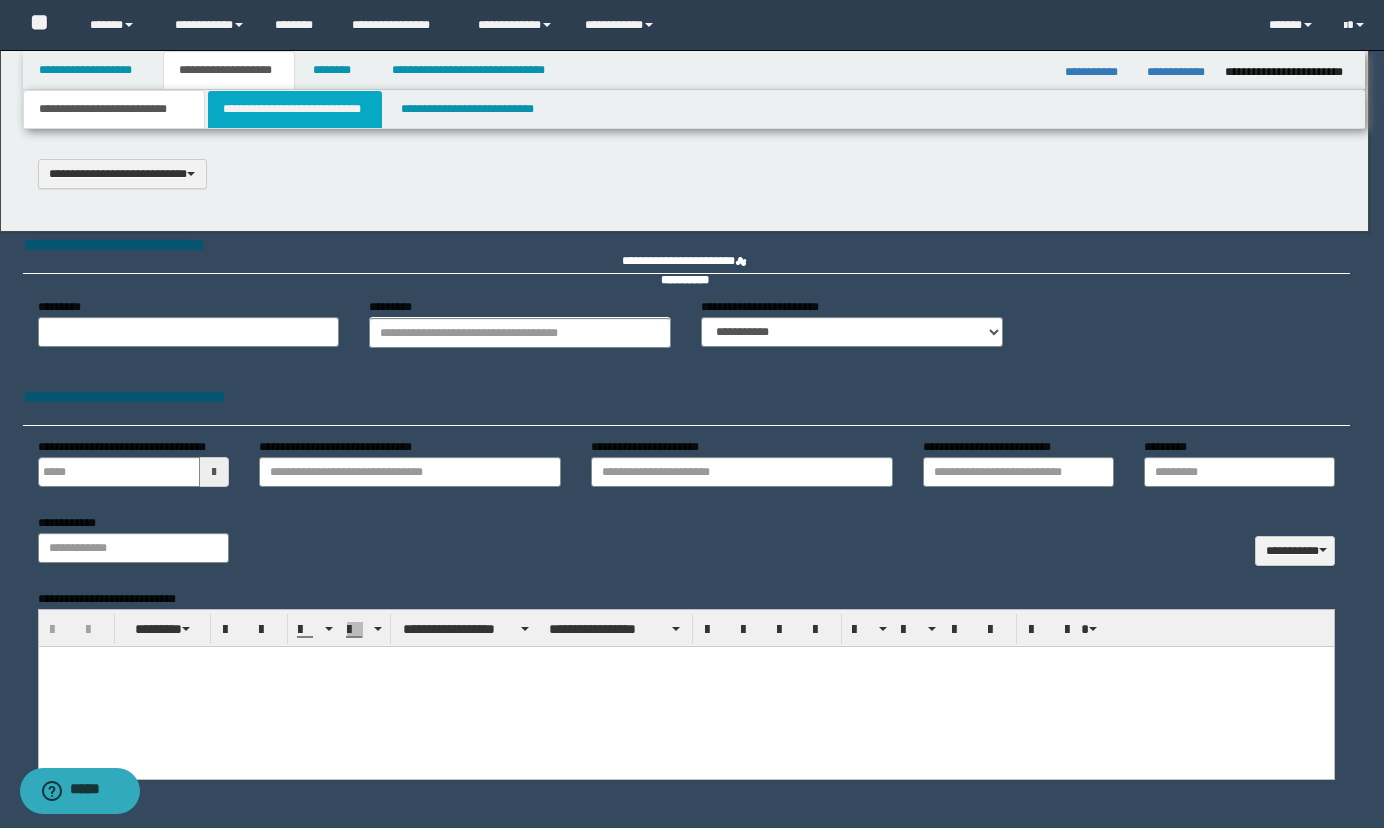 scroll, scrollTop: 0, scrollLeft: 0, axis: both 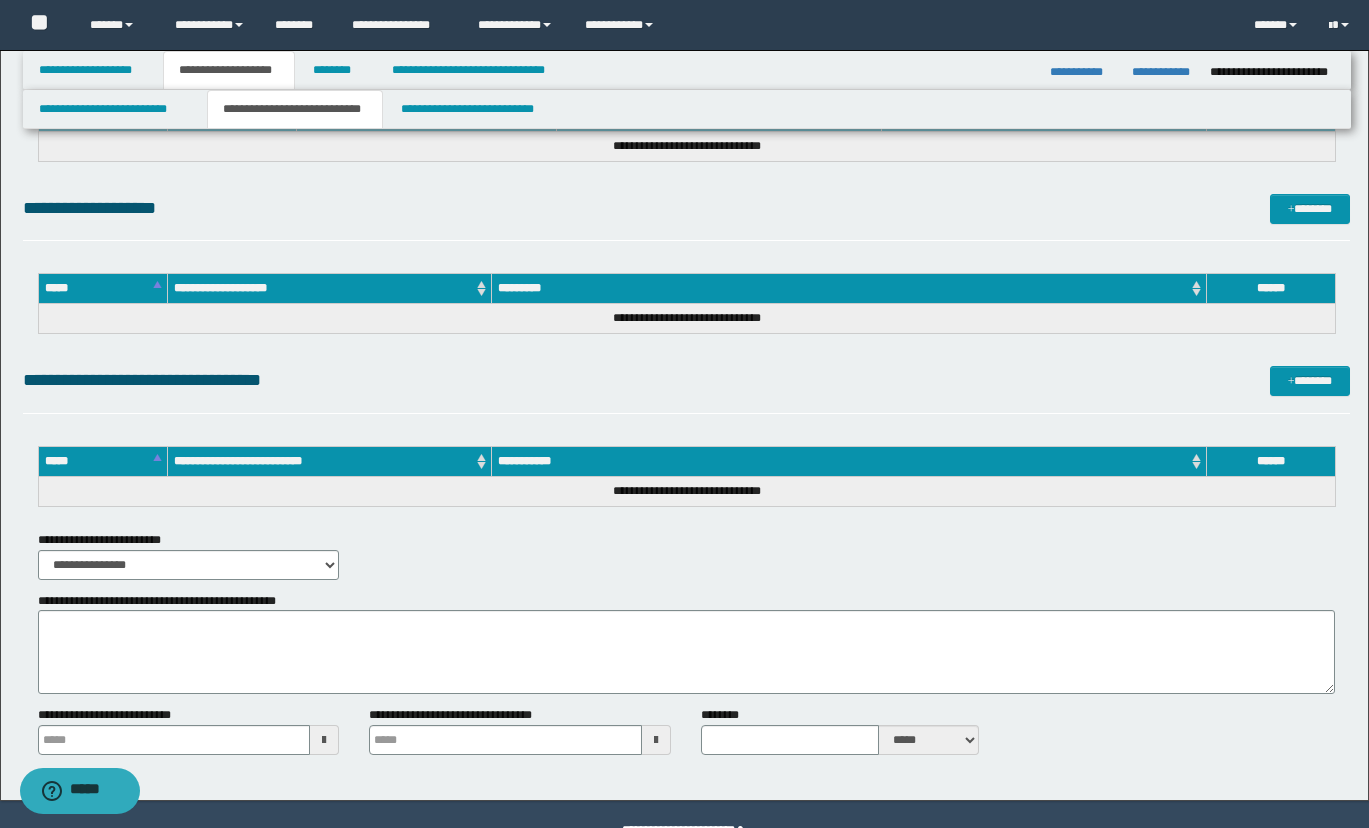click on "**********" at bounding box center [686, 64] 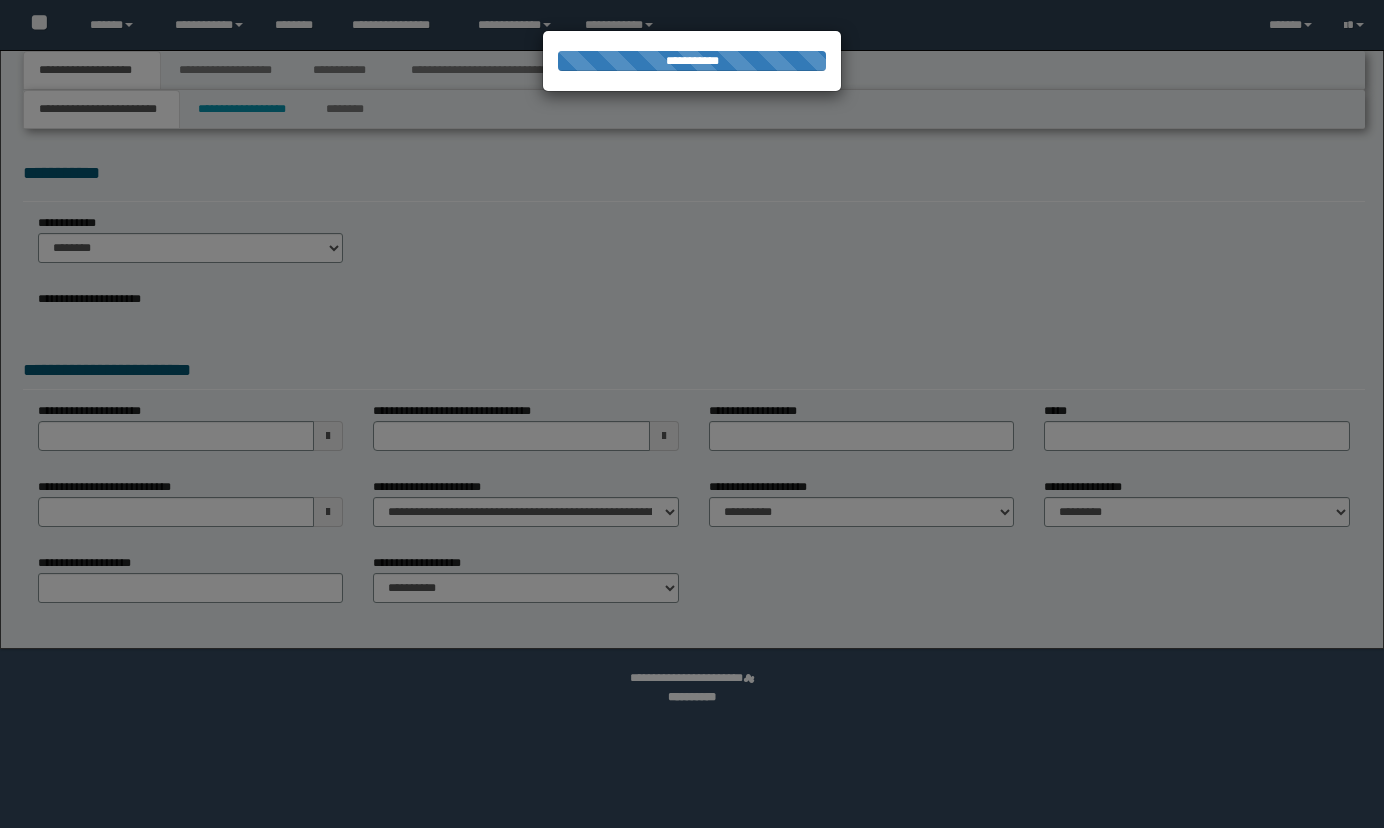 scroll, scrollTop: 0, scrollLeft: 0, axis: both 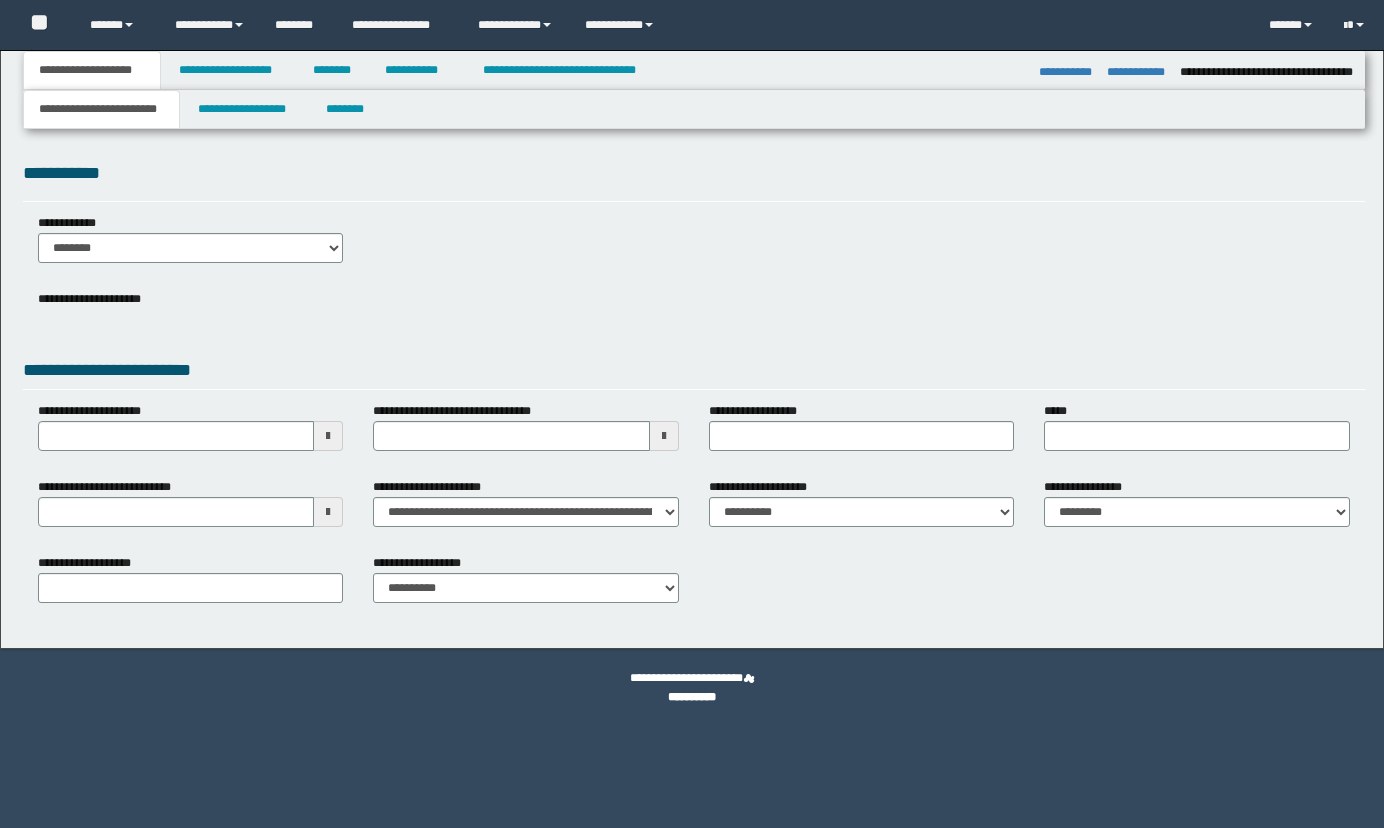 select on "*" 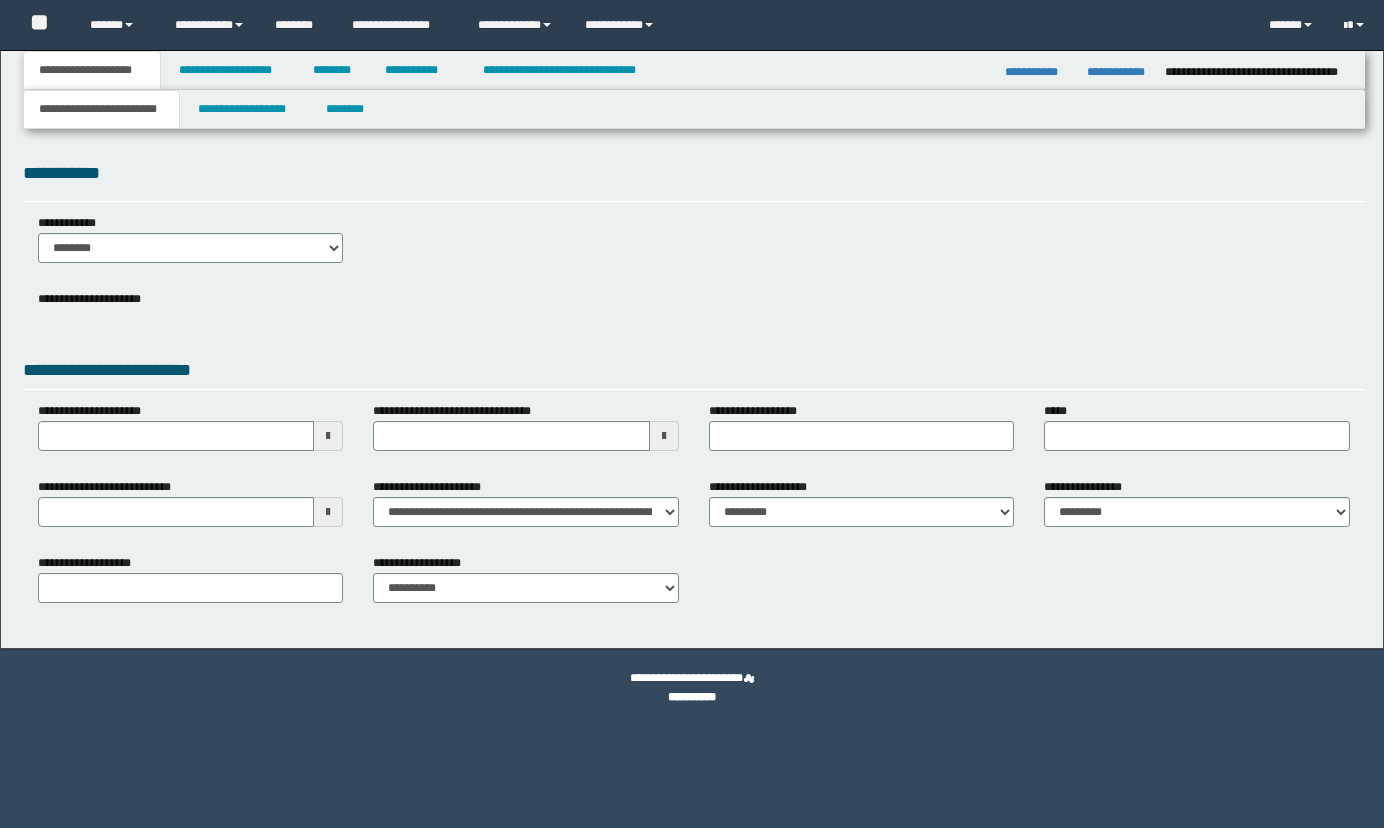 scroll, scrollTop: 0, scrollLeft: 0, axis: both 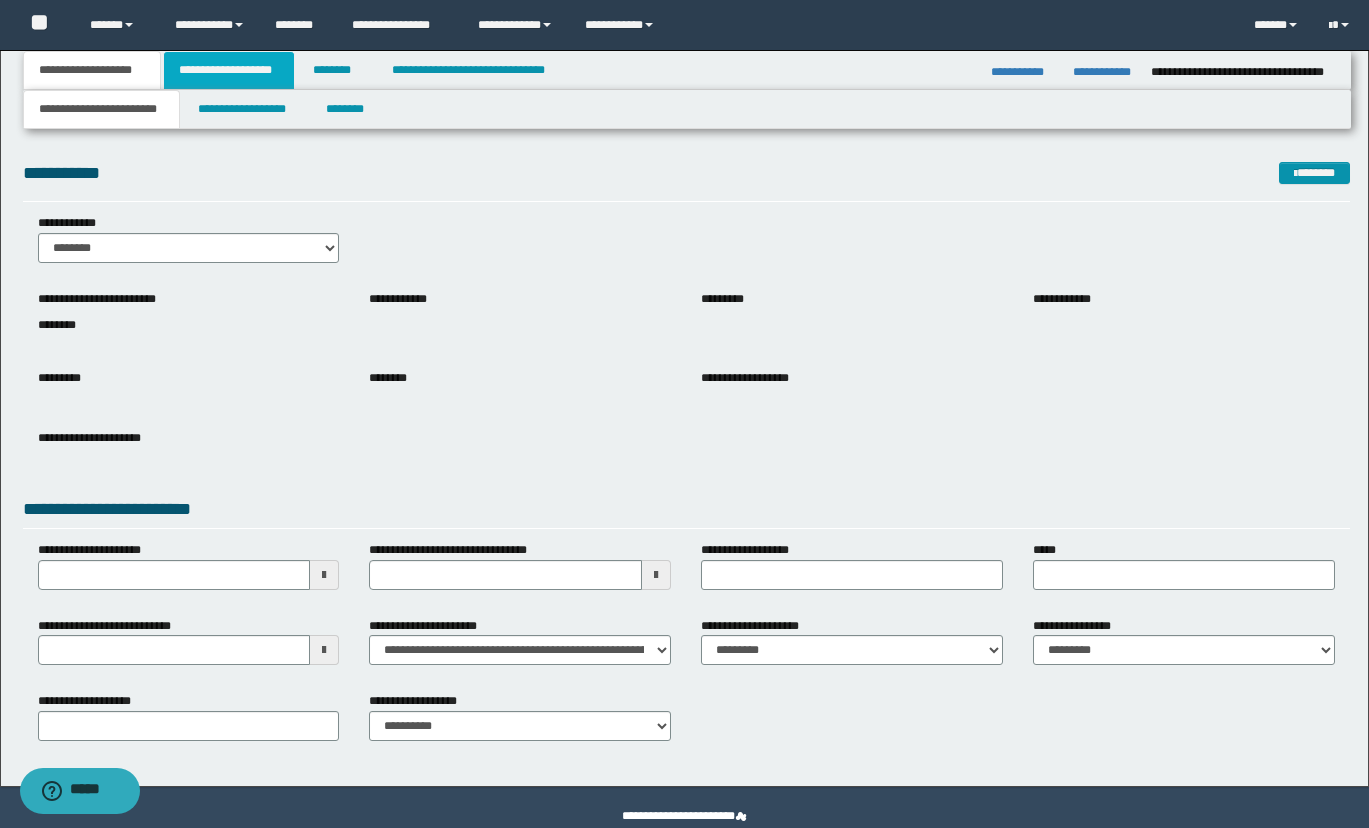 click on "**********" at bounding box center (229, 70) 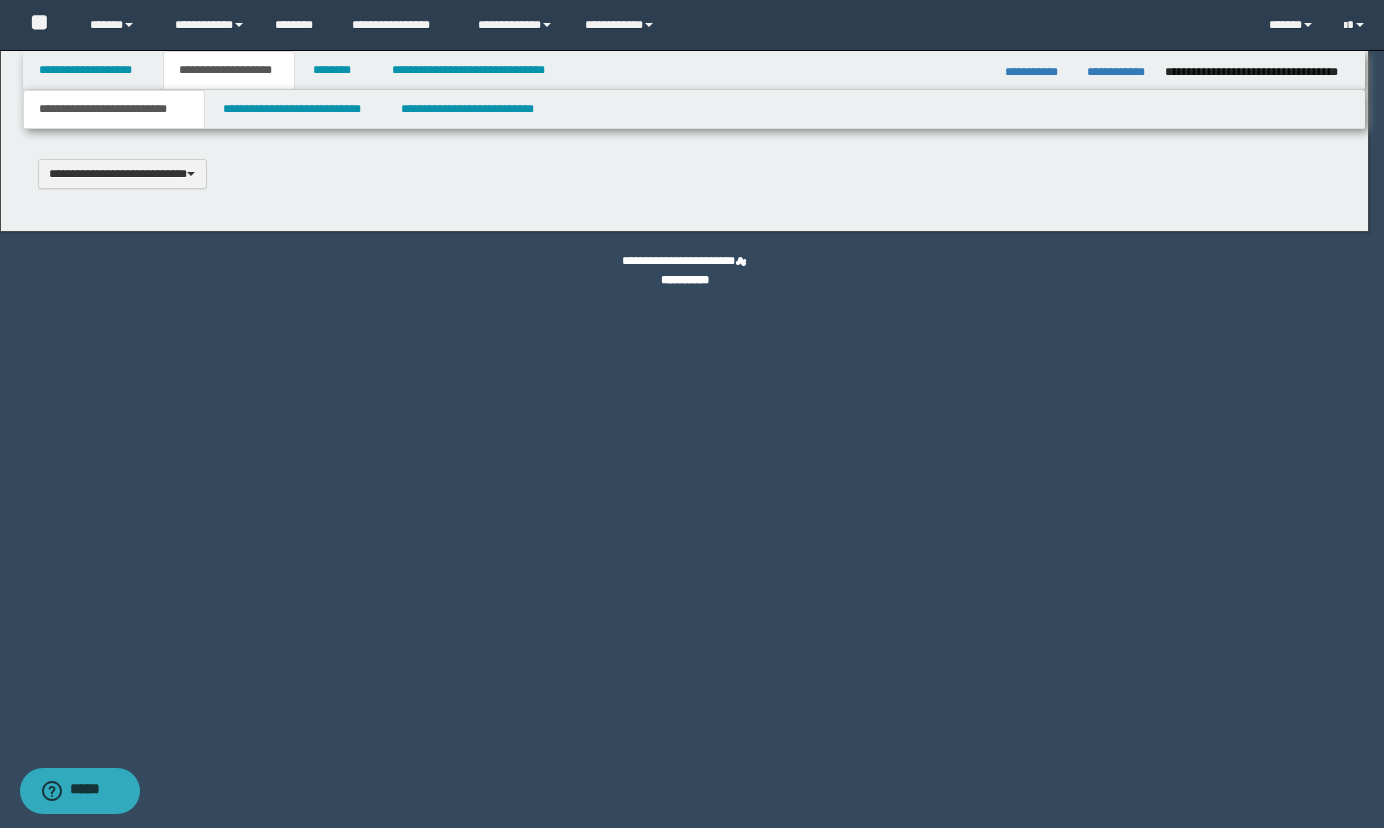 scroll, scrollTop: 0, scrollLeft: 0, axis: both 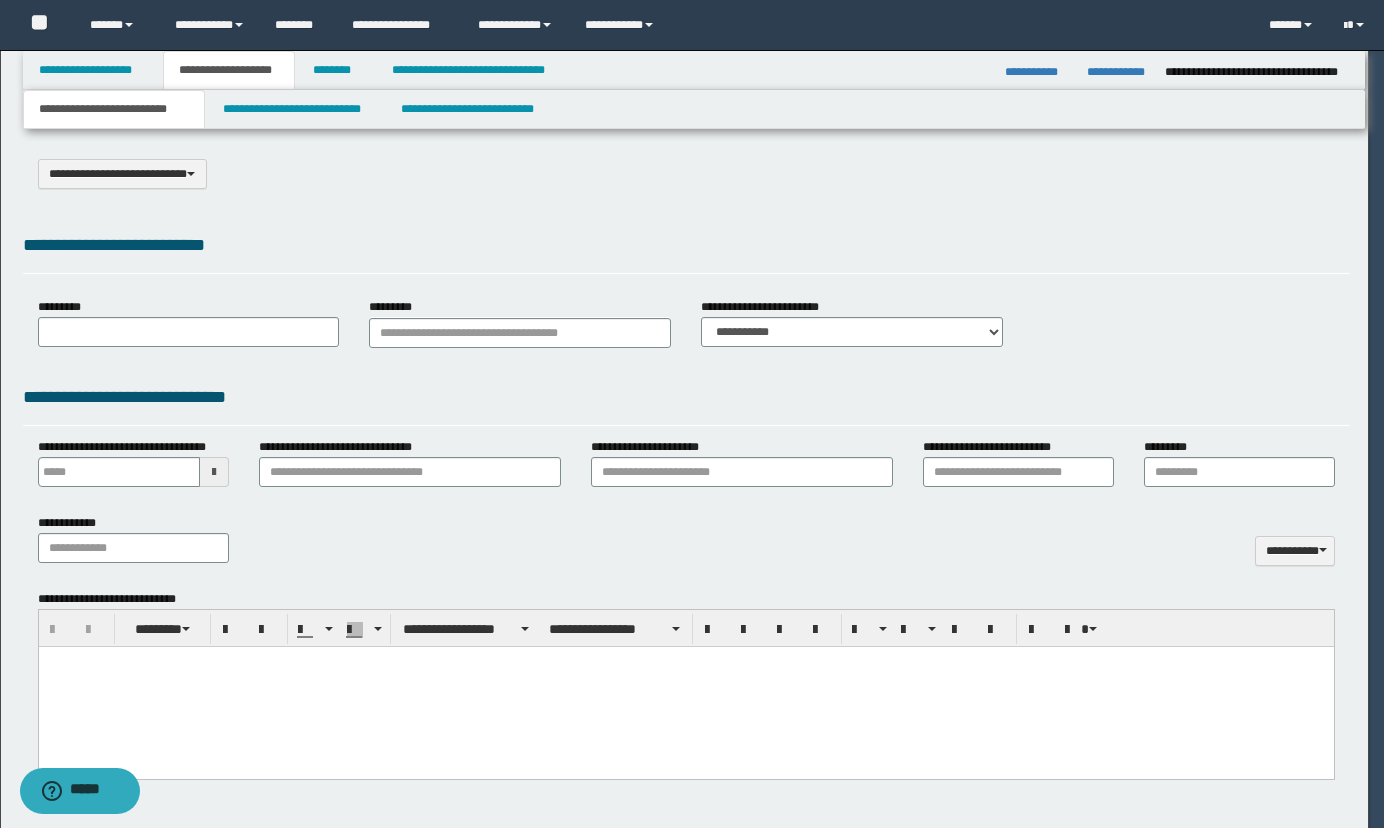 select on "*" 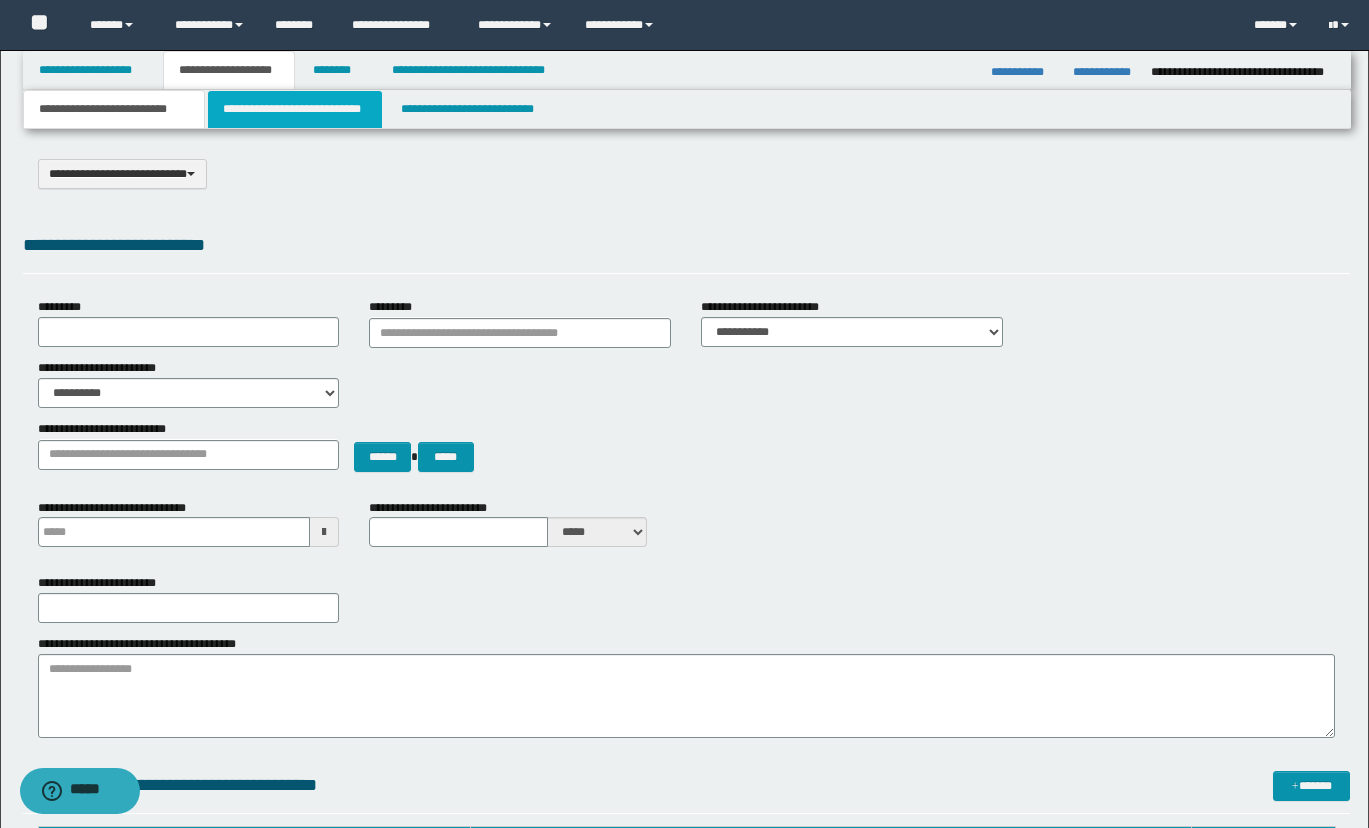 click on "**********" at bounding box center [295, 109] 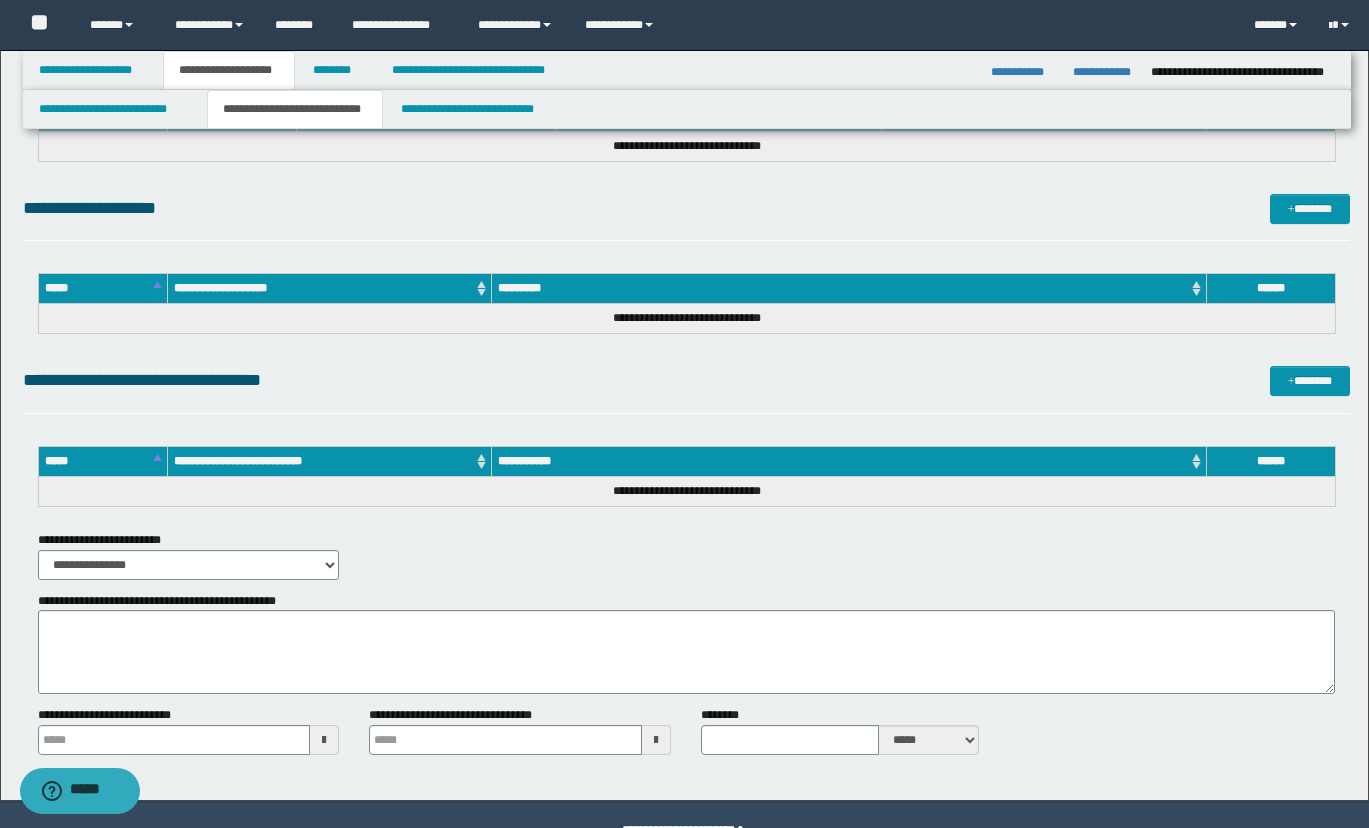 scroll, scrollTop: 851, scrollLeft: 0, axis: vertical 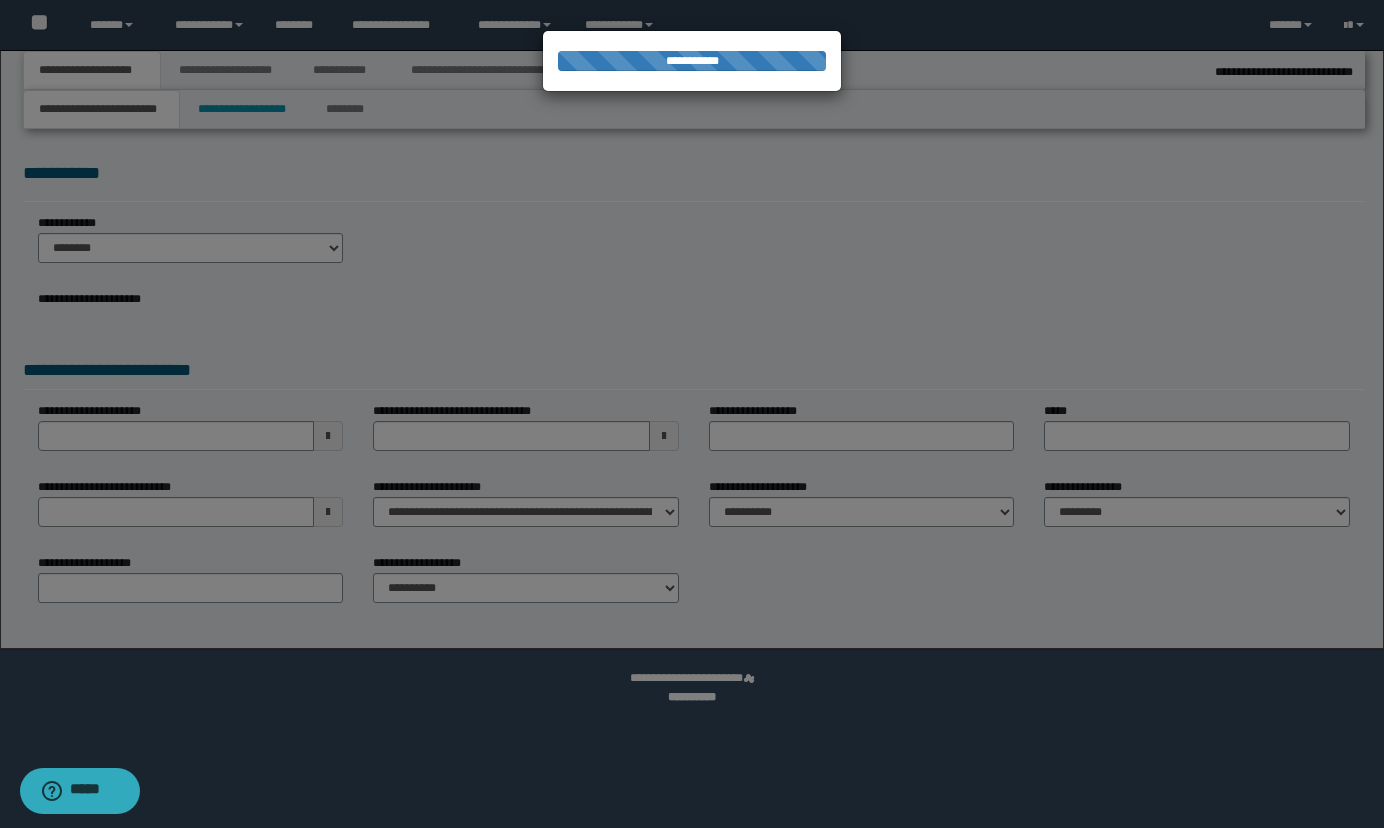 select on "*" 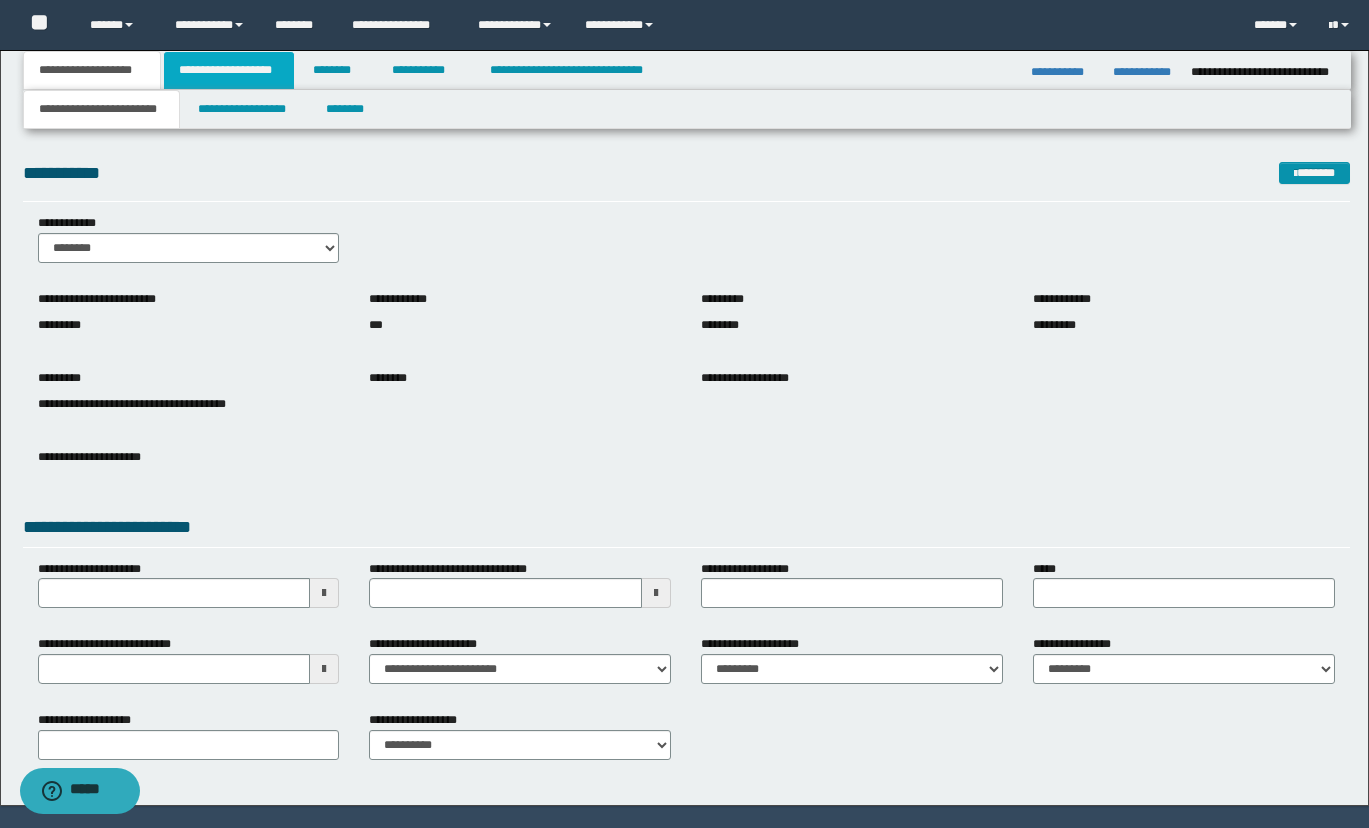 click on "**********" at bounding box center (229, 70) 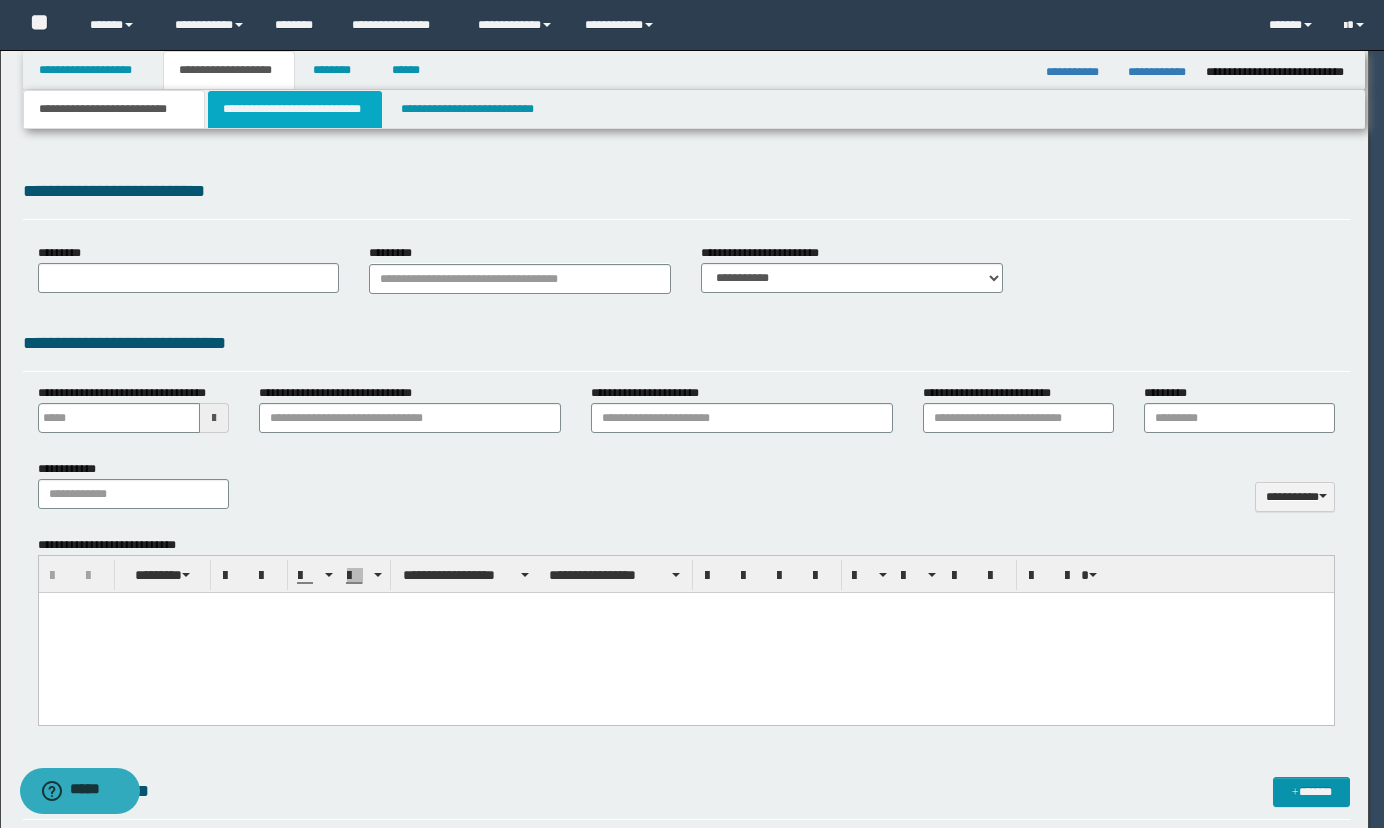 select on "*" 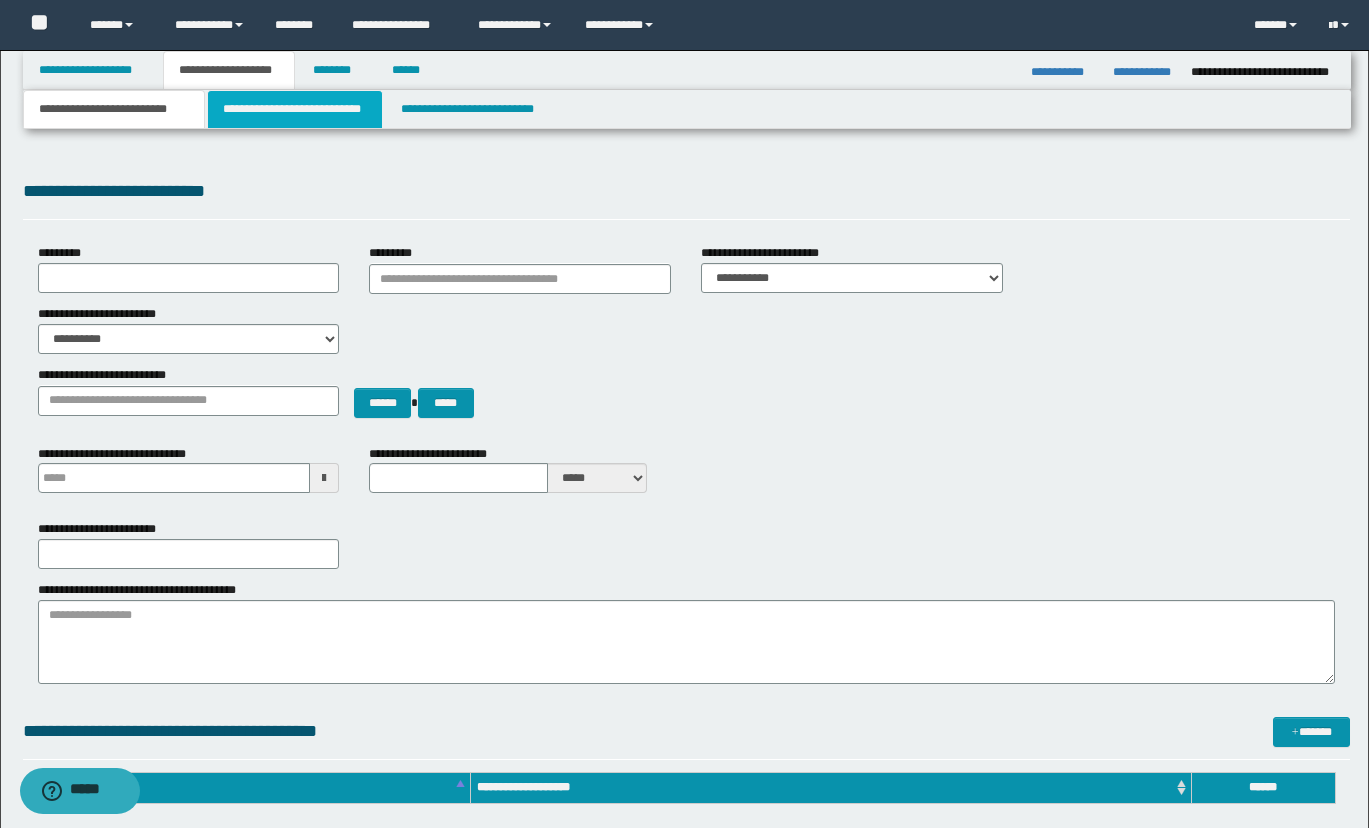 click on "**********" at bounding box center (295, 109) 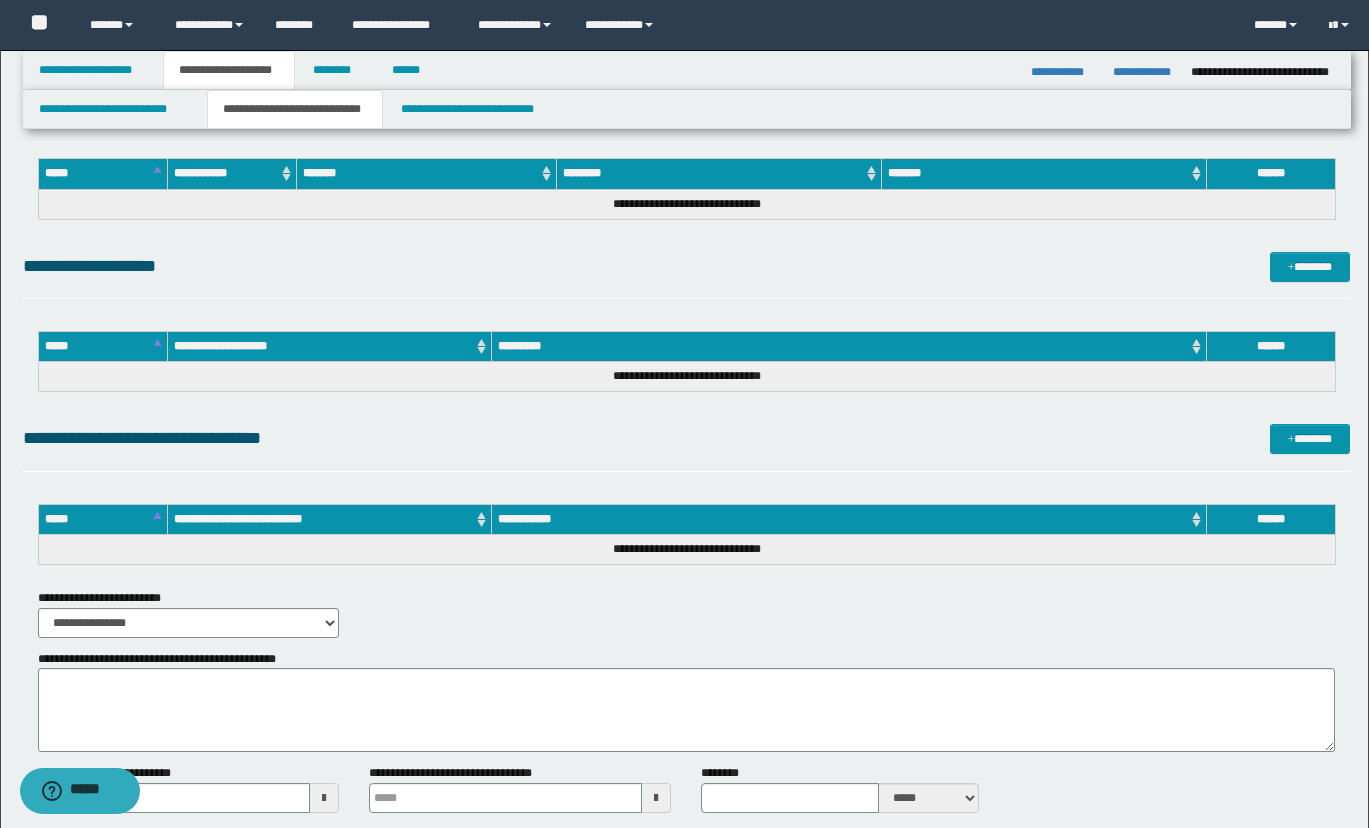 scroll, scrollTop: 851, scrollLeft: 0, axis: vertical 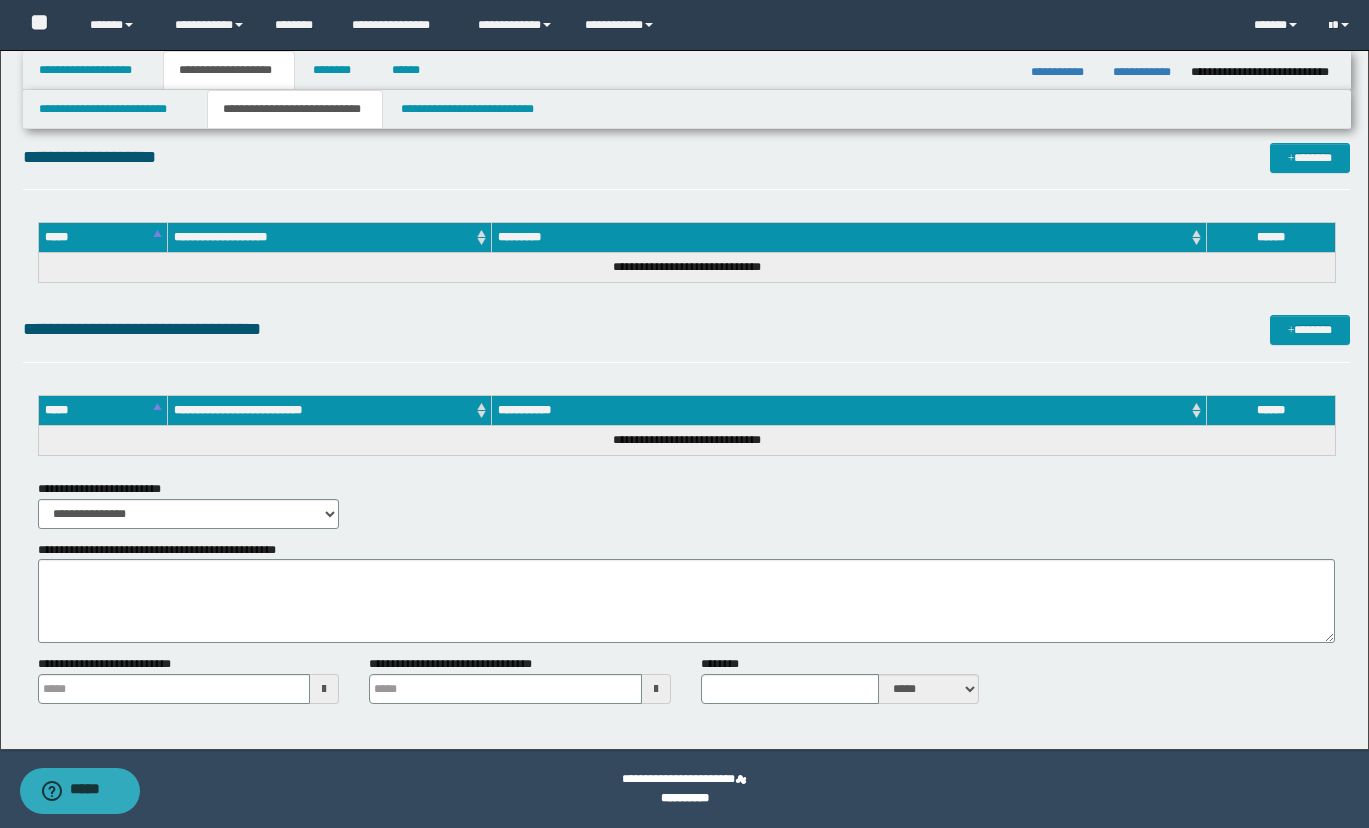 click on "**********" at bounding box center [686, 166] 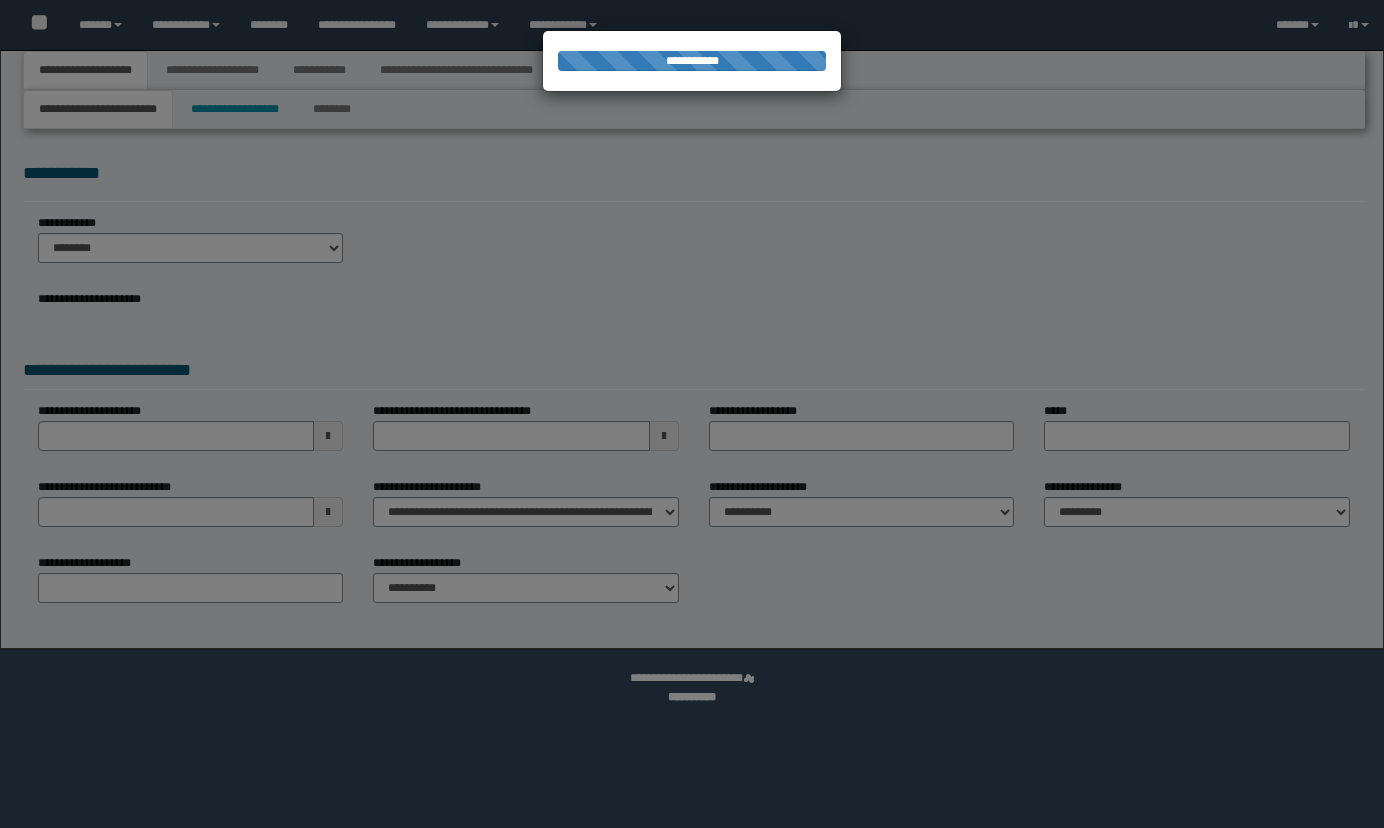 scroll, scrollTop: 0, scrollLeft: 0, axis: both 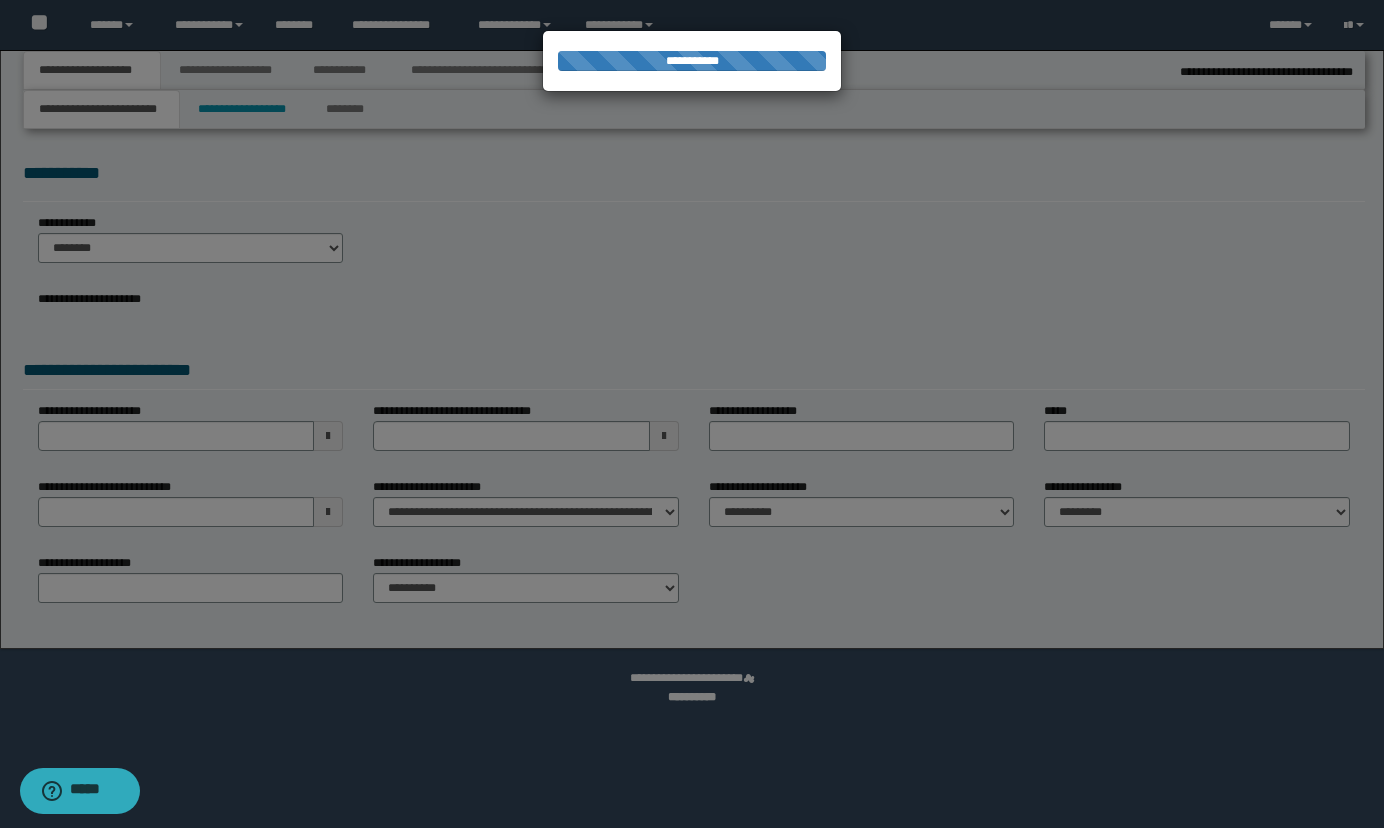 select on "*" 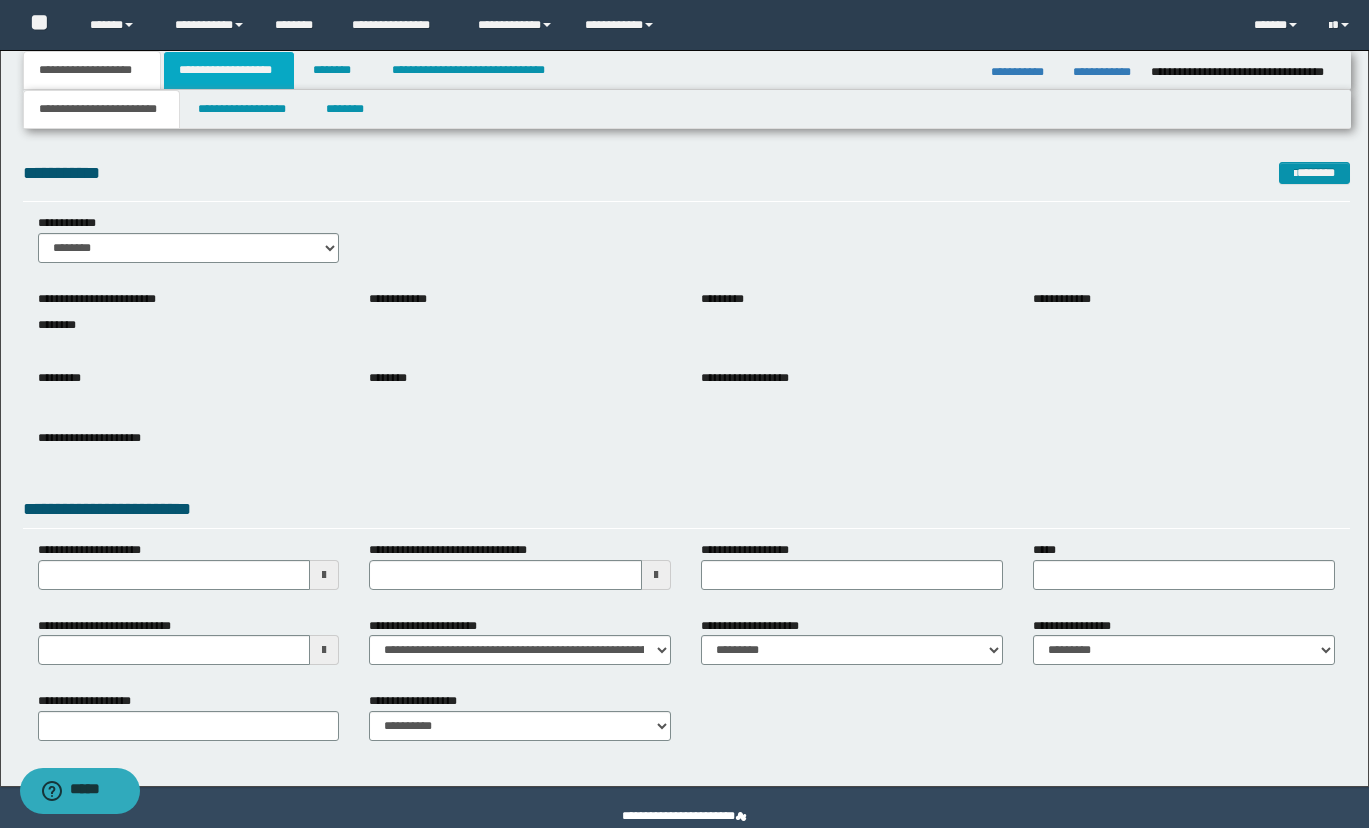 click on "**********" at bounding box center (229, 70) 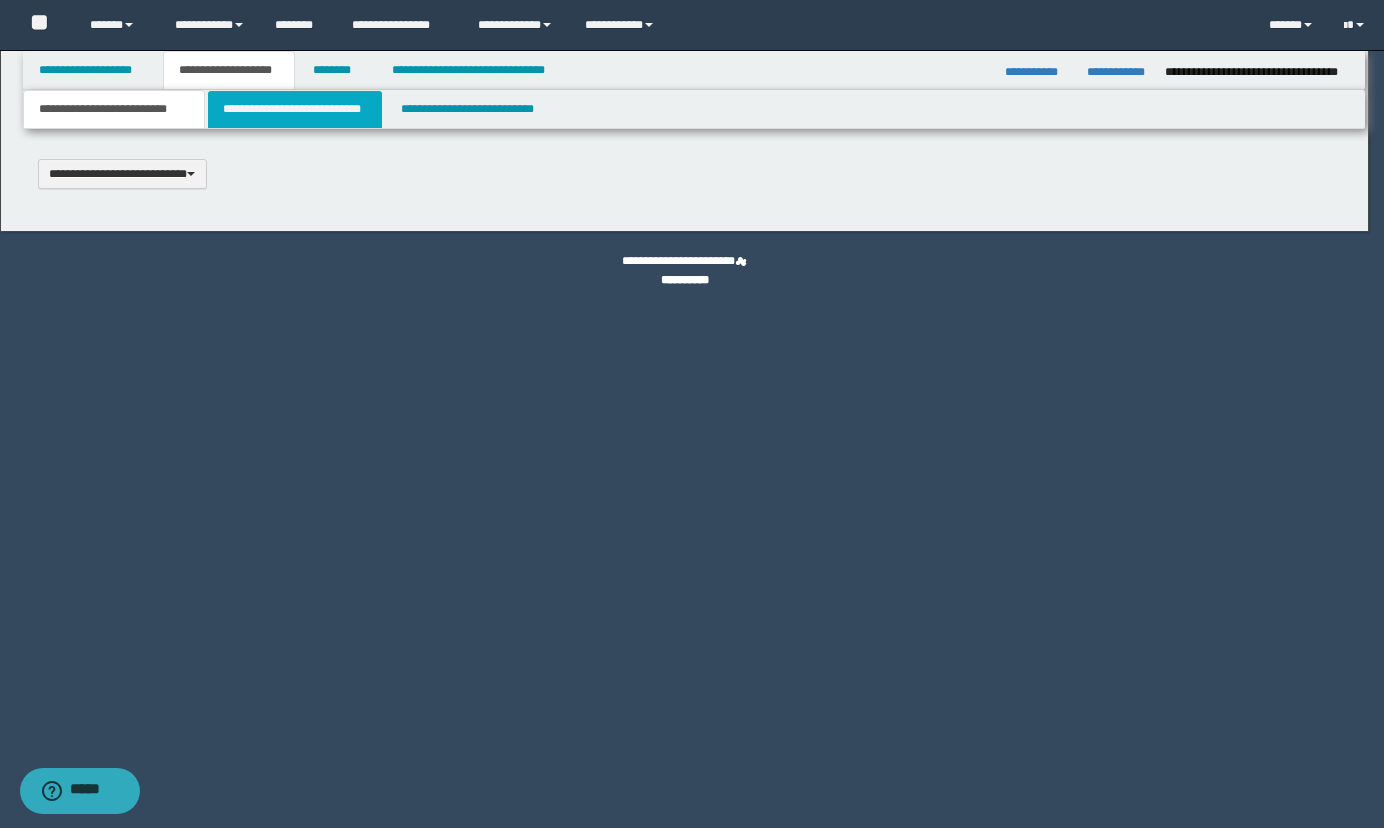type 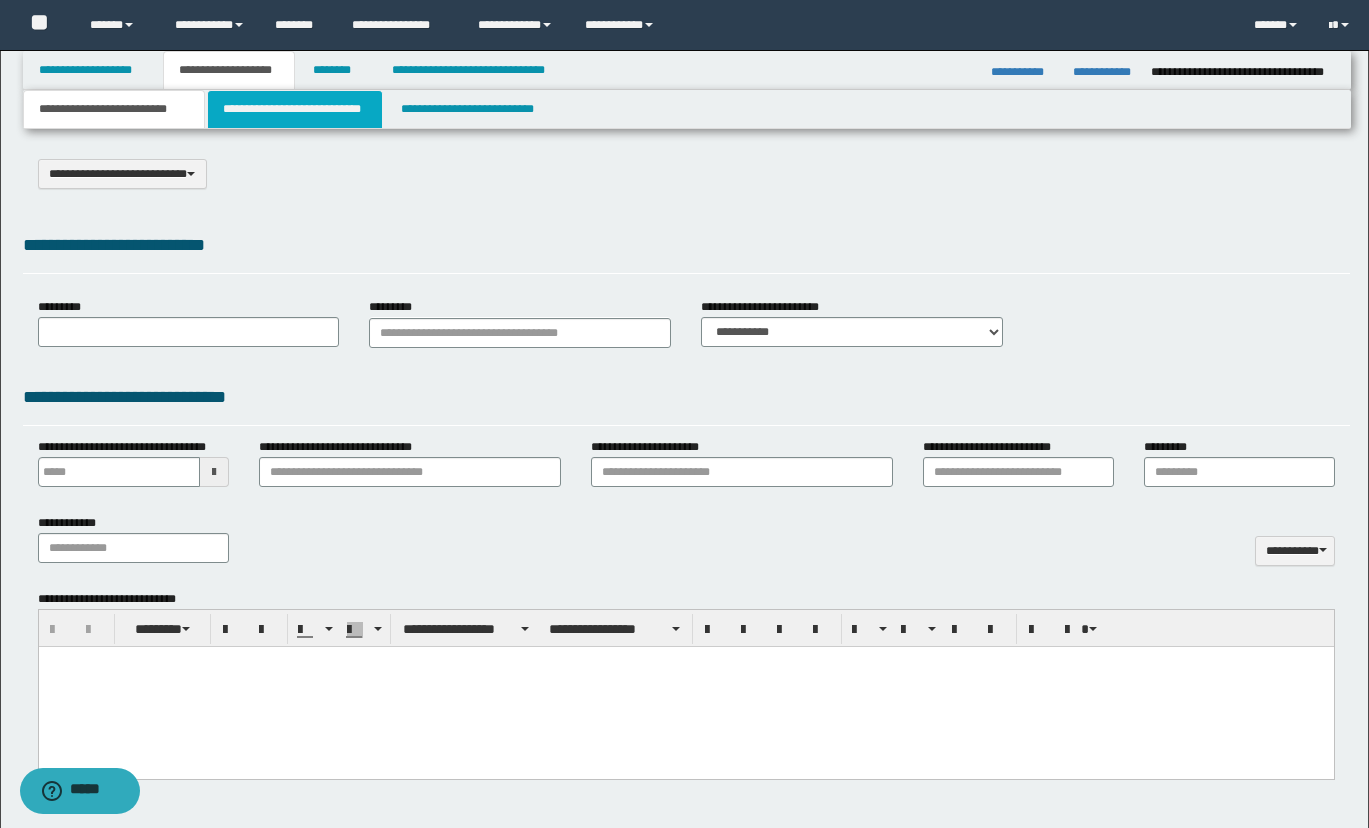 select on "*" 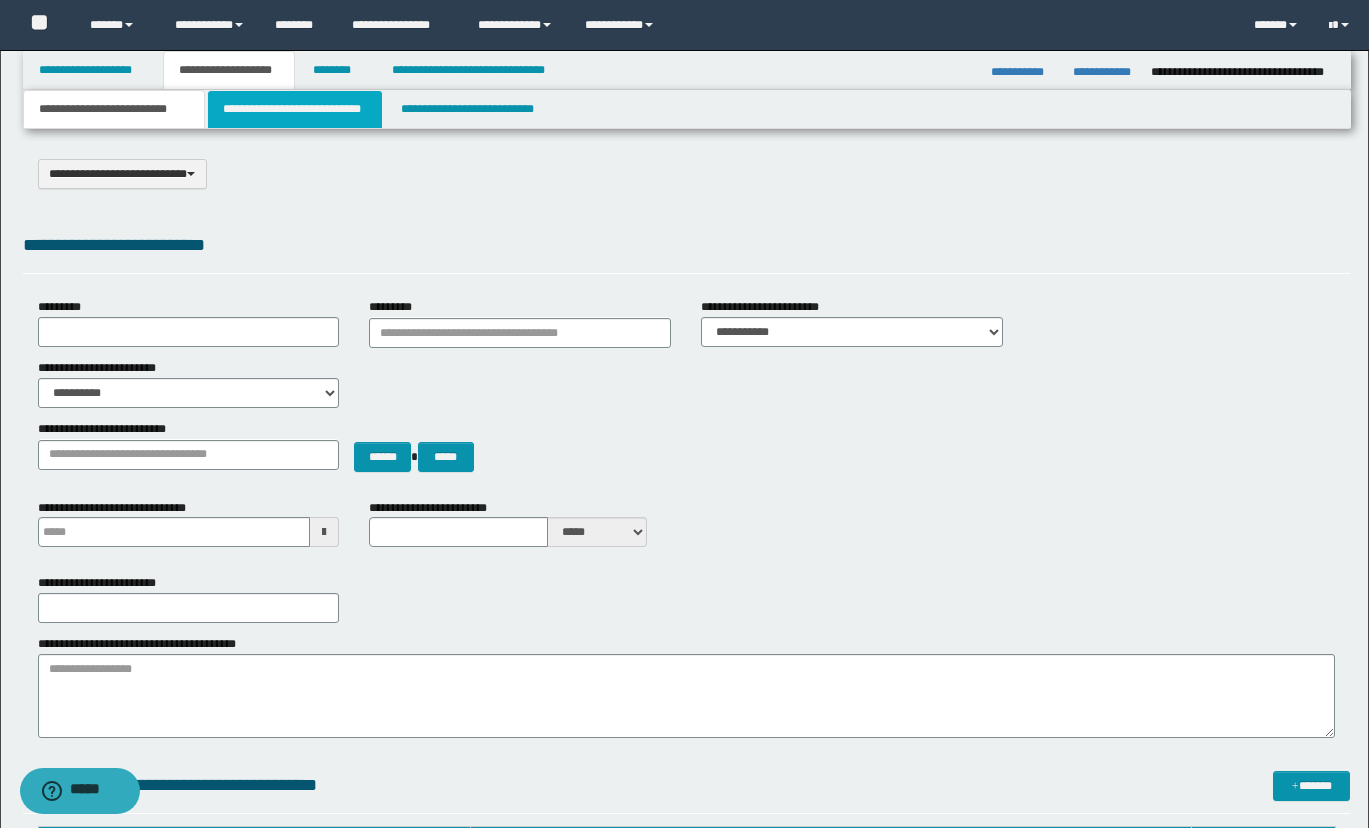 click on "**********" at bounding box center [295, 109] 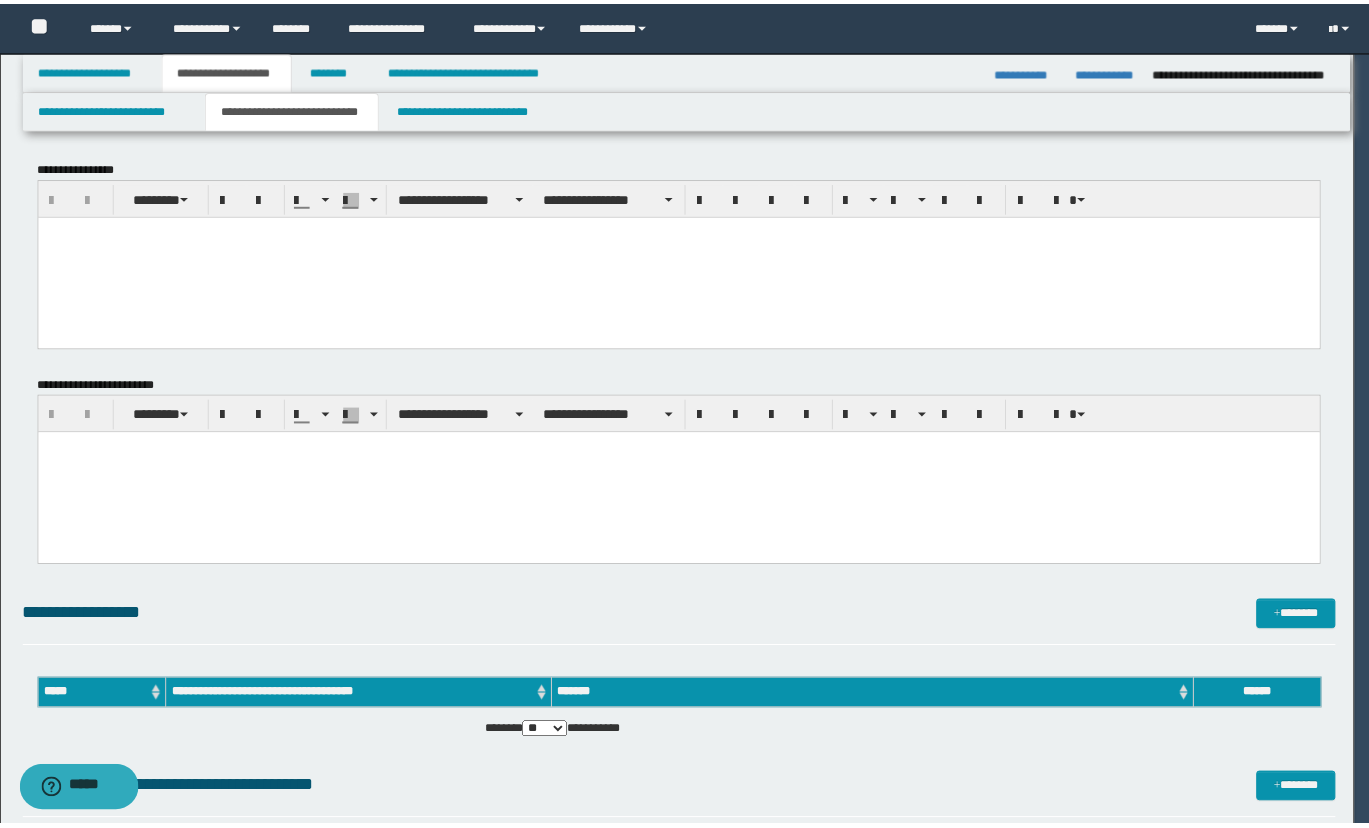 scroll, scrollTop: 0, scrollLeft: 0, axis: both 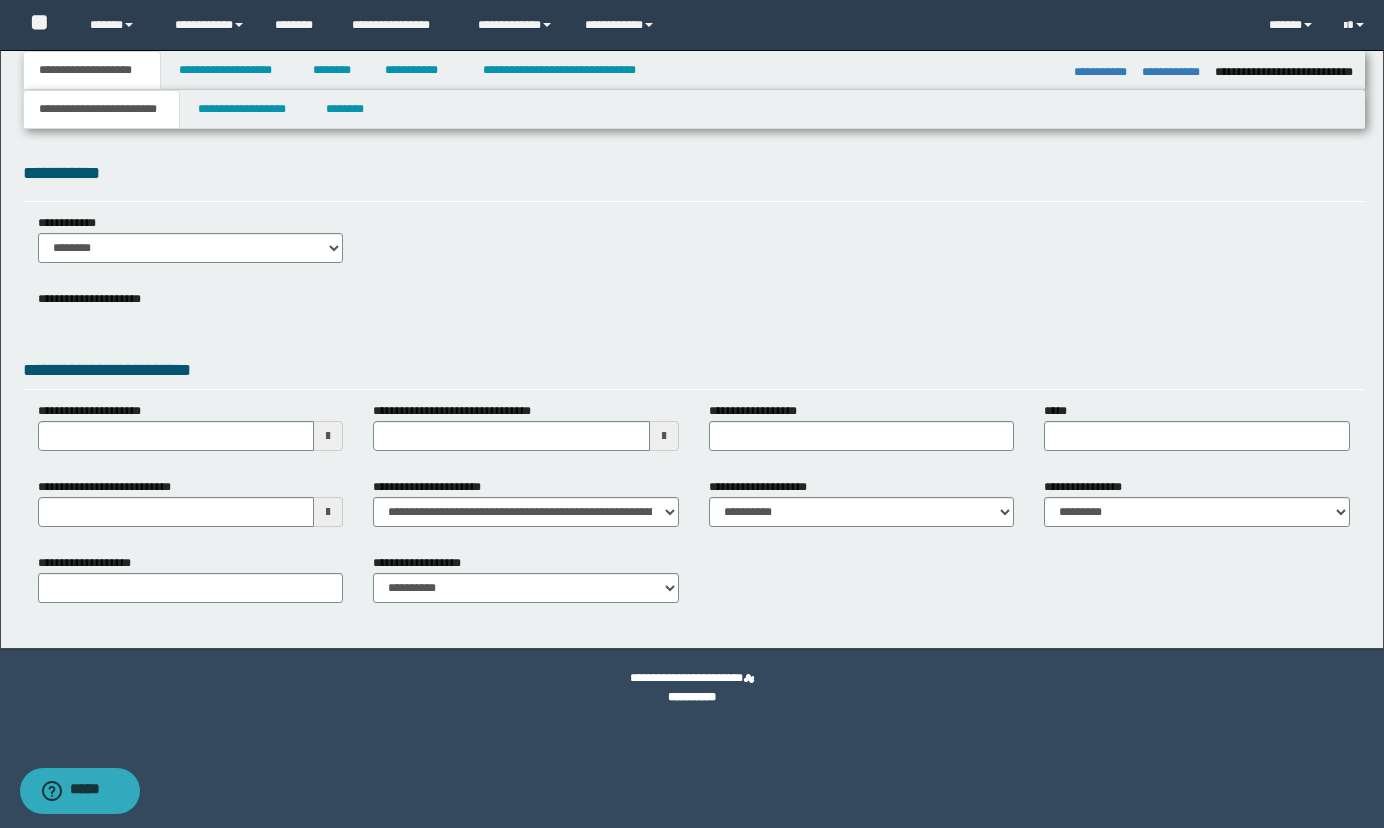 select on "*" 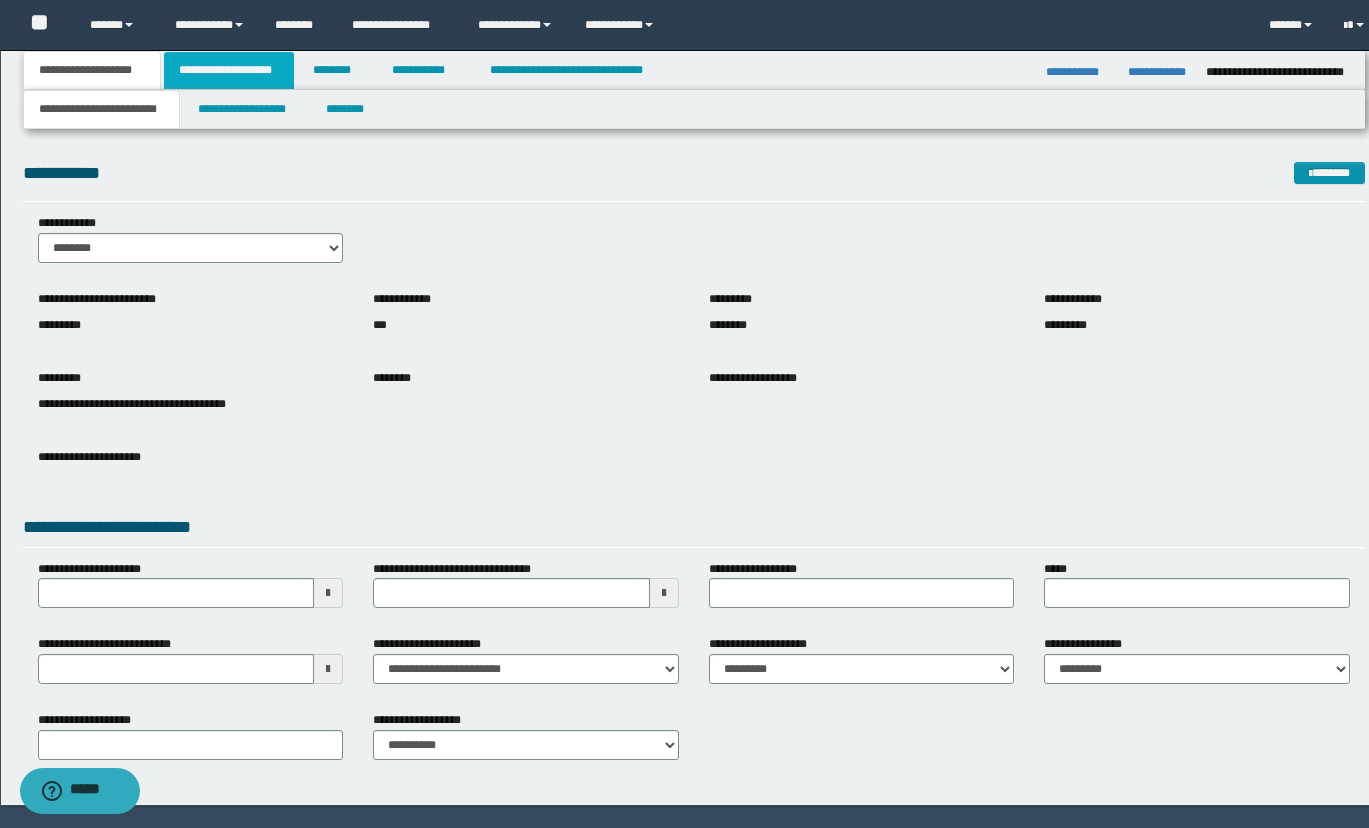 click on "**********" at bounding box center (229, 70) 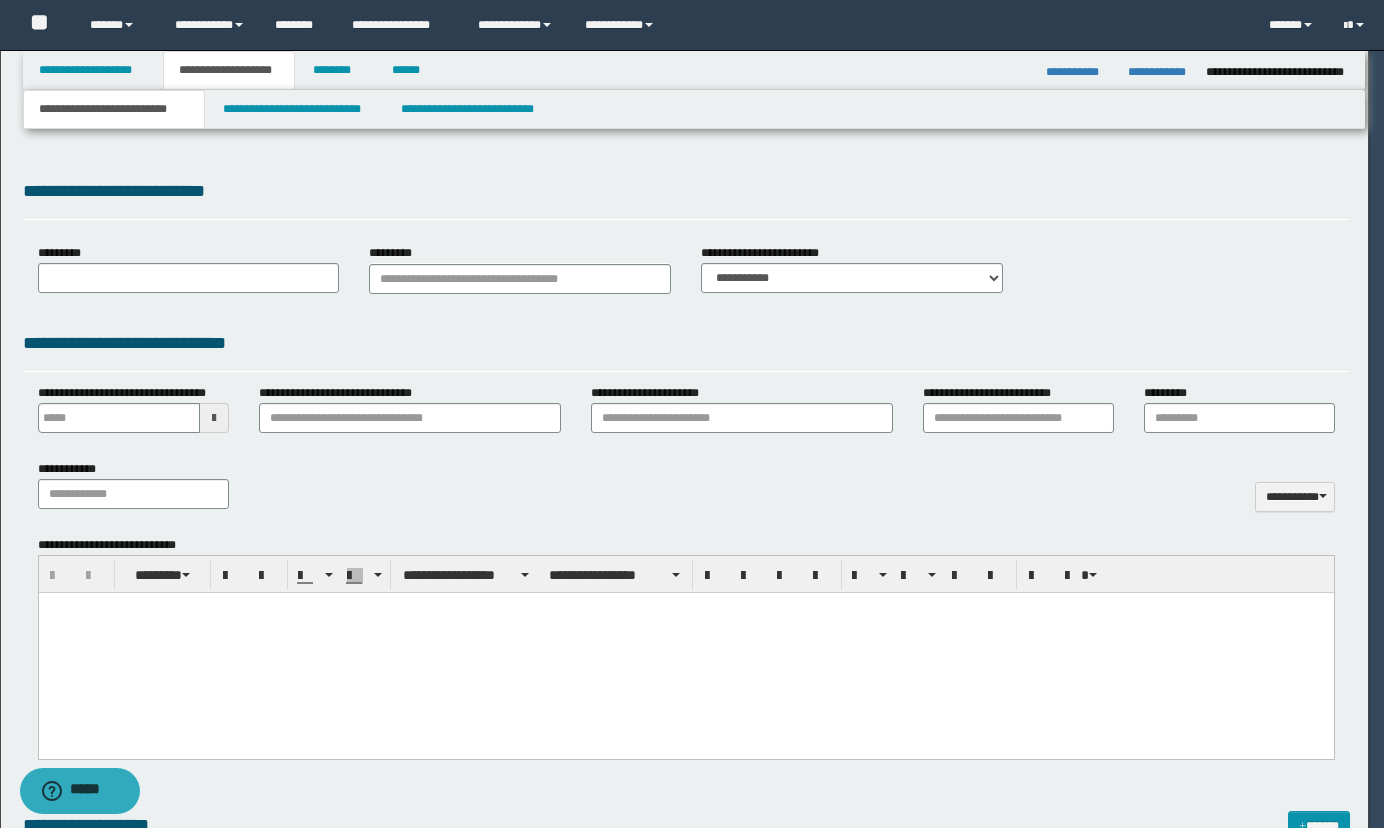 type 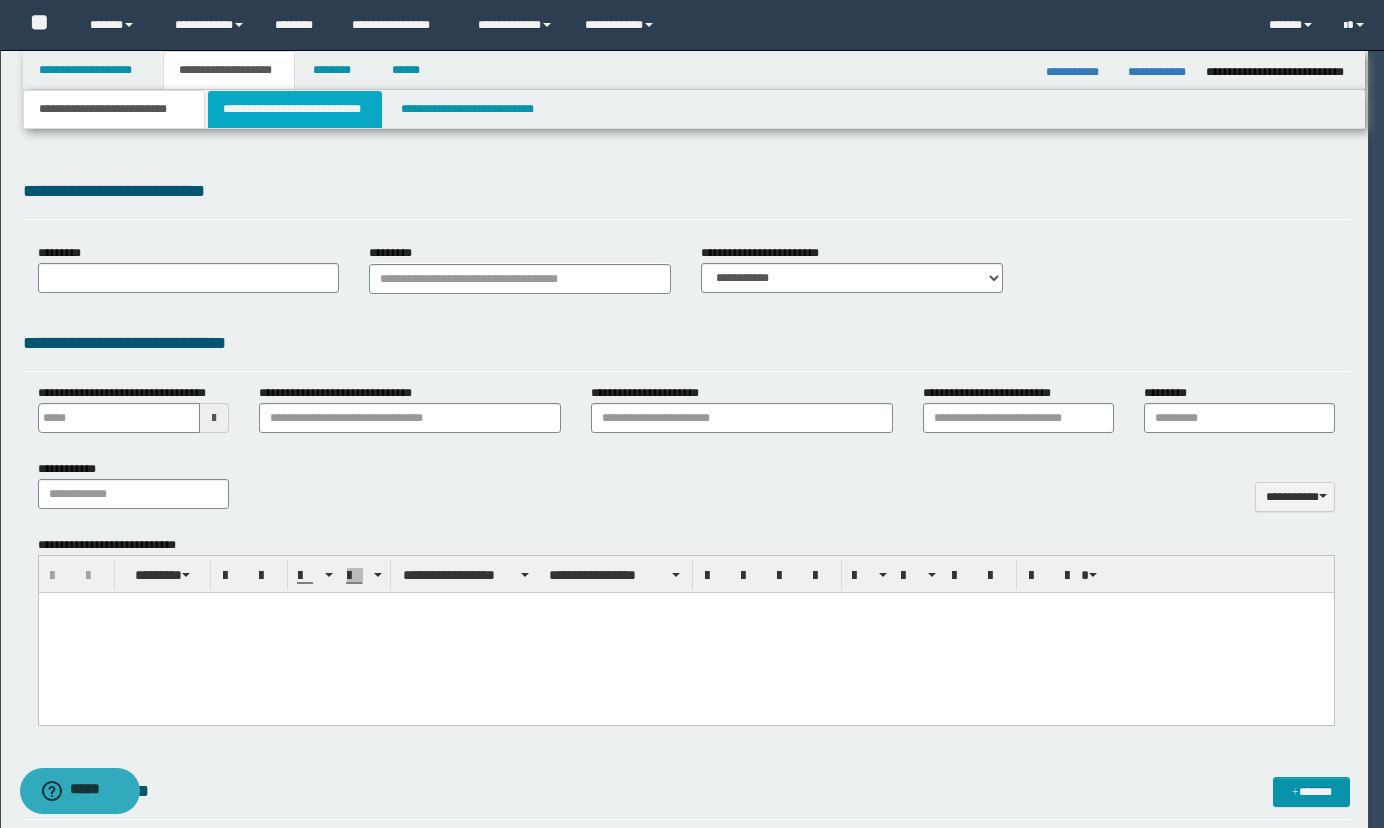 scroll, scrollTop: 0, scrollLeft: 0, axis: both 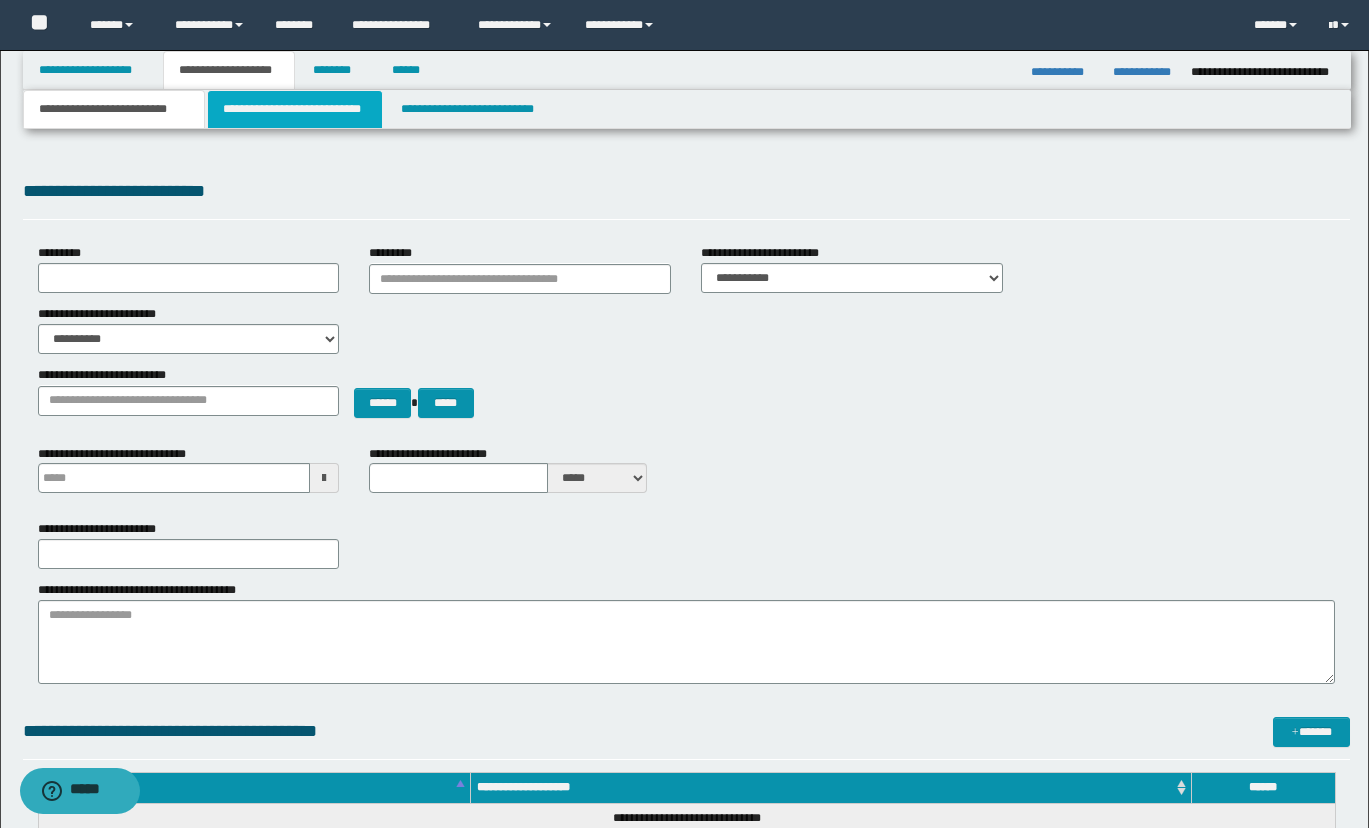 click on "**********" at bounding box center (295, 109) 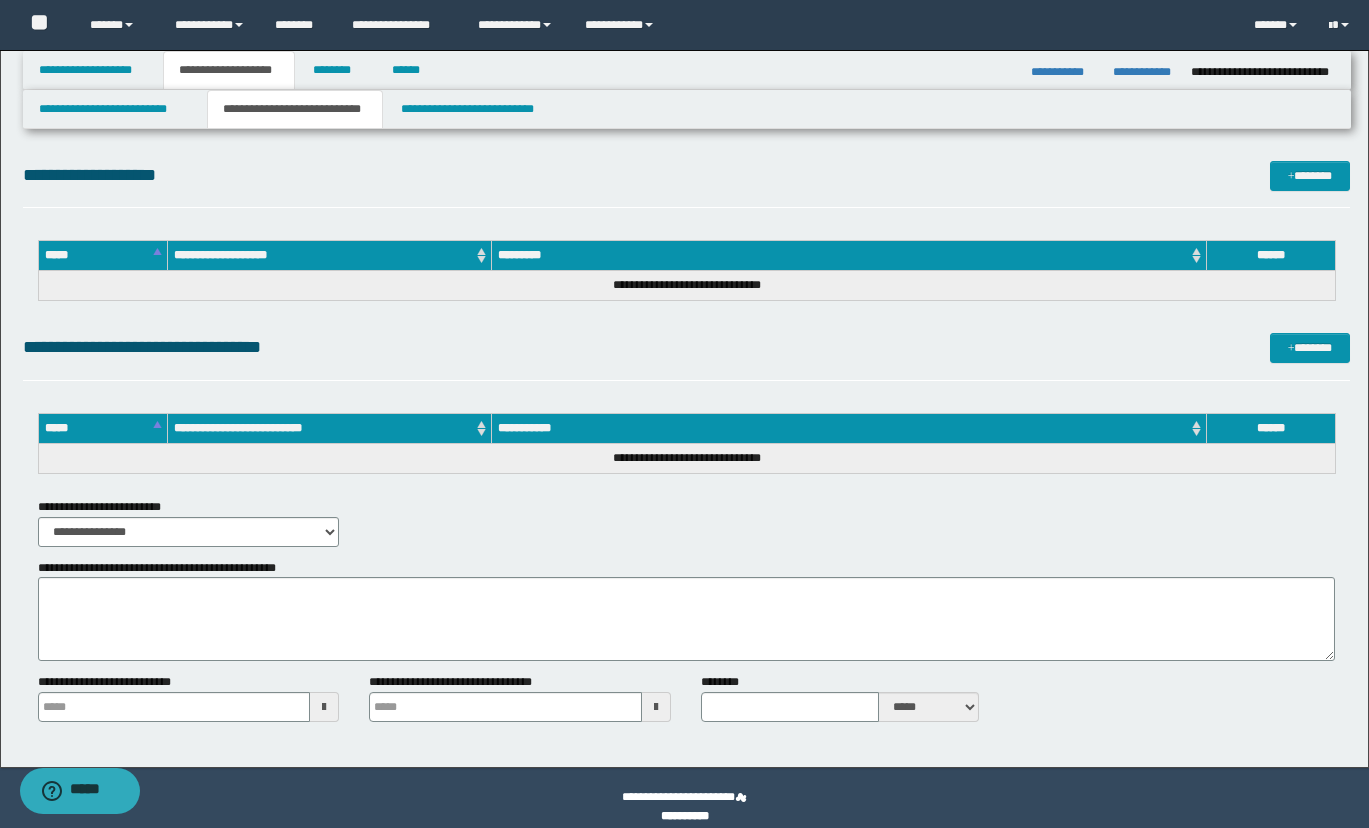 scroll, scrollTop: 851, scrollLeft: 0, axis: vertical 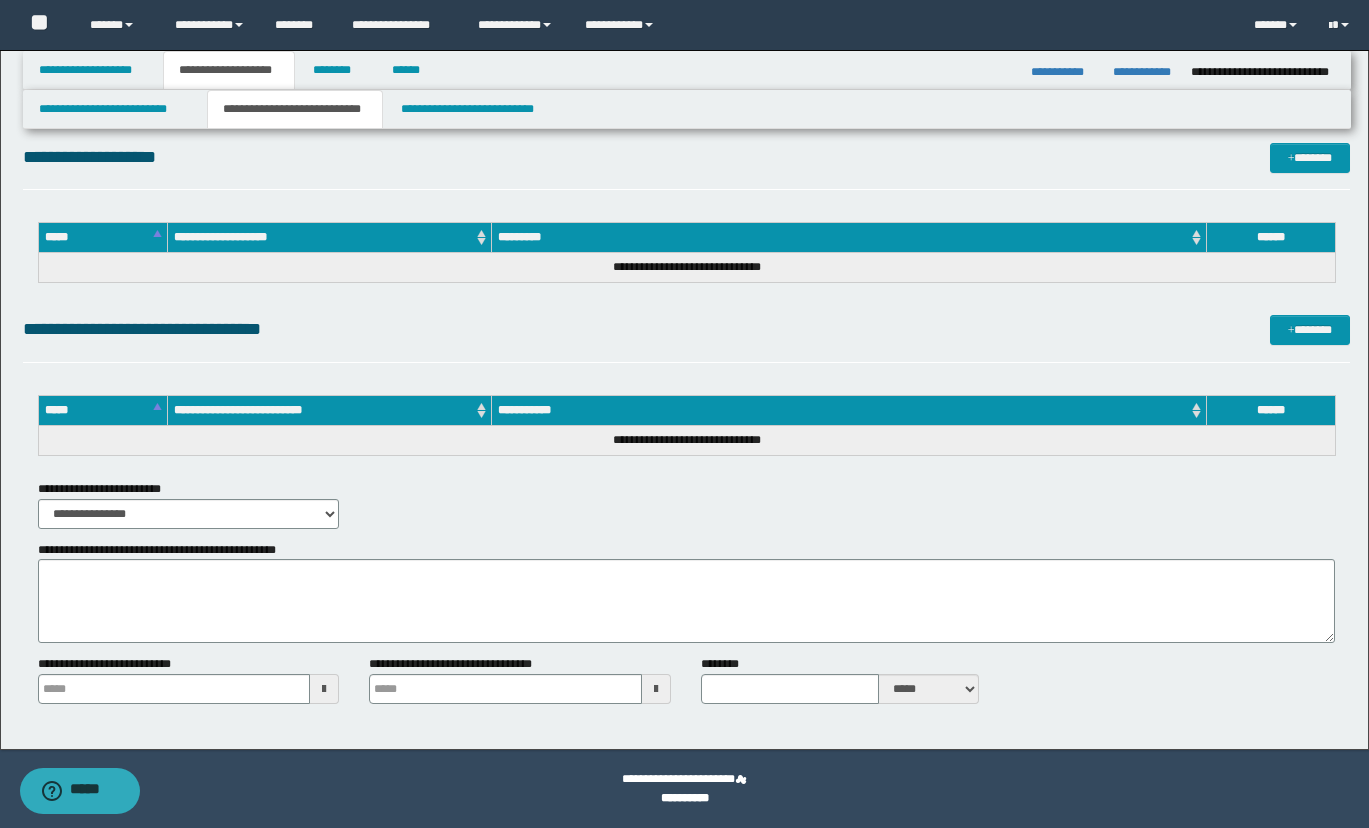 click on "**********" at bounding box center (686, 166) 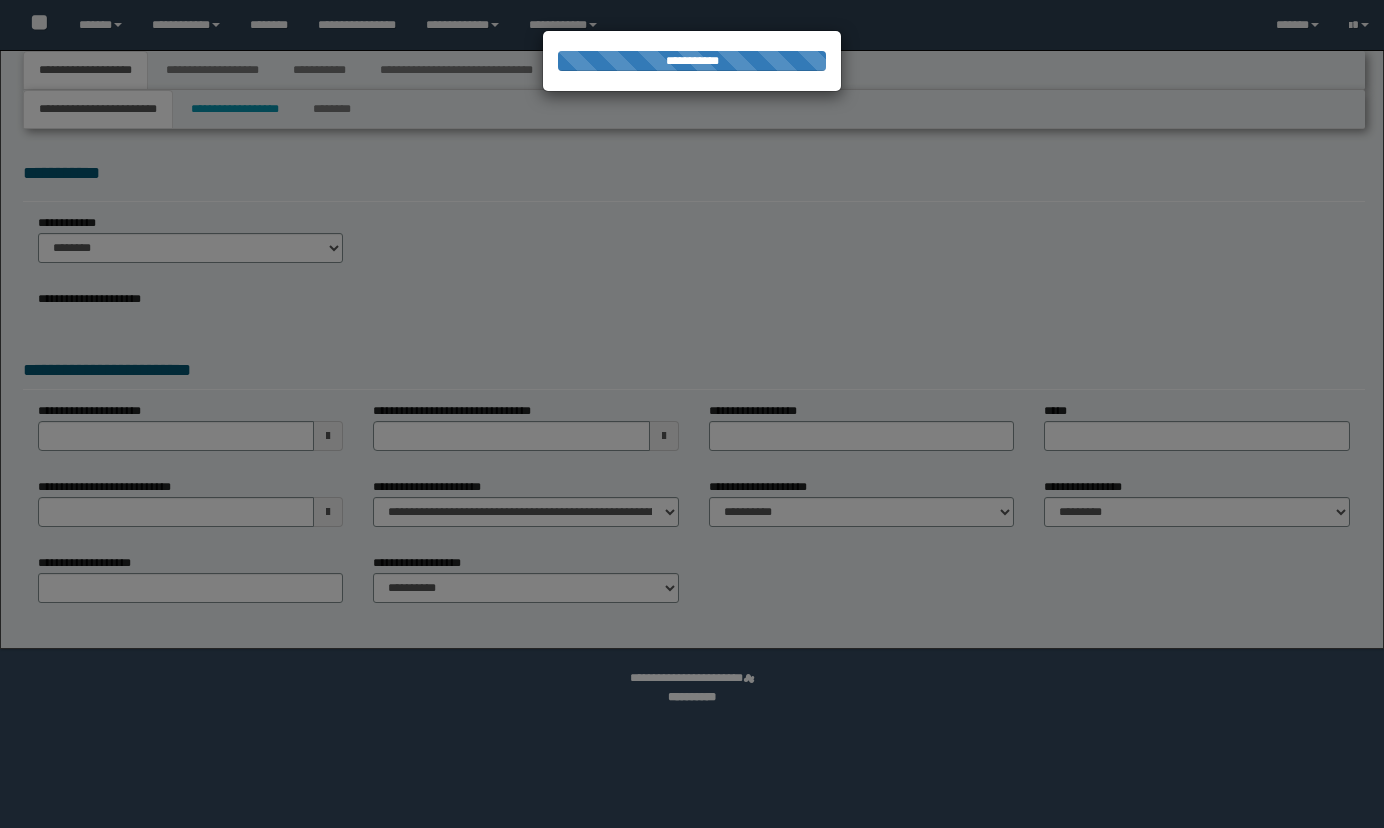 scroll, scrollTop: 0, scrollLeft: 0, axis: both 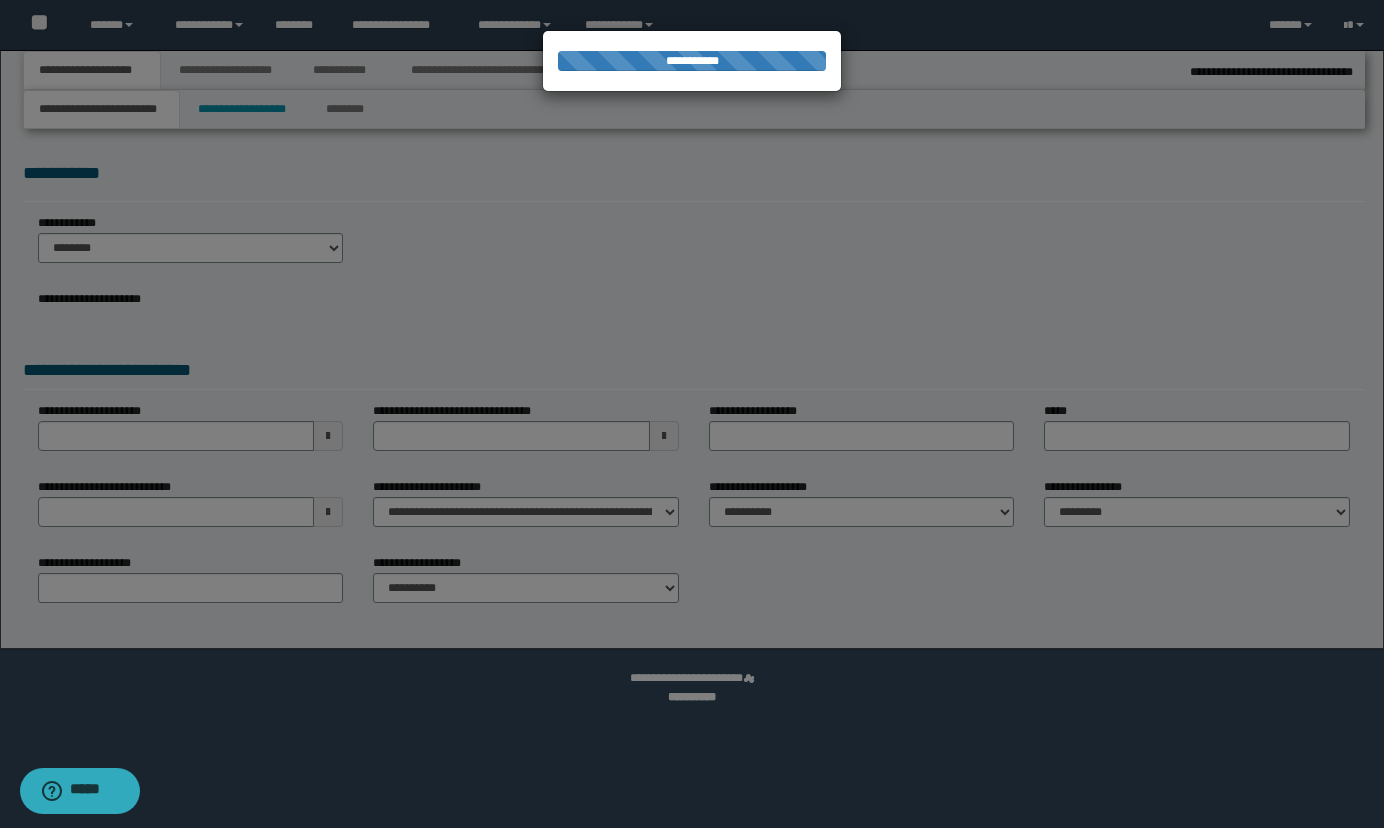 select on "*" 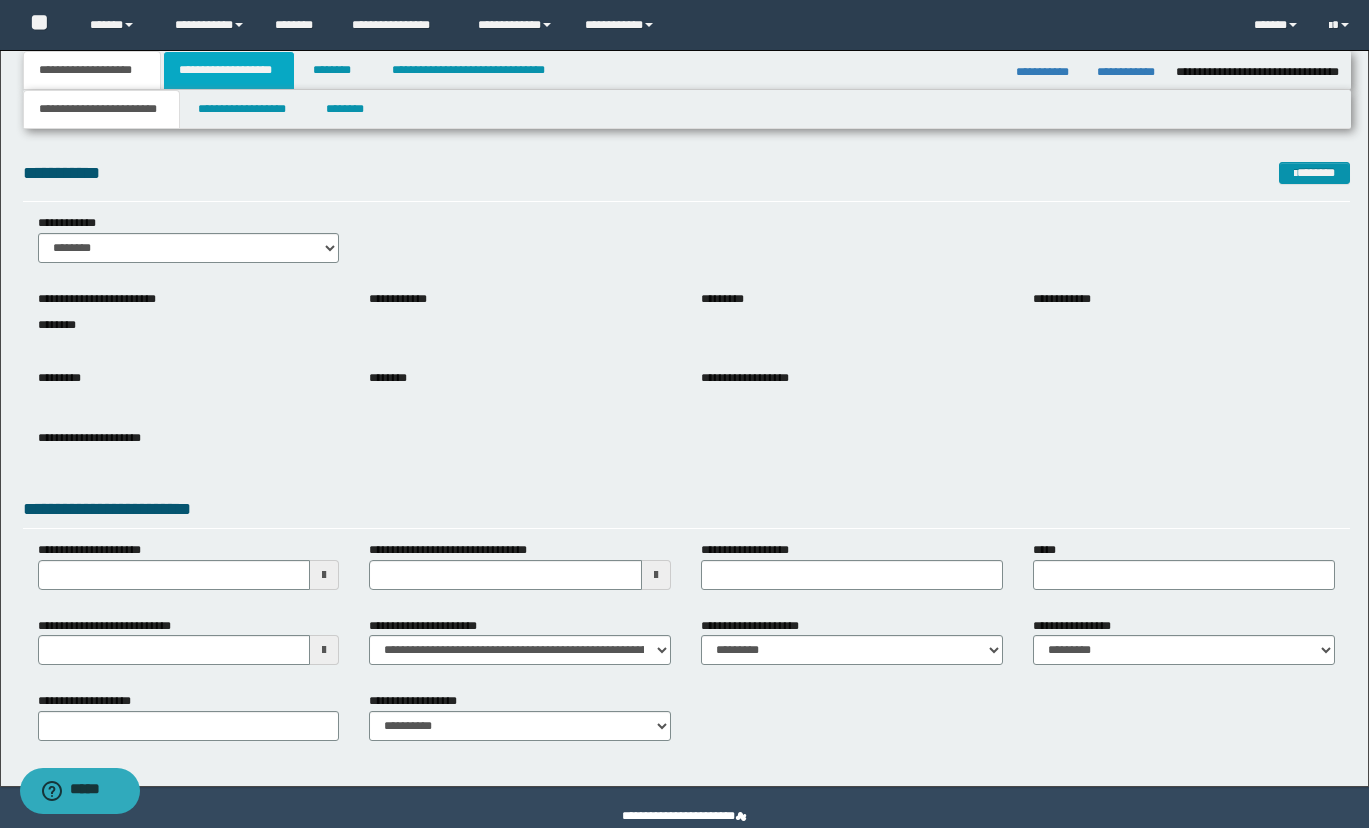 click on "**********" at bounding box center (229, 70) 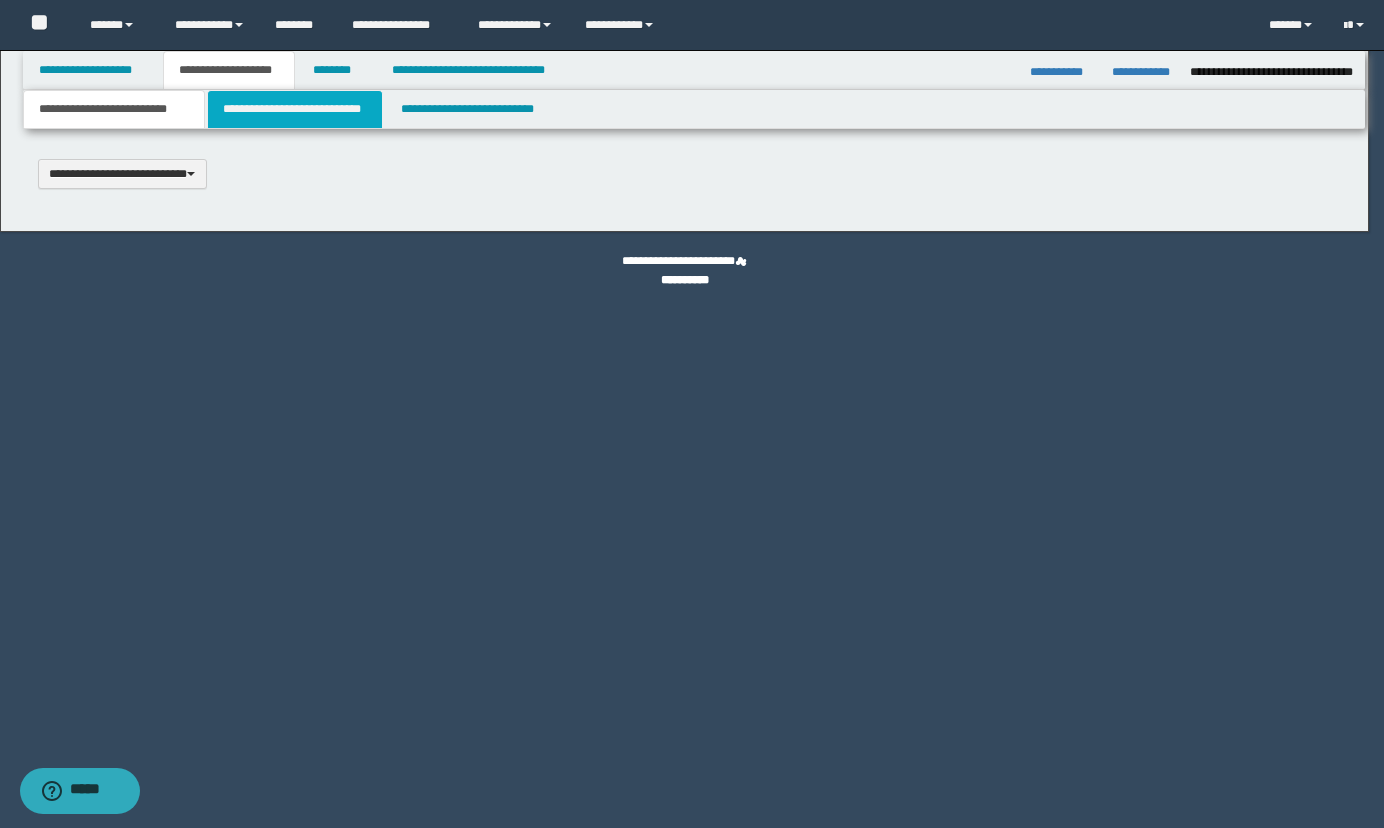 type 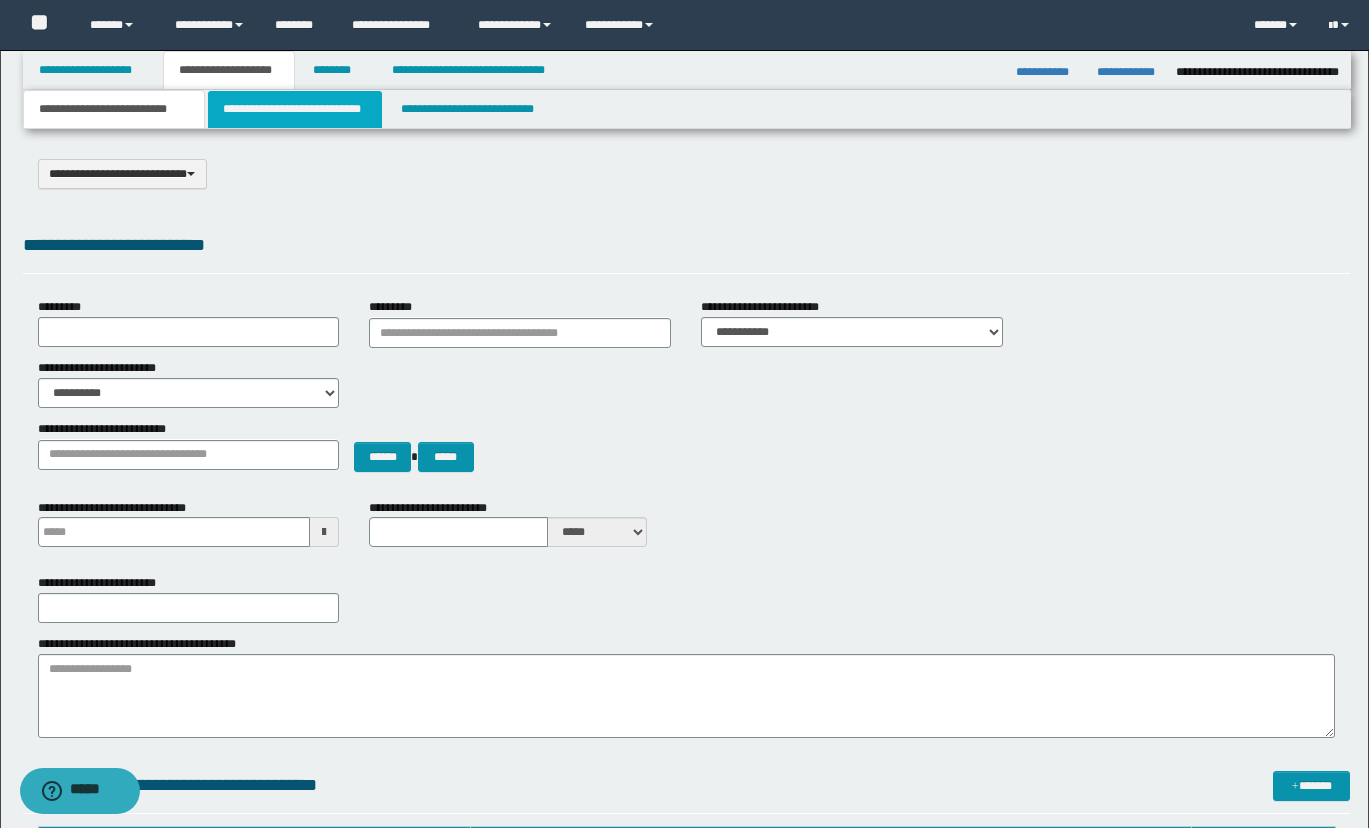 click on "**********" at bounding box center (295, 109) 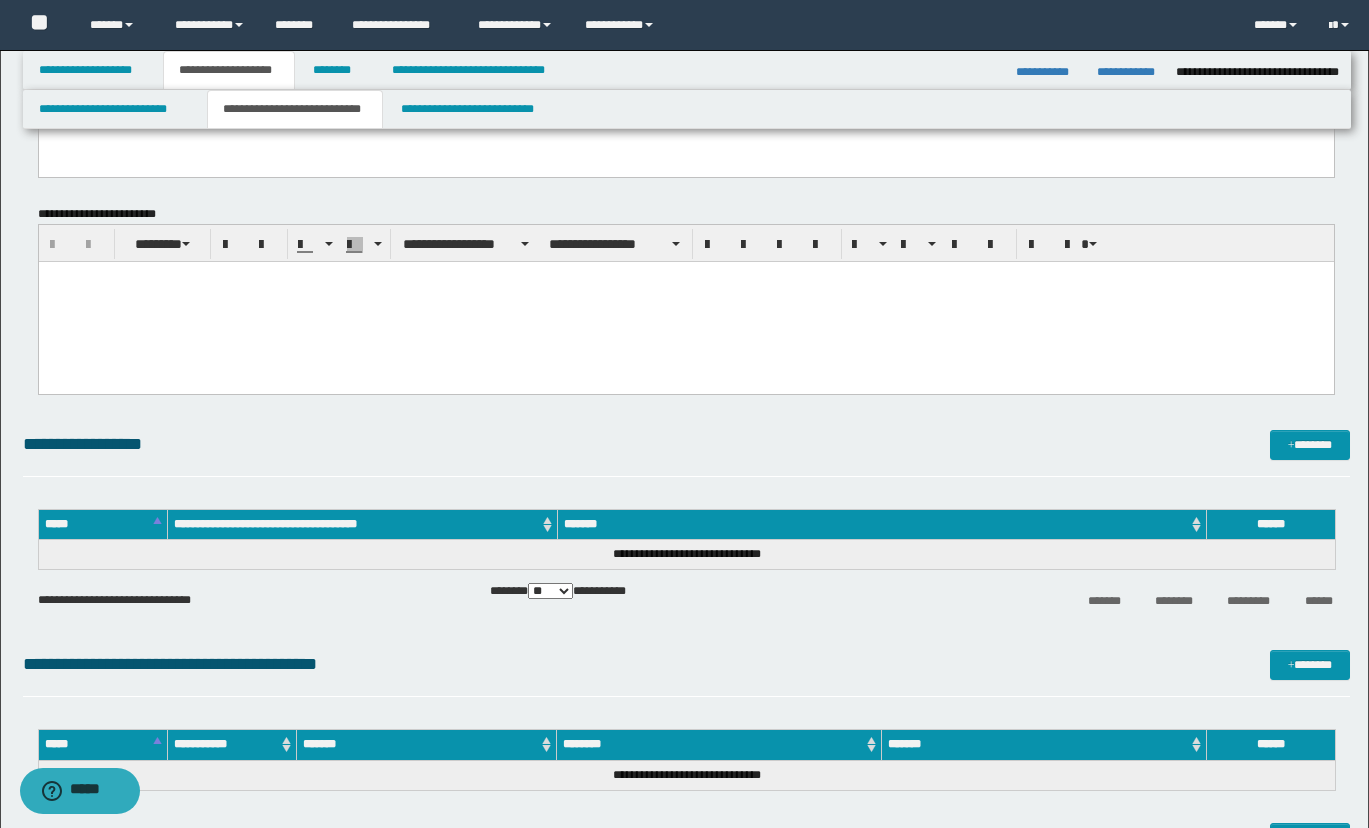 scroll, scrollTop: 0, scrollLeft: 0, axis: both 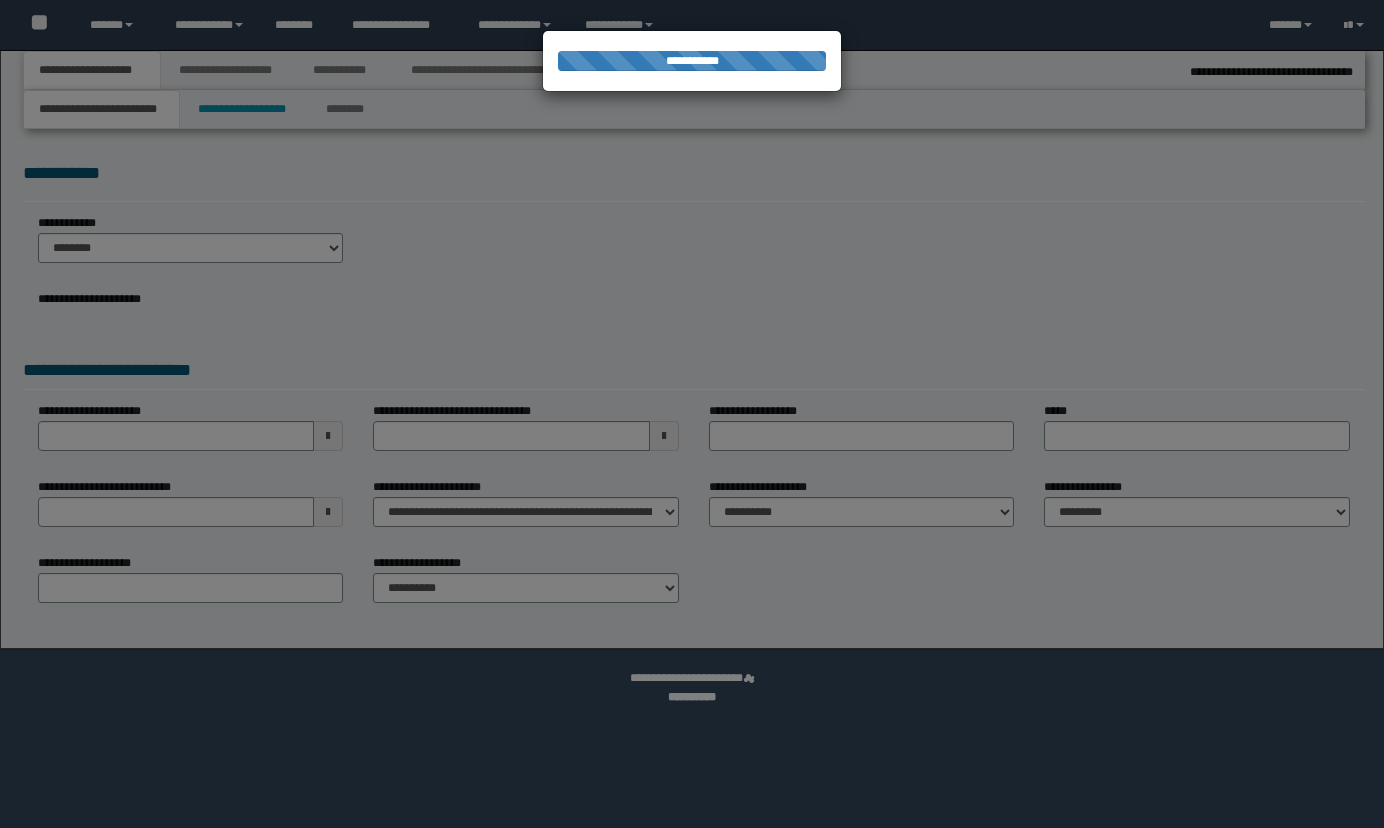 select on "*" 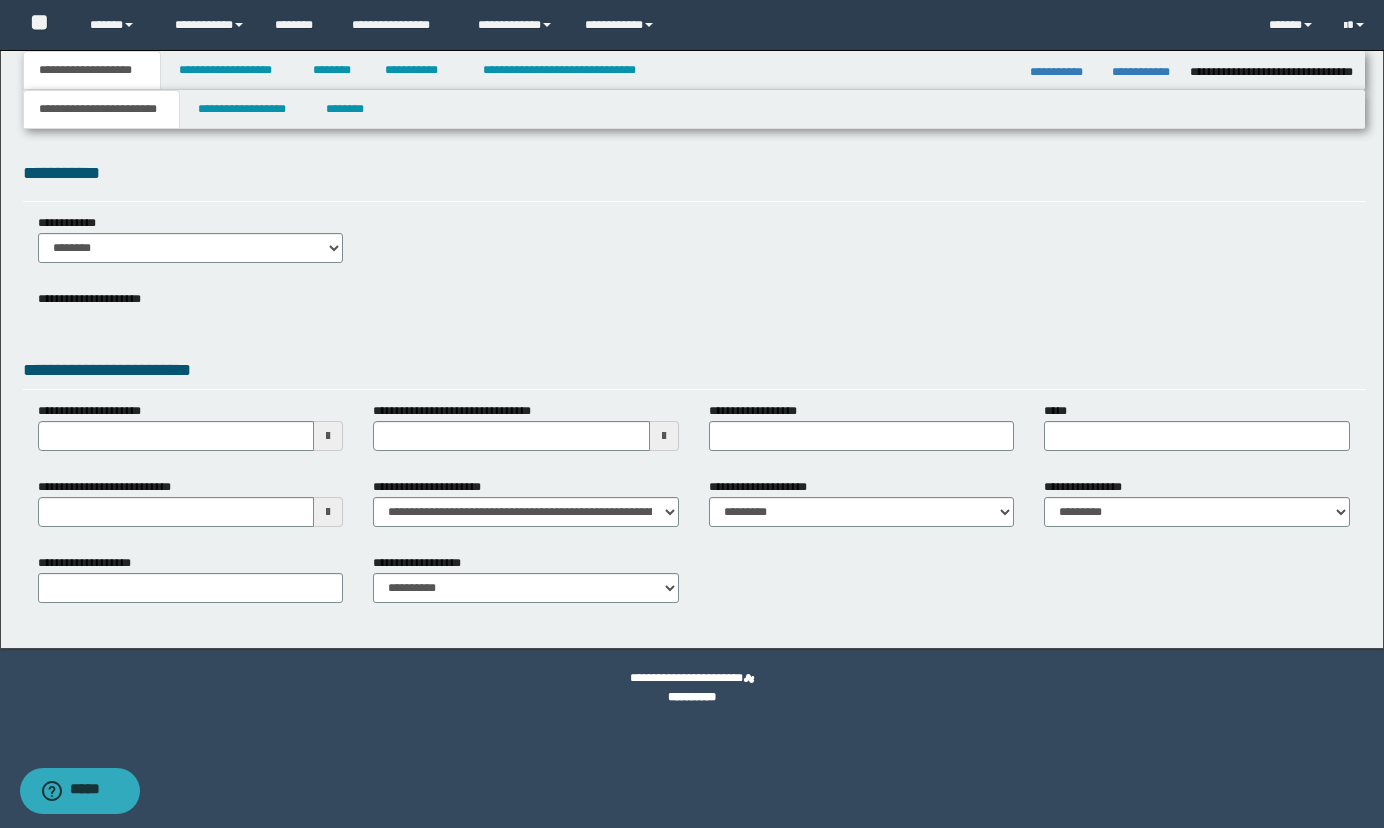 scroll, scrollTop: 0, scrollLeft: 0, axis: both 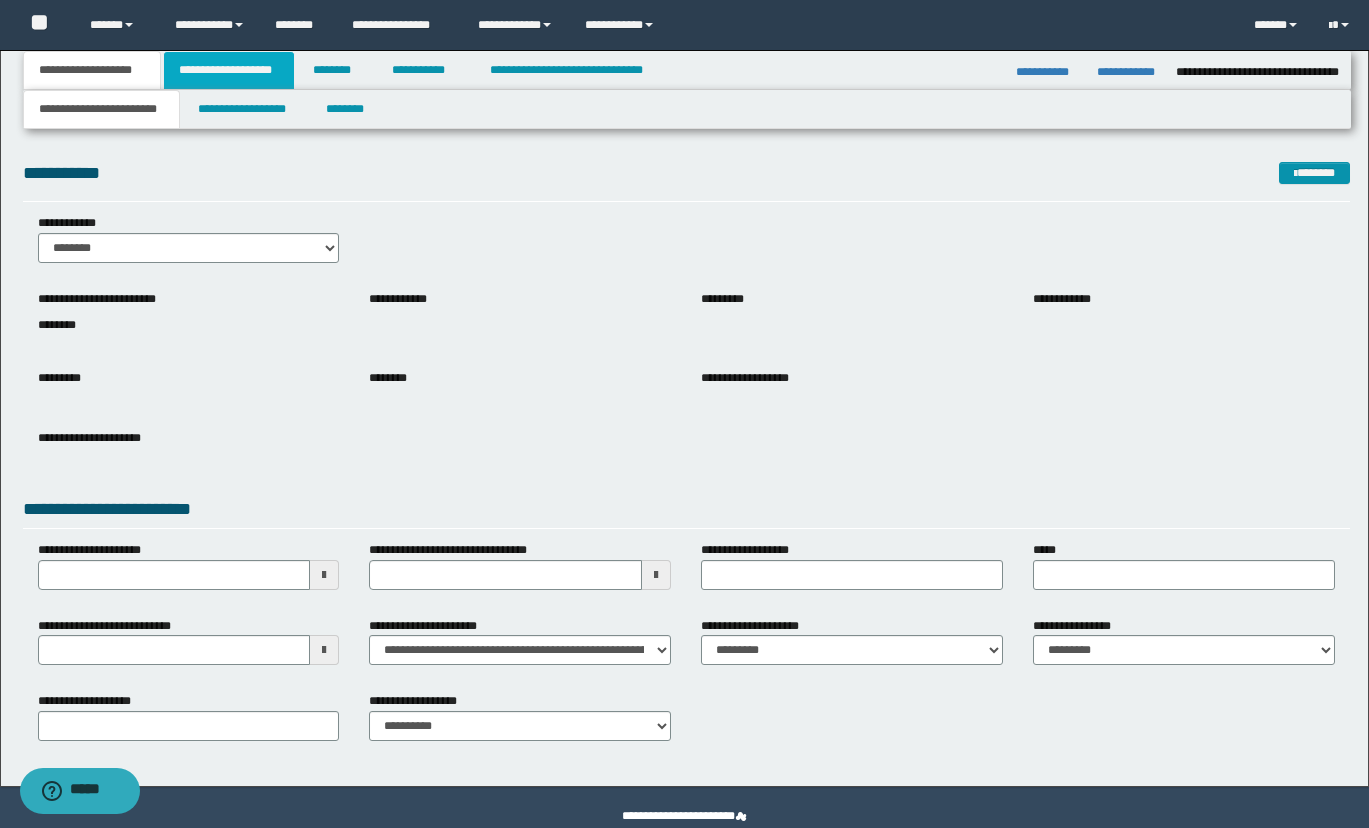 click on "**********" at bounding box center (229, 70) 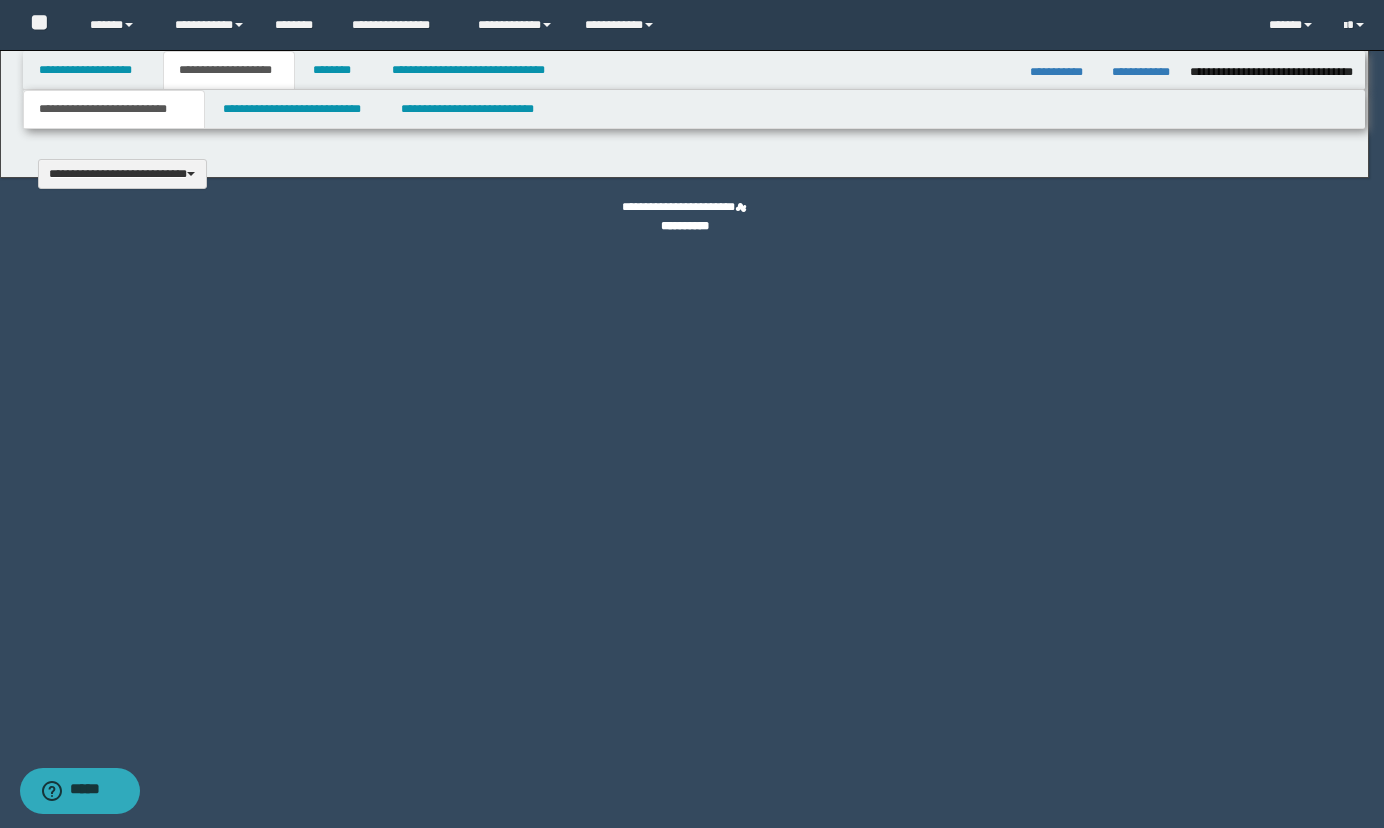 type 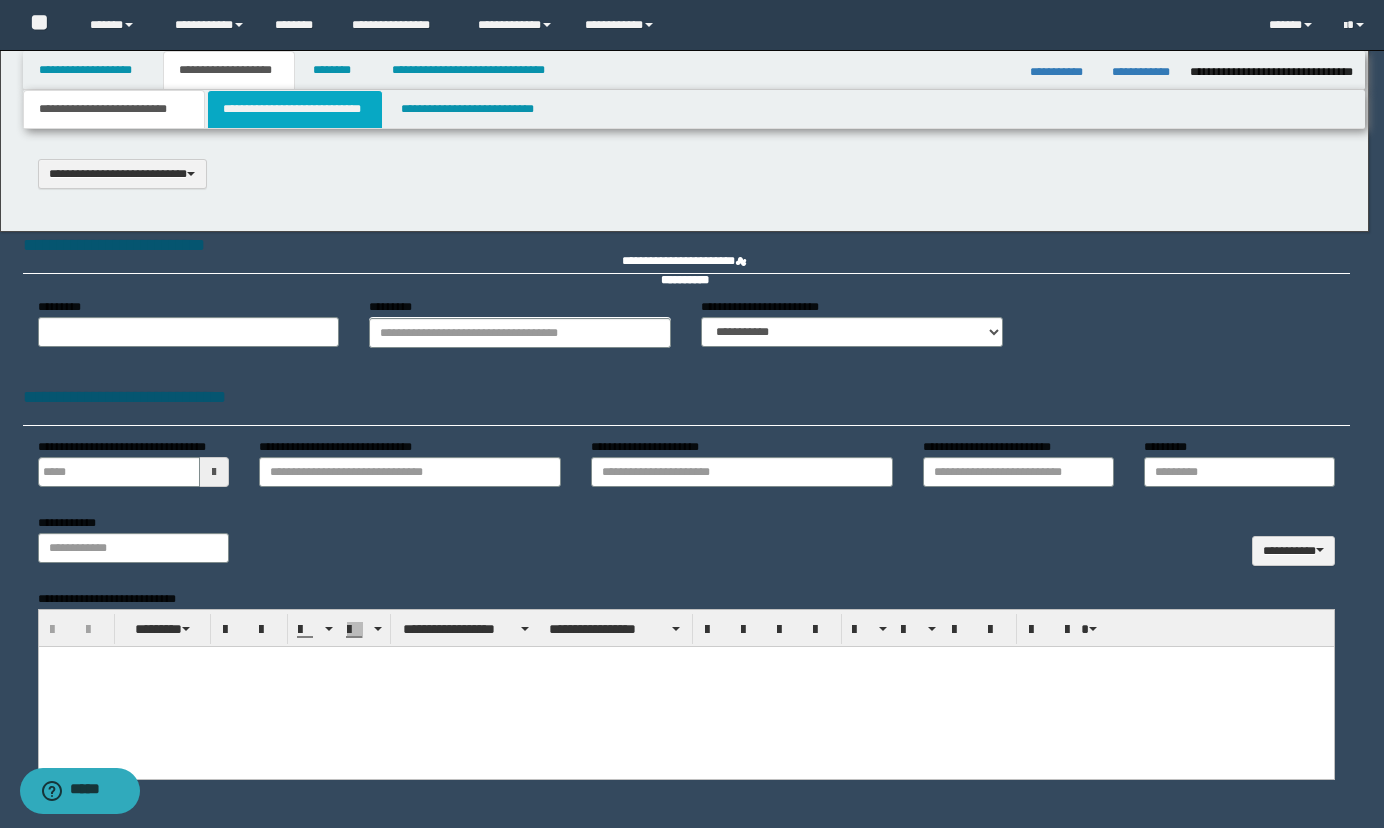 scroll, scrollTop: 0, scrollLeft: 0, axis: both 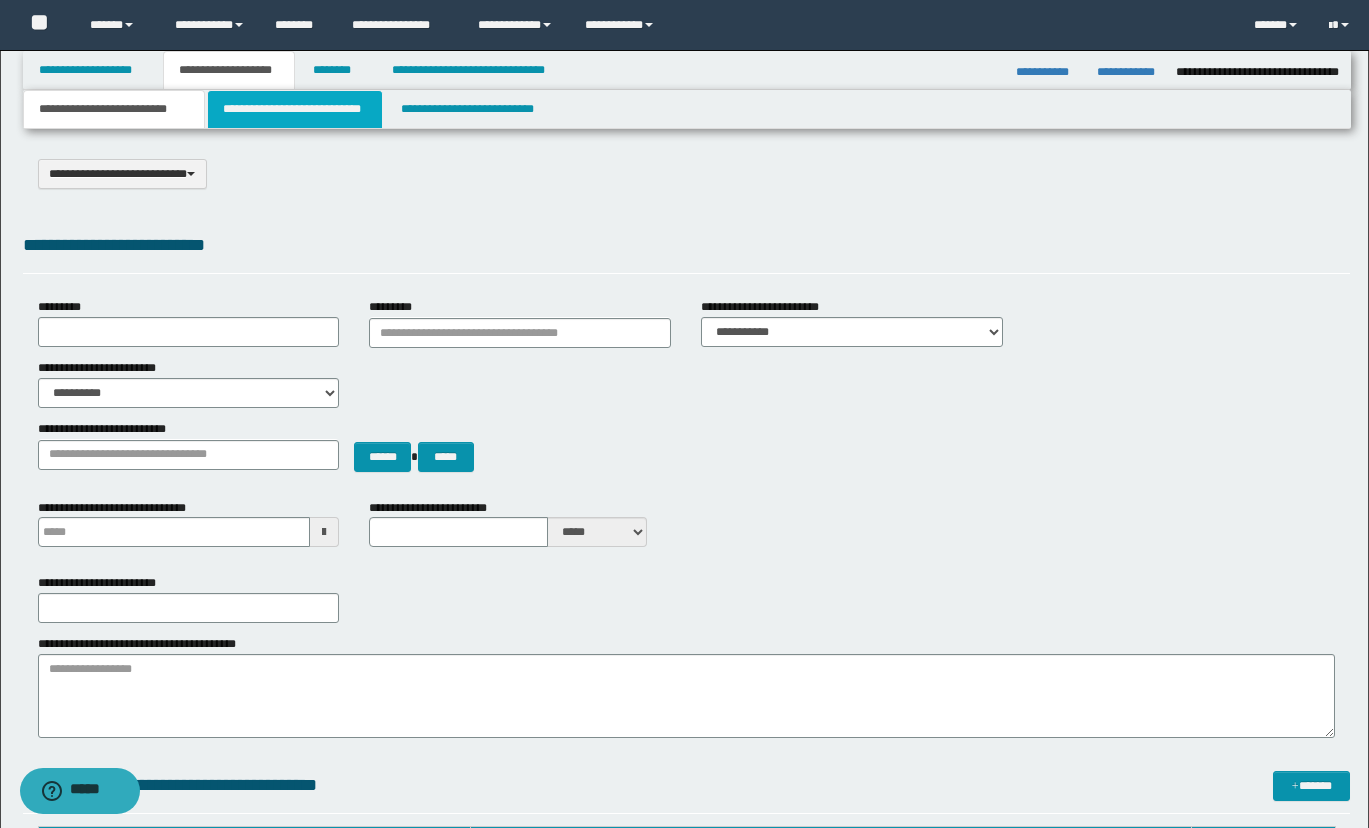 click on "**********" at bounding box center (295, 109) 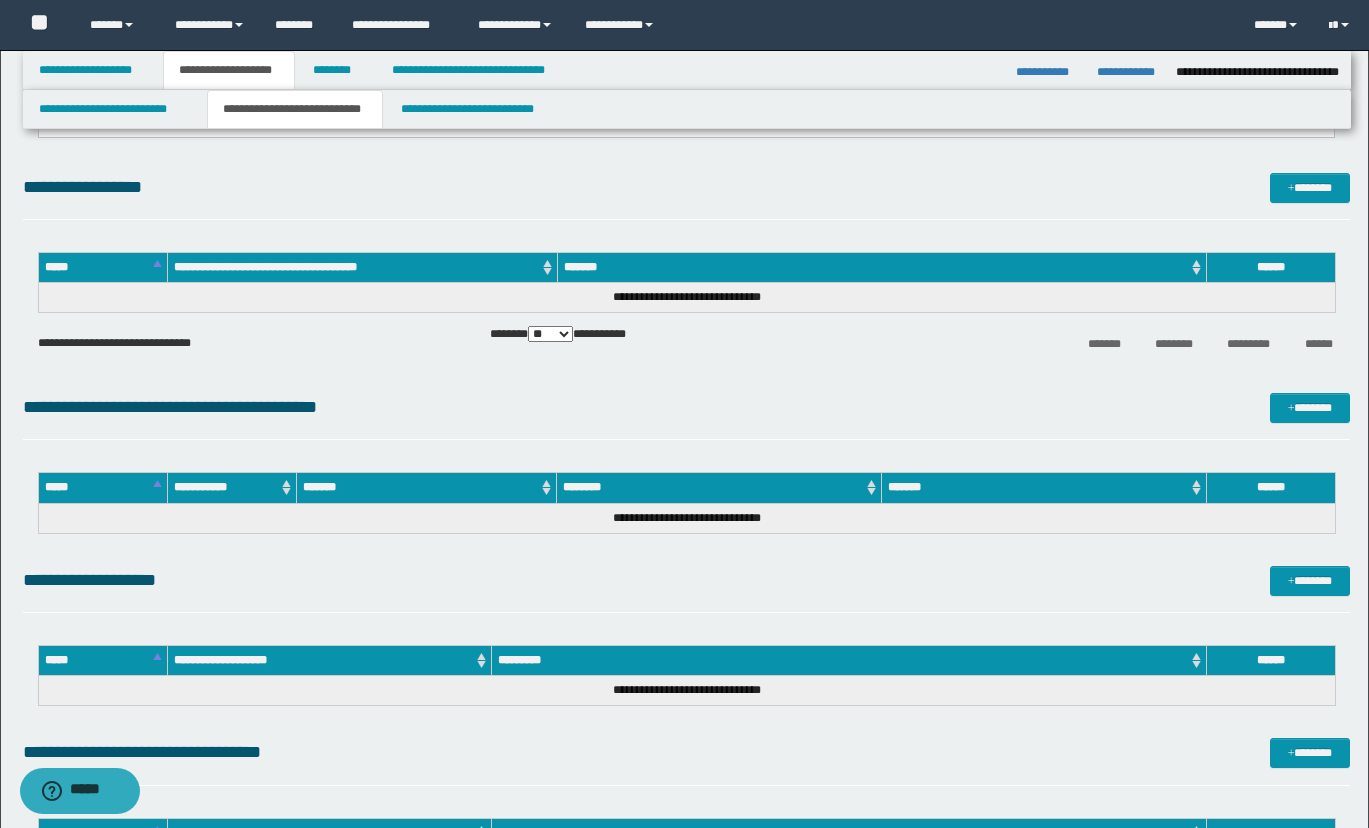 scroll, scrollTop: 600, scrollLeft: 0, axis: vertical 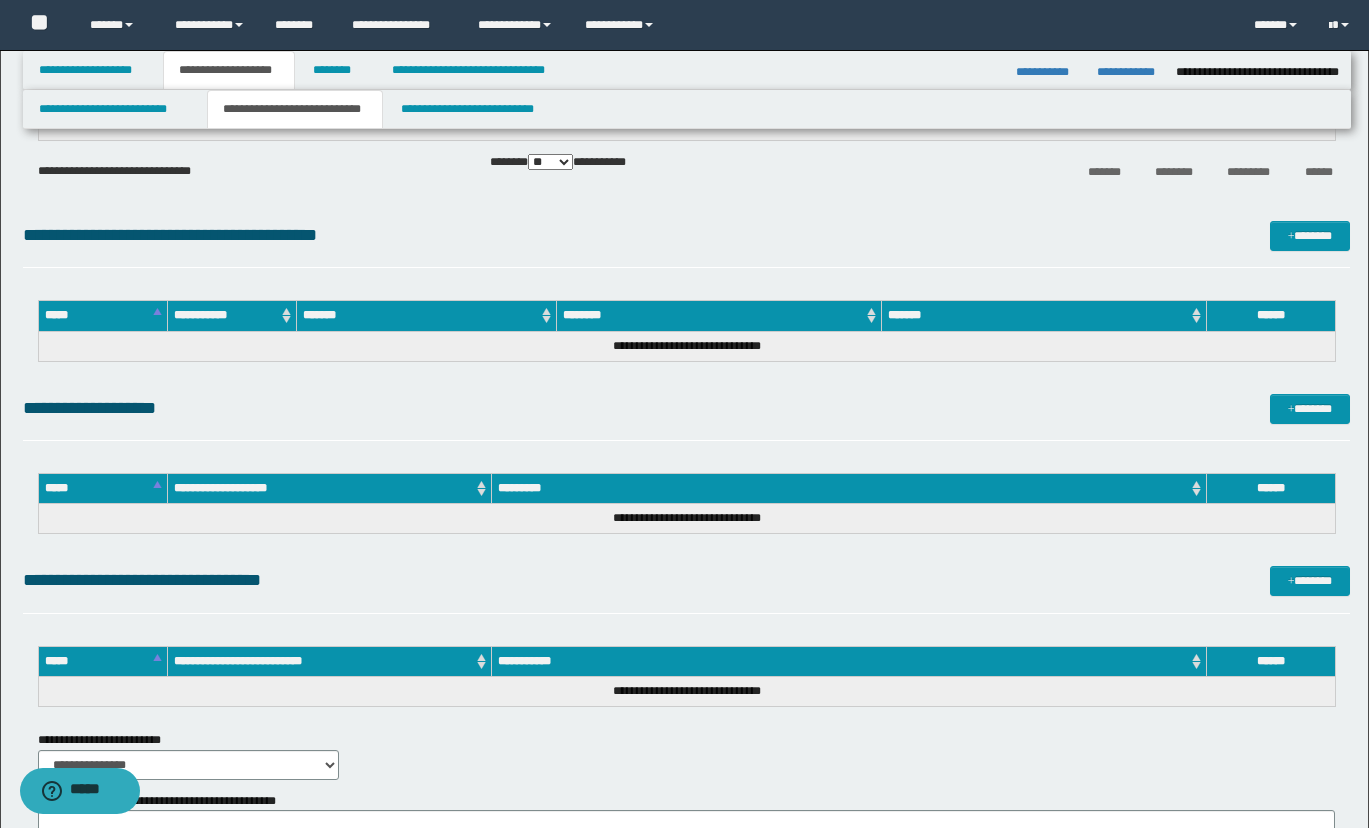 click on "*******" at bounding box center [1104, 172] 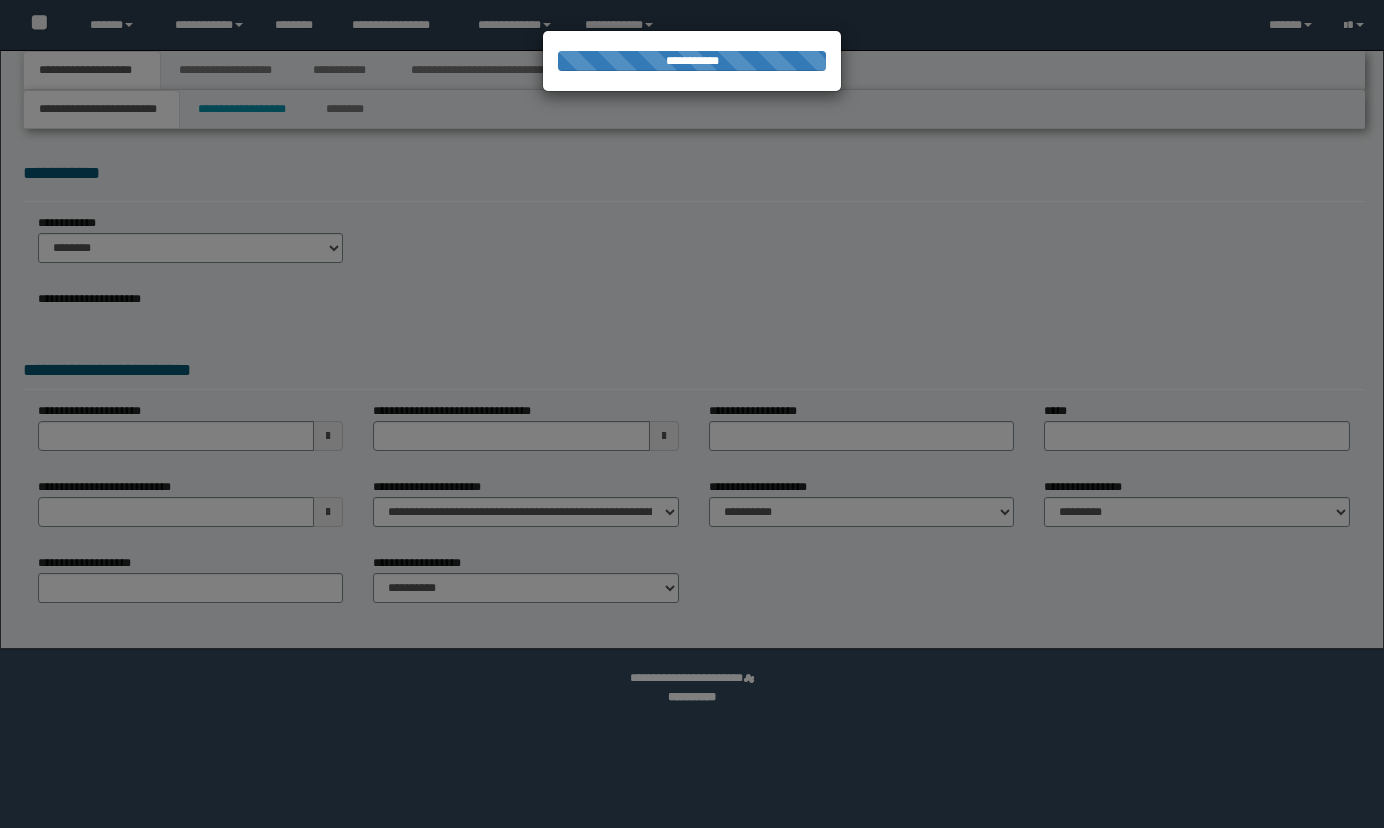 scroll, scrollTop: 0, scrollLeft: 0, axis: both 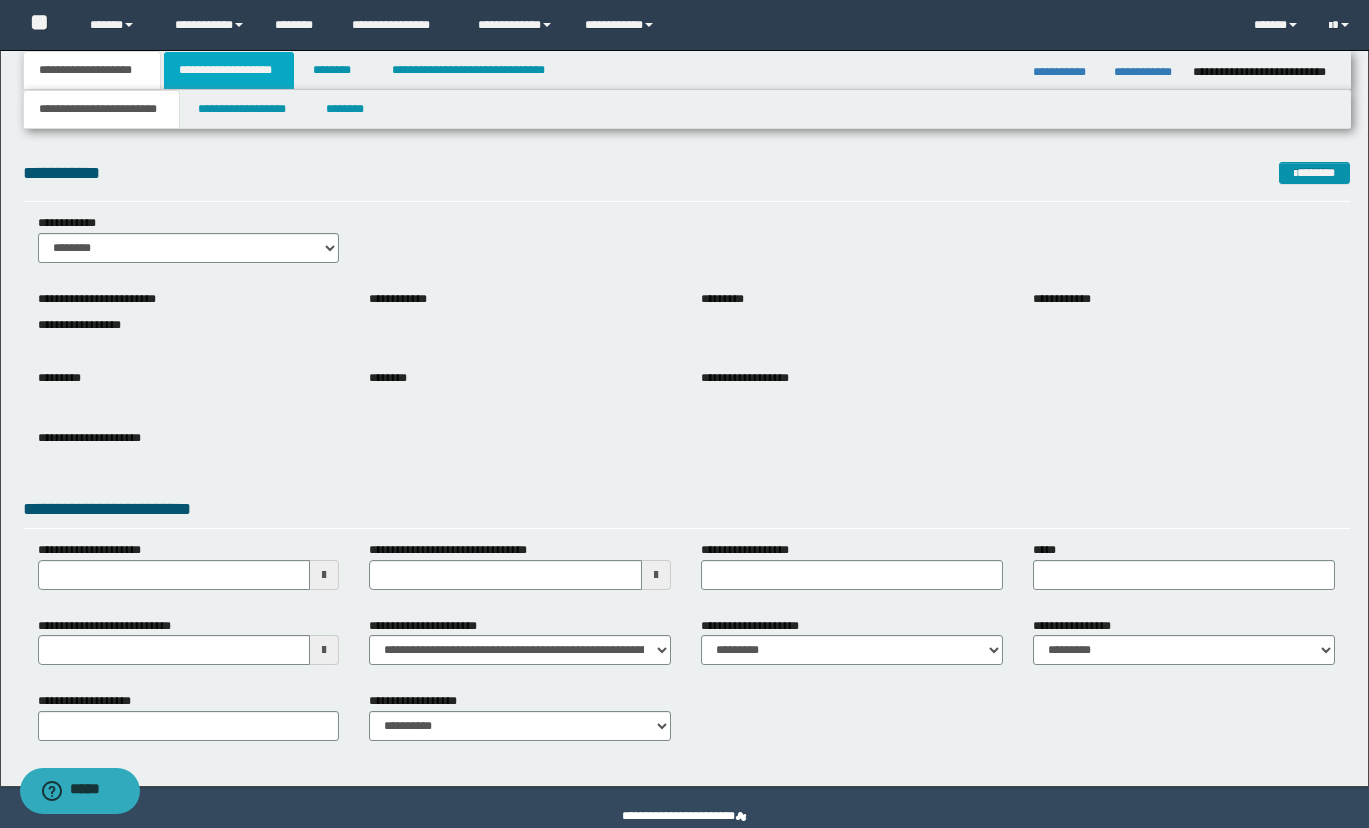 click on "**********" at bounding box center (229, 70) 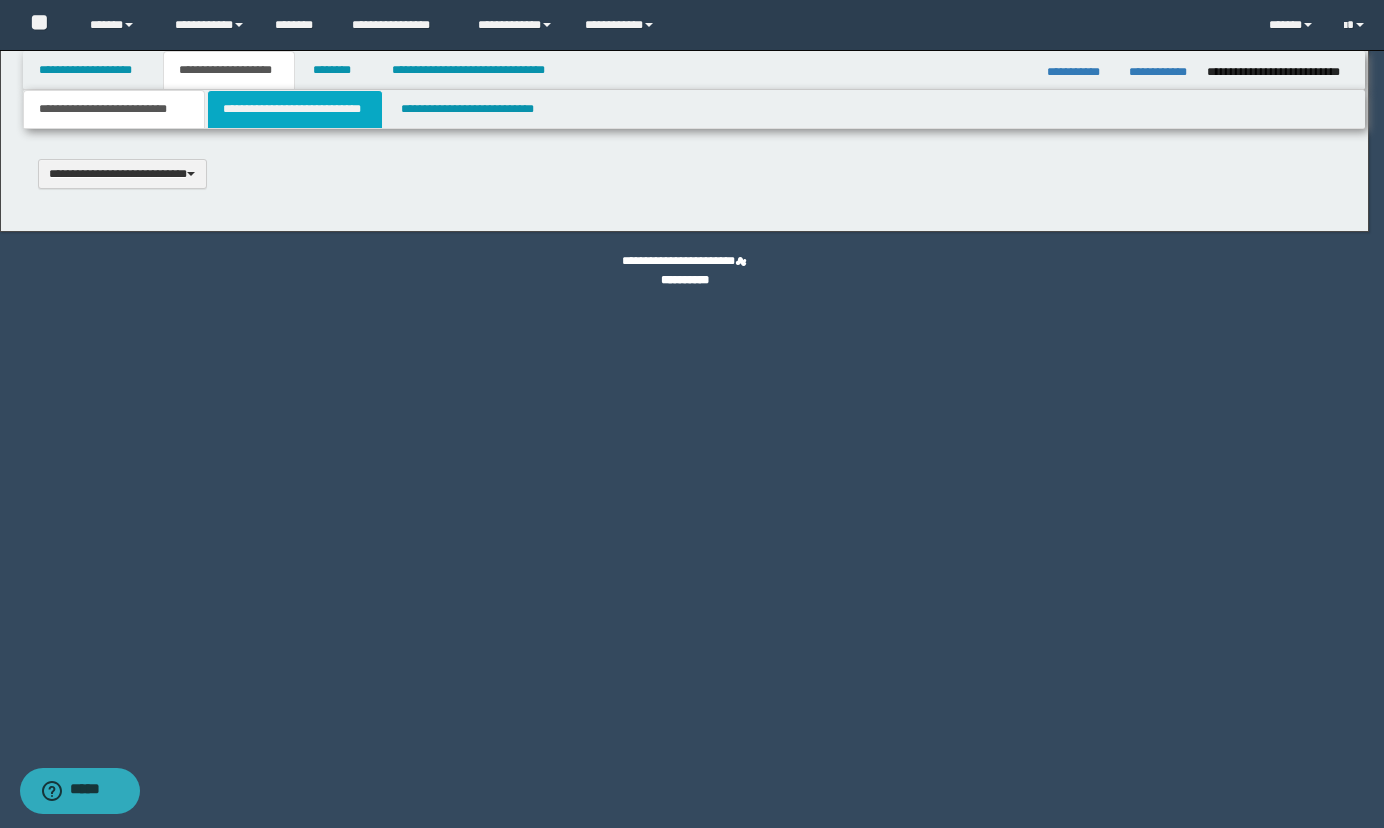 type 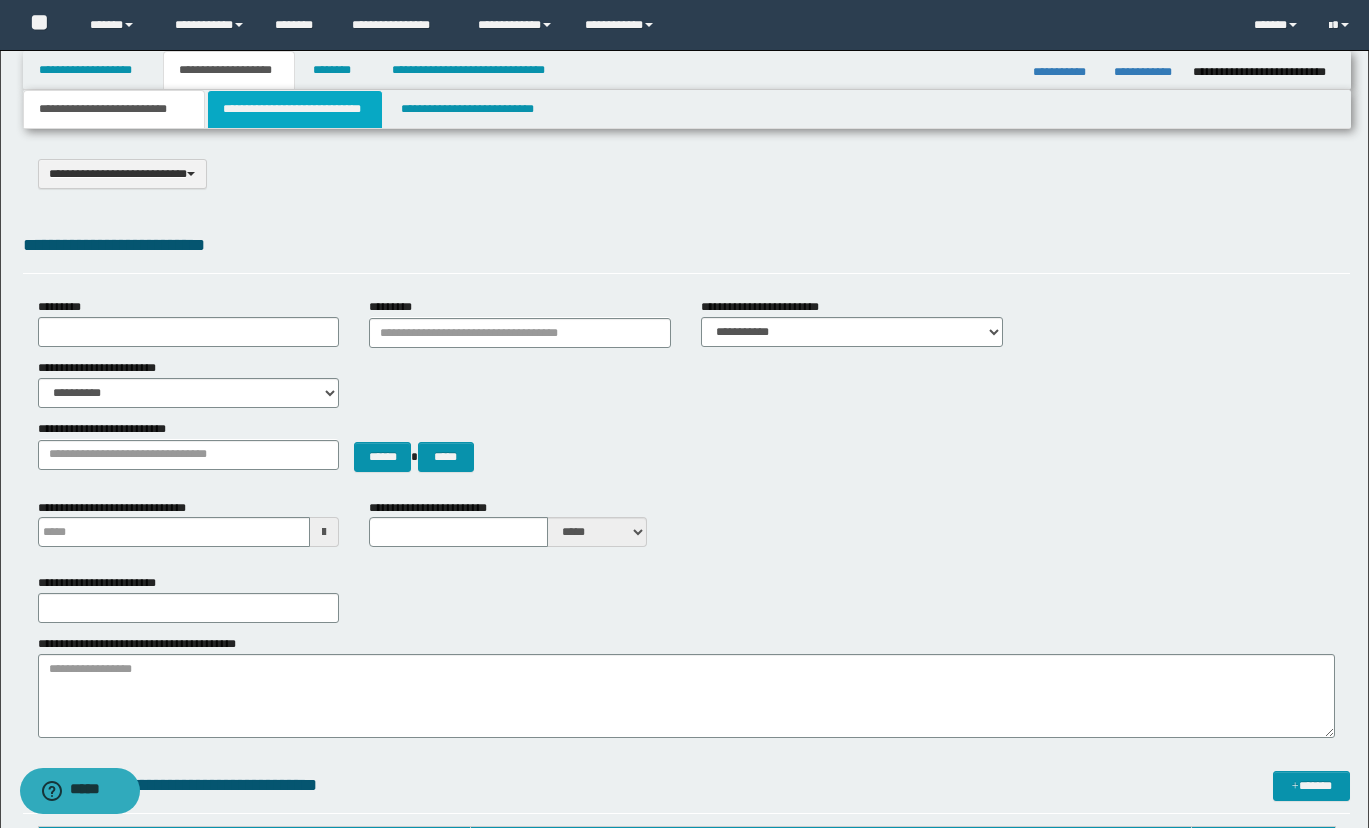 click on "**********" at bounding box center (295, 109) 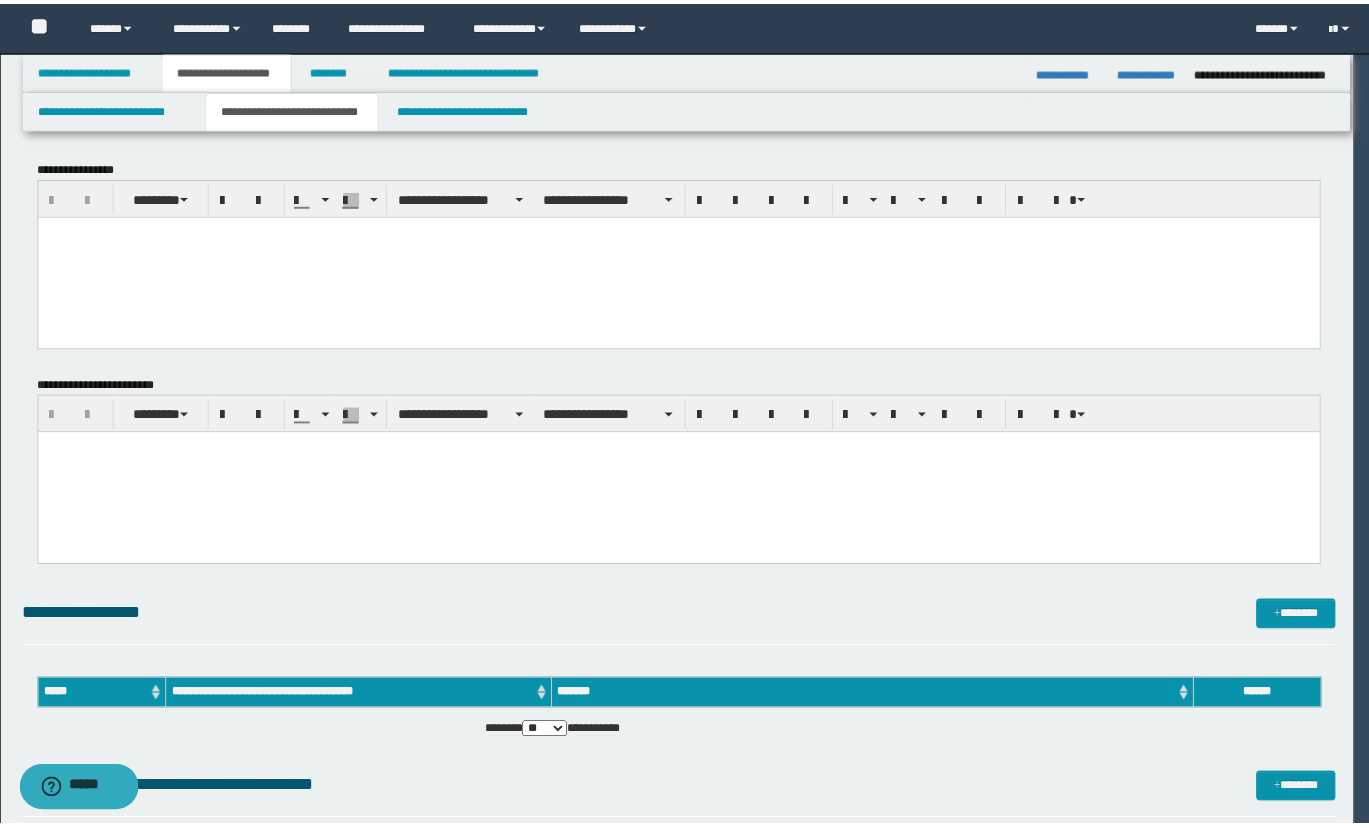 scroll, scrollTop: 0, scrollLeft: 0, axis: both 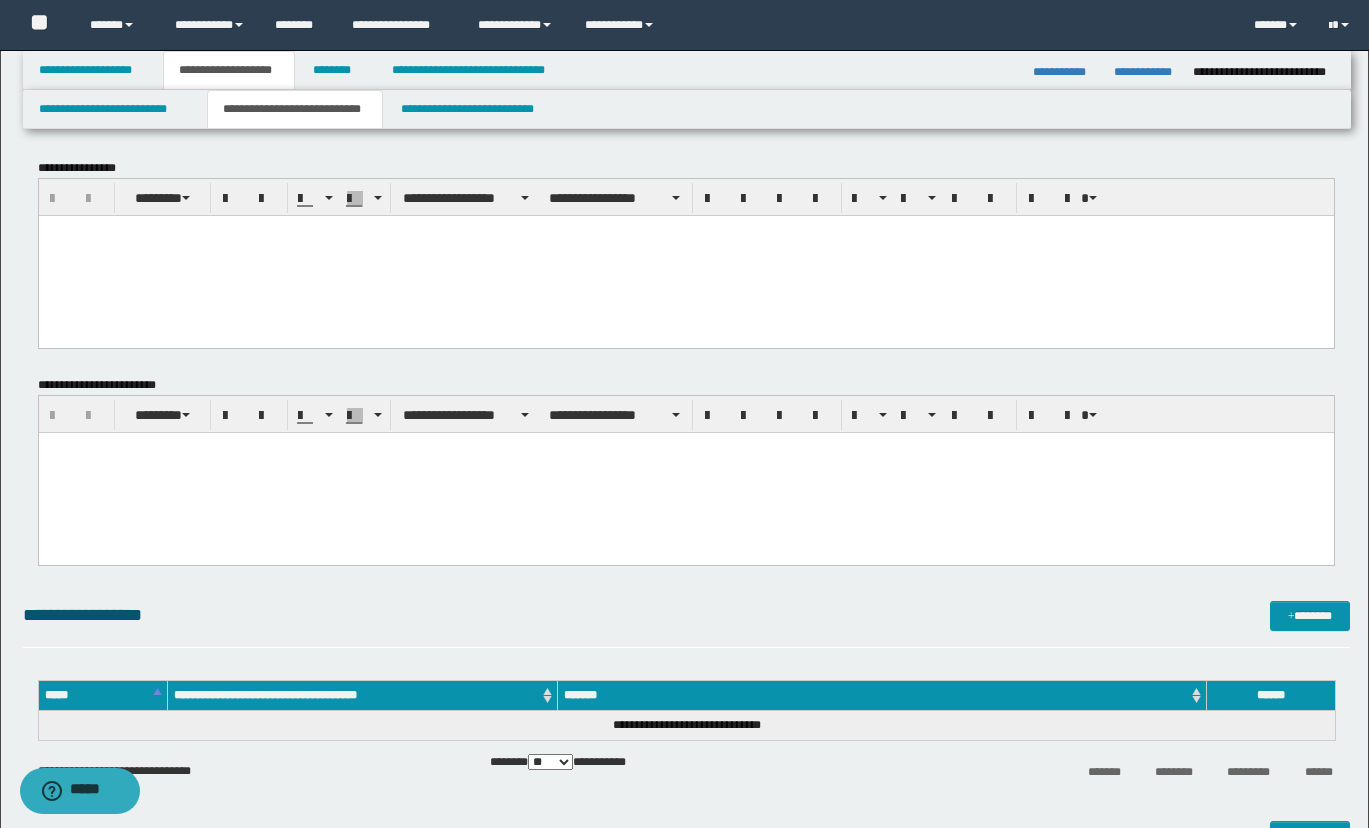 click at bounding box center [685, 255] 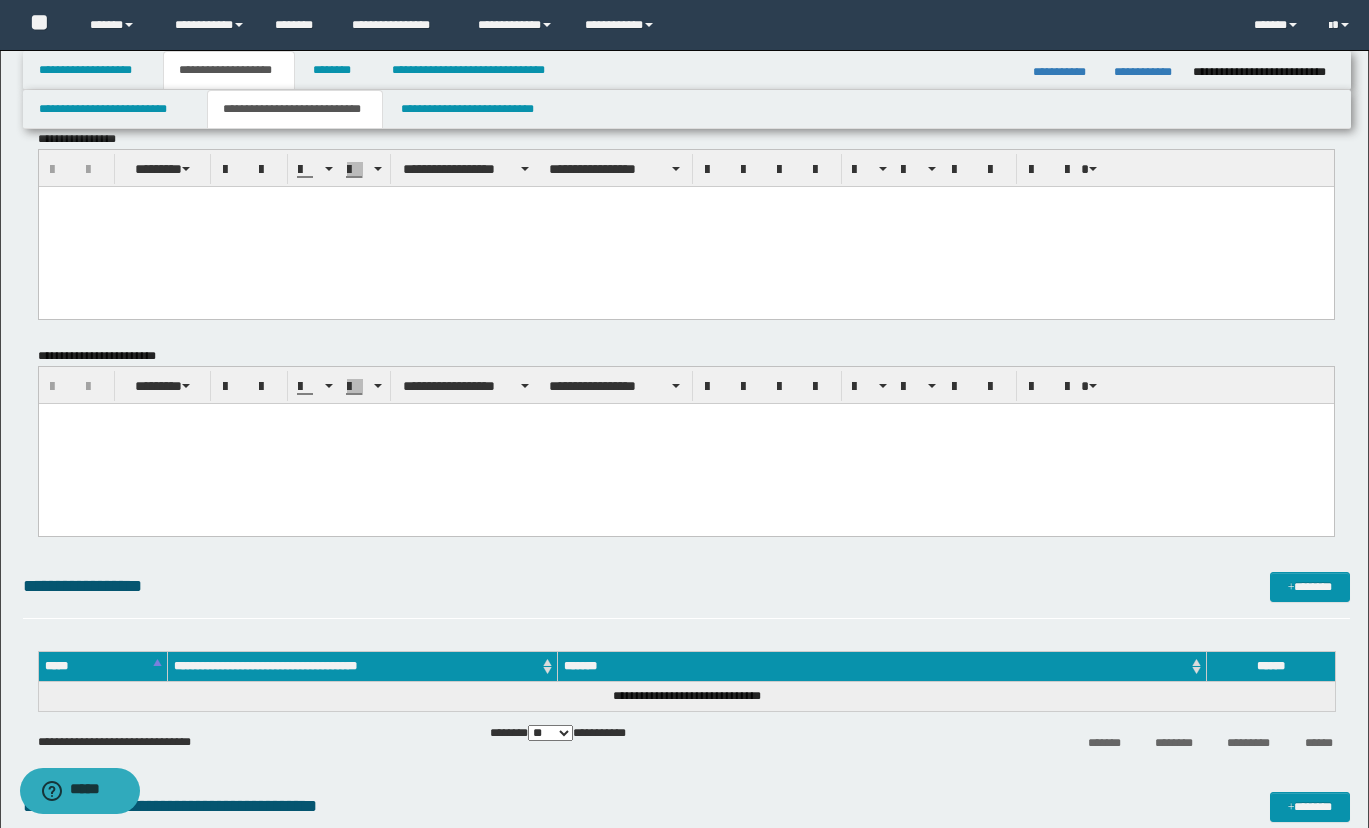 scroll, scrollTop: 0, scrollLeft: 0, axis: both 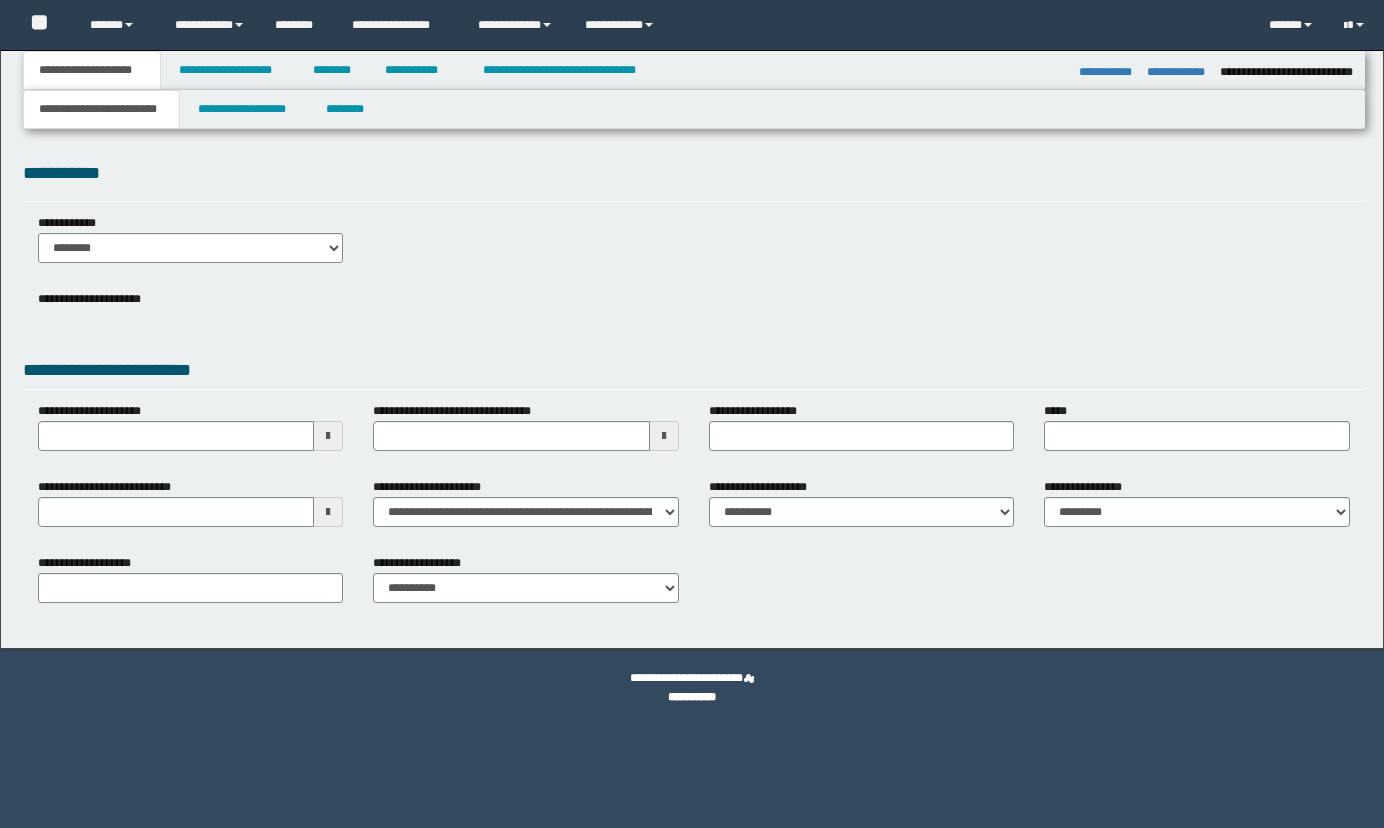 select on "*" 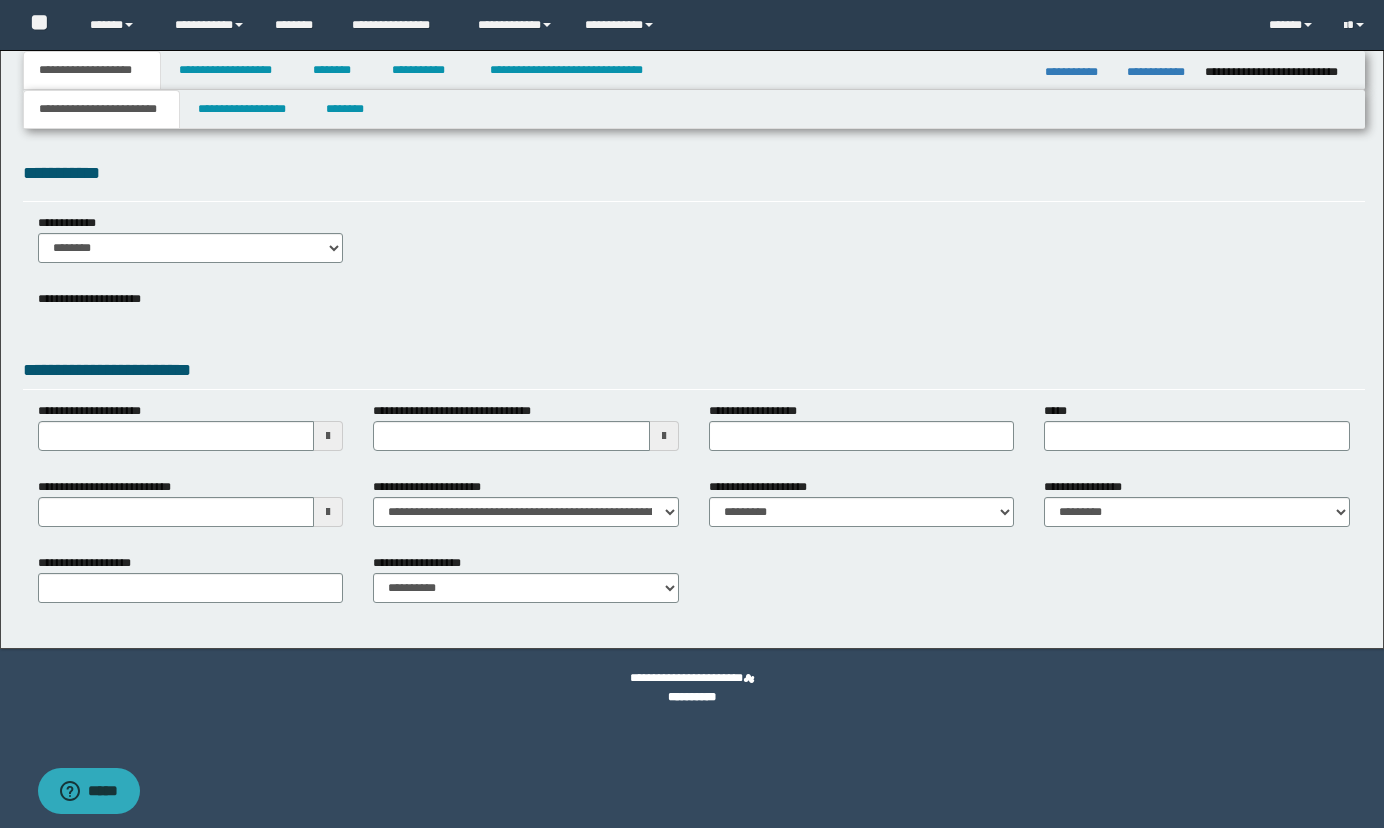scroll, scrollTop: 0, scrollLeft: 0, axis: both 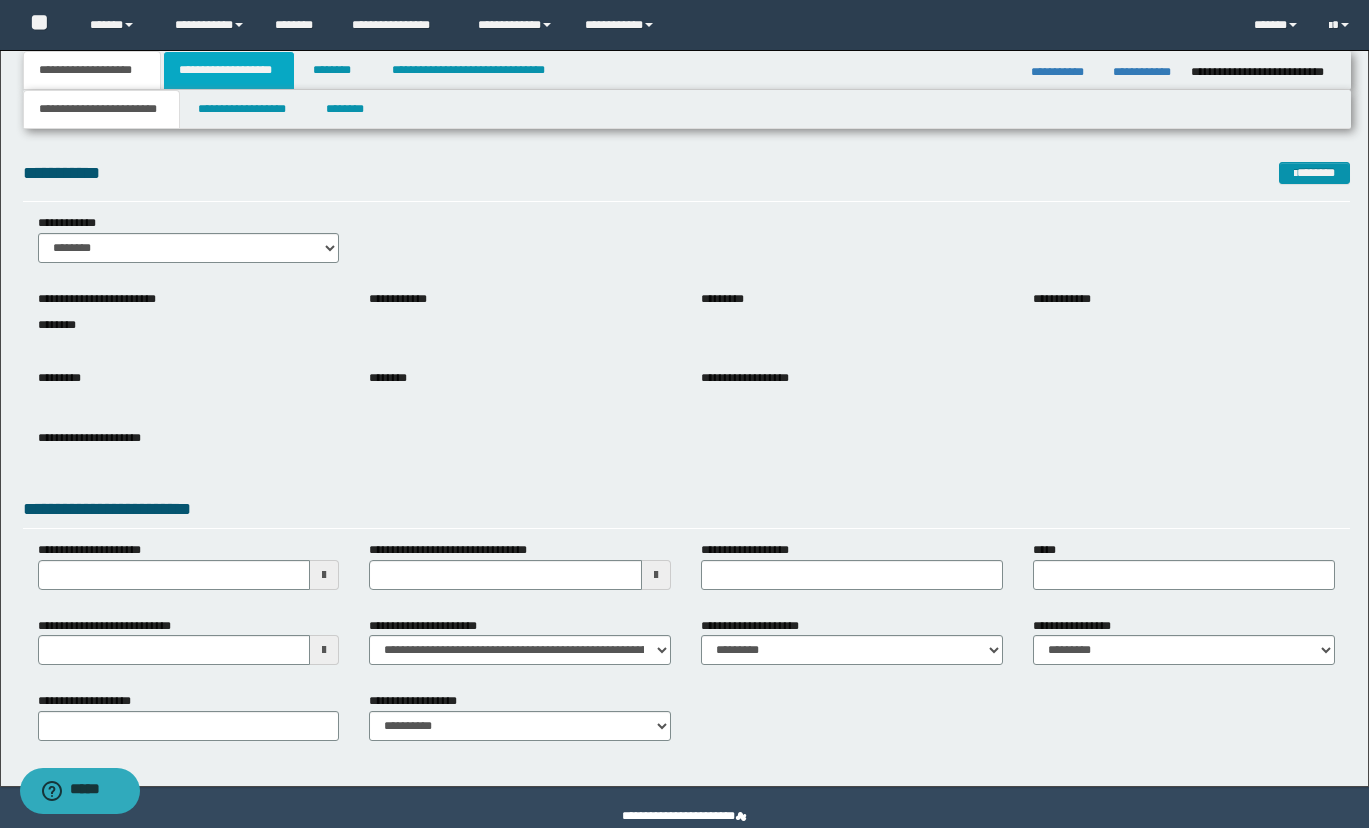 click on "**********" at bounding box center [229, 70] 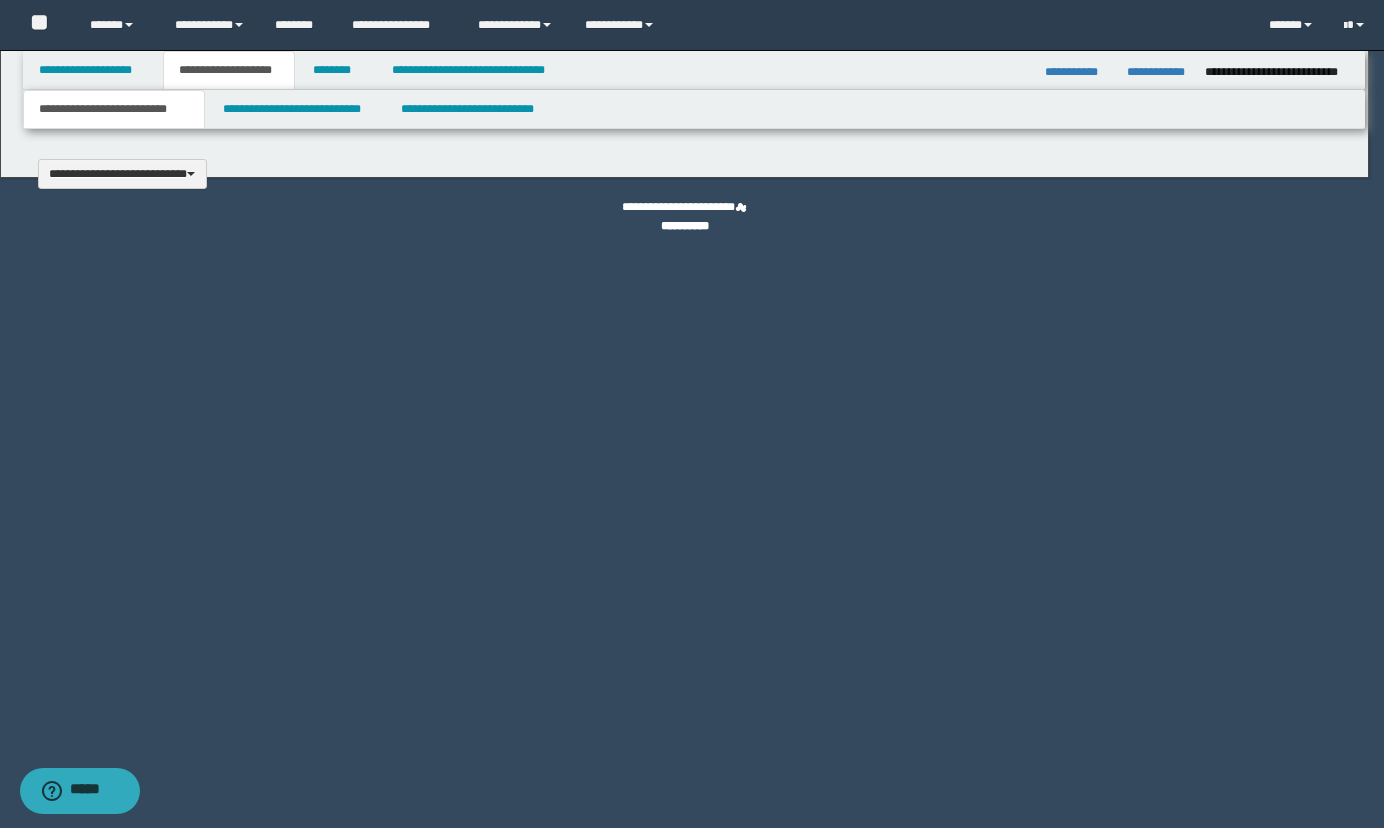 type 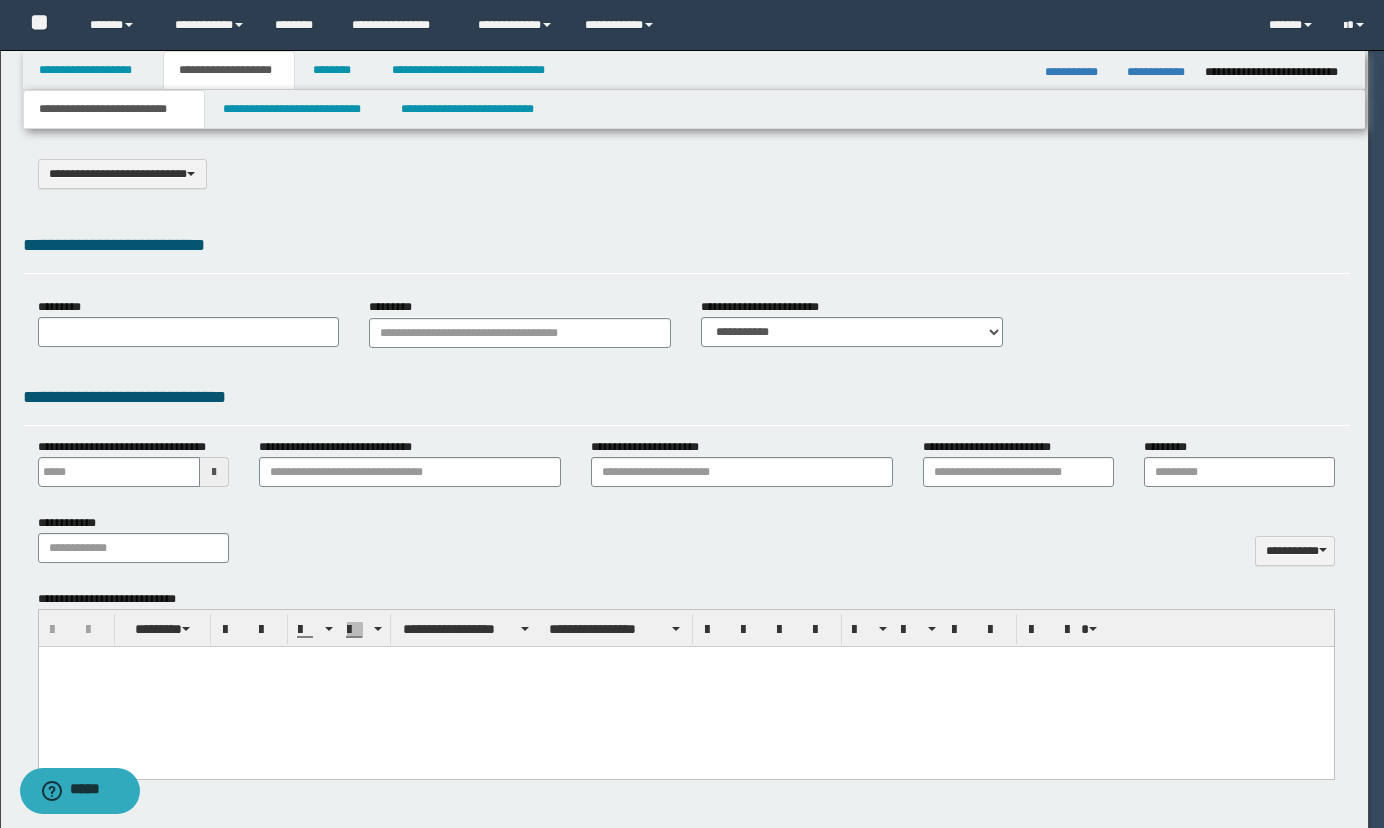 scroll, scrollTop: 0, scrollLeft: 0, axis: both 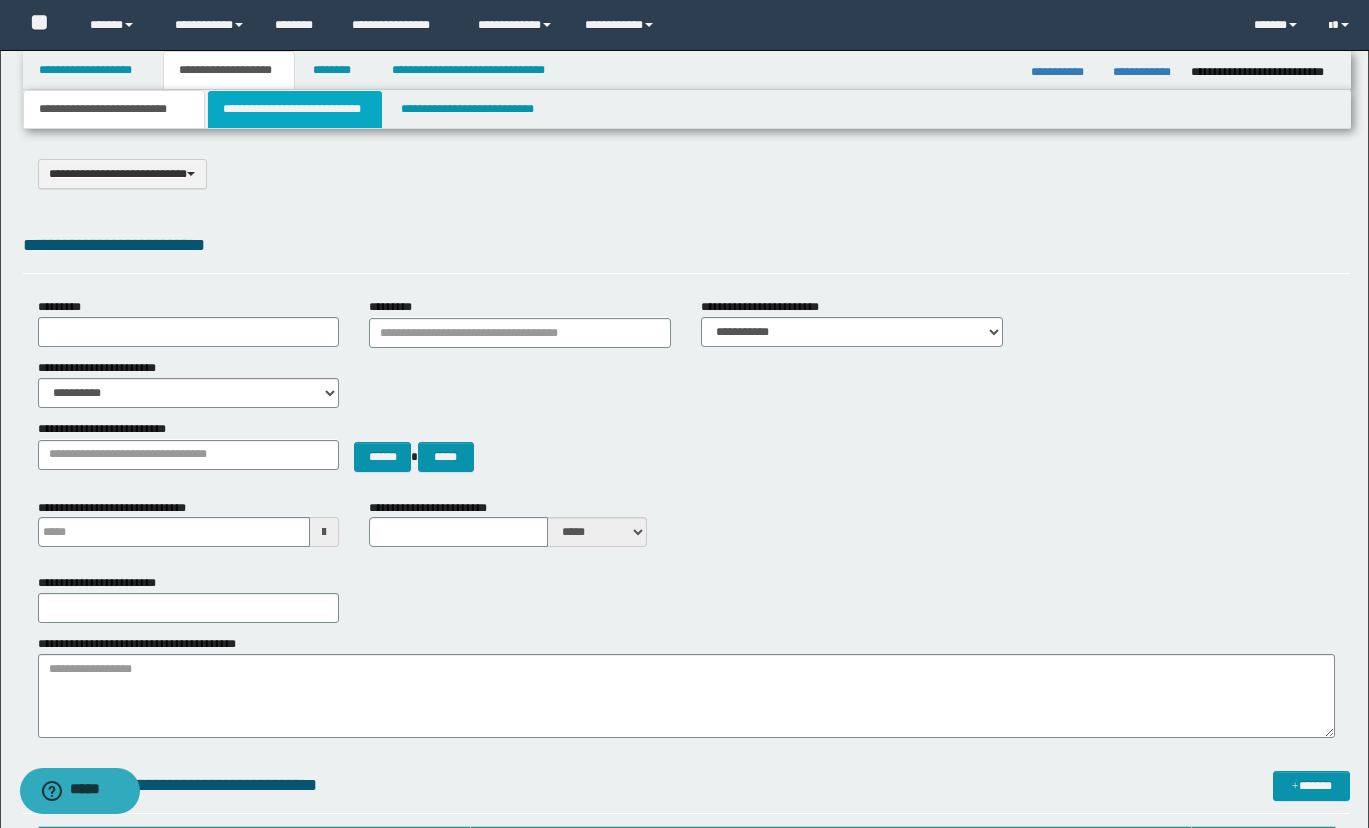 click on "**********" at bounding box center (295, 109) 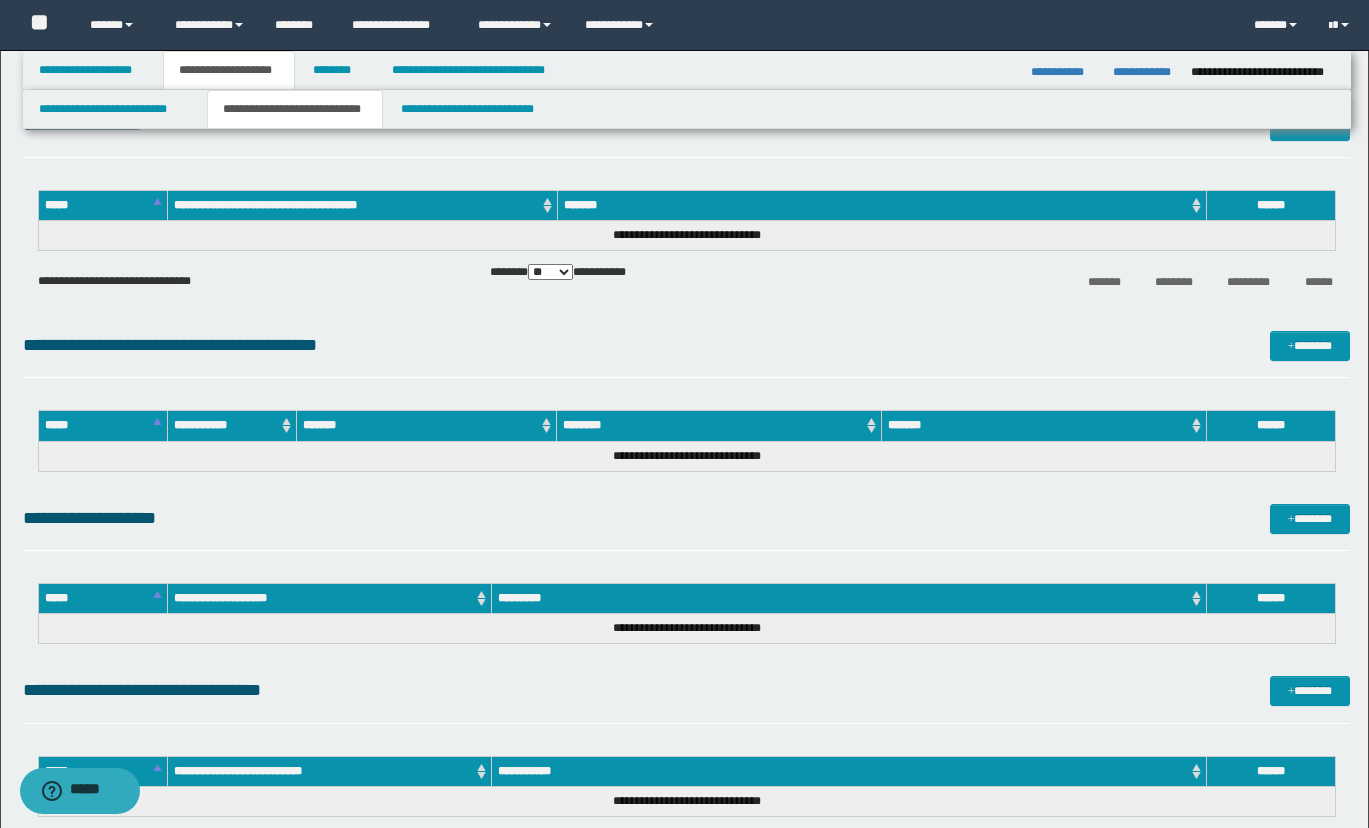 scroll, scrollTop: 851, scrollLeft: 0, axis: vertical 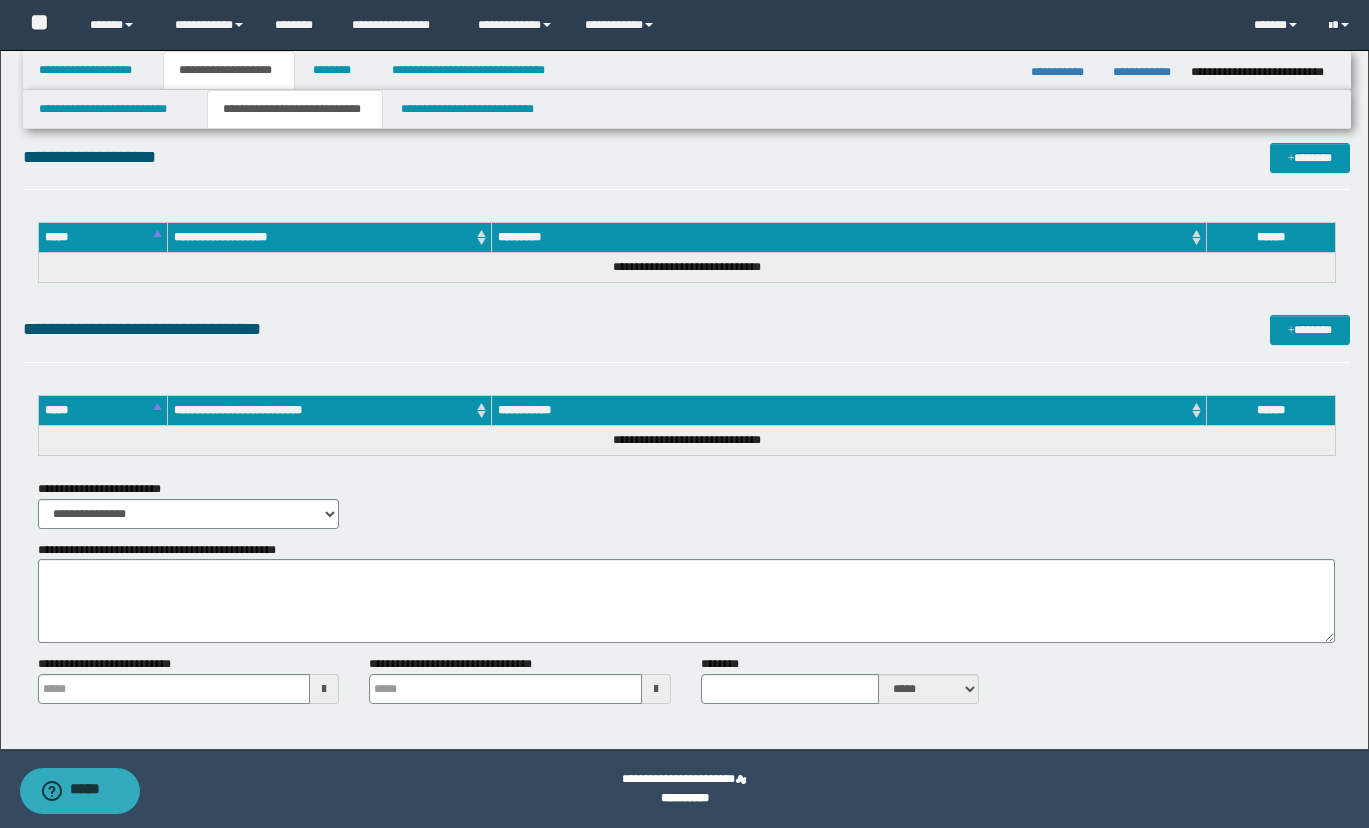 click on "**********" at bounding box center [686, 166] 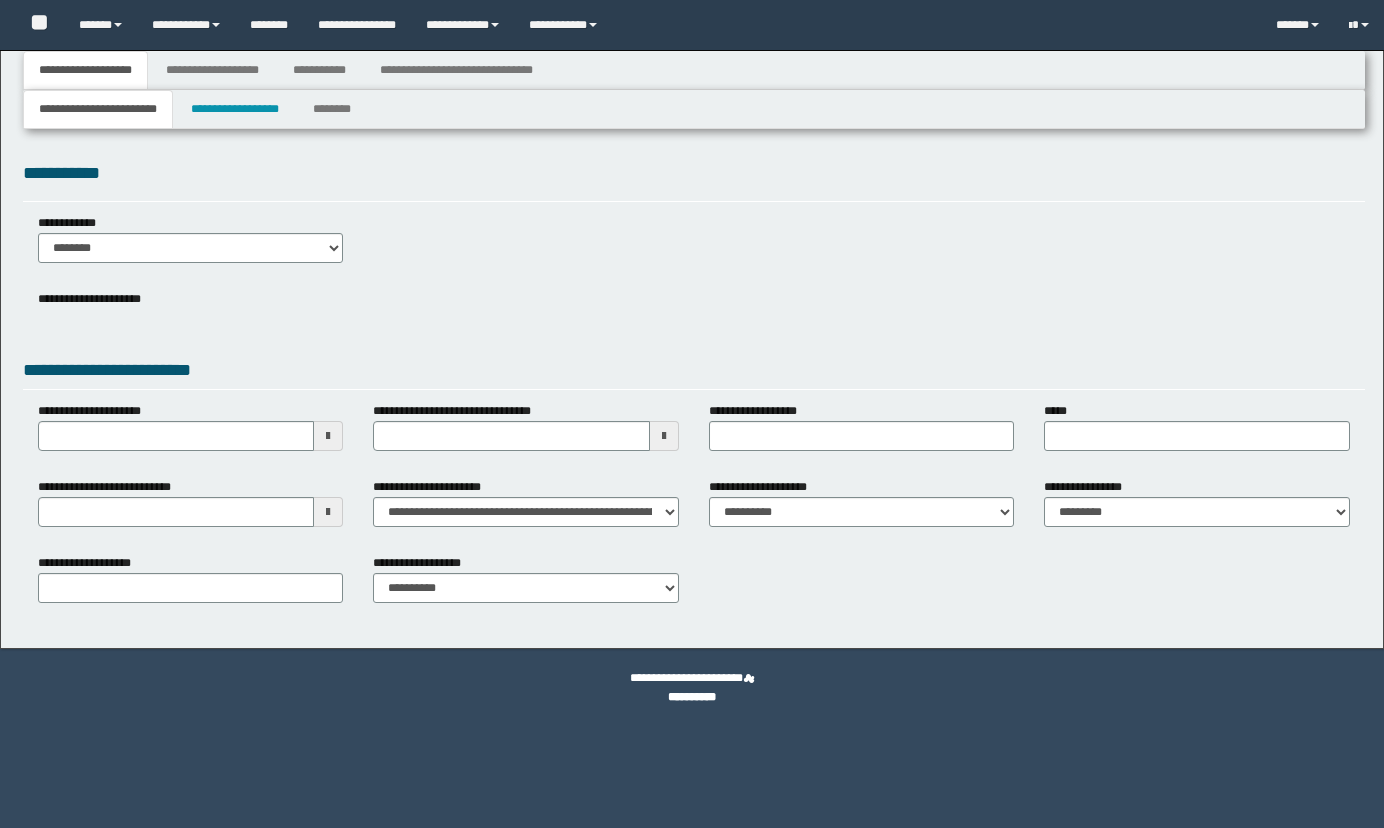 type 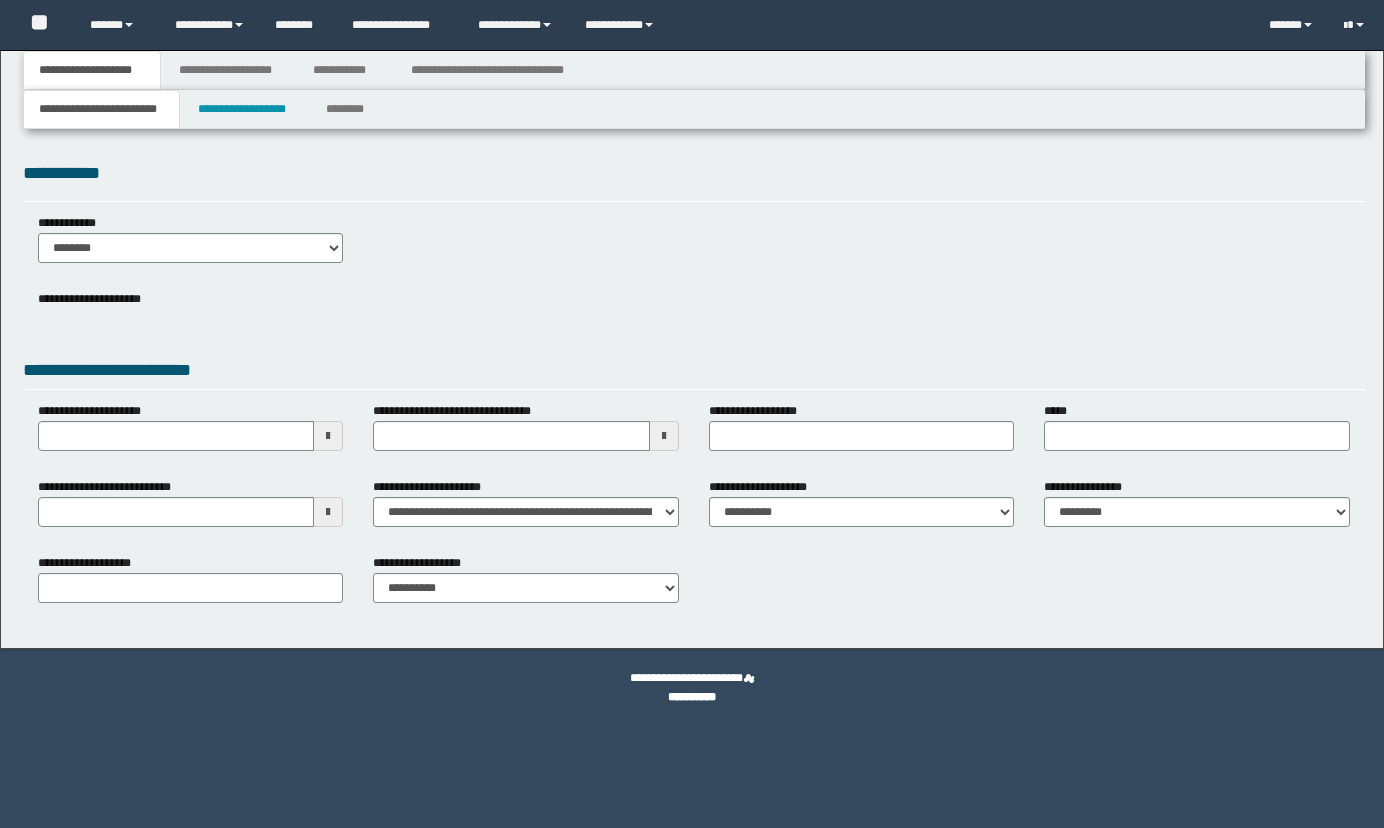 scroll, scrollTop: 0, scrollLeft: 0, axis: both 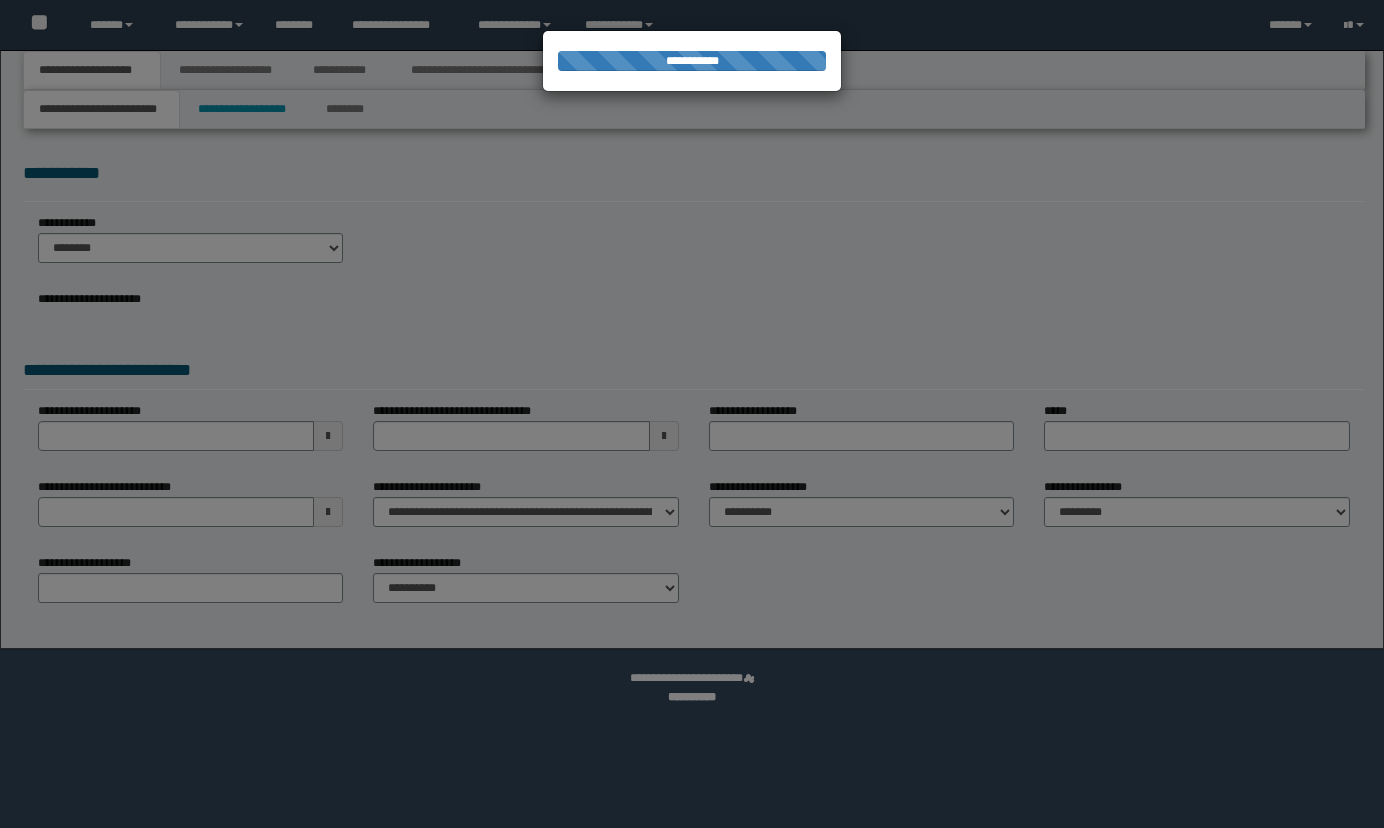 type on "**********" 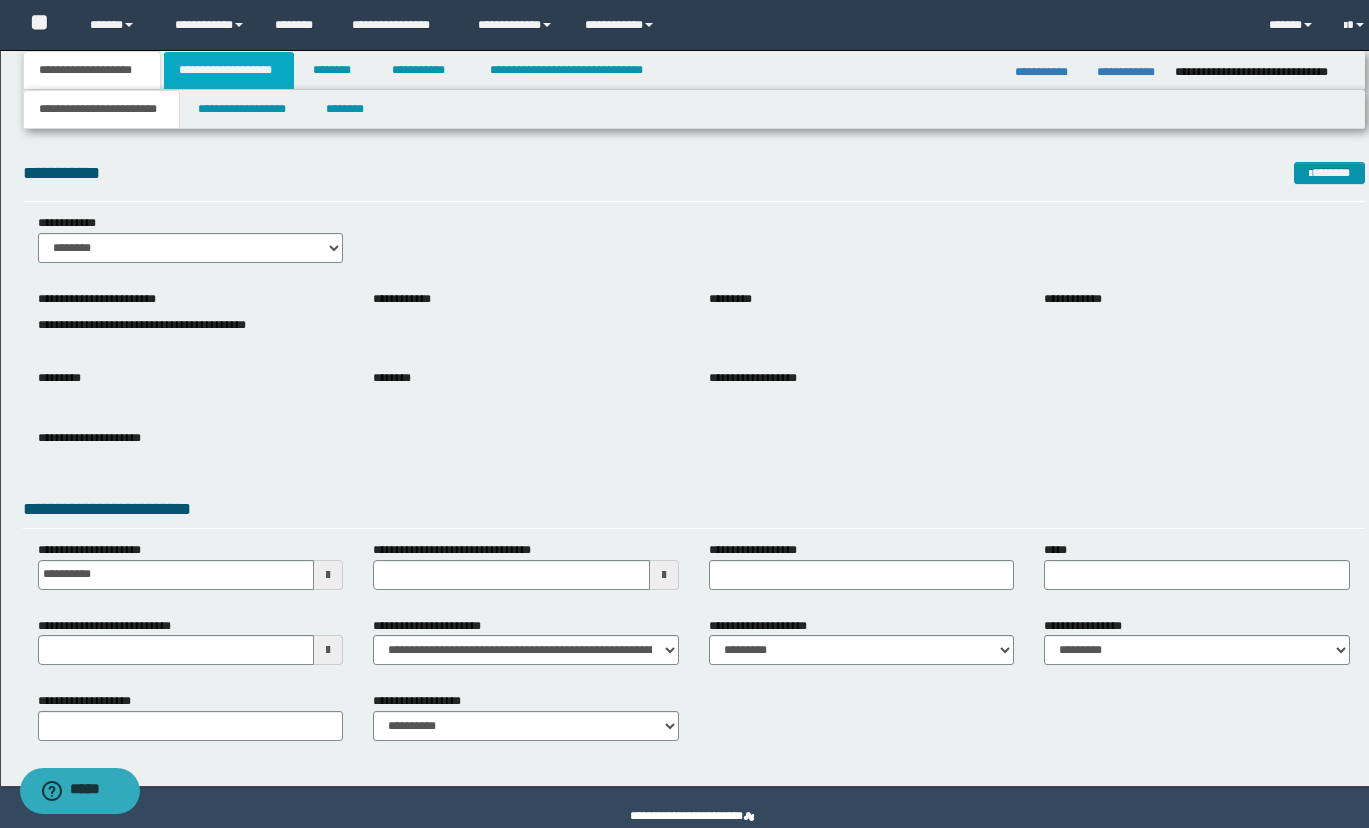click on "**********" at bounding box center (229, 70) 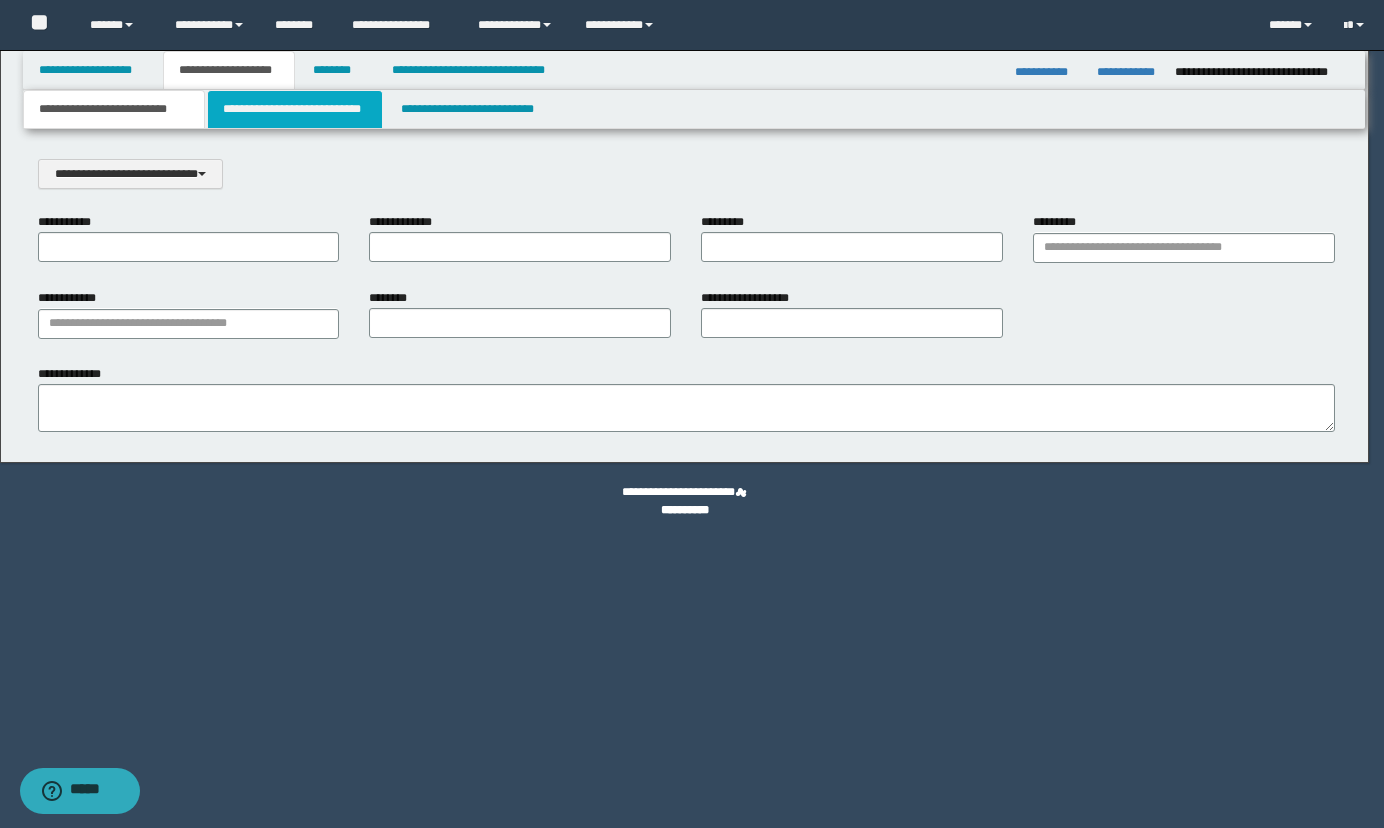scroll, scrollTop: 0, scrollLeft: 0, axis: both 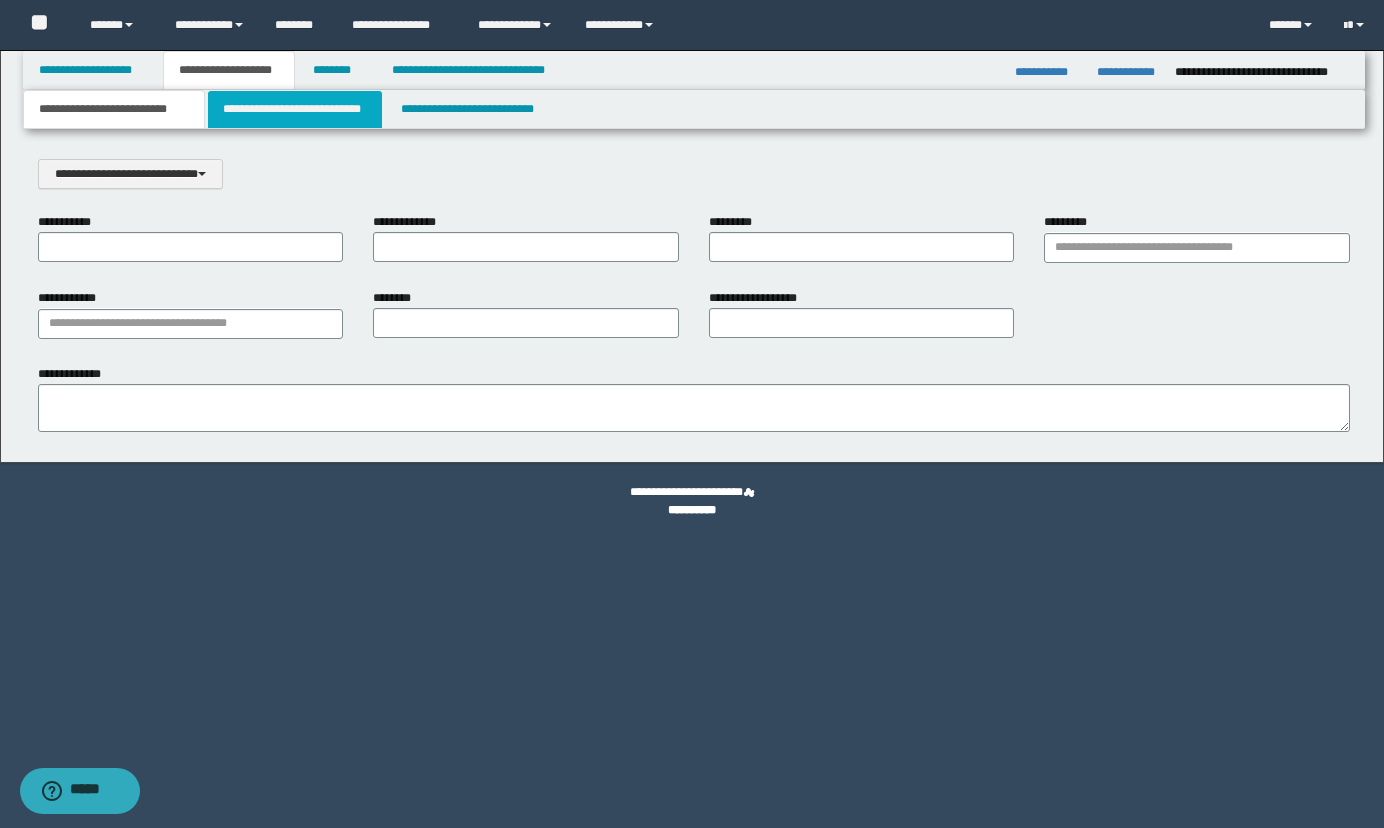 click on "**********" at bounding box center (295, 109) 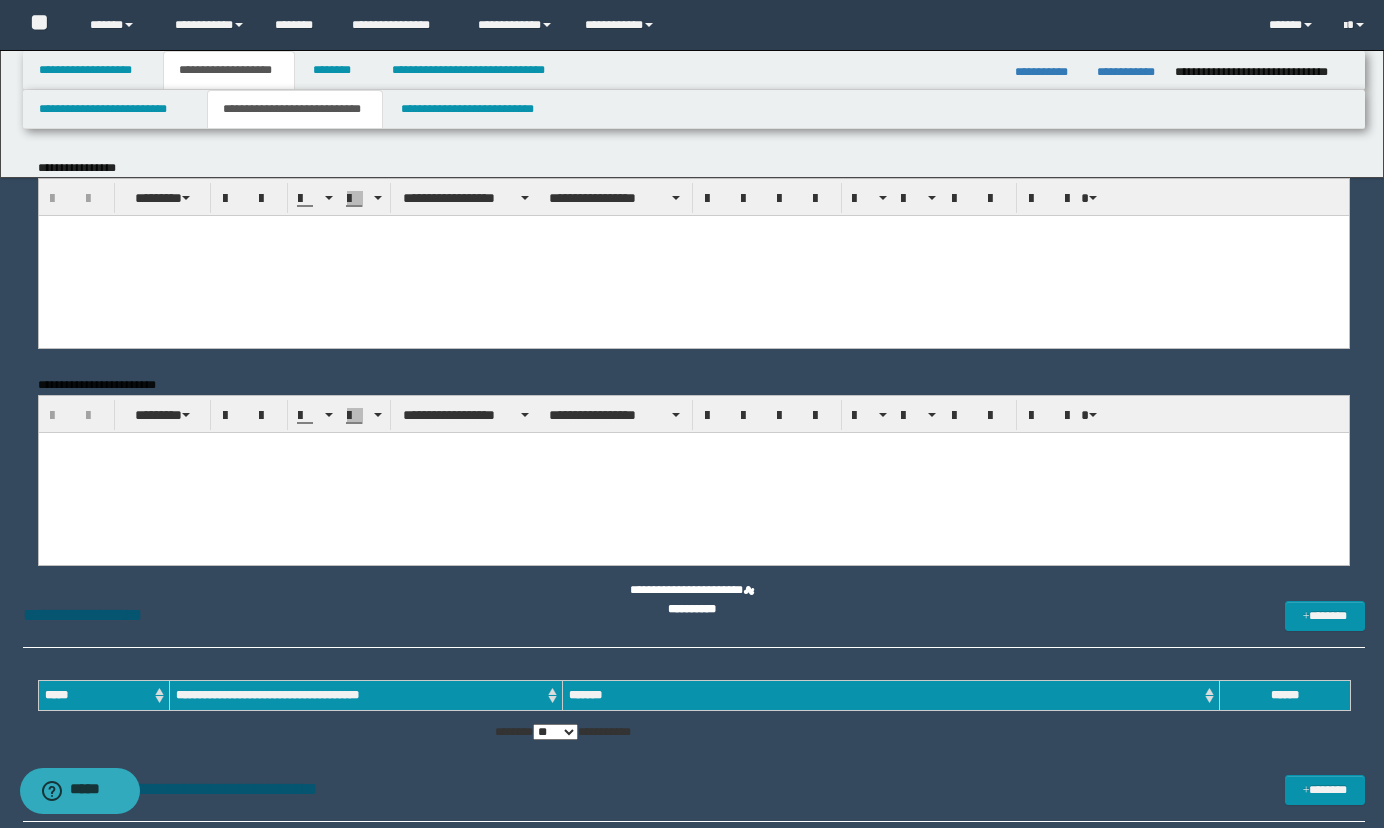 scroll, scrollTop: 0, scrollLeft: 0, axis: both 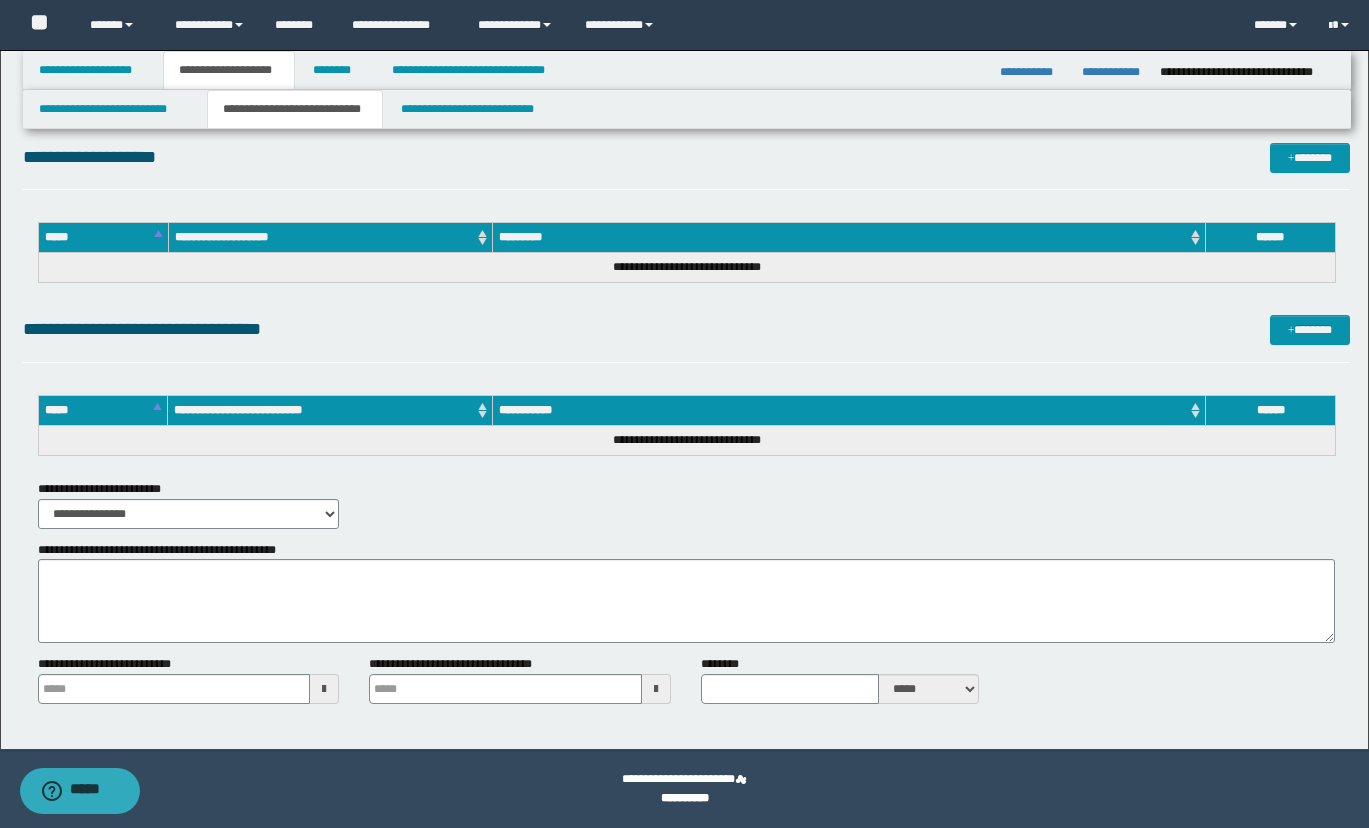 click on "**********" at bounding box center [686, 157] 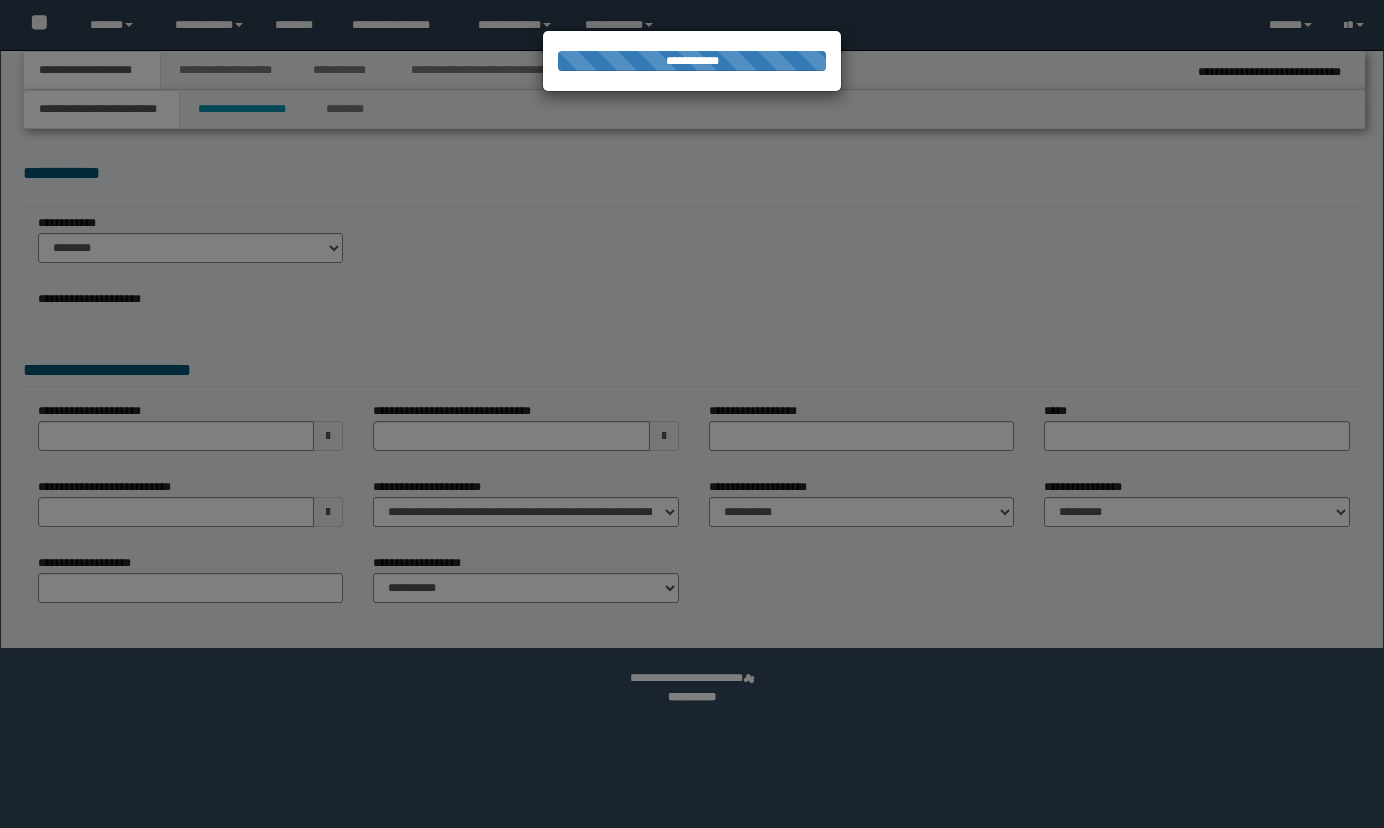 scroll, scrollTop: 0, scrollLeft: 0, axis: both 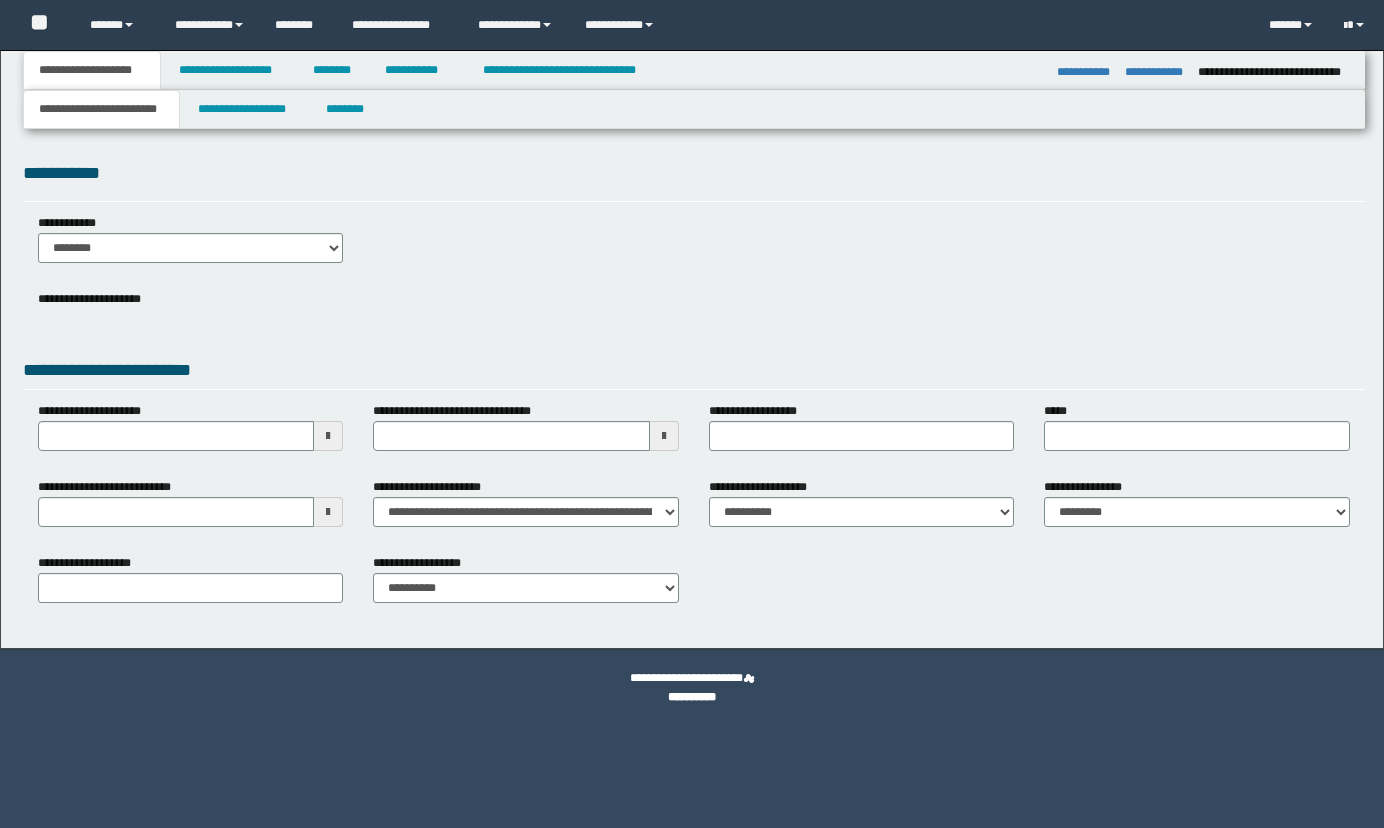 select on "*" 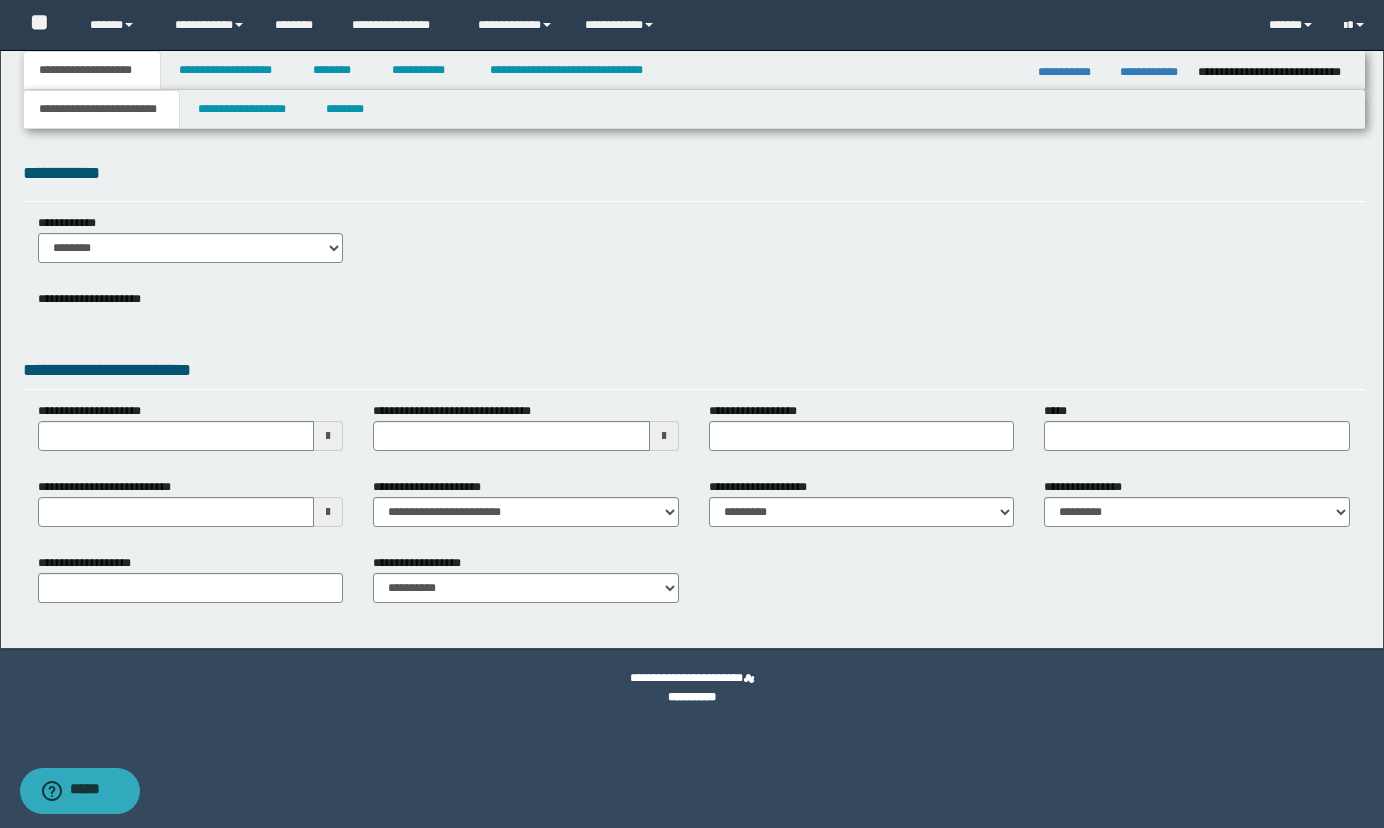 scroll, scrollTop: 0, scrollLeft: 0, axis: both 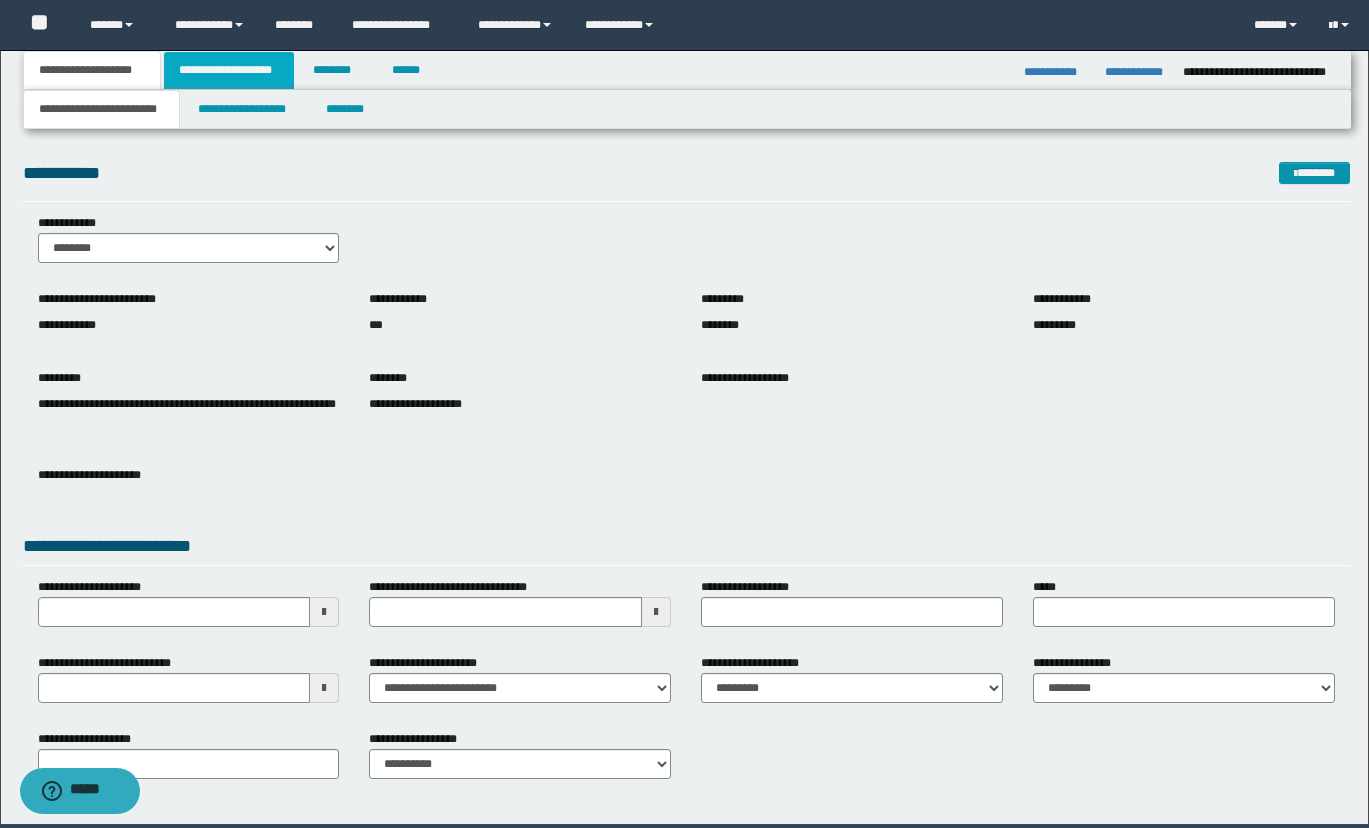 click on "**********" at bounding box center [229, 70] 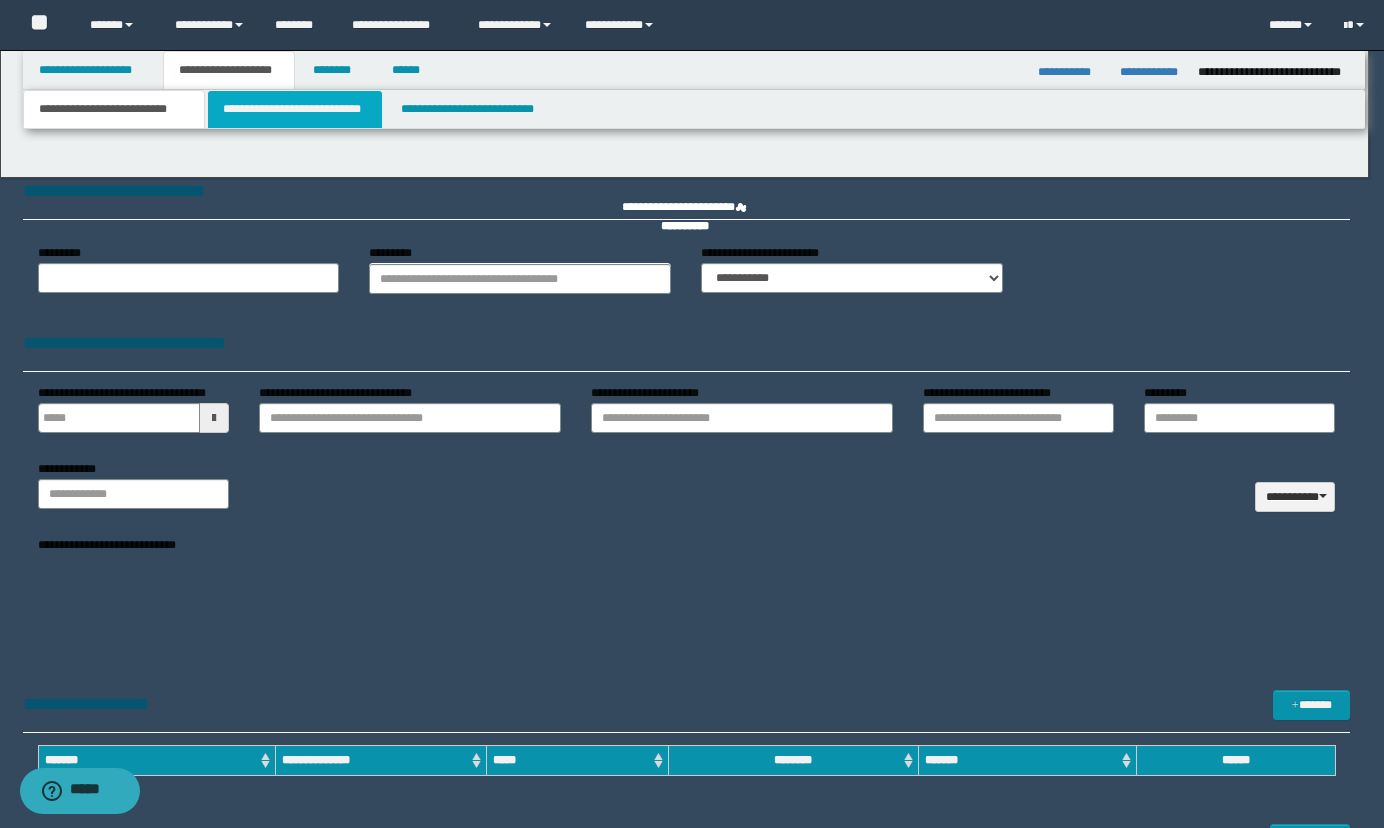 type 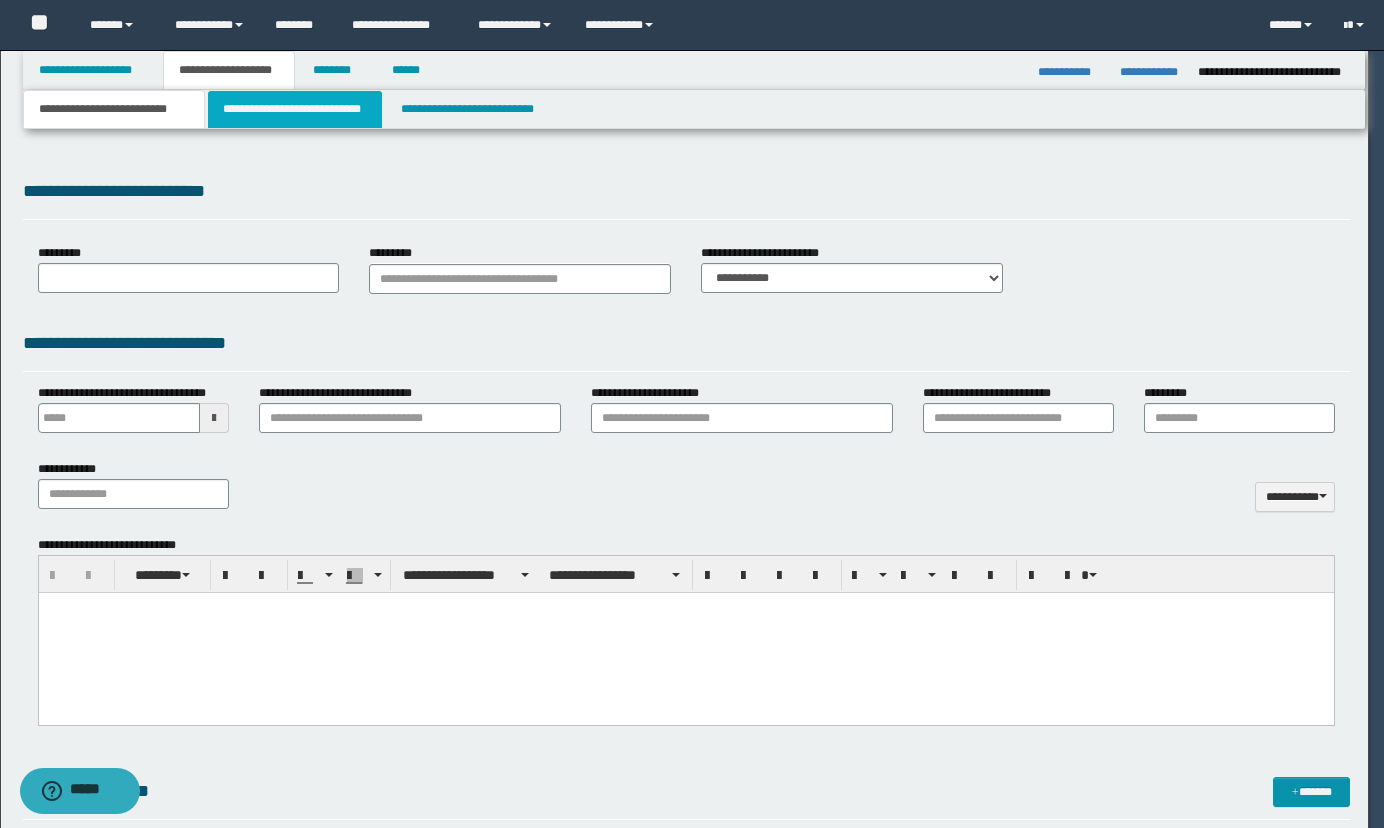 scroll, scrollTop: 0, scrollLeft: 0, axis: both 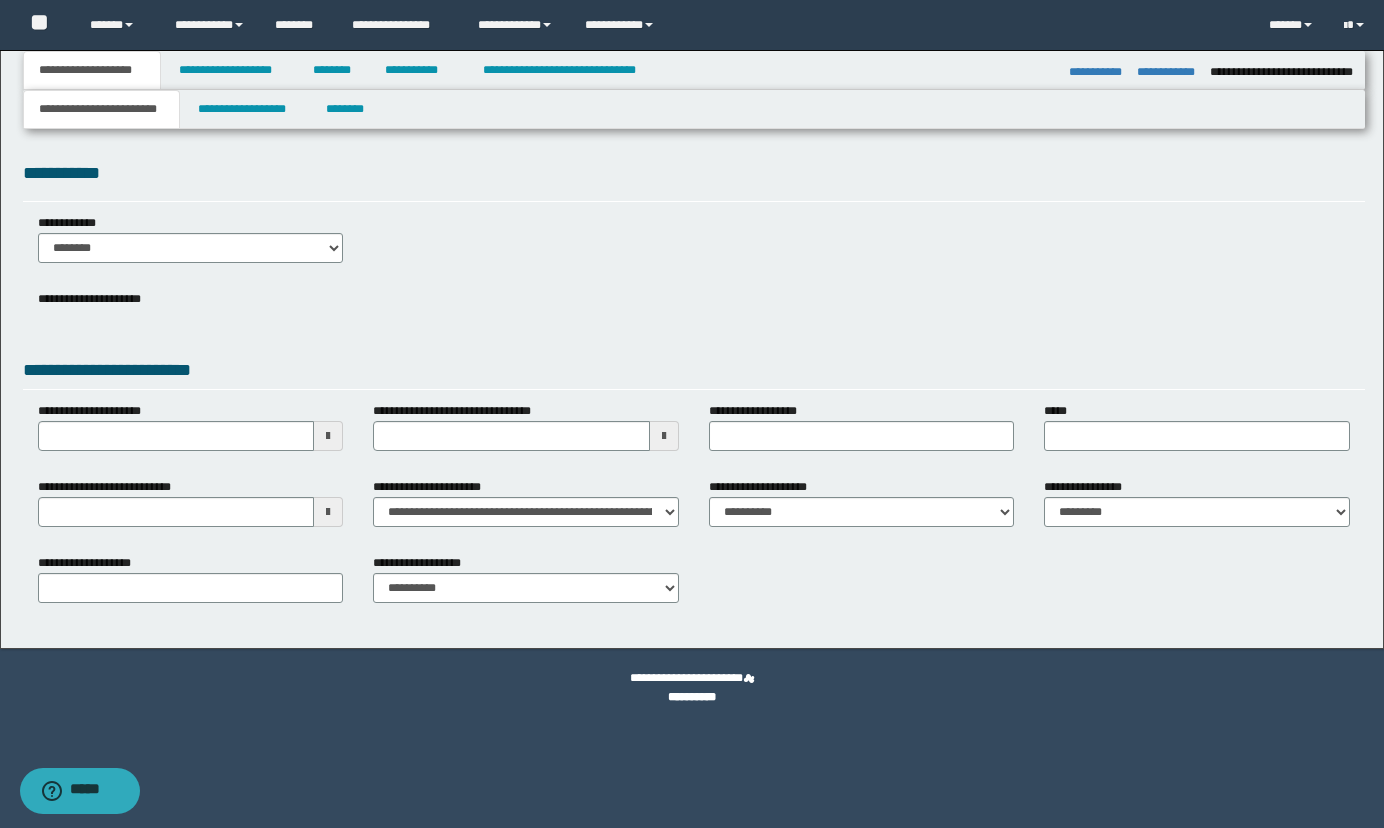 select on "*" 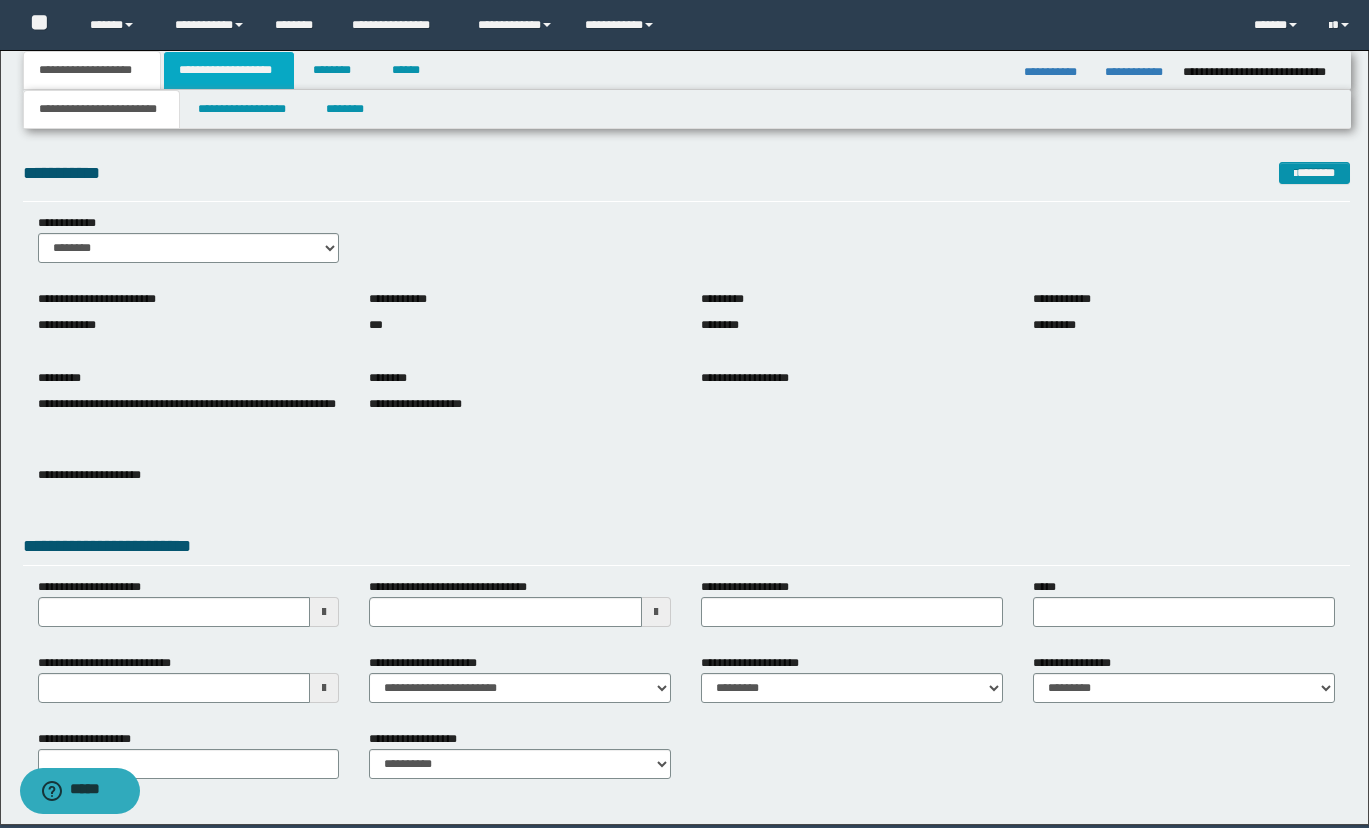 click on "**********" at bounding box center [229, 70] 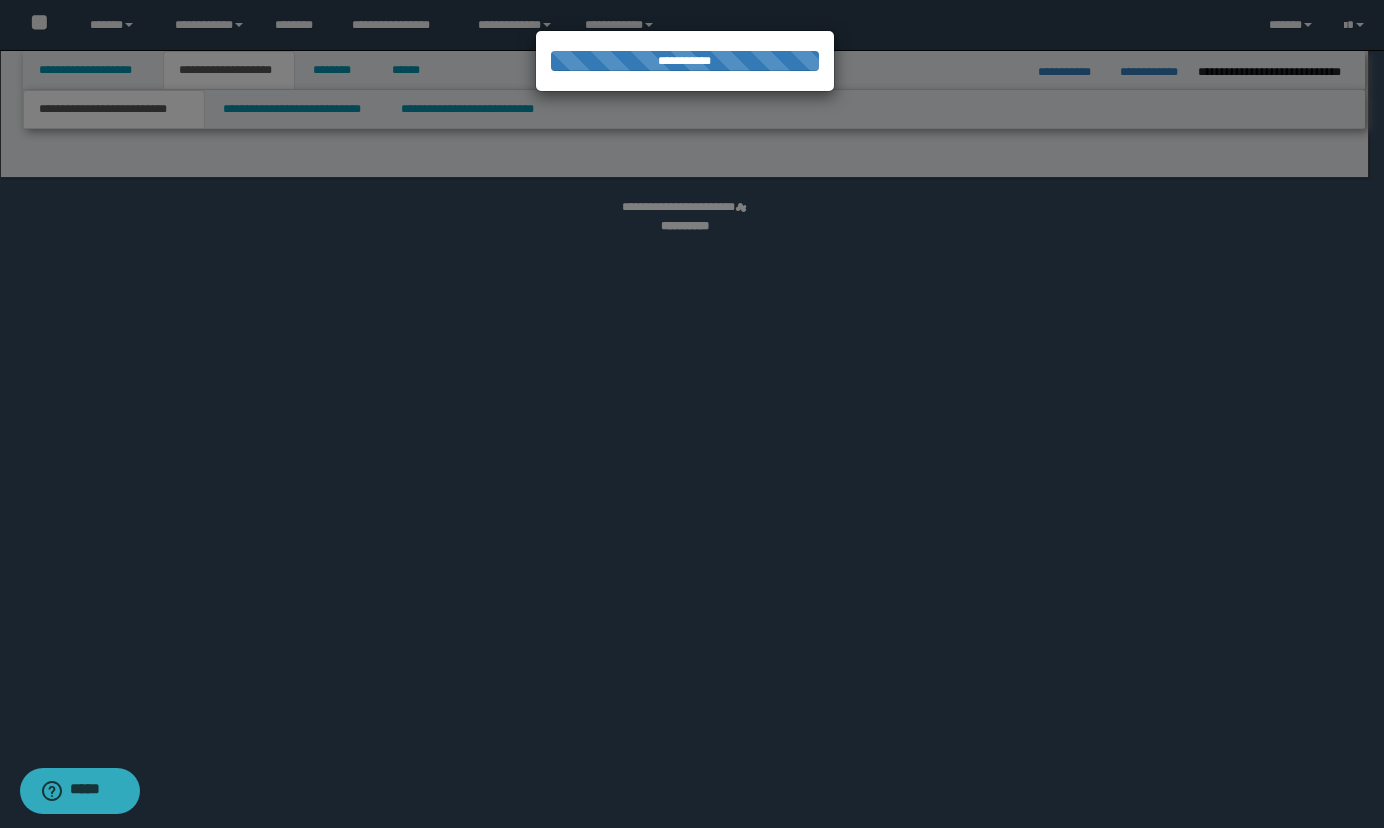 click at bounding box center [692, 414] 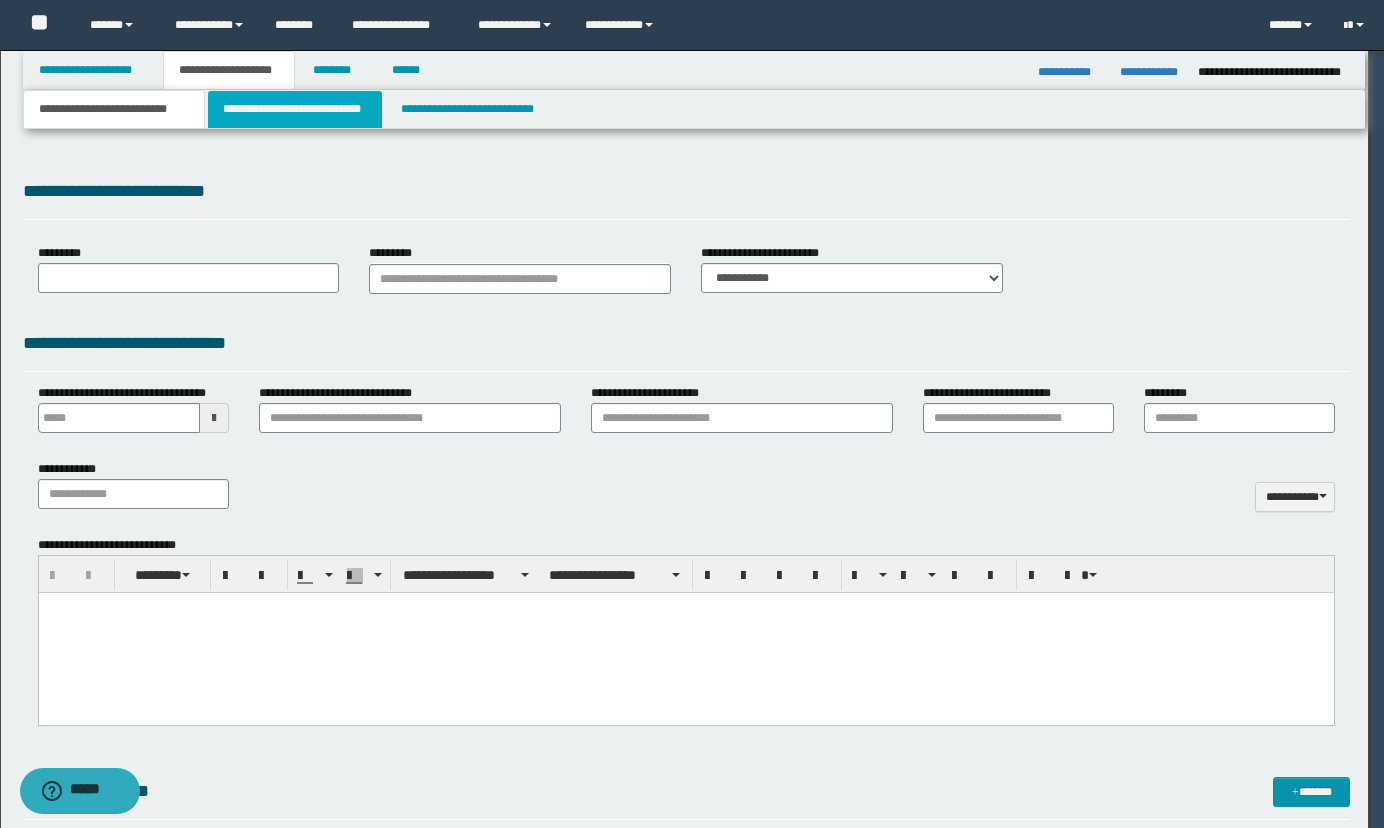 scroll, scrollTop: 0, scrollLeft: 0, axis: both 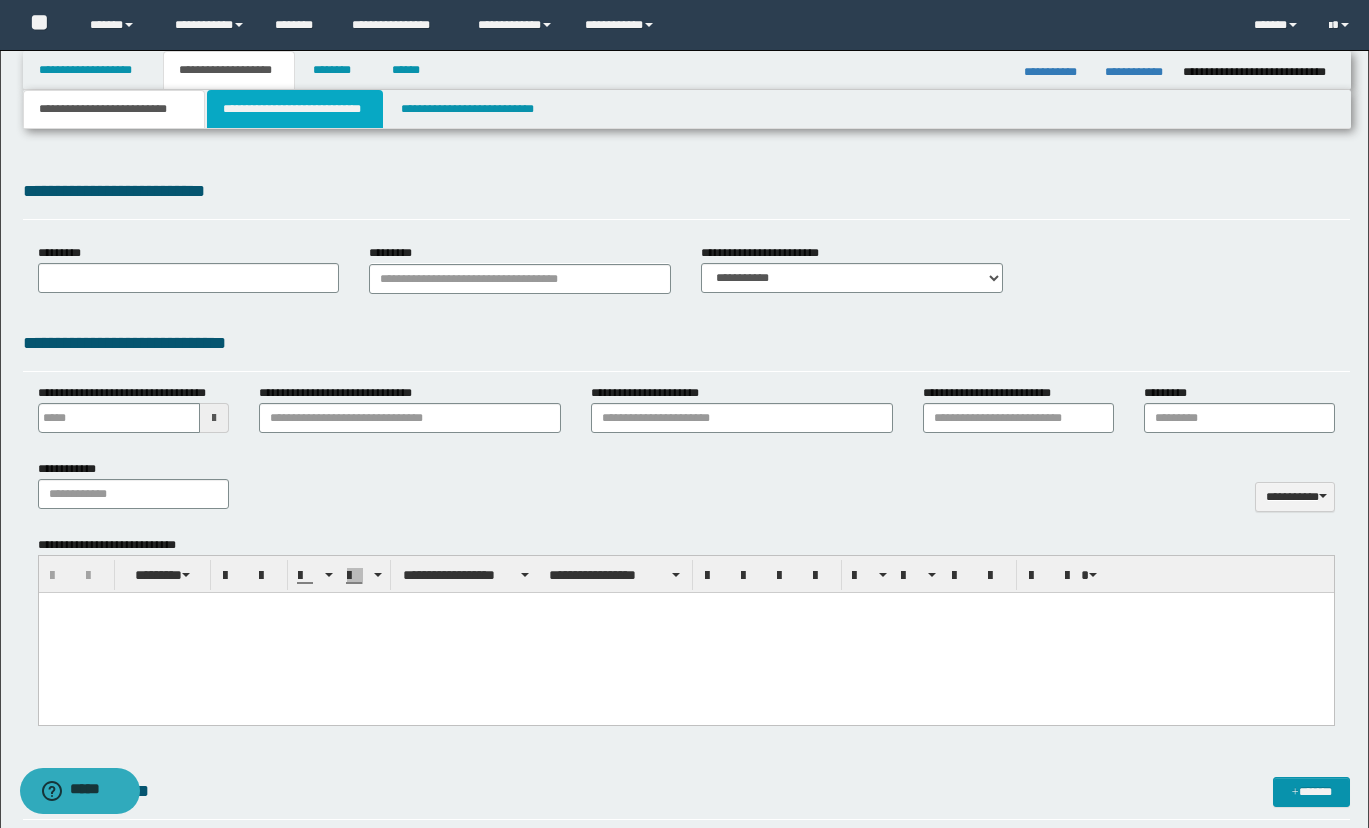 drag, startPoint x: 271, startPoint y: 98, endPoint x: 283, endPoint y: 84, distance: 18.439089 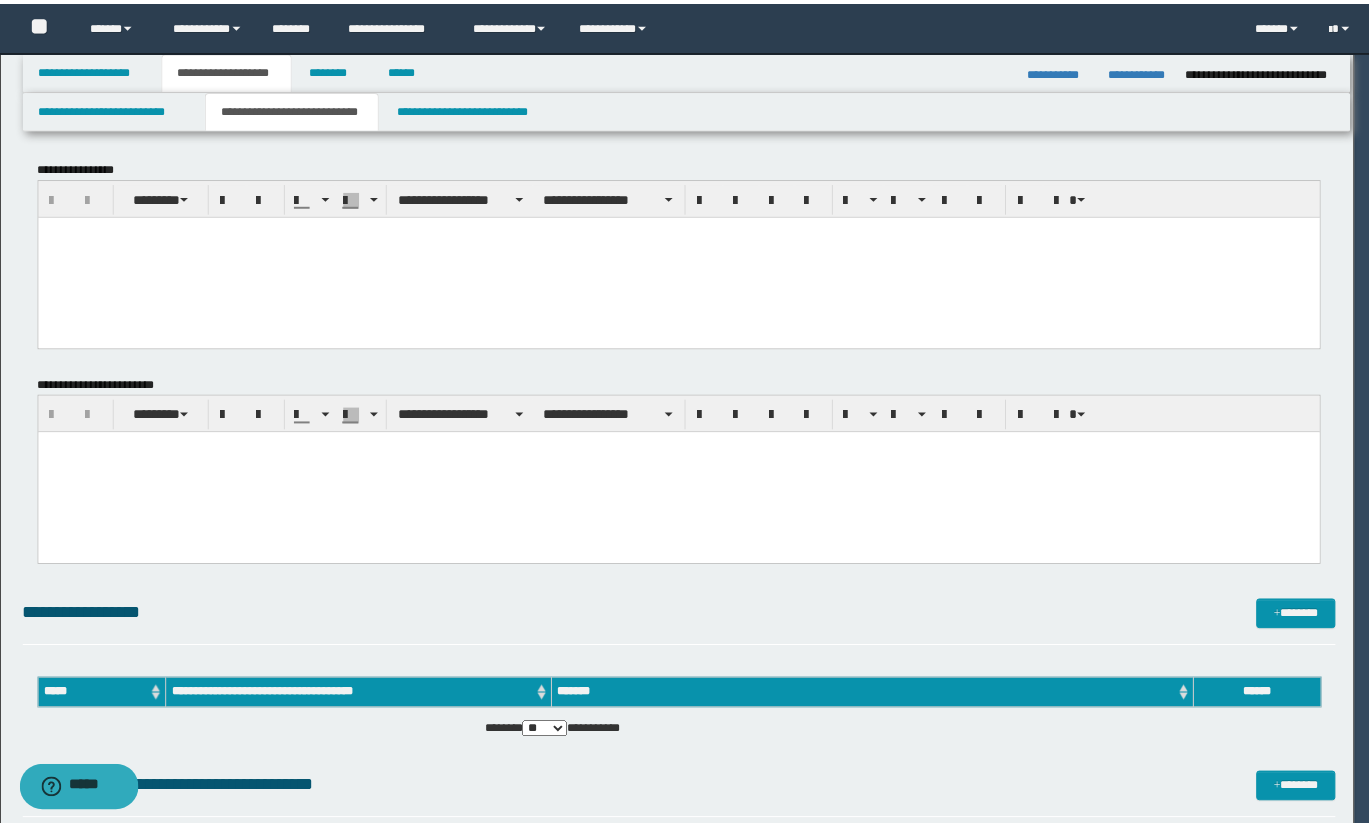 scroll, scrollTop: 0, scrollLeft: 0, axis: both 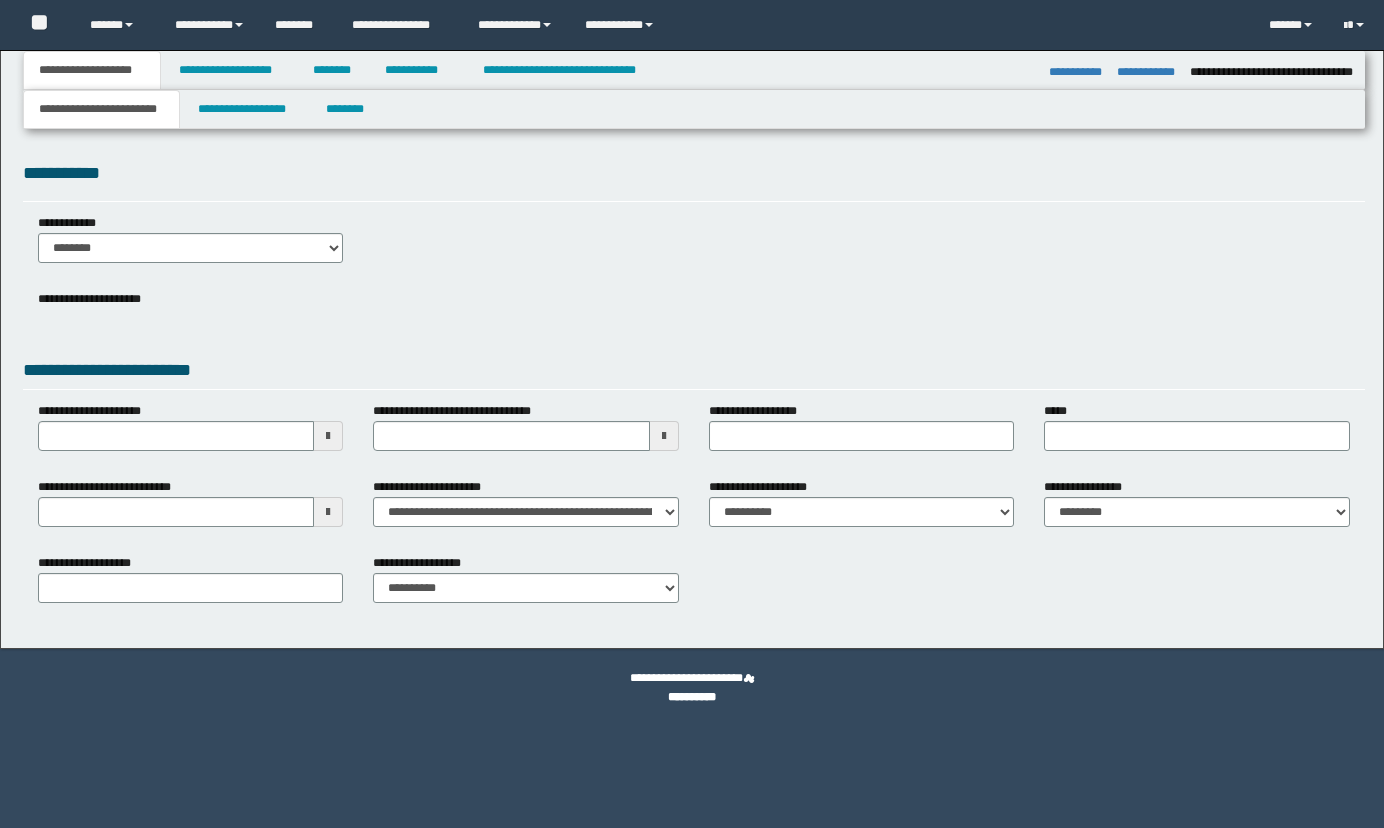 select on "*" 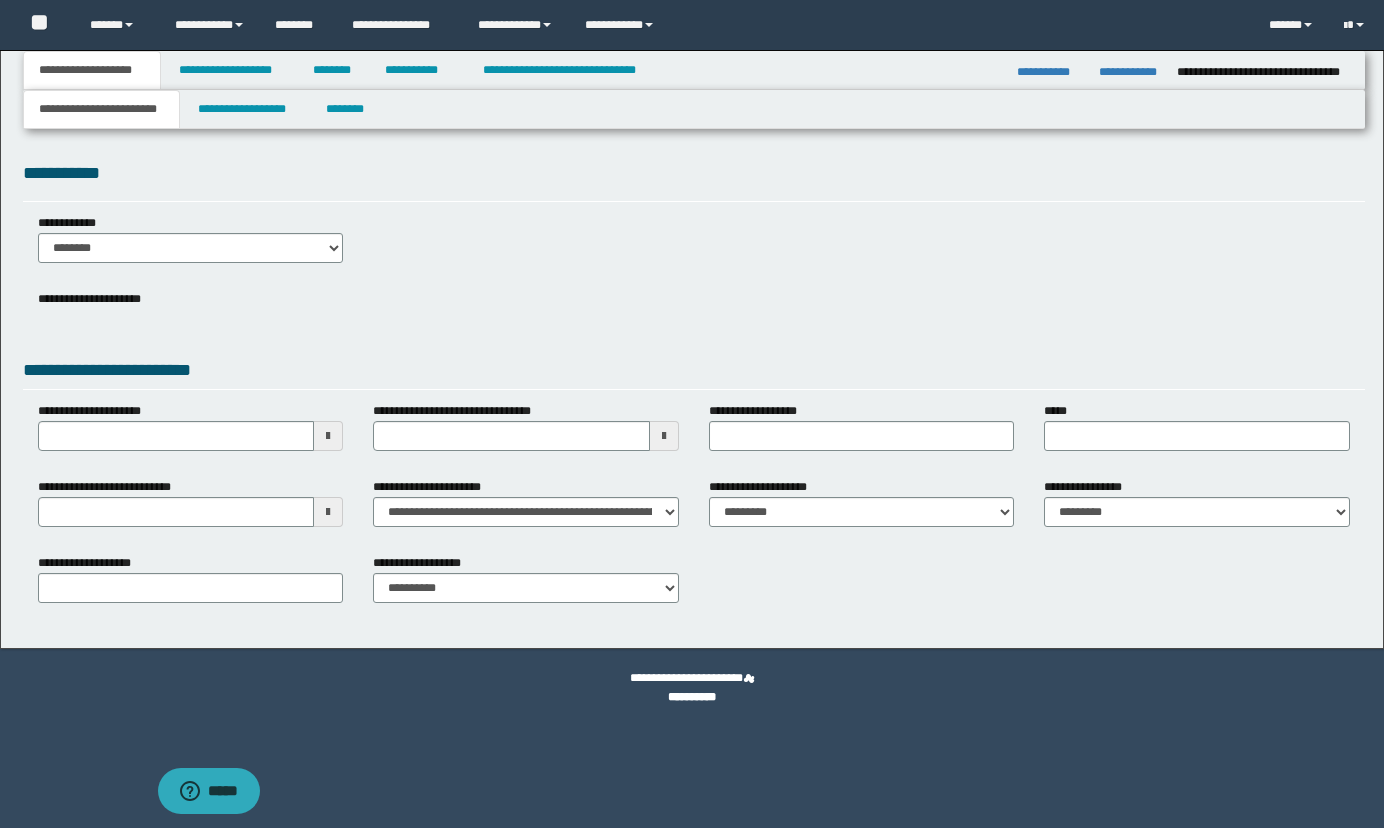 scroll, scrollTop: 0, scrollLeft: 0, axis: both 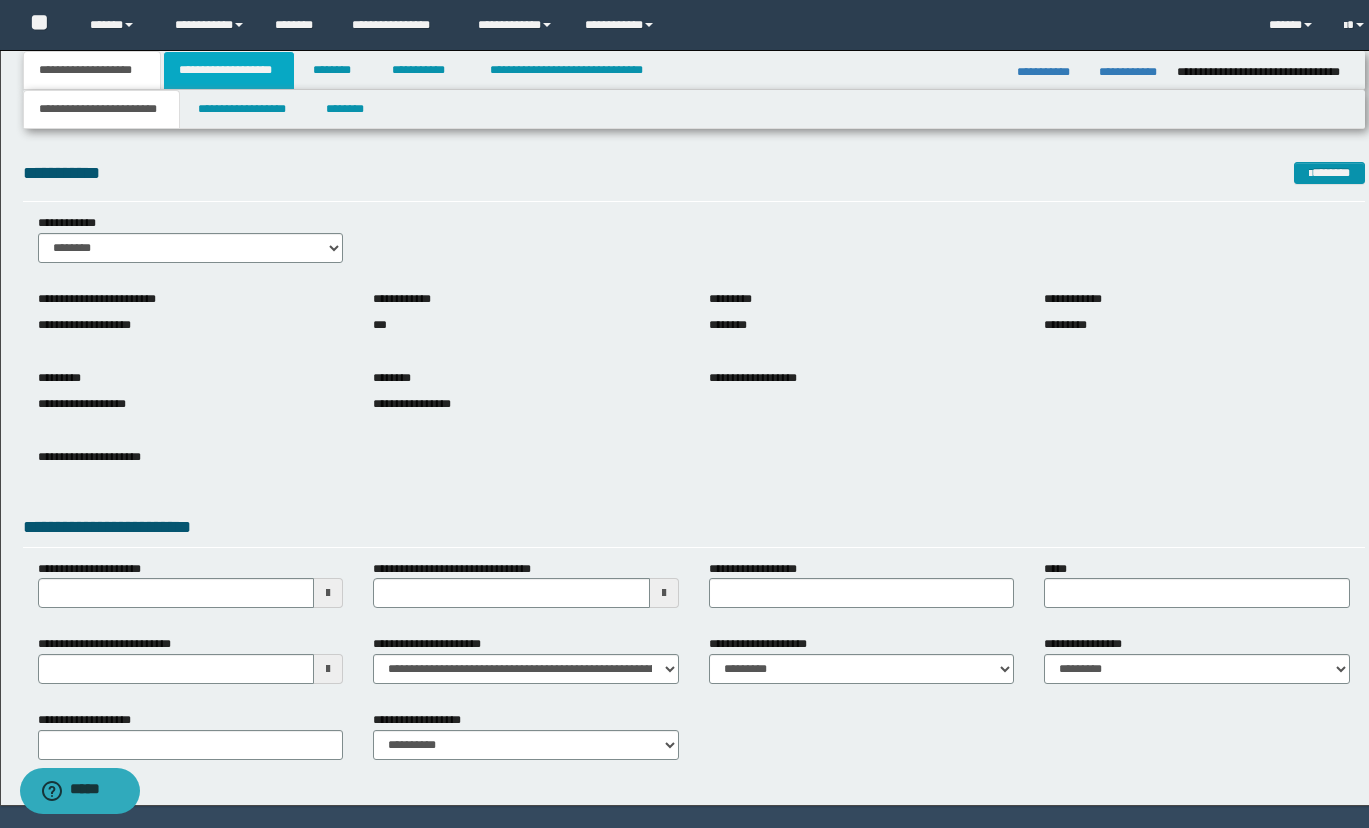 click on "**********" at bounding box center [229, 70] 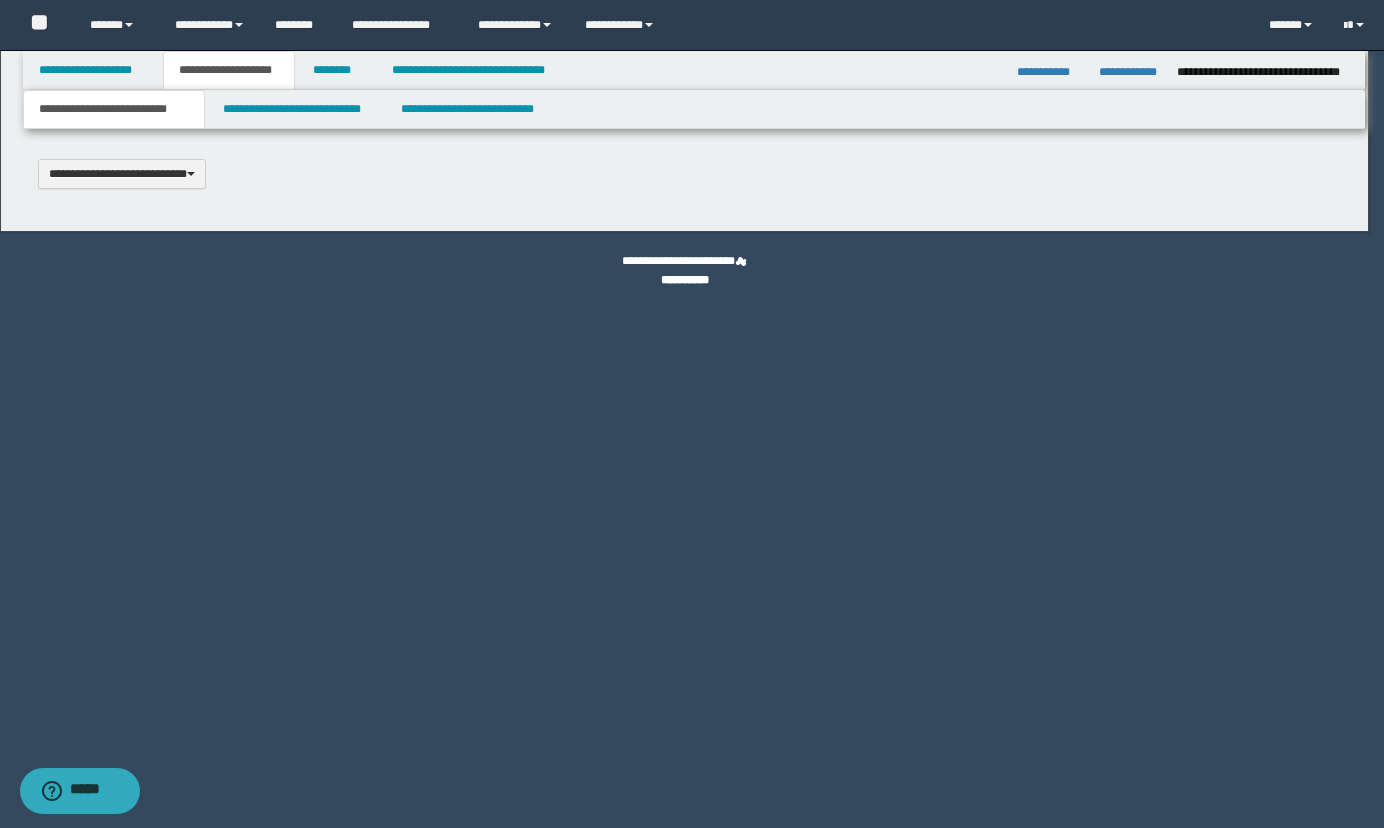 type 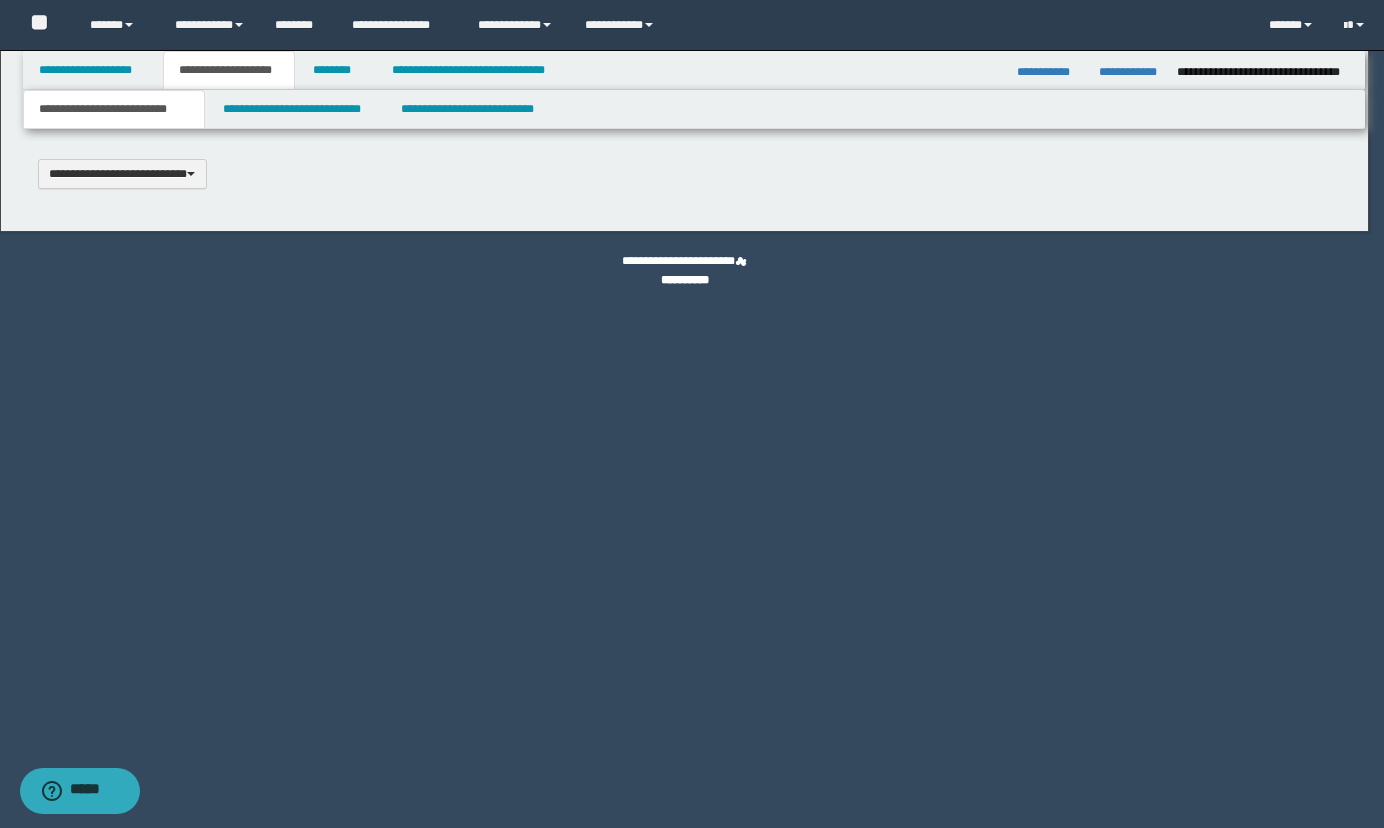 scroll, scrollTop: 0, scrollLeft: 0, axis: both 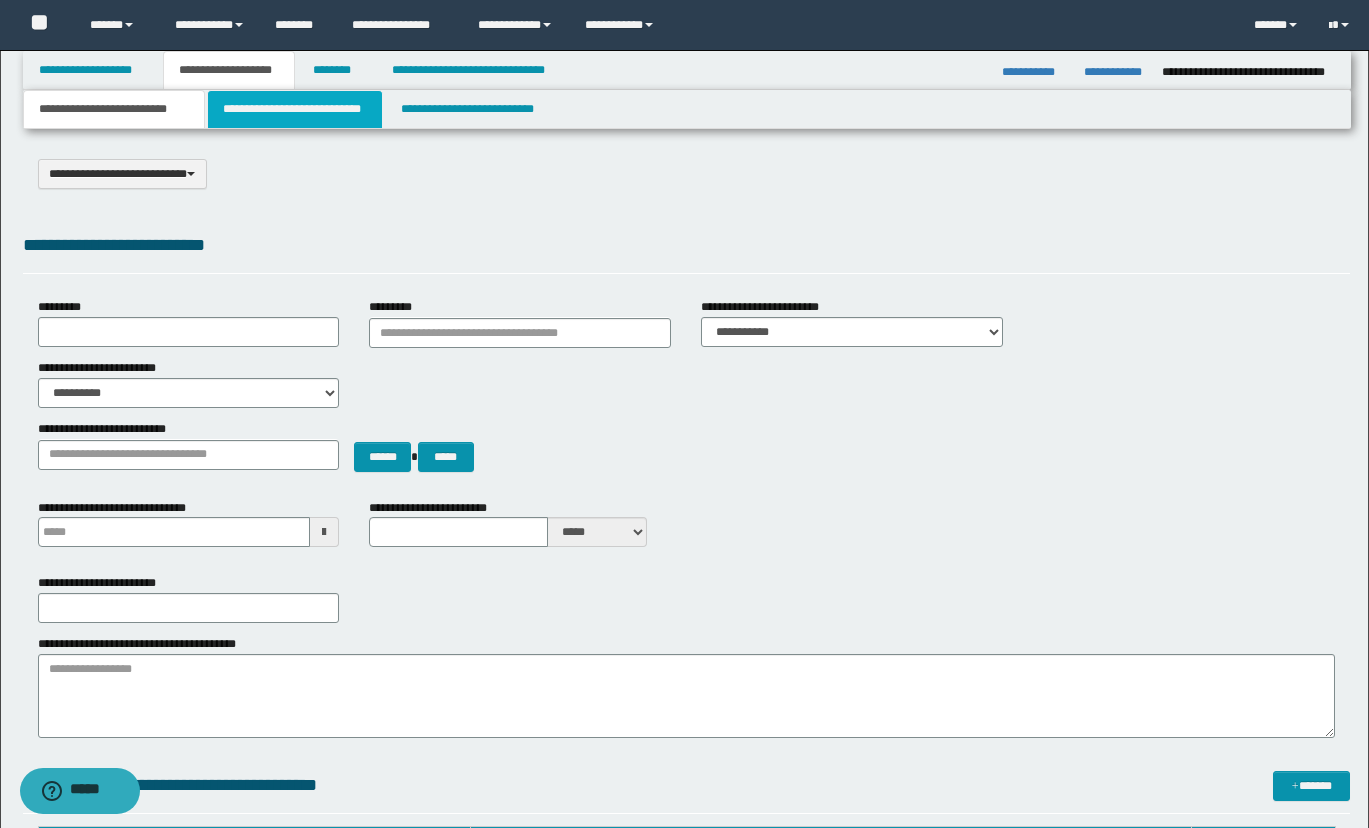 drag, startPoint x: 279, startPoint y: 108, endPoint x: 279, endPoint y: 97, distance: 11 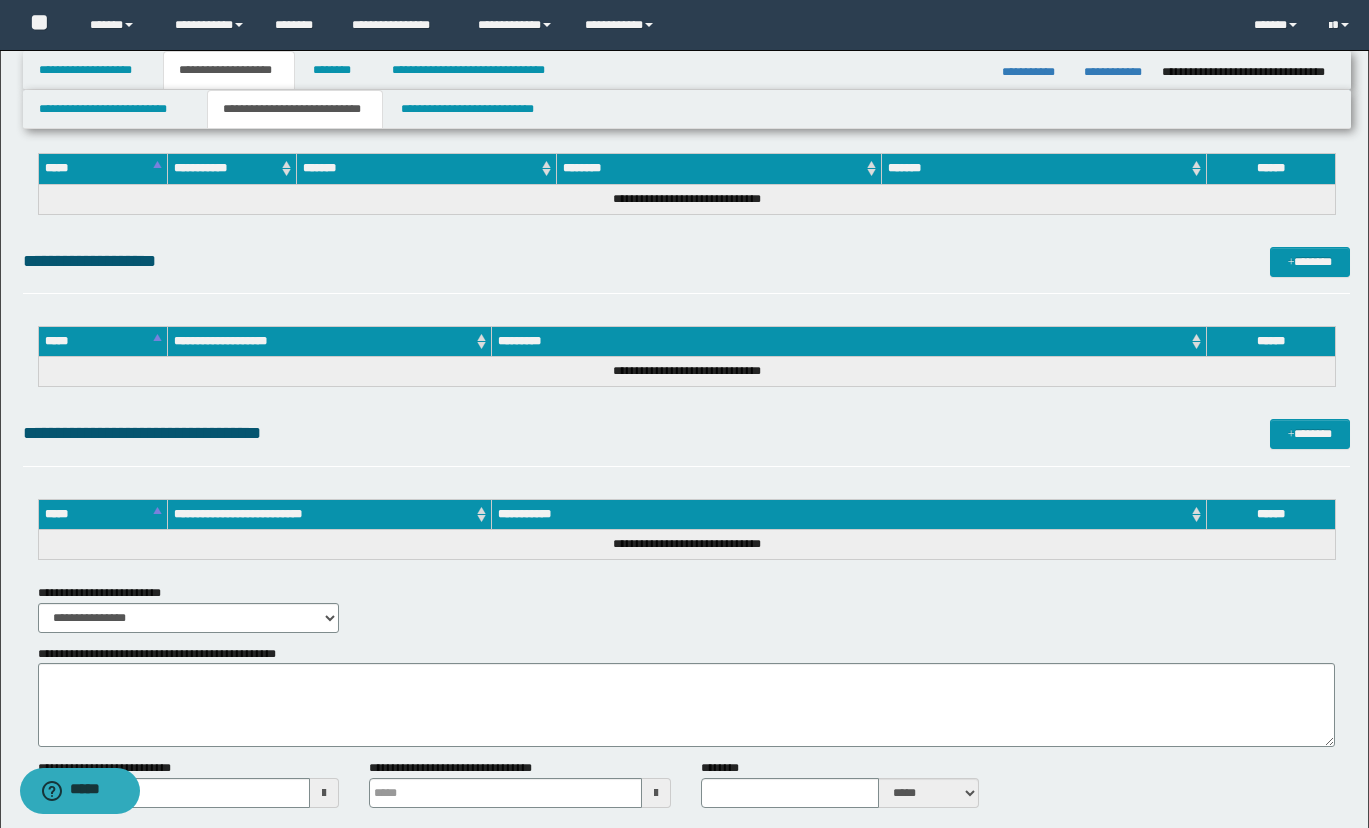 scroll, scrollTop: 851, scrollLeft: 0, axis: vertical 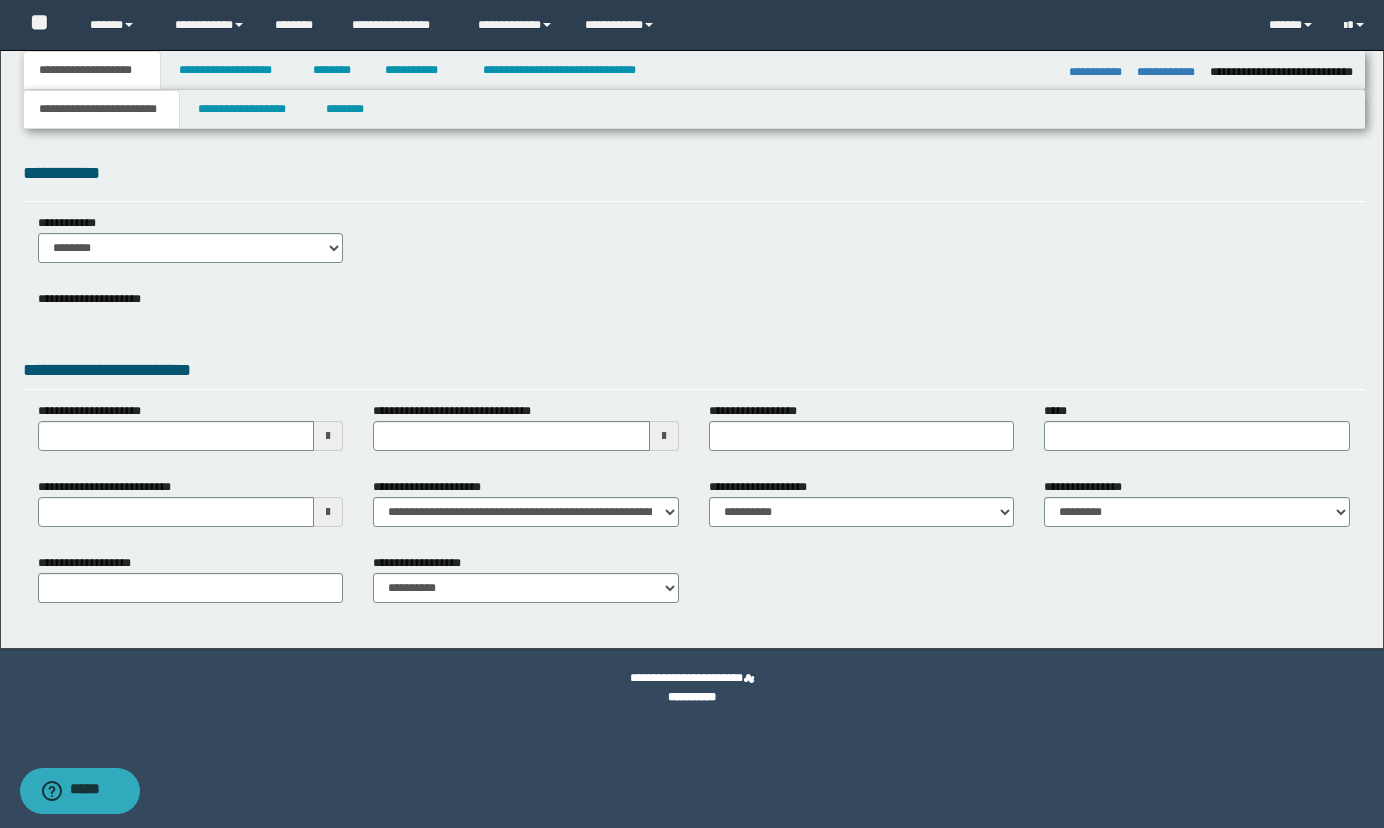 select on "*" 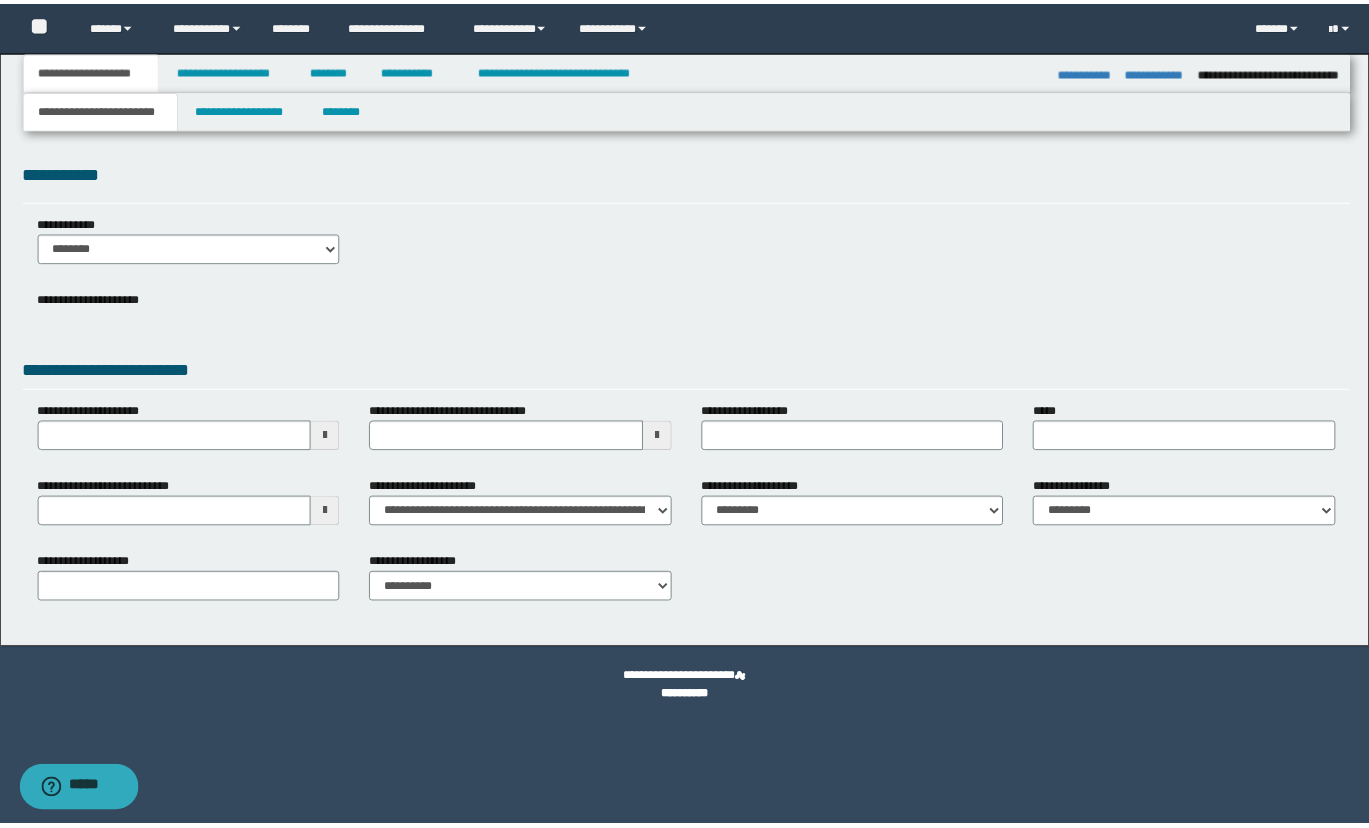 scroll, scrollTop: 0, scrollLeft: 0, axis: both 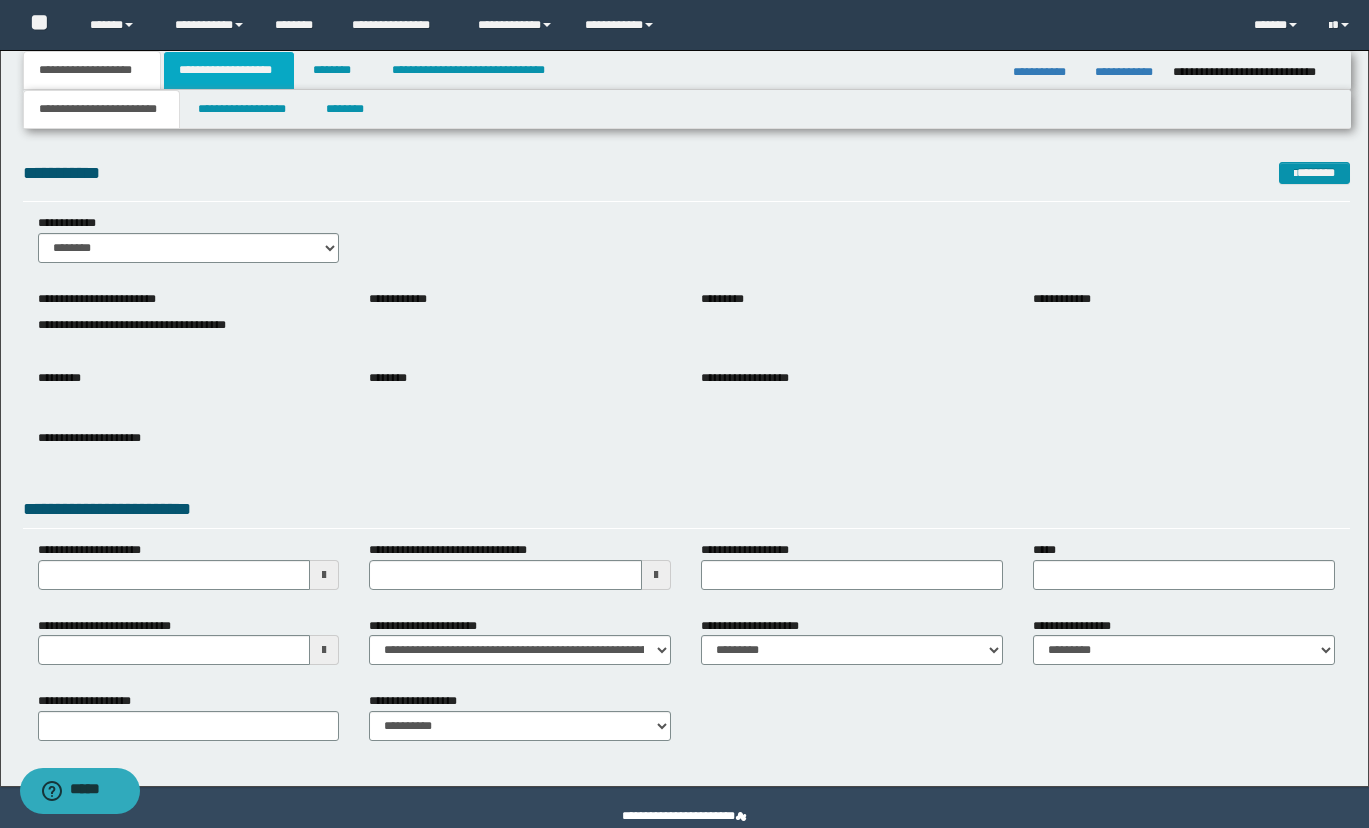 click on "**********" at bounding box center [229, 70] 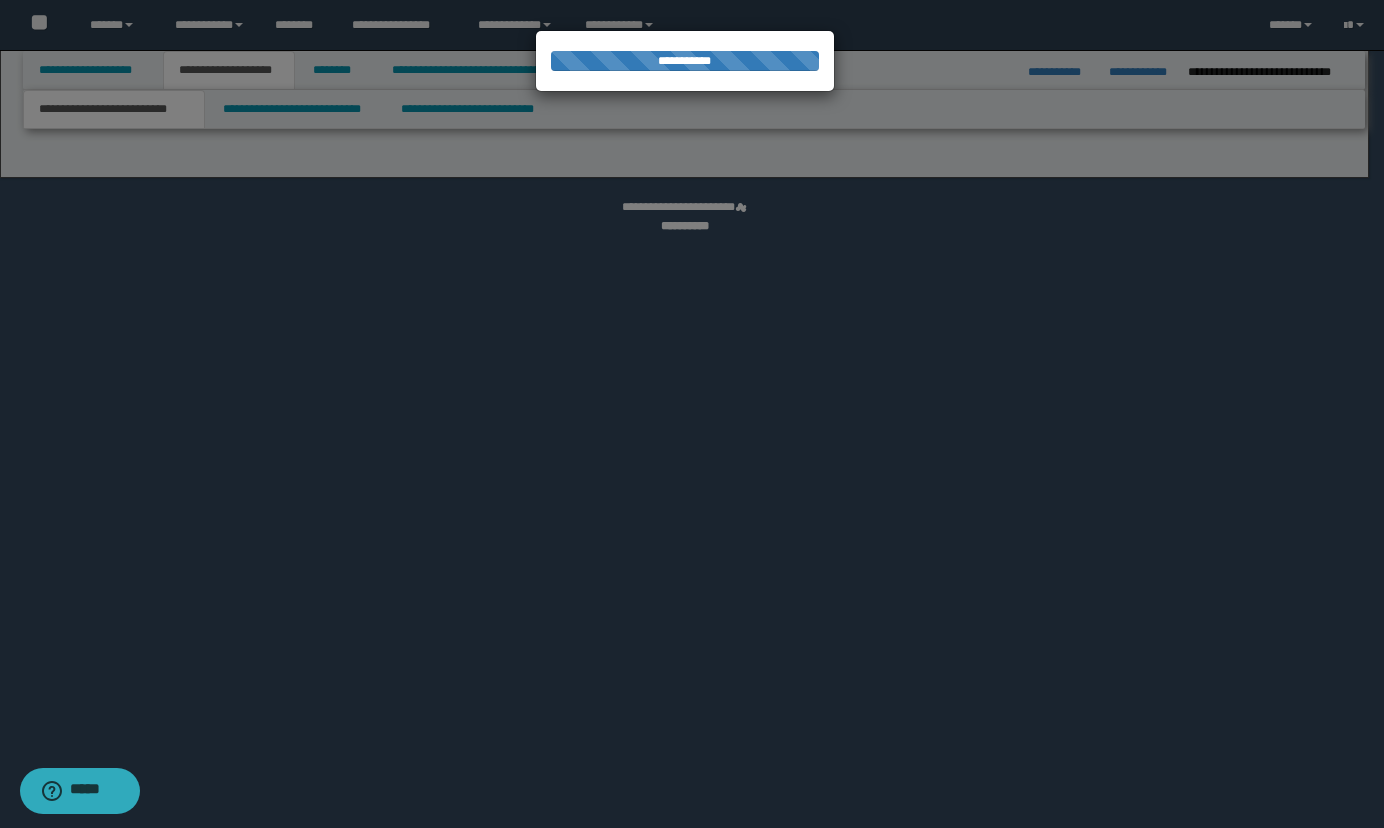 click at bounding box center (692, 414) 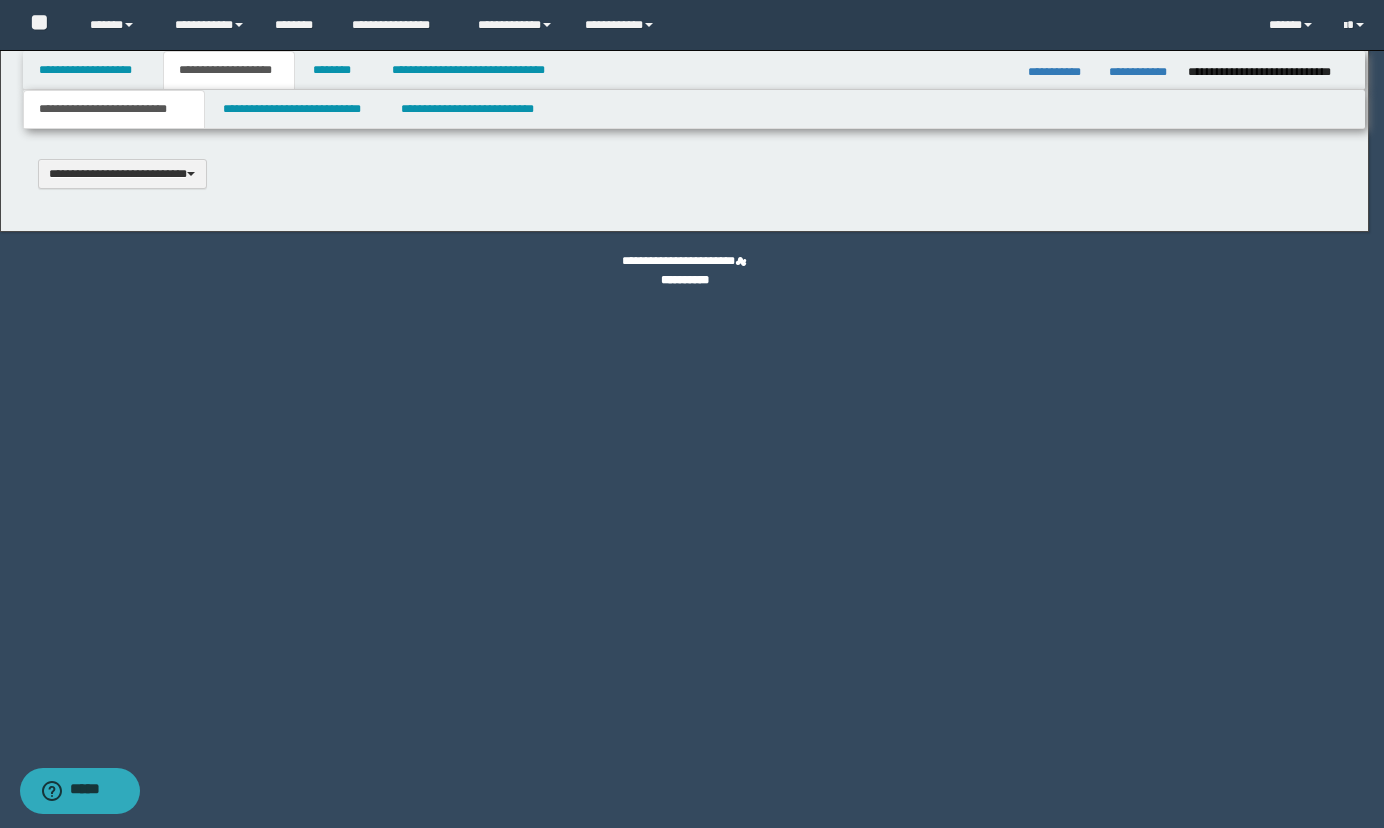 type 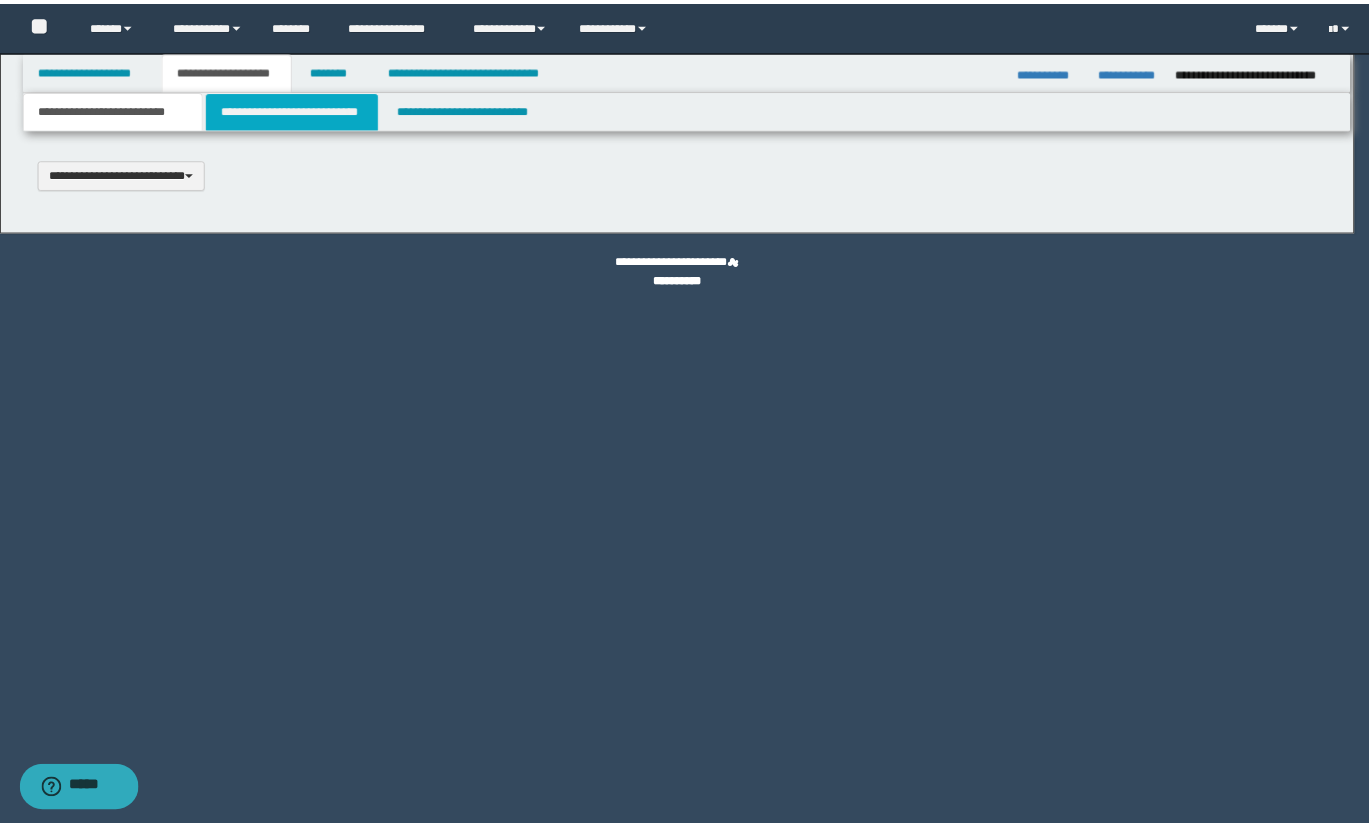 scroll, scrollTop: 0, scrollLeft: 0, axis: both 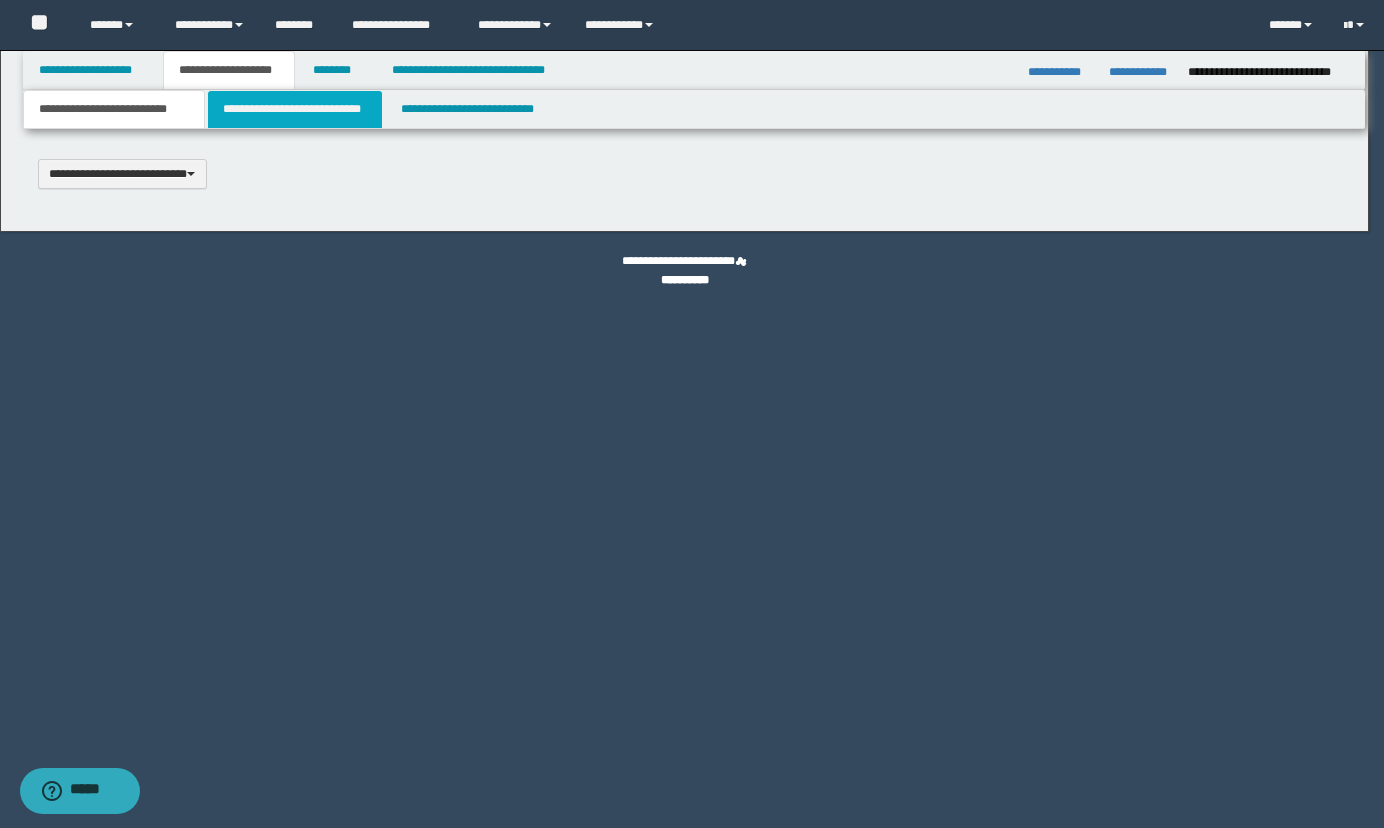 select on "*" 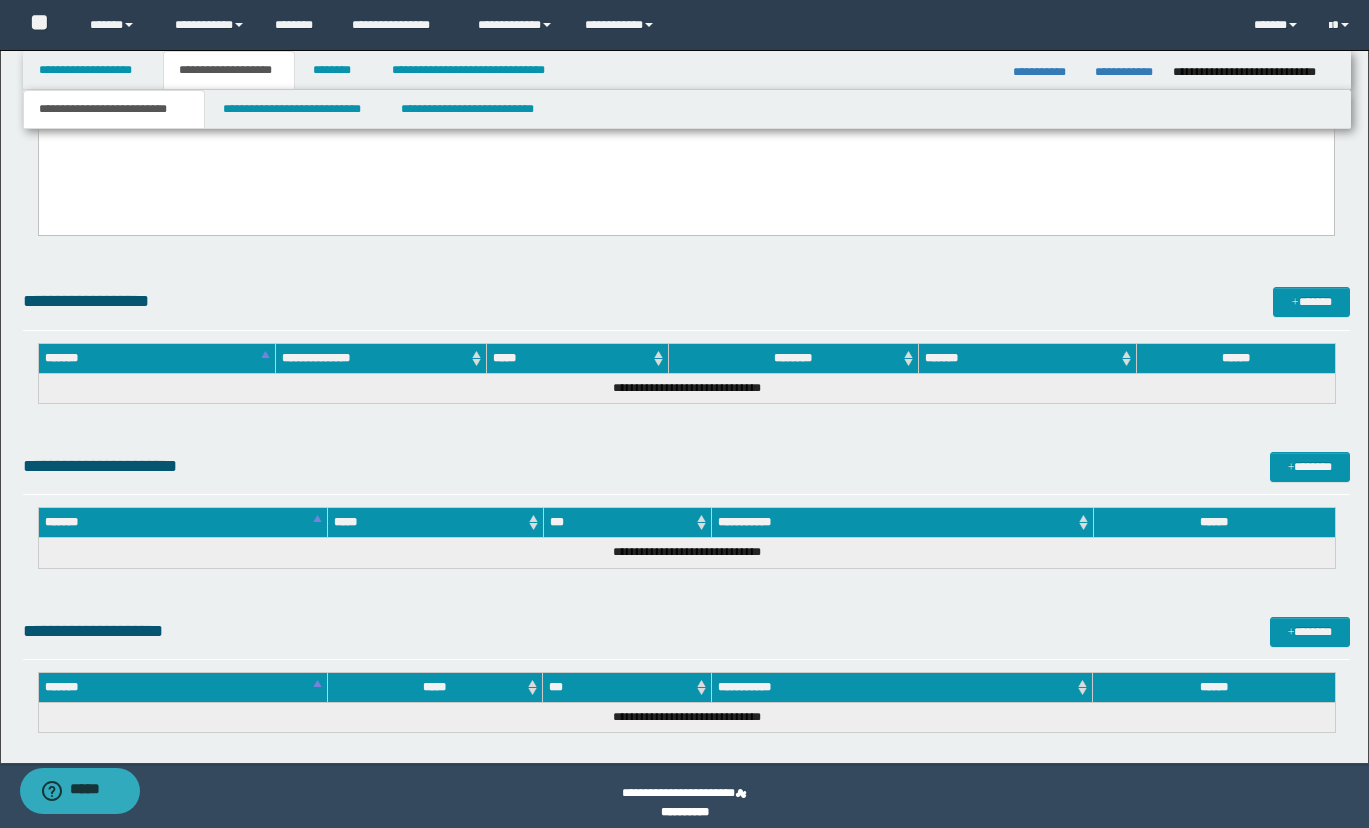 scroll, scrollTop: 1110, scrollLeft: 0, axis: vertical 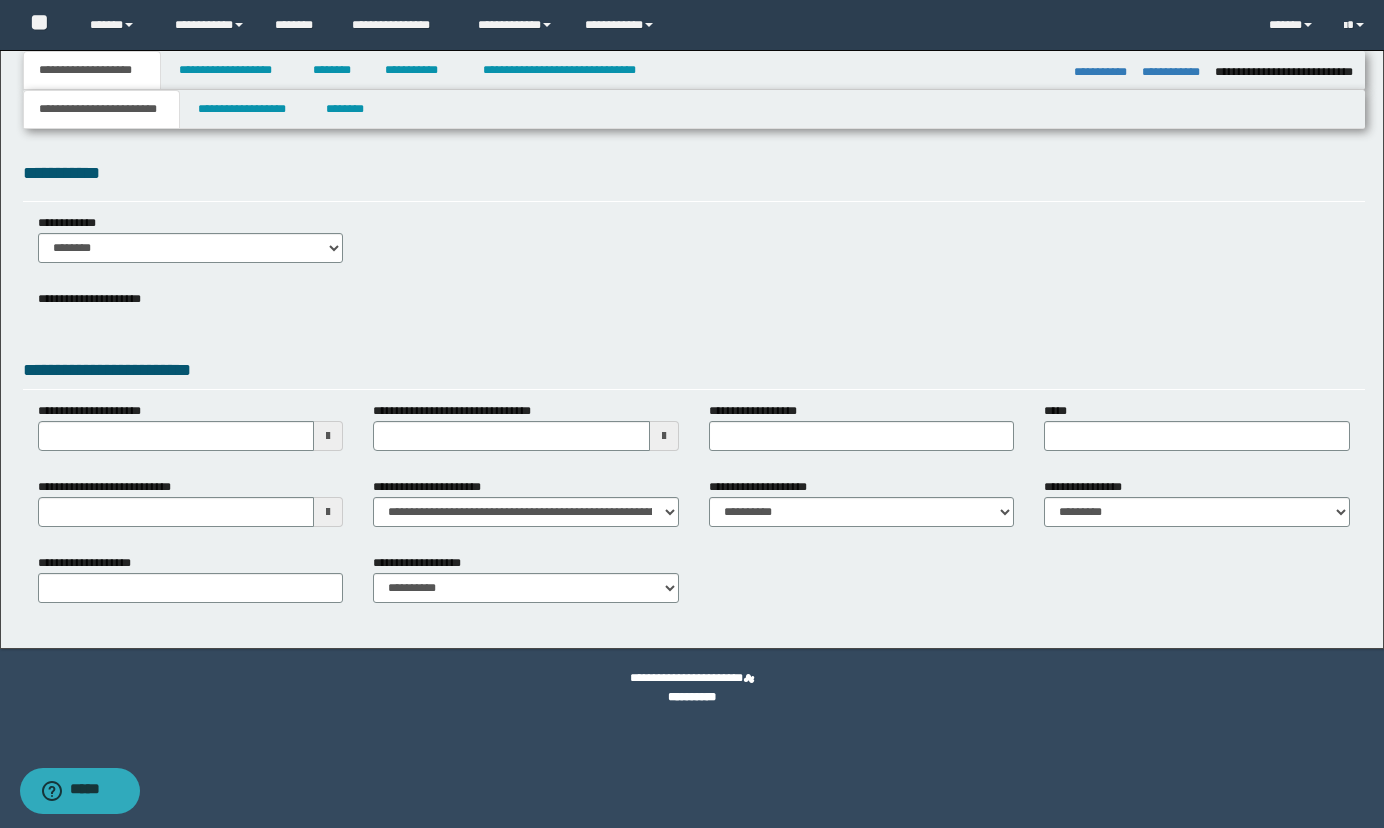 select on "*" 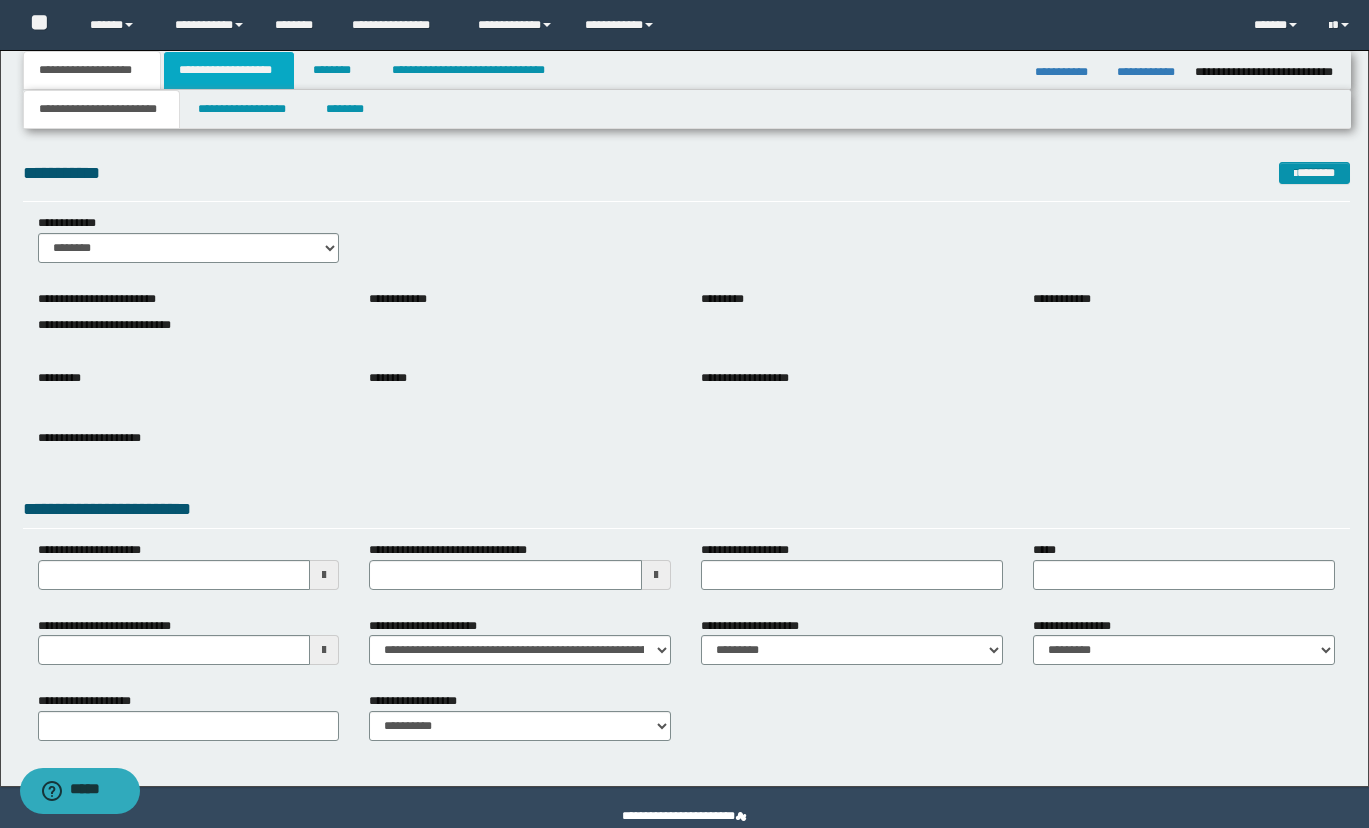click on "**********" at bounding box center (229, 70) 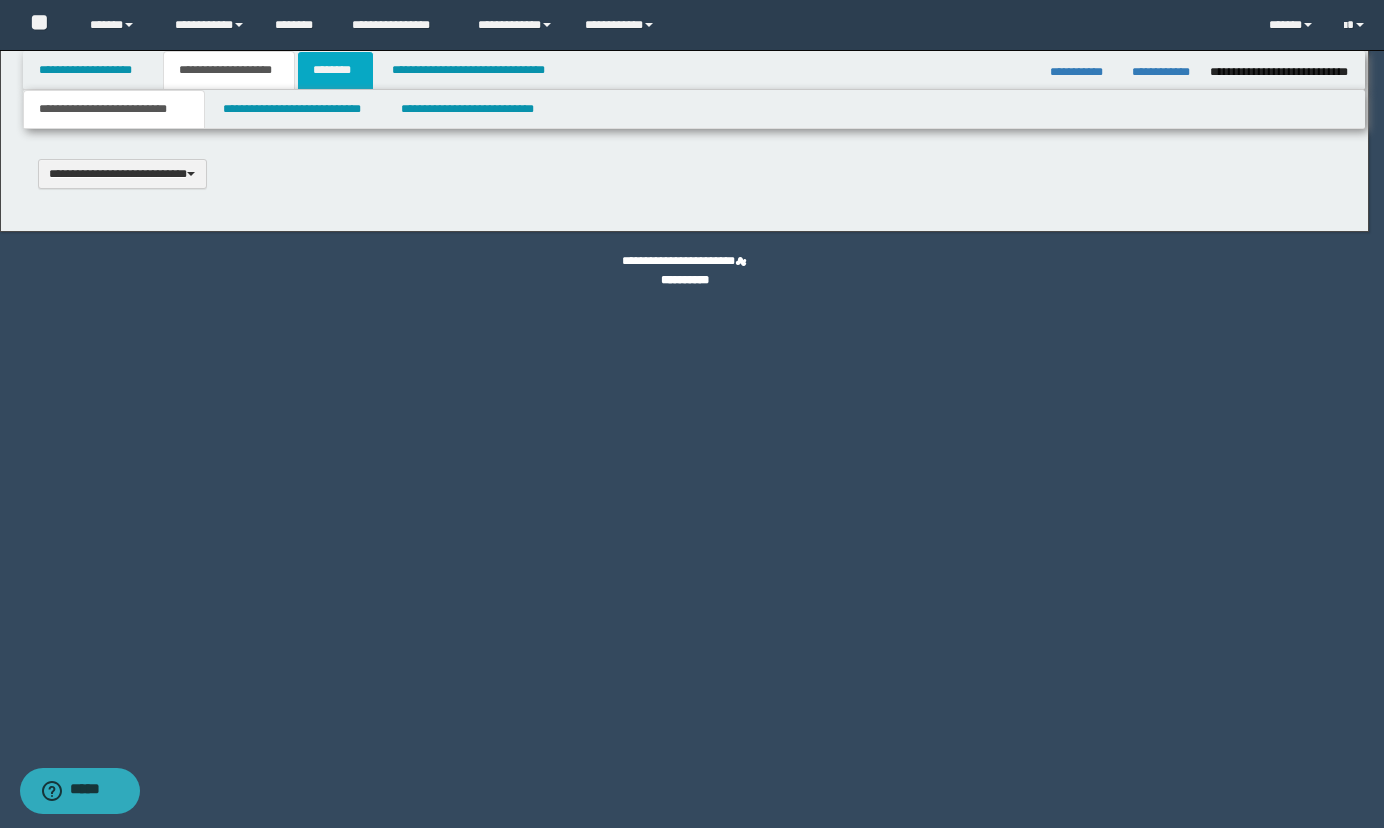 scroll, scrollTop: 0, scrollLeft: 0, axis: both 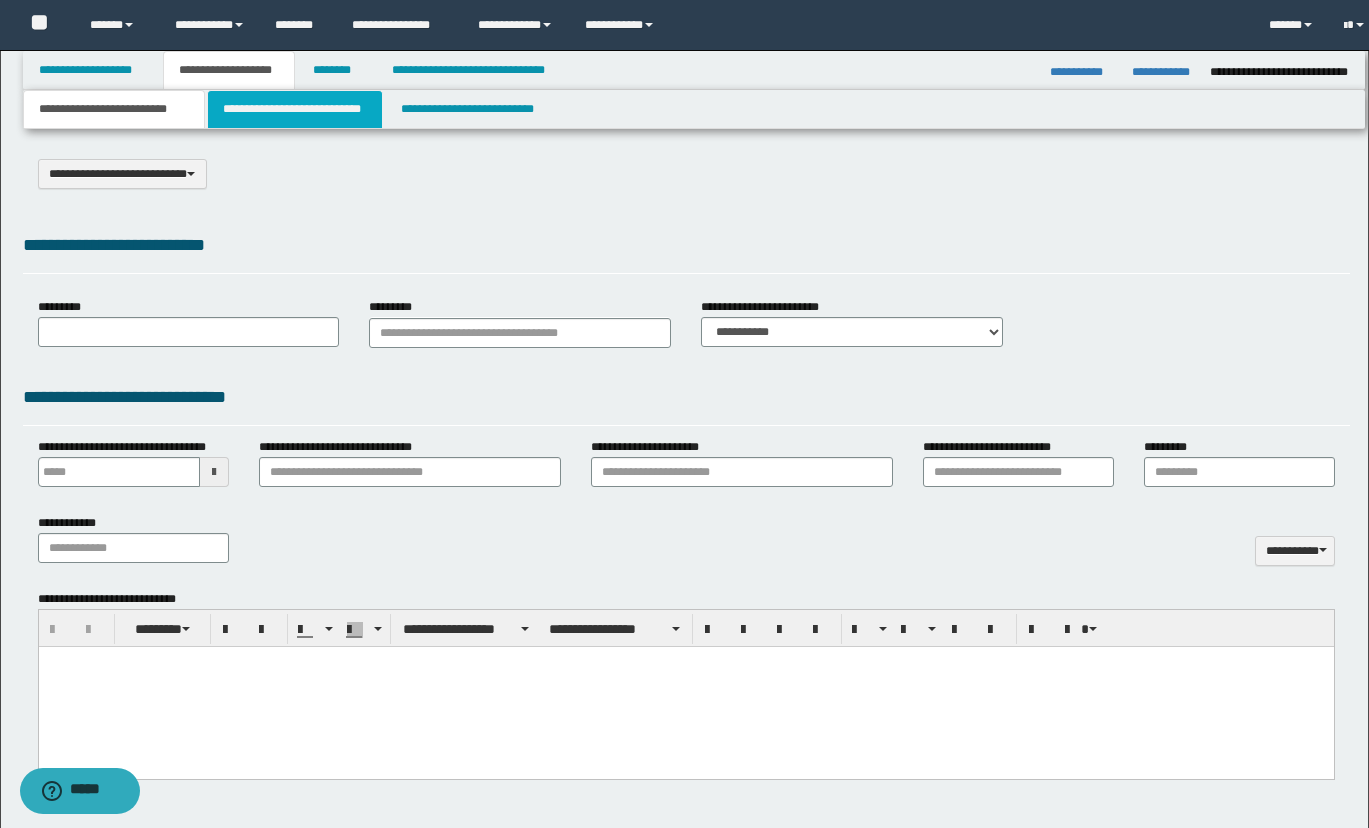select on "*" 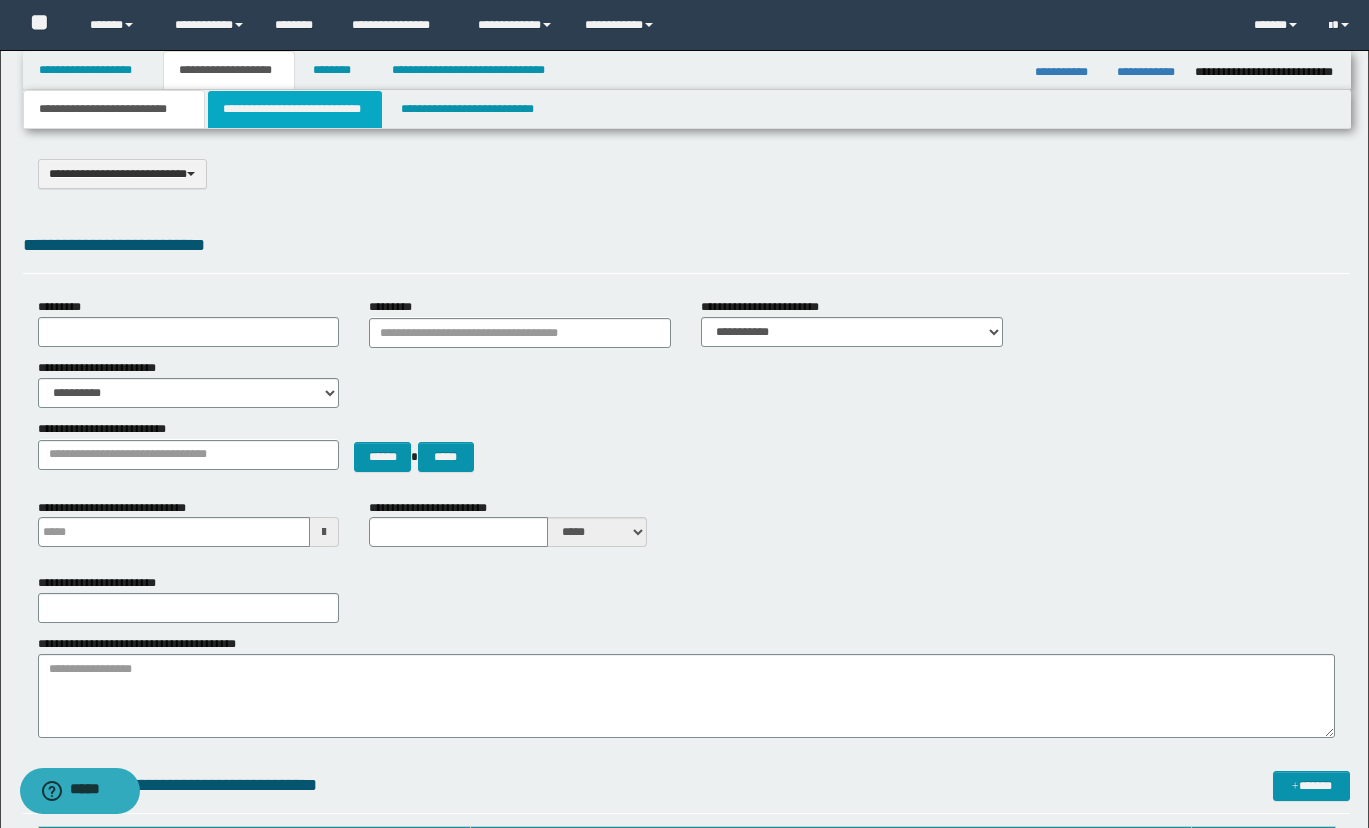 click on "**********" at bounding box center [295, 109] 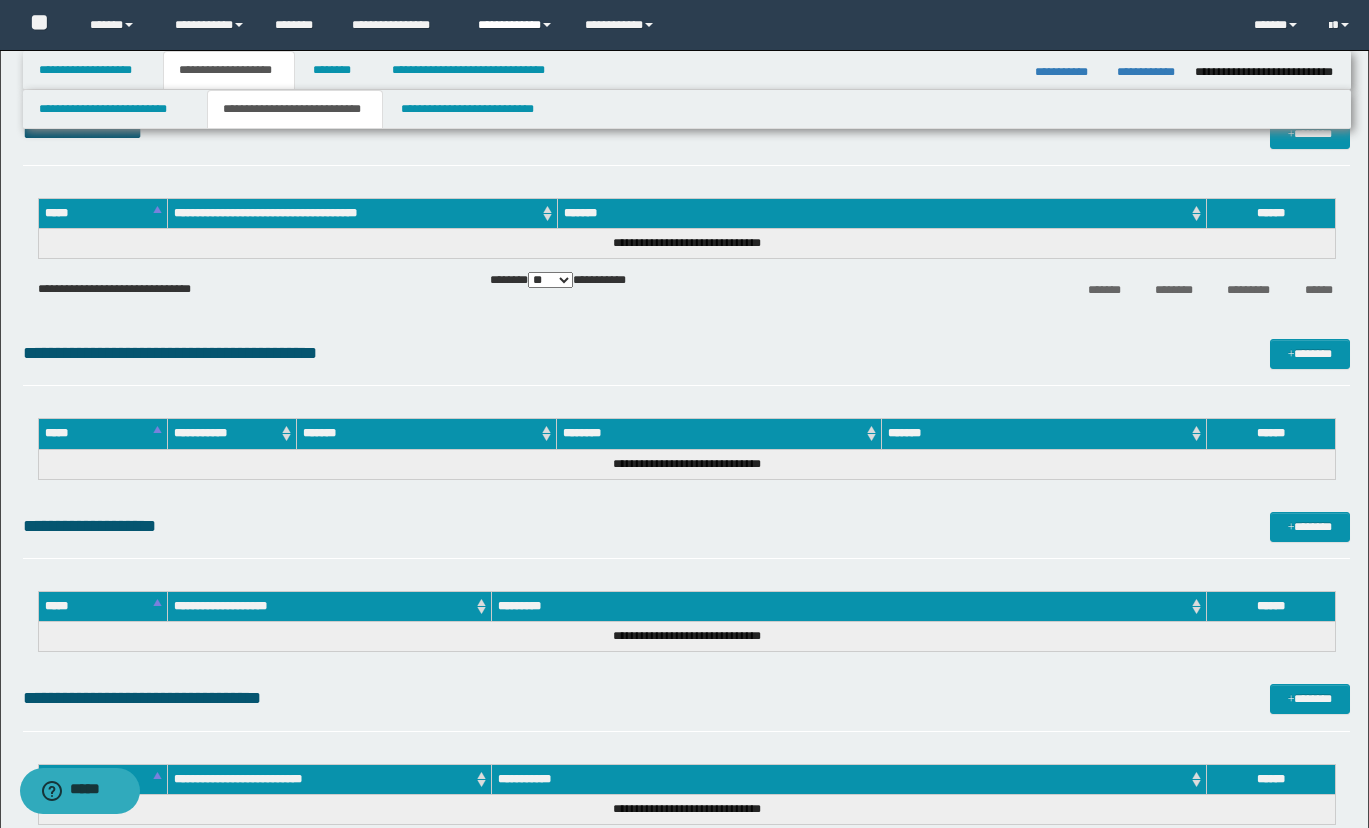 scroll, scrollTop: 500, scrollLeft: 0, axis: vertical 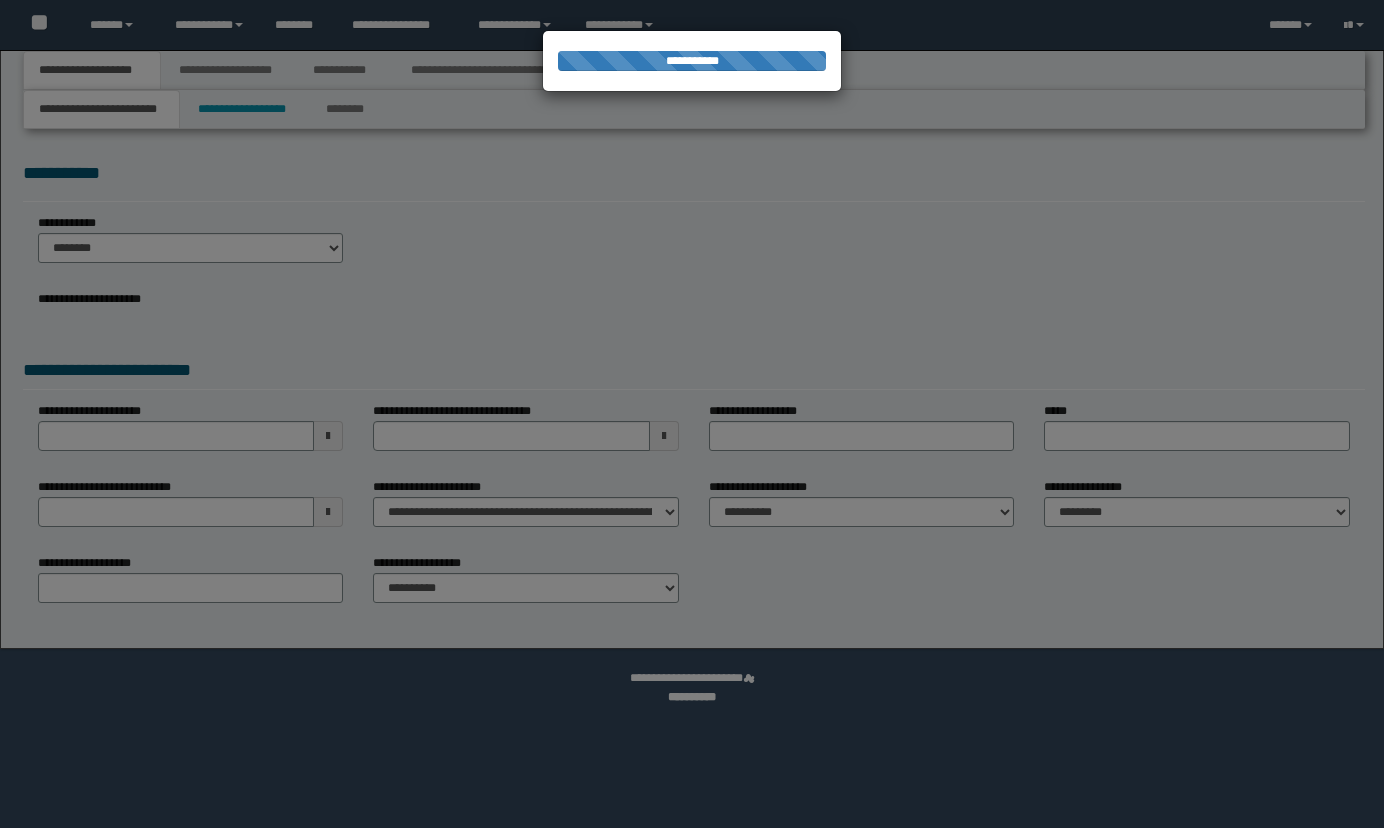 select on "*" 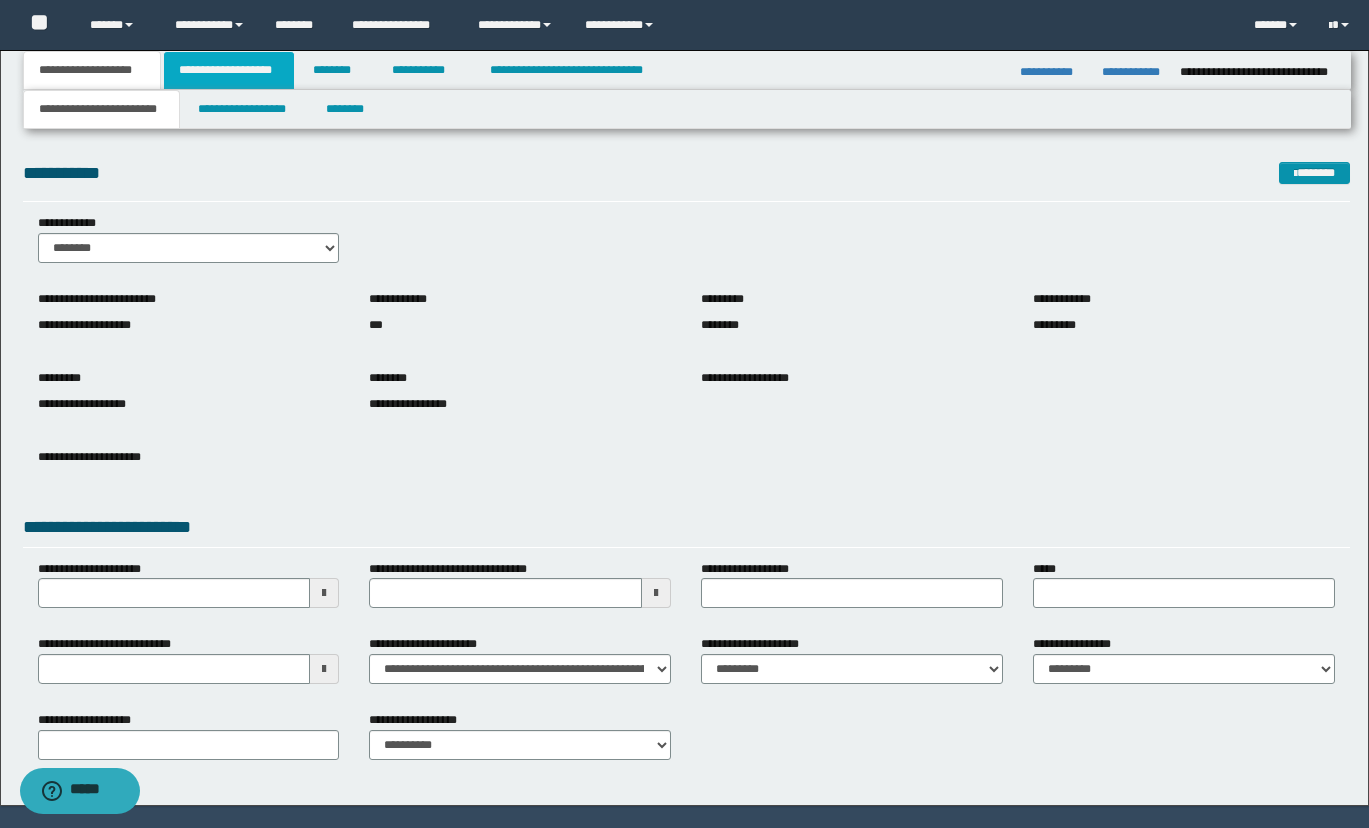 click on "**********" at bounding box center [229, 70] 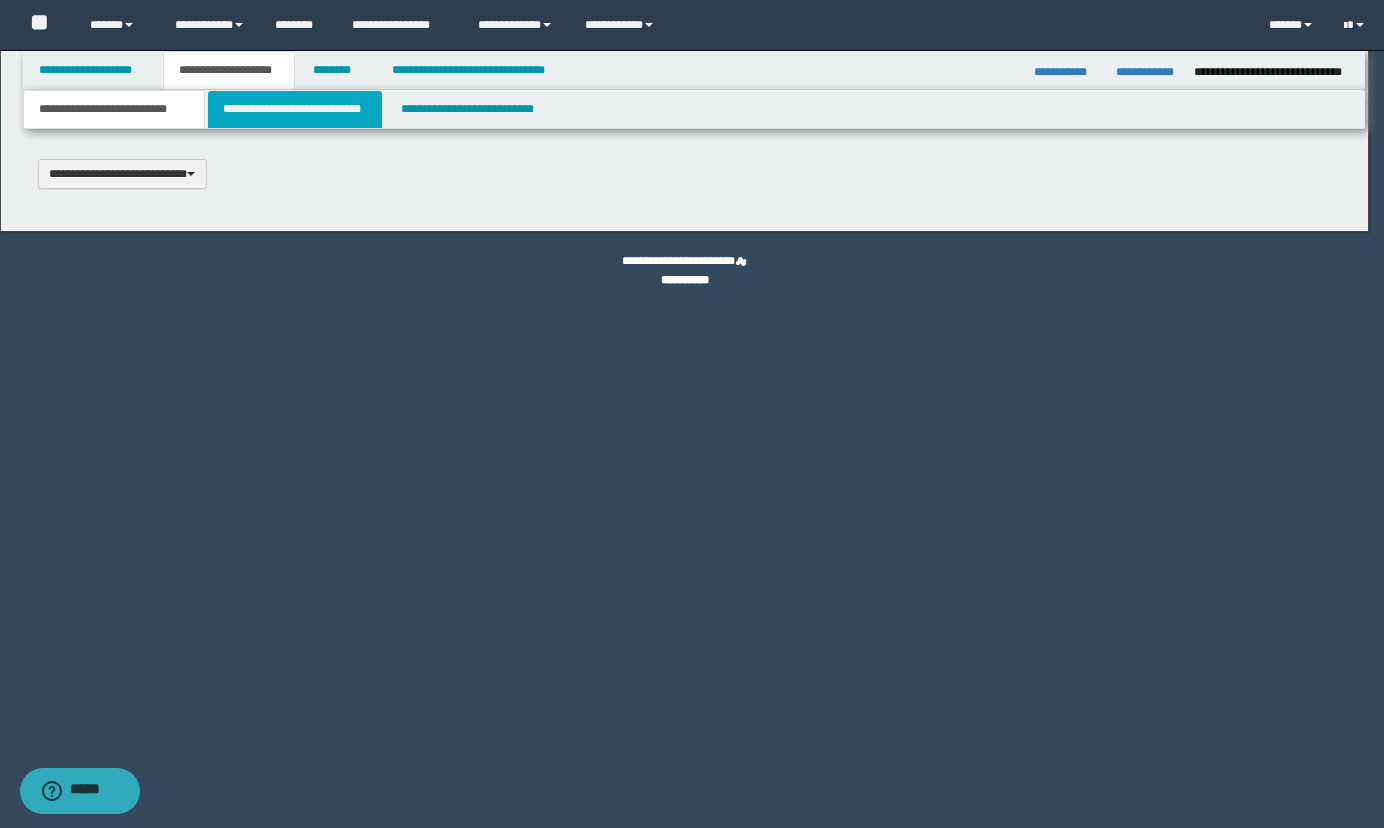 type 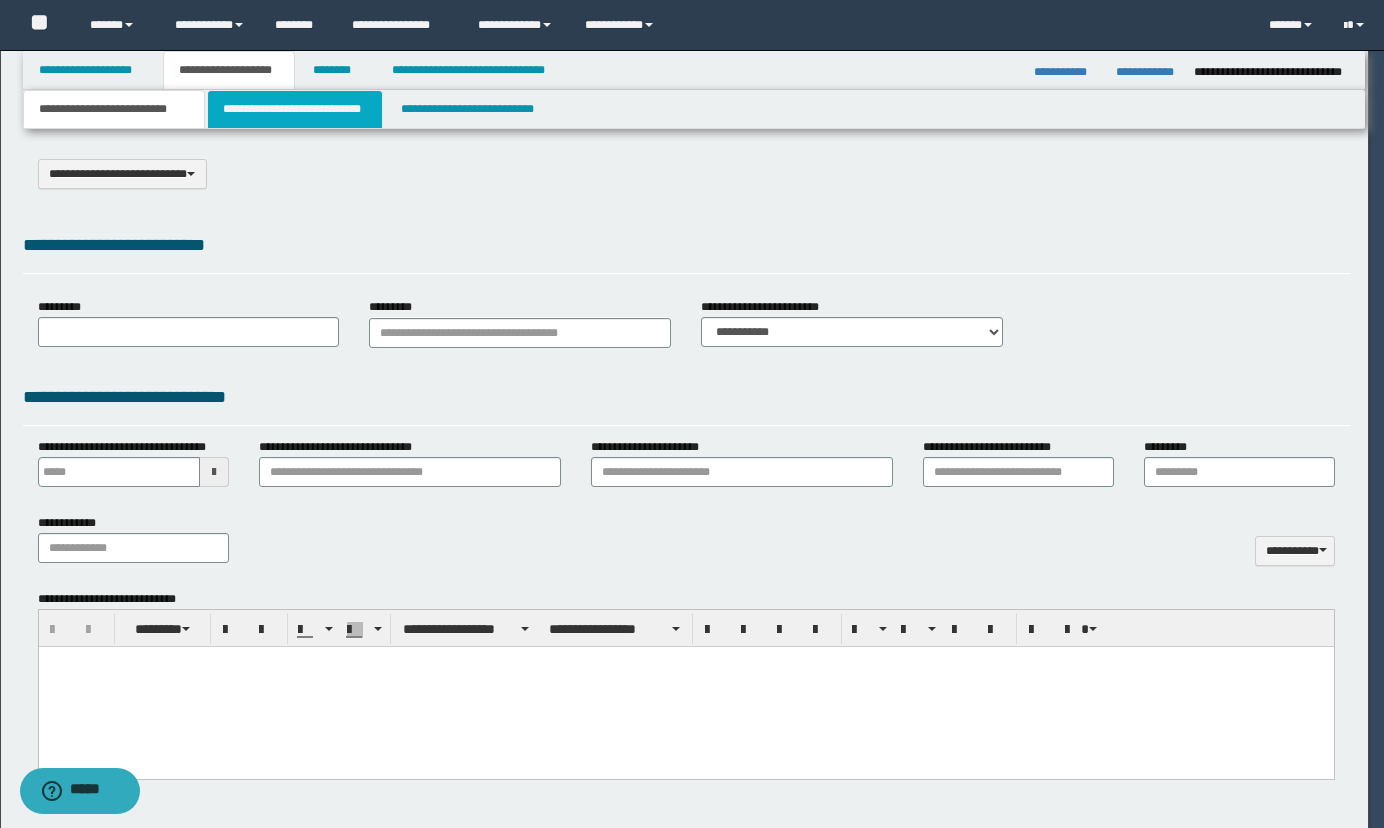 select on "*" 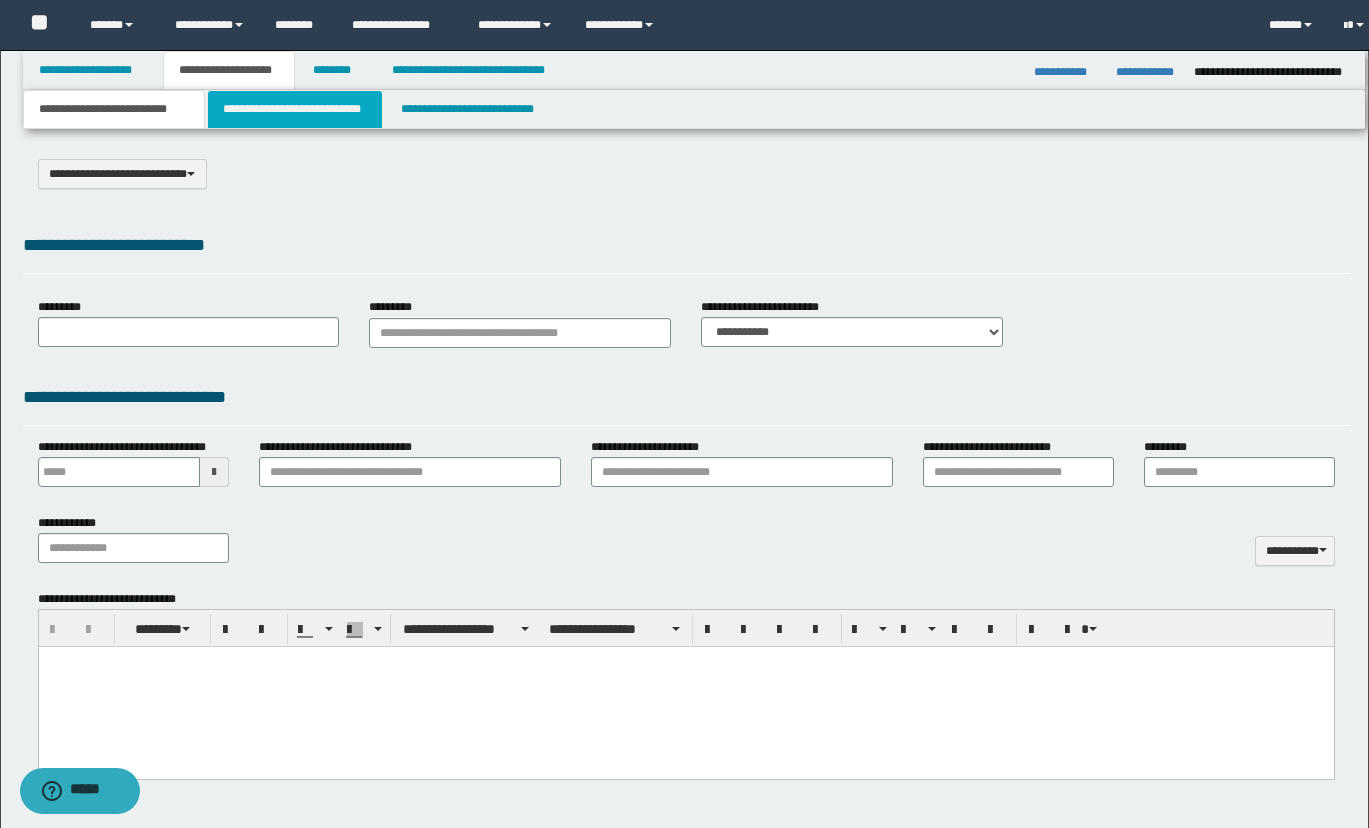 click on "**********" at bounding box center [295, 109] 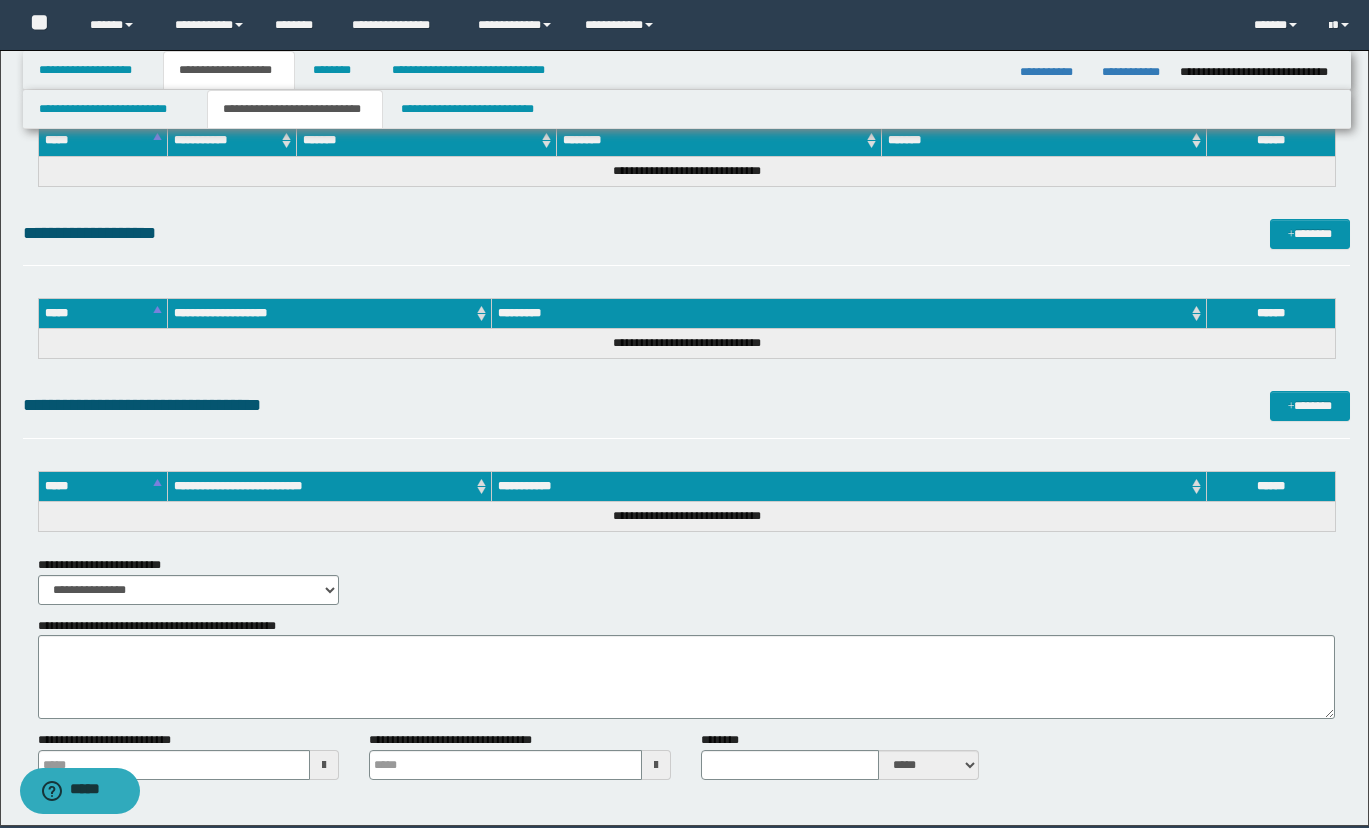 scroll, scrollTop: 851, scrollLeft: 0, axis: vertical 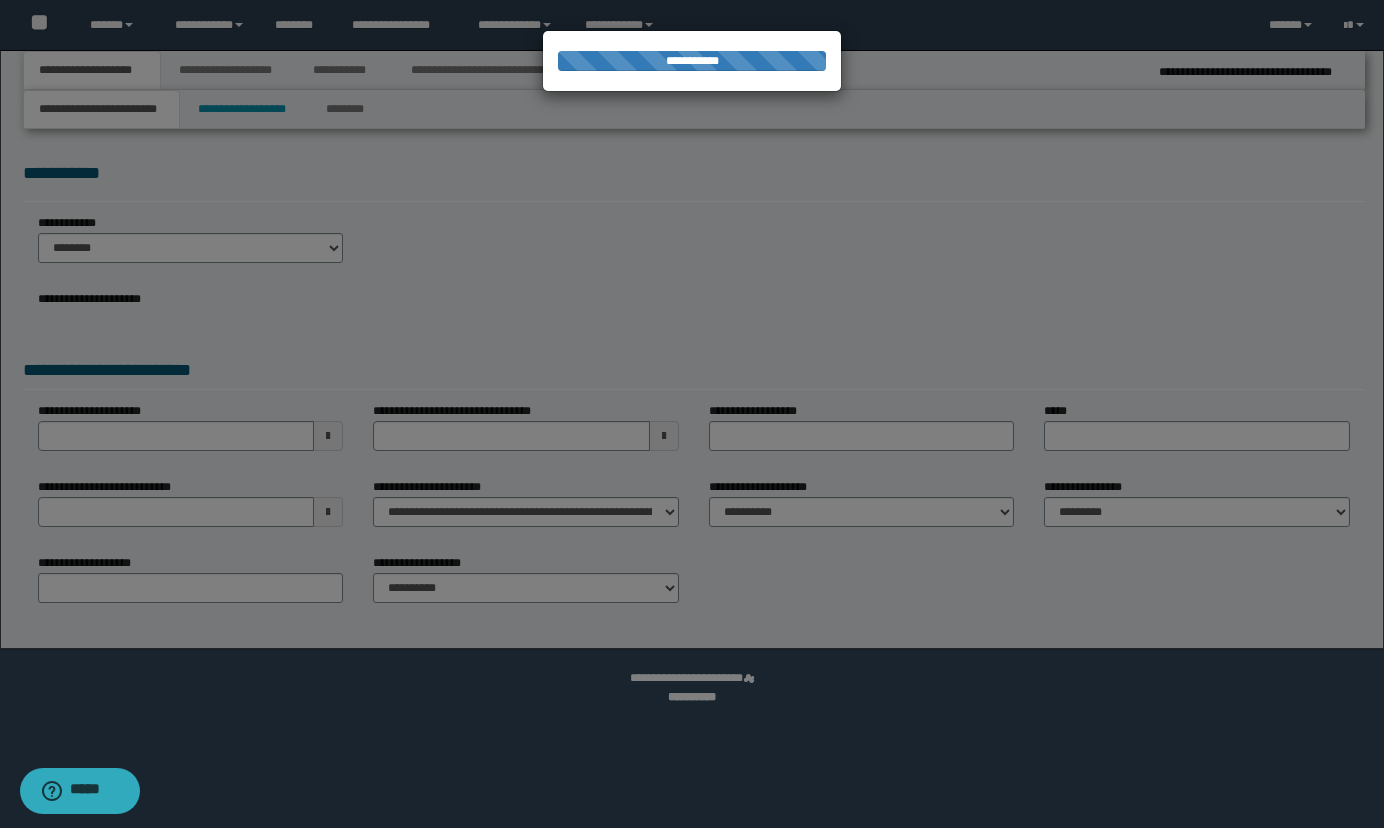 select on "*" 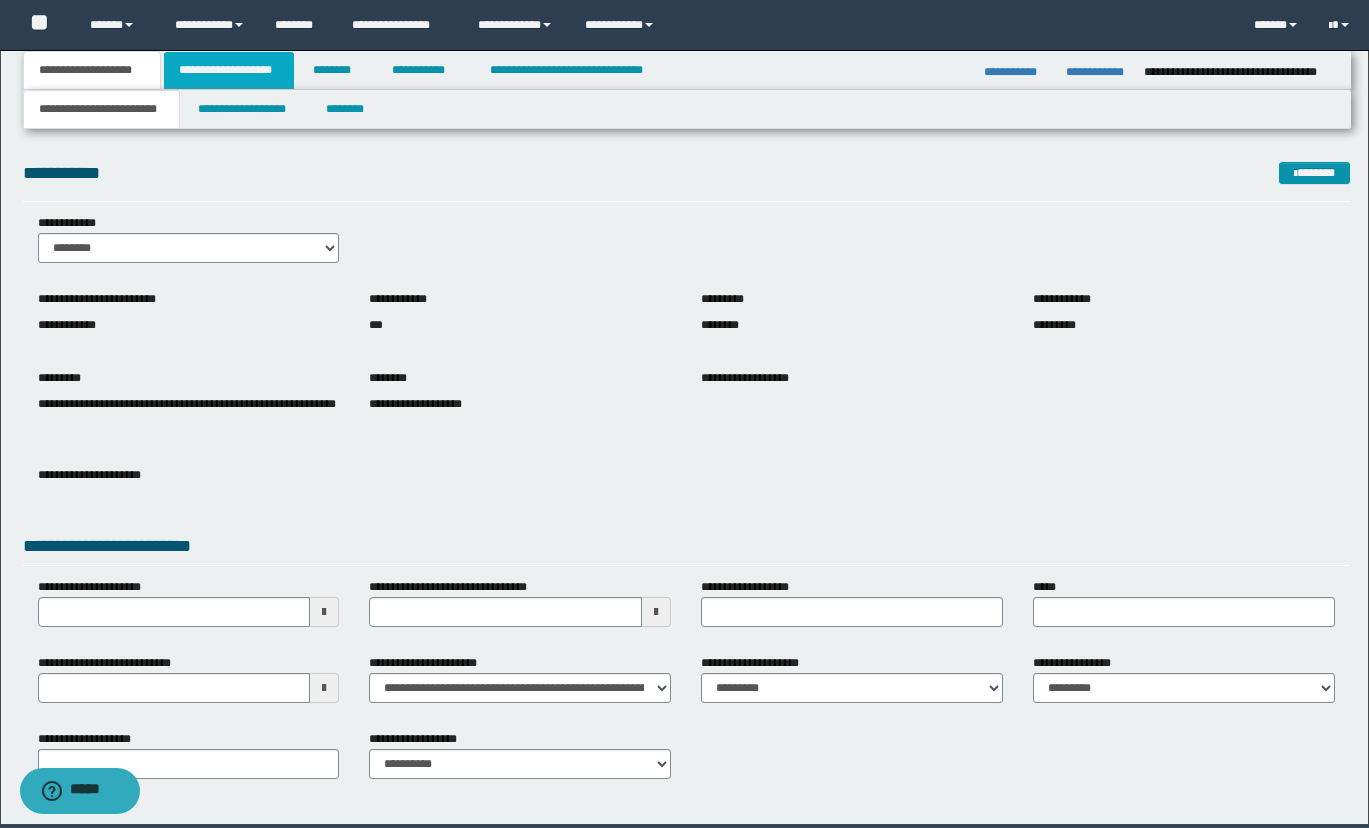 click on "**********" at bounding box center [229, 70] 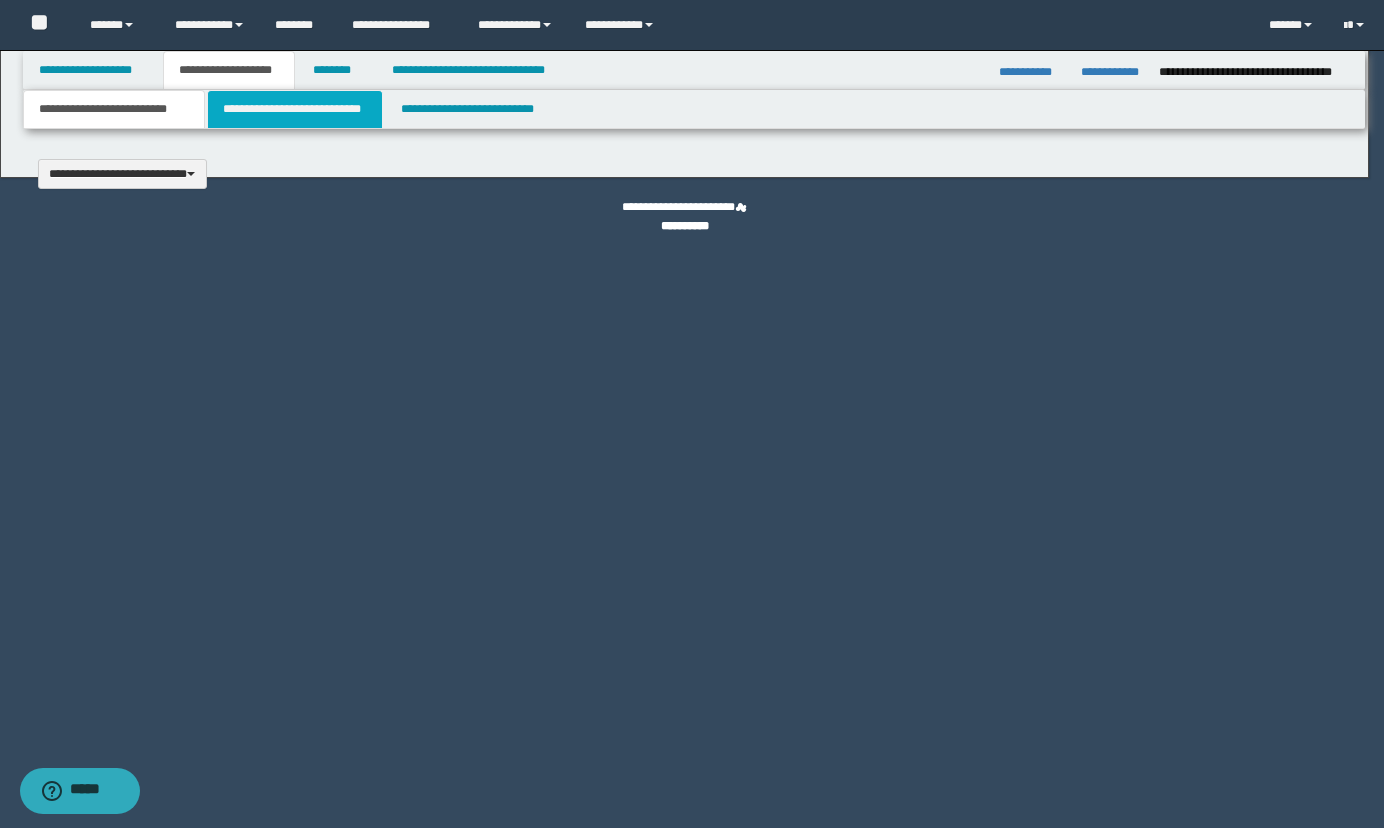 type 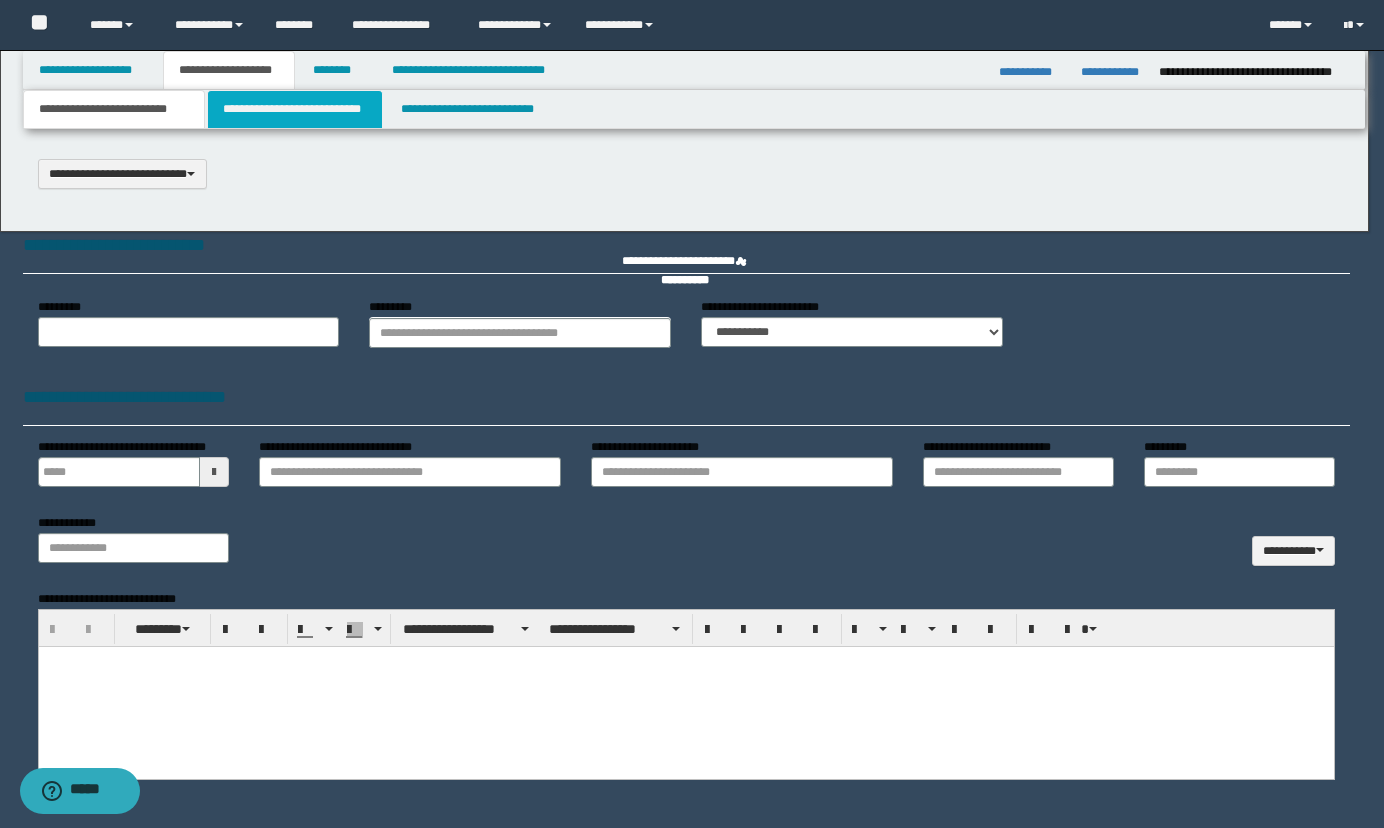scroll, scrollTop: 0, scrollLeft: 0, axis: both 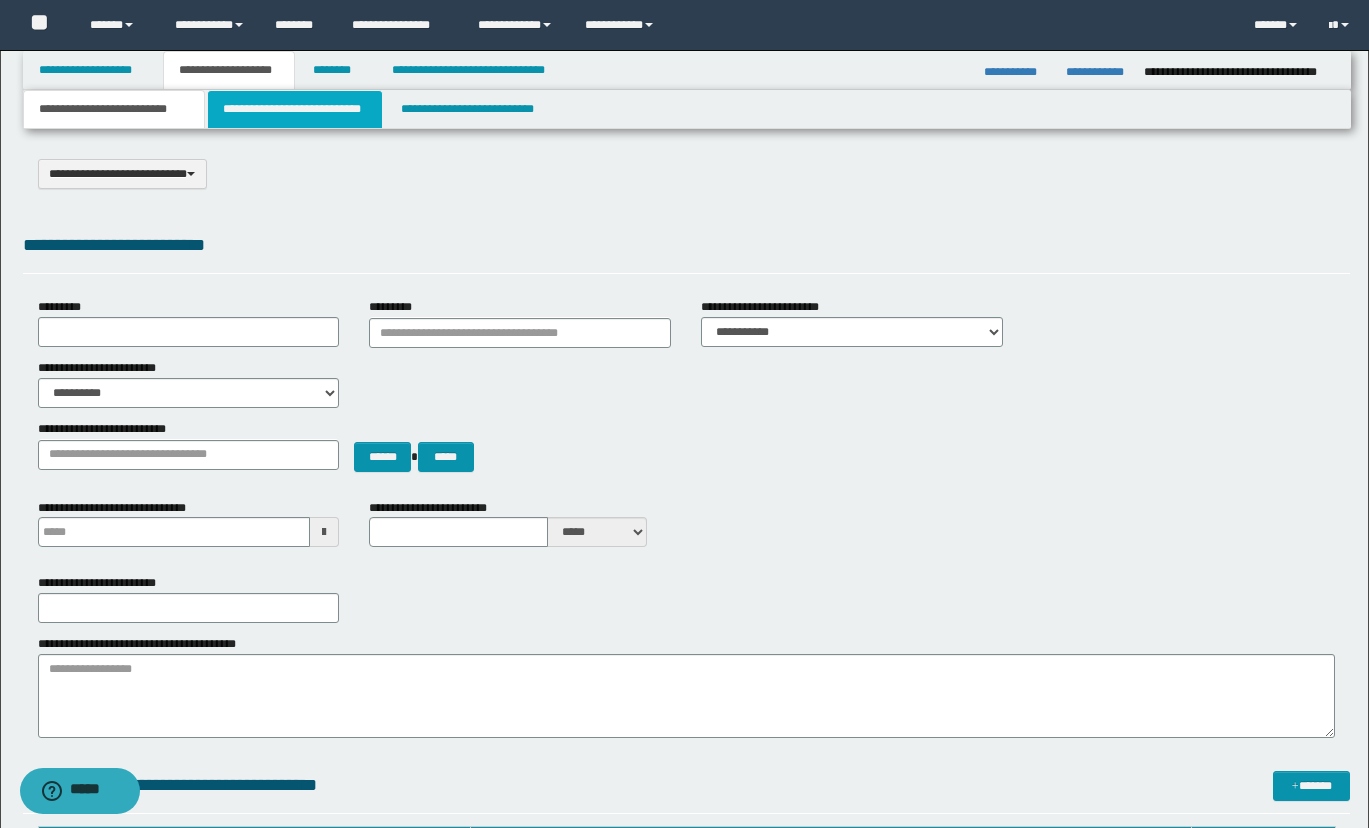 click on "**********" at bounding box center [295, 109] 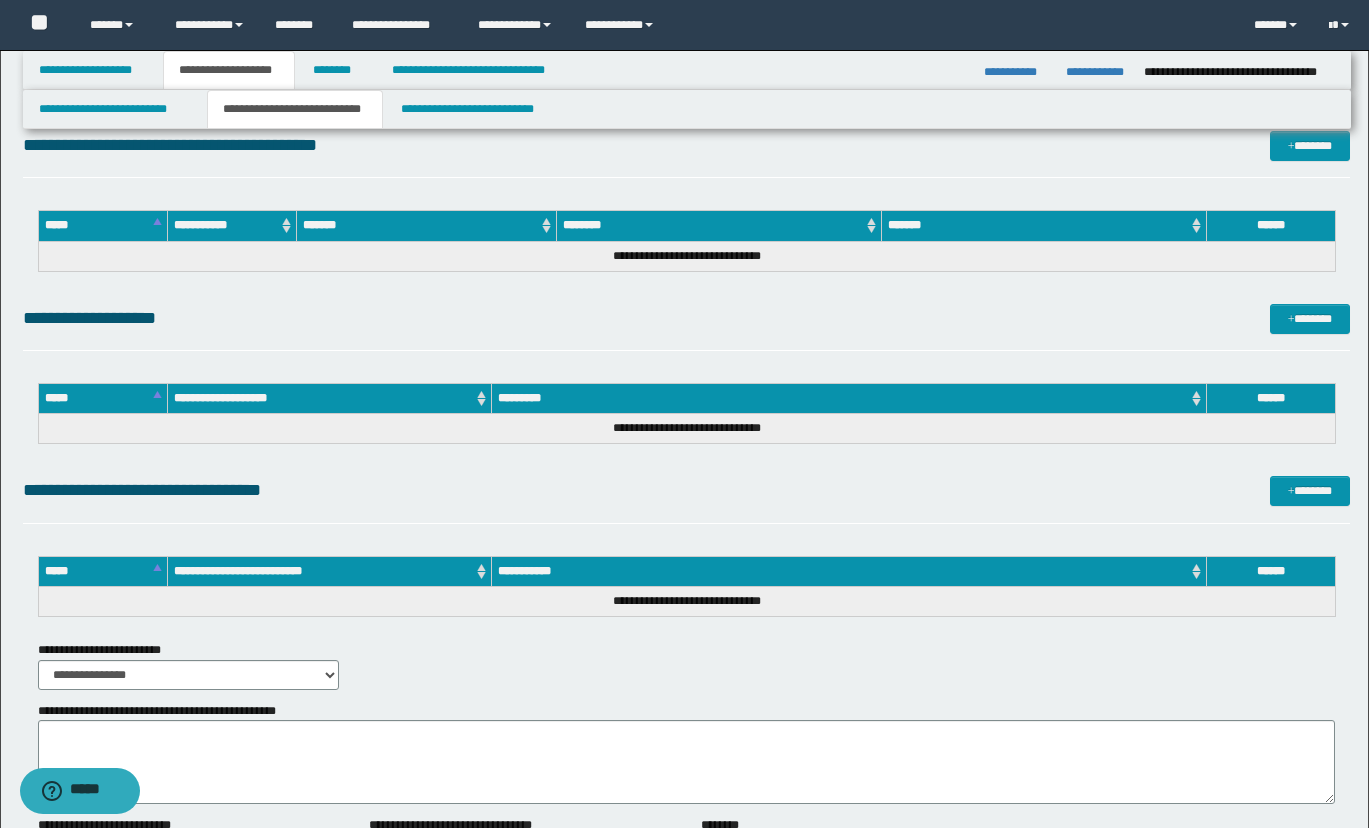 scroll, scrollTop: 851, scrollLeft: 0, axis: vertical 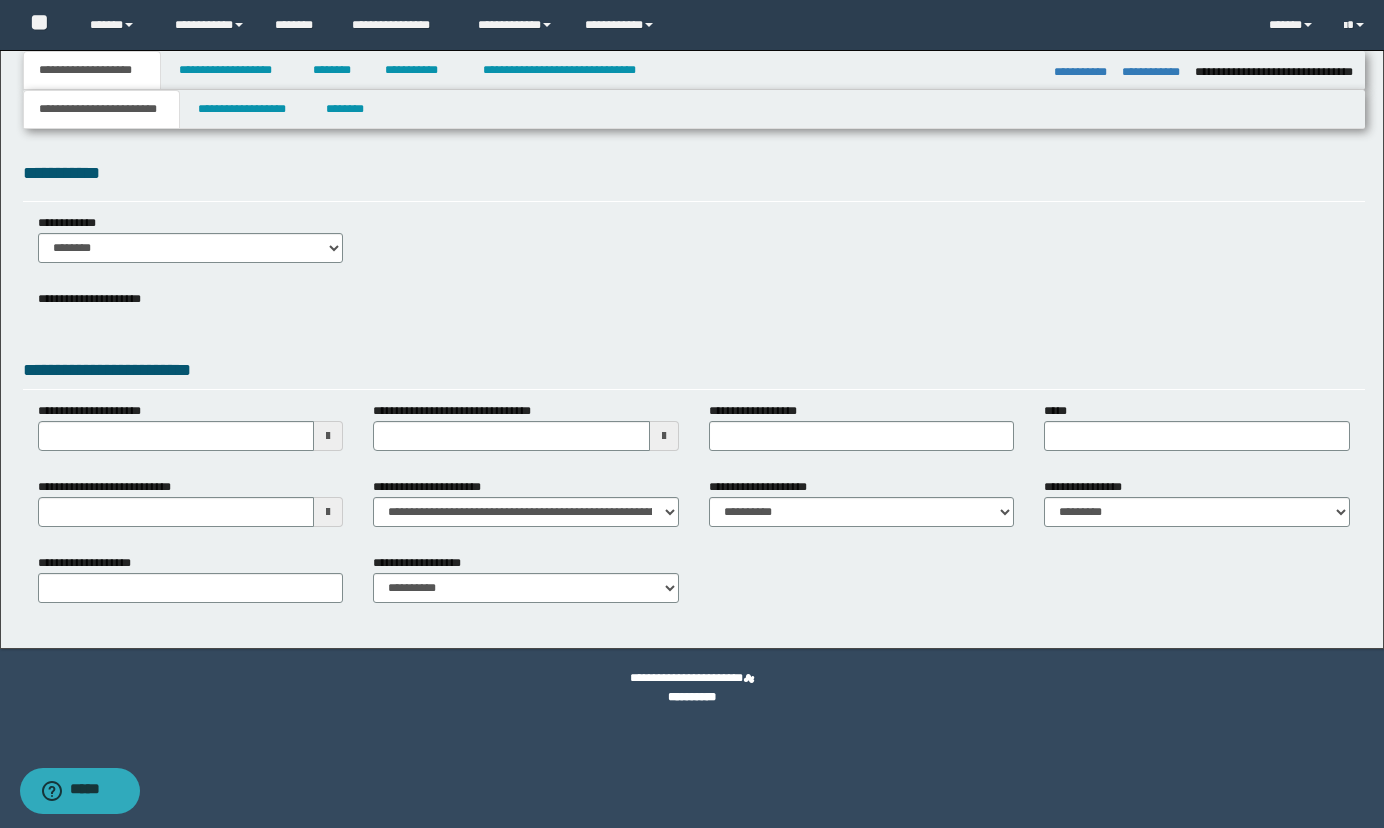 select on "*" 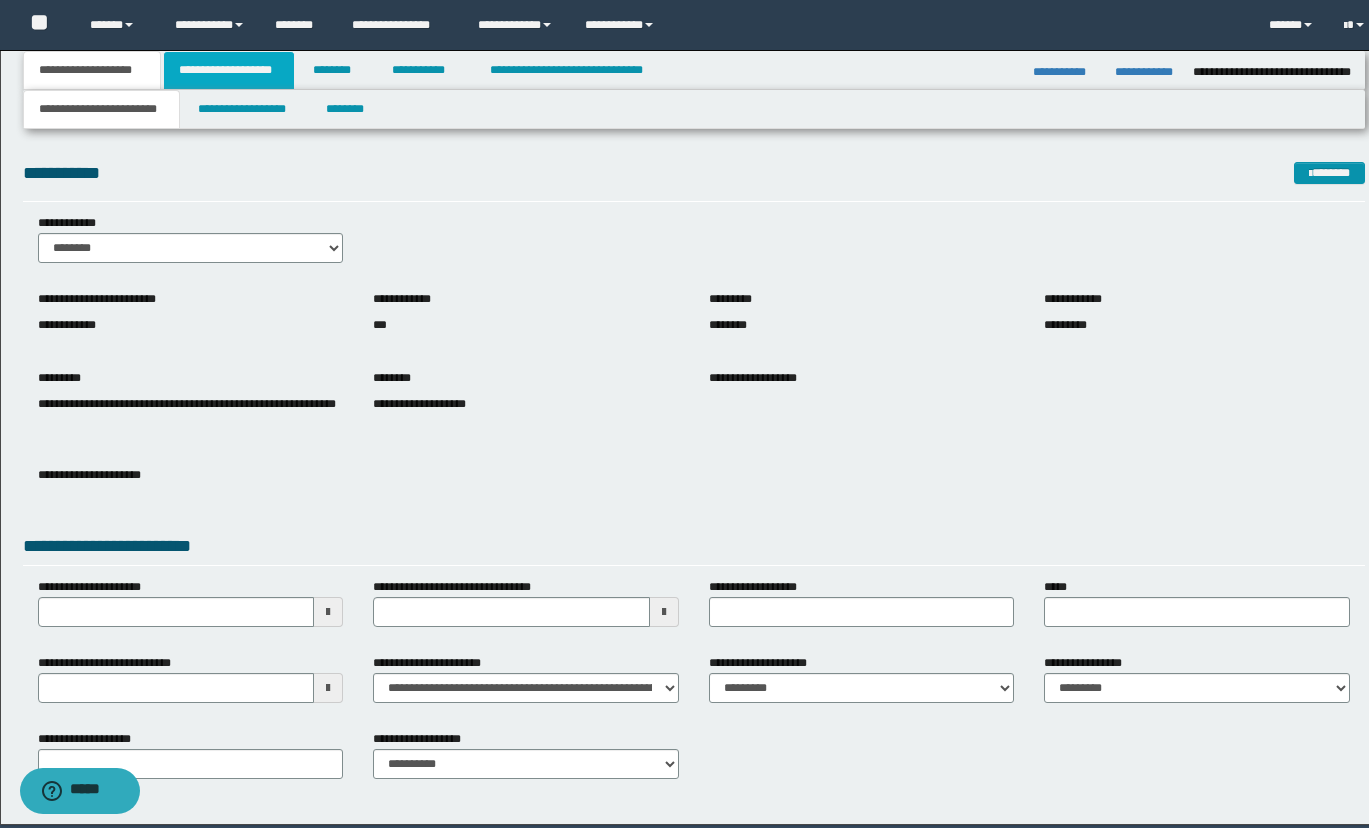 click on "**********" at bounding box center [229, 70] 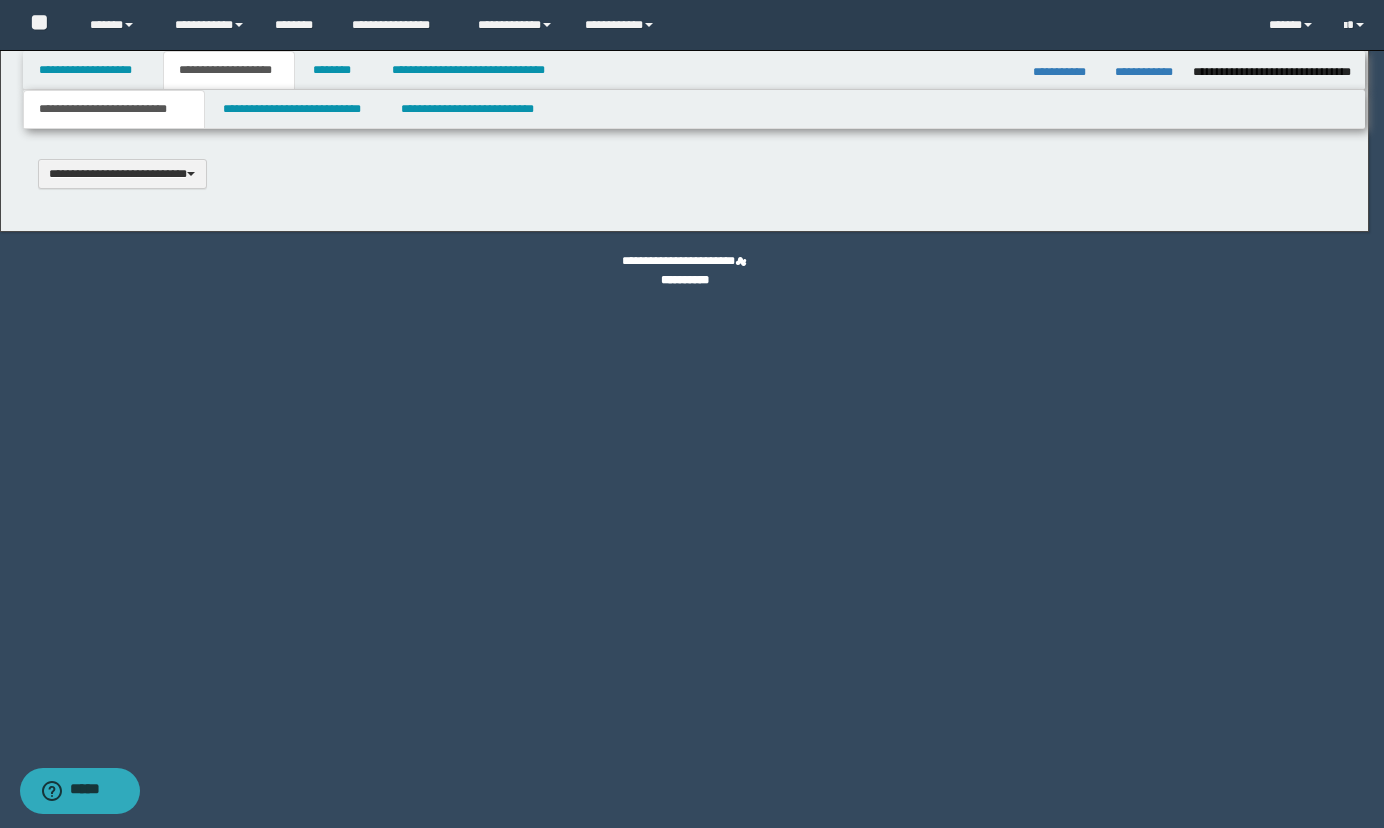scroll, scrollTop: 0, scrollLeft: 0, axis: both 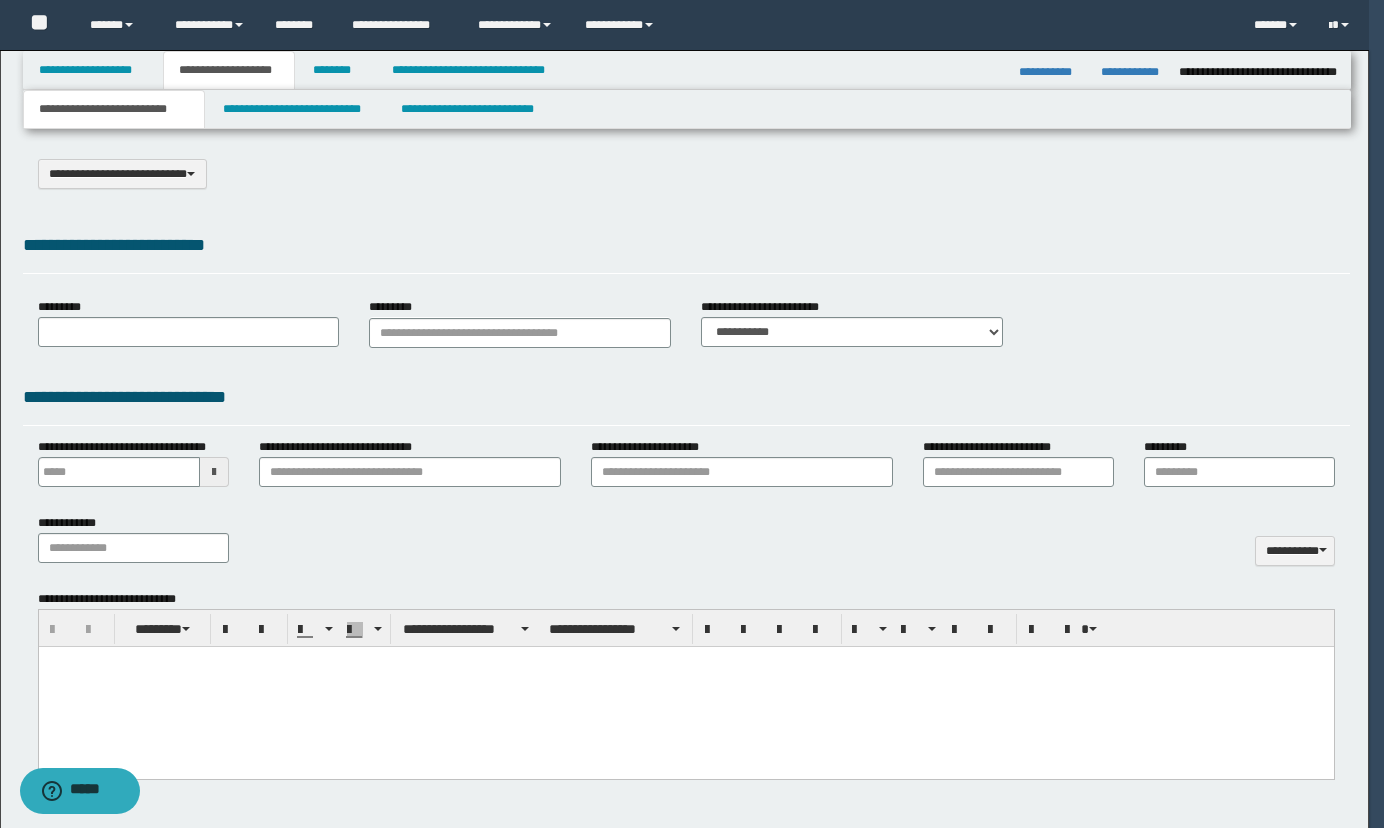 select on "*" 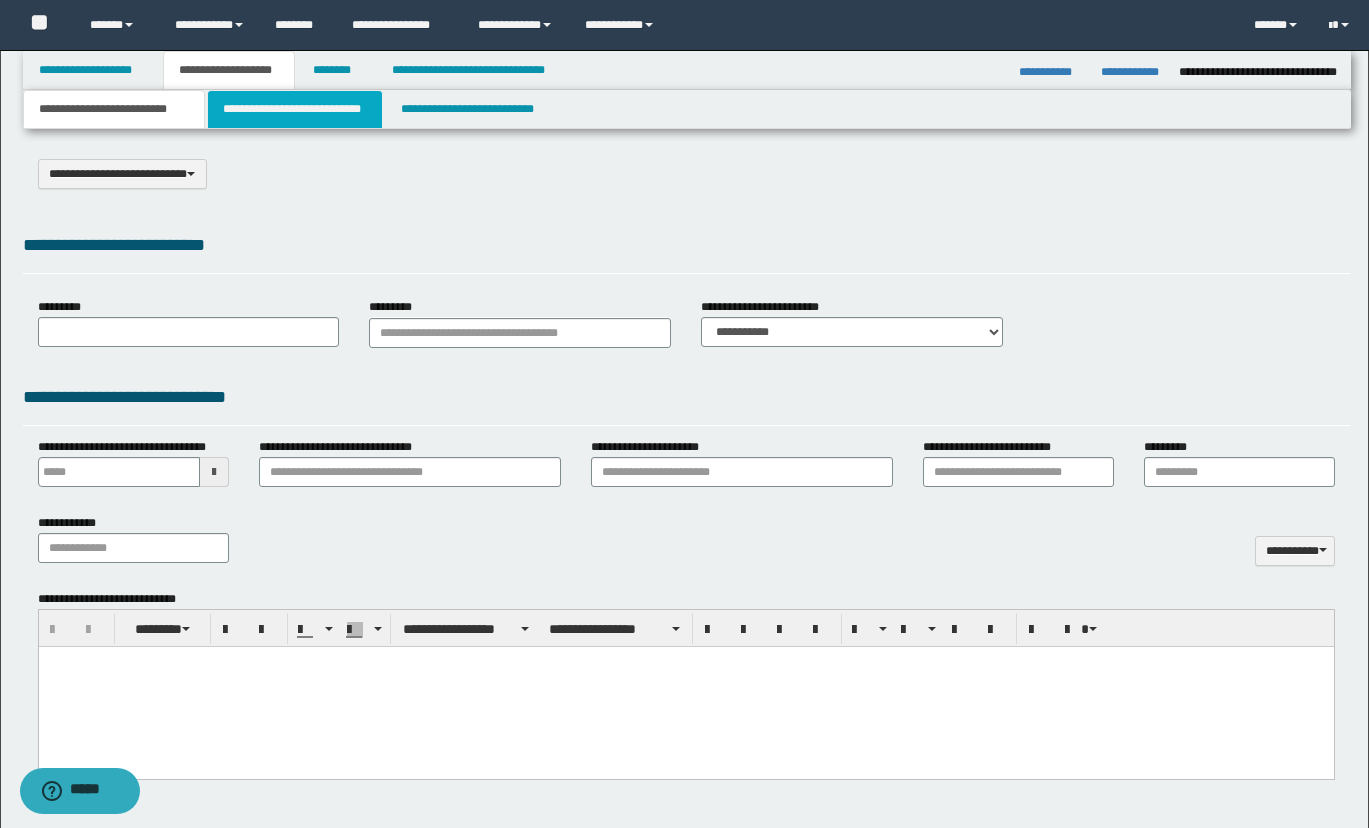 click on "**********" at bounding box center (295, 109) 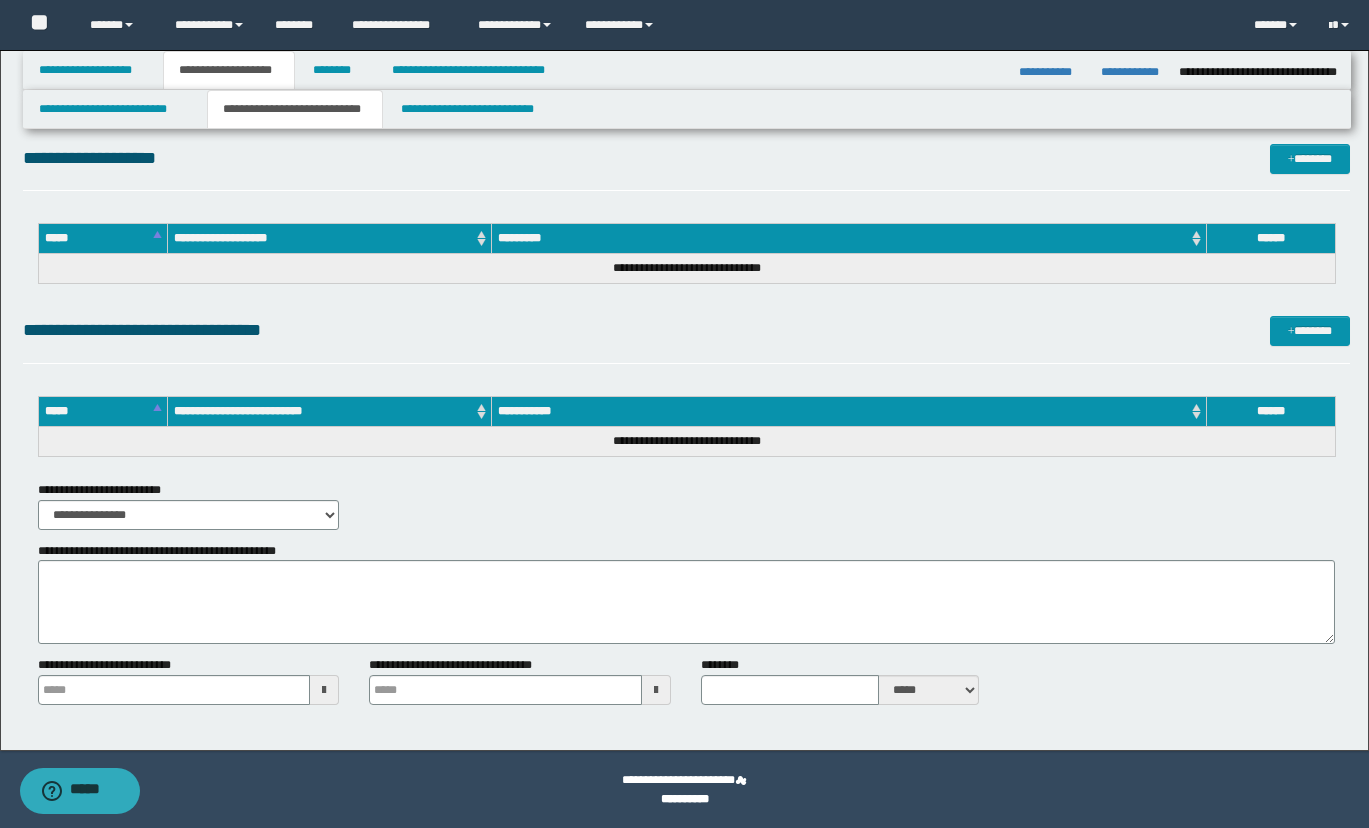 scroll, scrollTop: 851, scrollLeft: 0, axis: vertical 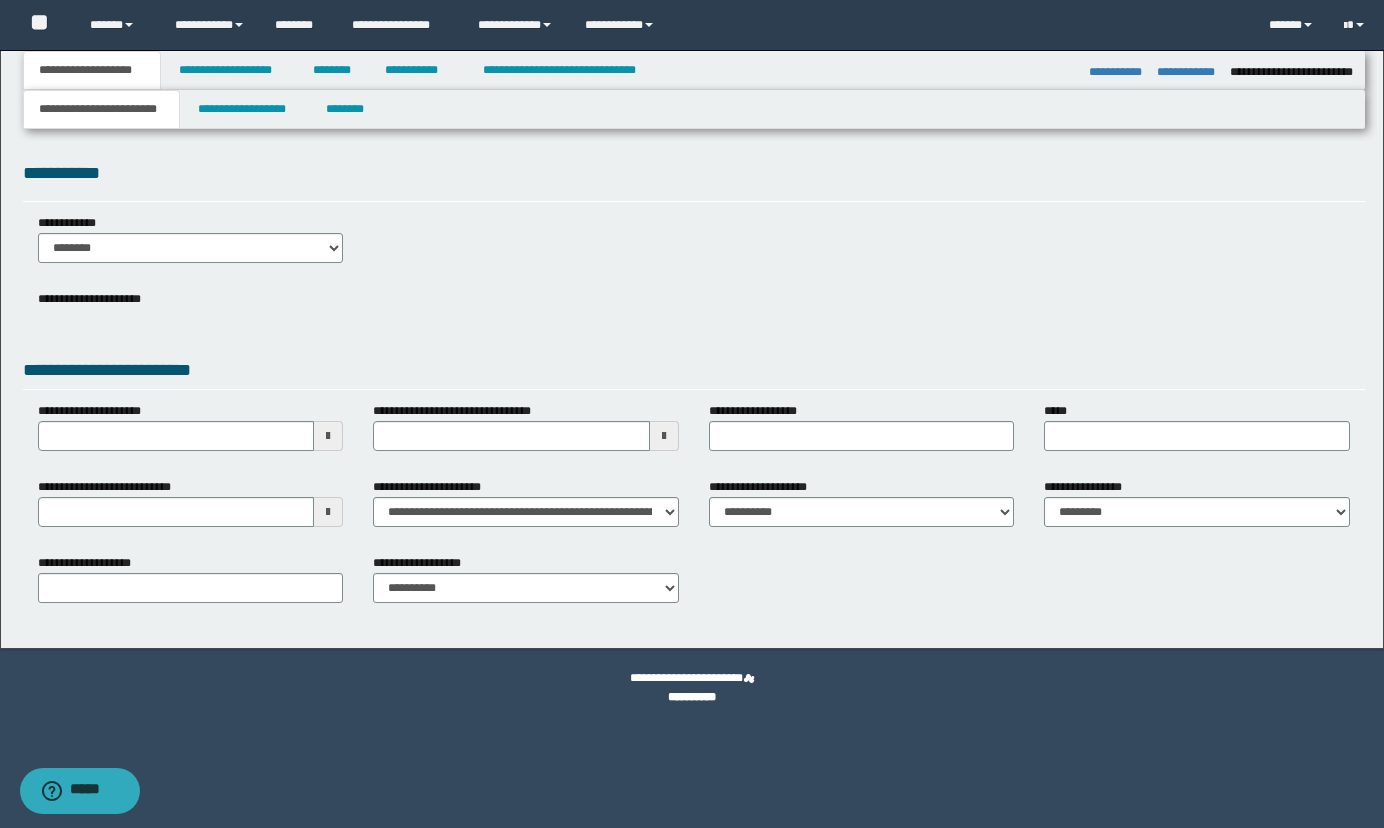 select on "*" 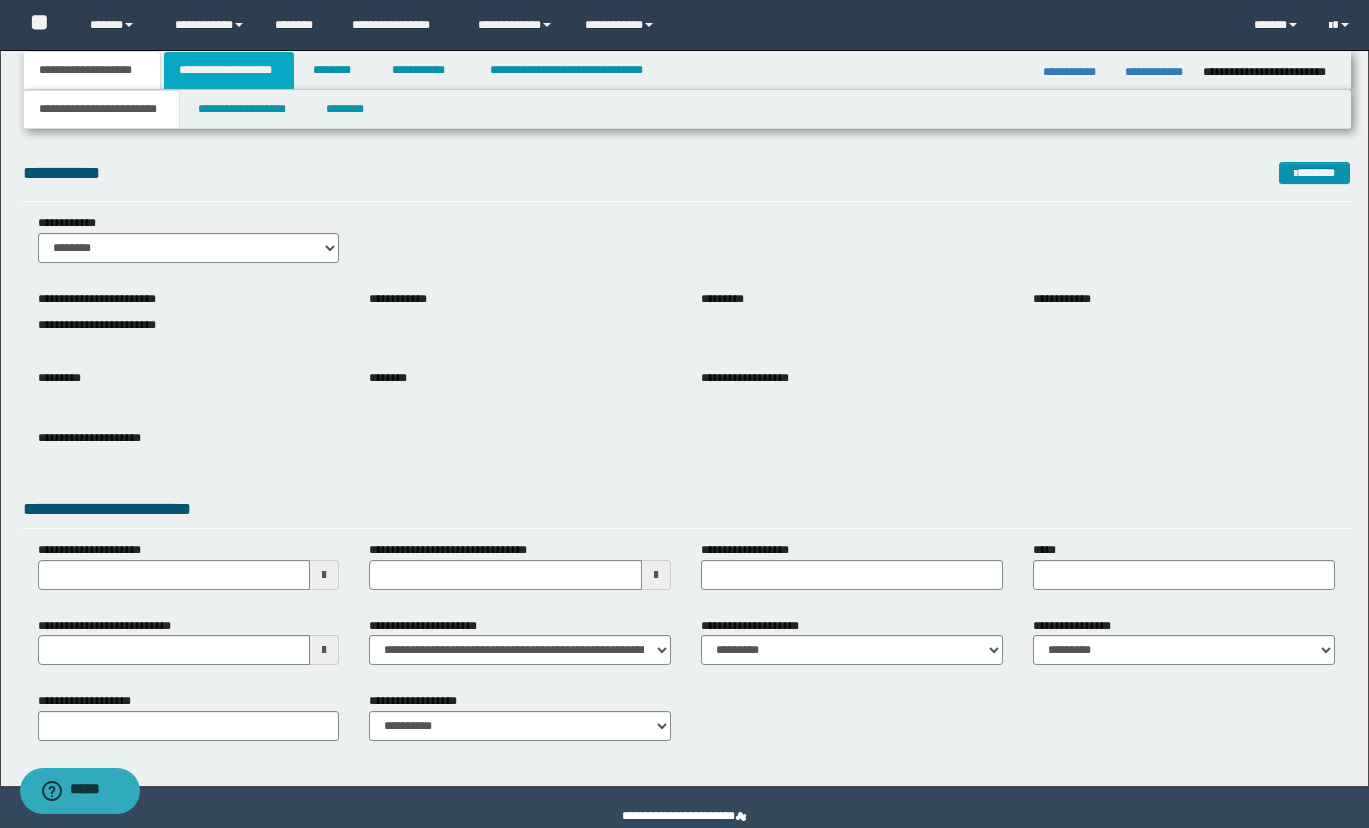 click on "**********" at bounding box center (229, 70) 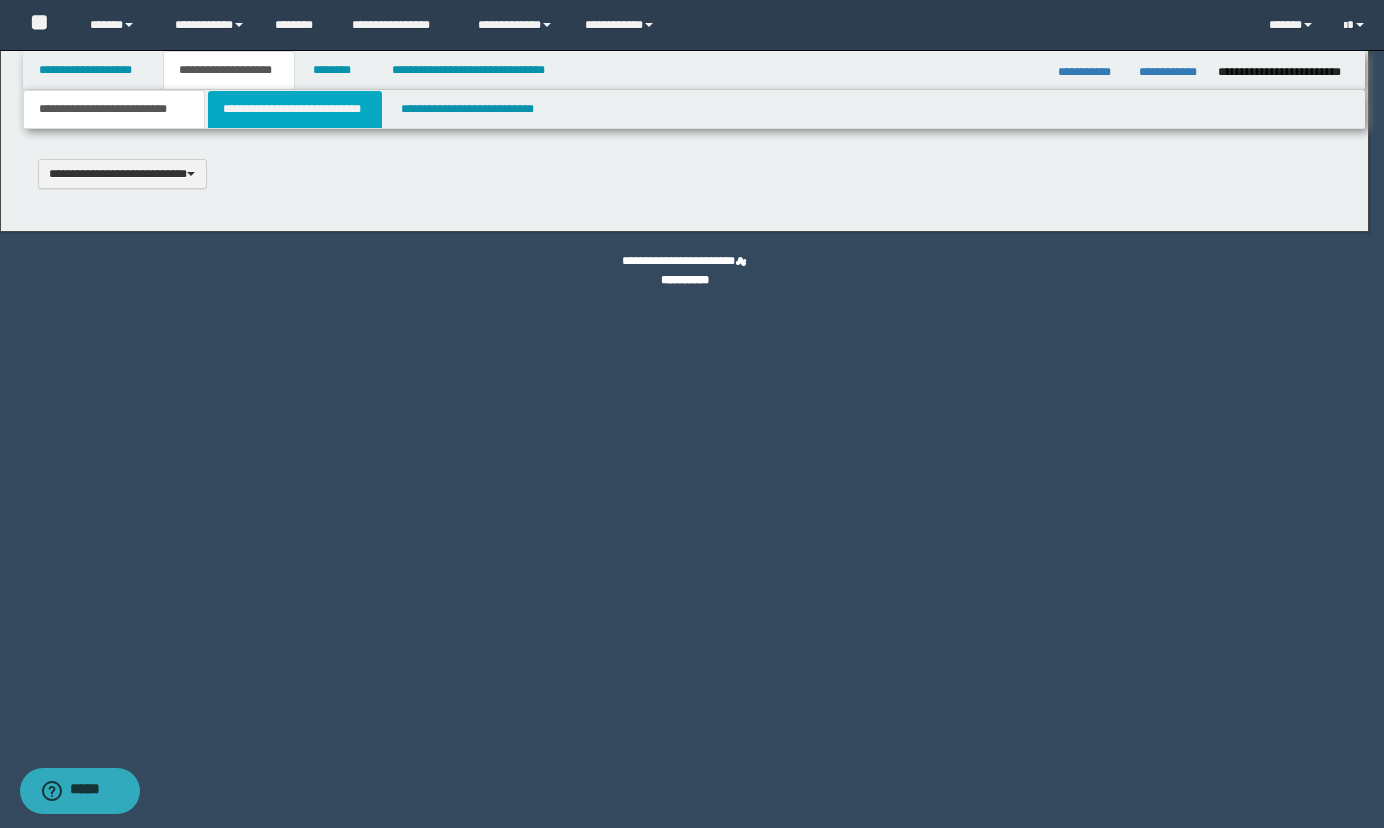 scroll, scrollTop: 0, scrollLeft: 0, axis: both 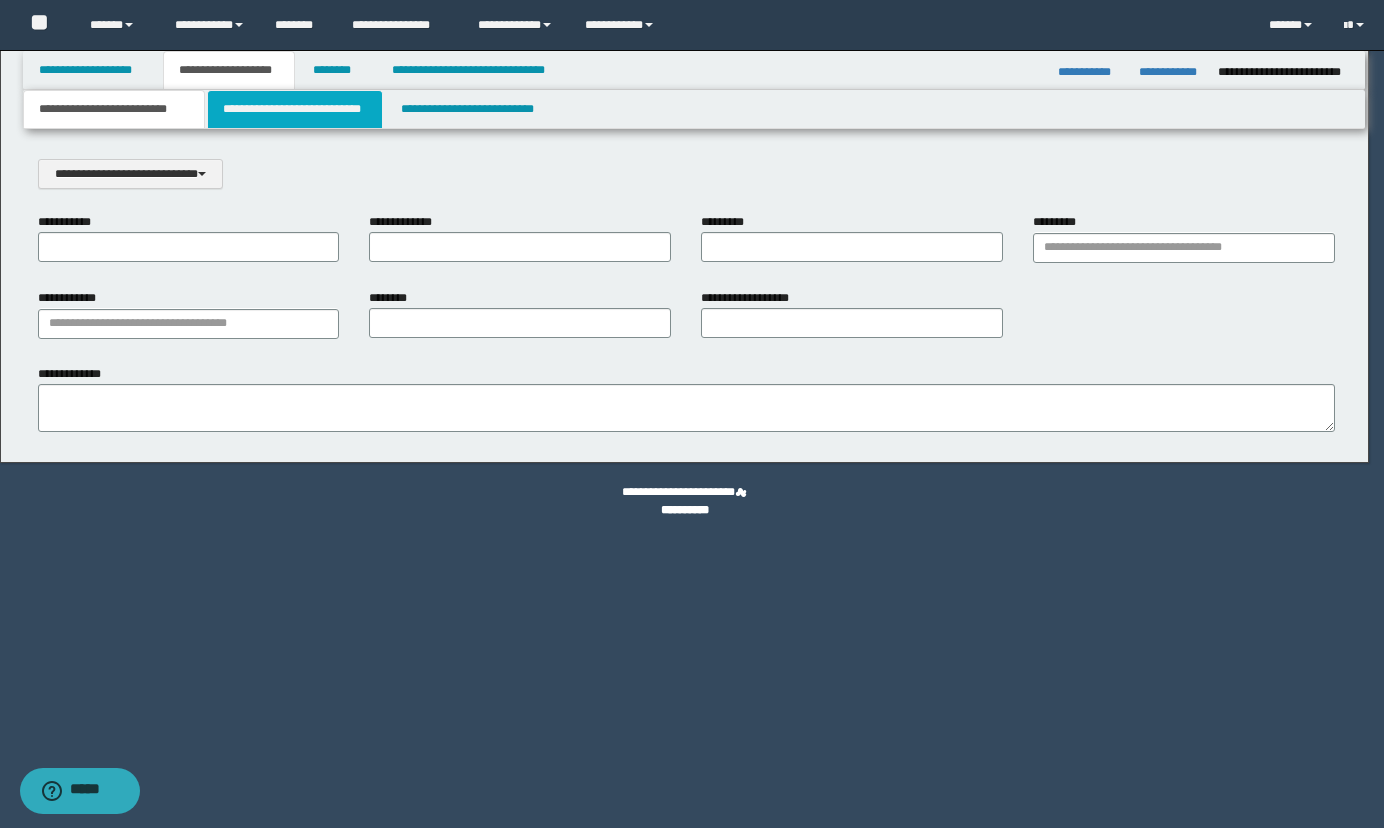 click on "**********" at bounding box center (295, 109) 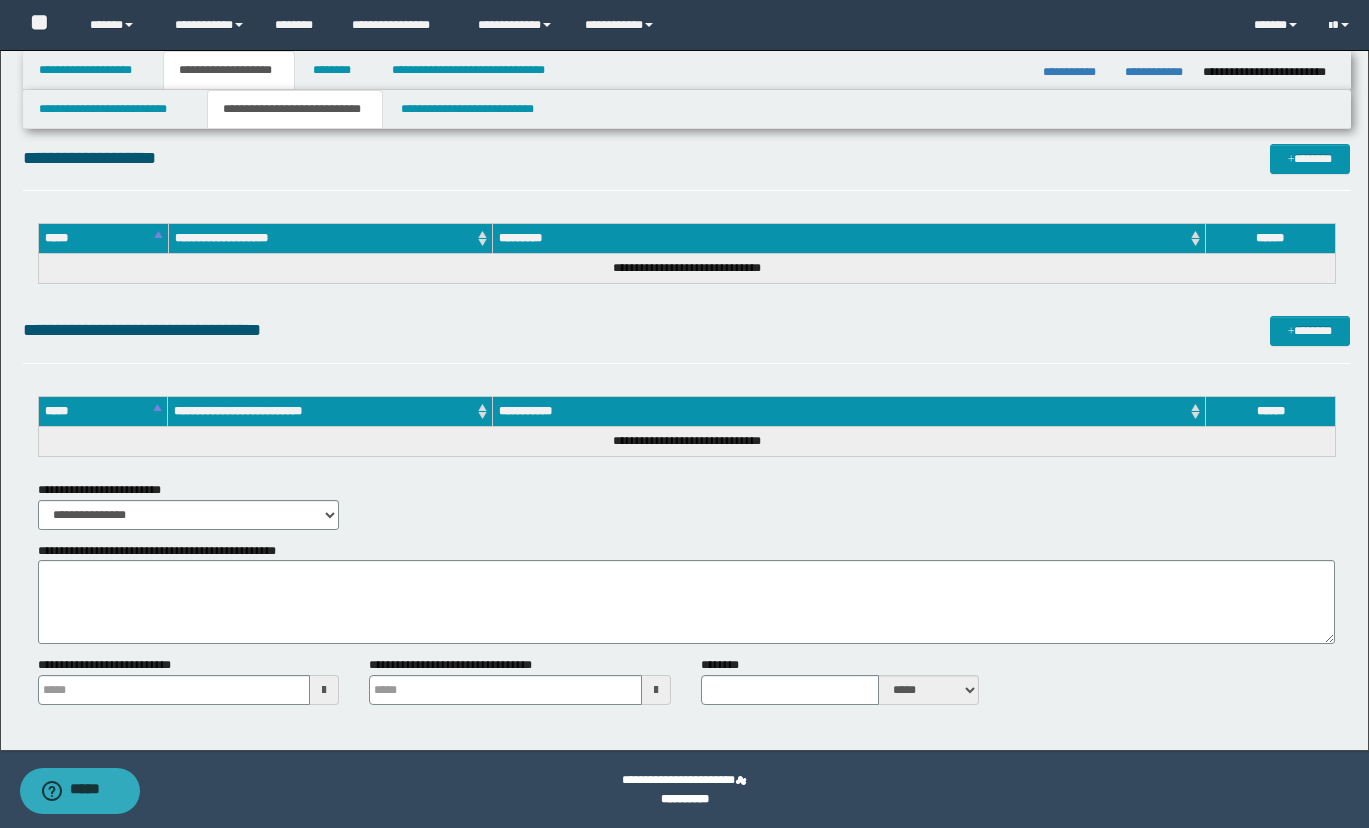 scroll, scrollTop: 851, scrollLeft: 0, axis: vertical 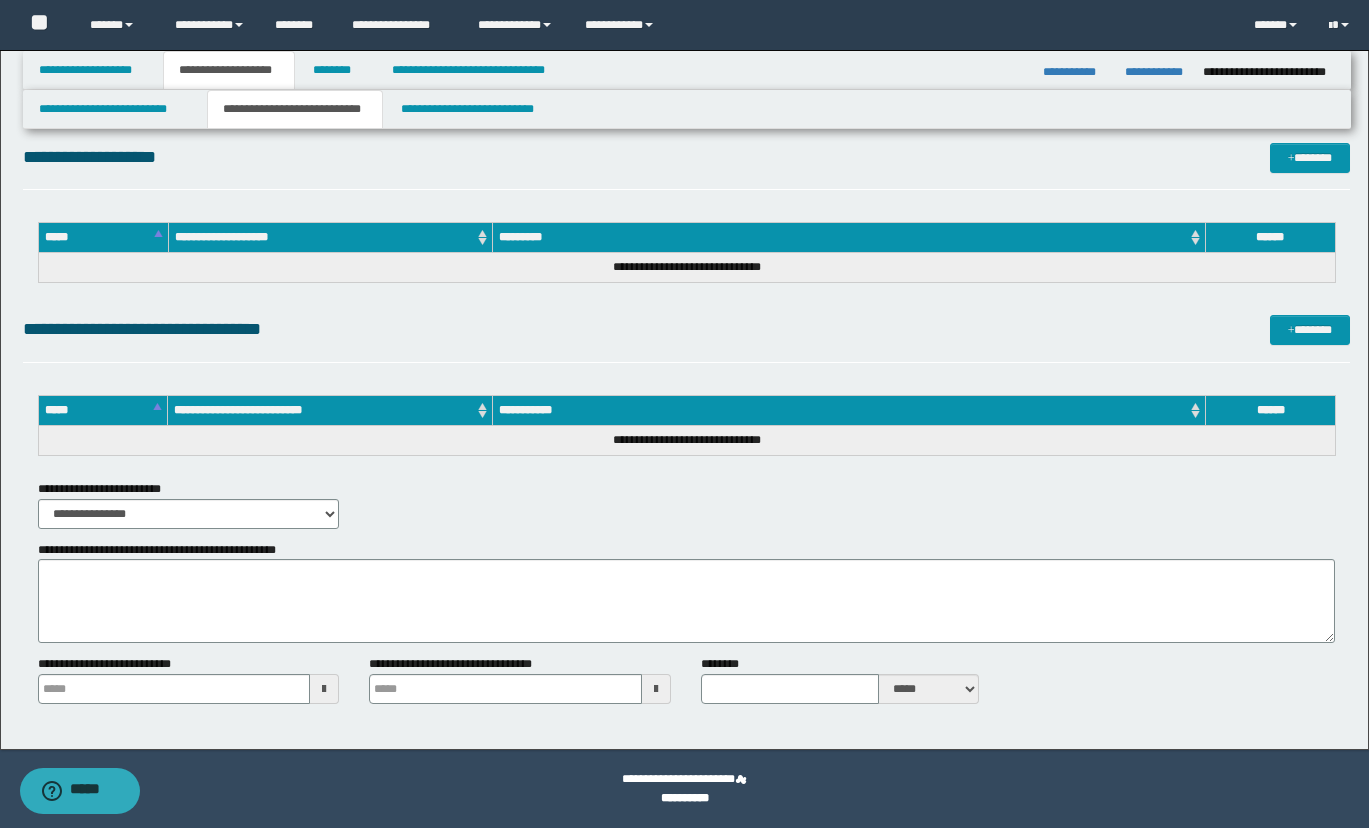 click on "**********" at bounding box center (686, 440) 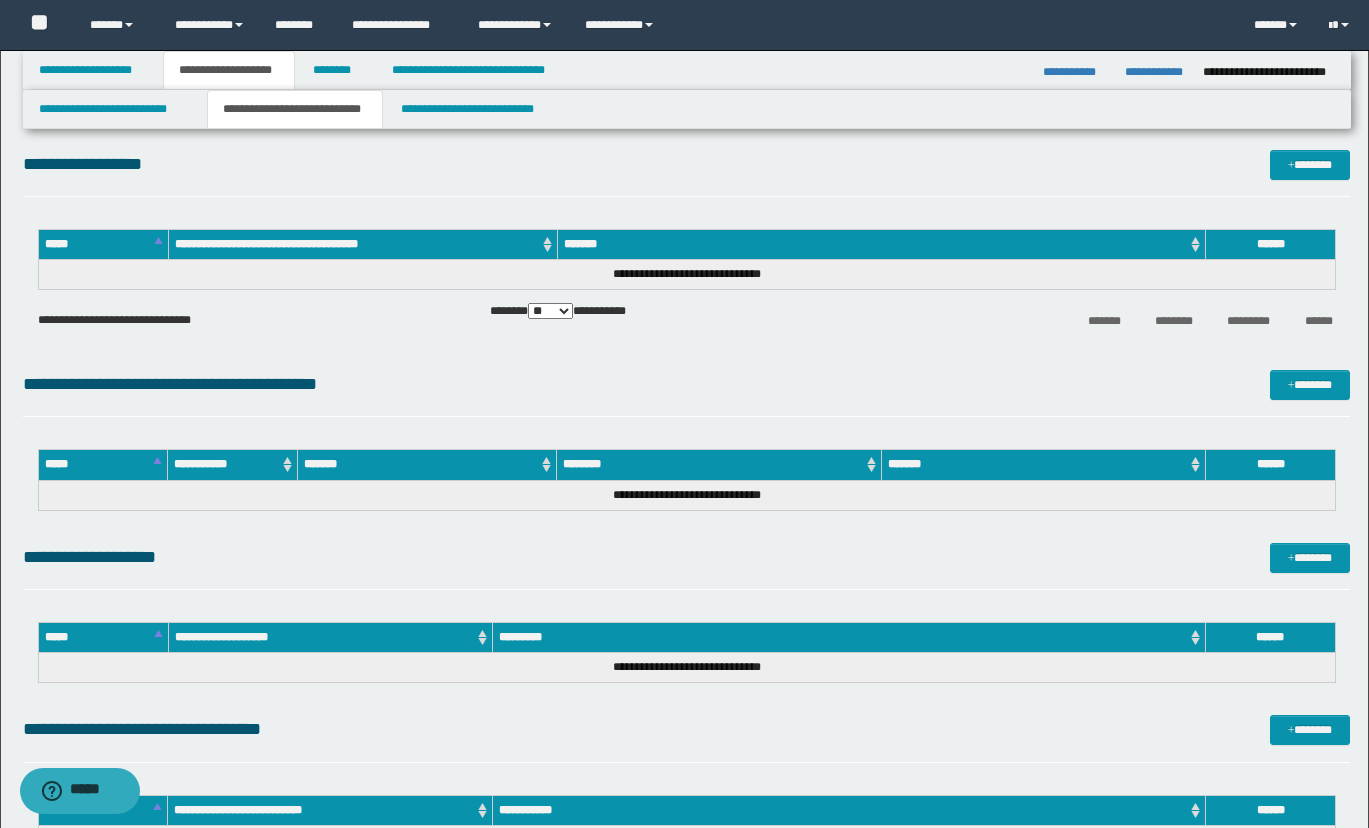 scroll, scrollTop: 0, scrollLeft: 0, axis: both 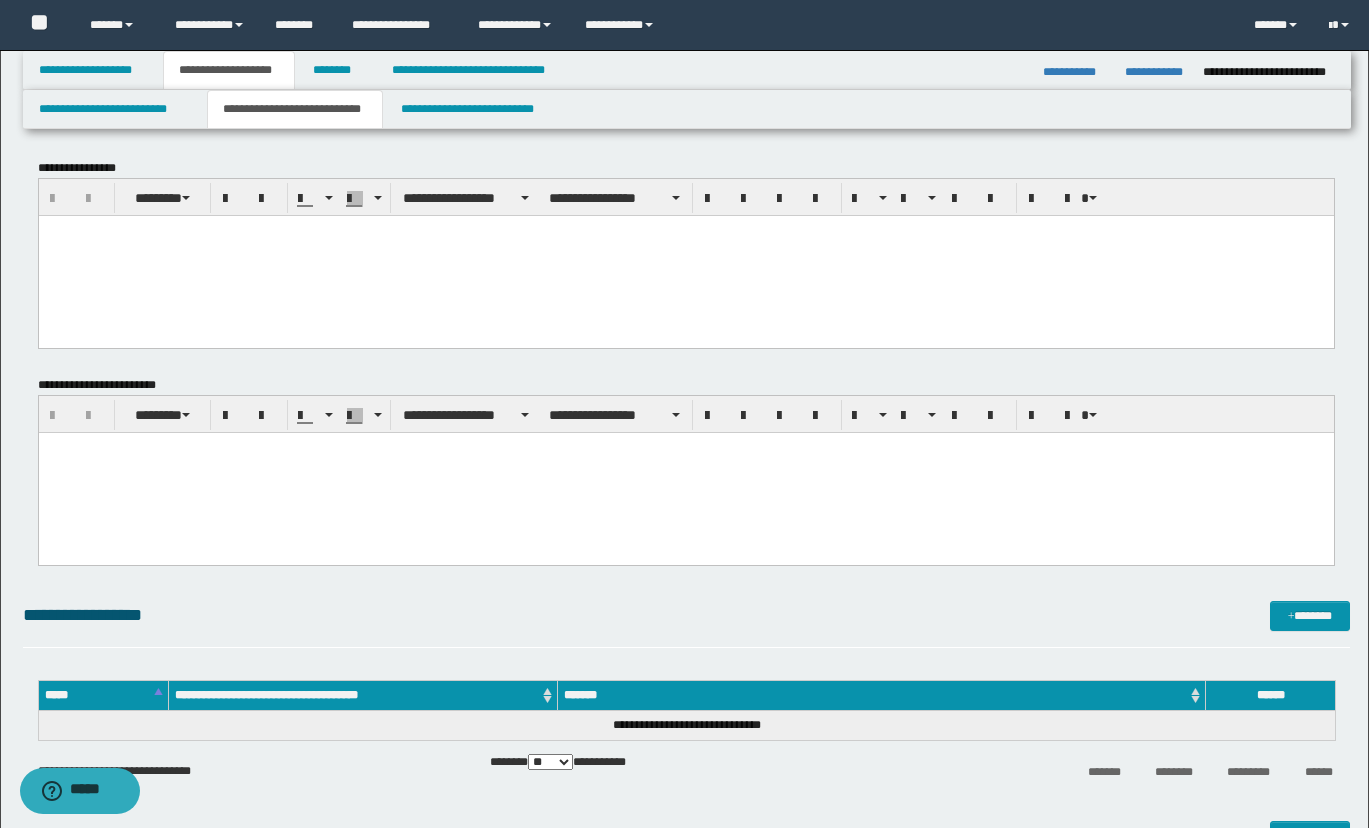 drag, startPoint x: 1293, startPoint y: 302, endPoint x: 1317, endPoint y: 217, distance: 88.32327 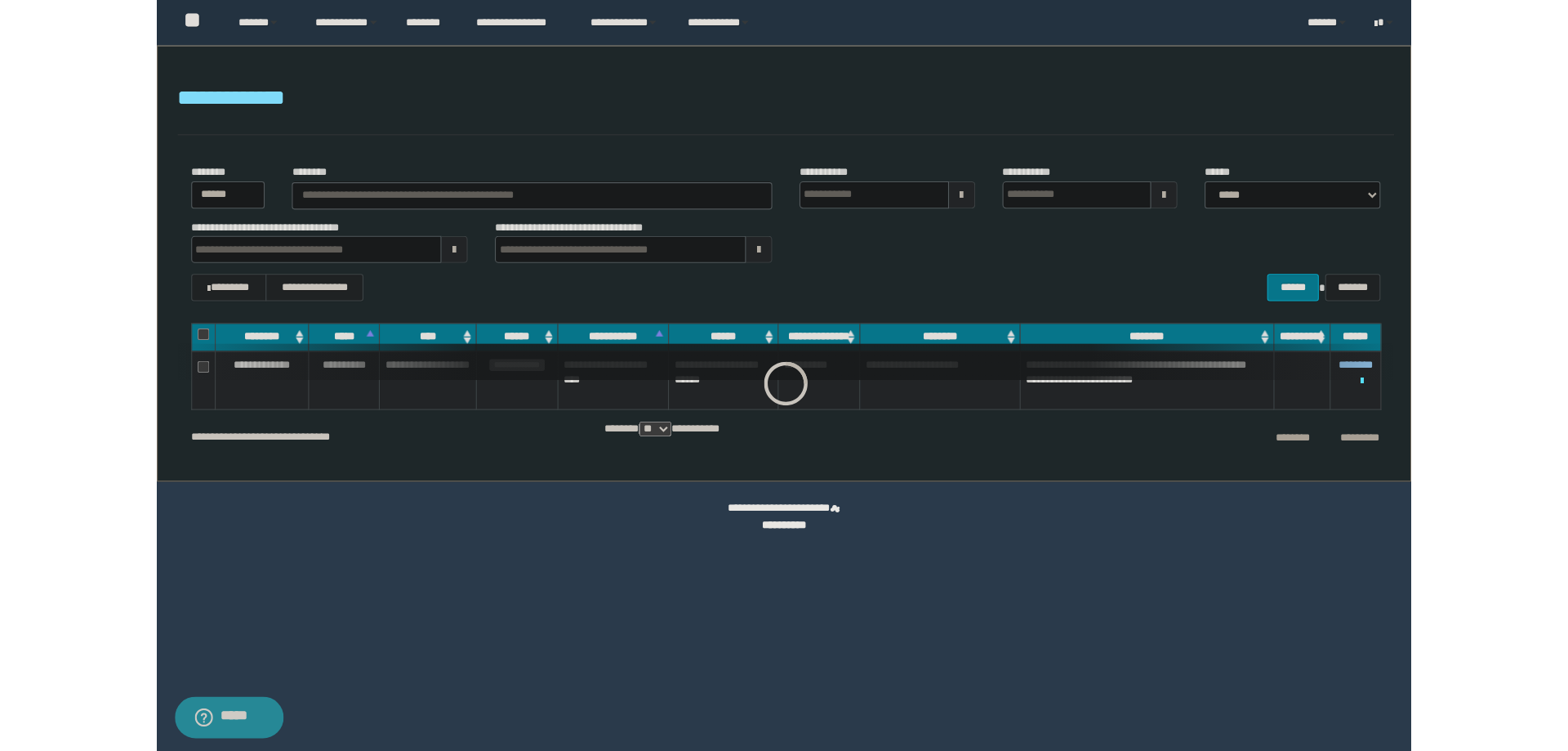 scroll, scrollTop: 0, scrollLeft: 0, axis: both 